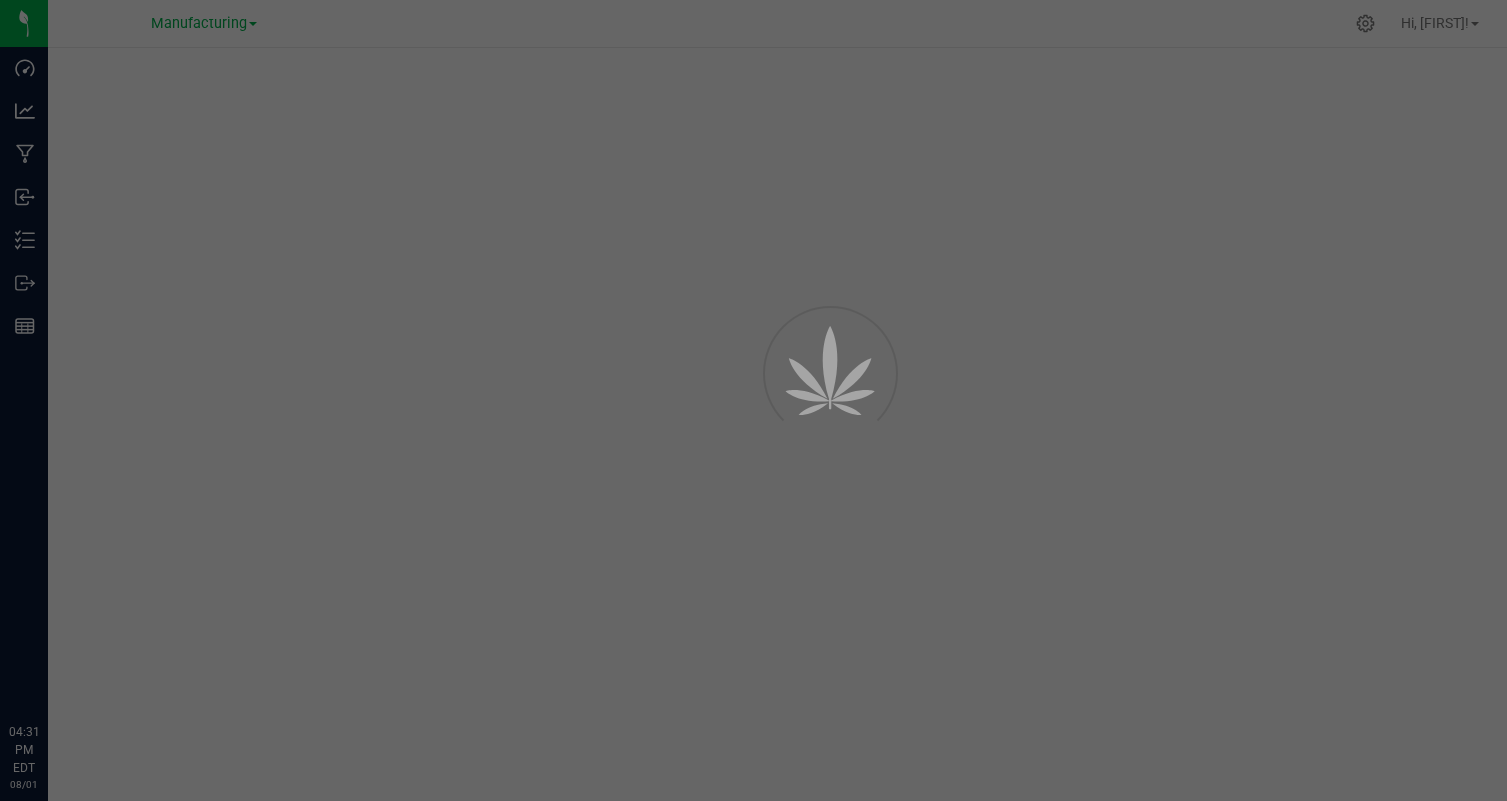 scroll, scrollTop: 0, scrollLeft: 0, axis: both 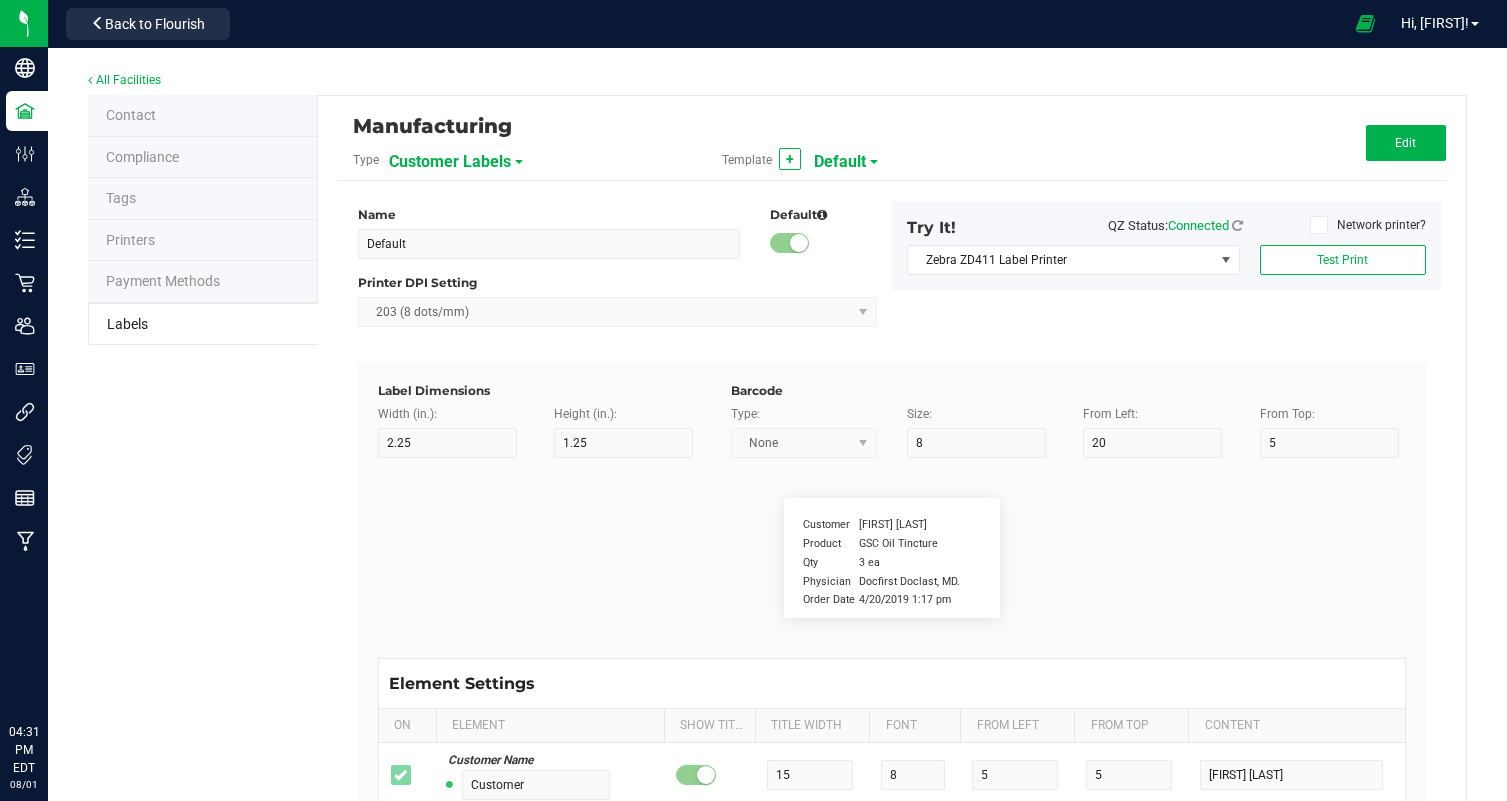 click on "Customer Labels" at bounding box center (450, 162) 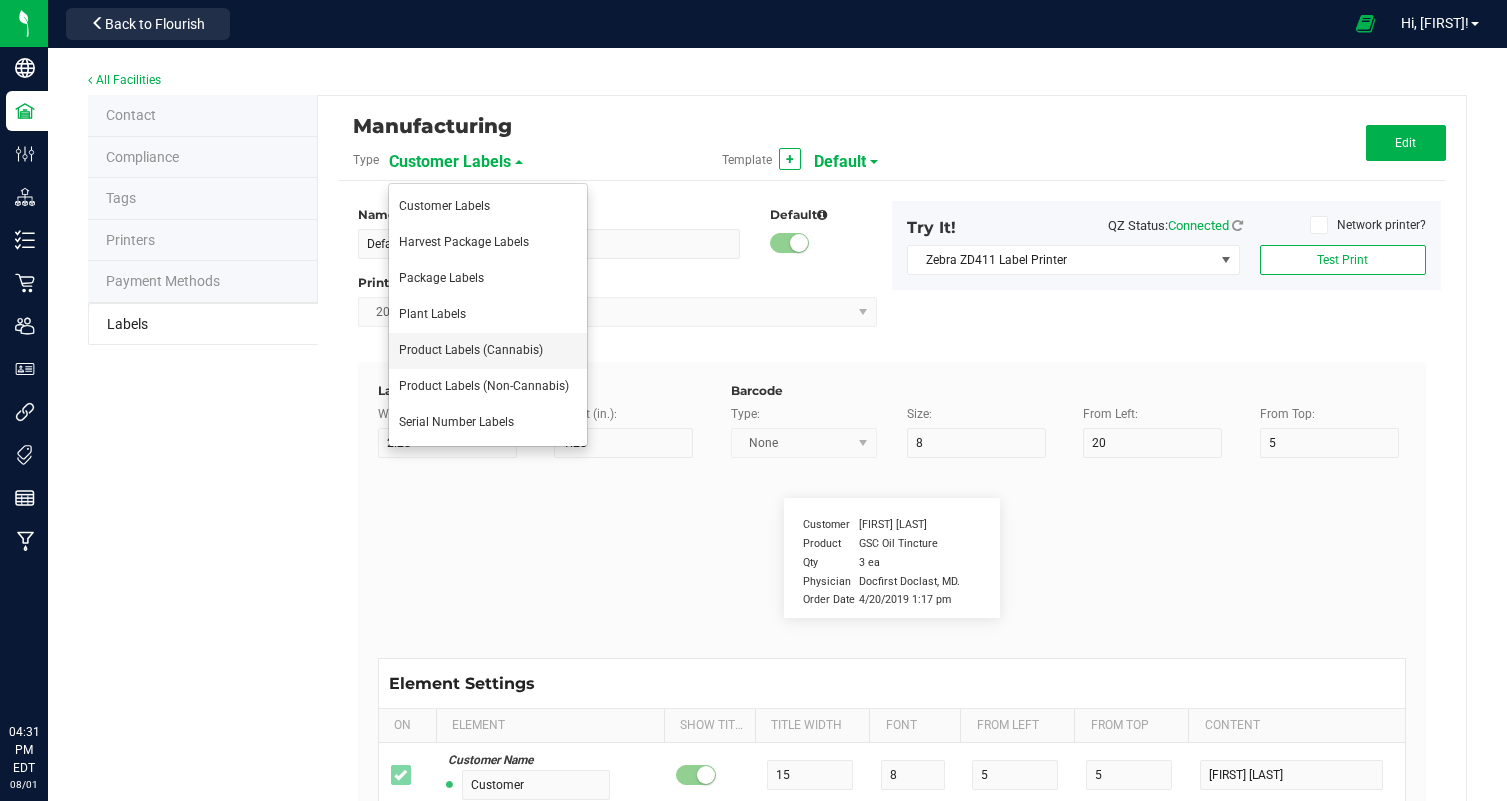 click on "Product Labels (Cannabis)" at bounding box center [471, 350] 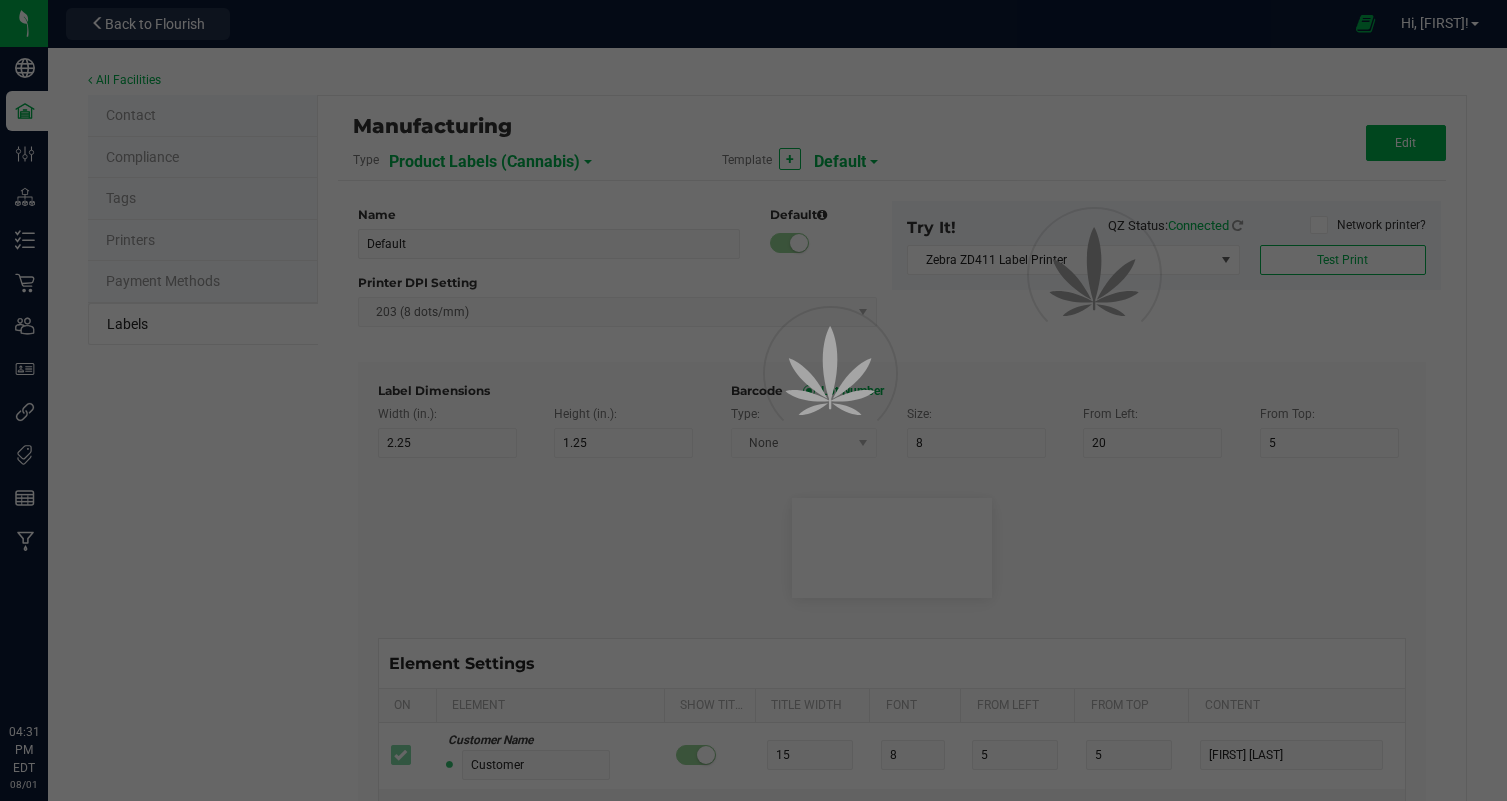 type on "2" 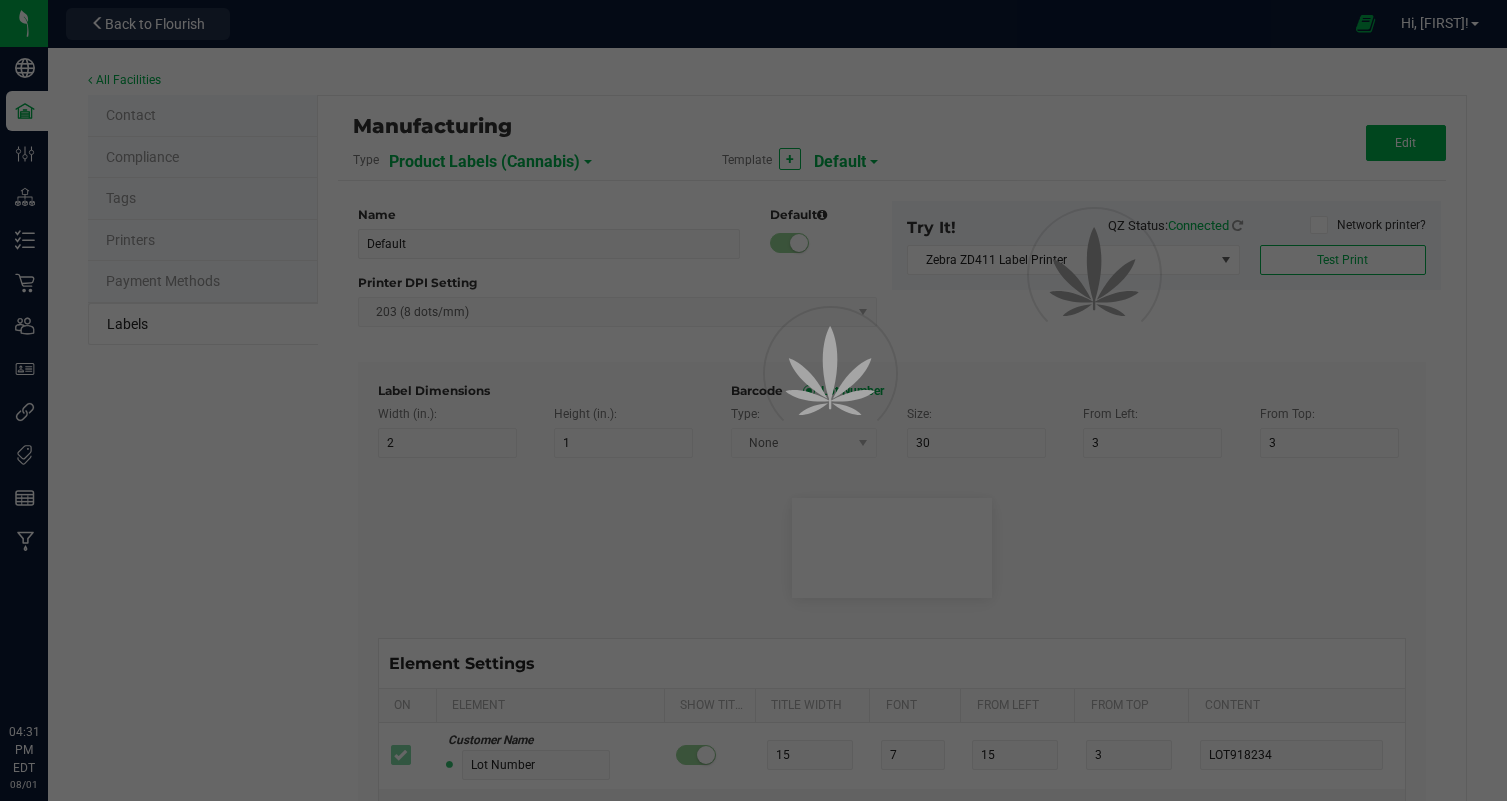 type on "Usable Cannabis per Unit" 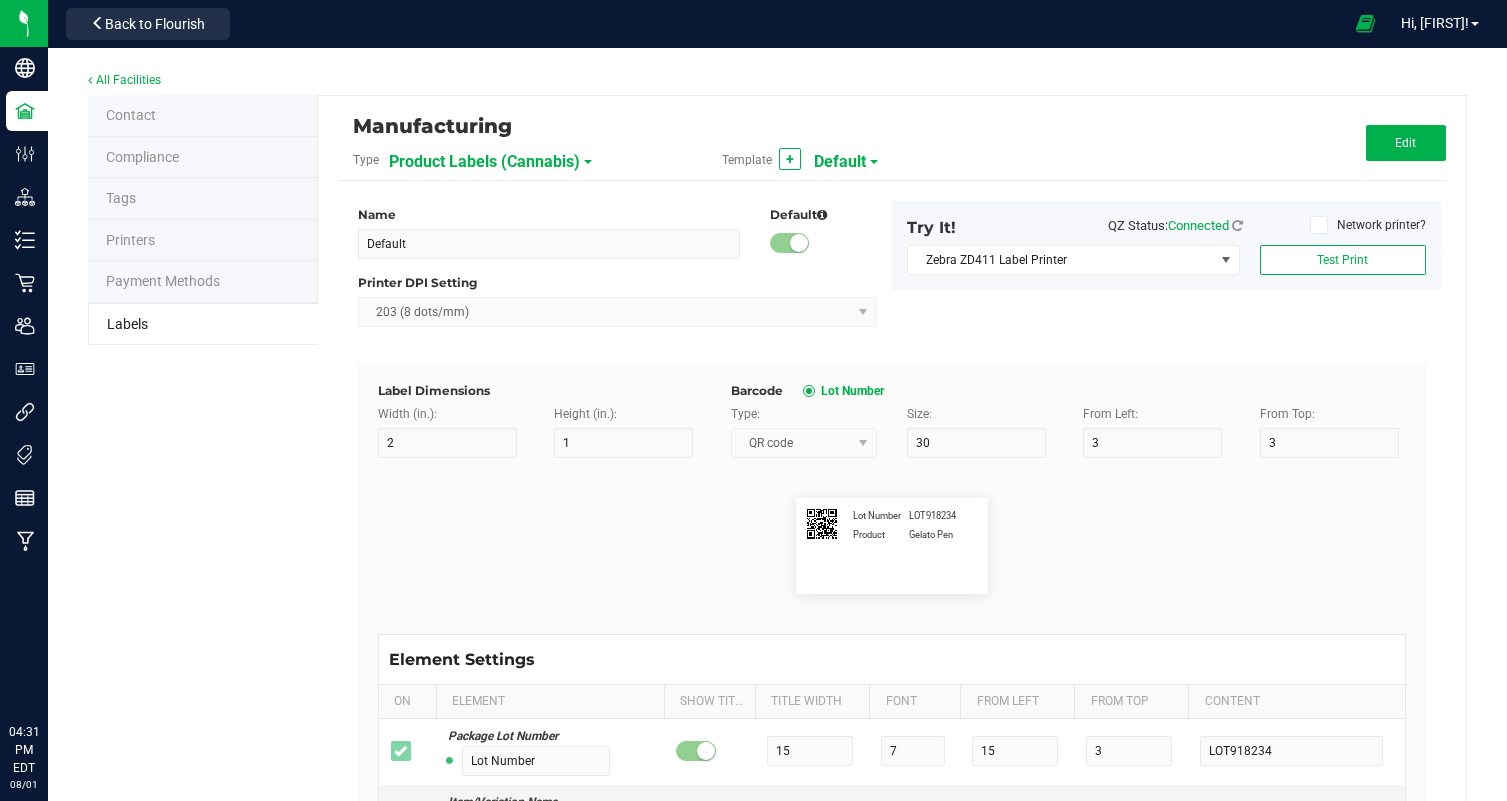 click on "Product Labels (Cannabis)" at bounding box center (484, 162) 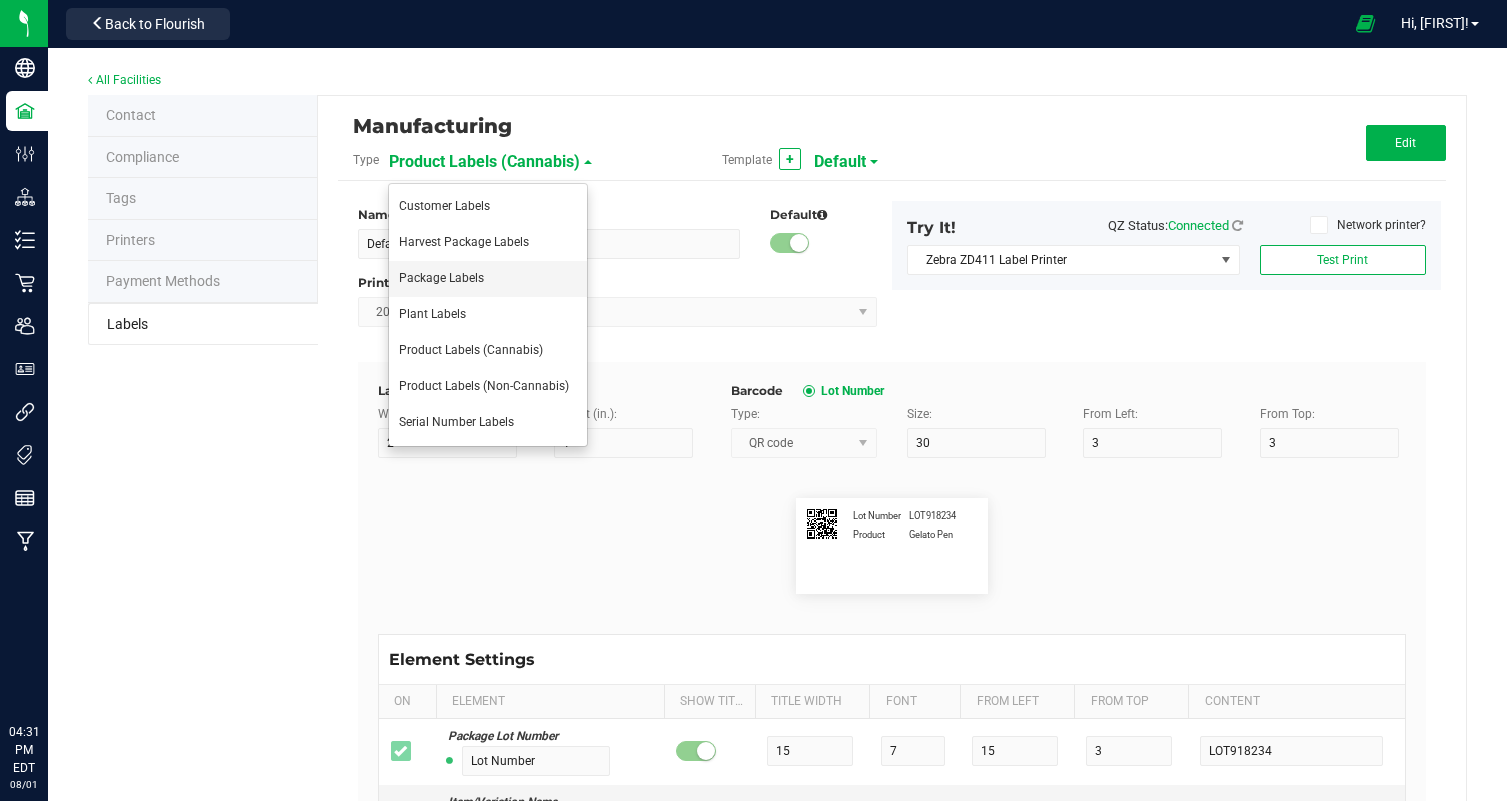 click on "Package Labels" at bounding box center [488, 279] 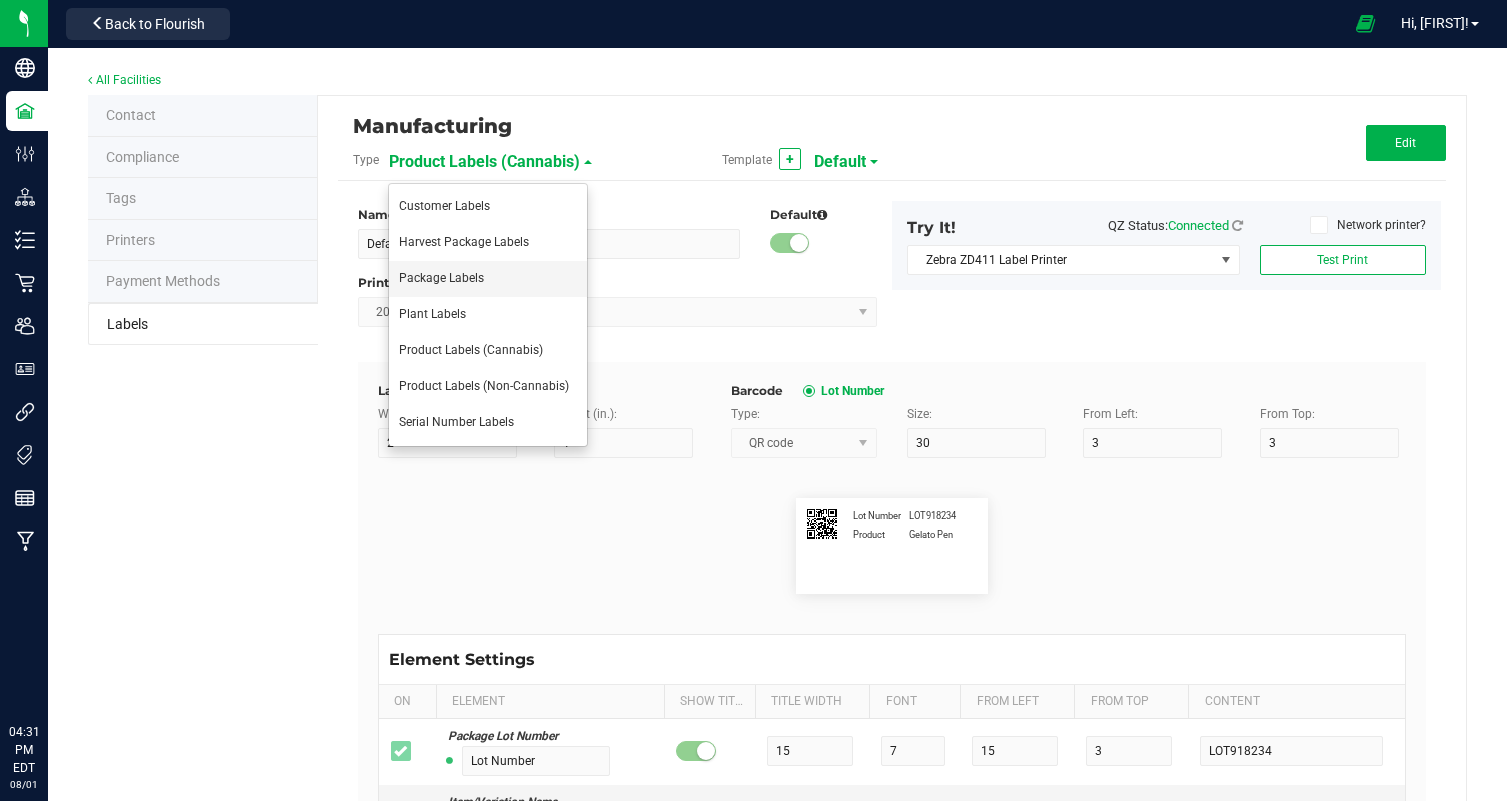 type on "[NUMBER] [PRODUCT]" 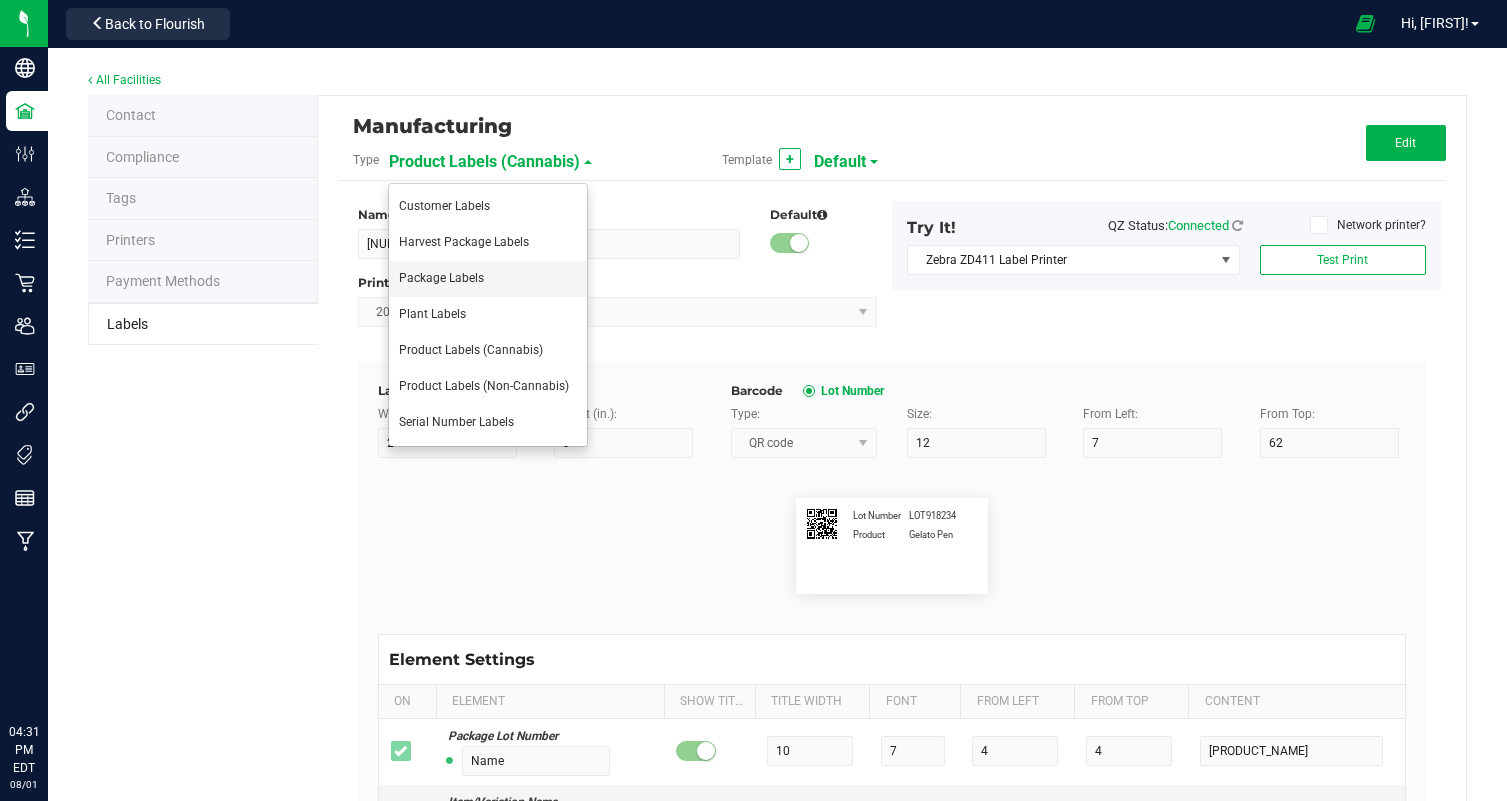 type on "4" 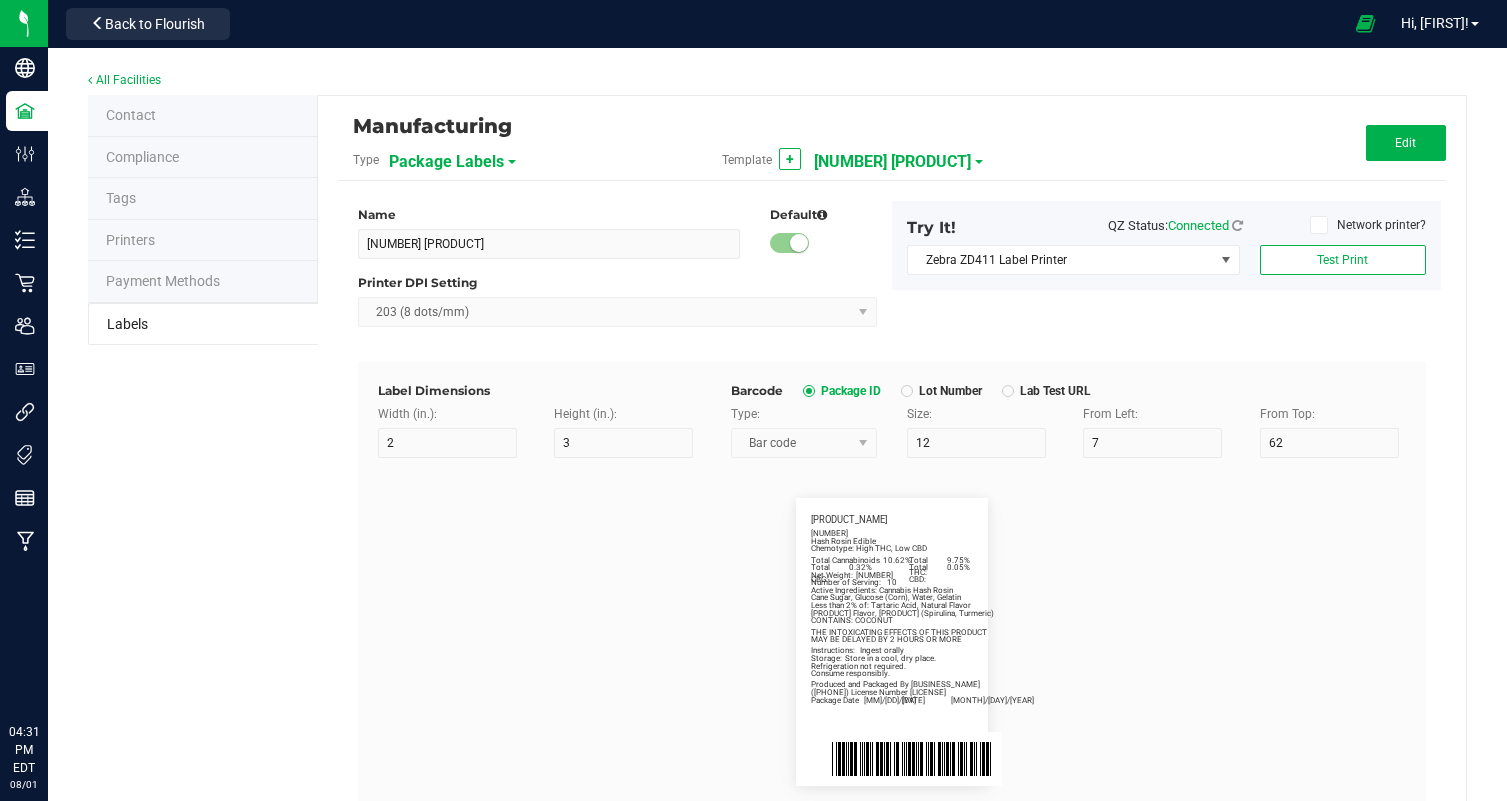click on "Package Labels" at bounding box center [446, 162] 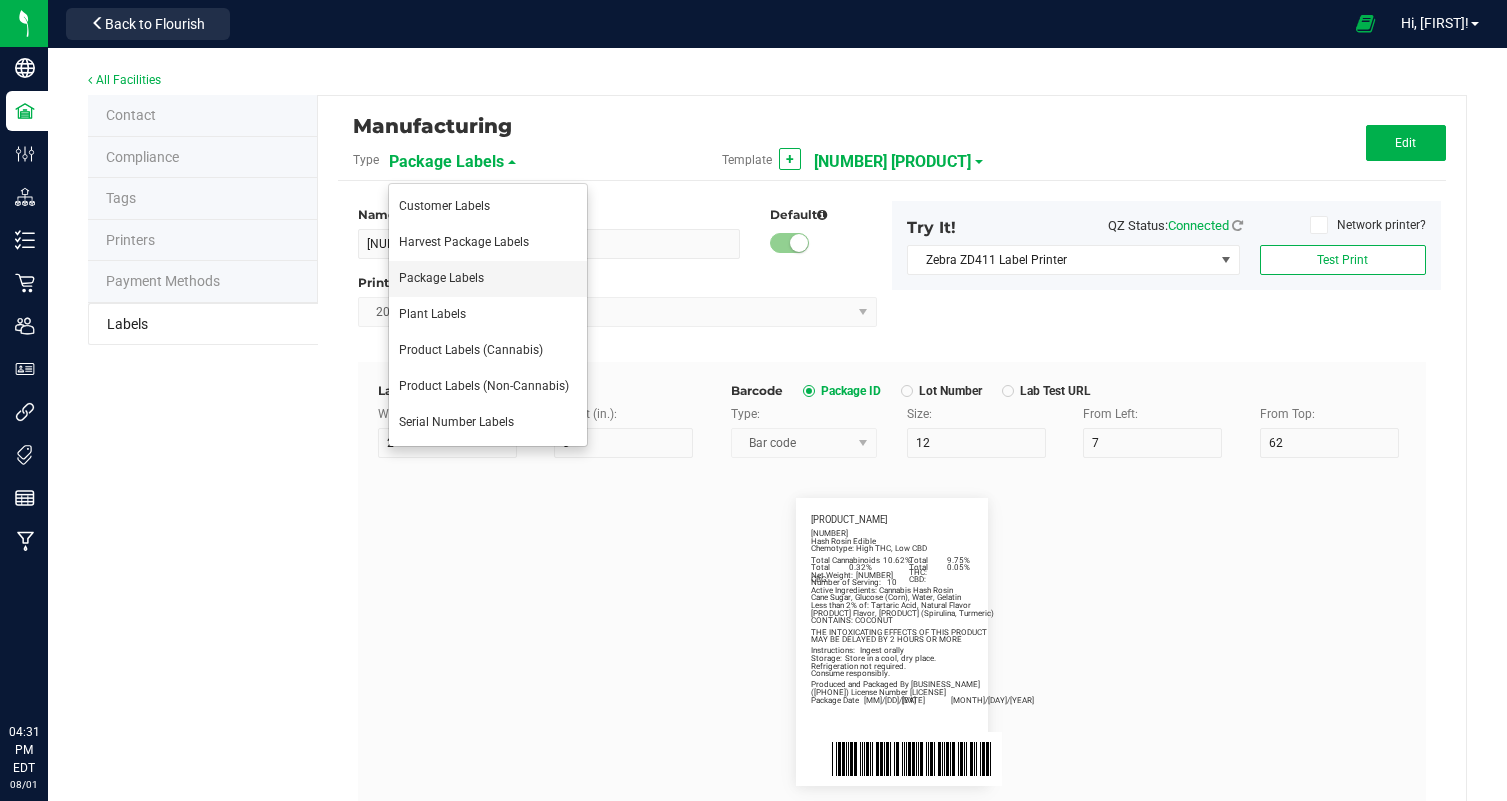click on "Package Labels" at bounding box center [488, 279] 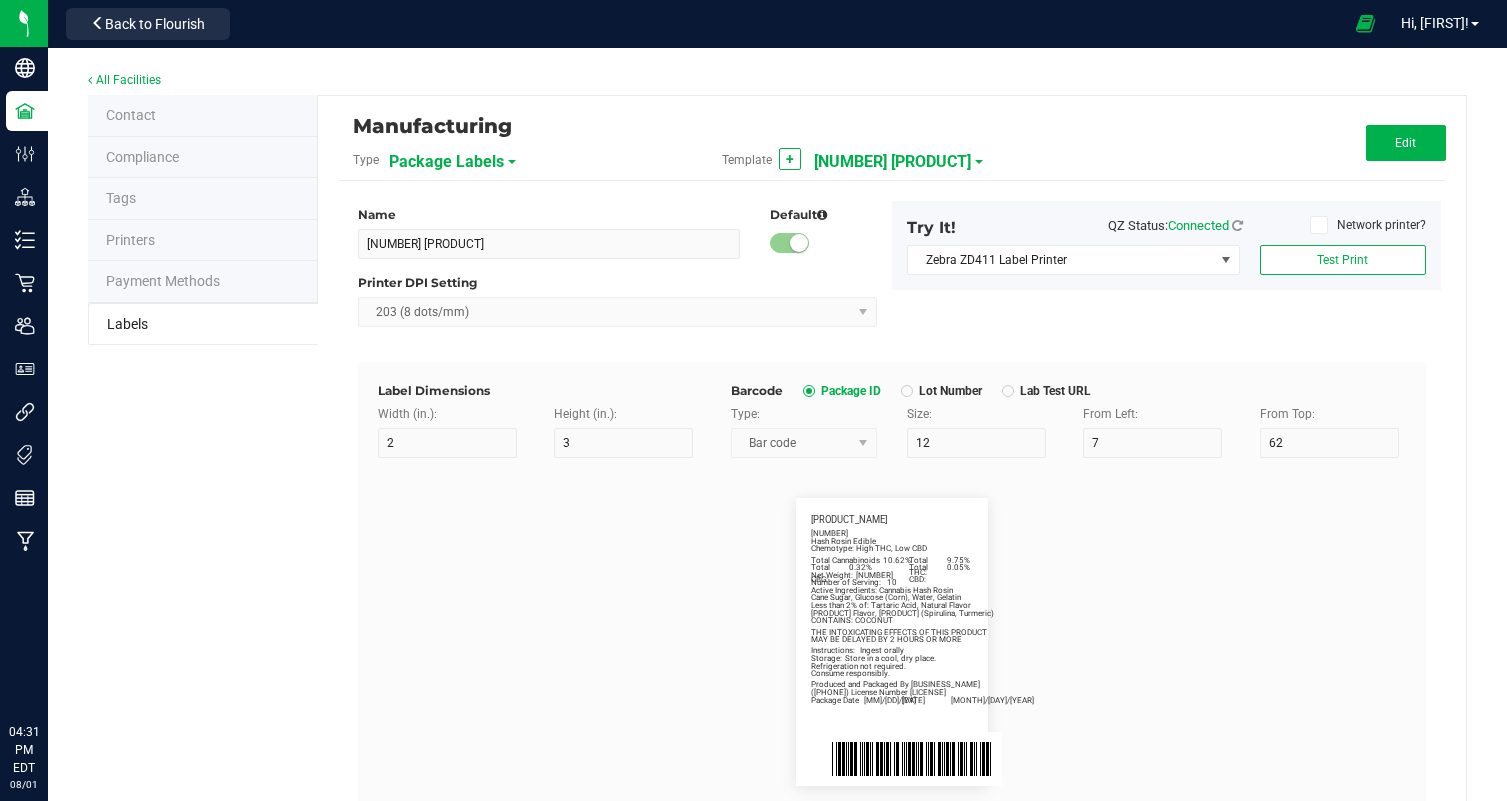 click on "[NUMBER] [PRODUCT]" at bounding box center [892, 162] 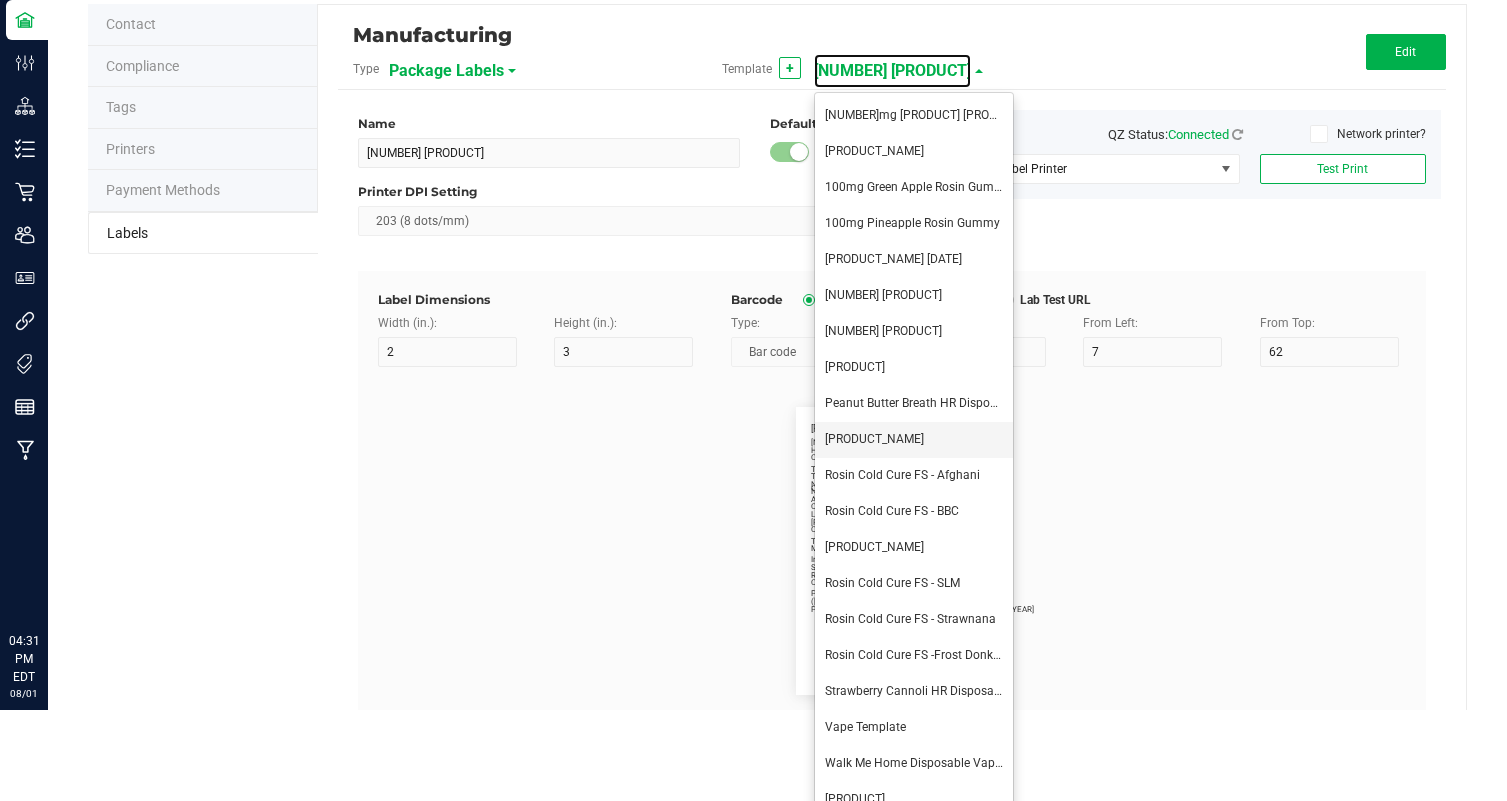 scroll, scrollTop: 114, scrollLeft: 0, axis: vertical 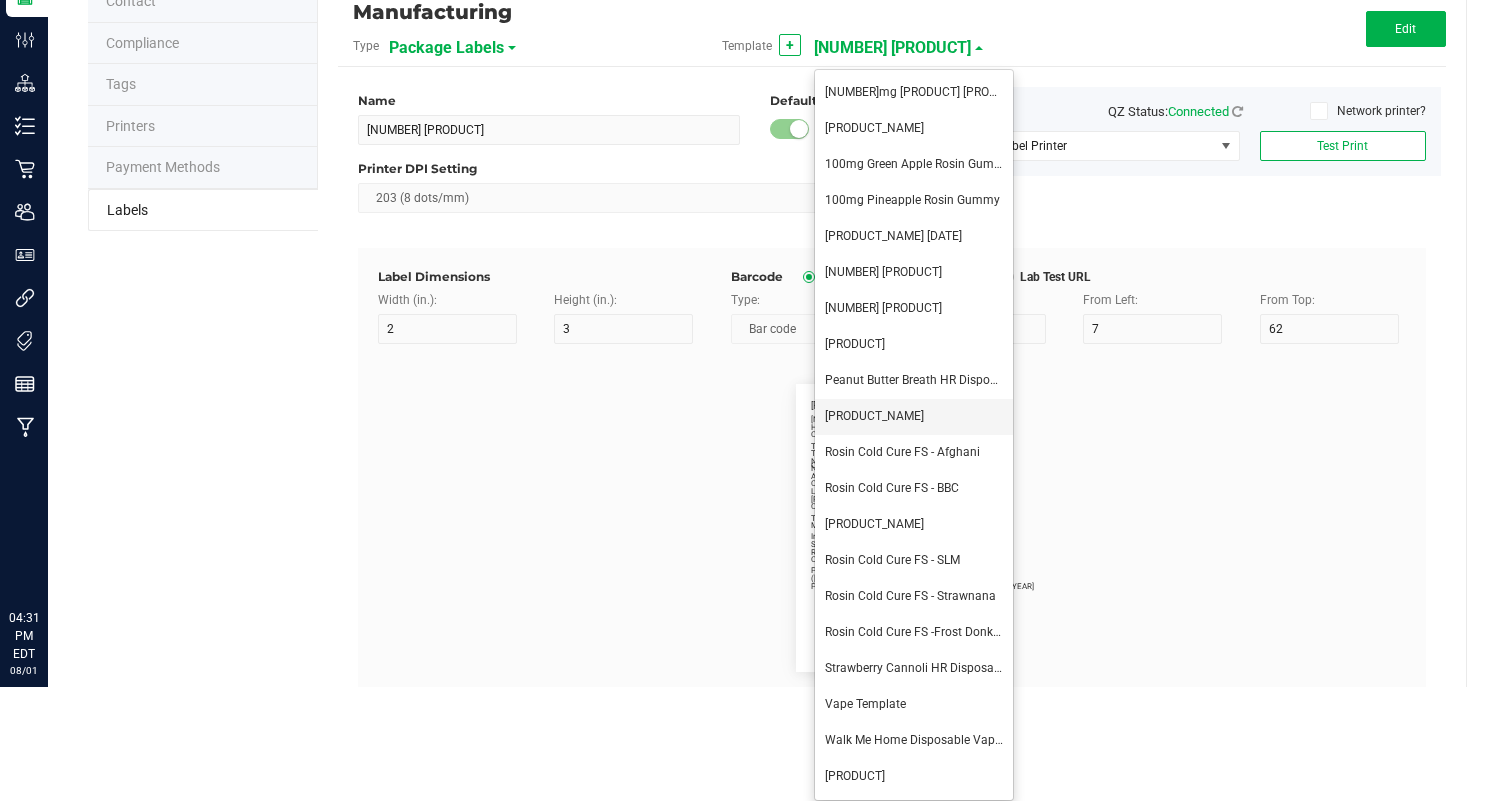 click on "[PRODUCT_NAME]" at bounding box center (874, 416) 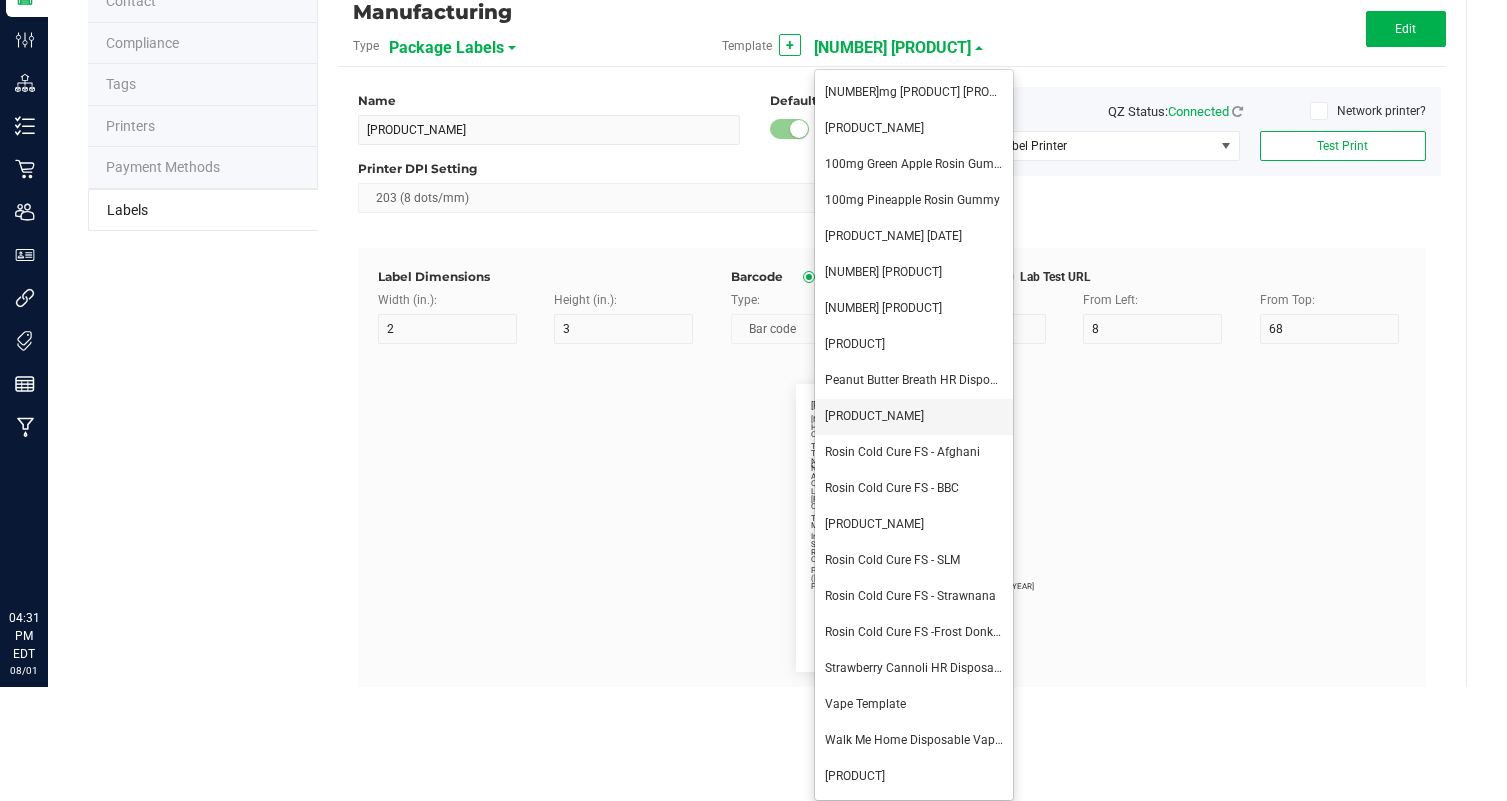 scroll, scrollTop: 0, scrollLeft: 0, axis: both 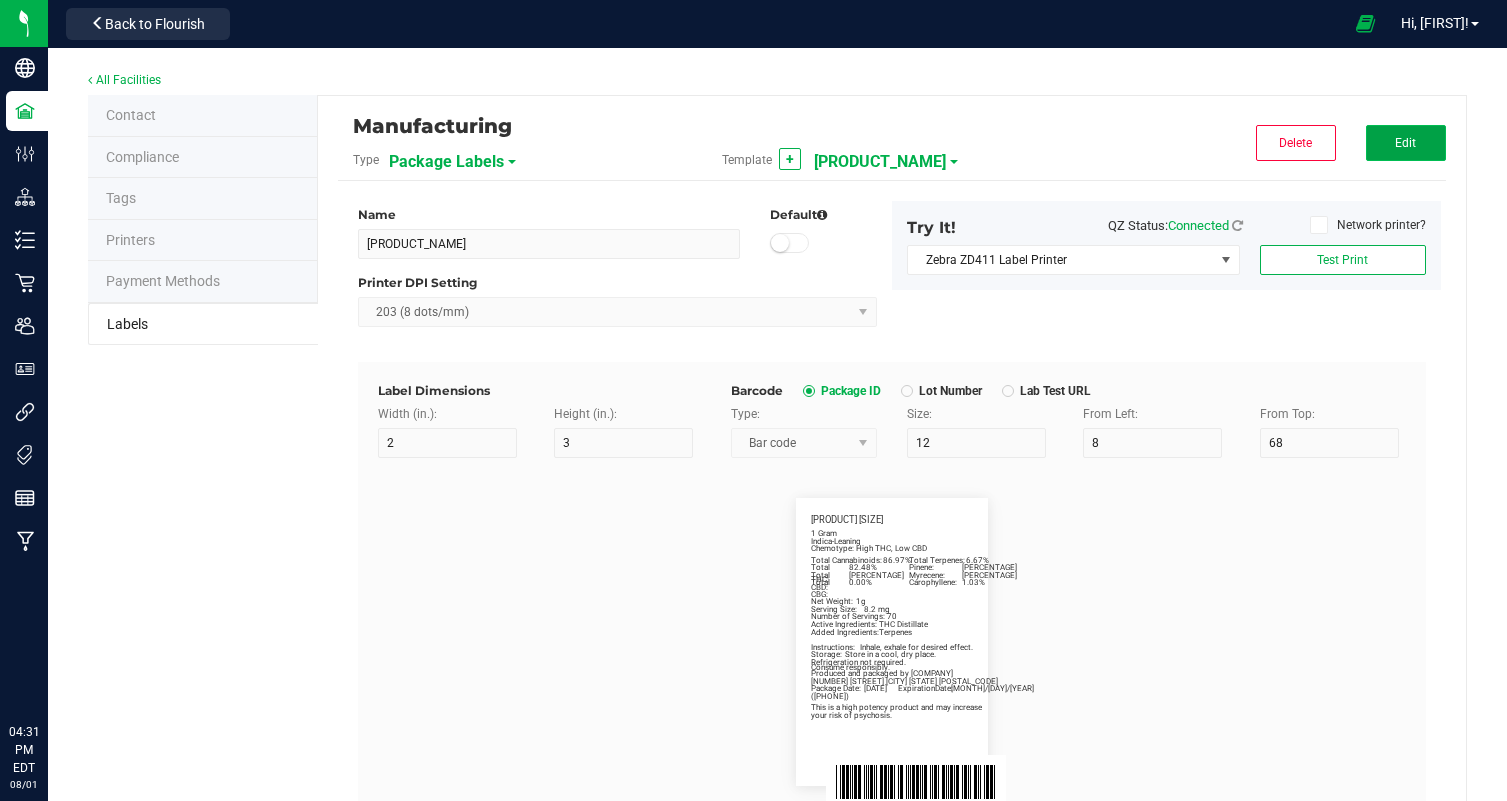 click on "Edit" at bounding box center [1406, 143] 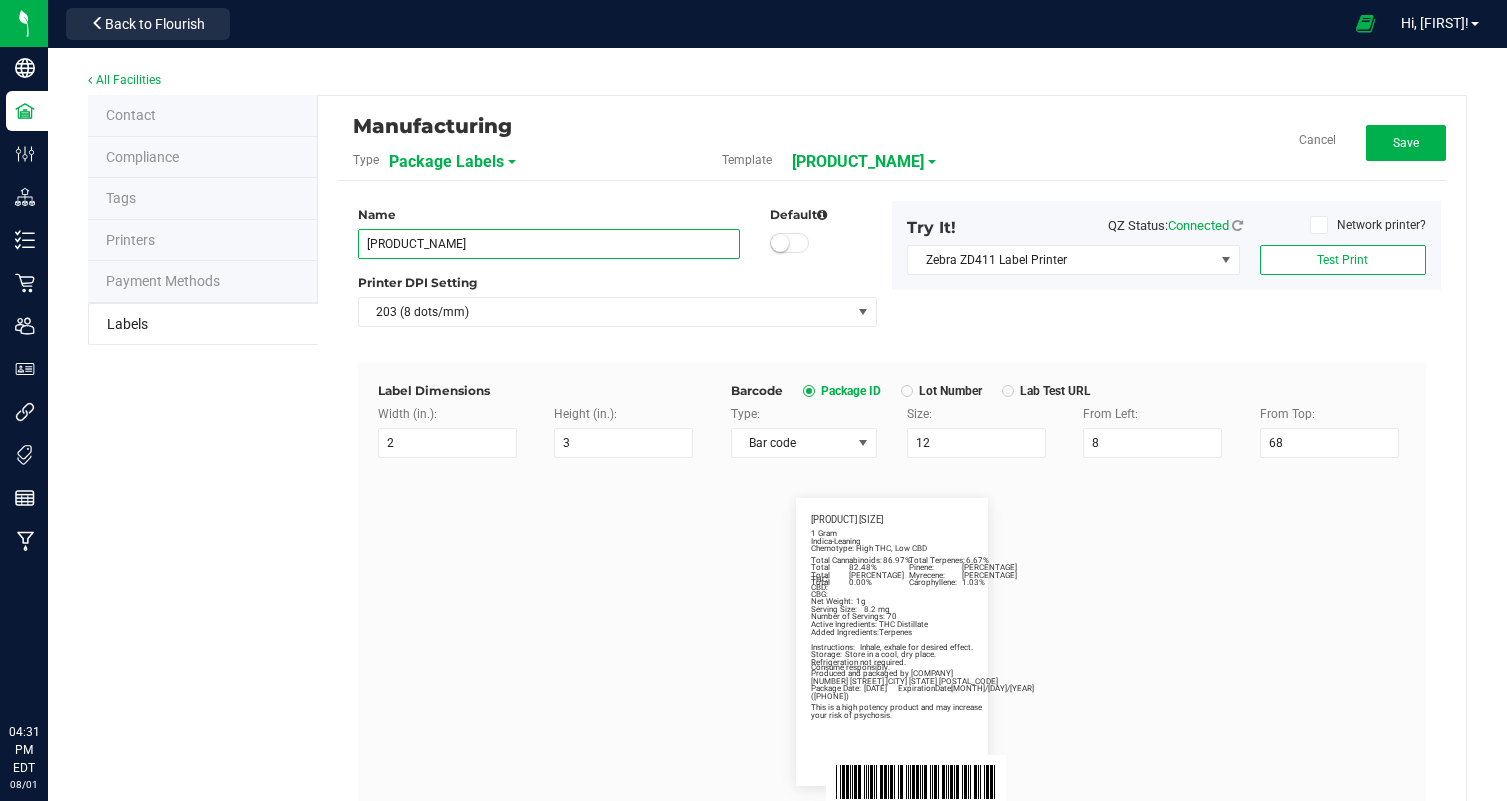 drag, startPoint x: 465, startPoint y: 246, endPoint x: 309, endPoint y: 245, distance: 156.0032 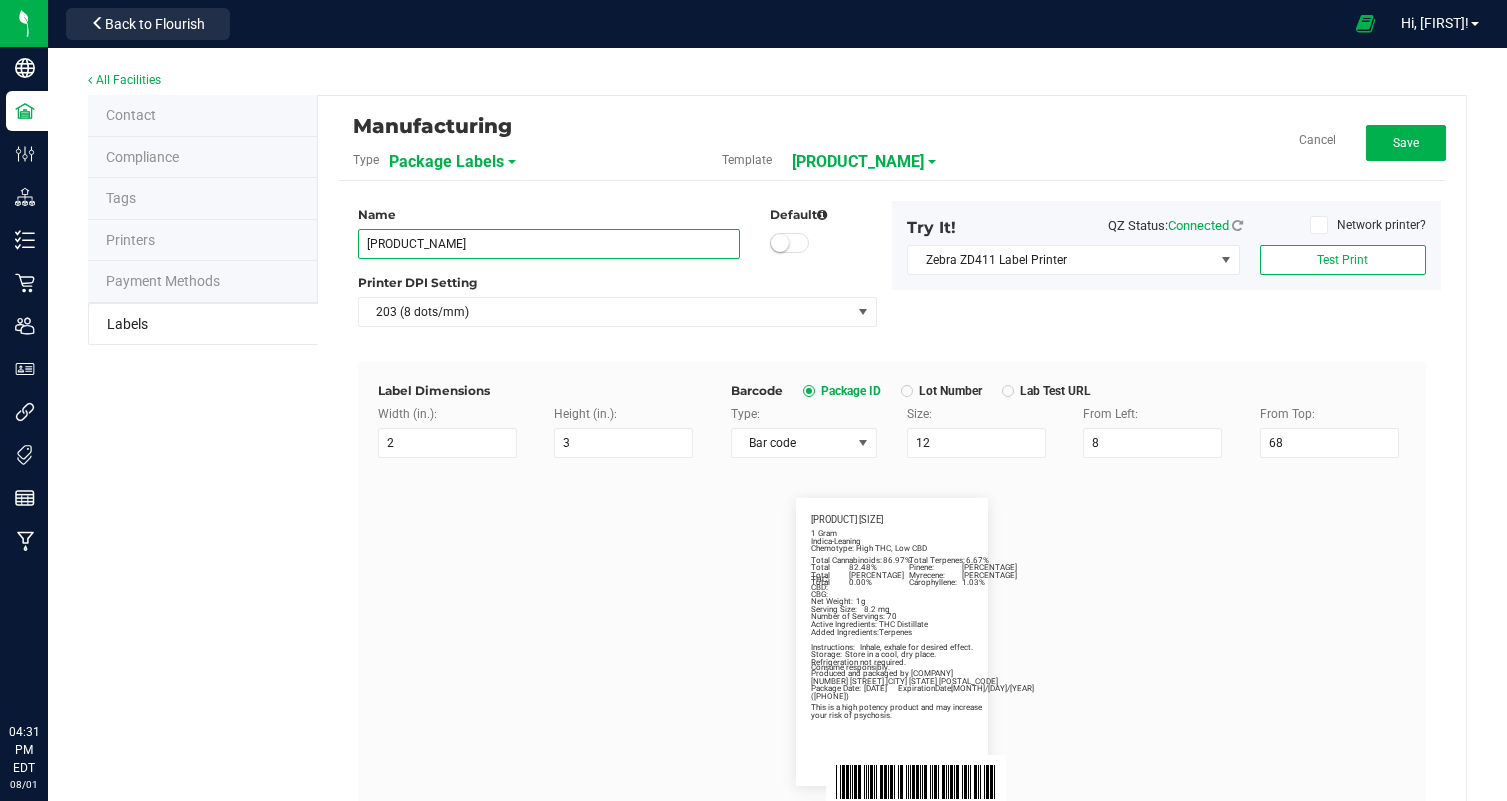 click on "Manufacturing Type Package Labels Template [PRODUCT_NAME] Cancel Save Name [PRODUCT_NAME] Default Printer DPI Setting 203 (8 dots/mm) Try It! QZ Status: Connected Network printer? Zebra ZD411 Label Printer Test Print Label Dimensions Width (in.): 2 Height (in.): 3 Barcode Package ID Lot Number Lab Test URL Type: Bar code Size: 12 From Left: 8 From Top: 68 [PRODUCT_NAME] Net Weight: 1g Indica-Leaning Chemotype: High THC, Low CBD Total Cannabinoids: 86.97% Total Terpenes: 6.67% 1 Gram Number of Servings: 70 8.2 mg" at bounding box center [777, 679] 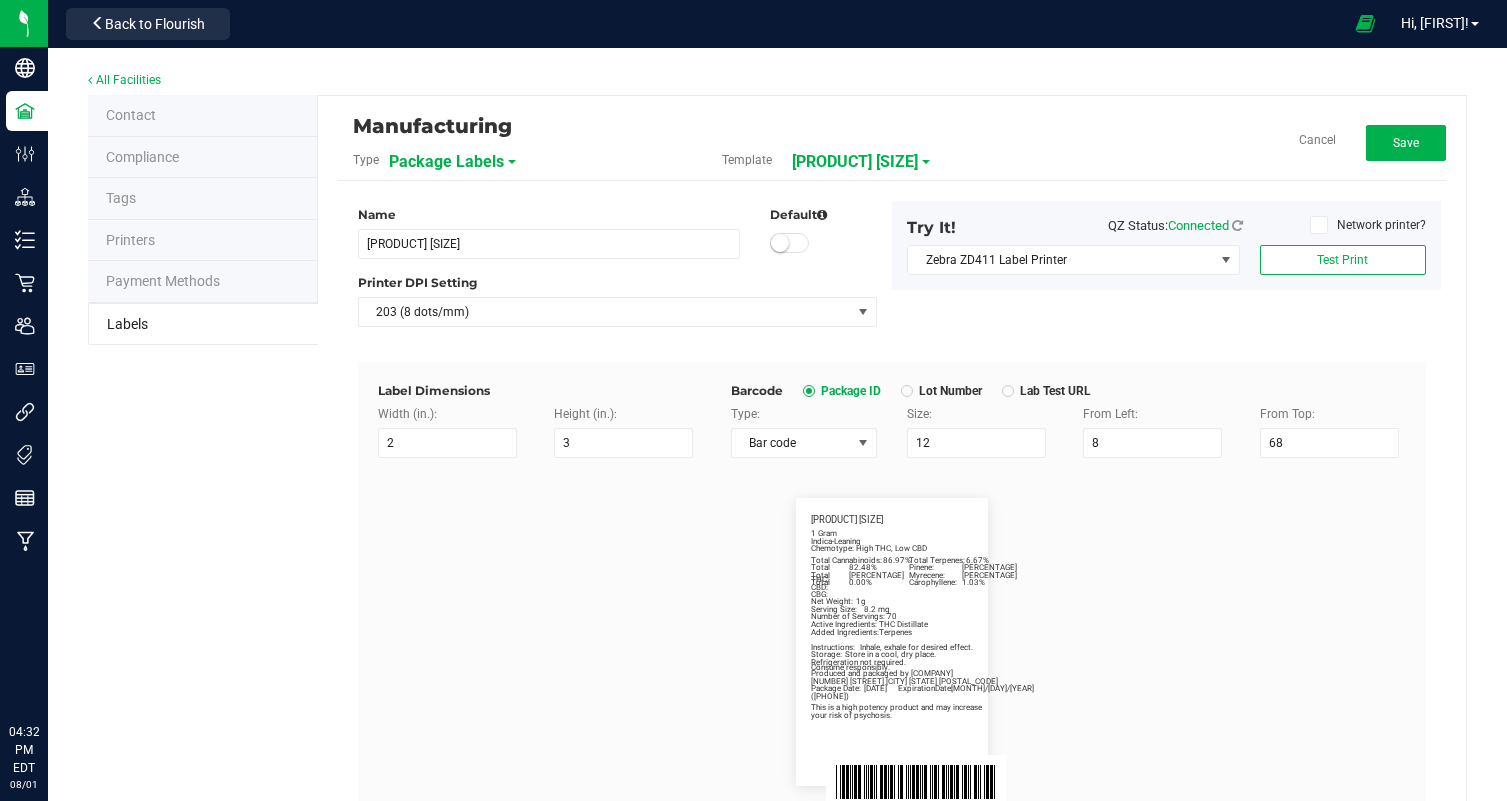 click on "[PRODUCT] [WEIGHT]   Net Weight:   [WEIGHT]   Indica-Leaning   Chemotype:   High THC, Low CBD   Total Cannabinoids:   [PERCENTAGE]%   Total Terpenes:   [PERCENTAGE]%   [NUMBER]      Number of Servings:   [NUMBER]   Serving Size:   [NUMBER] mg   Produced and packaged by [COMPANY]    Storage:   Store in a cool, dry place.    Instructions:   Inhale, exhale for desired effect.   Refrigeration not required.   Package Date:   [MM]/[DD]/[YY]   ExpirationDate:   [MM]/[DD]/[YY]   Total THC:   [PERCENTAGE]%   Total CBD:   [PERCENTAGE]%   ([PHONE]) ([ALPHANUMERIC])    Total CBG:   [PERCENTAGE]%   Active Ingredients:   THC Distillate   Added Ingredients:   Terpenes   Consume responsibly.   Pinene:   [PERCENTAGE]%   Myrecene:   [PERCENTAGE]%   Carophyllene:   [PERCENTAGE]%   This is a high potency product and may increase       your risk of psychosis.       [NUMBER] [STREET] [CITY] [STATE] [POSTAL_CODE]" at bounding box center (892, 642) 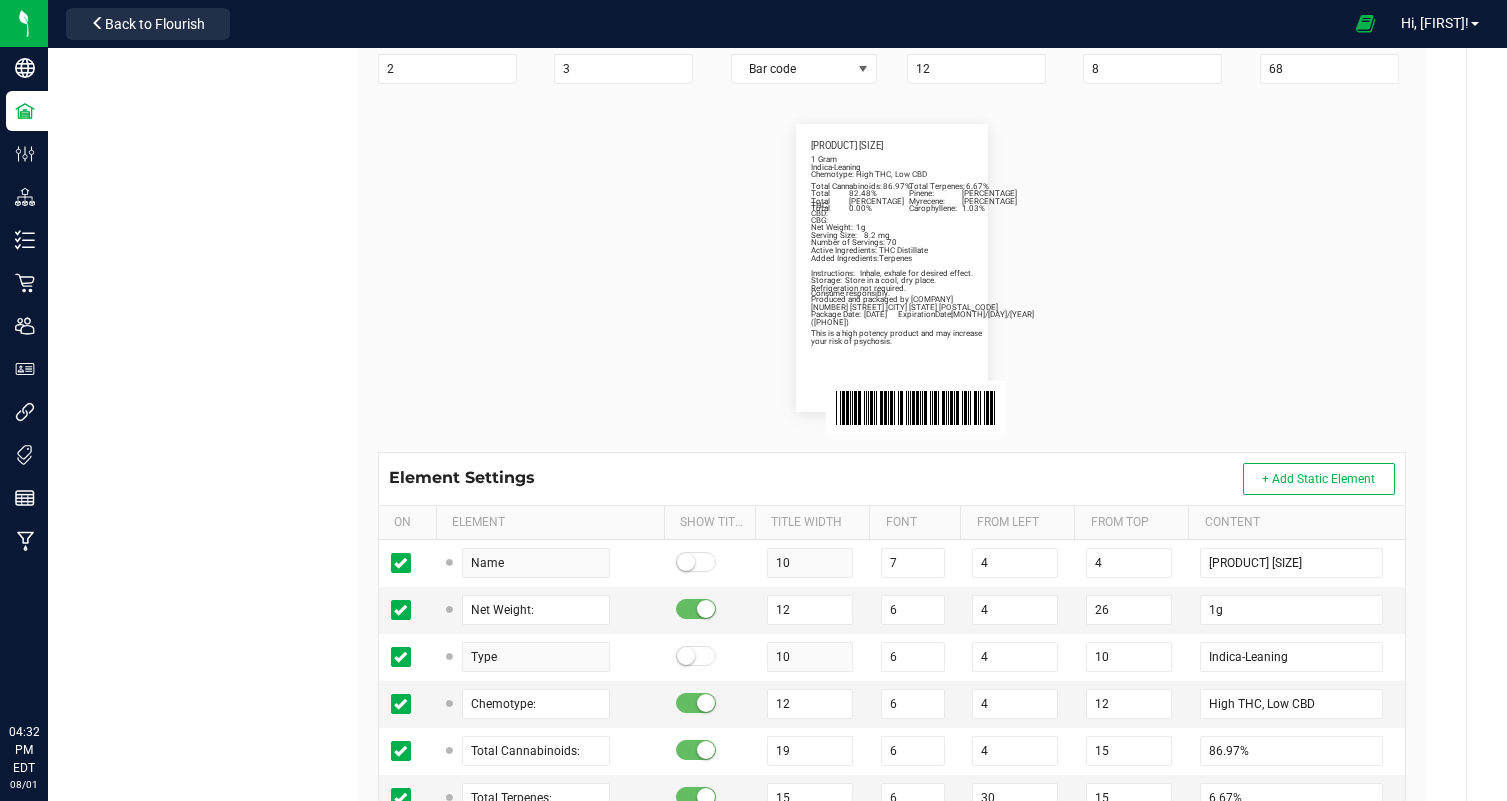 scroll, scrollTop: 378, scrollLeft: 0, axis: vertical 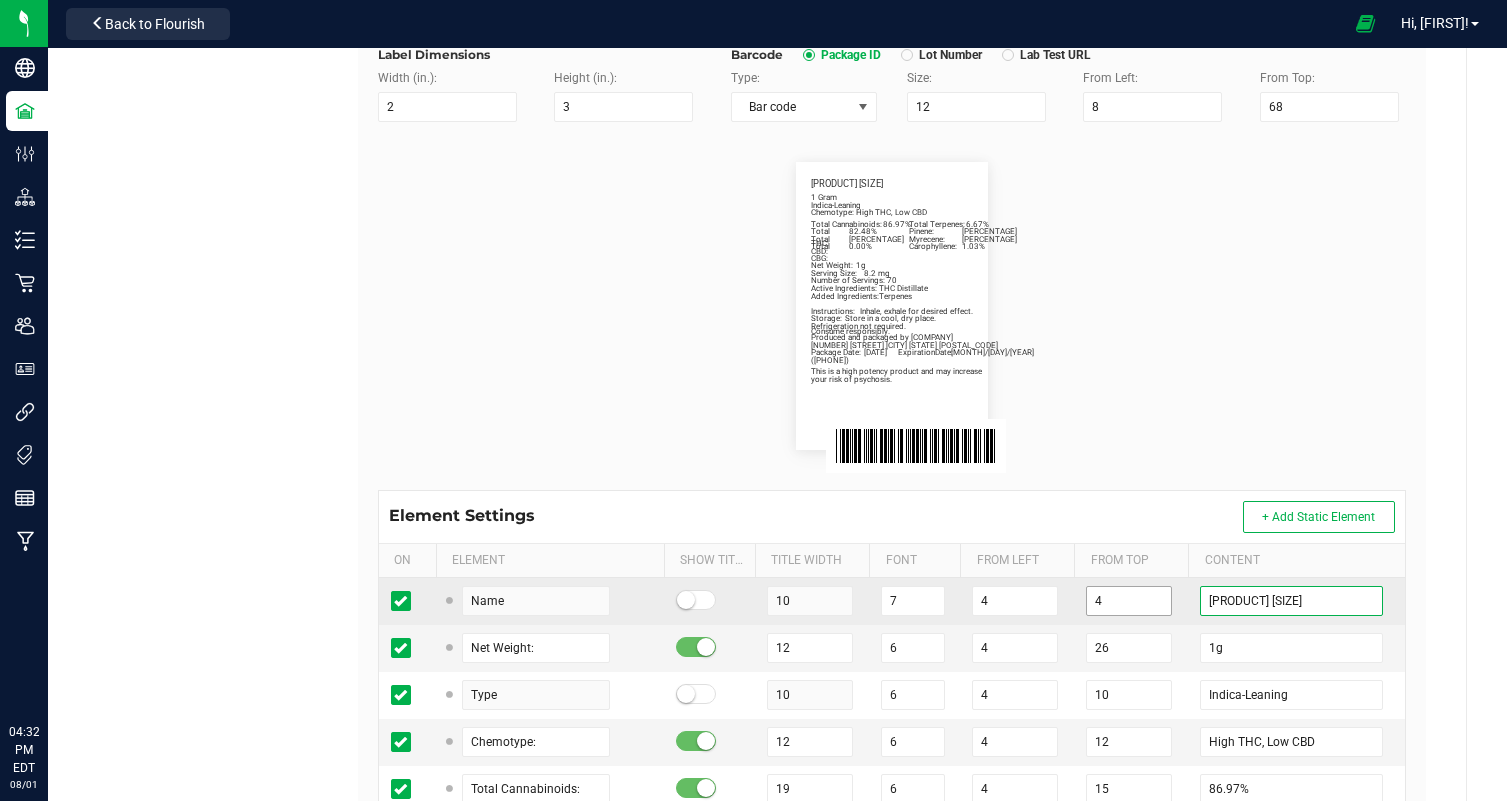 drag, startPoint x: 1308, startPoint y: 603, endPoint x: 1123, endPoint y: 603, distance: 185 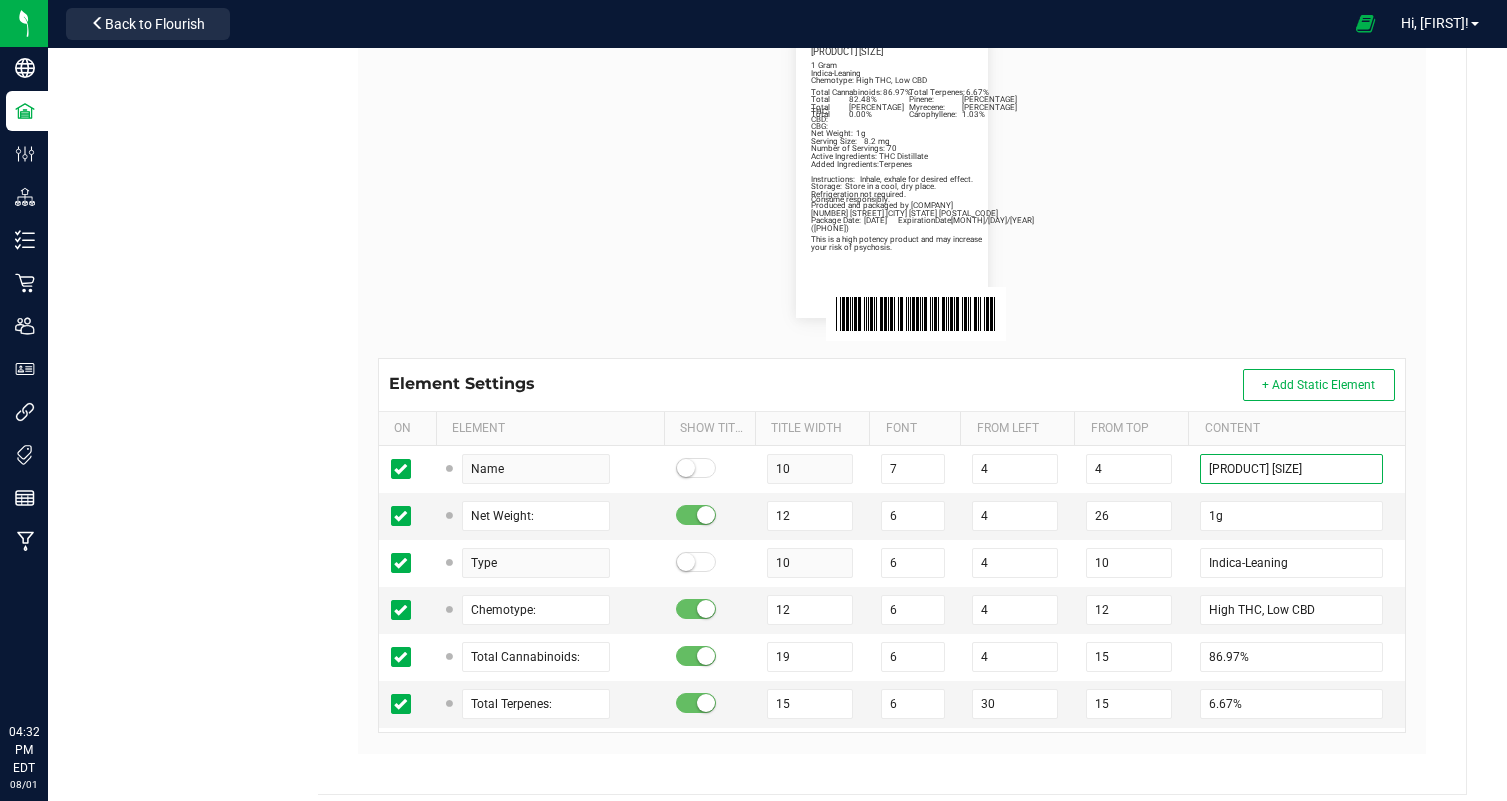 scroll, scrollTop: 481, scrollLeft: 0, axis: vertical 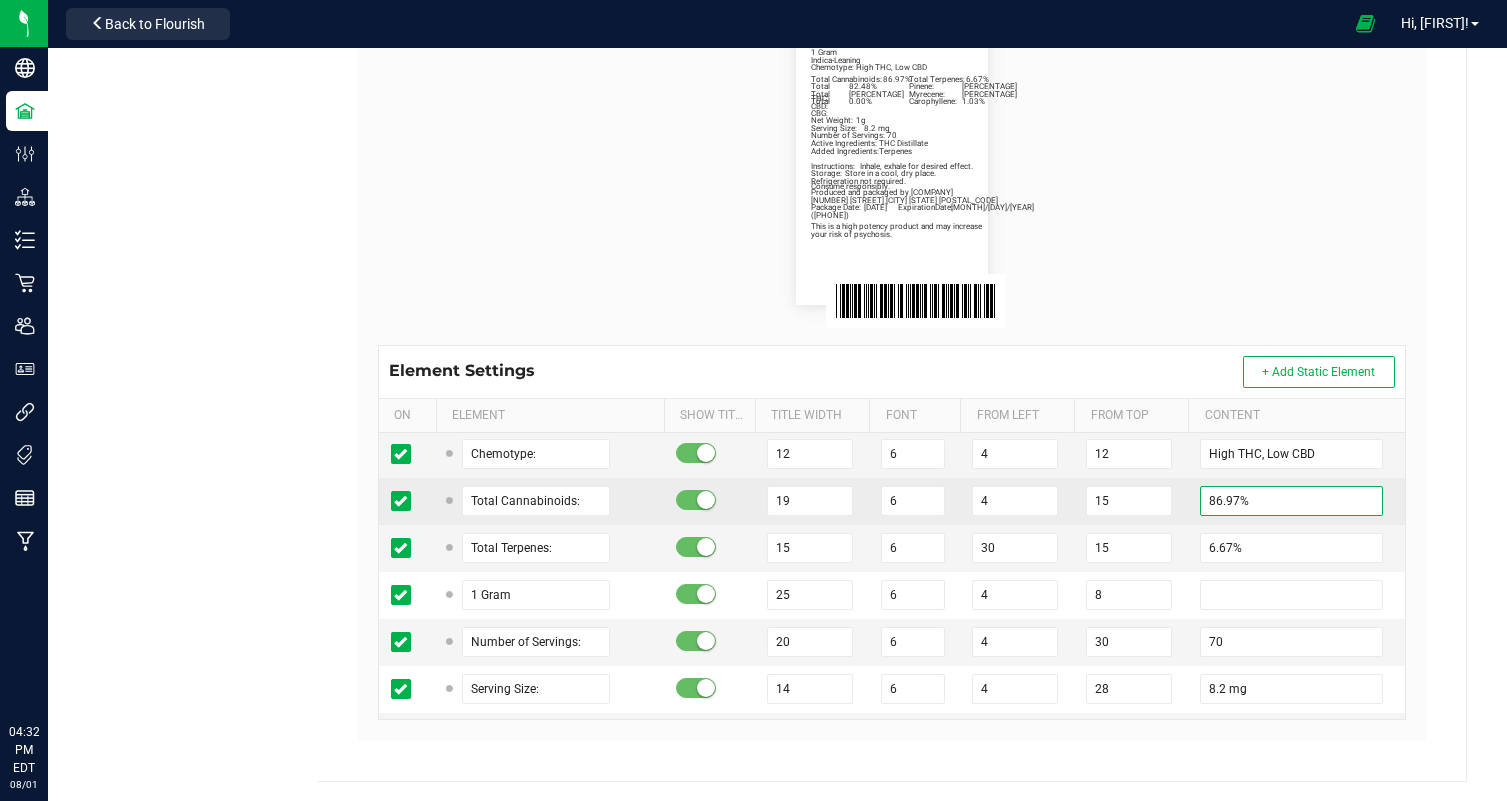 click on "86.97%" at bounding box center (1291, 501) 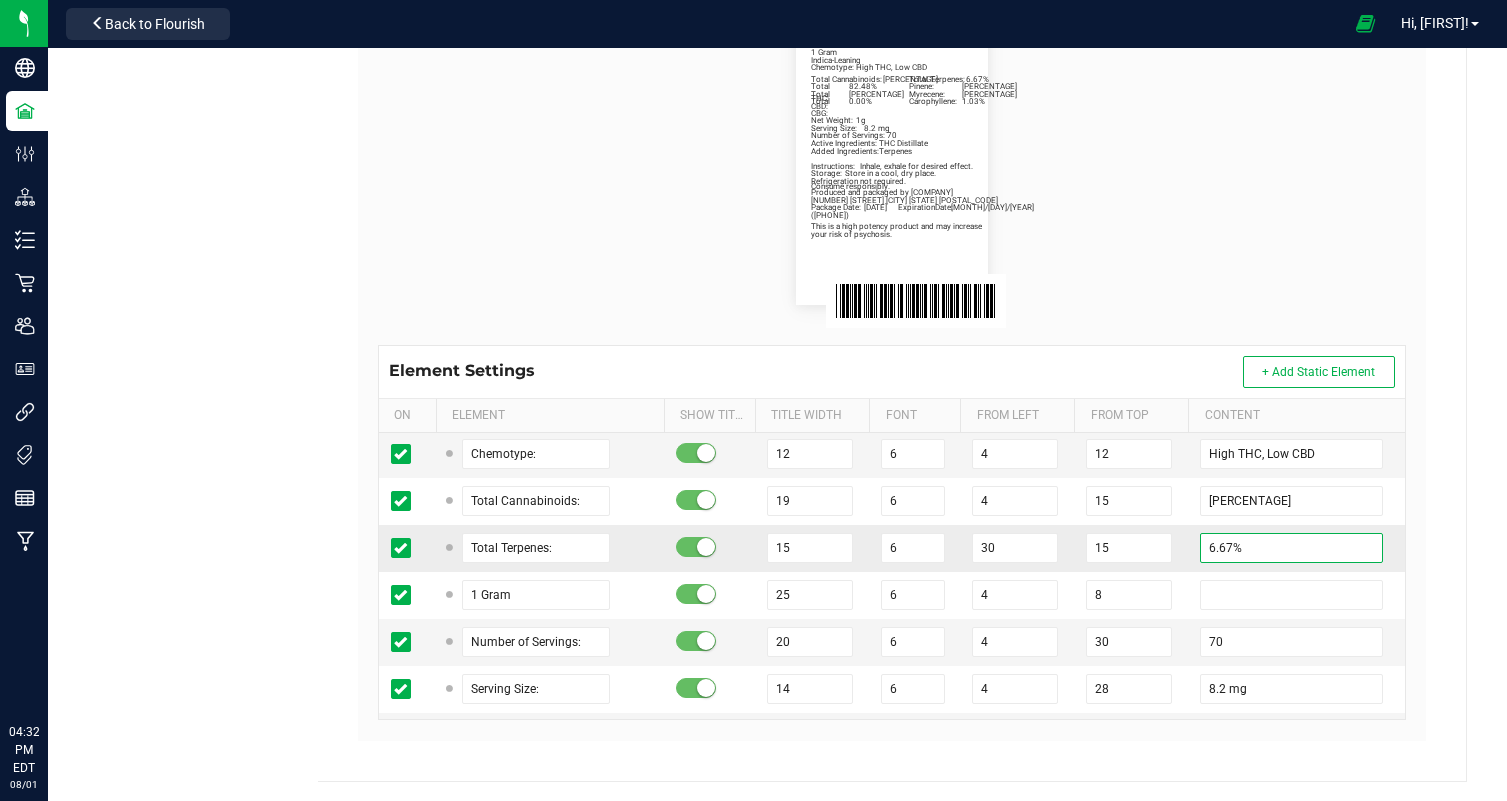 click on "6.67%" at bounding box center [1291, 548] 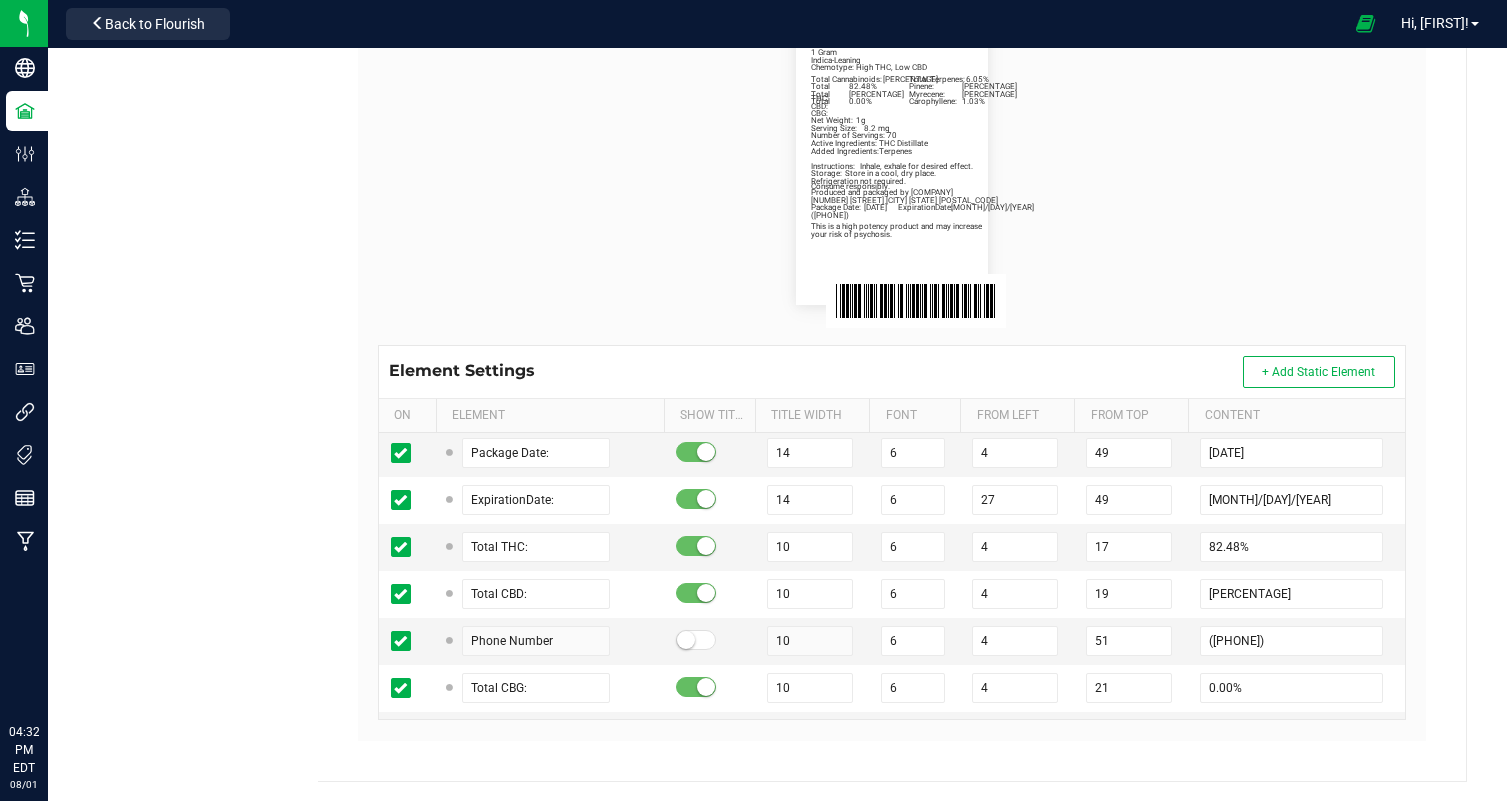 scroll, scrollTop: 615, scrollLeft: 0, axis: vertical 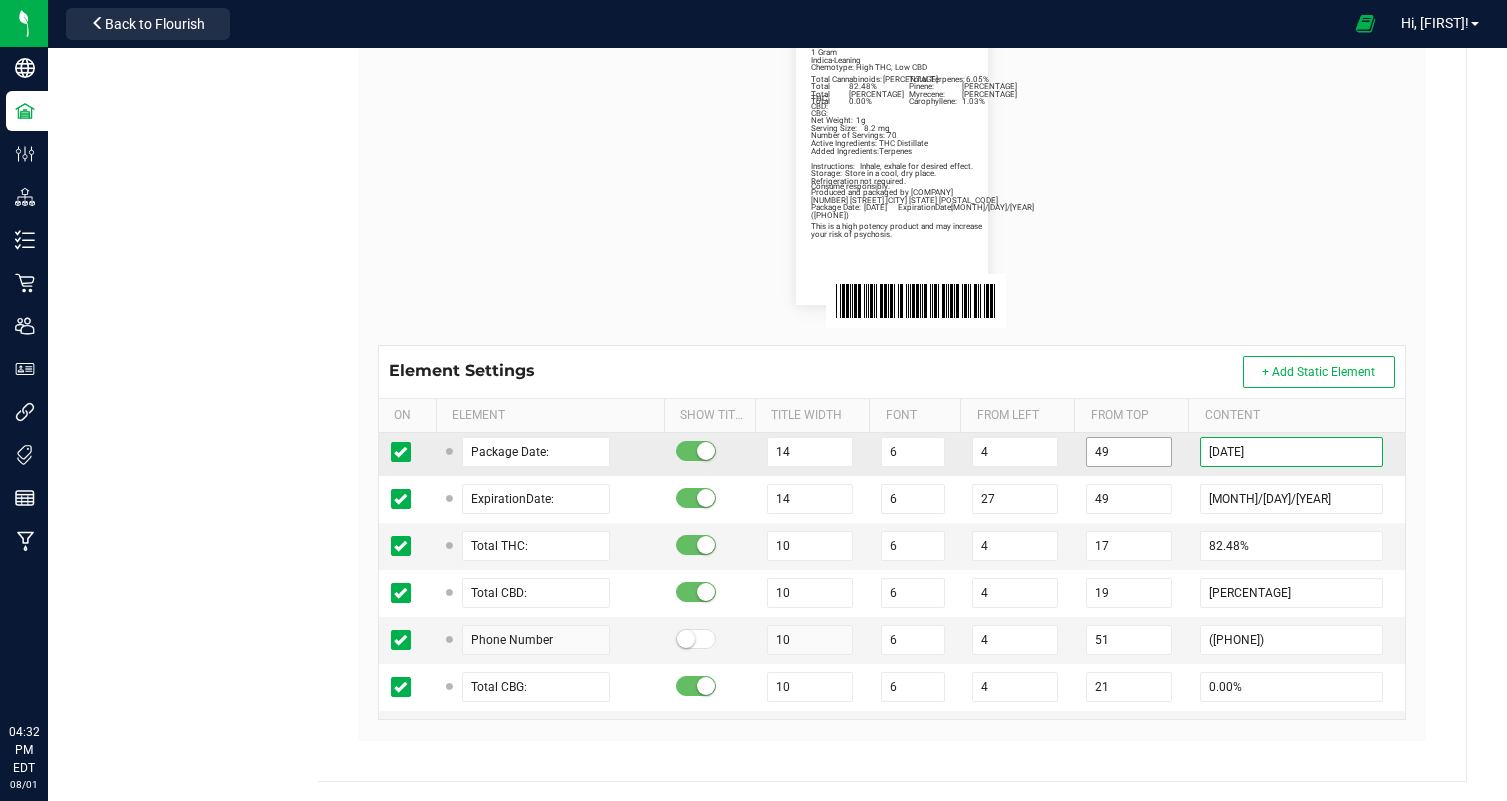 drag, startPoint x: 1240, startPoint y: 452, endPoint x: 1161, endPoint y: 452, distance: 79 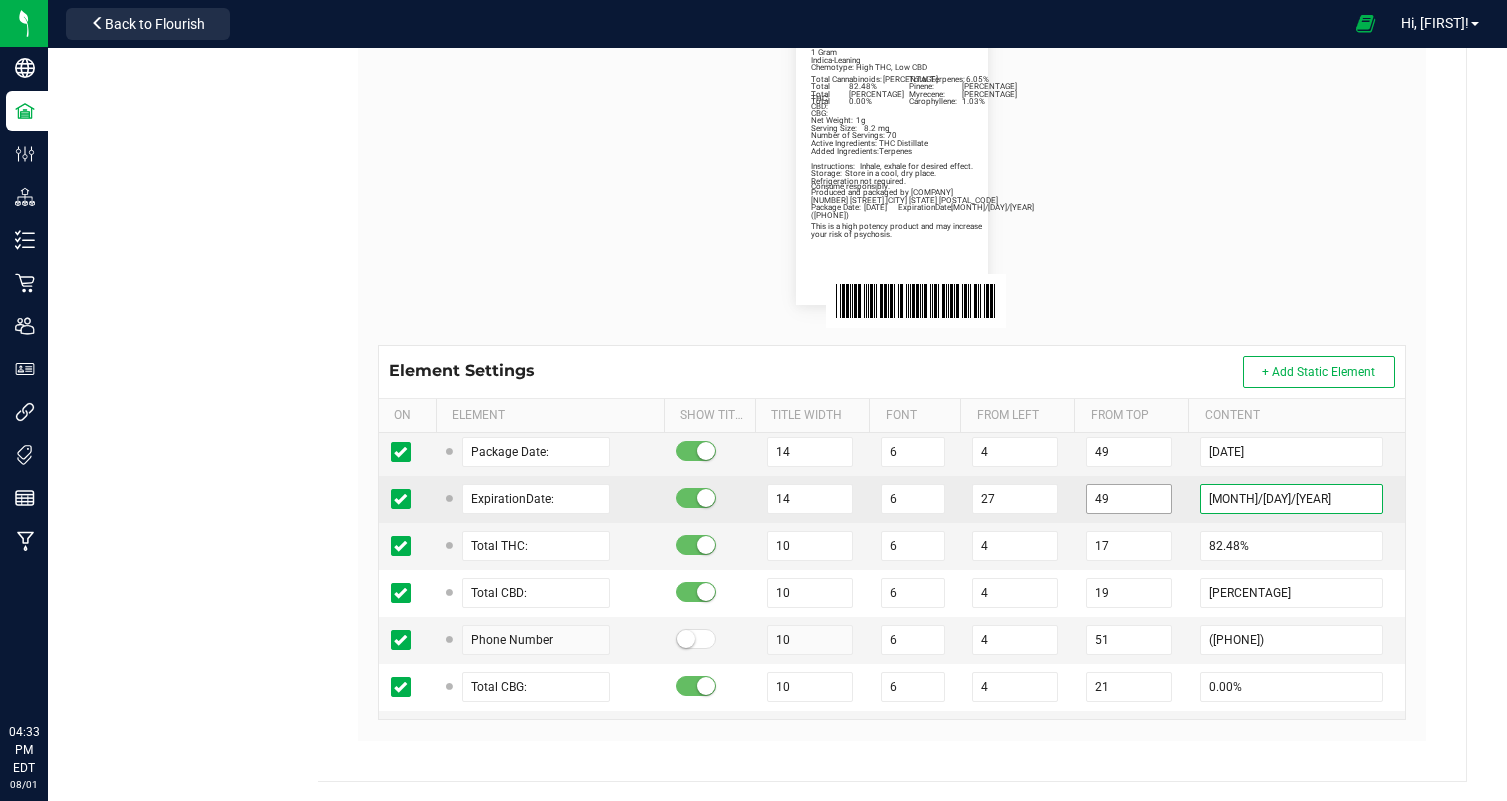 drag, startPoint x: 1240, startPoint y: 498, endPoint x: 1131, endPoint y: 498, distance: 109 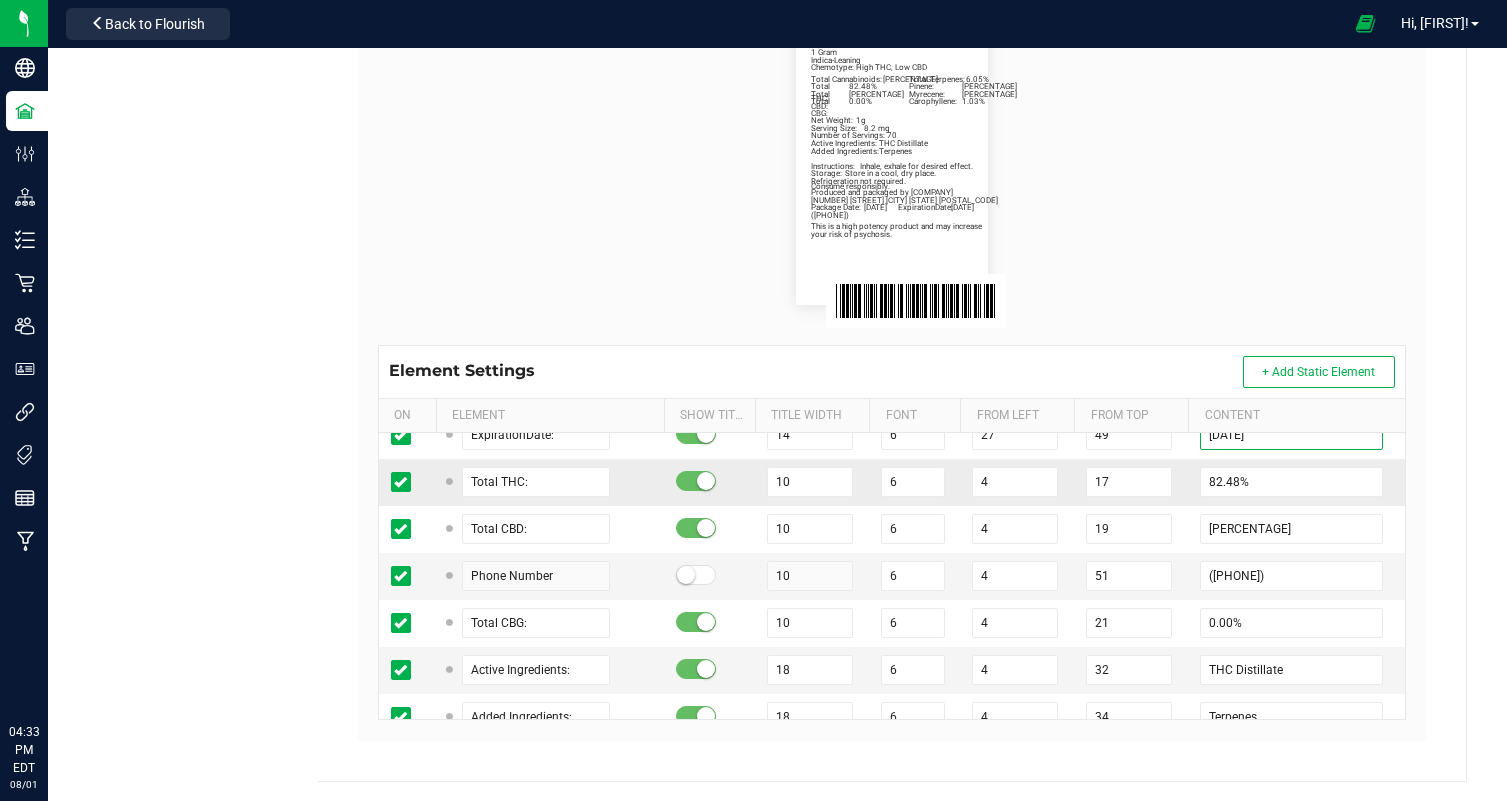 scroll, scrollTop: 706, scrollLeft: 0, axis: vertical 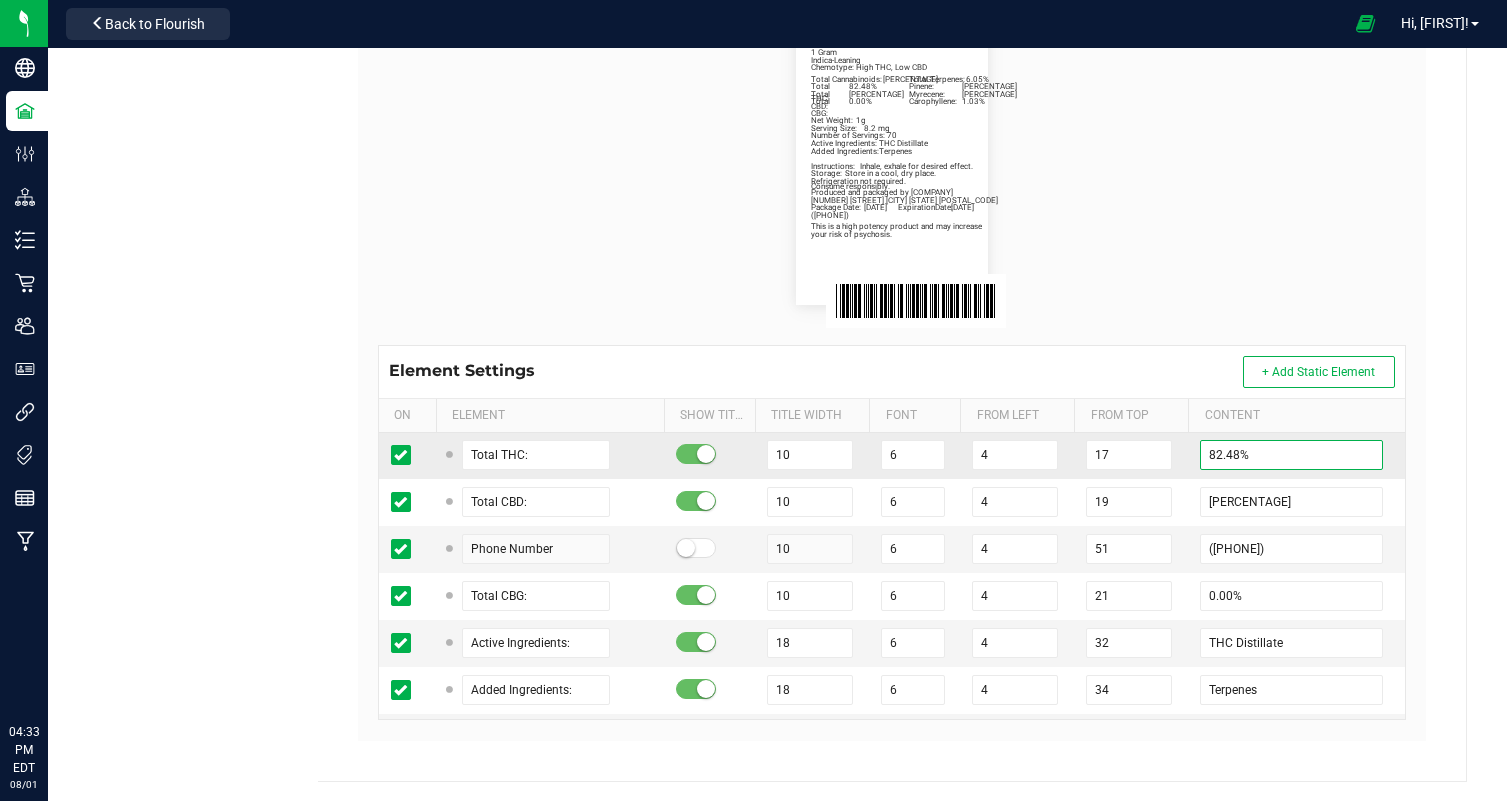 click on "82.48%" at bounding box center (1291, 455) 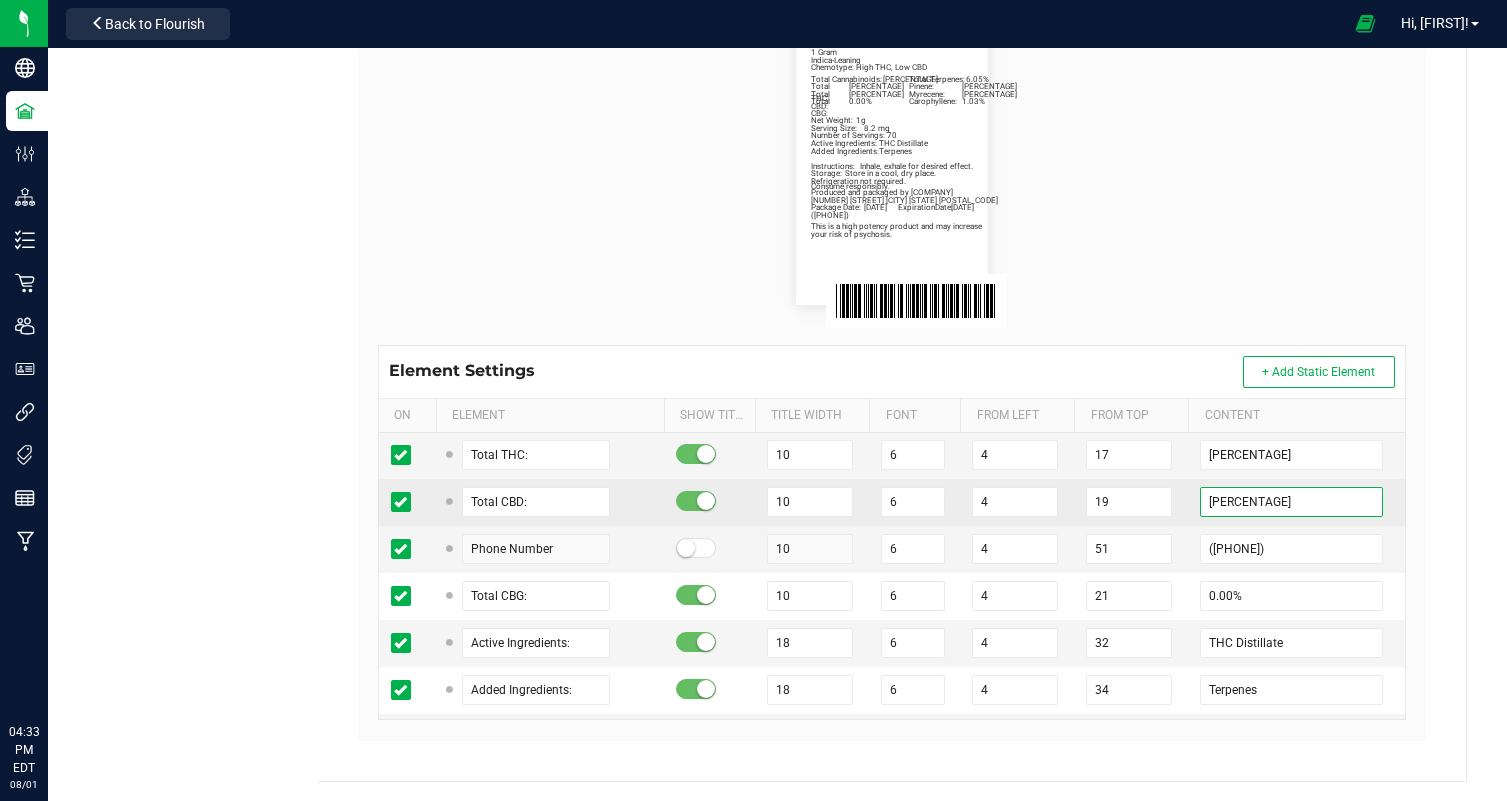 click on "[PERCENTAGE]" at bounding box center (1291, 502) 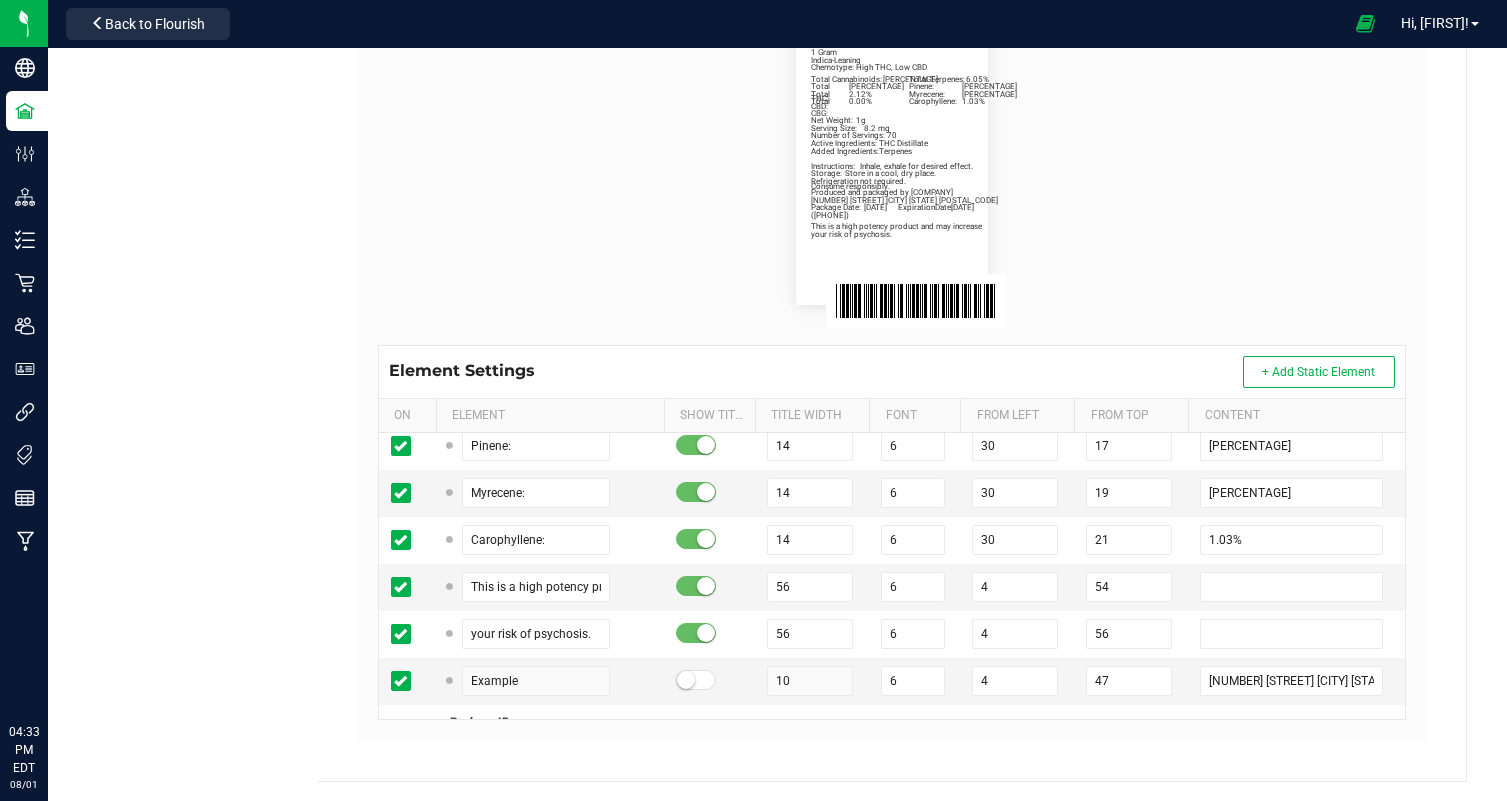 scroll, scrollTop: 1037, scrollLeft: 0, axis: vertical 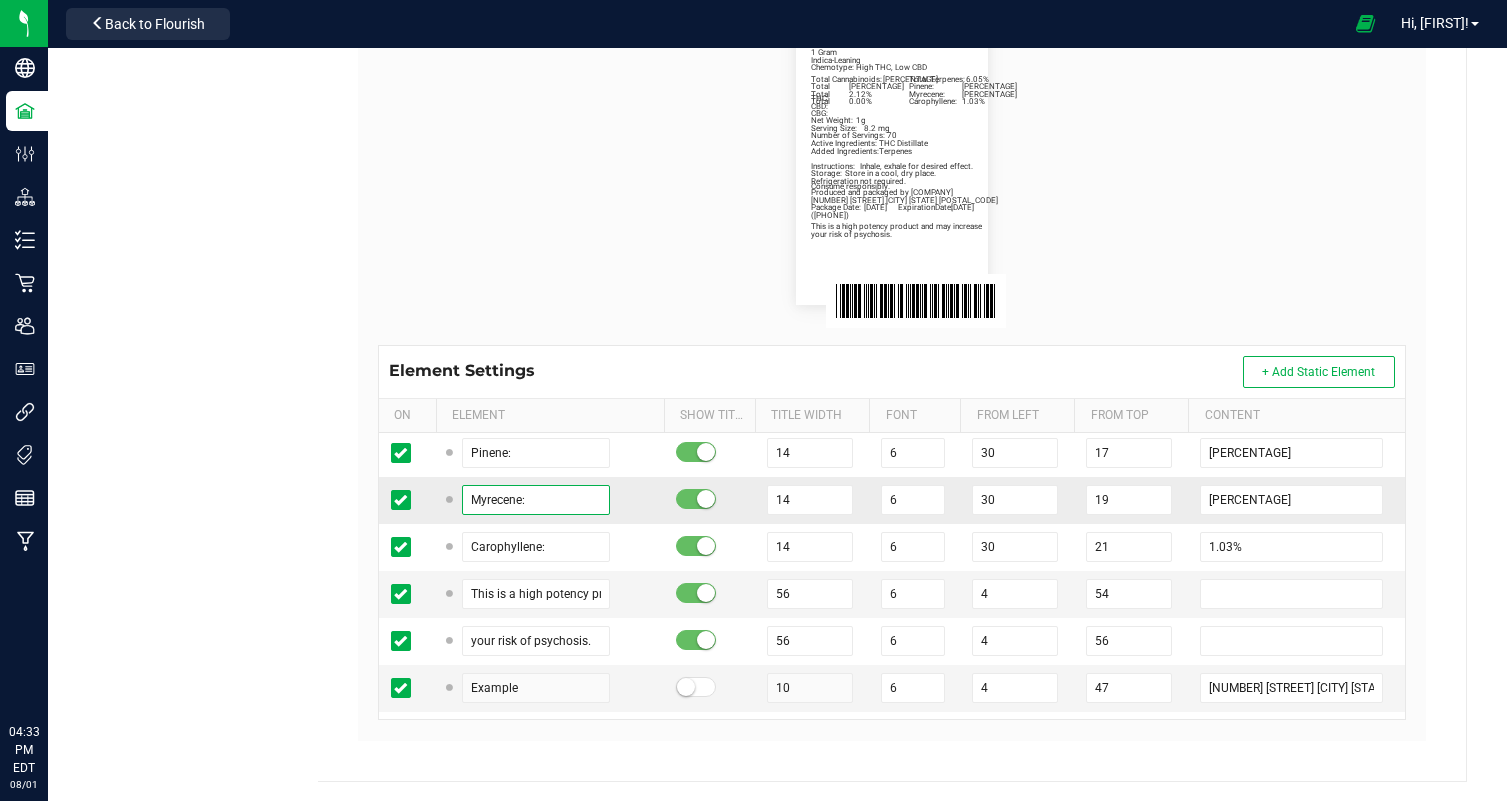 click on "Myrecene:" at bounding box center (536, 500) 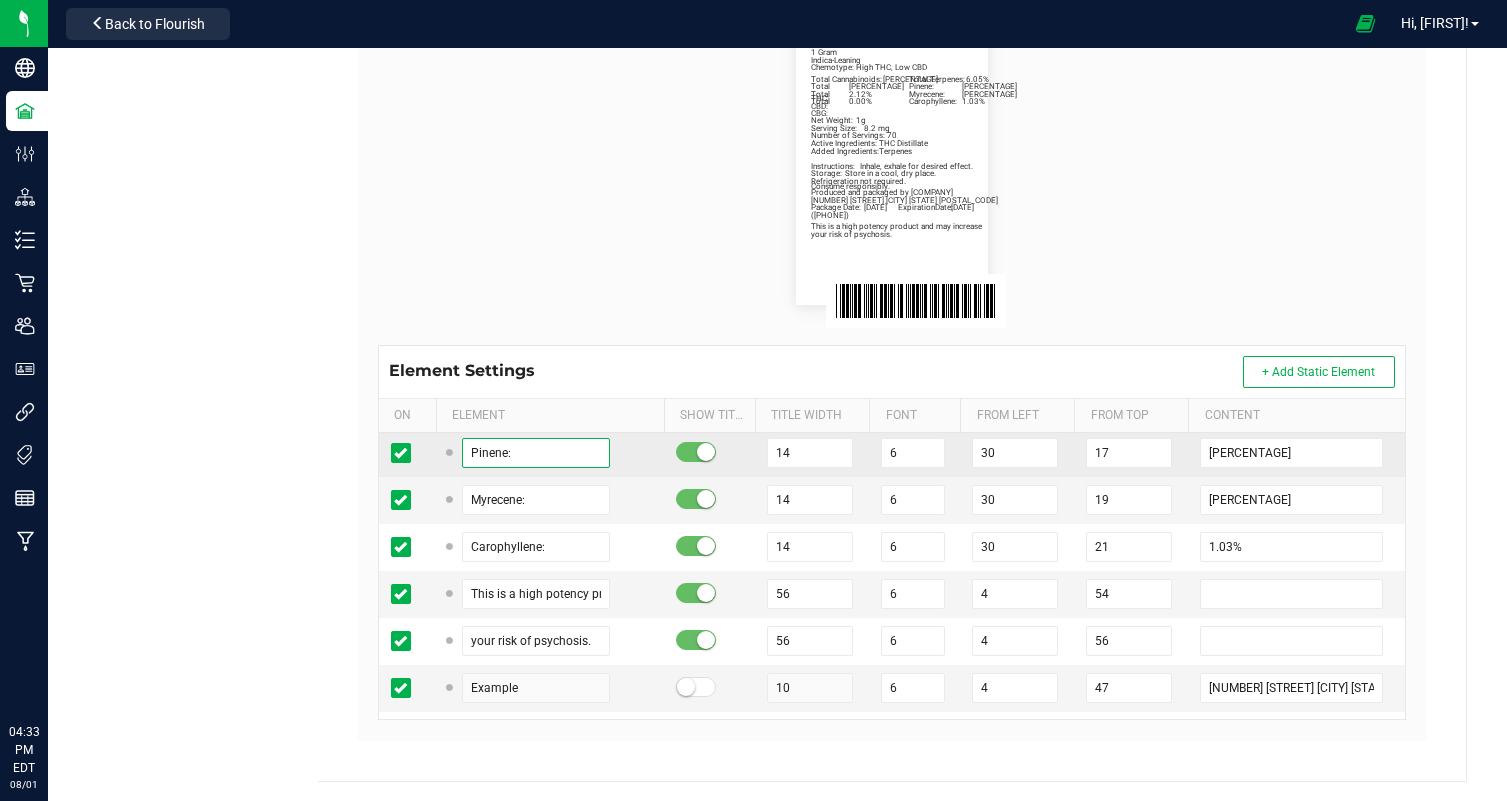 click on "Pinene:" at bounding box center [536, 453] 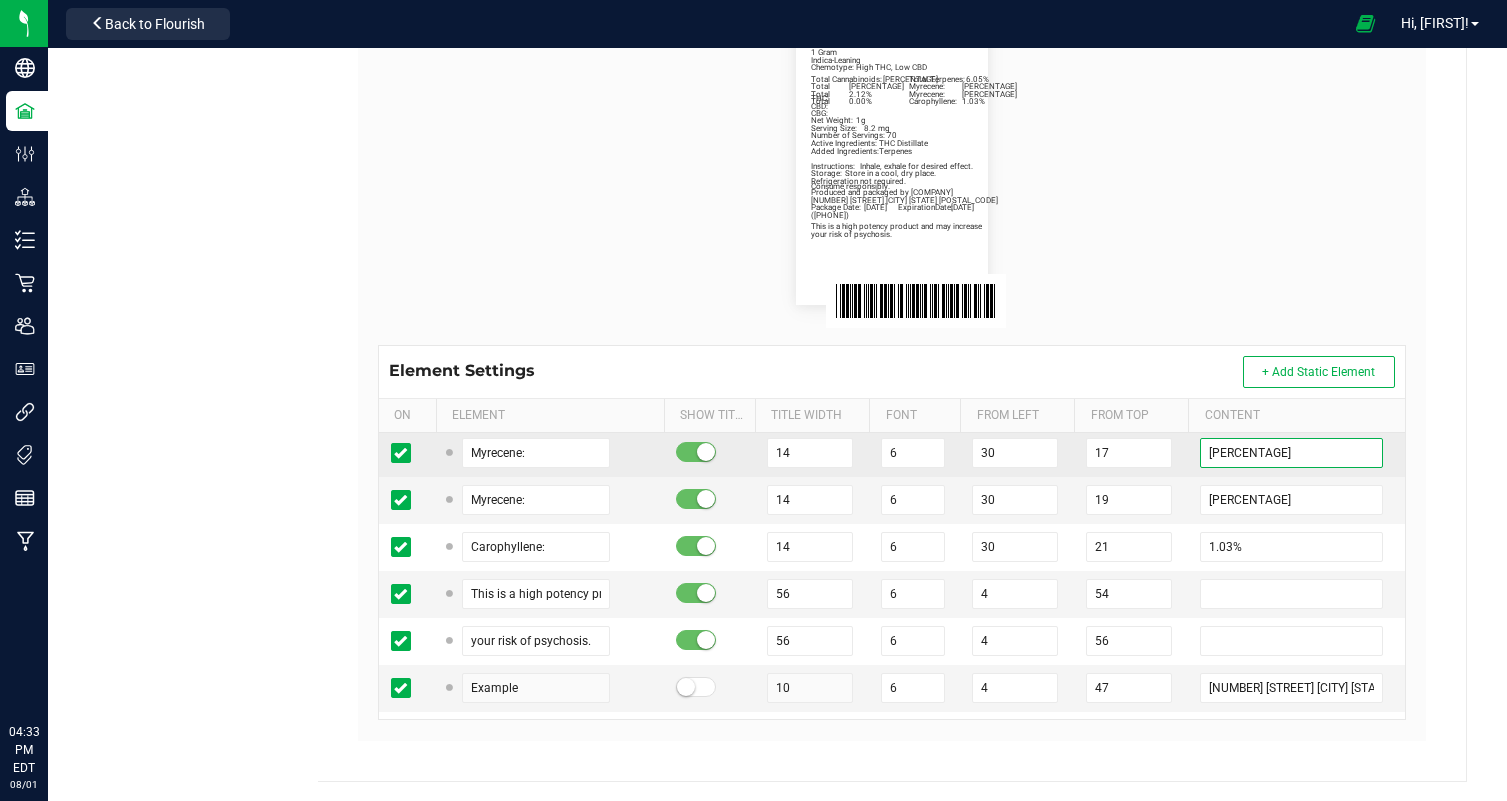 click on "[PERCENTAGE]" at bounding box center (1291, 453) 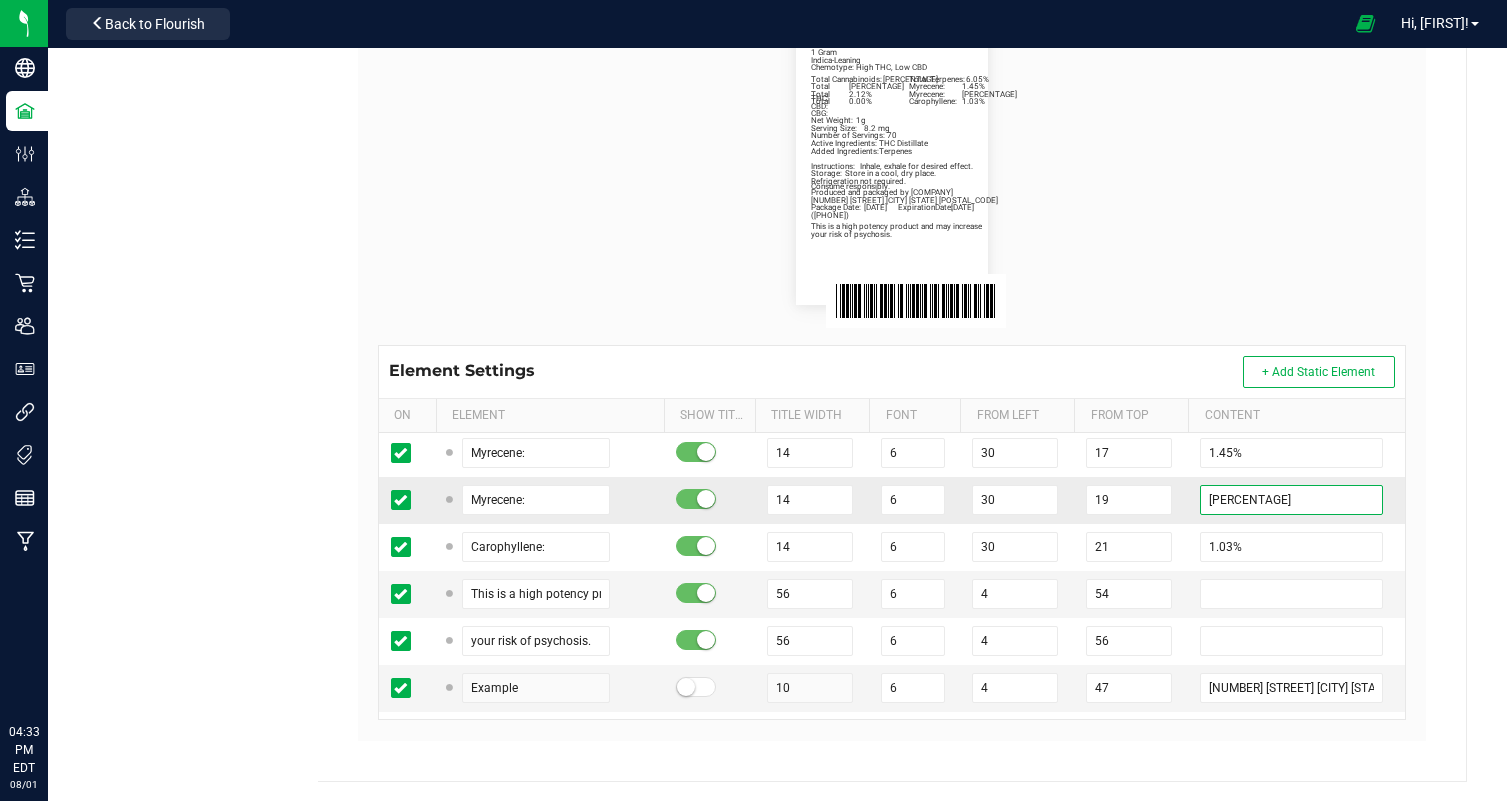 click on "[PERCENTAGE]" at bounding box center (1291, 500) 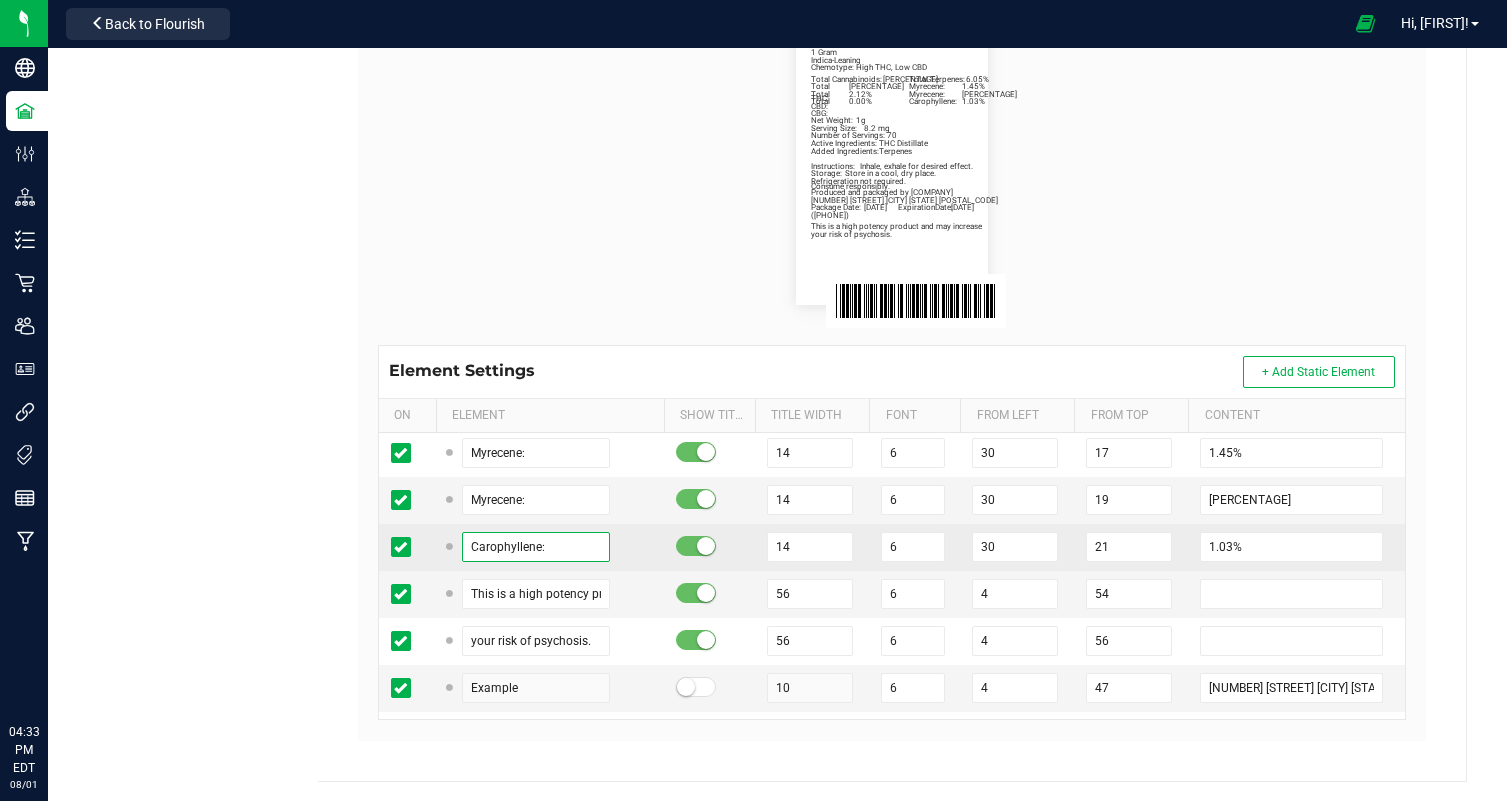 click on "Carophyllene:" at bounding box center (536, 547) 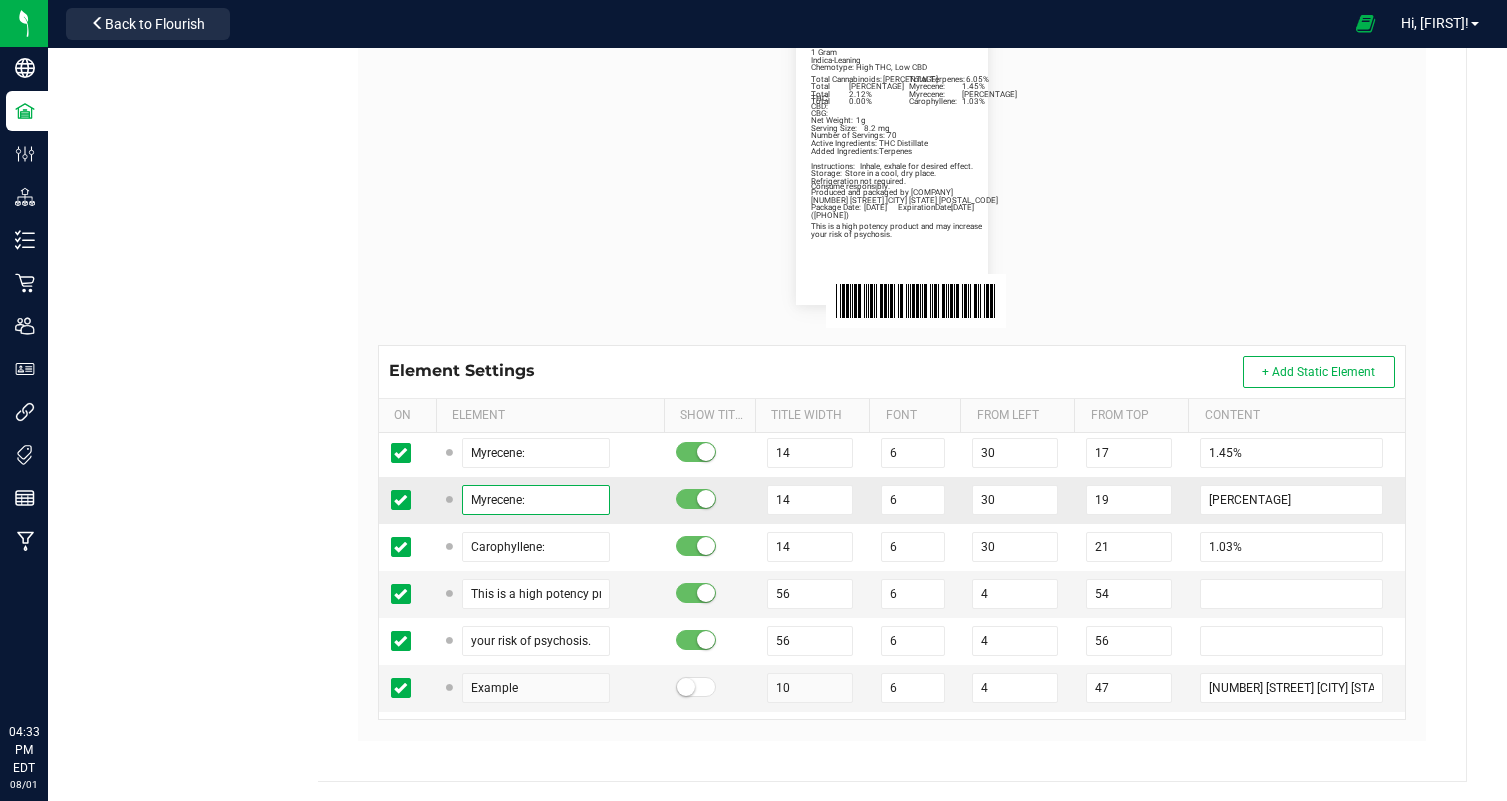 click on "Myrecene:" at bounding box center (536, 500) 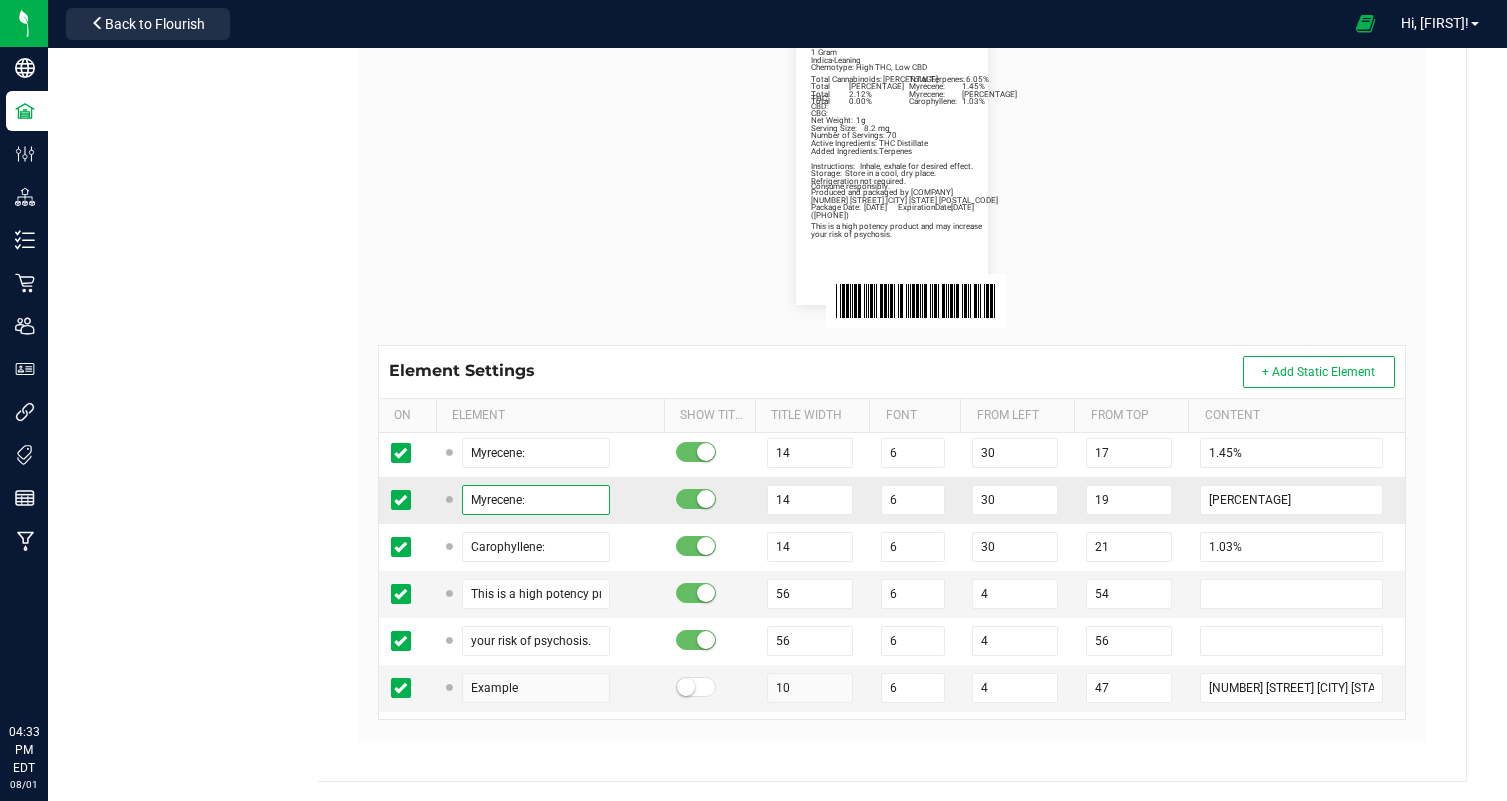 click on "Myrecene:" at bounding box center (536, 500) 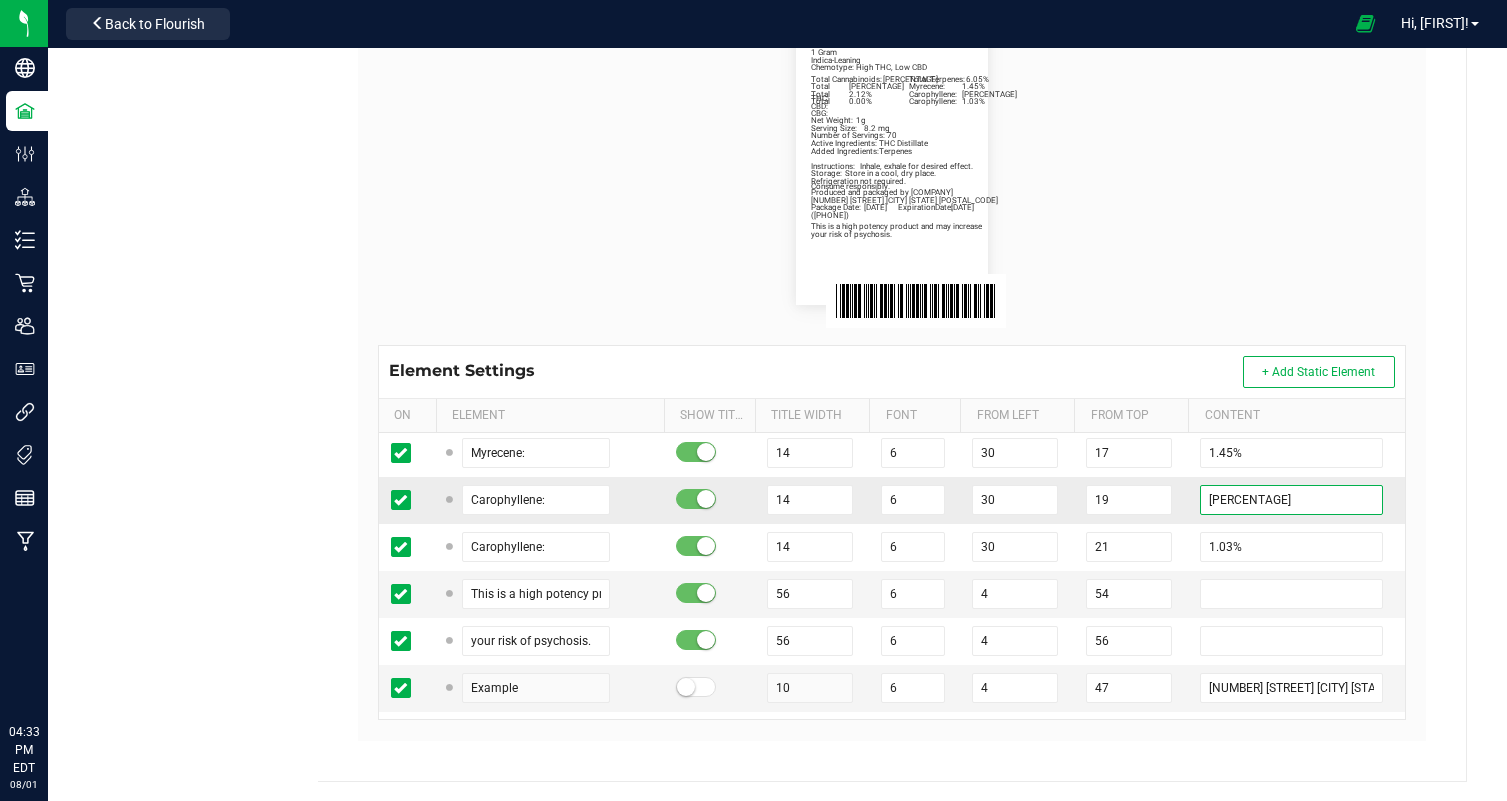 click on "[PERCENTAGE]" at bounding box center [1291, 500] 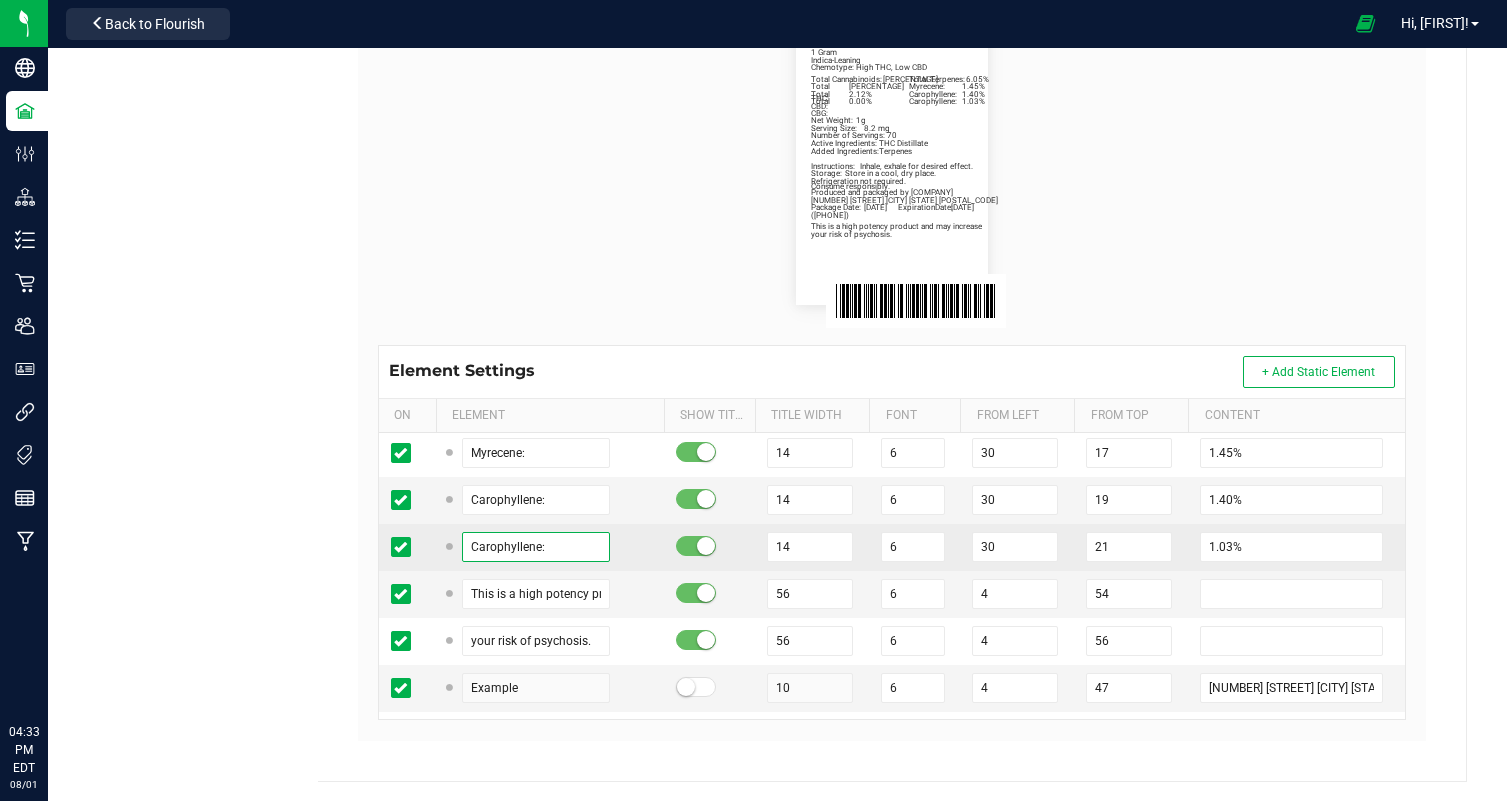 click on "Carophyllene:" at bounding box center (536, 547) 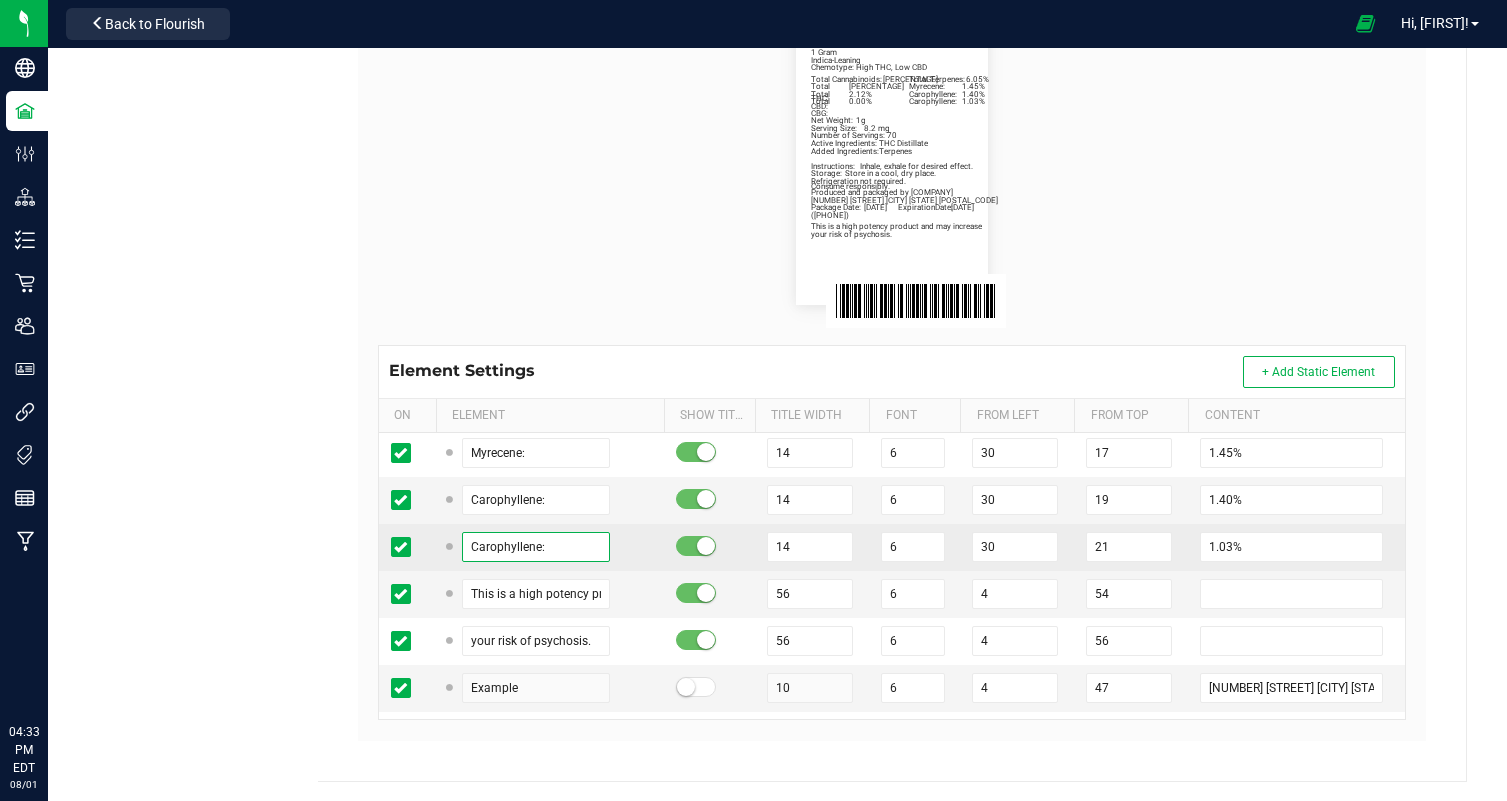 click on "Carophyllene:" at bounding box center [536, 547] 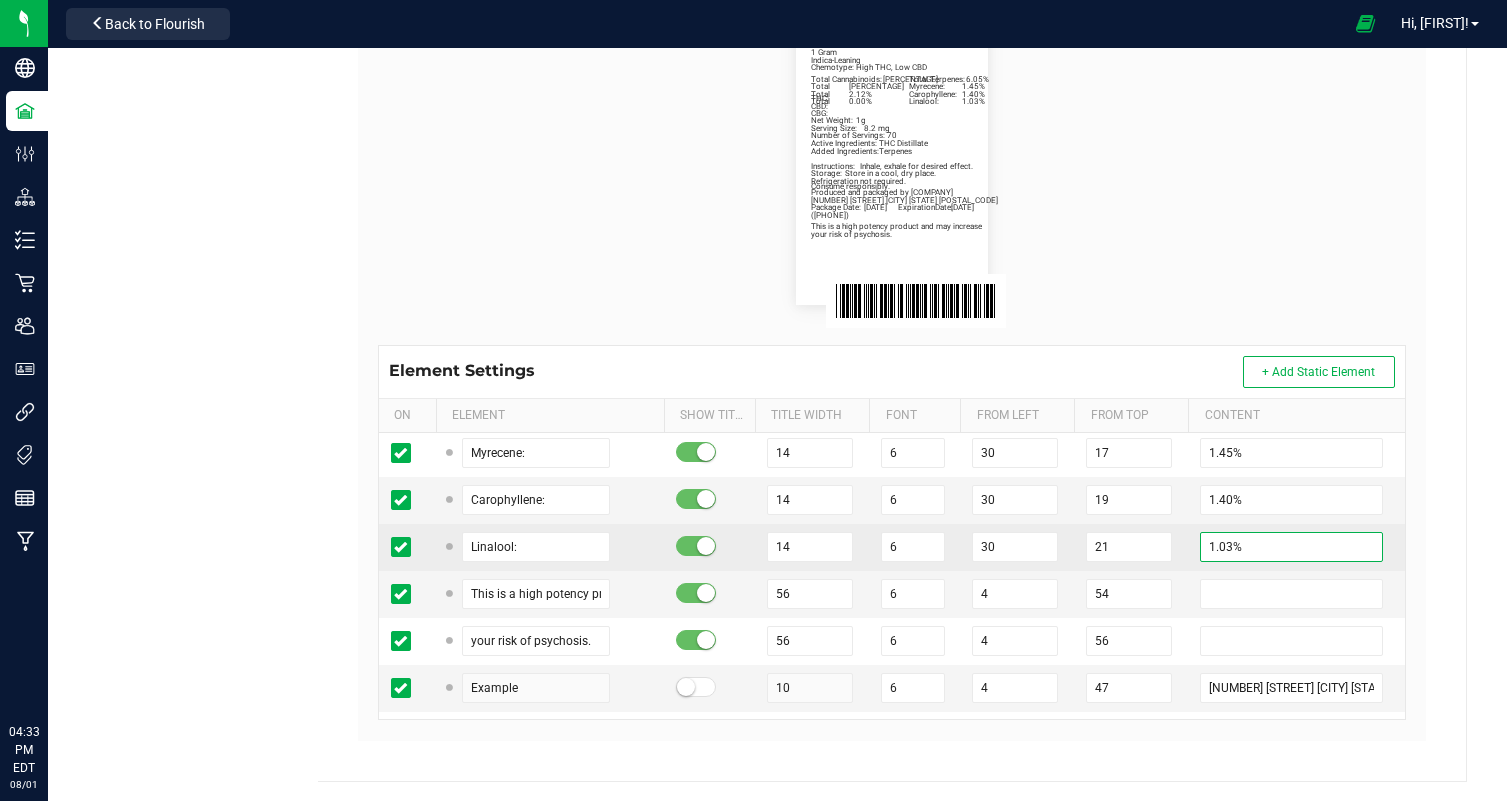 click on "1.03%" at bounding box center [1291, 547] 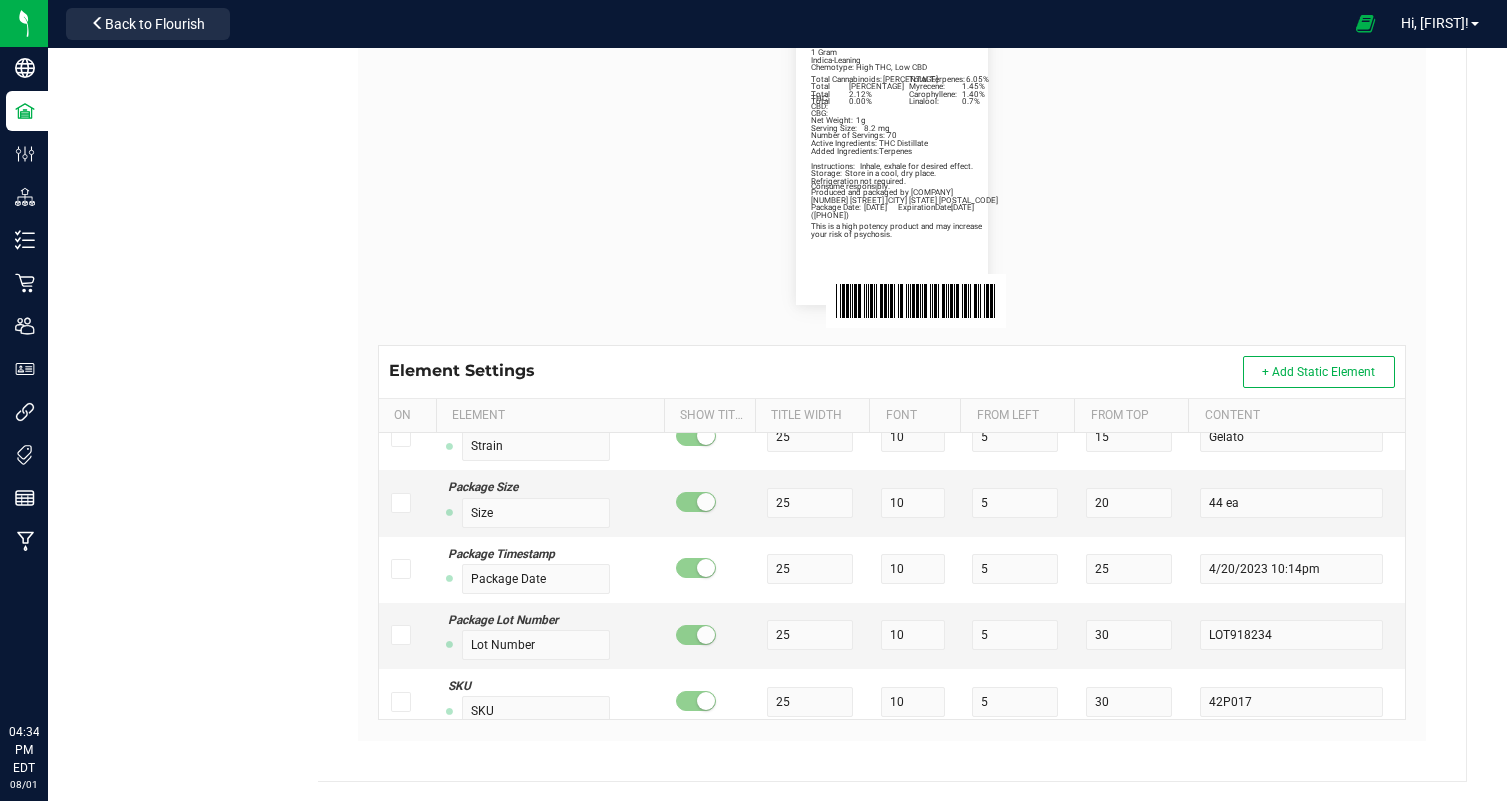 scroll, scrollTop: 1488, scrollLeft: 0, axis: vertical 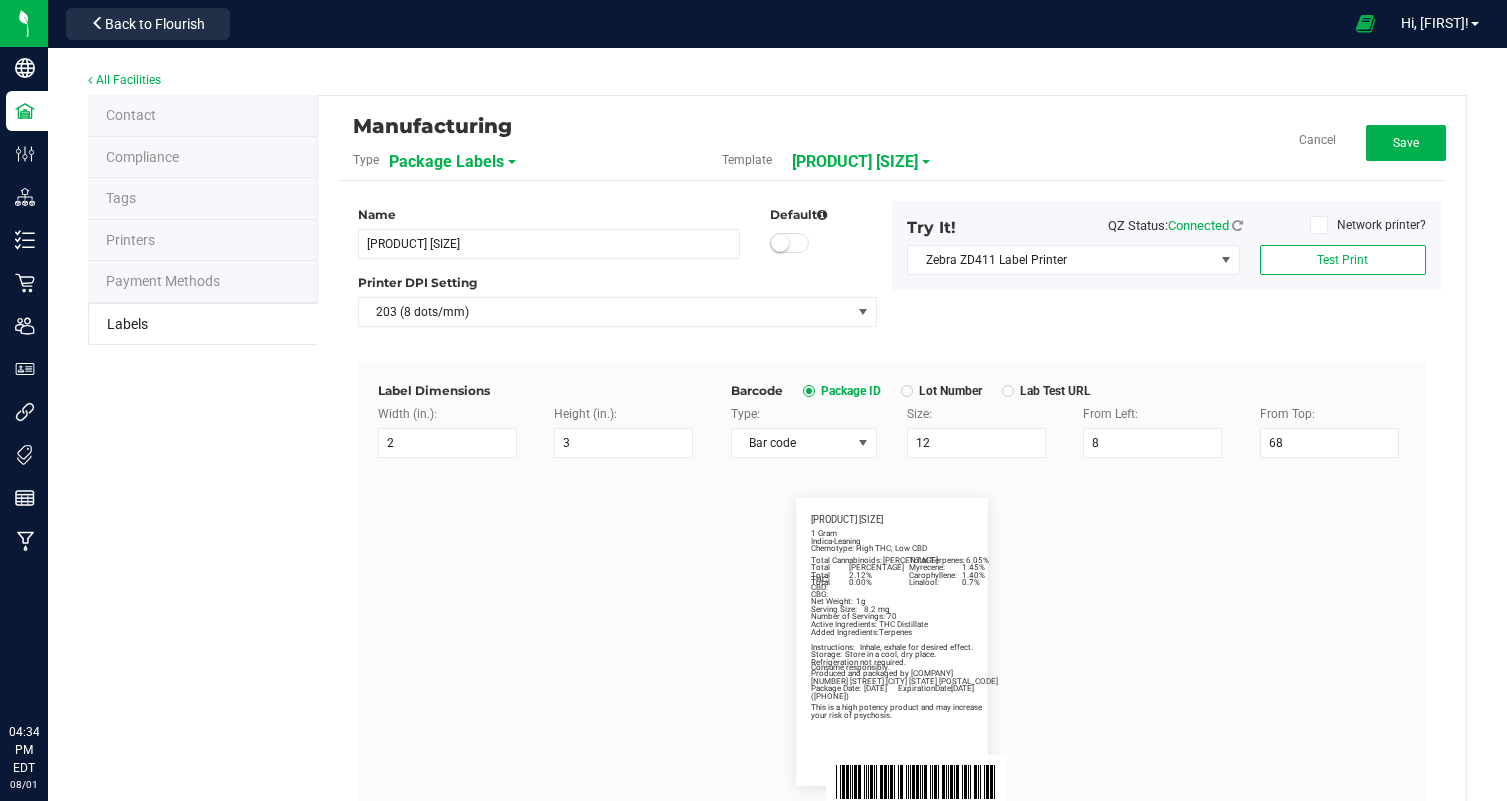 click on "Manufacturing Type Package Labels Template [PRODUCT_NAME] Cancel Save Name [PRODUCT_NAME] Default Printer DPI Setting 203 (8 dots/mm) Try It! QZ Status: Connected Network printer? Zebra ZD411 Label Printer Test Print Label Dimensions Width (in.): 2 Height (in.): 3 Barcode Package ID Lot Number Lab Test URL Type: Bar code Size: 12 From Left: 8 From Top: 68 [PRODUCT_NAME] Net Weight: 1g Indica-Leaning Chemotype: High THC, Low CBD Total Cannabinoids: 87.31% Total Terpenes: 6.05% 1 Gram Number of Servings: 70 Serving Size: 8.2 mg Produced and packaged by [BUSINESS_NAME] Storage: Store in a cool, dry place. Instructions: Inhale, exhale for desired effect. Refrigeration not required. Package Date: [DATE] ExpirationDate: [DATE] Total THC: 81.23% Total CBD: 2.12% ([PHONE_NUMBER]) Total CBG: 0.00% Active Ingredients: THC Distillate Added Ingredients:" at bounding box center (892, 679) 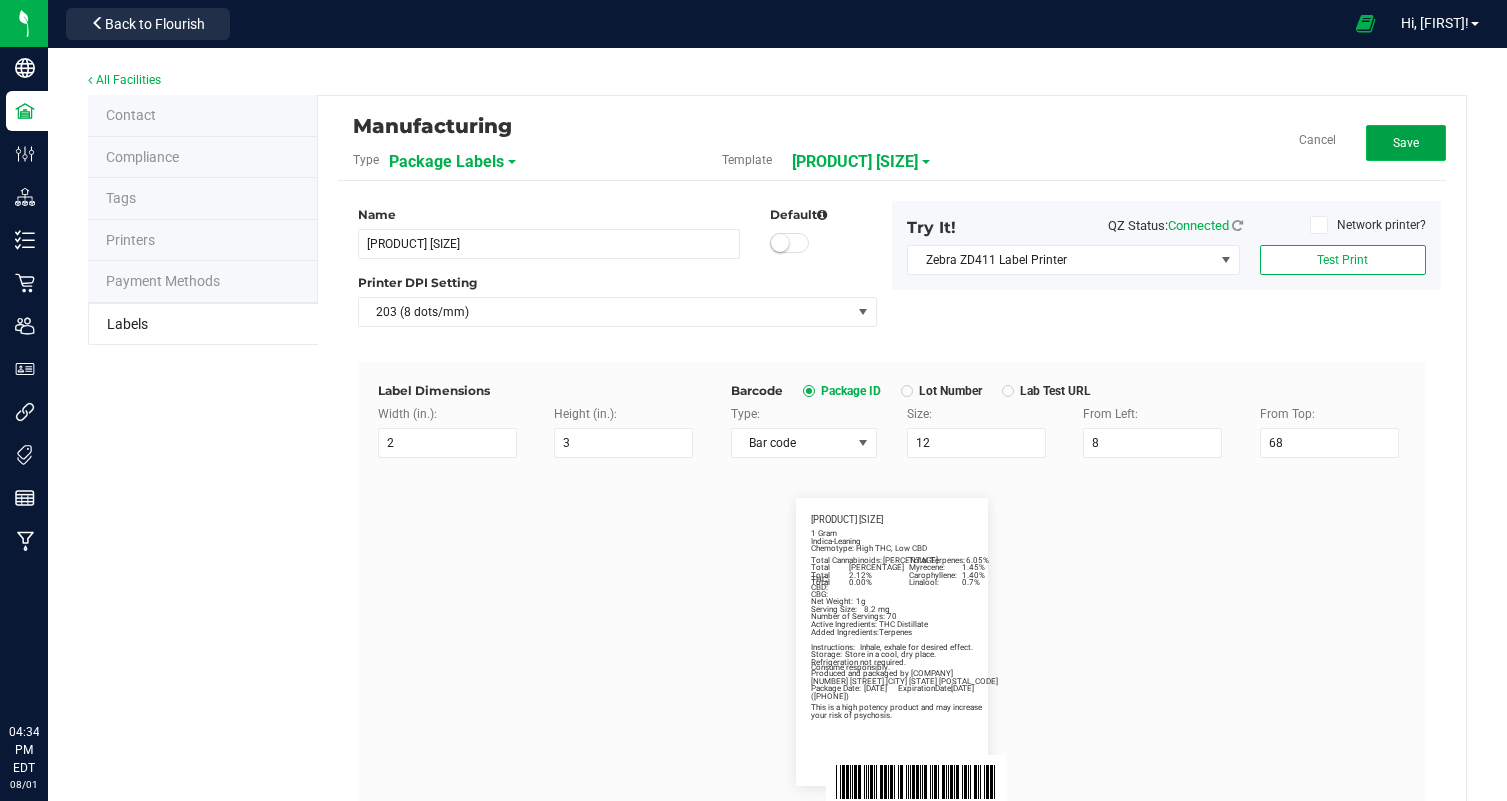 click on "Save" at bounding box center (1406, 143) 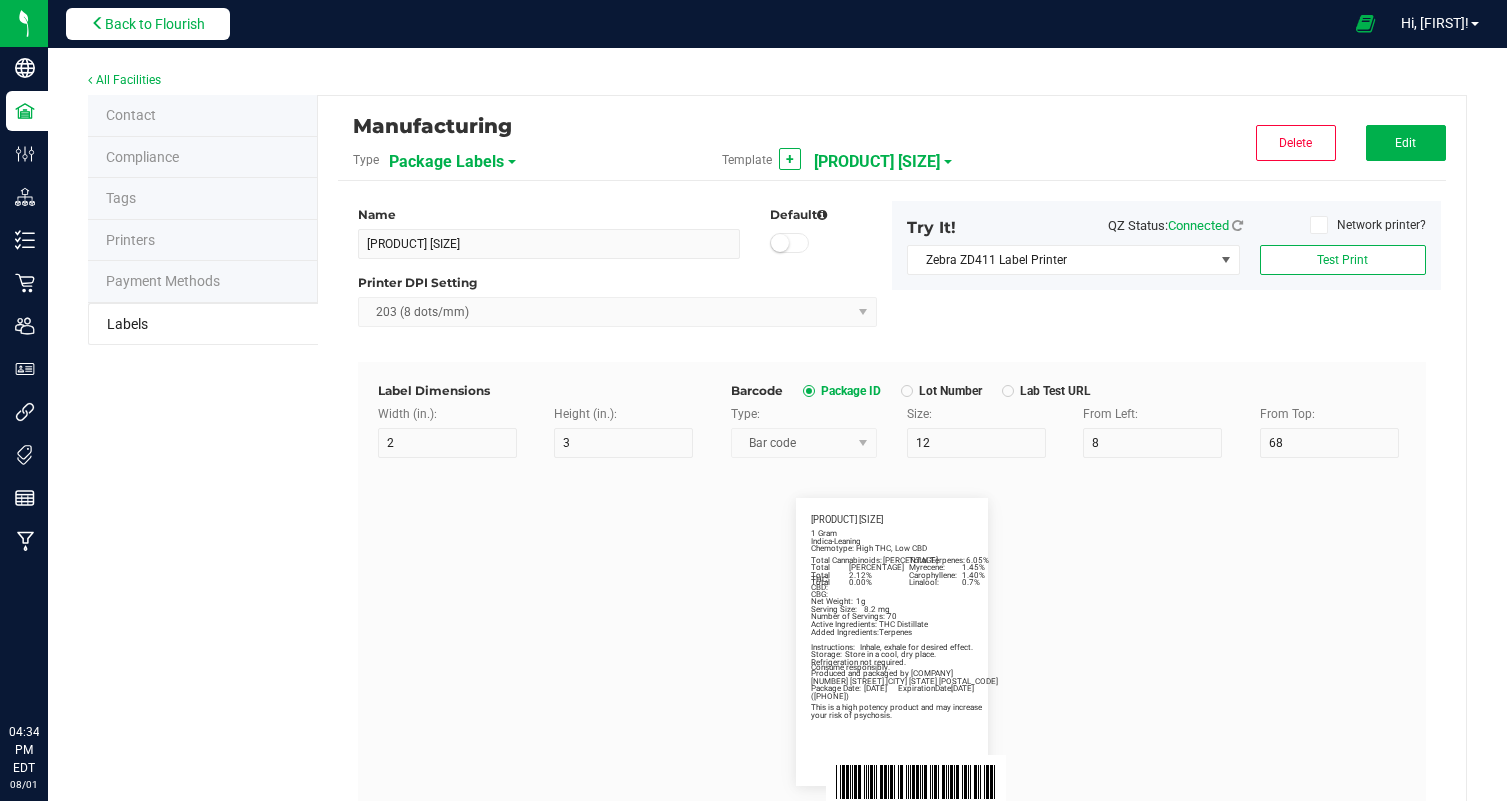 click on "Back to Flourish" at bounding box center (155, 24) 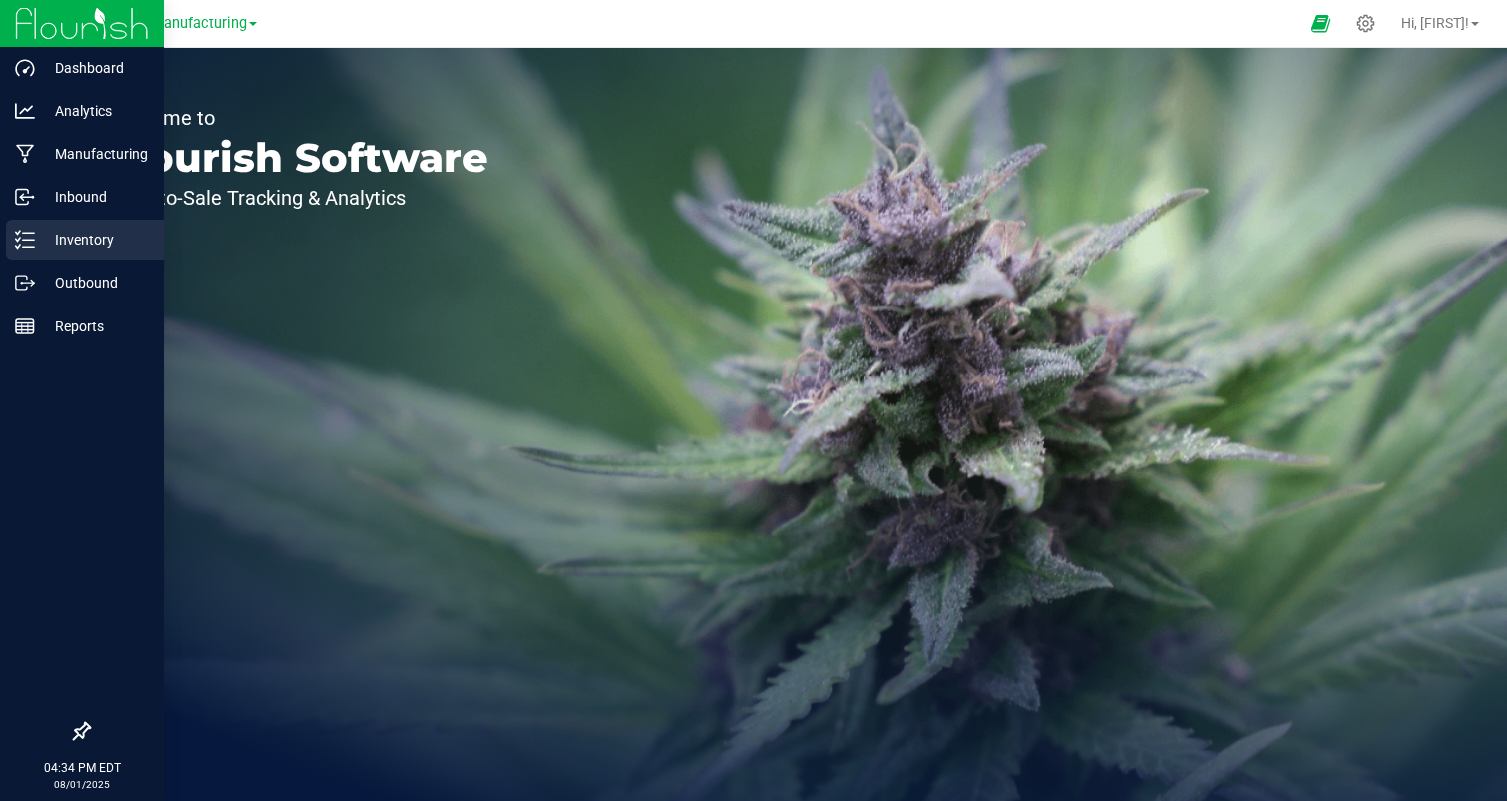 click on "Inventory" at bounding box center [95, 240] 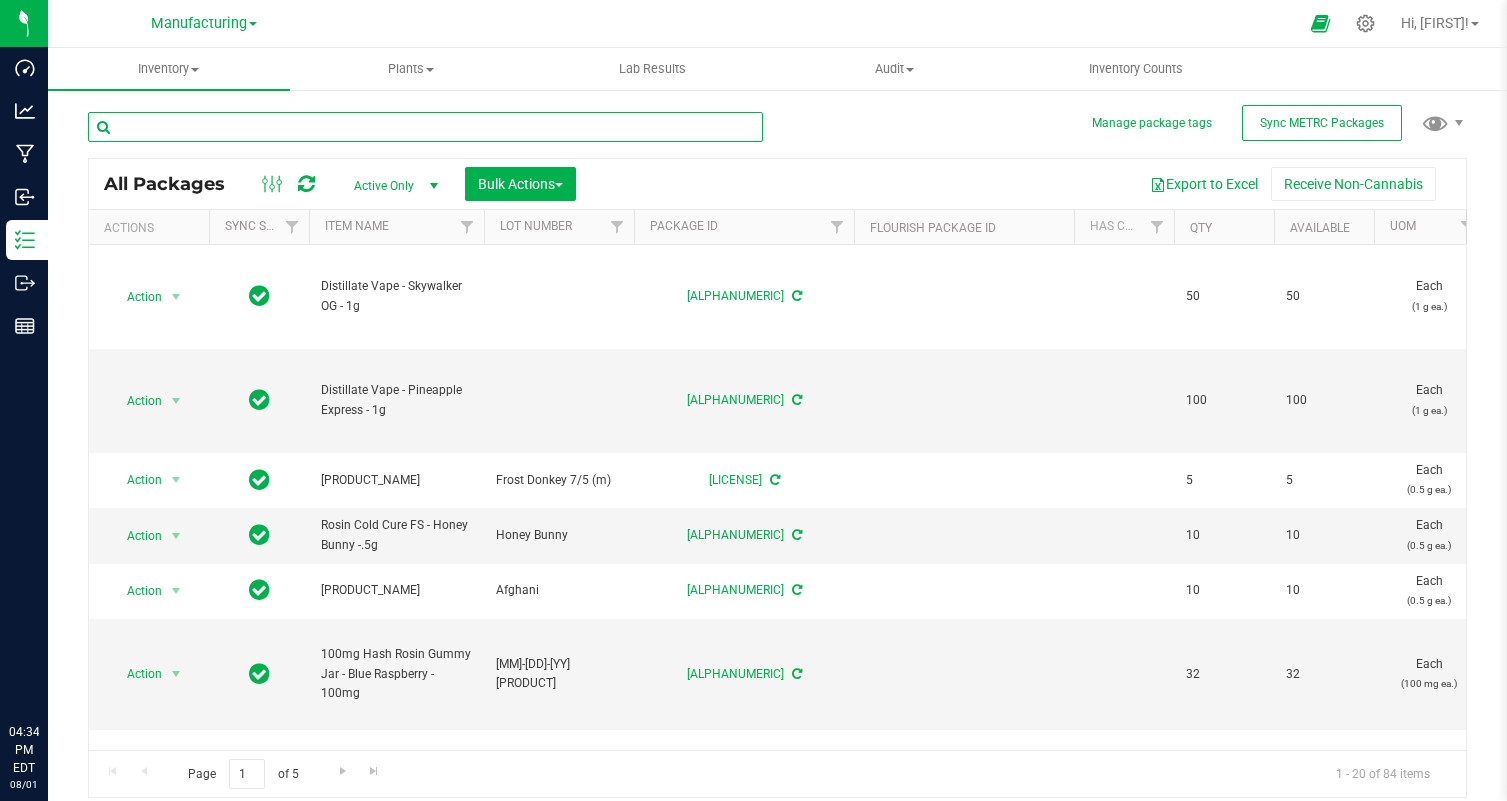 click at bounding box center (425, 127) 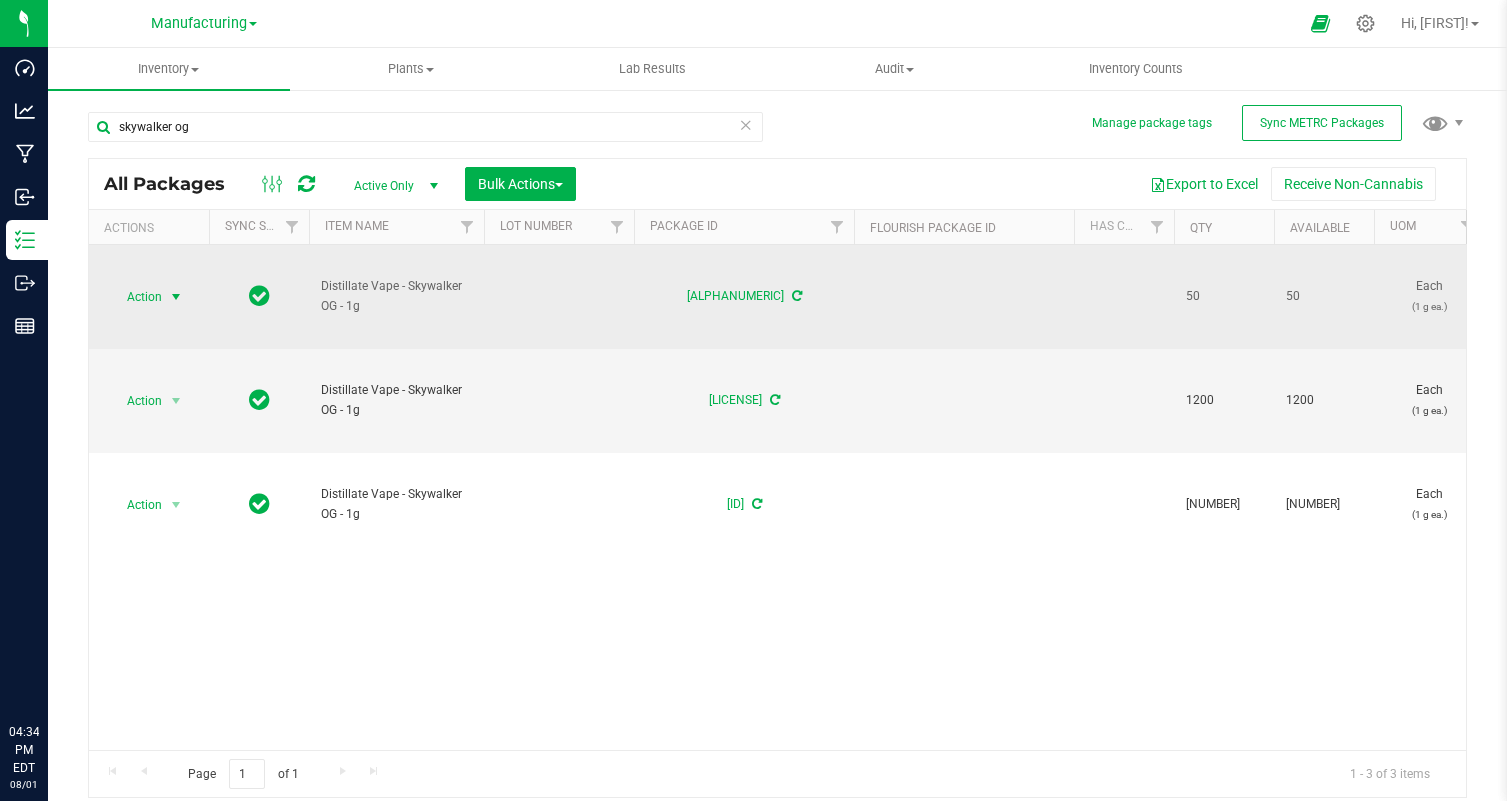 click on "Action" at bounding box center (136, 297) 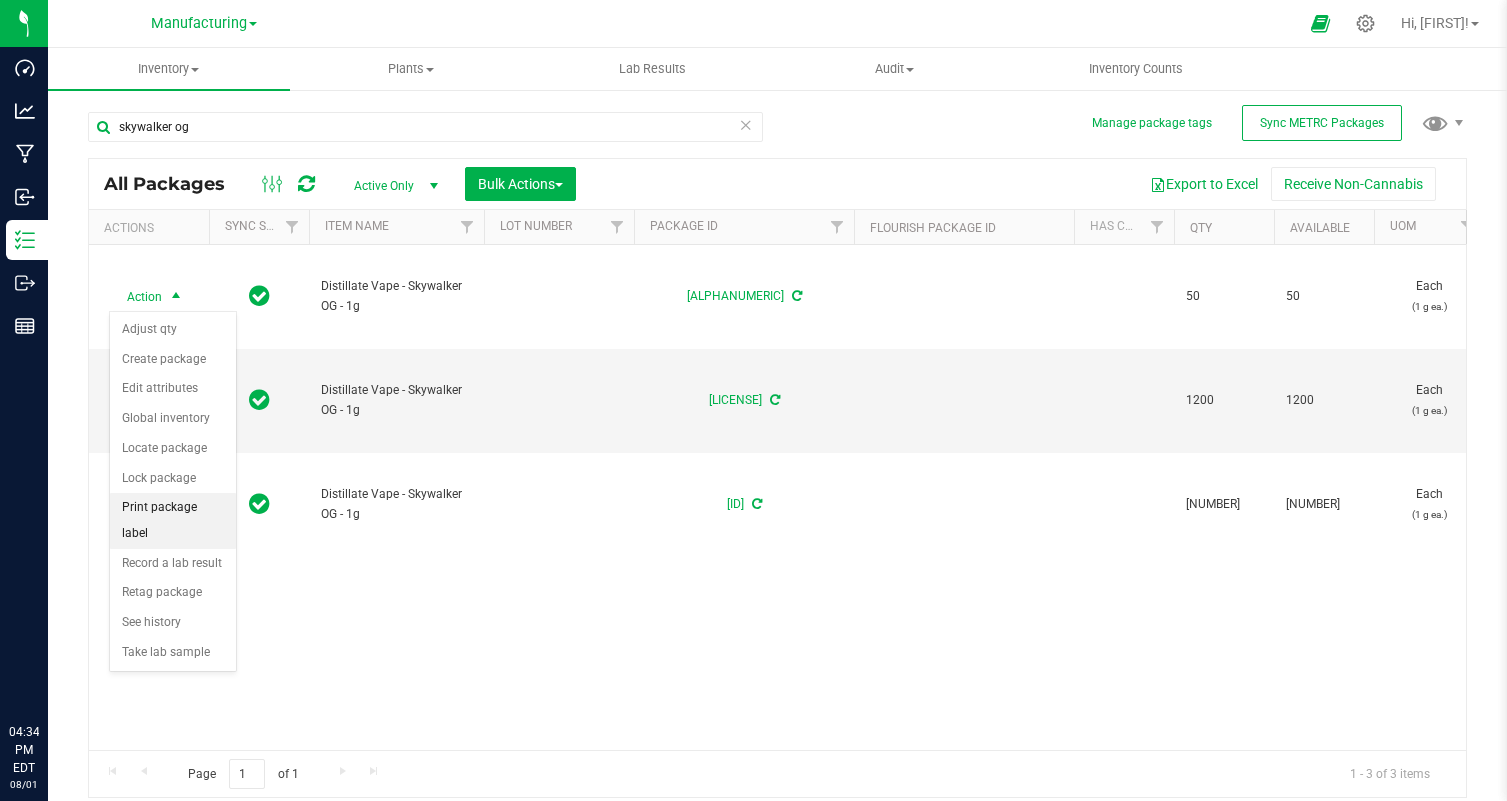 click on "Print package label" at bounding box center [173, 520] 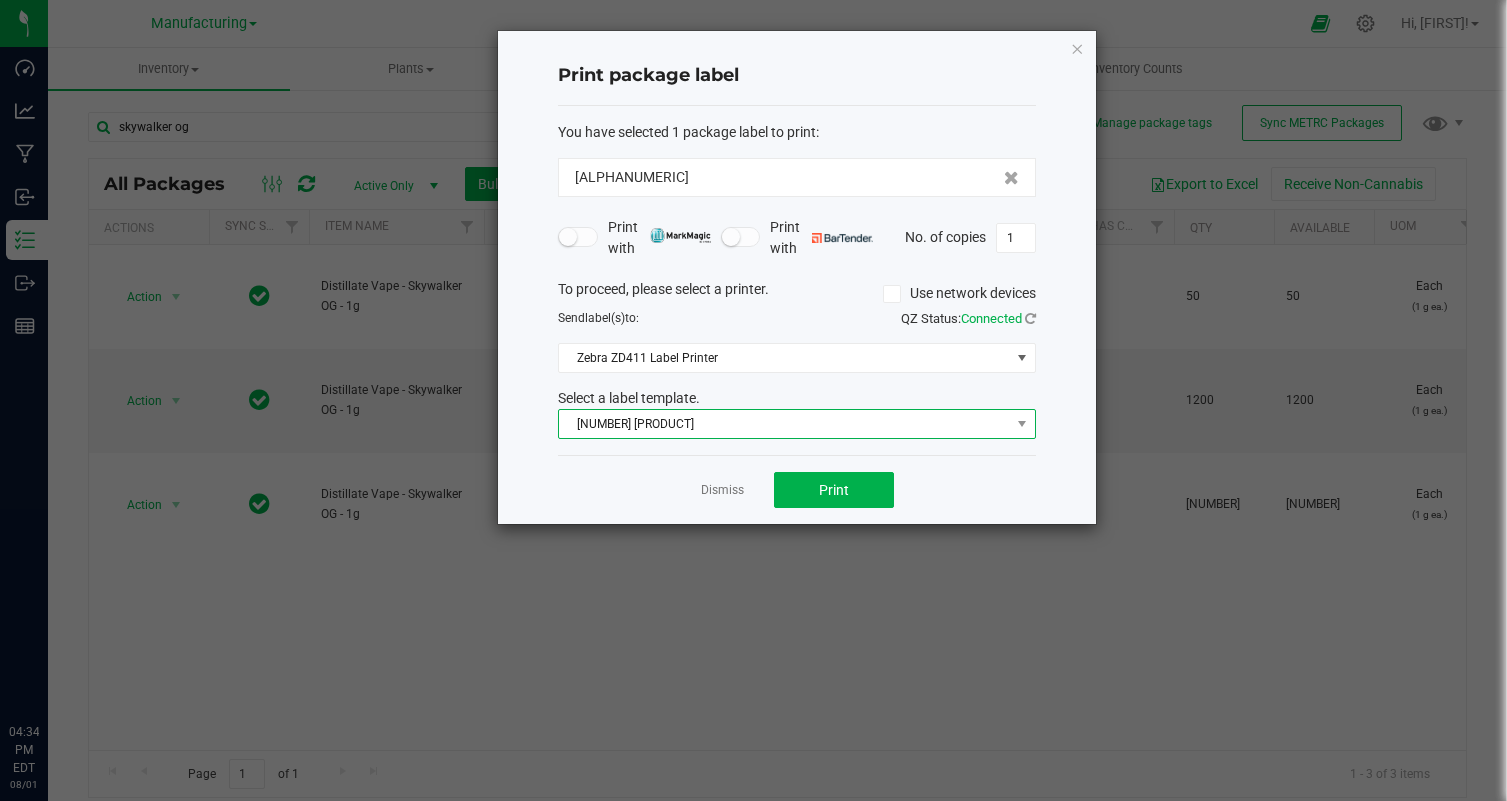 click on "[NUMBER] [PRODUCT]" at bounding box center (784, 424) 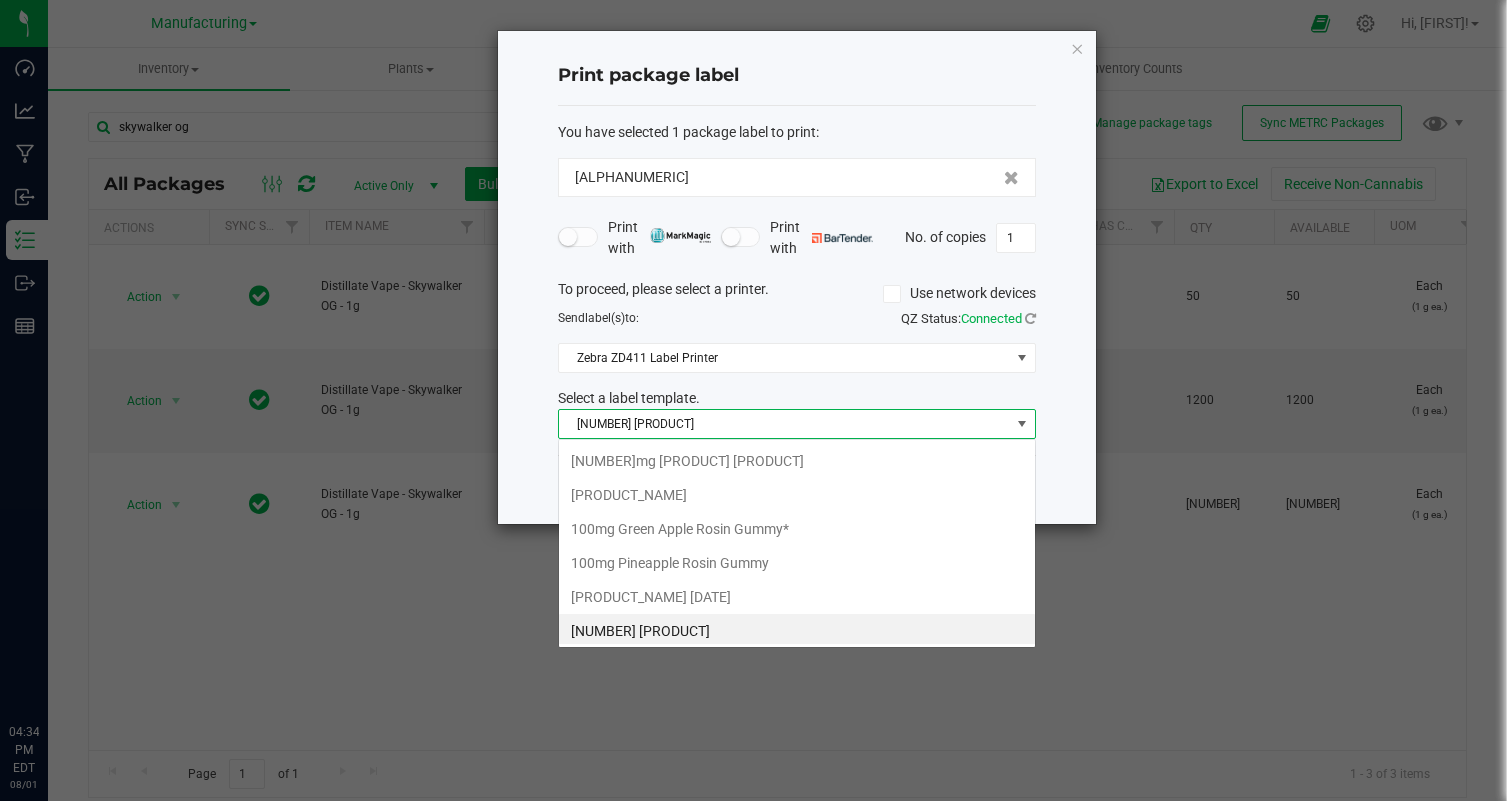 scroll, scrollTop: 99970, scrollLeft: 99522, axis: both 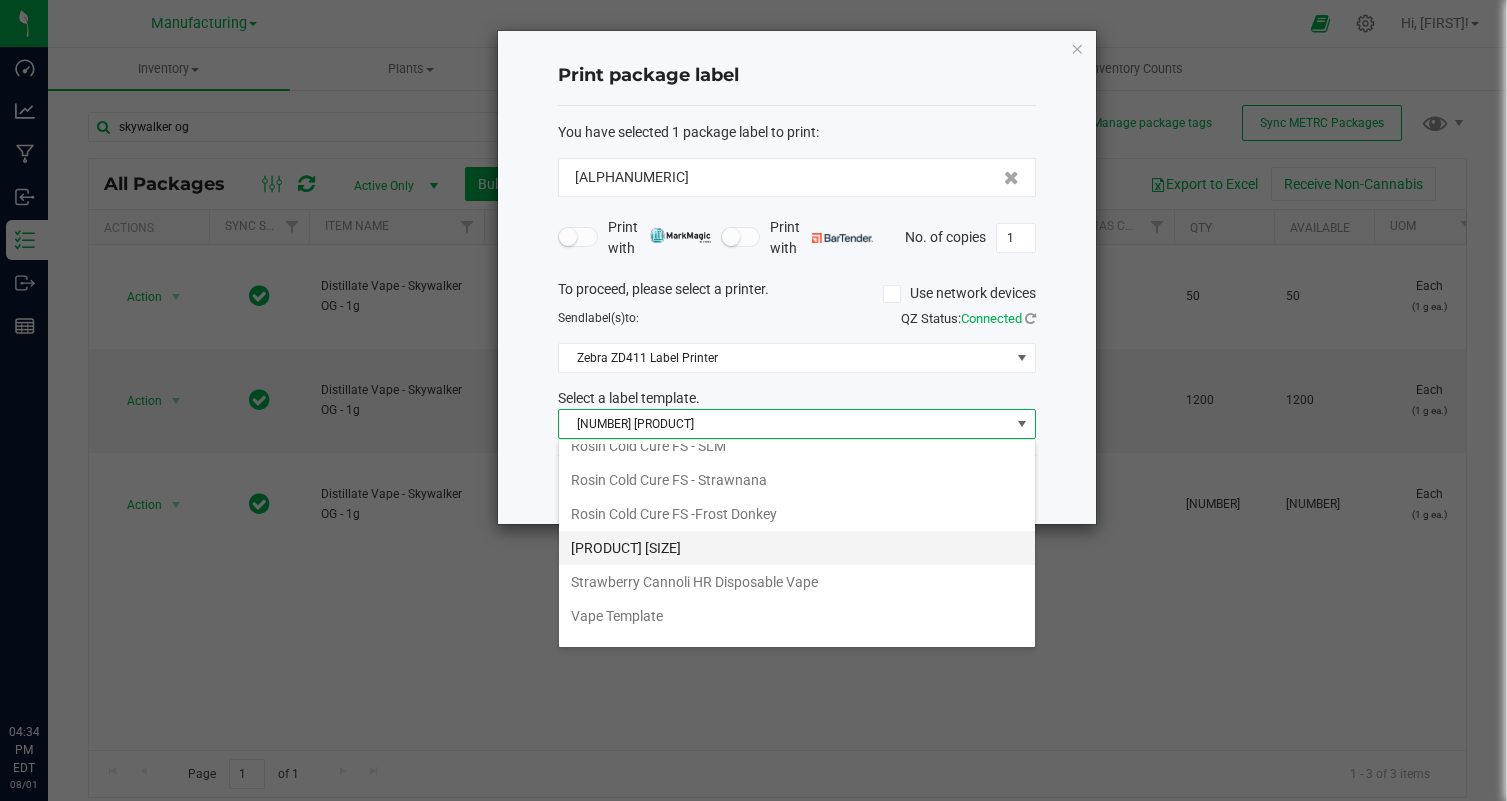 click on "[PRODUCT] [SIZE]" at bounding box center [797, 548] 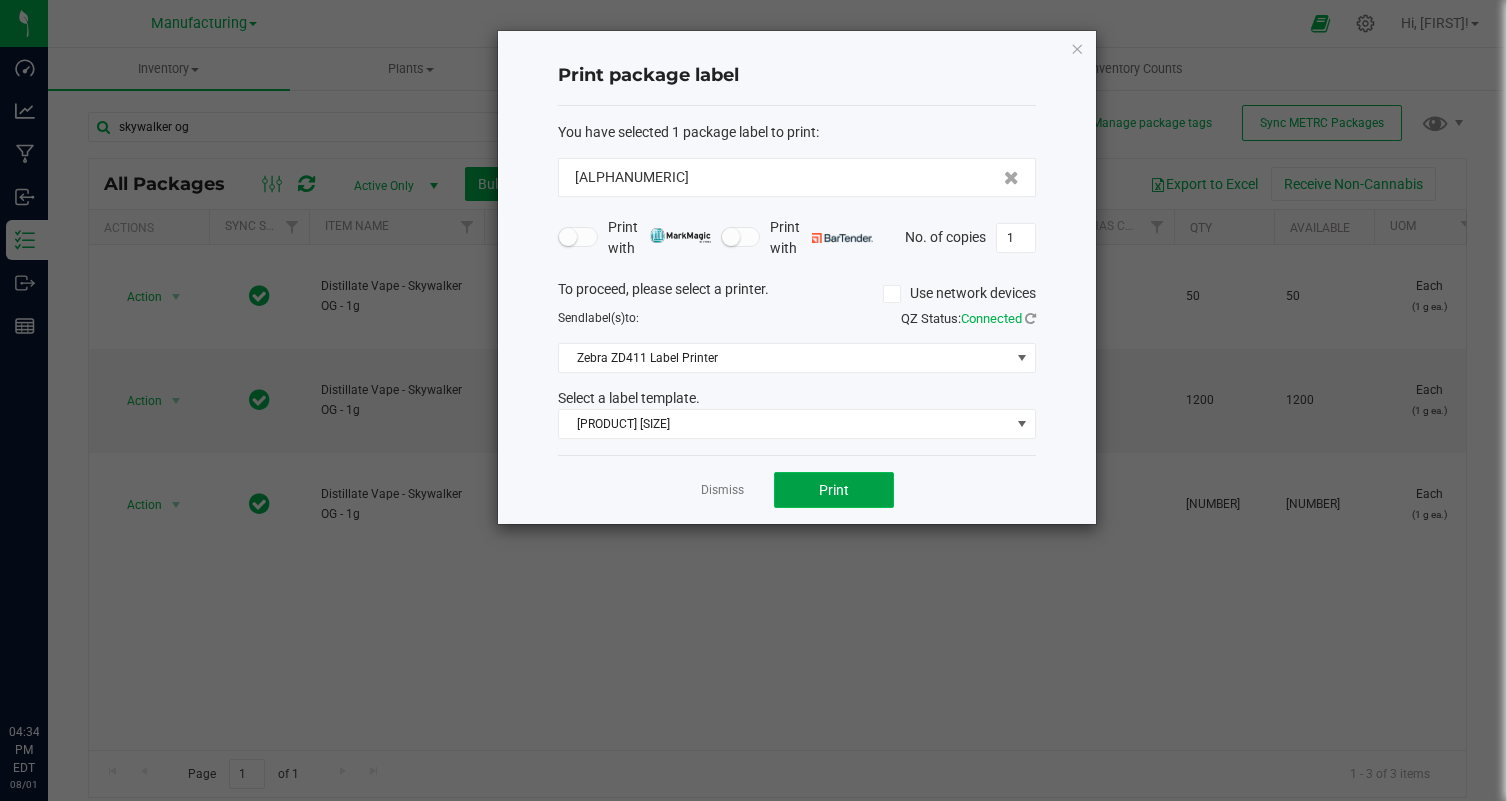 click on "Print" 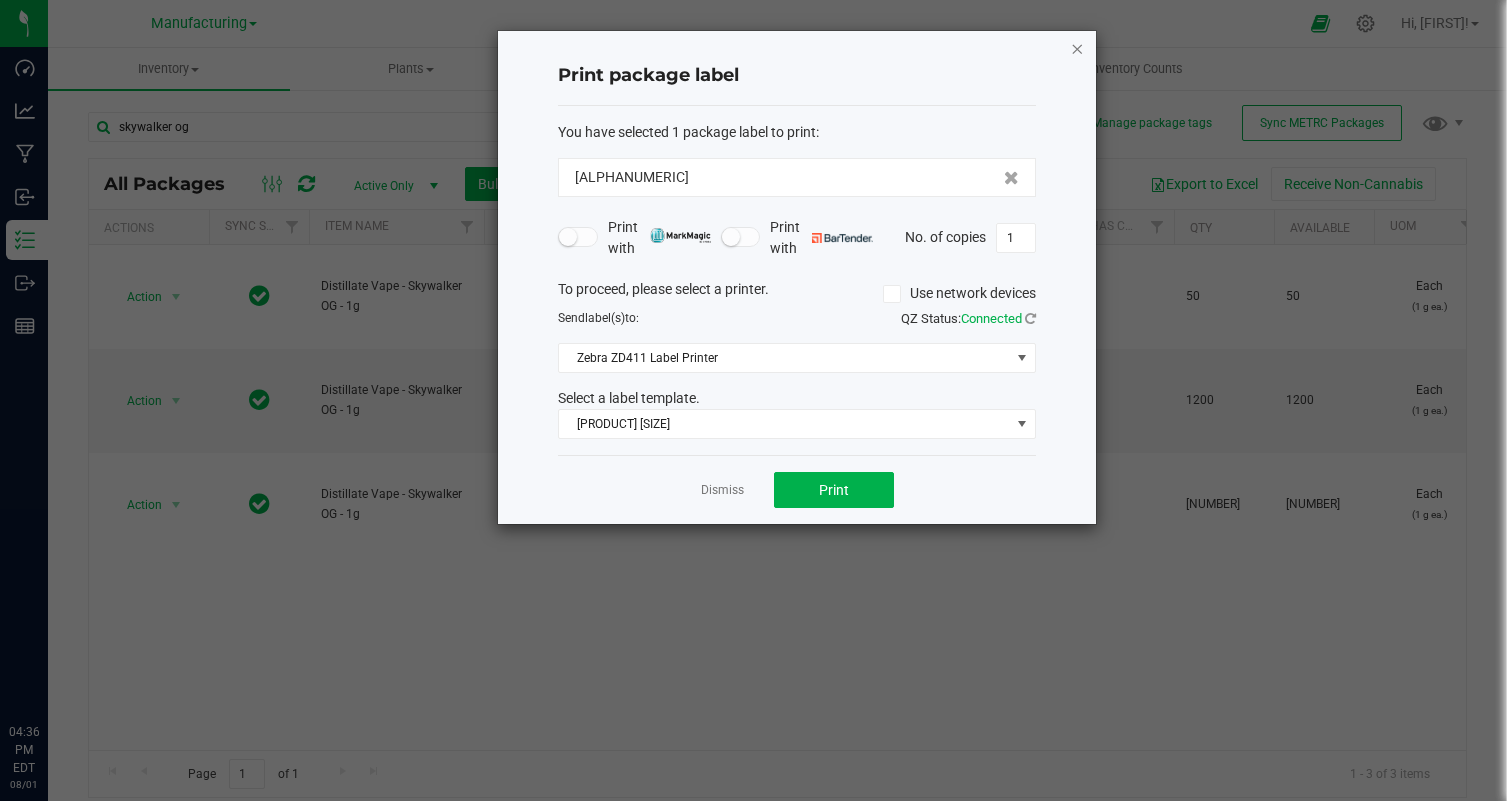click 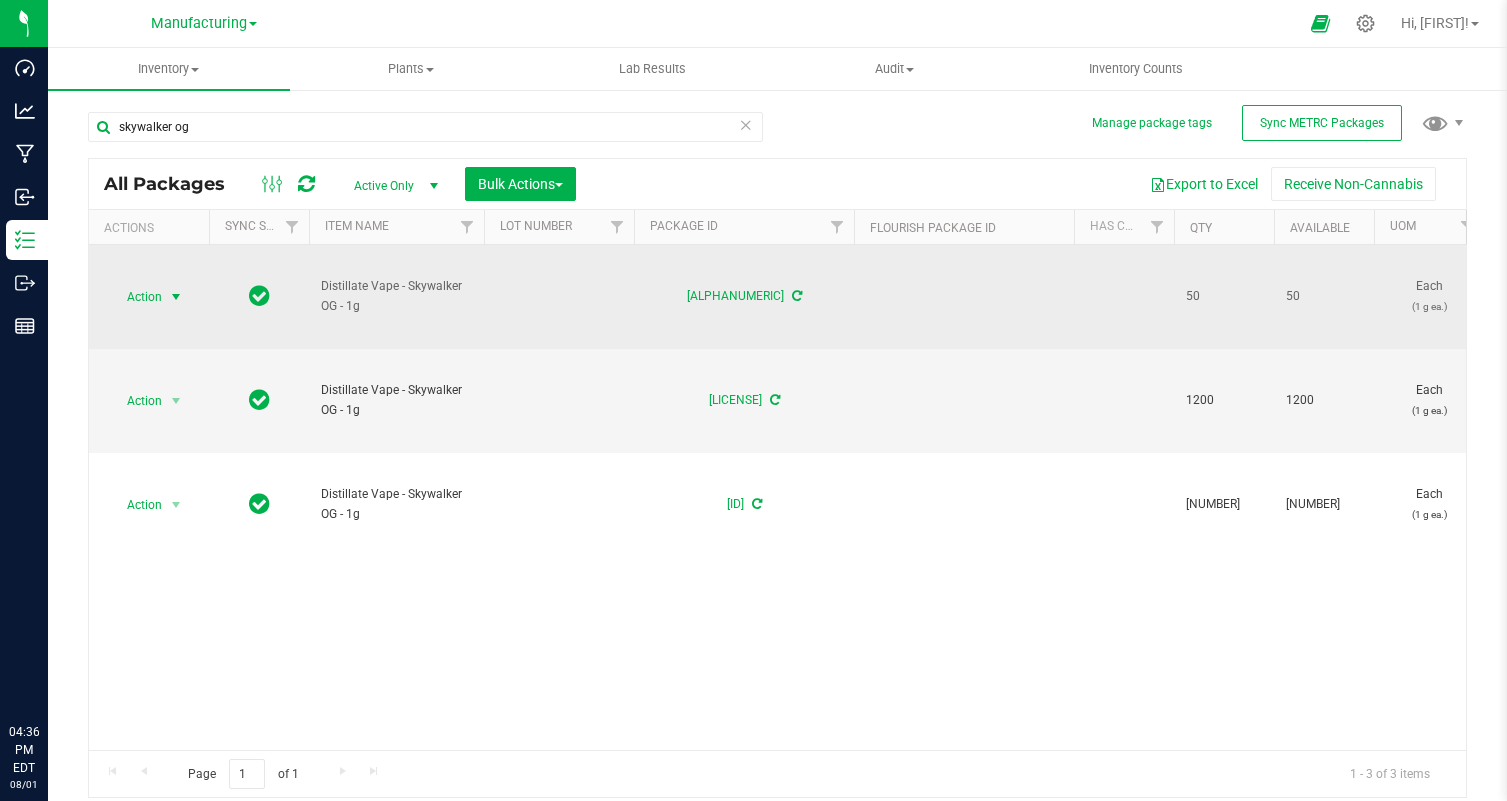 click at bounding box center [176, 297] 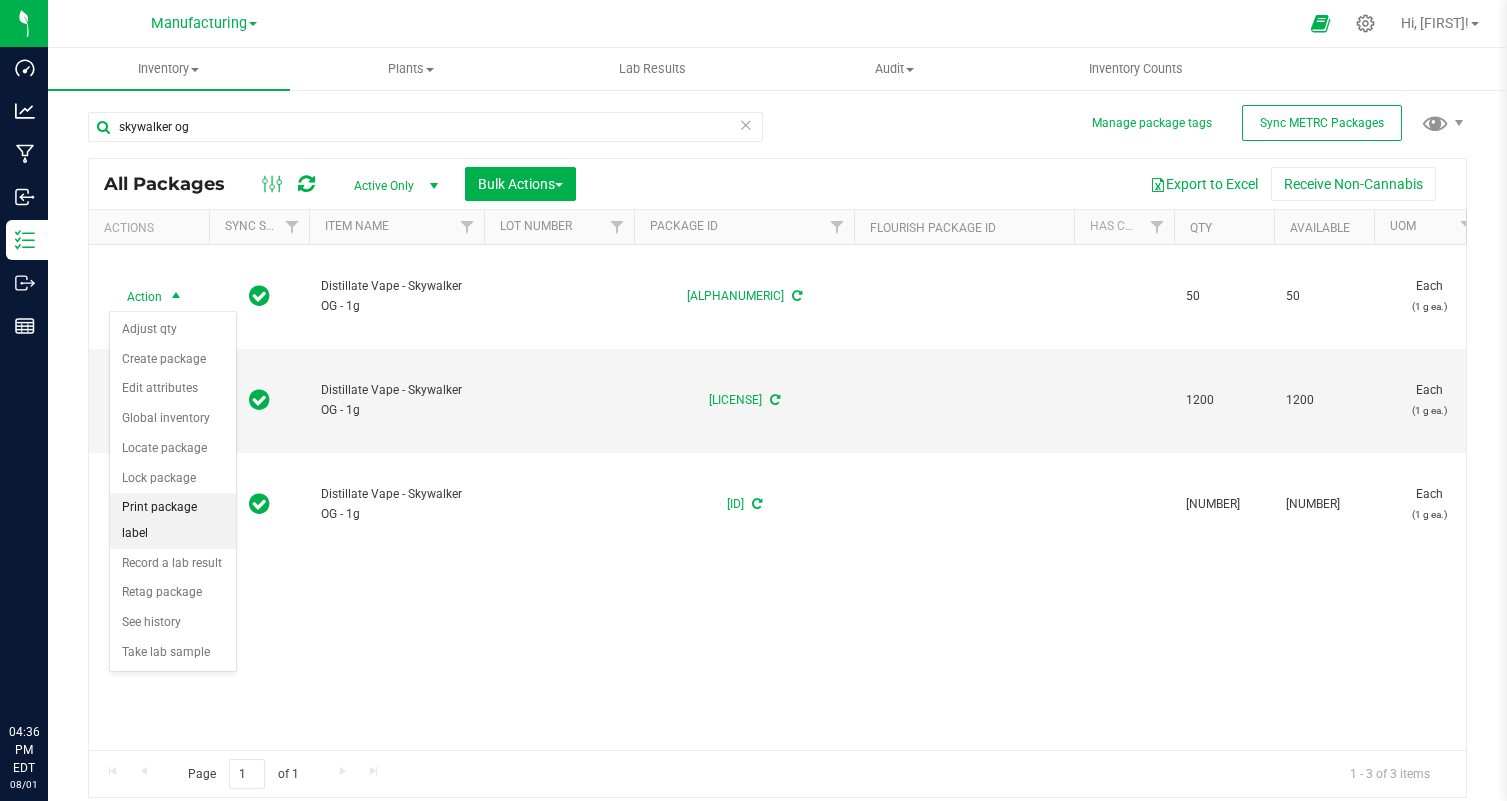 click on "Print package label" at bounding box center (173, 520) 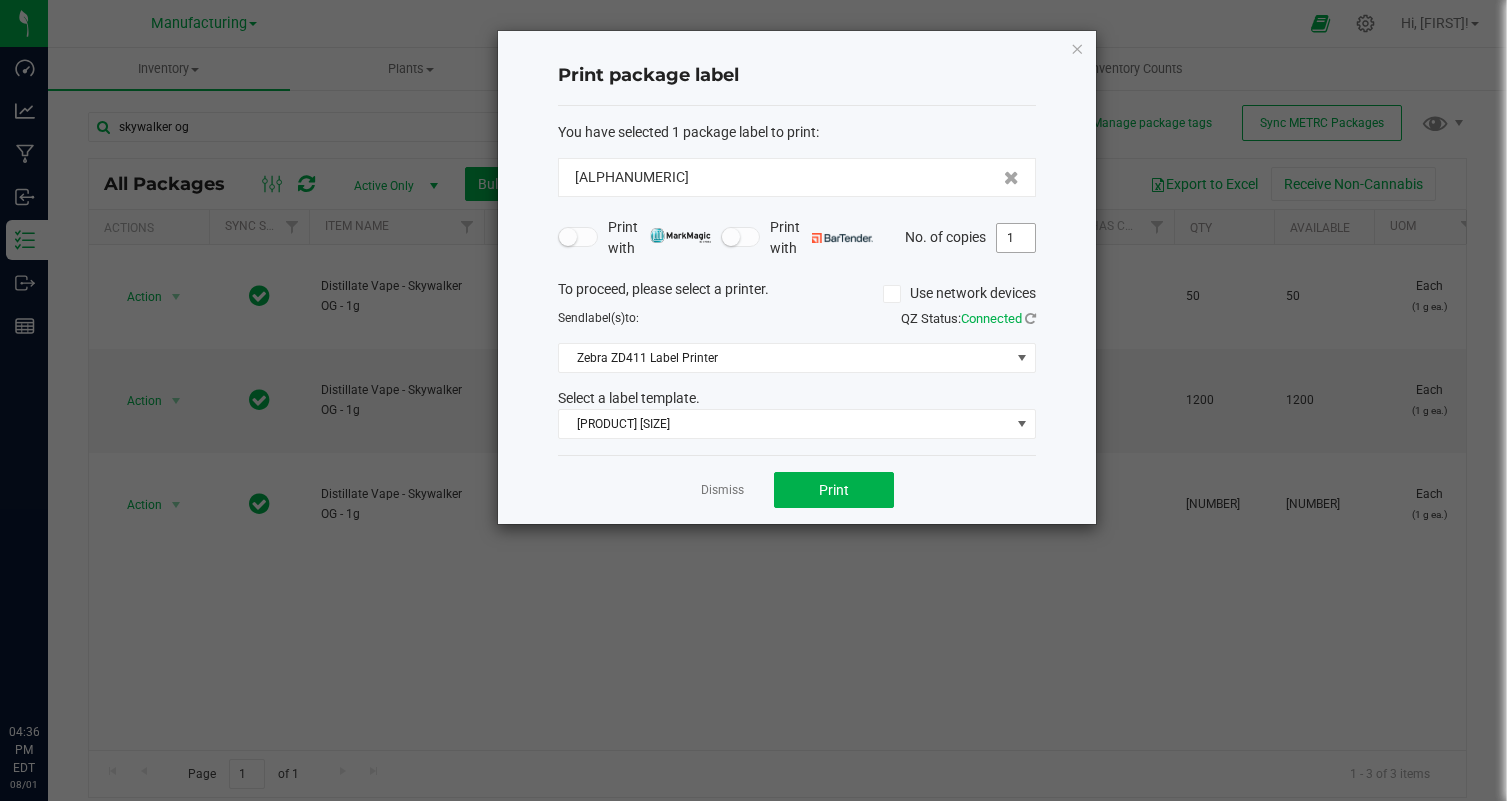 click on "1" at bounding box center (1016, 238) 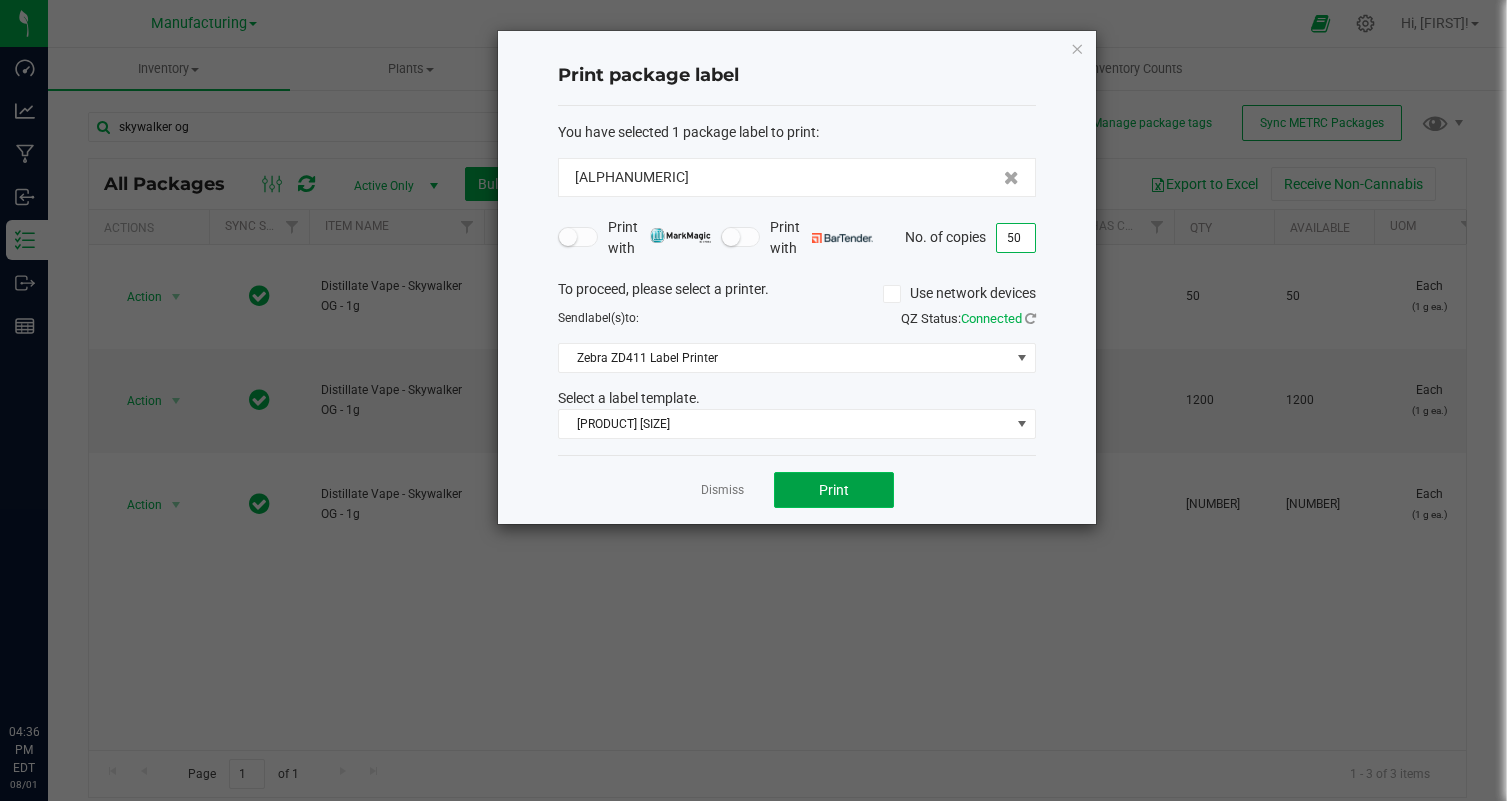 click on "Print" 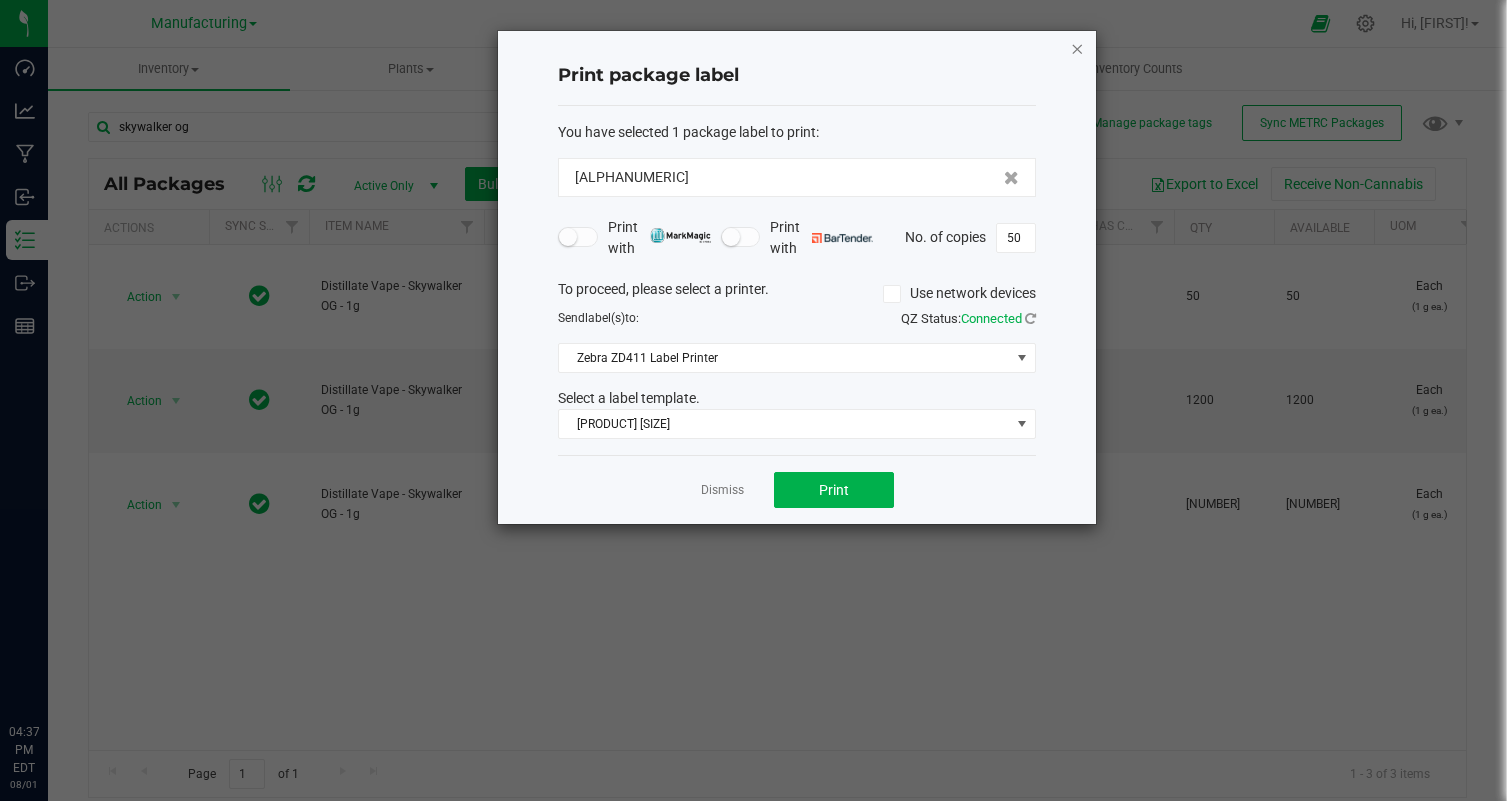 click 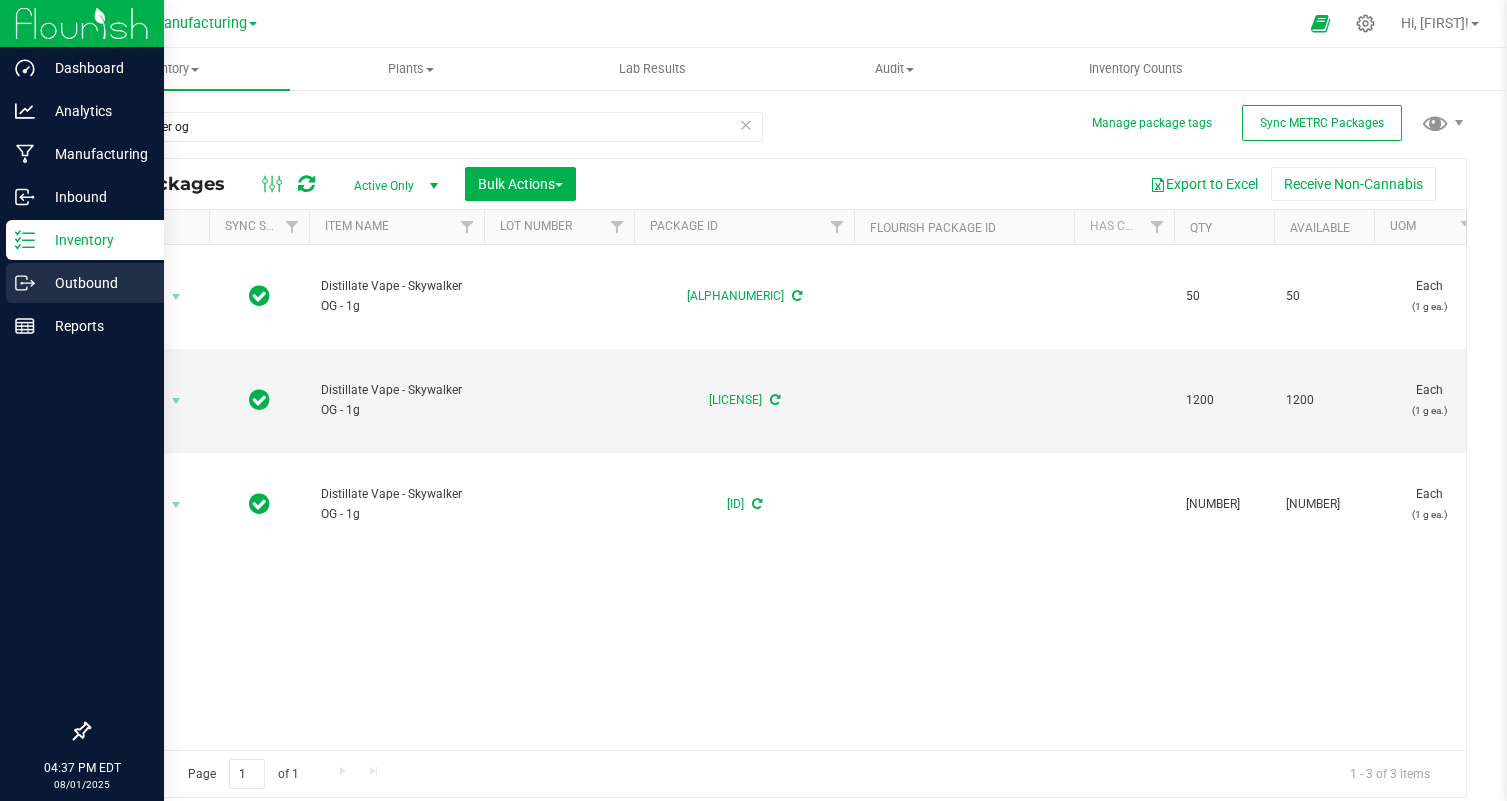 click on "Outbound" at bounding box center (95, 283) 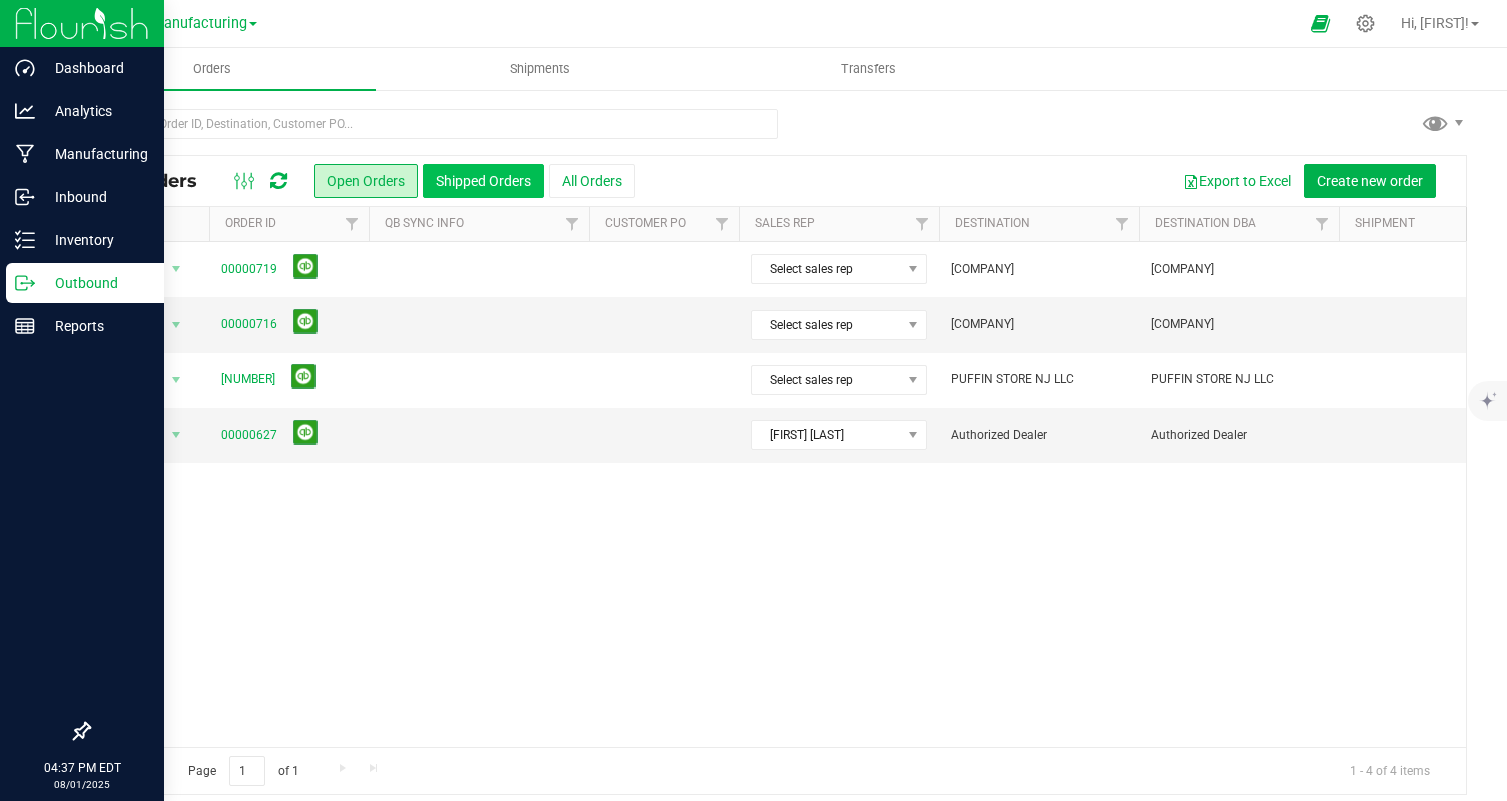 click on "Shipped Orders" at bounding box center (483, 181) 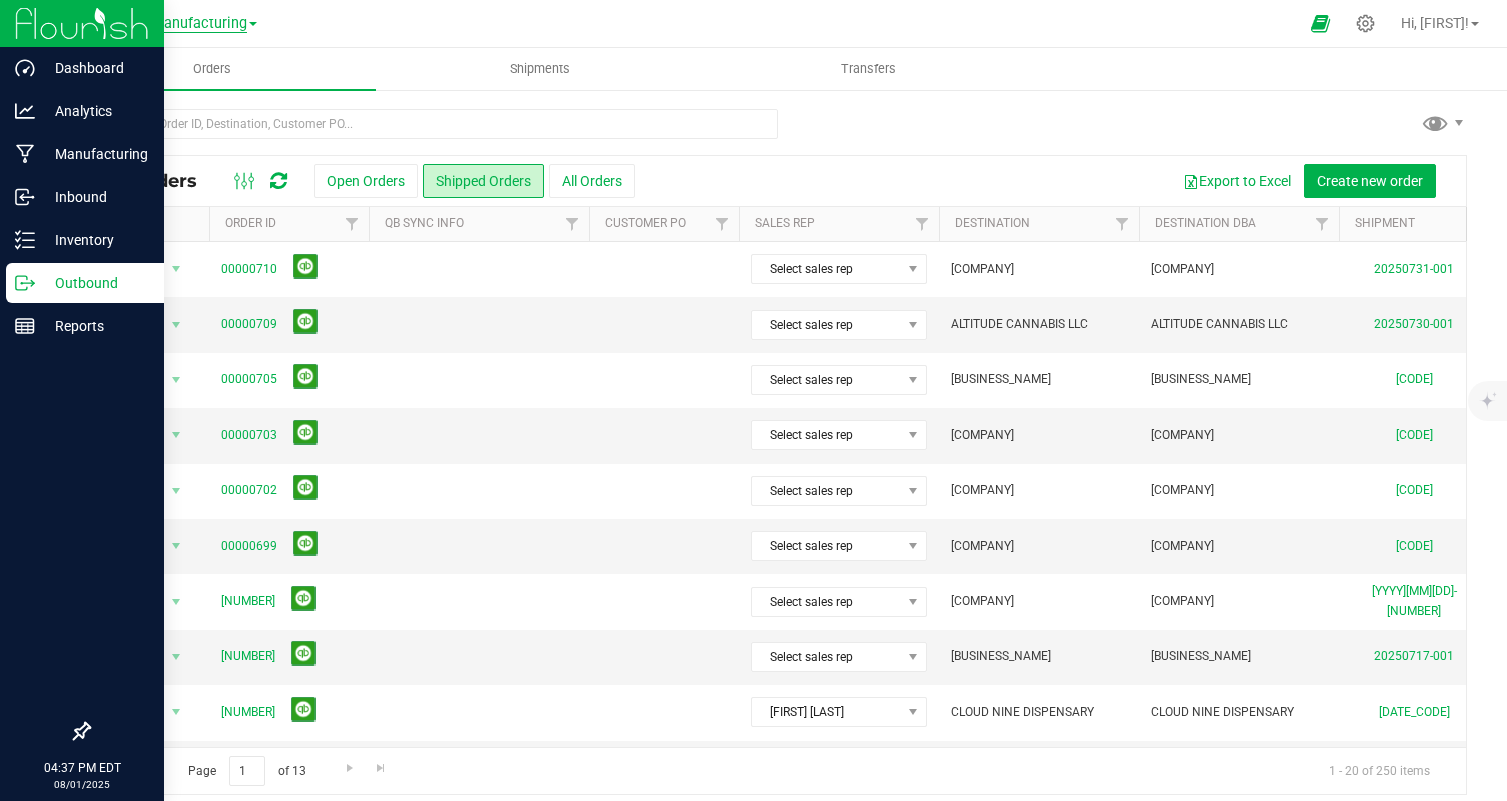 click on "Manufacturing" at bounding box center [199, 24] 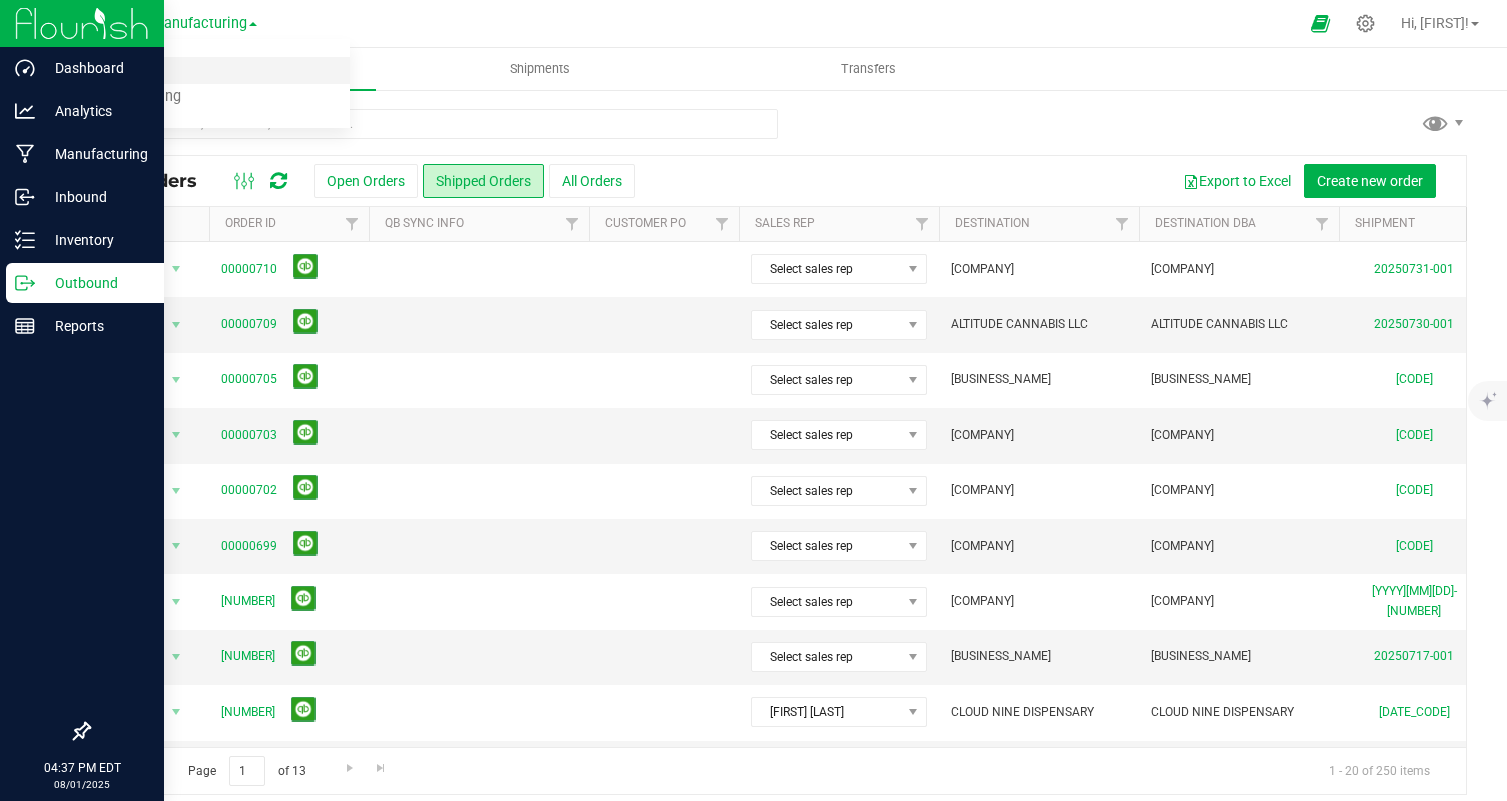 click on "Cultivation" at bounding box center (204, 70) 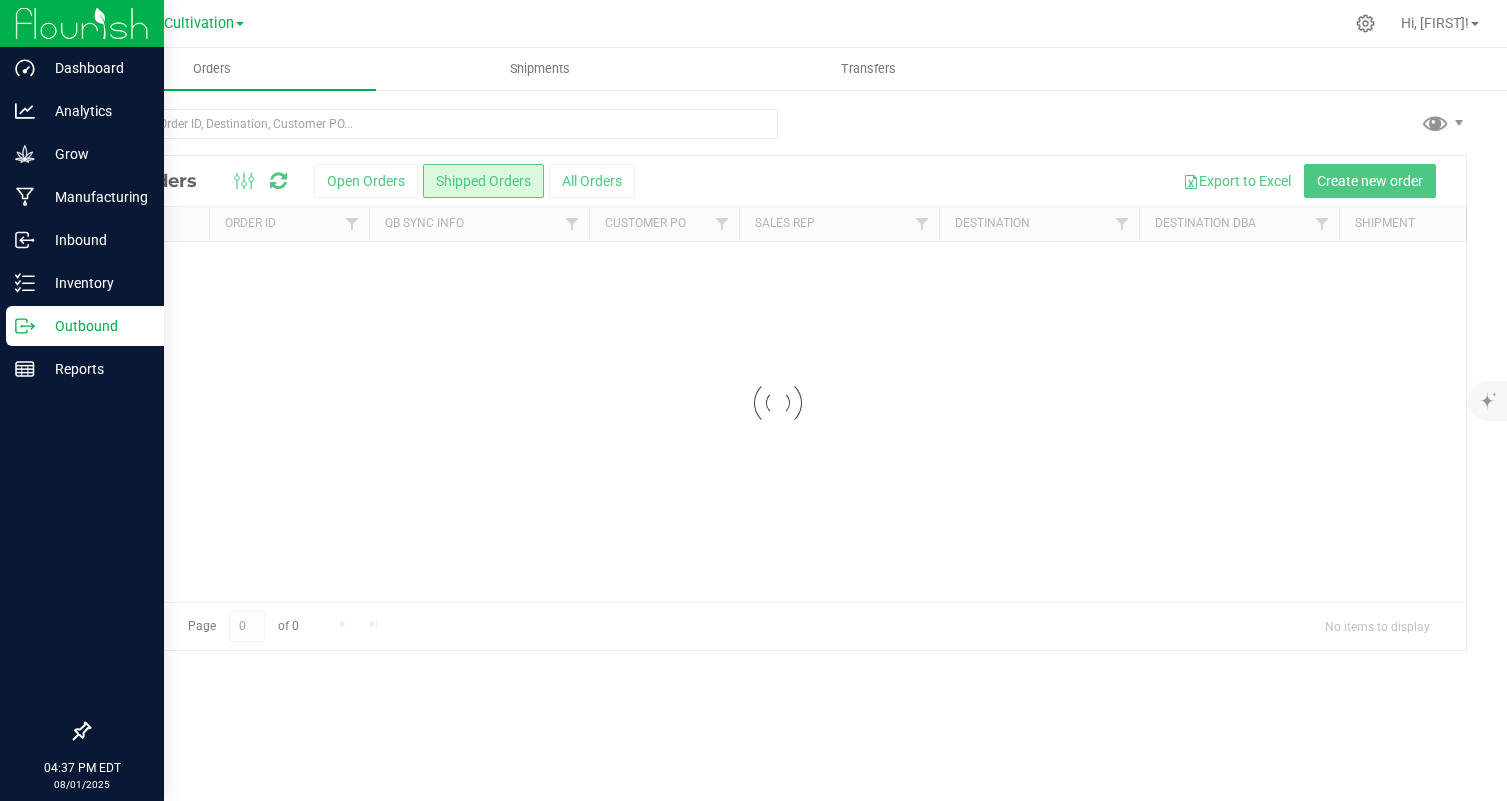 click at bounding box center [82, 23] 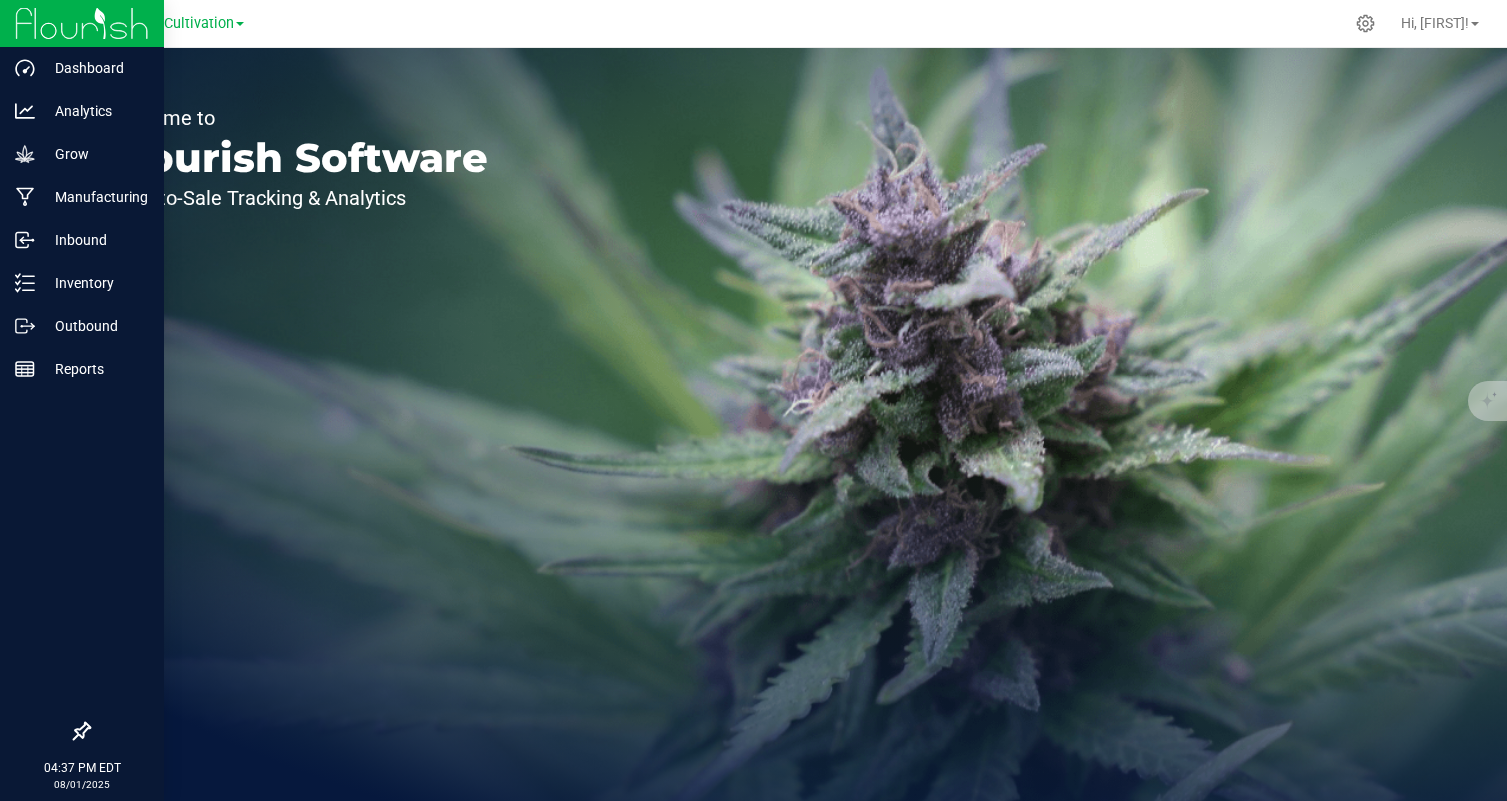 click at bounding box center (82, 23) 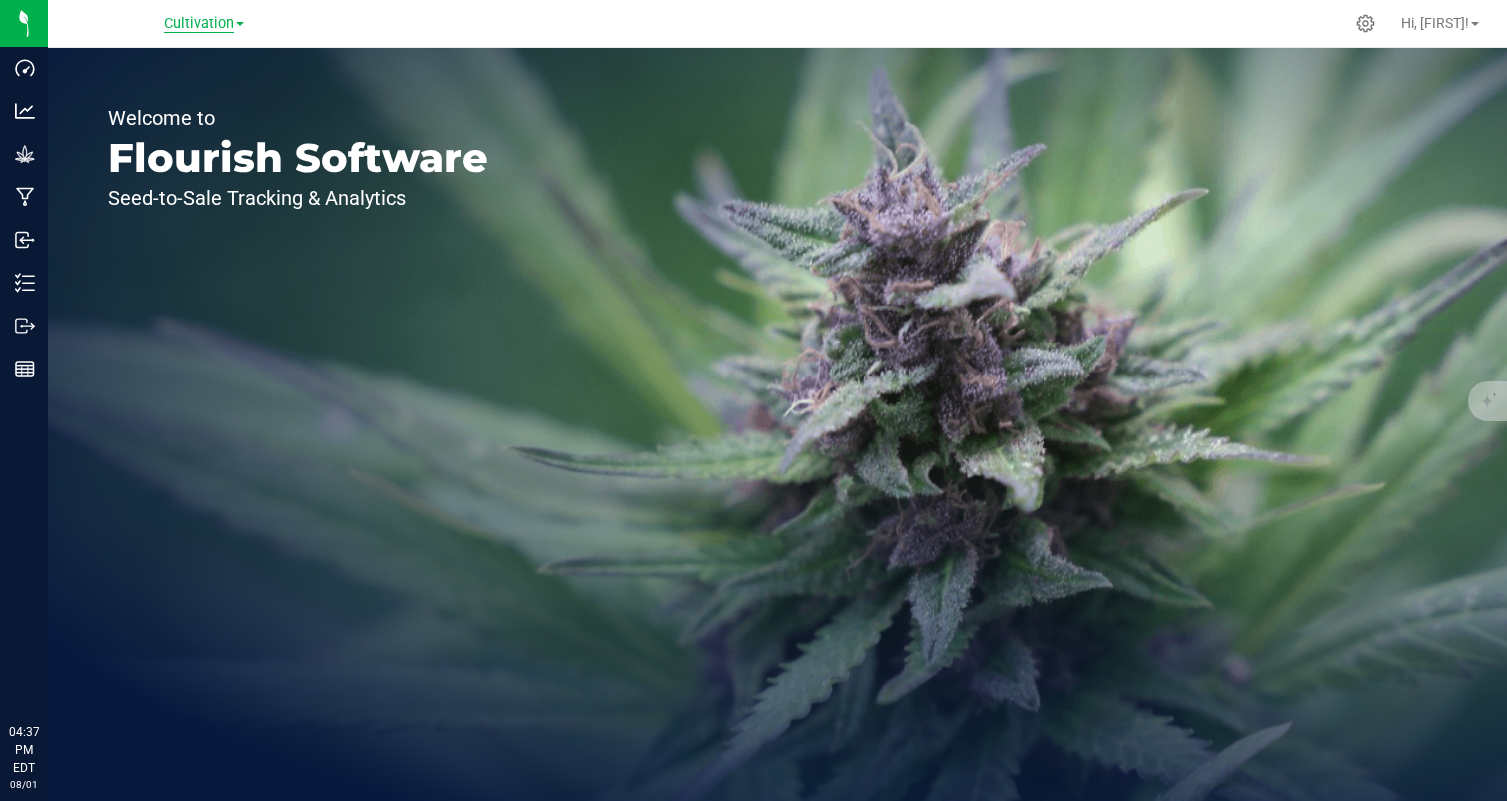 click on "Cultivation" at bounding box center (199, 24) 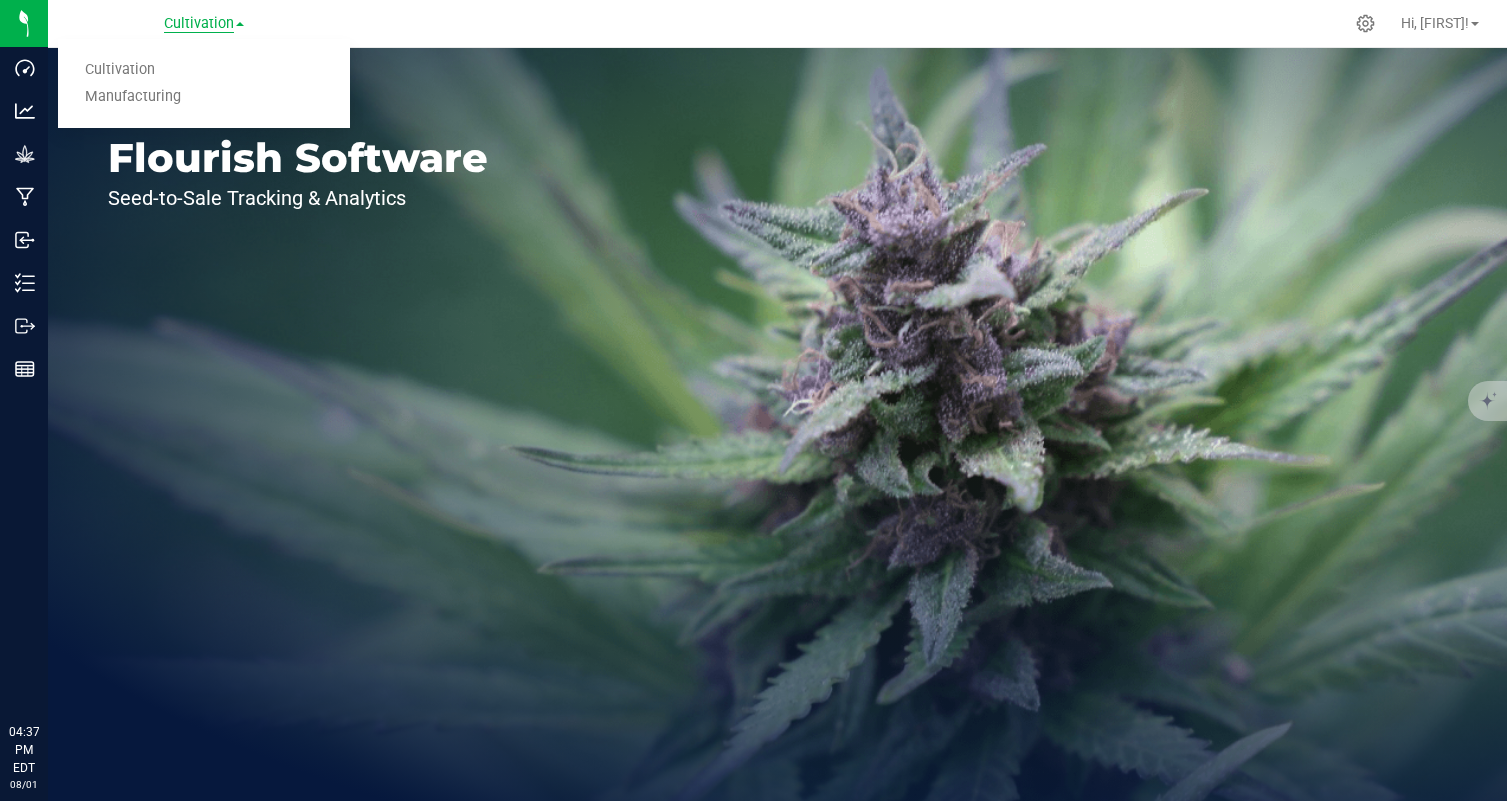 click on "Cultivation" at bounding box center (199, 24) 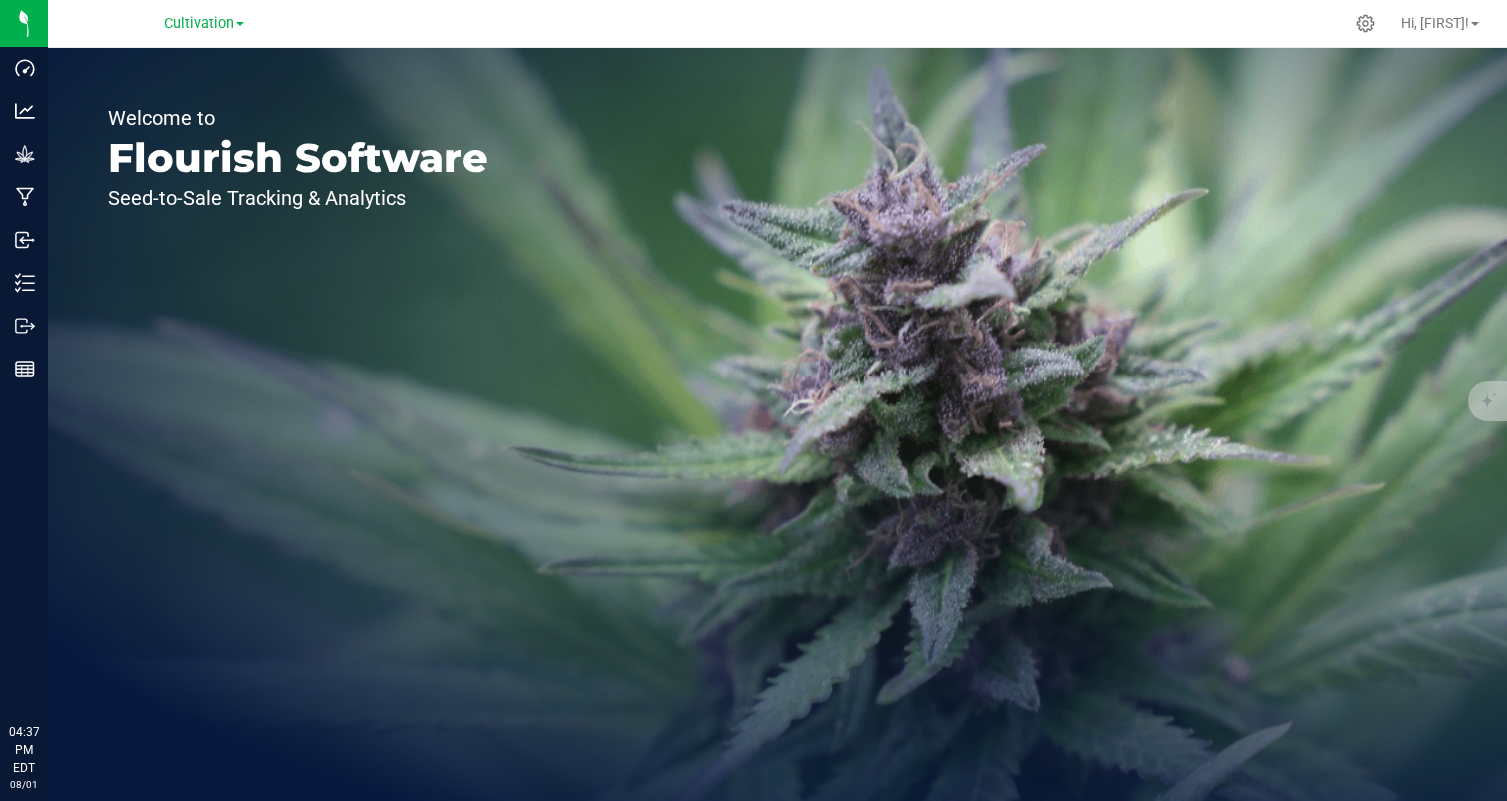 click on "Cultivation   Cultivation   Manufacturing" at bounding box center [204, 23] 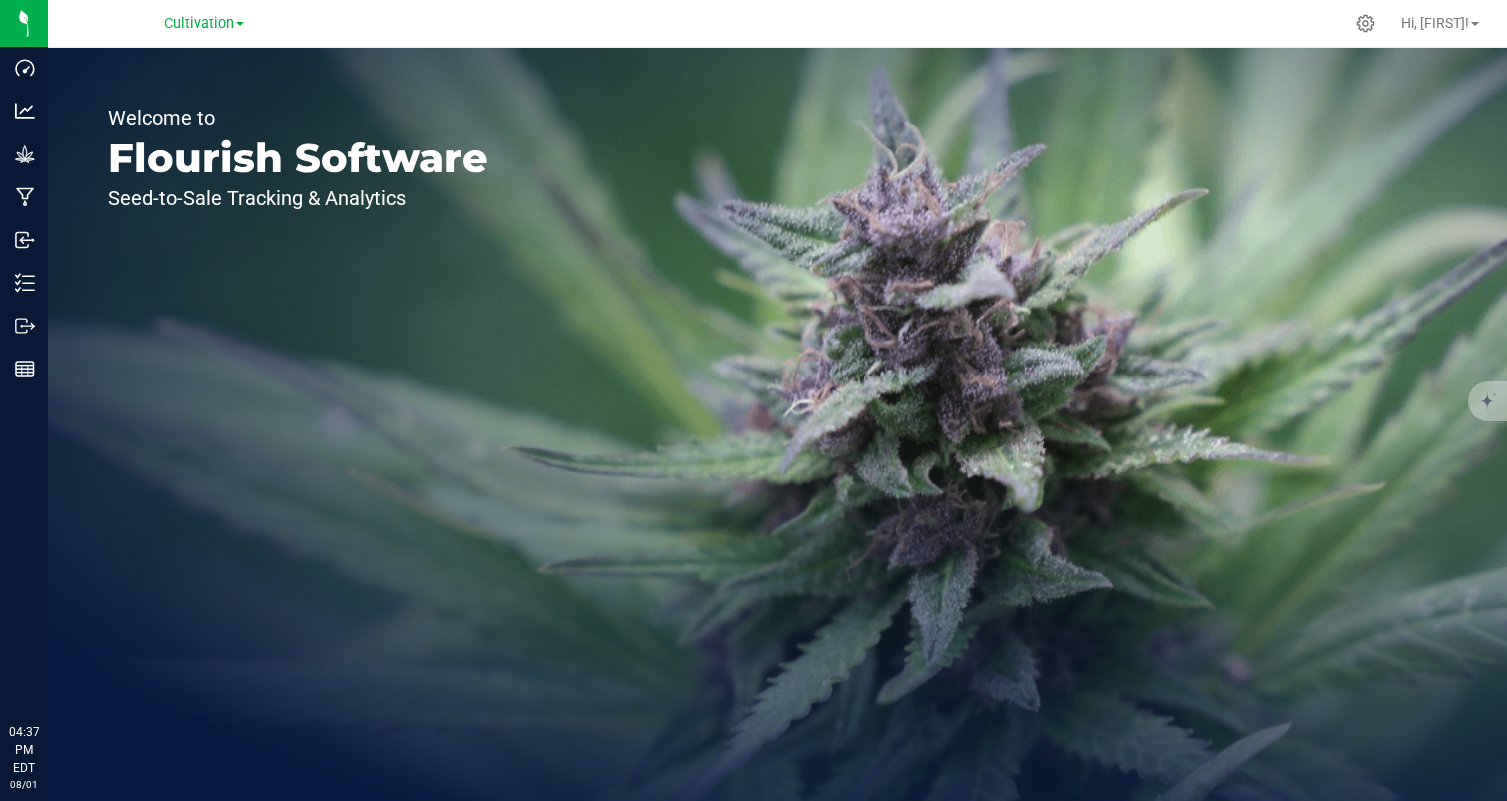 click at bounding box center [240, 24] 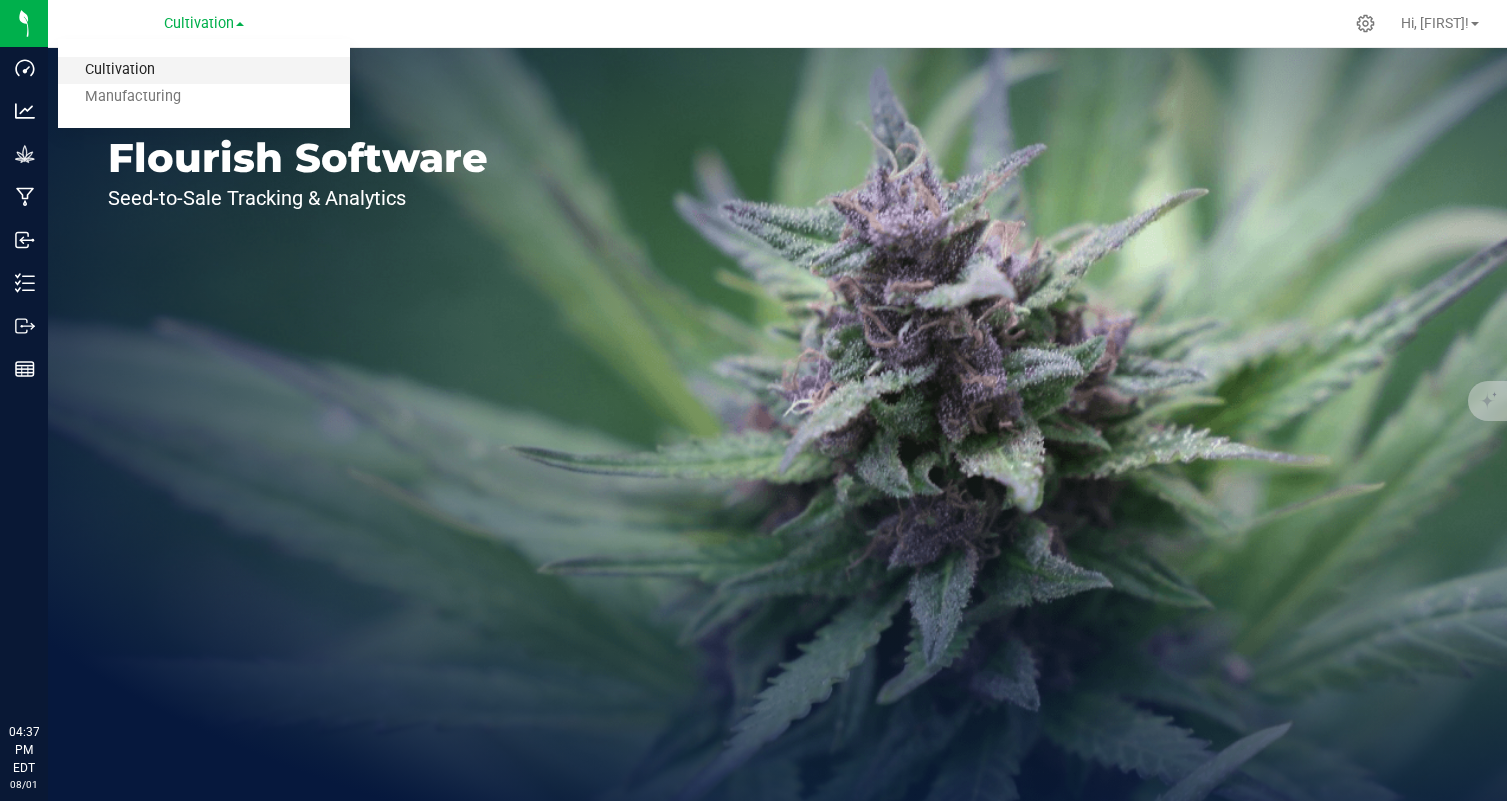 click on "Cultivation" at bounding box center [204, 70] 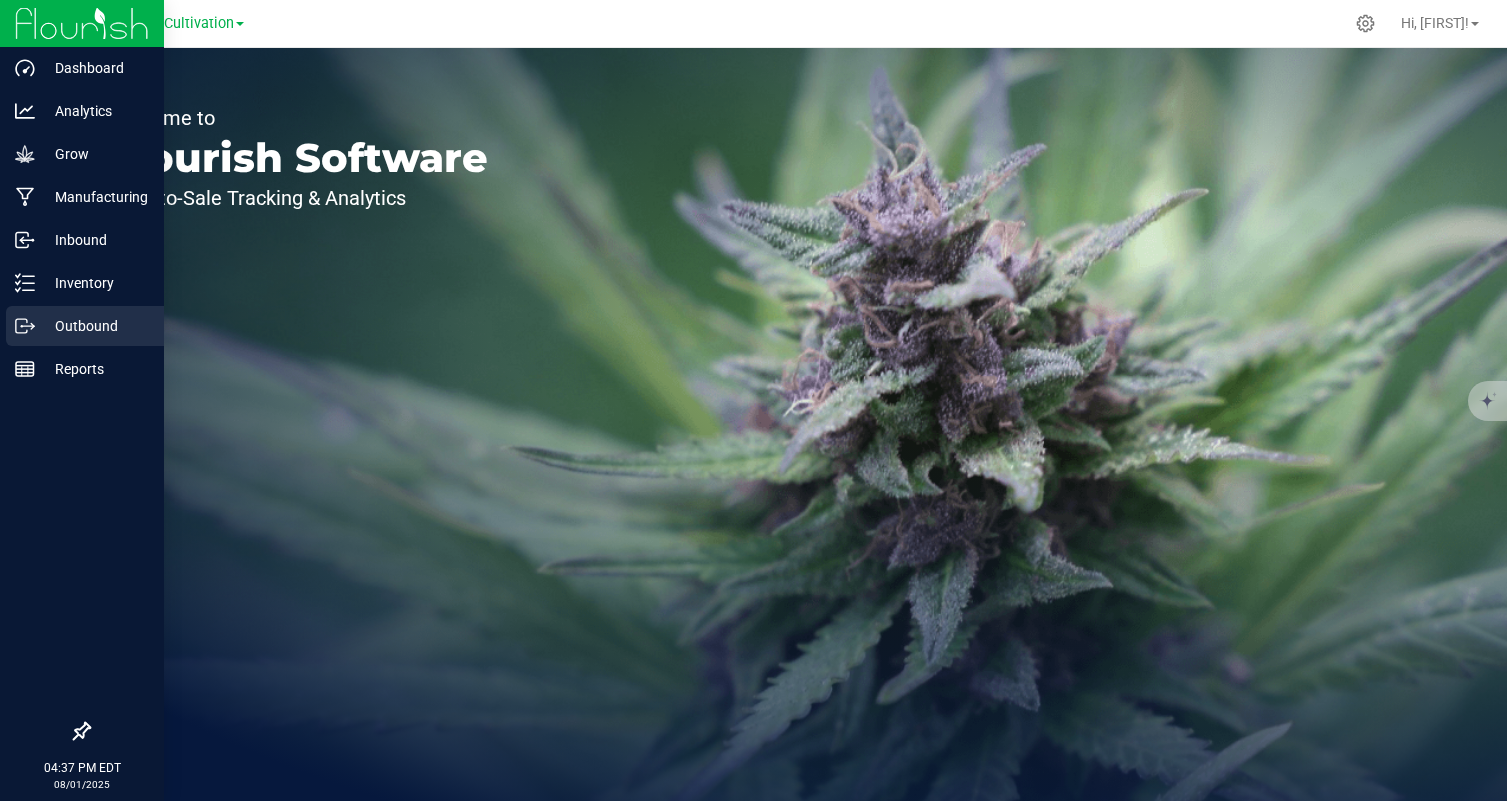 click on "Outbound" at bounding box center (95, 326) 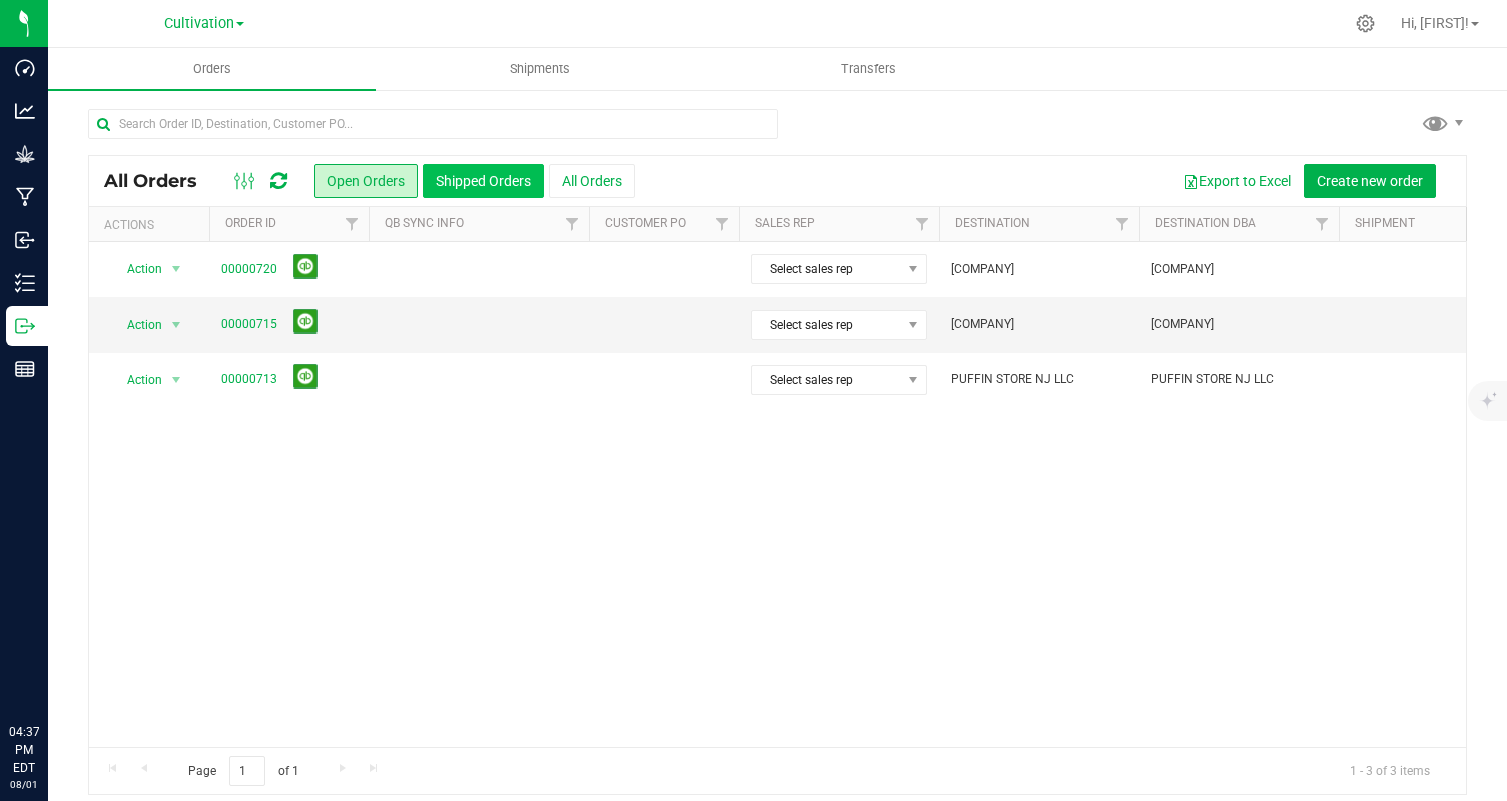 click on "Shipped Orders" at bounding box center [483, 181] 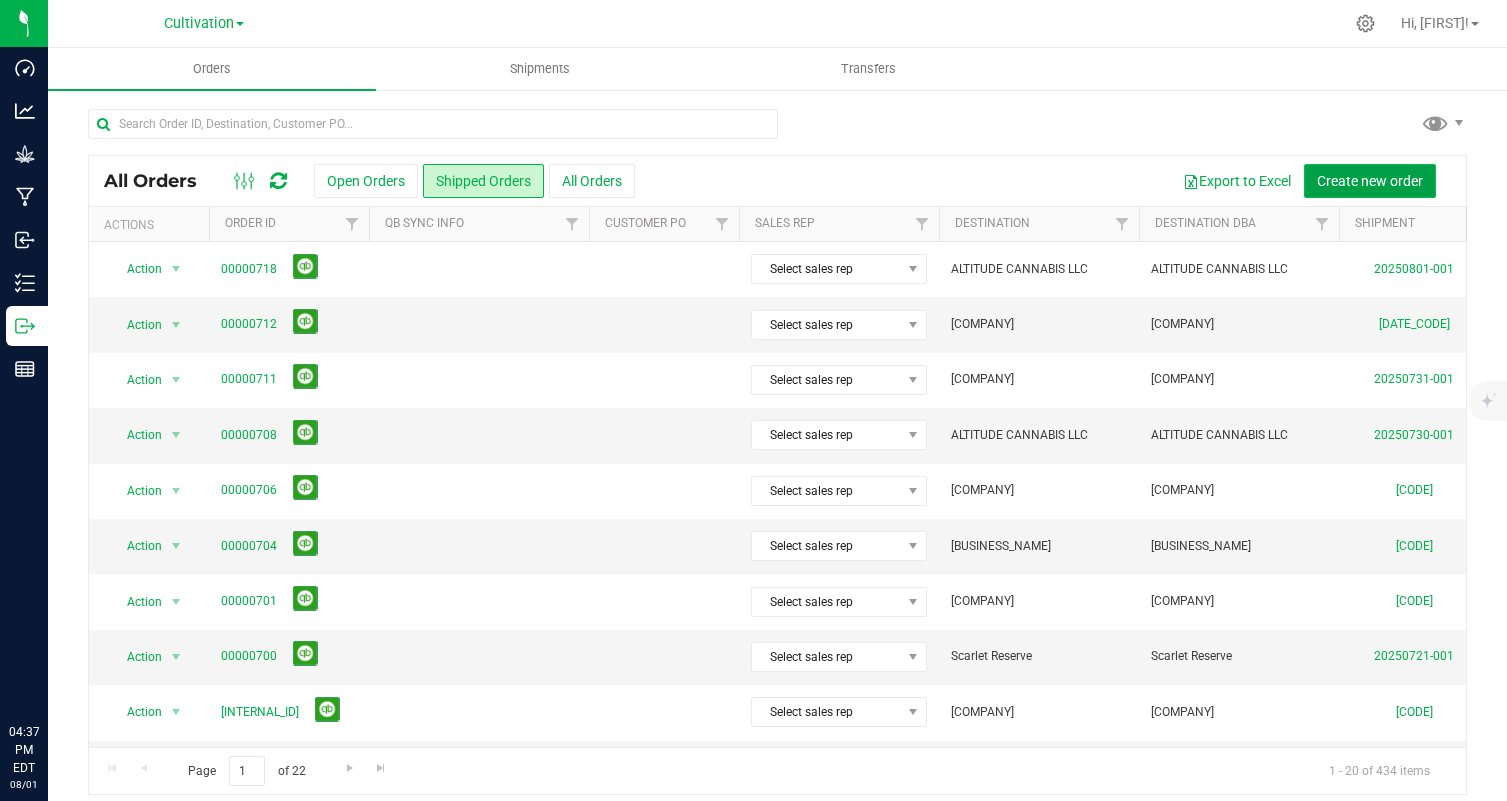 click on "Create new order" at bounding box center [1370, 181] 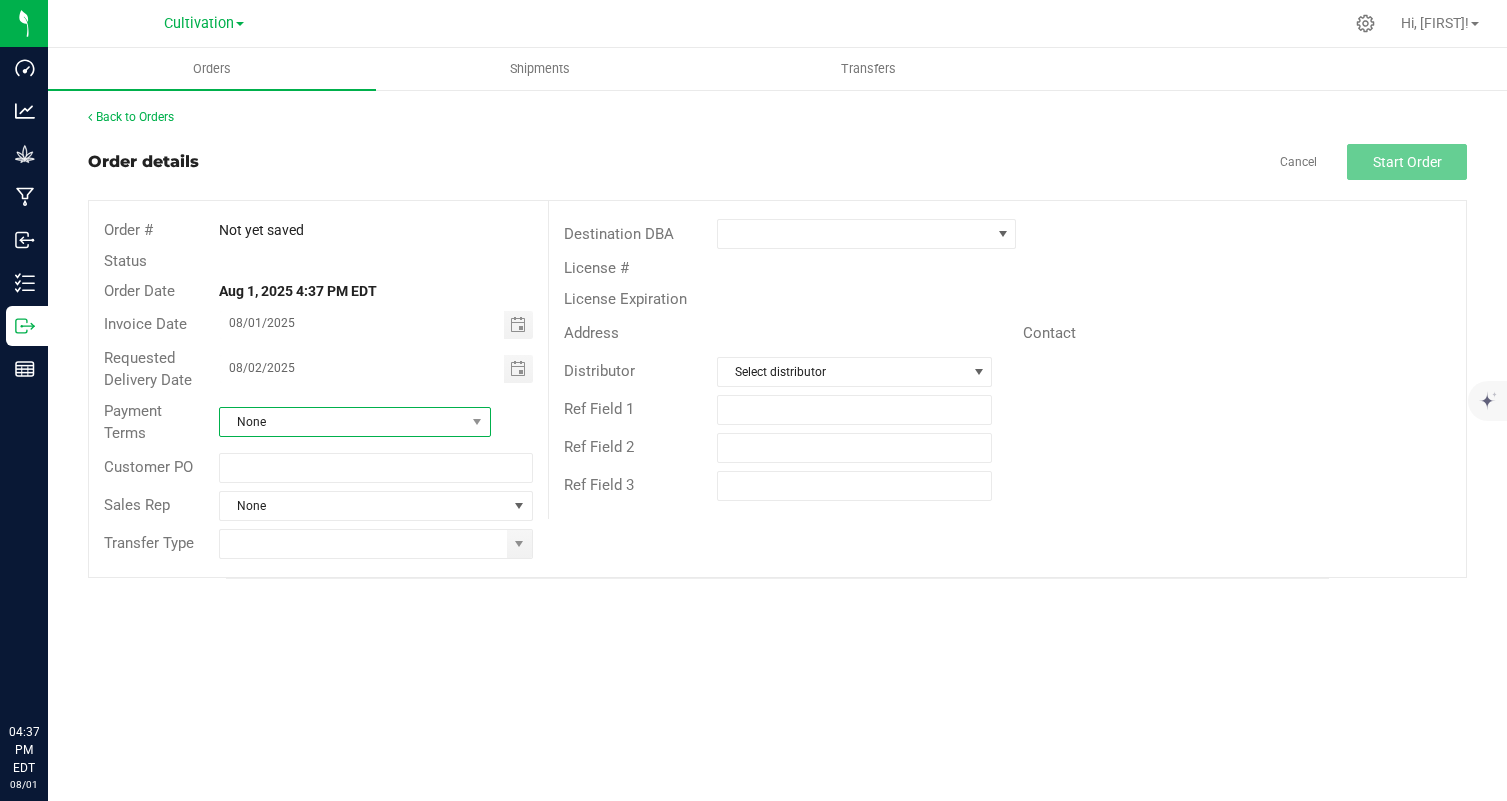 click on "None" at bounding box center [342, 422] 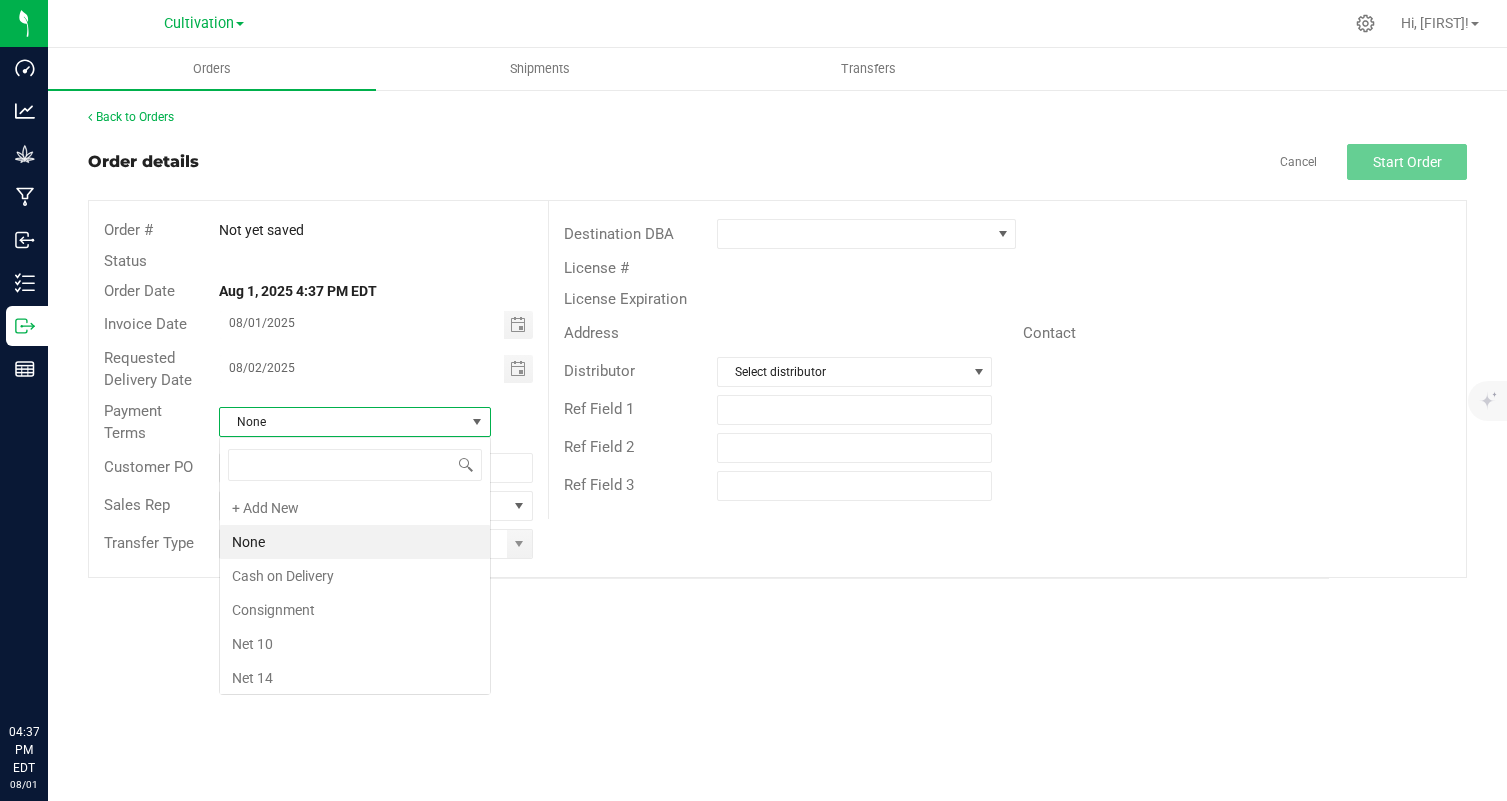 scroll, scrollTop: 99970, scrollLeft: 99728, axis: both 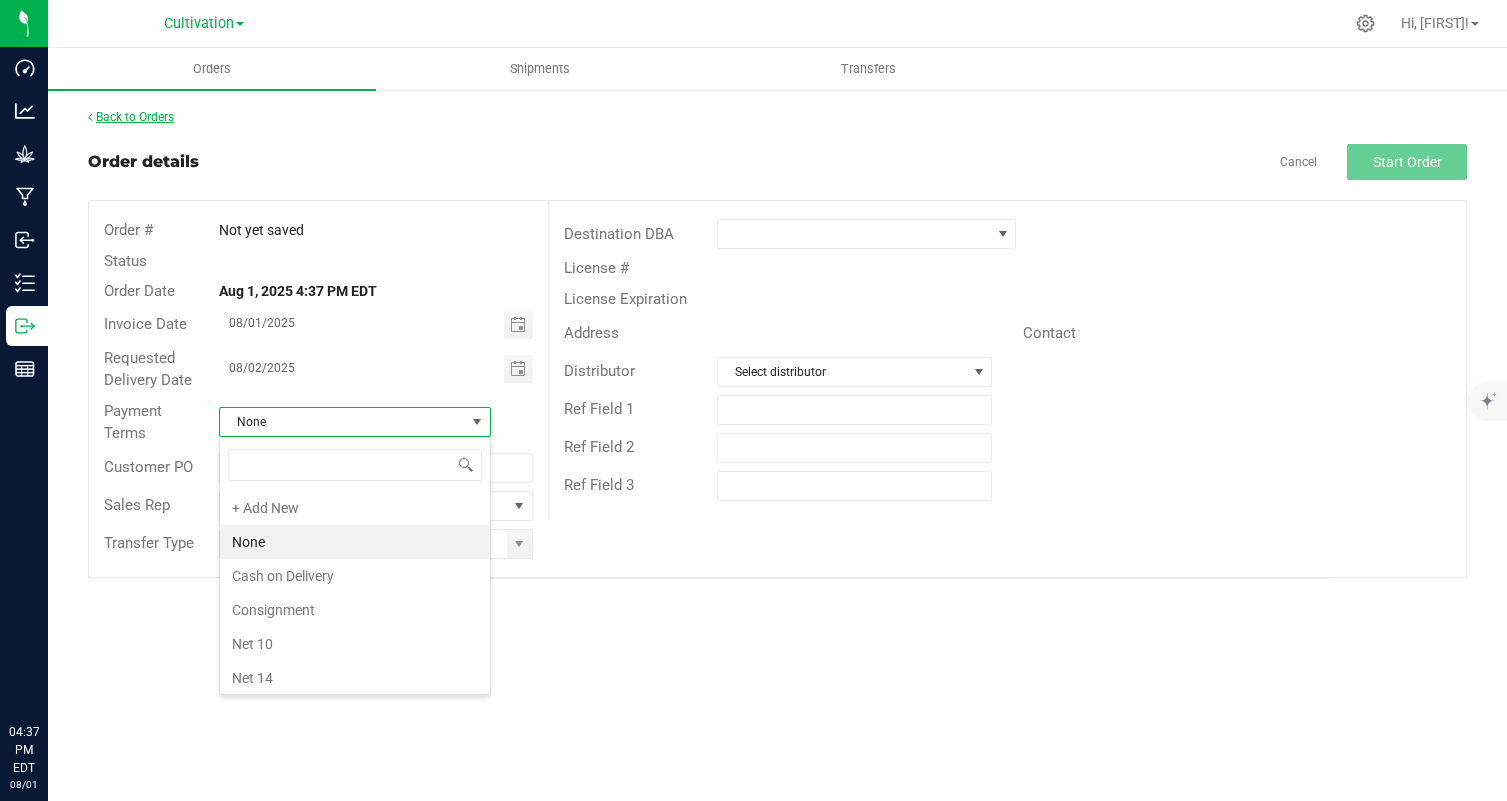 click on "Back to Orders" at bounding box center (131, 117) 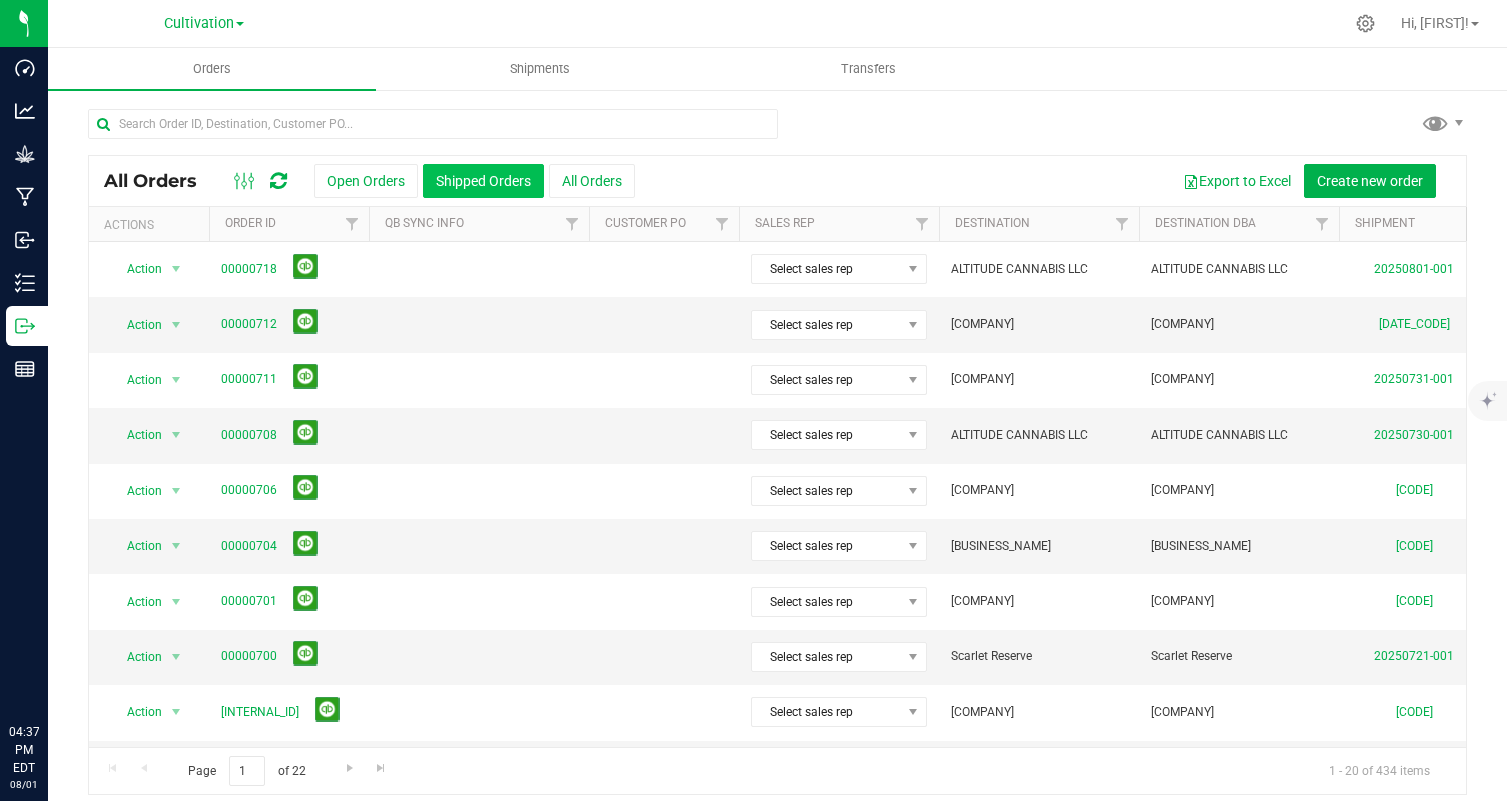 click on "Shipped Orders" at bounding box center [483, 181] 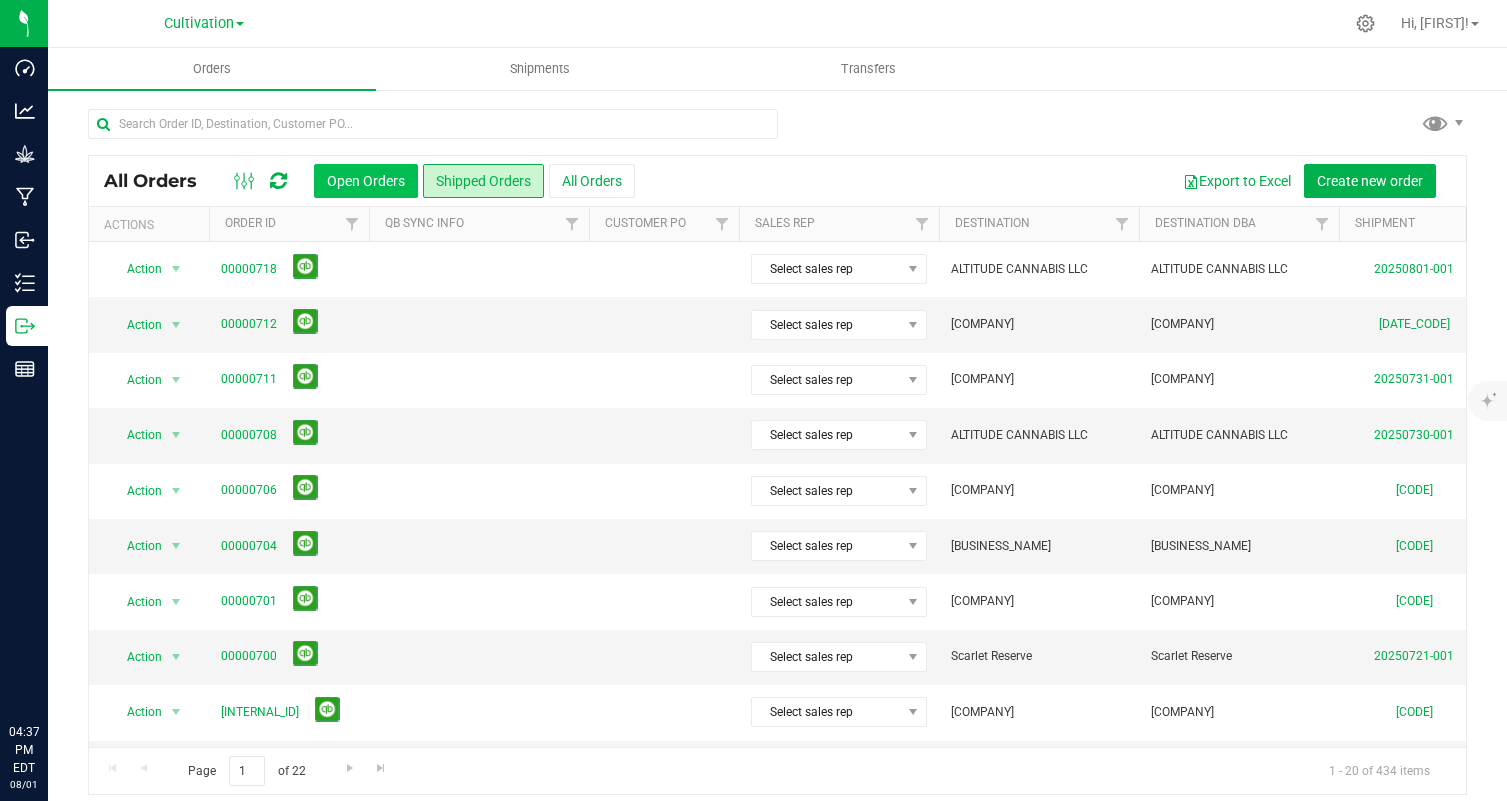 click on "Open Orders" at bounding box center [366, 181] 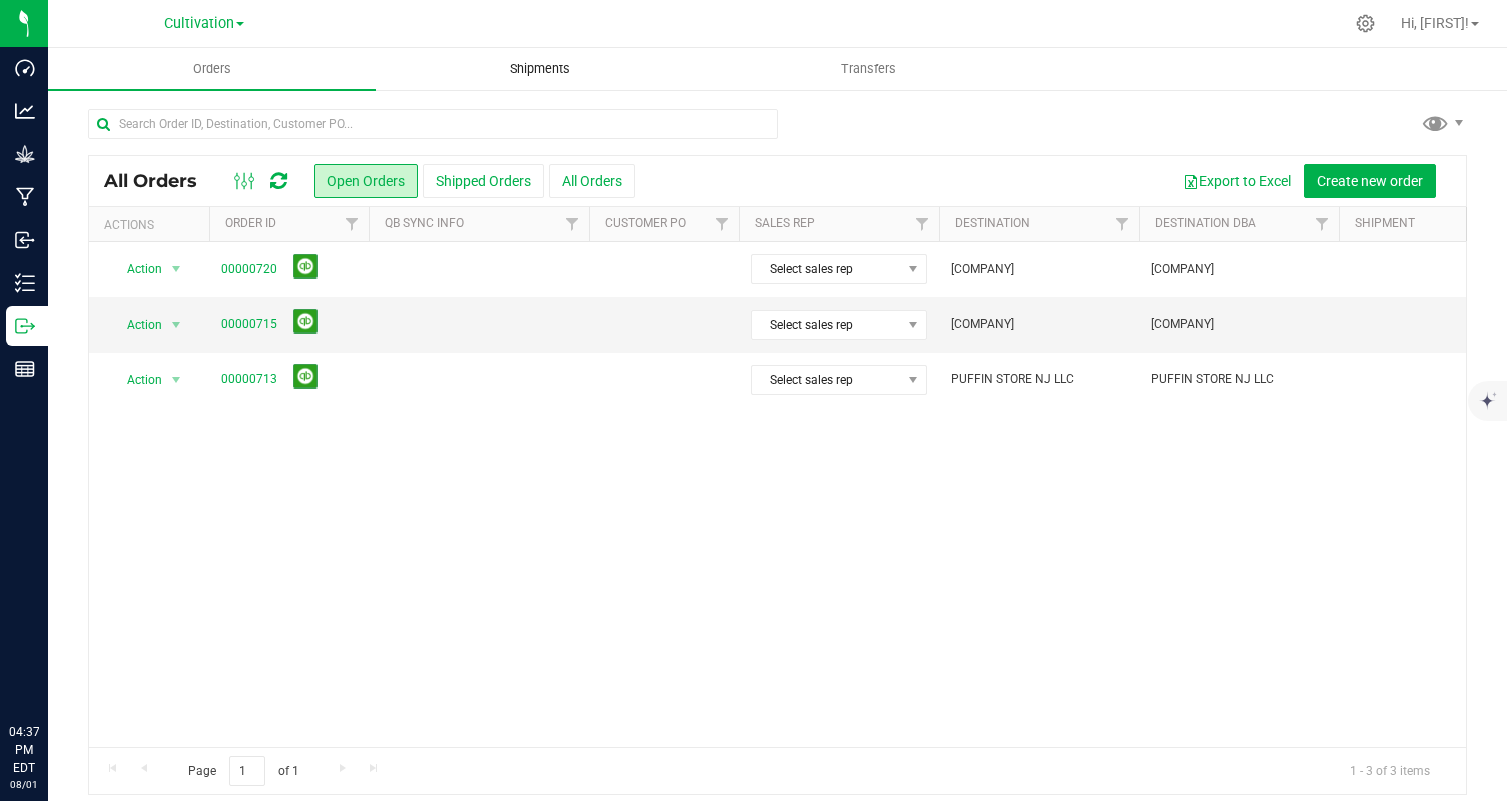 click on "Shipments" at bounding box center [540, 69] 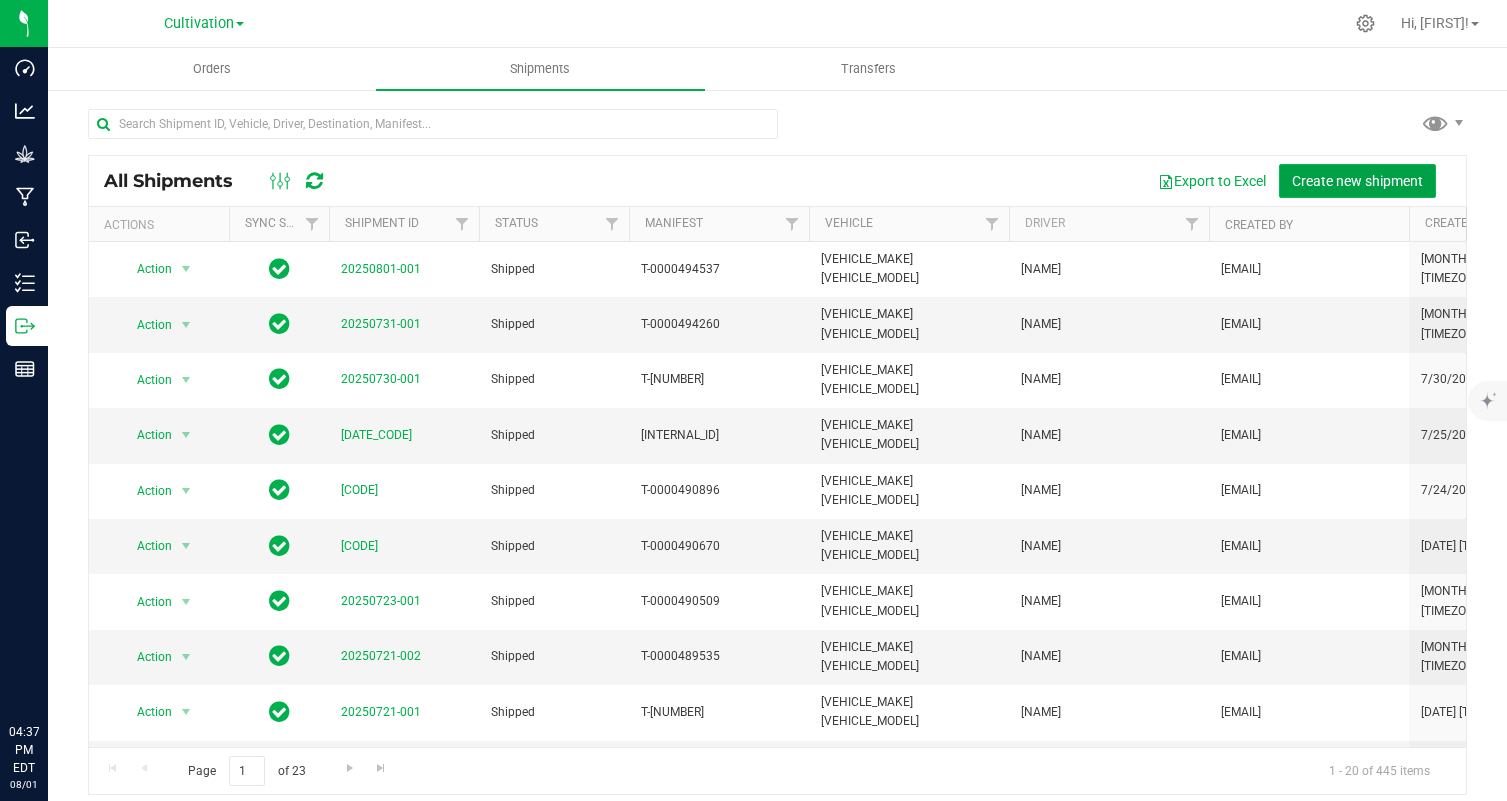 click on "Create new shipment" at bounding box center (1357, 181) 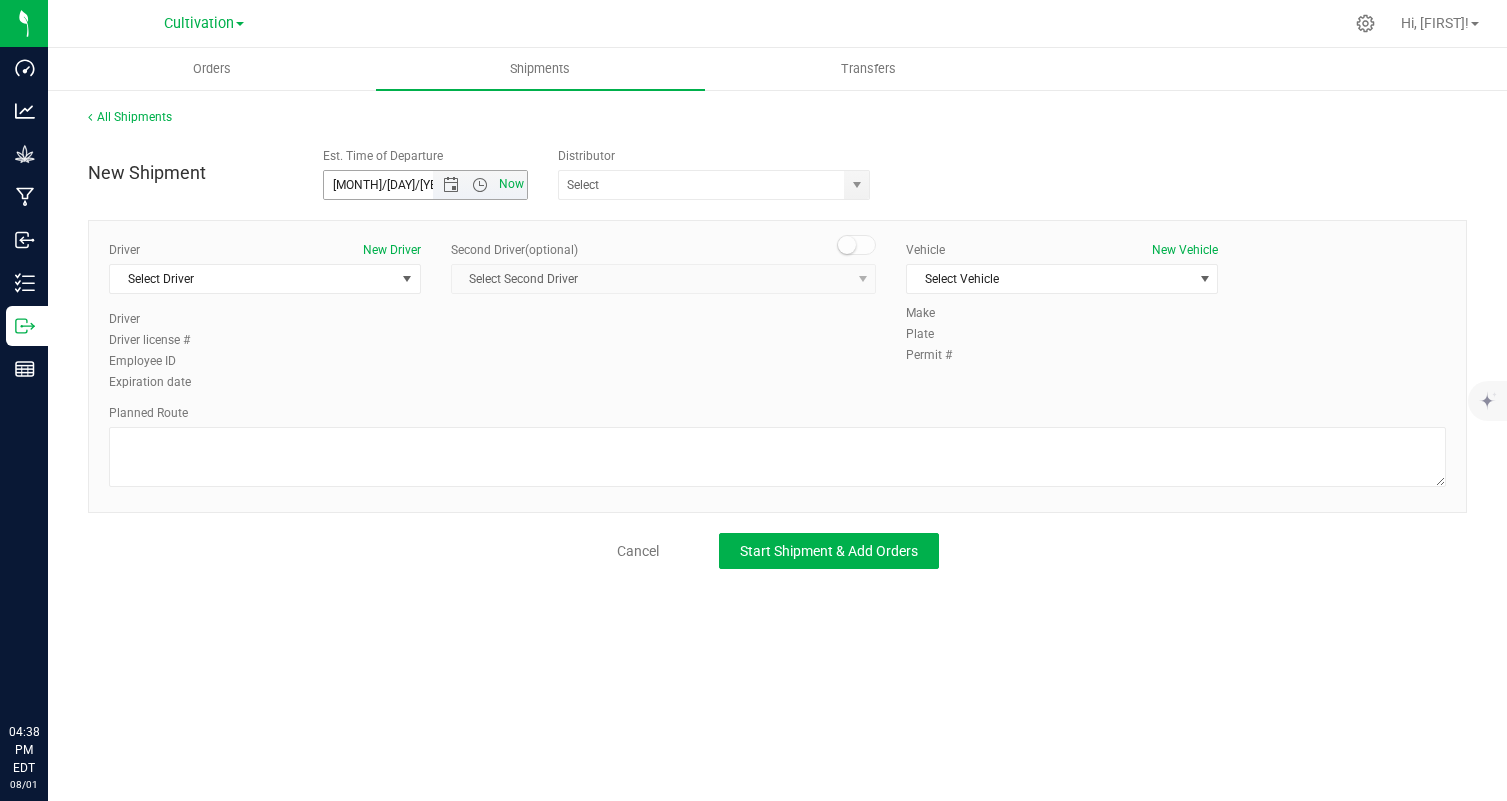 click on "Now" at bounding box center [511, 184] 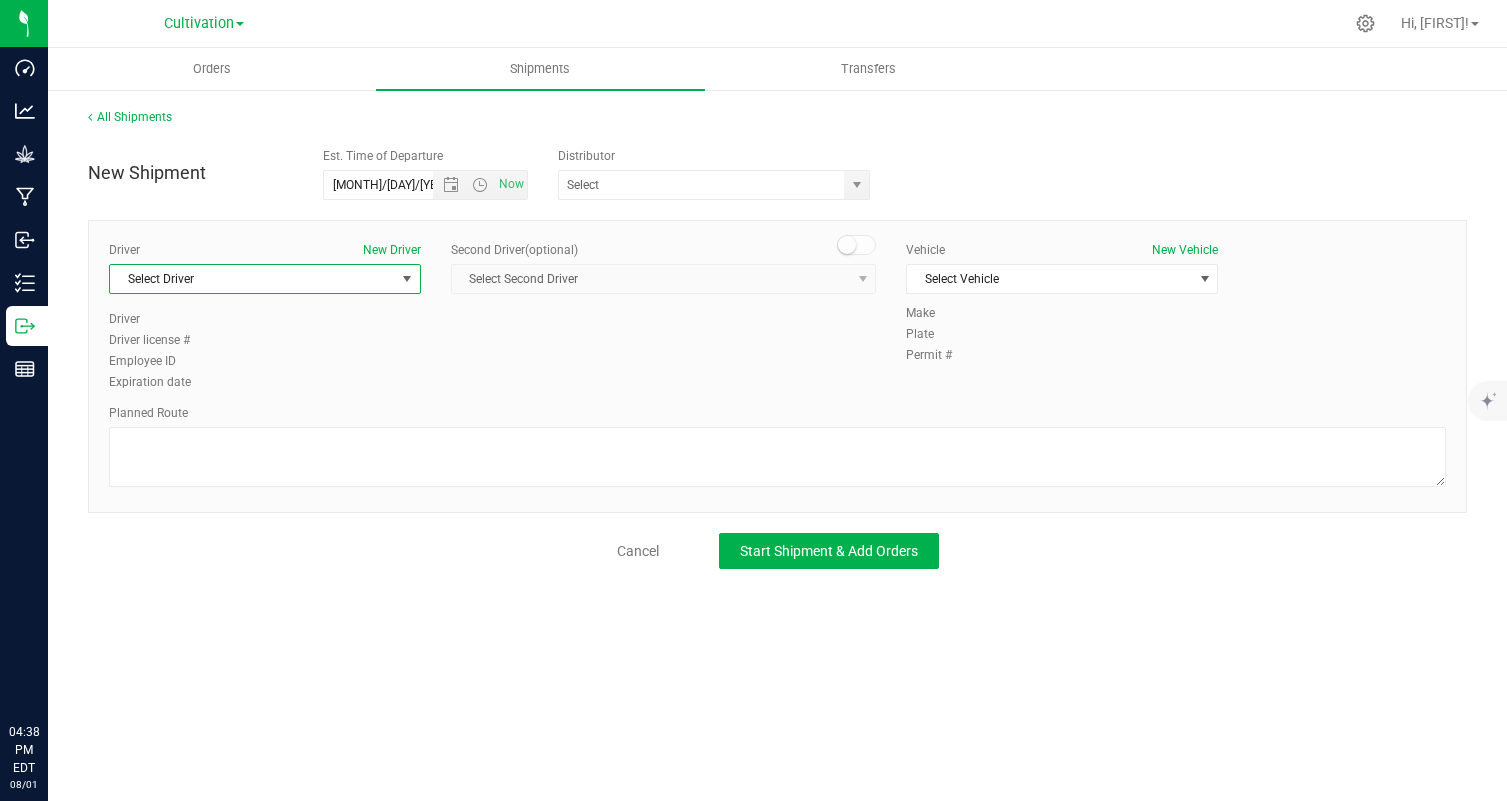 click on "Select Driver" at bounding box center [252, 279] 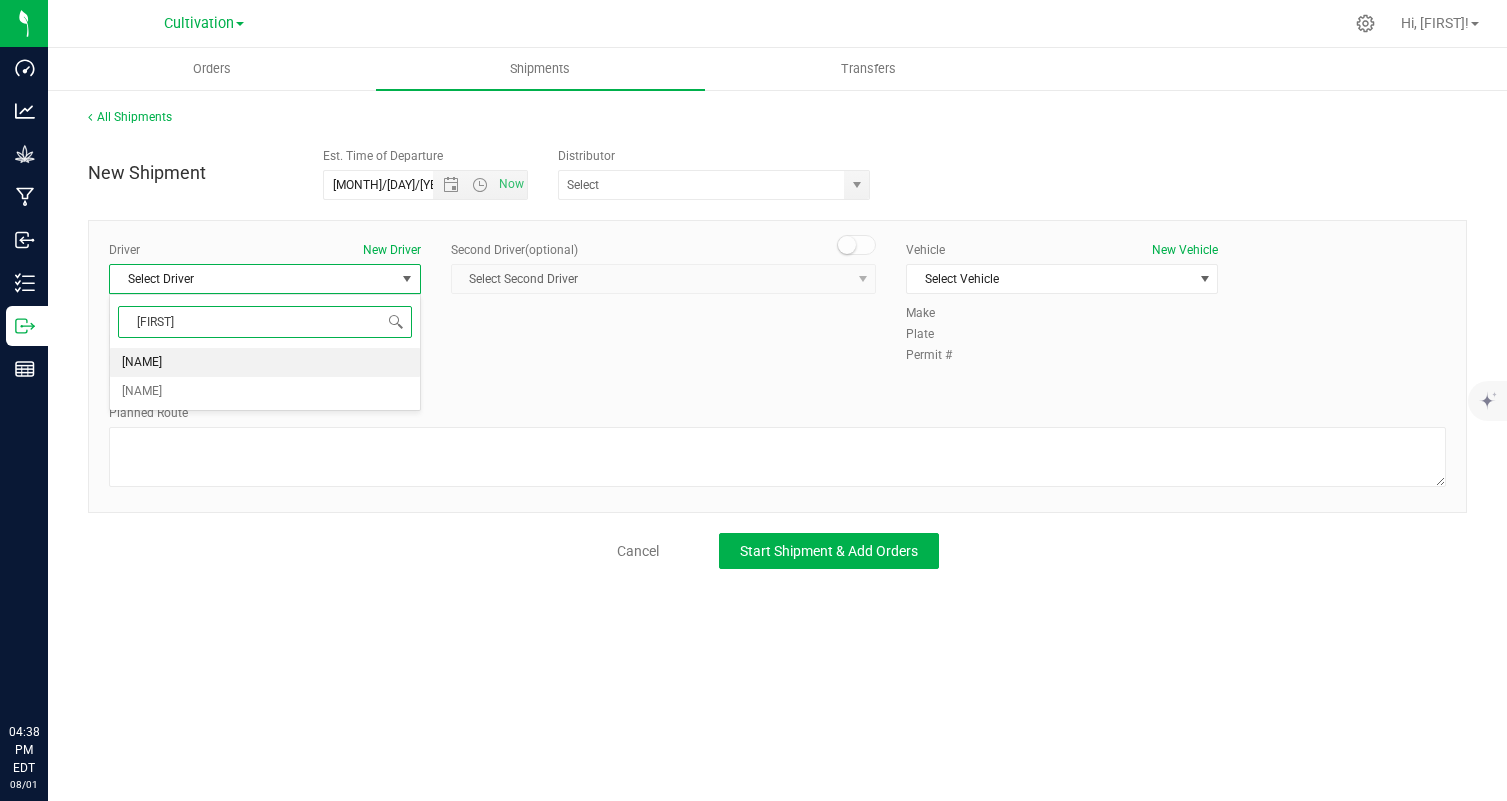 click on "[NAME]" at bounding box center (265, 363) 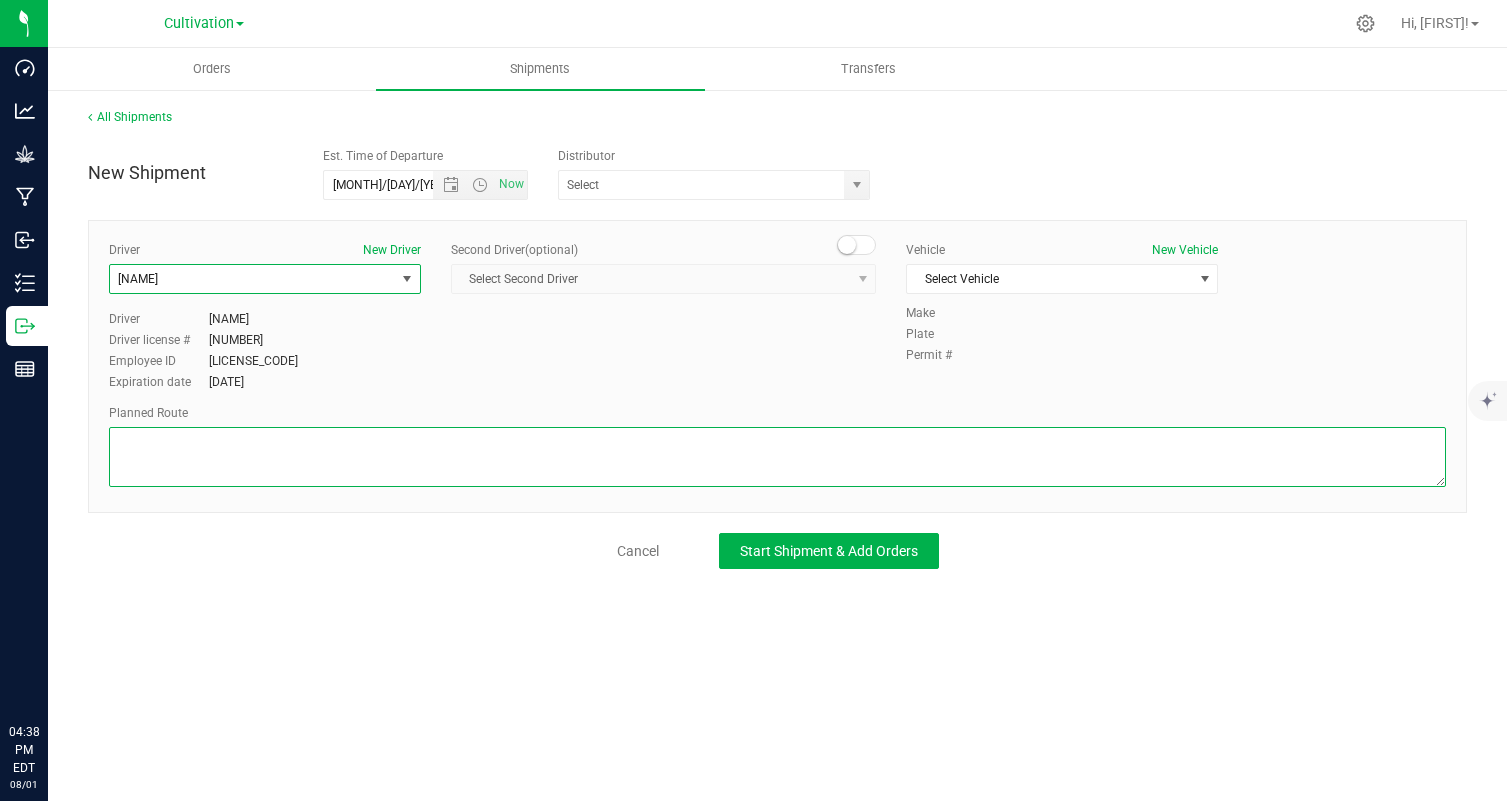 click at bounding box center [777, 457] 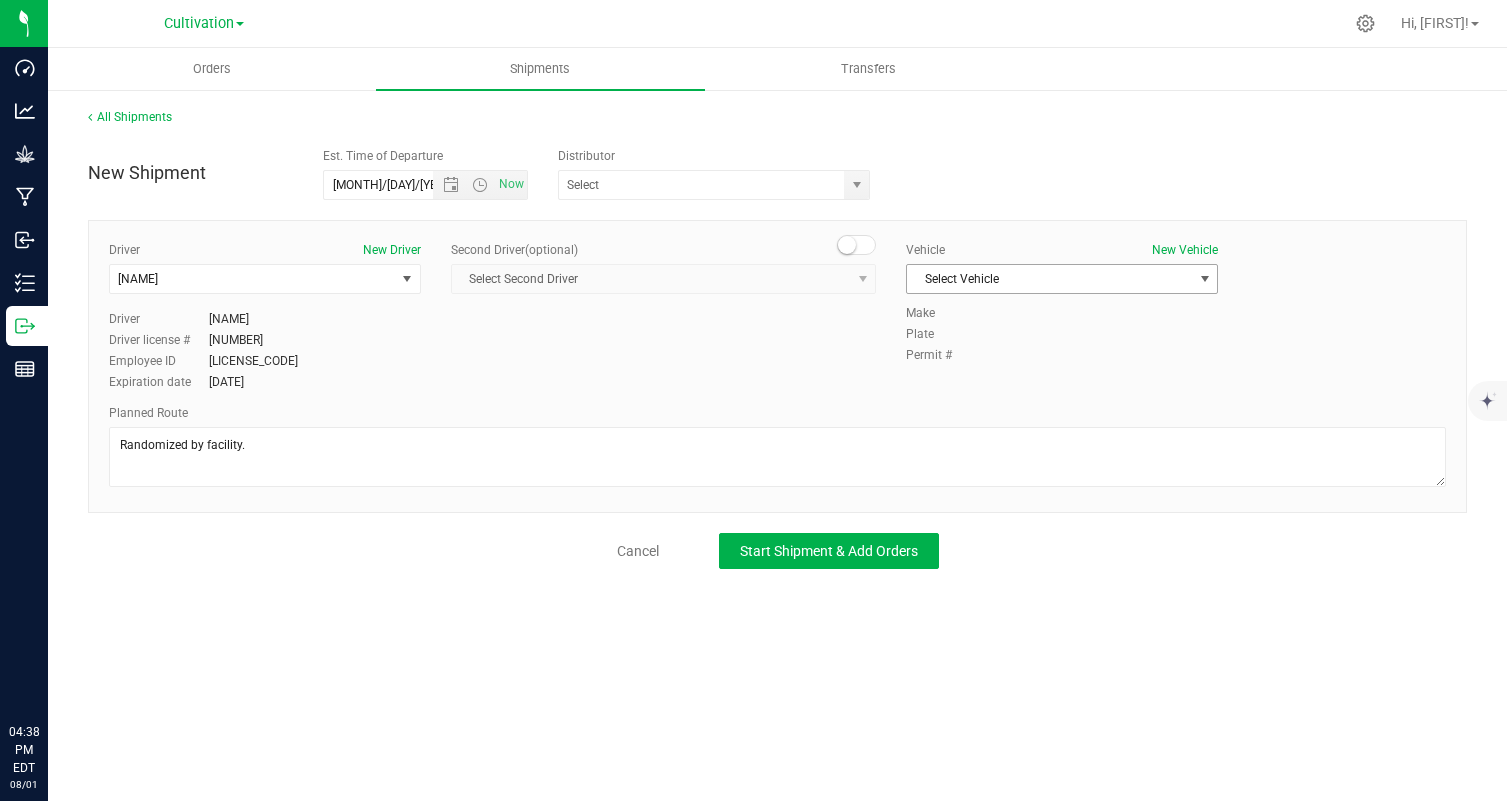 click on "Select Vehicle" at bounding box center (1049, 279) 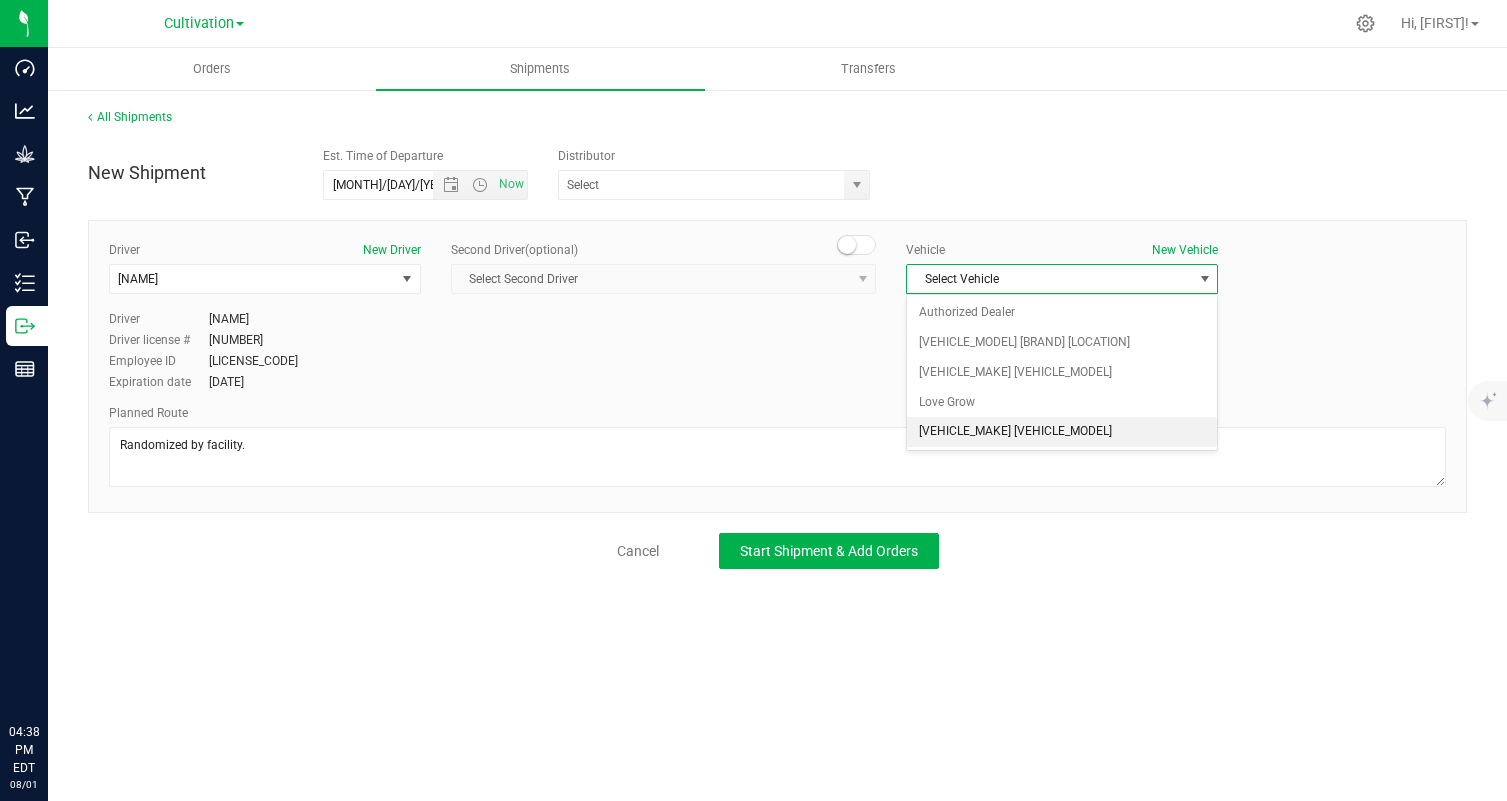 click on "[VEHICLE_MAKE] [VEHICLE_MODEL]" at bounding box center [1062, 432] 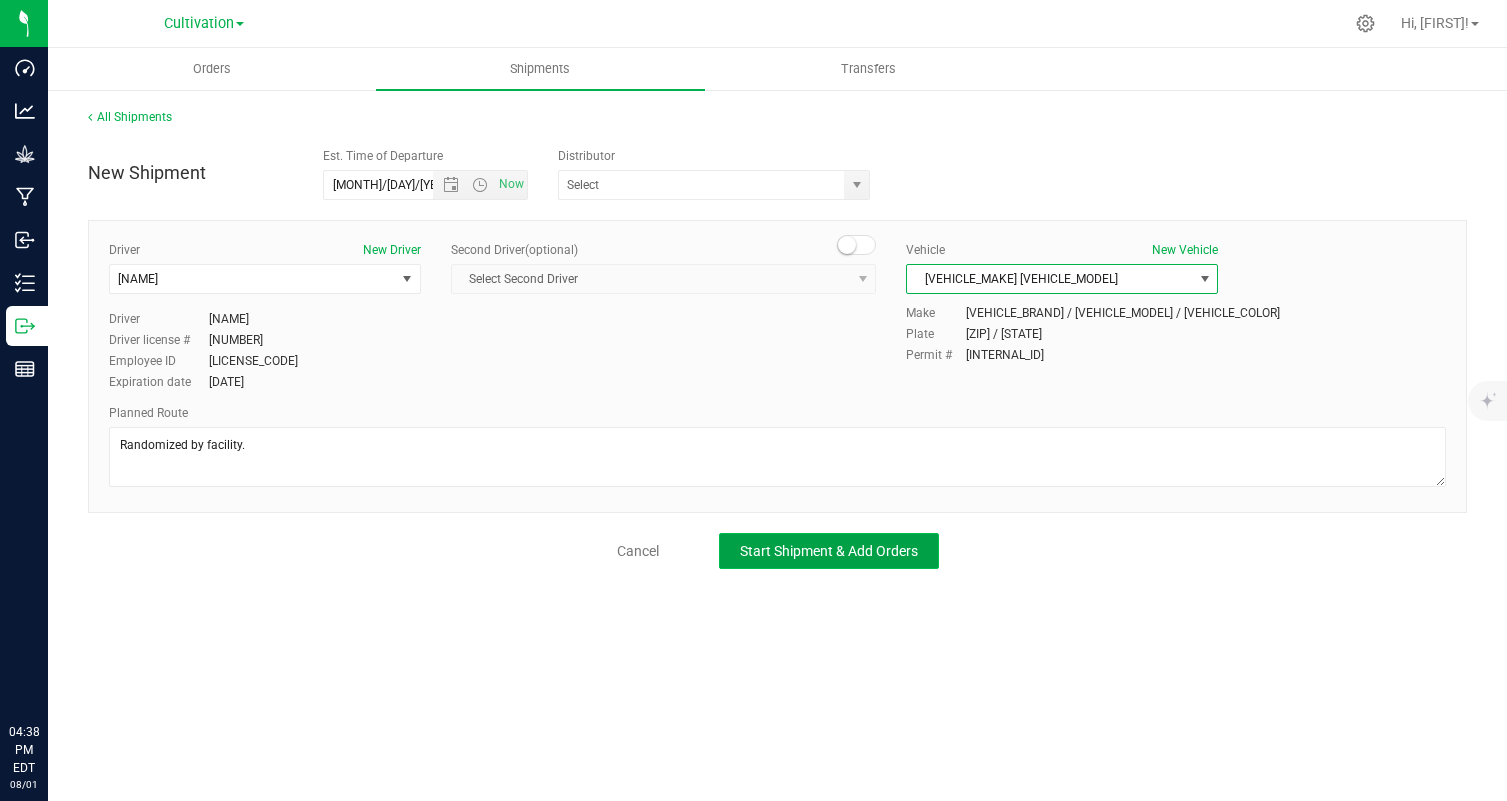 click on "Start Shipment & Add Orders" 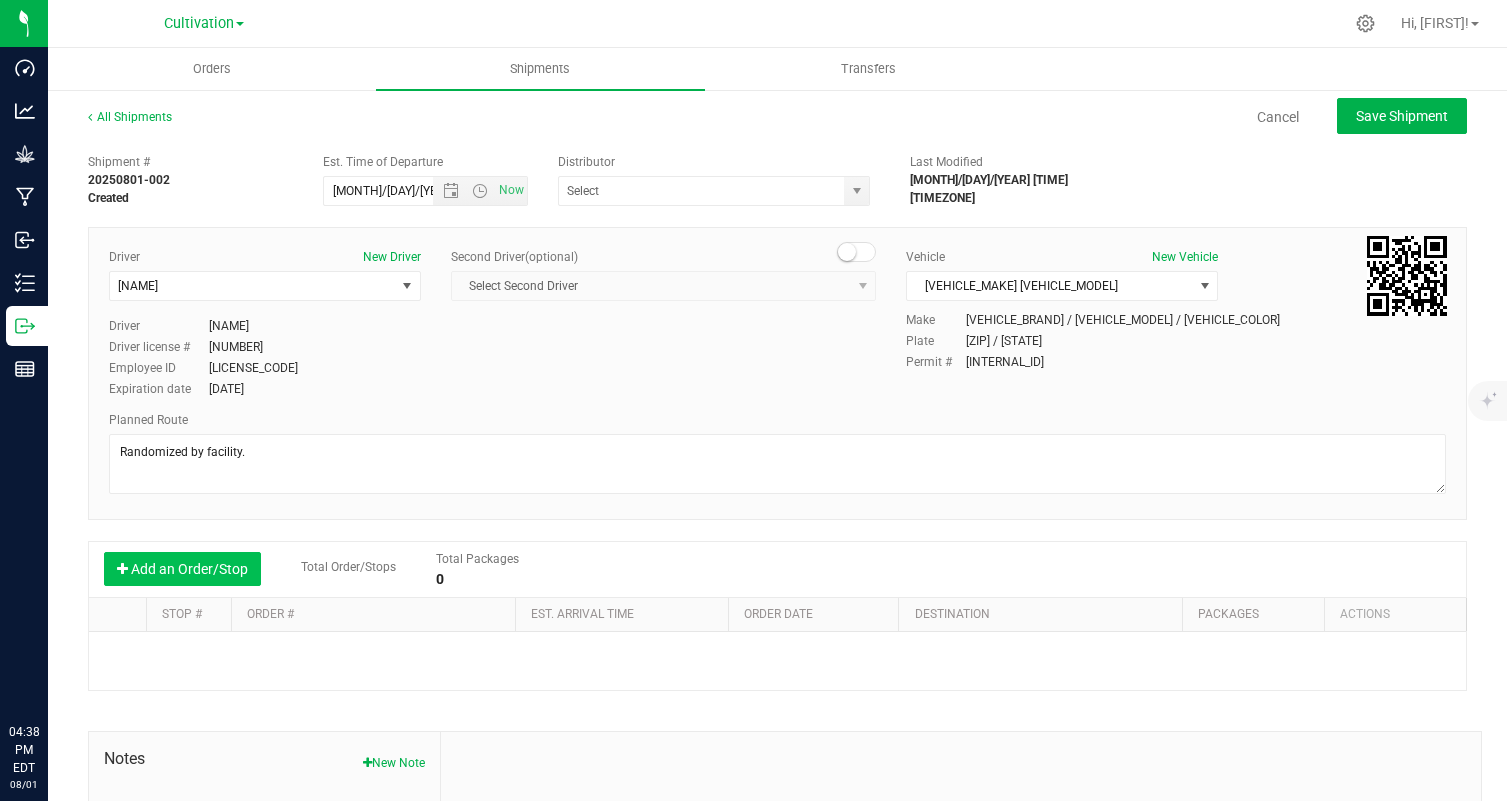 click on "Add an Order/Stop" at bounding box center (182, 569) 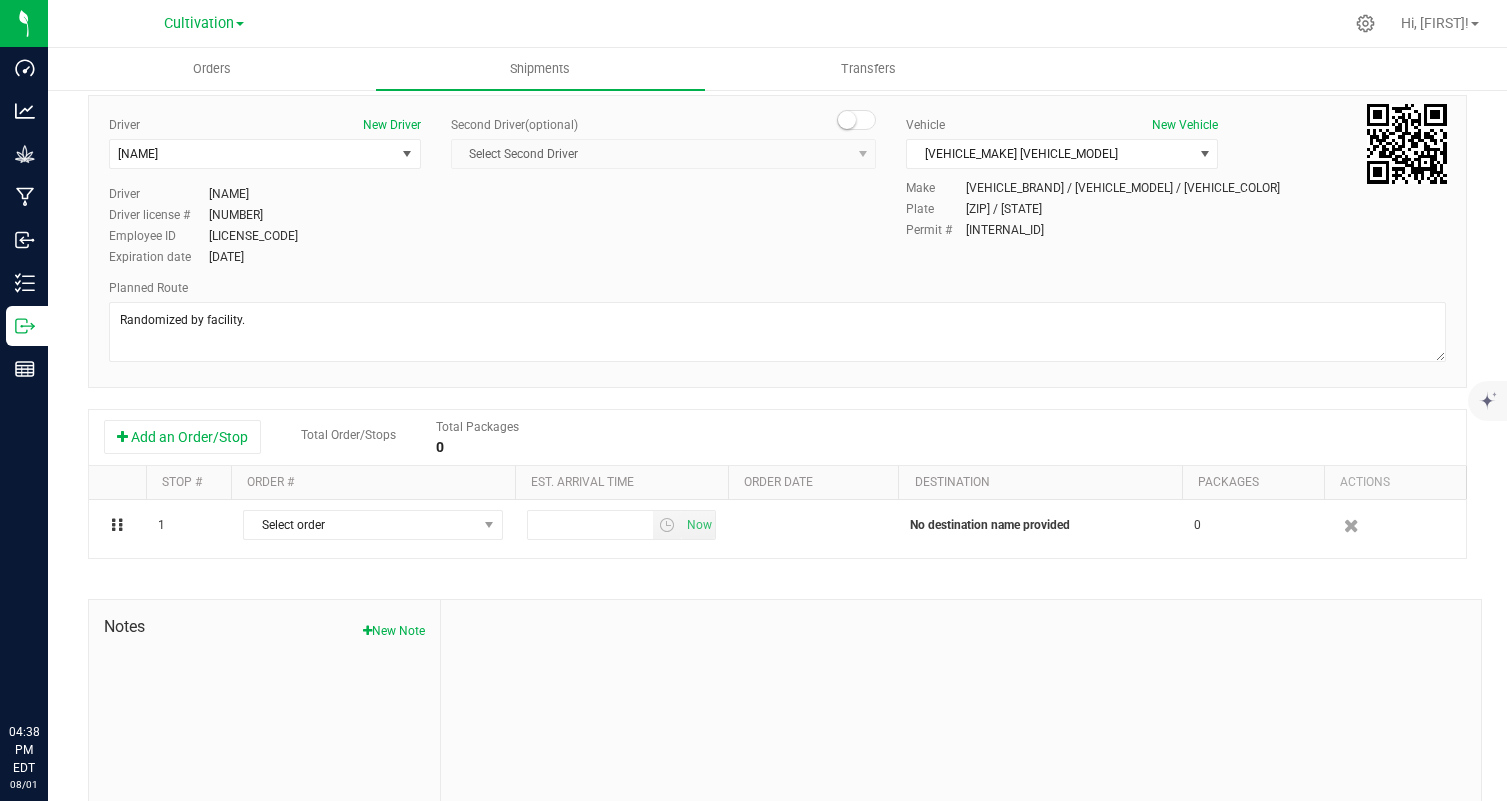 scroll, scrollTop: 133, scrollLeft: 0, axis: vertical 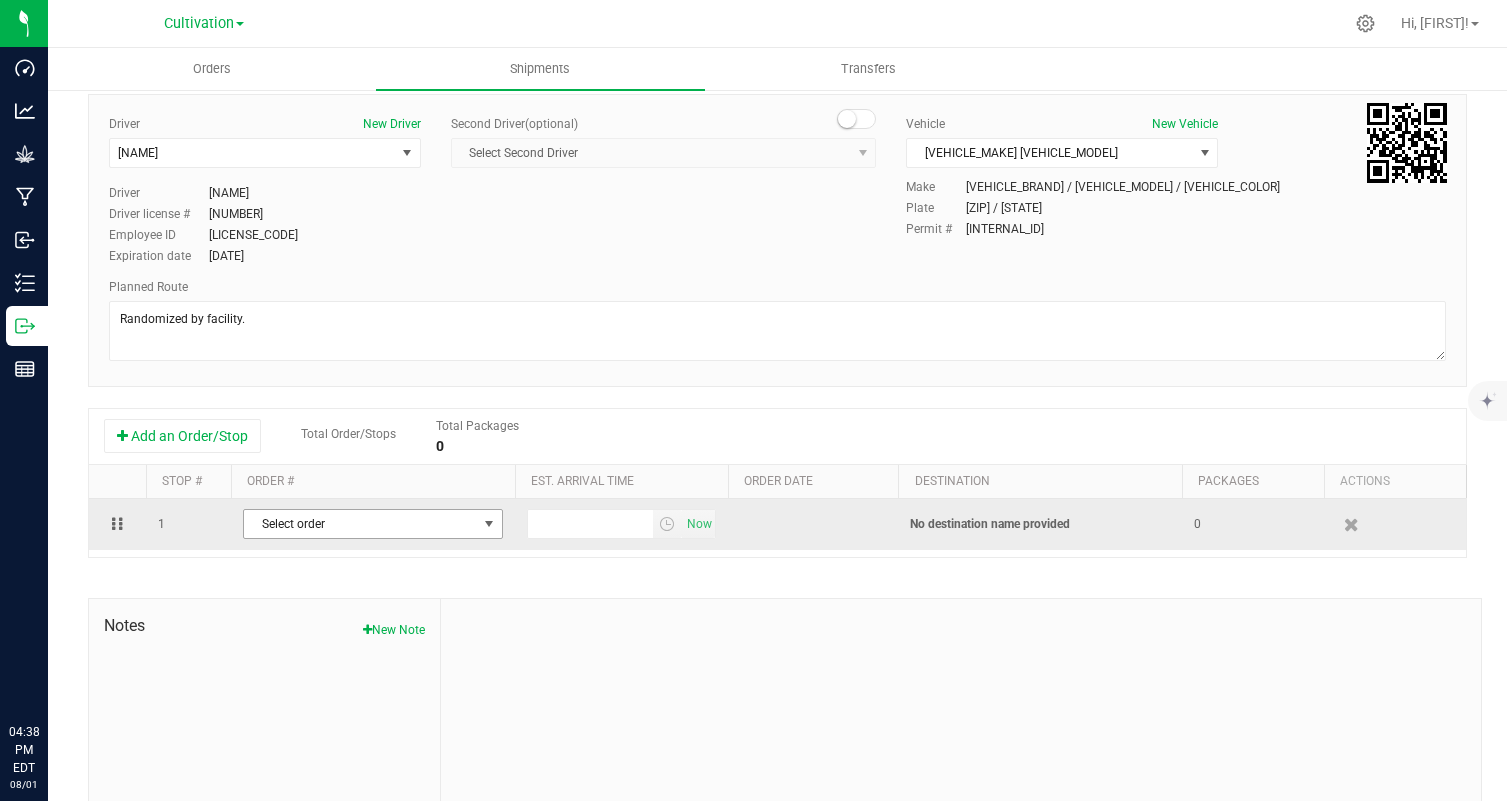 click on "Select order" at bounding box center [360, 524] 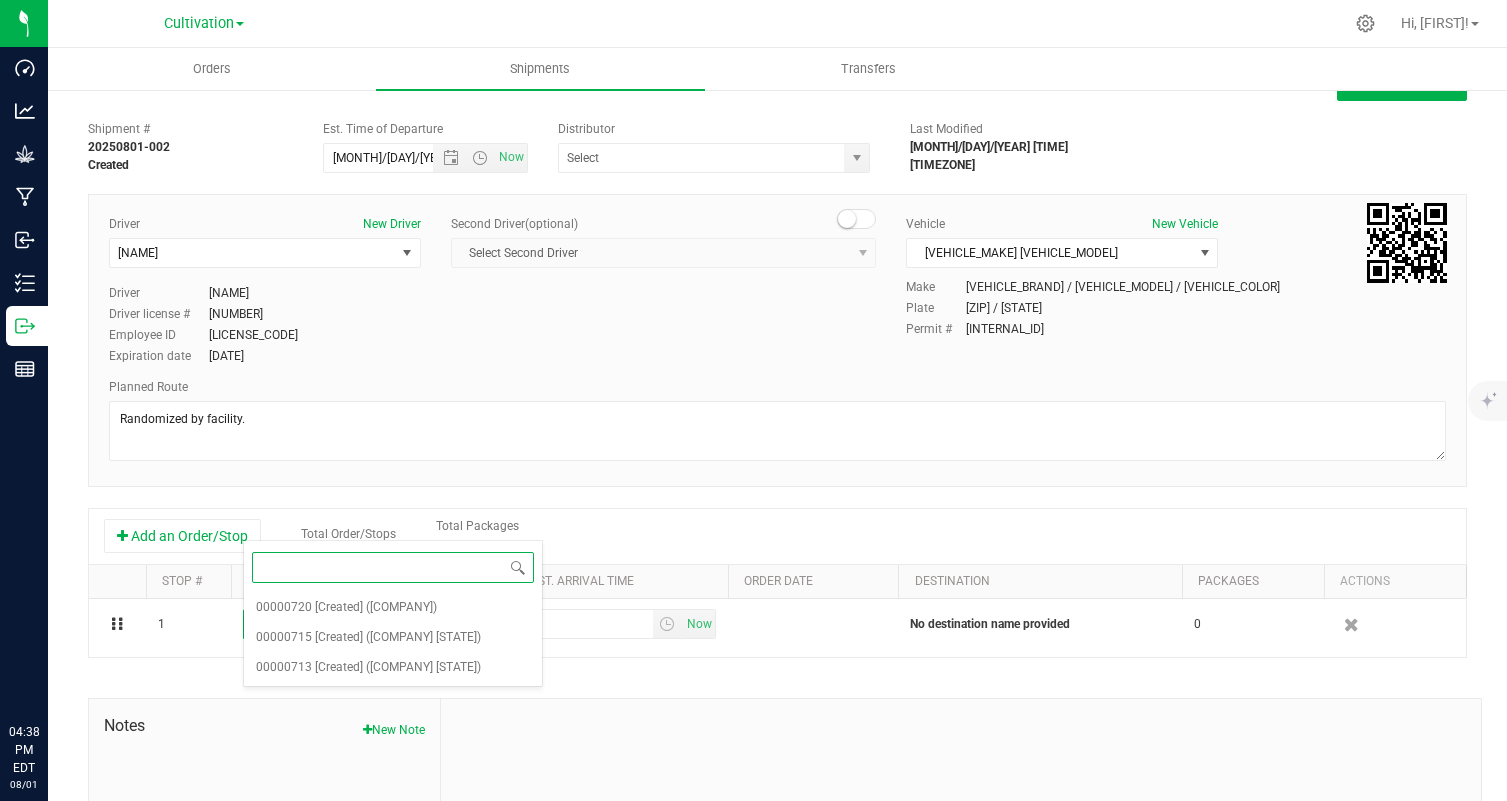 scroll, scrollTop: 0, scrollLeft: 0, axis: both 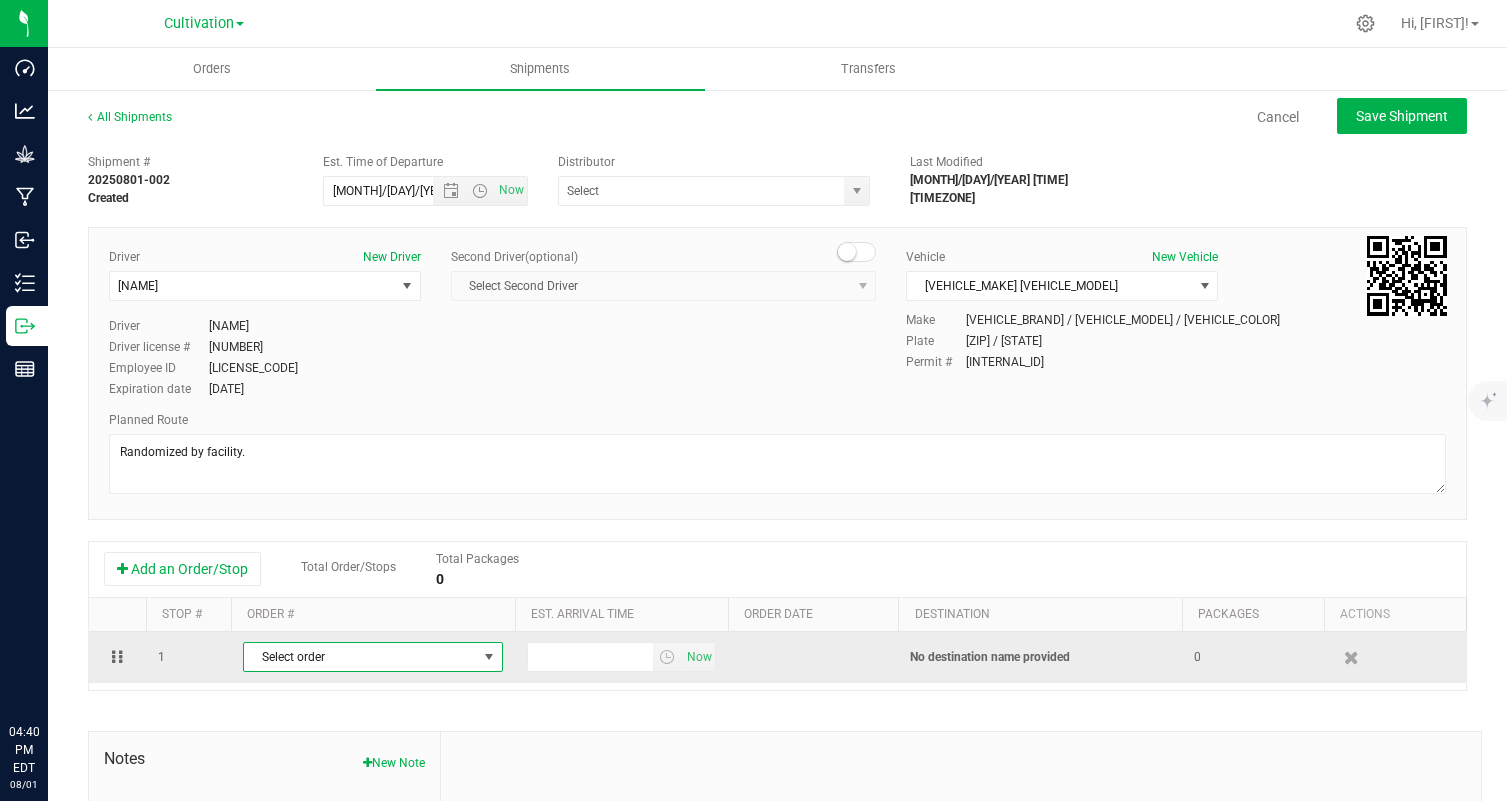click on "Select order" at bounding box center (360, 657) 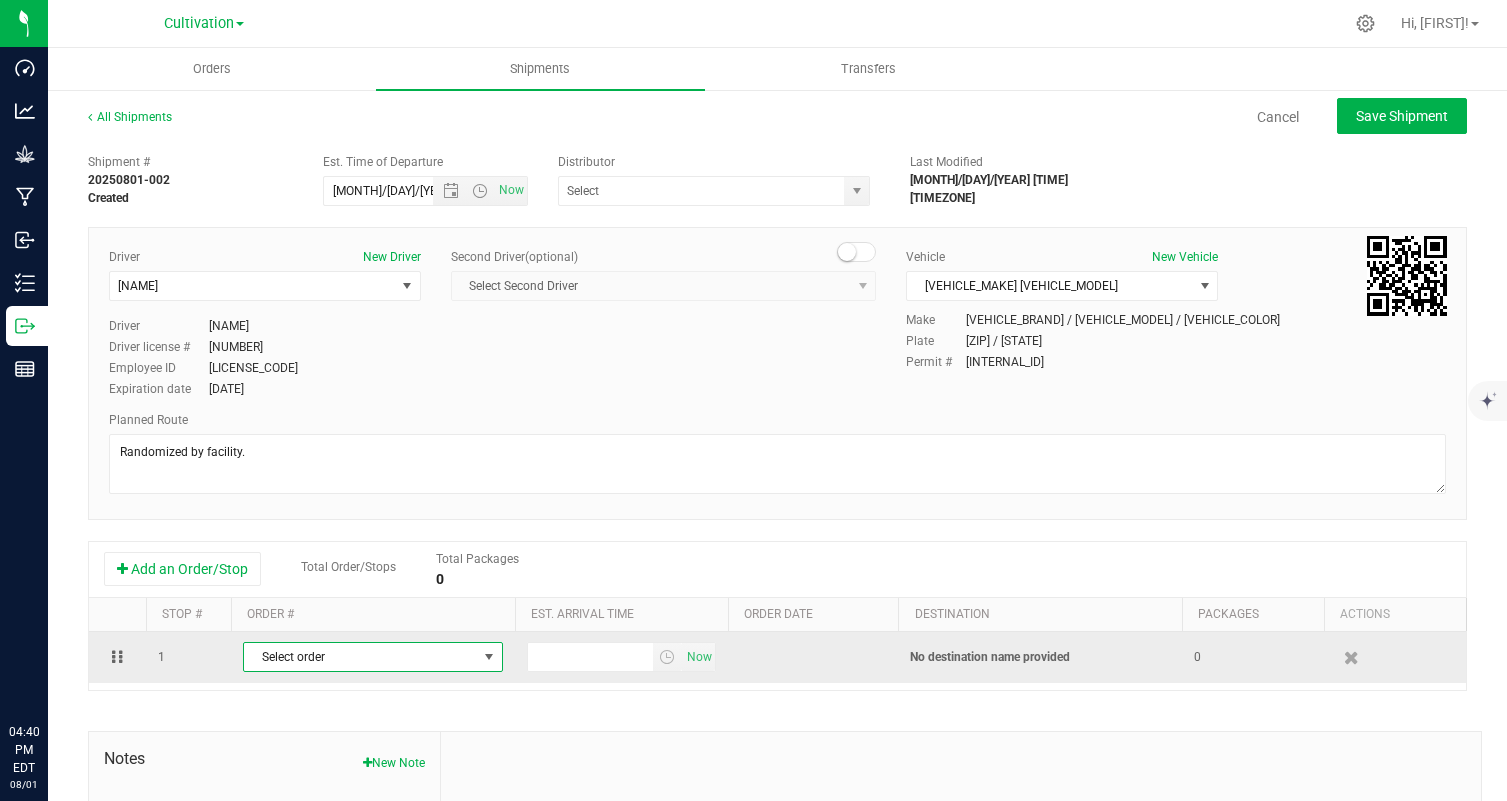 click on "Select order" at bounding box center [360, 657] 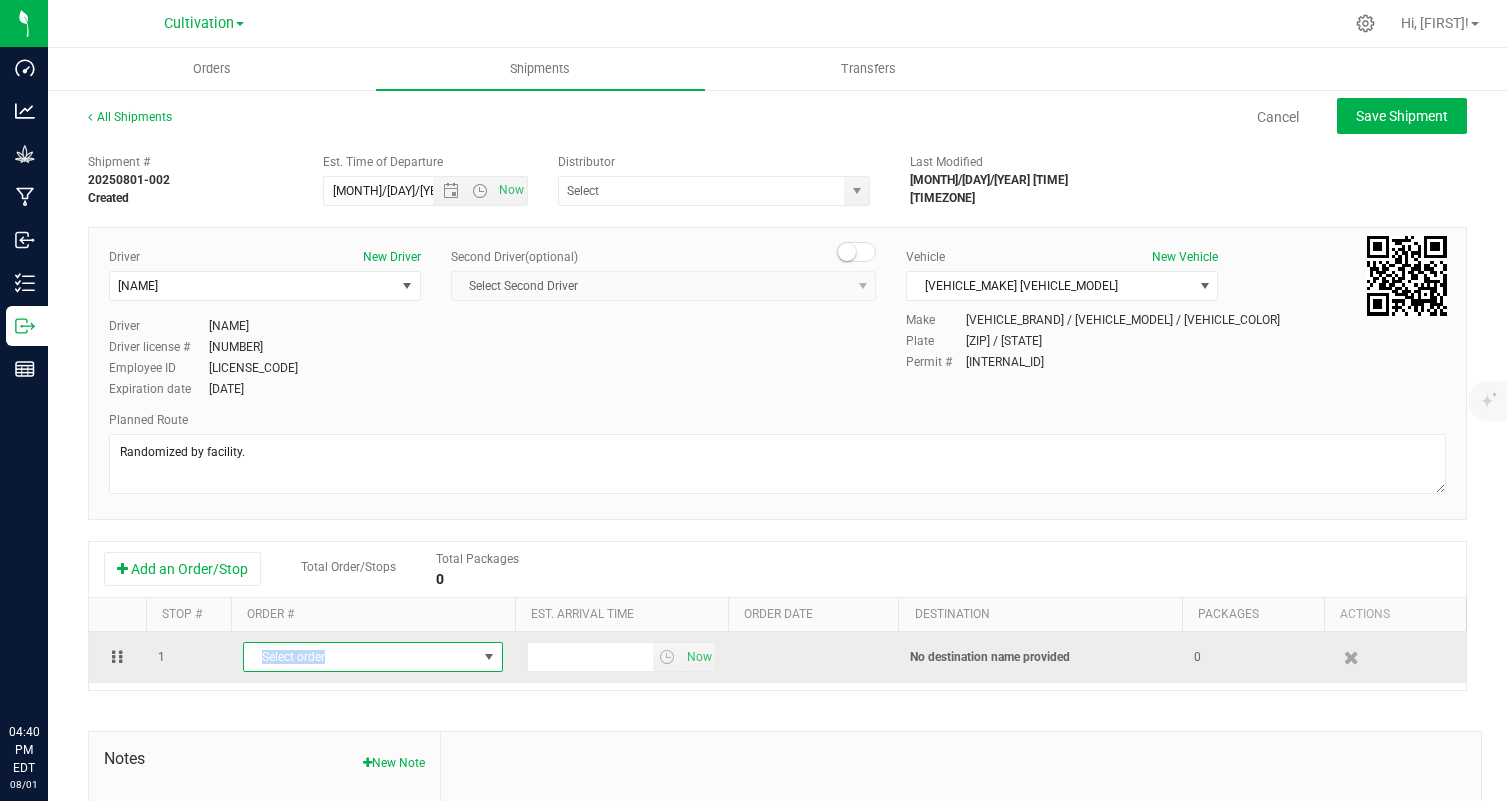 click on "Select order" at bounding box center [360, 657] 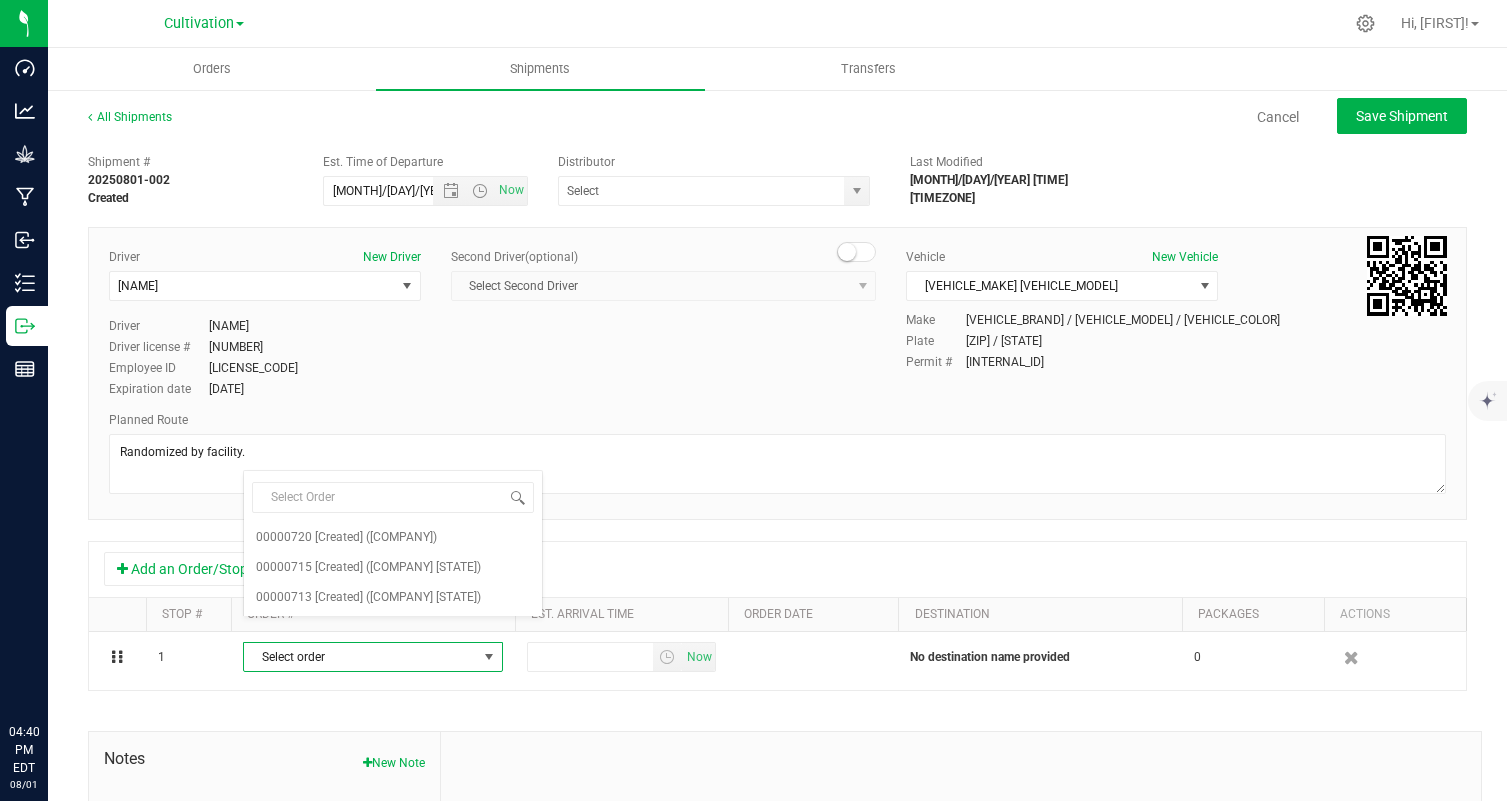 click on "Driver
New Driver
[FIRST] [LAST] Select Driver [FIRST] [LAST] [FIRST] [LAST] [FIRST] [LAST] [FIRST] [LAST] [FIRST] [LAST] [FIRST] [LAST] [FIRST] [LAST] [FIRST] [LAST] [FIRST] [LAST]
Driver
[FIRST] [LAST]
Driver license #
[ALPHANUMERIC]
Employee ID
[ALPHANUMERIC]
Expiration date
[MON] [DD], [YYYY]" at bounding box center (265, 324) 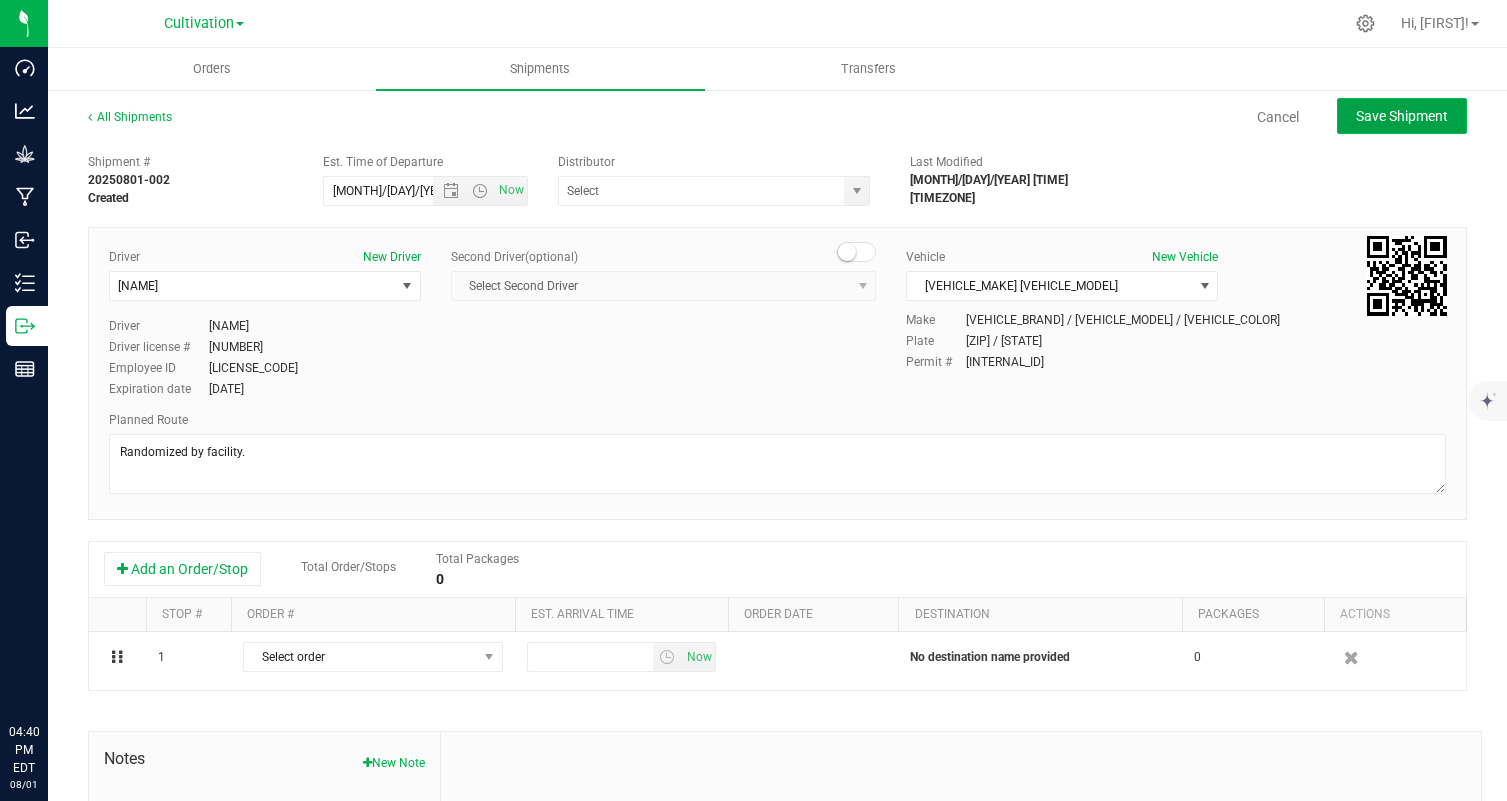 click on "Save Shipment" 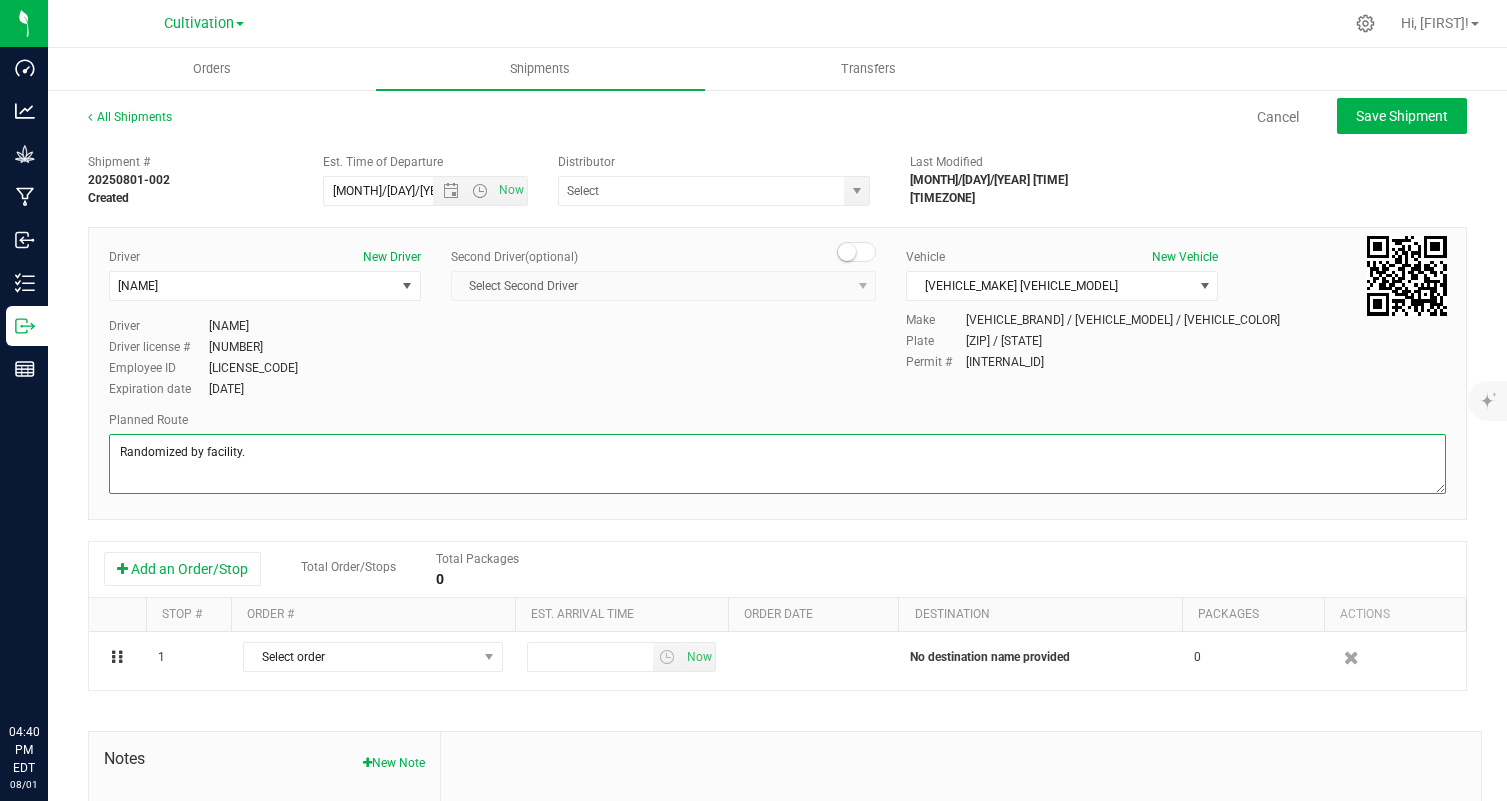 click at bounding box center (777, 464) 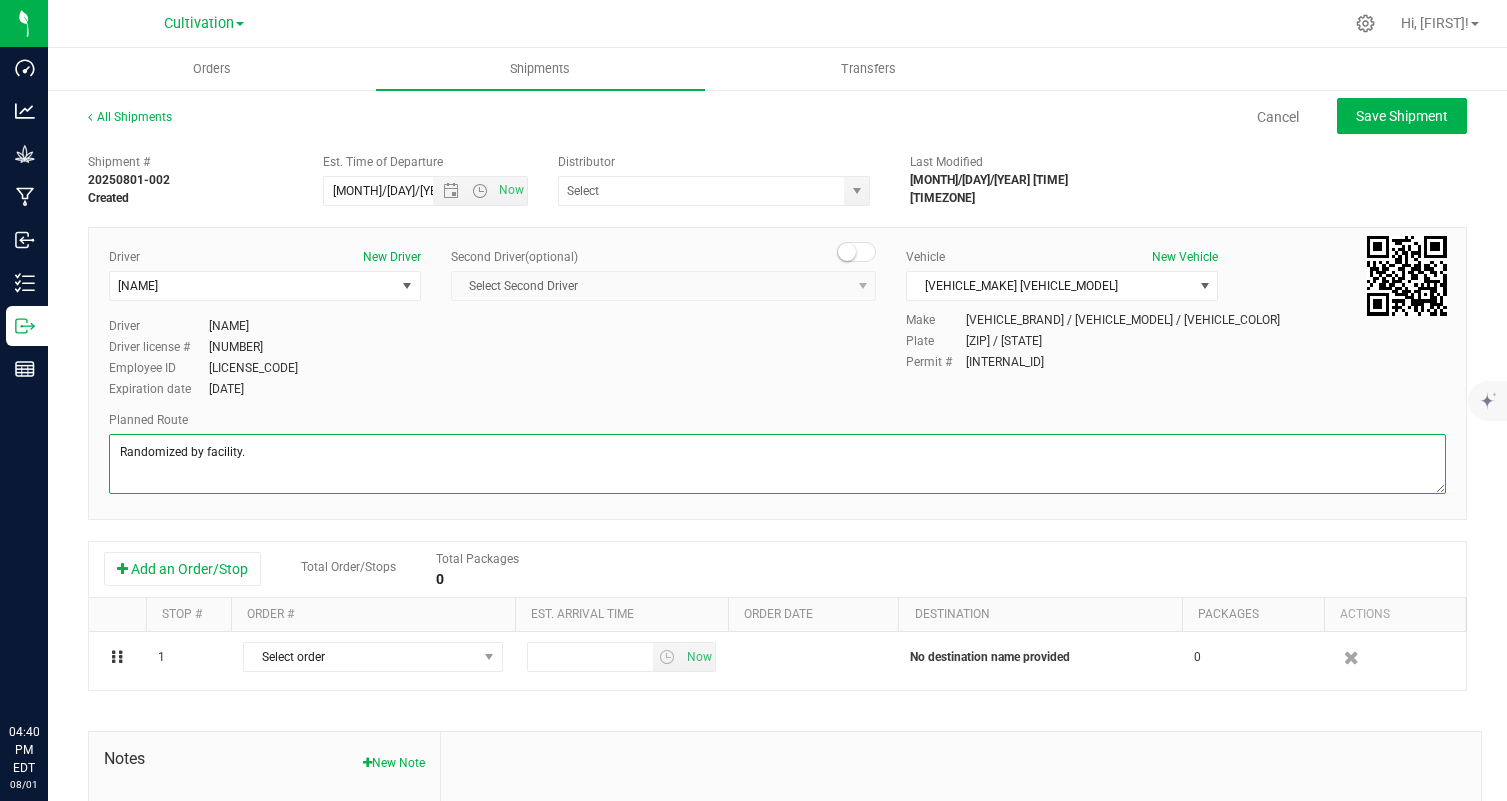 click at bounding box center (777, 464) 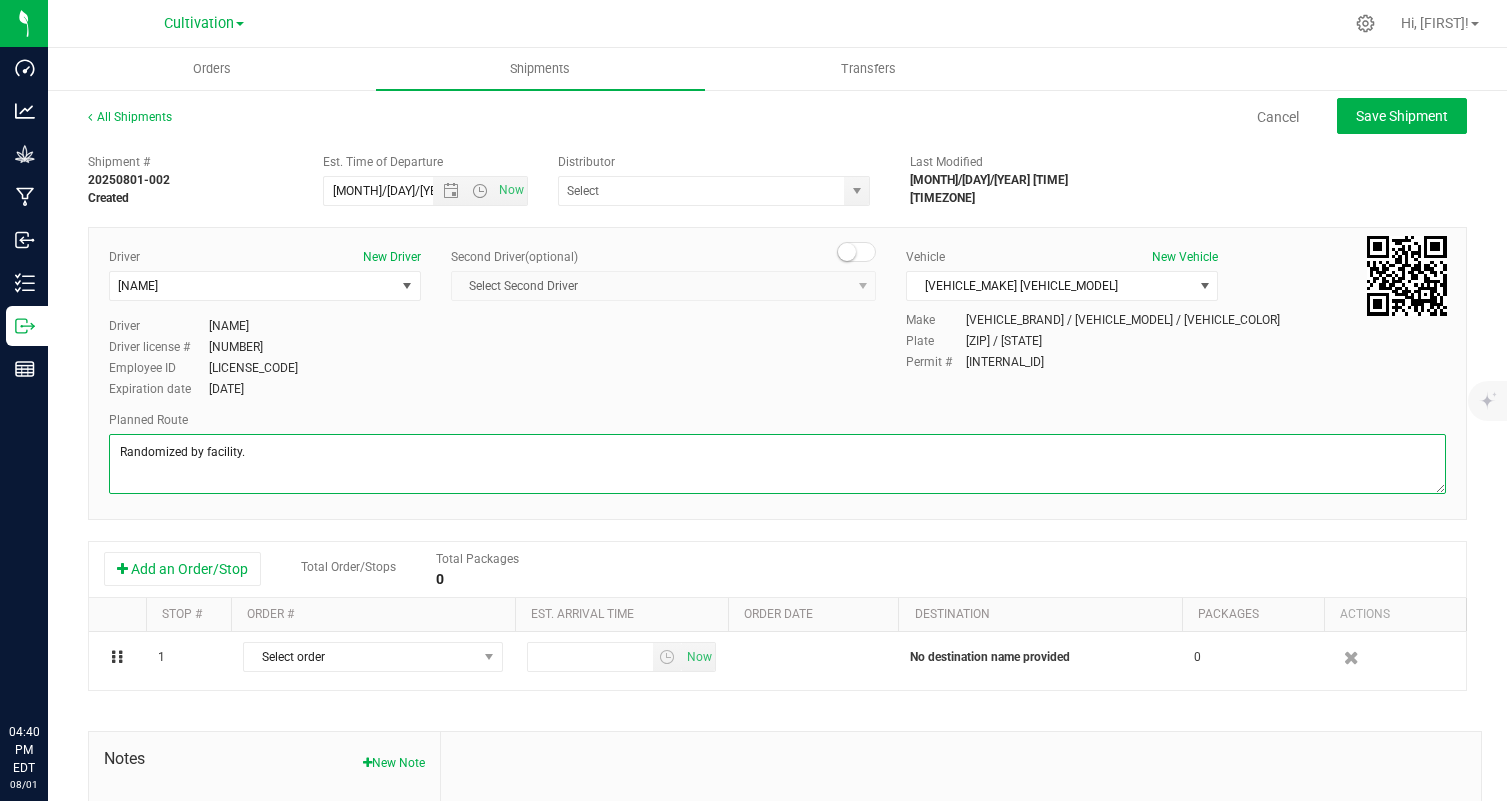 click at bounding box center (777, 464) 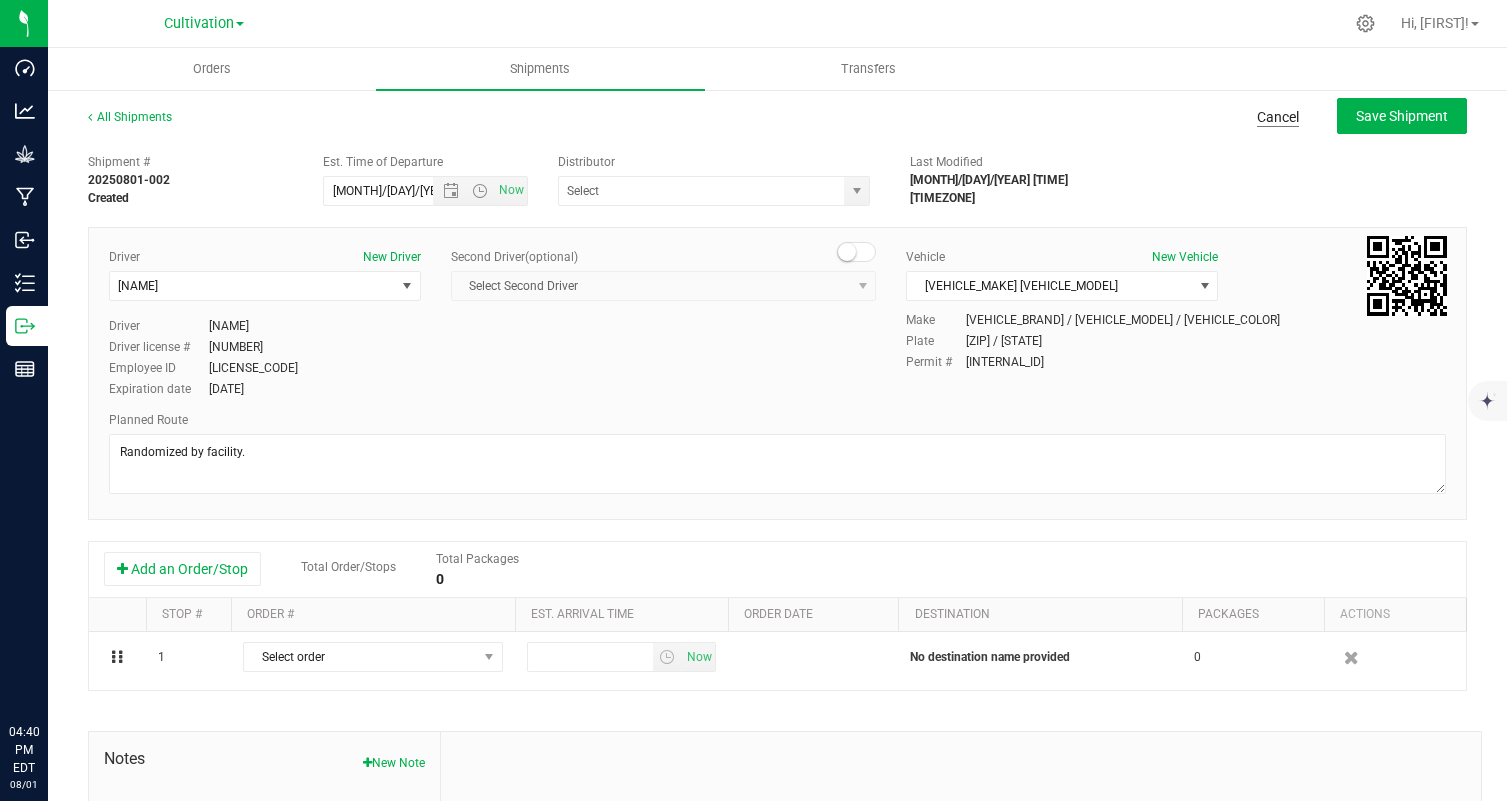 click on "Cancel" at bounding box center (1278, 117) 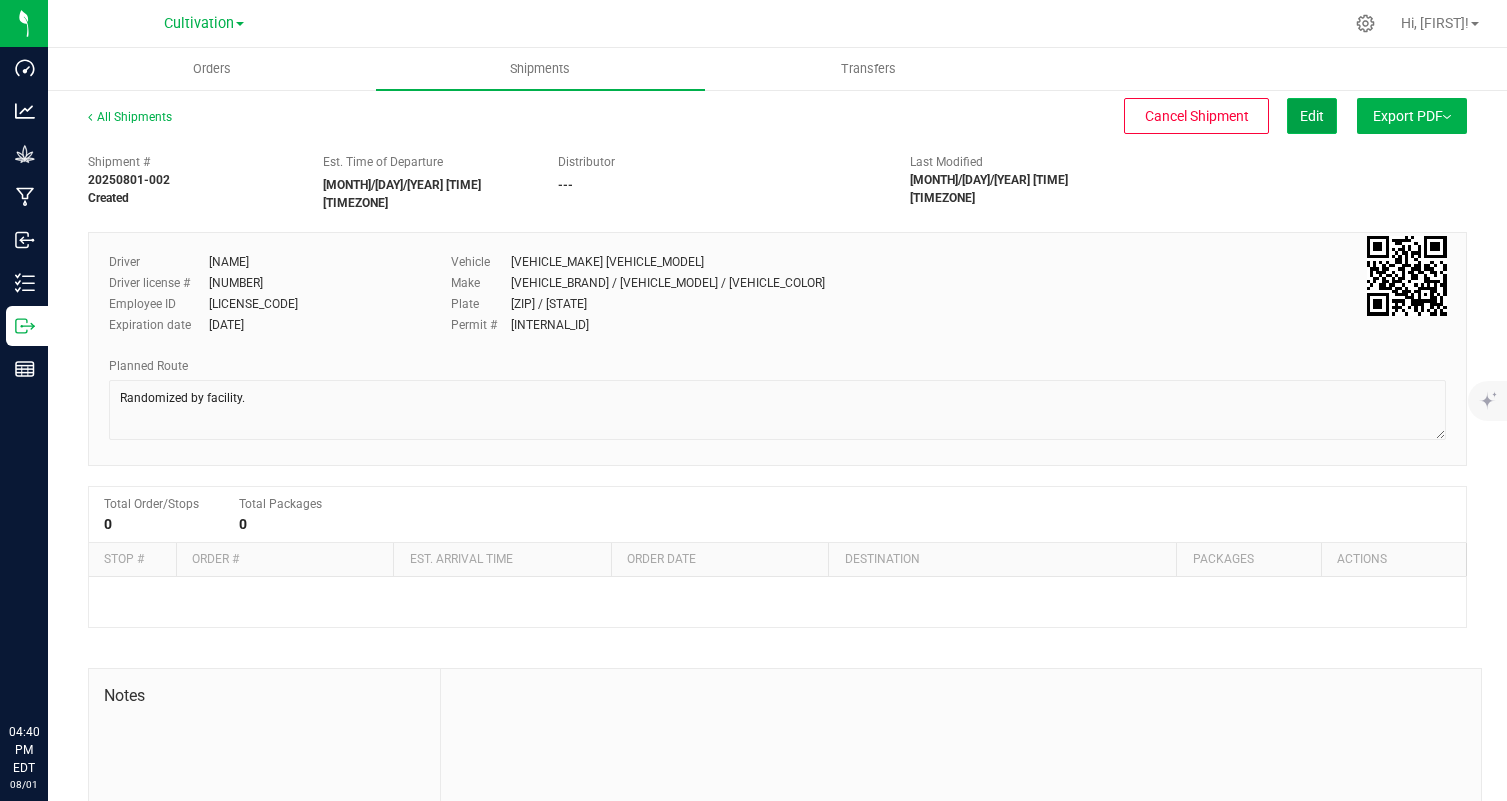 click on "Edit" at bounding box center (1312, 116) 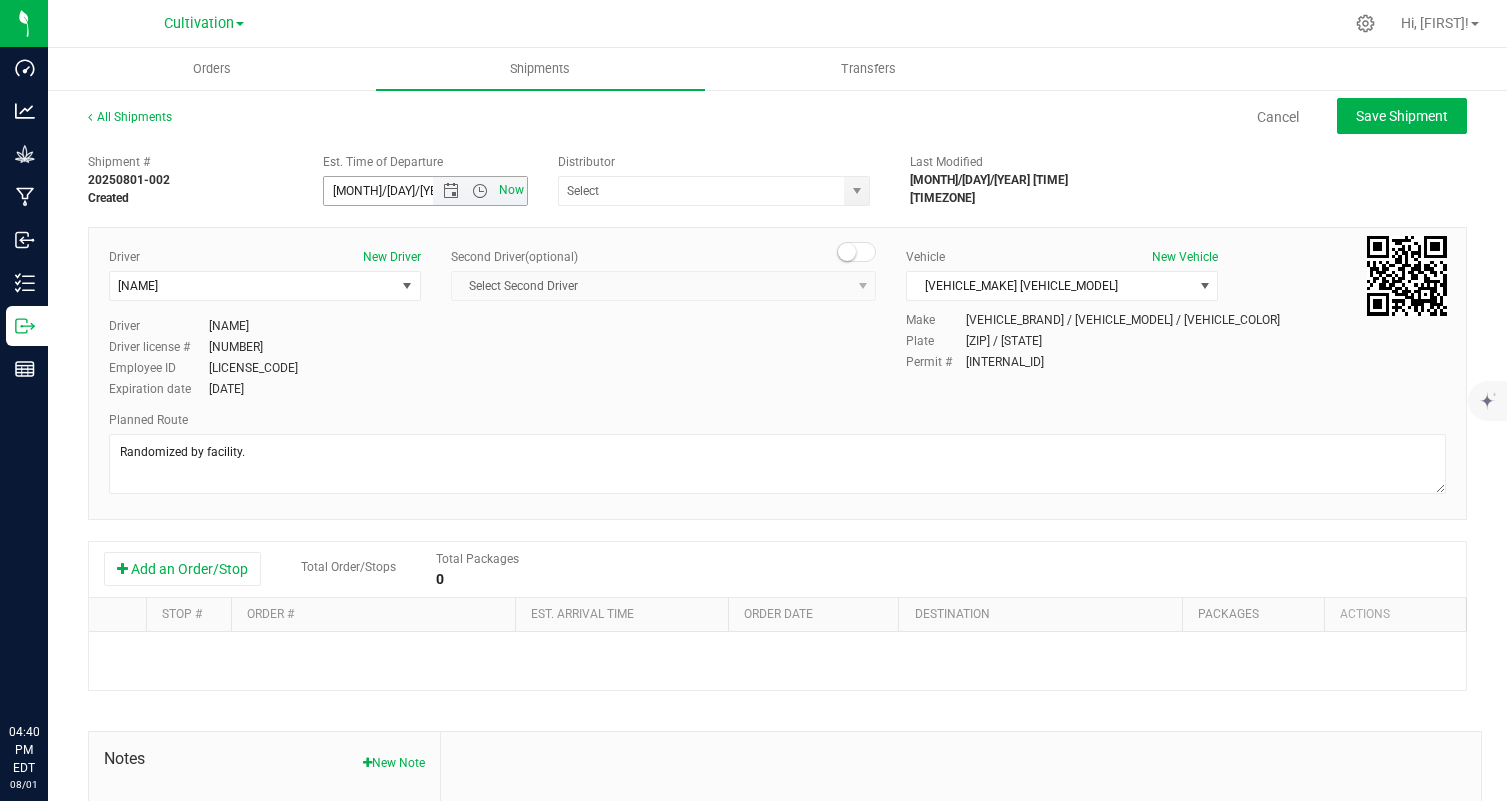 click on "Now" at bounding box center [511, 190] 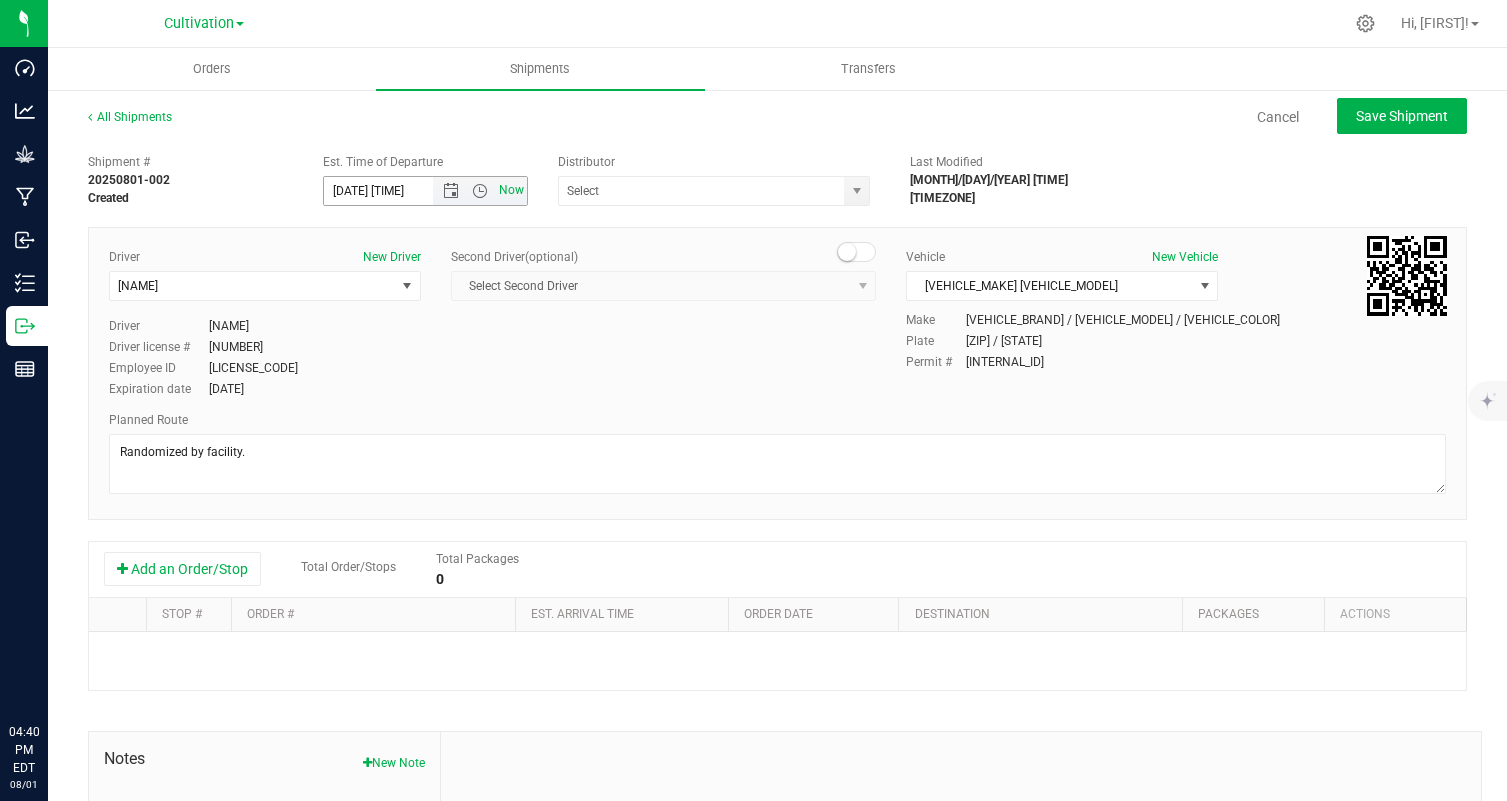 click on "Now" at bounding box center [511, 190] 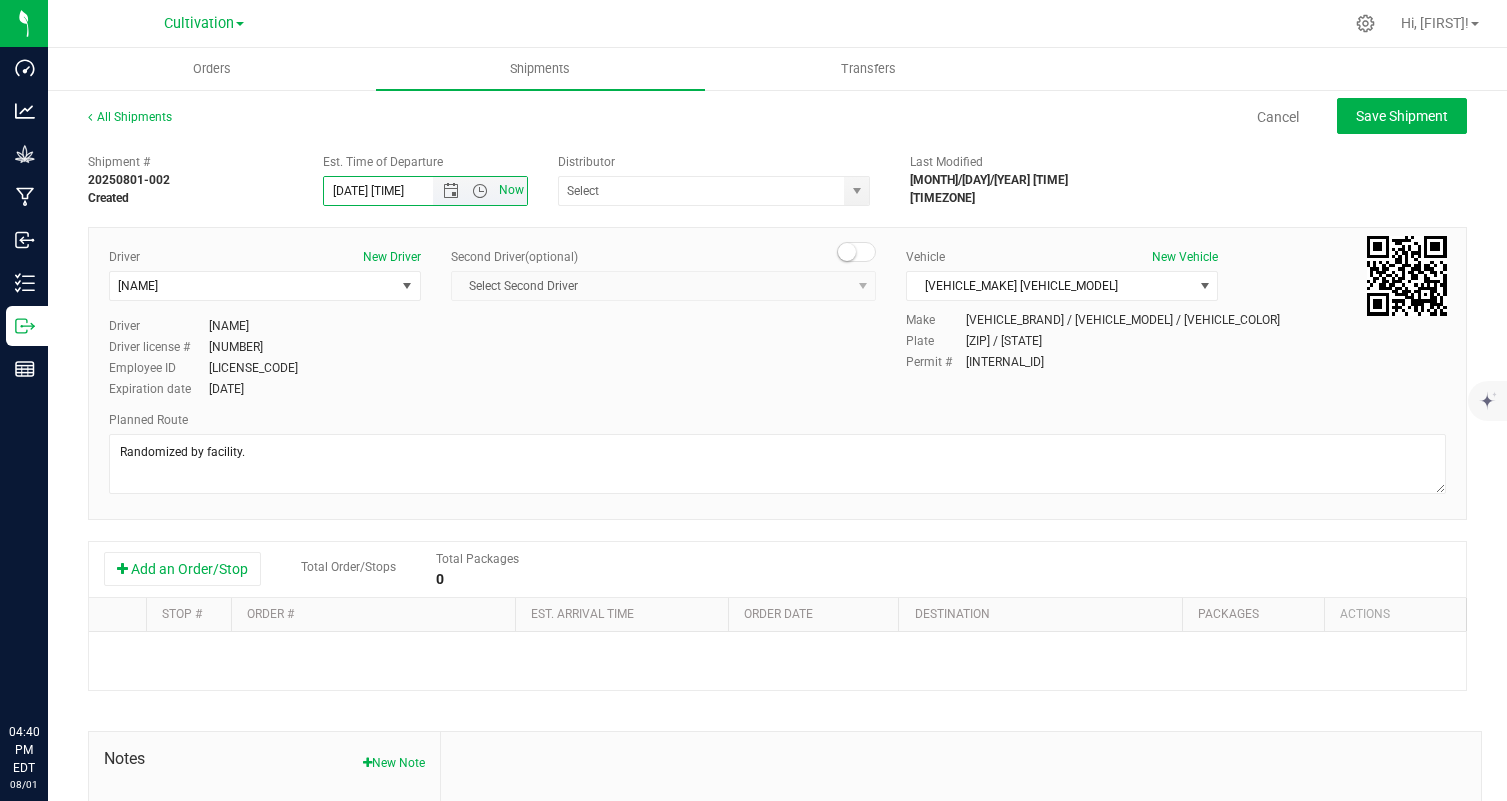 click on "Now" at bounding box center (511, 190) 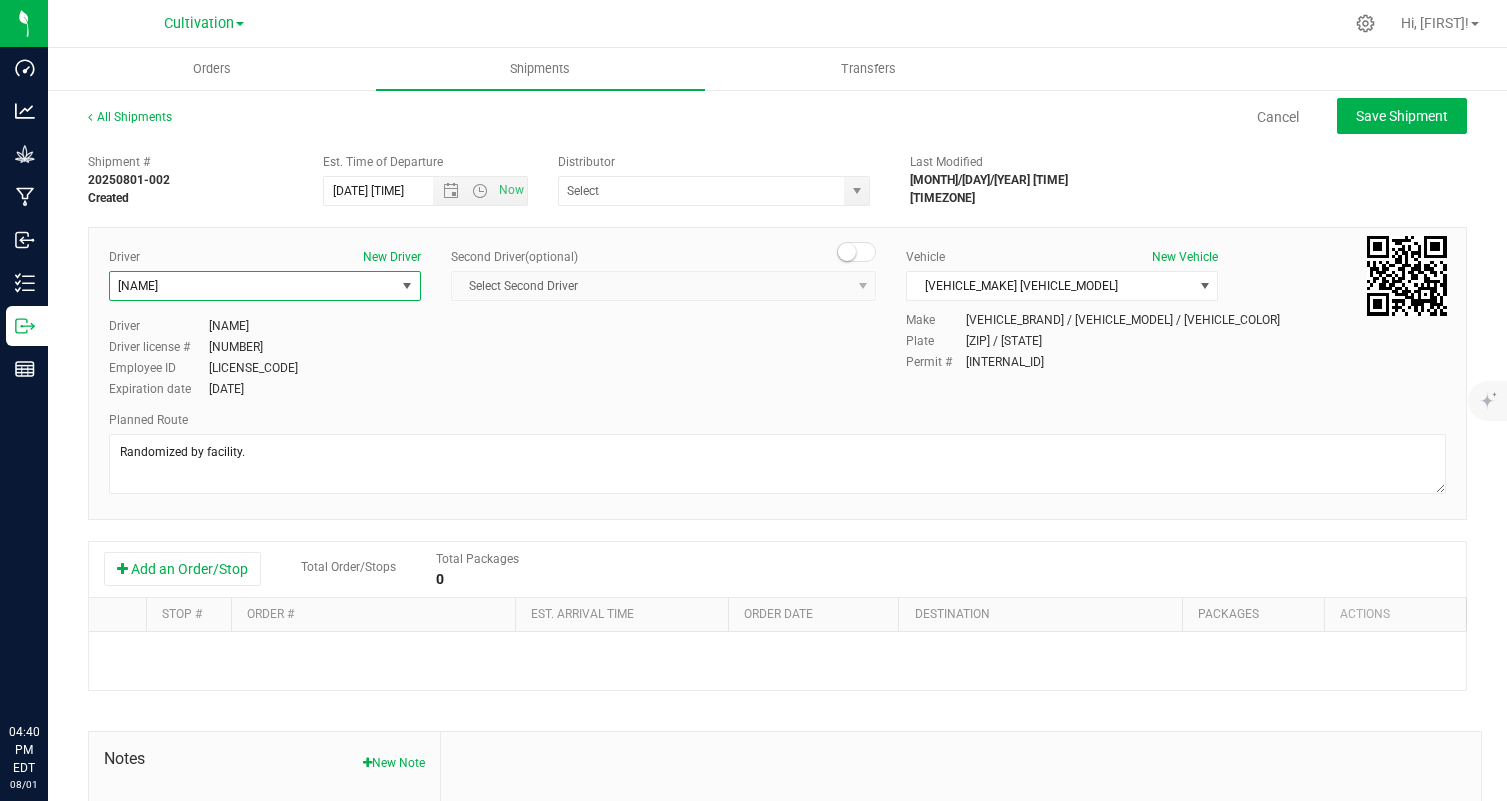 click on "[NAME]" at bounding box center [252, 286] 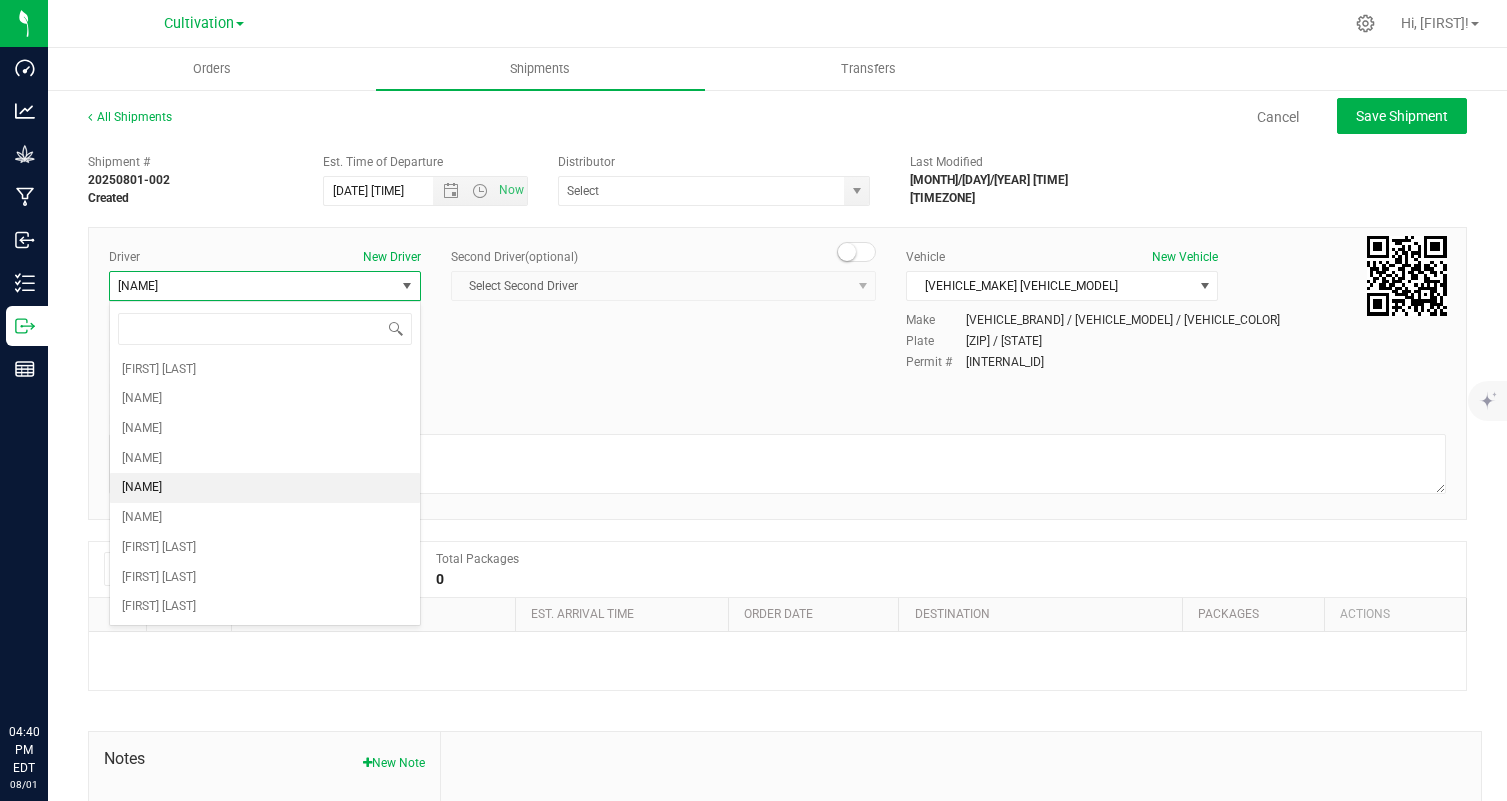 click on "[NAME]" at bounding box center (265, 488) 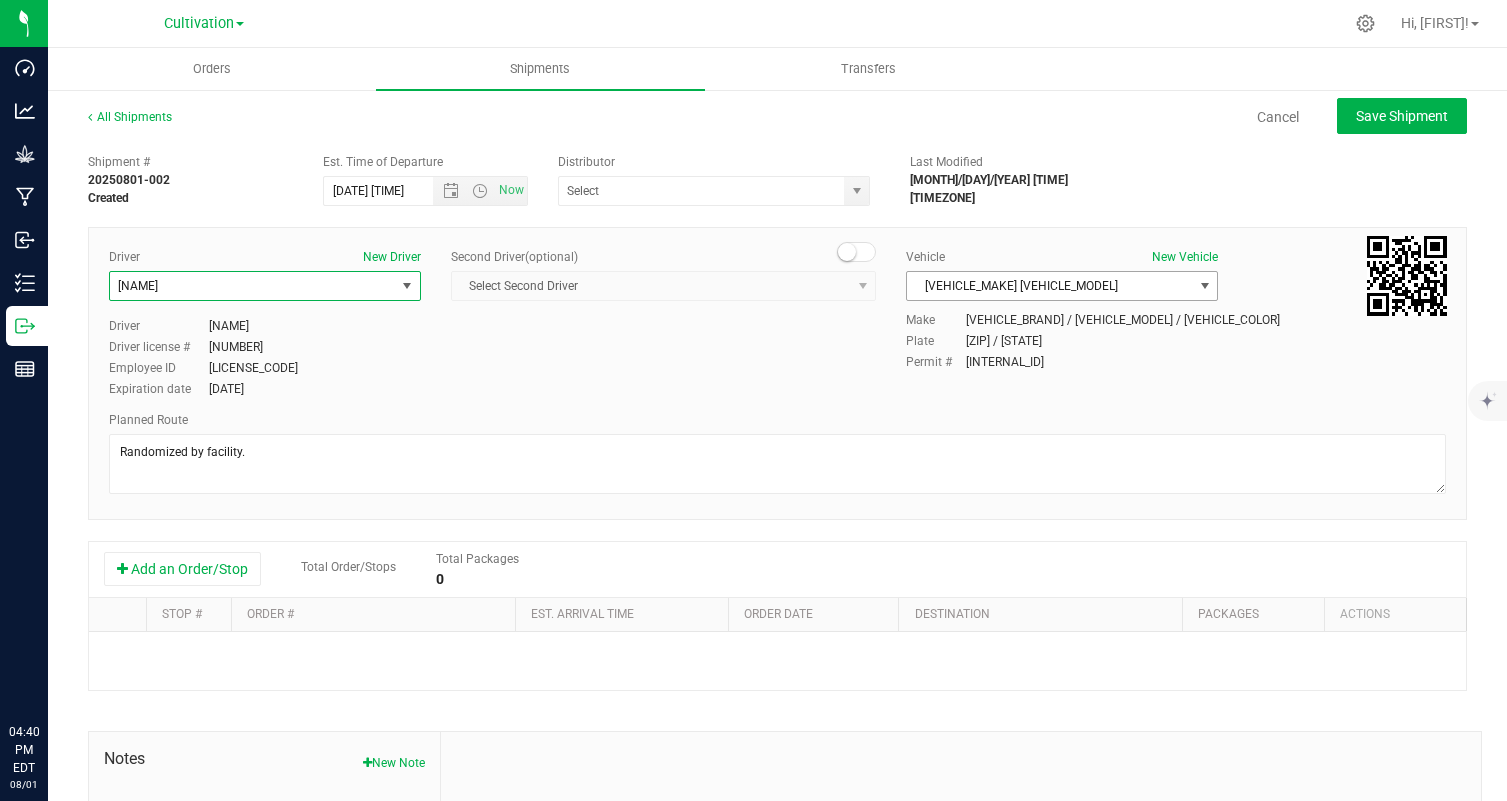click on "[VEHICLE_MAKE] [VEHICLE_MODEL]" at bounding box center [1049, 286] 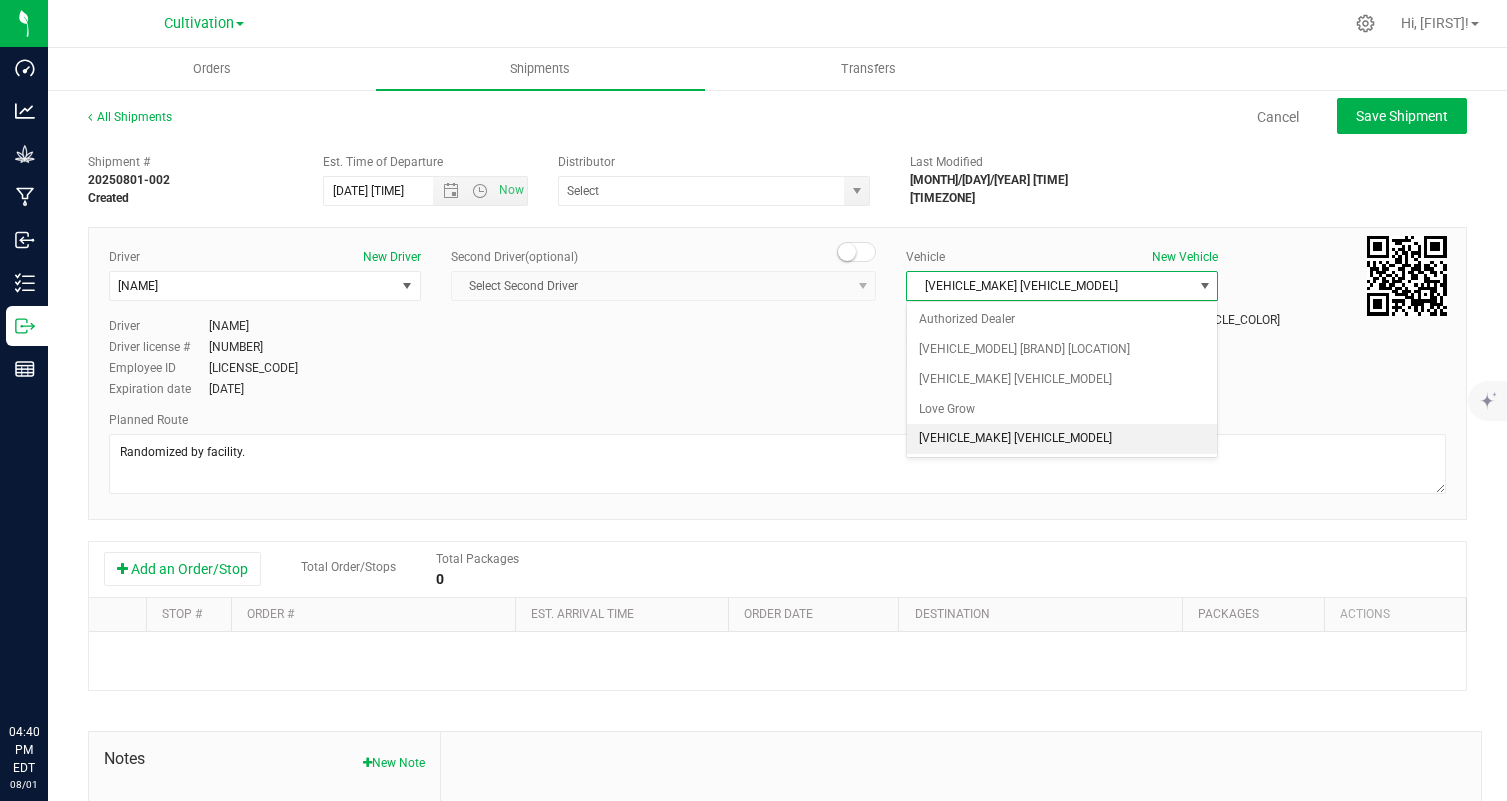 click on "[VEHICLE_MAKE] [VEHICLE_MODEL]" at bounding box center [1062, 439] 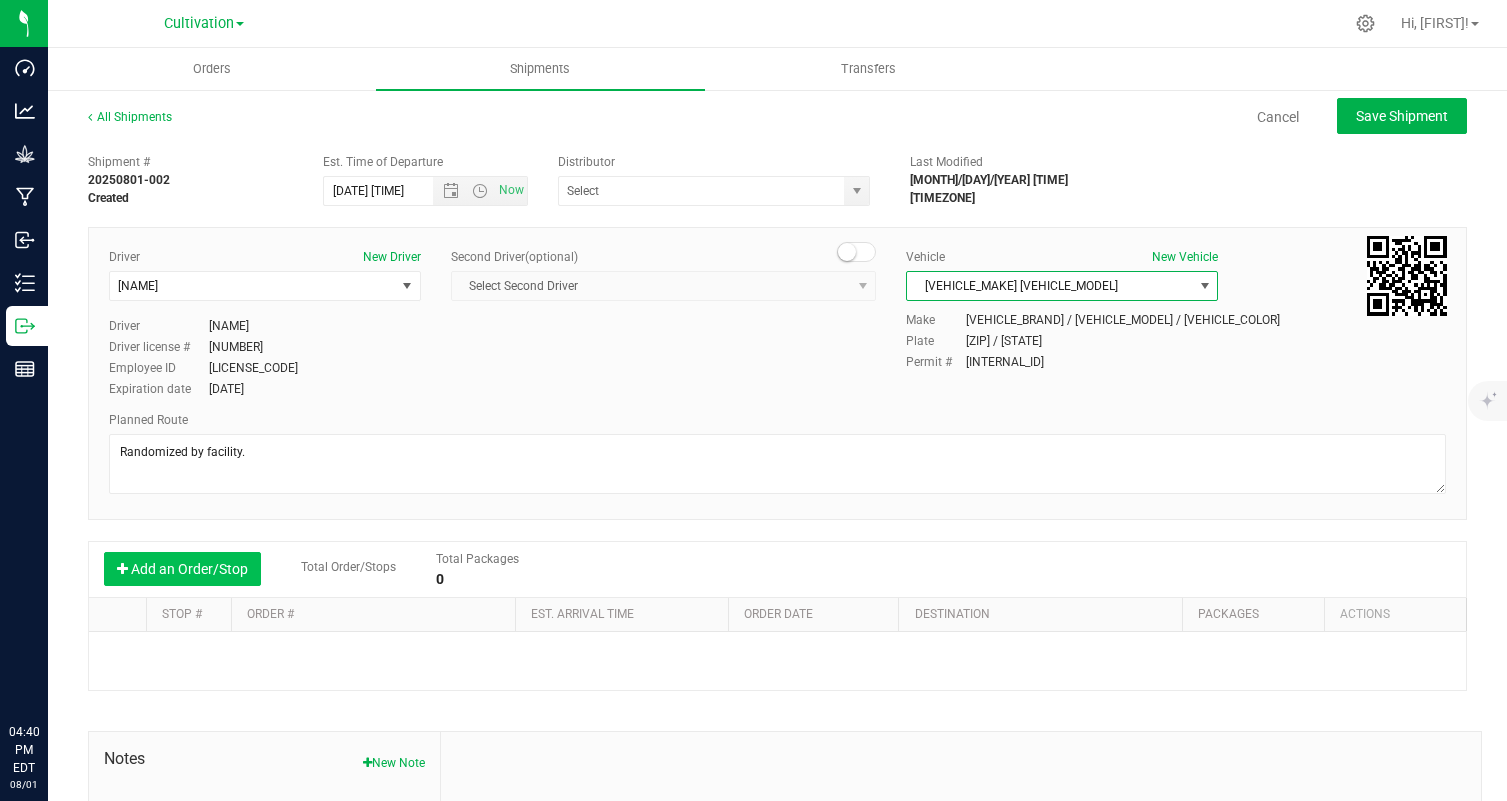 click on "Add an Order/Stop" at bounding box center (182, 569) 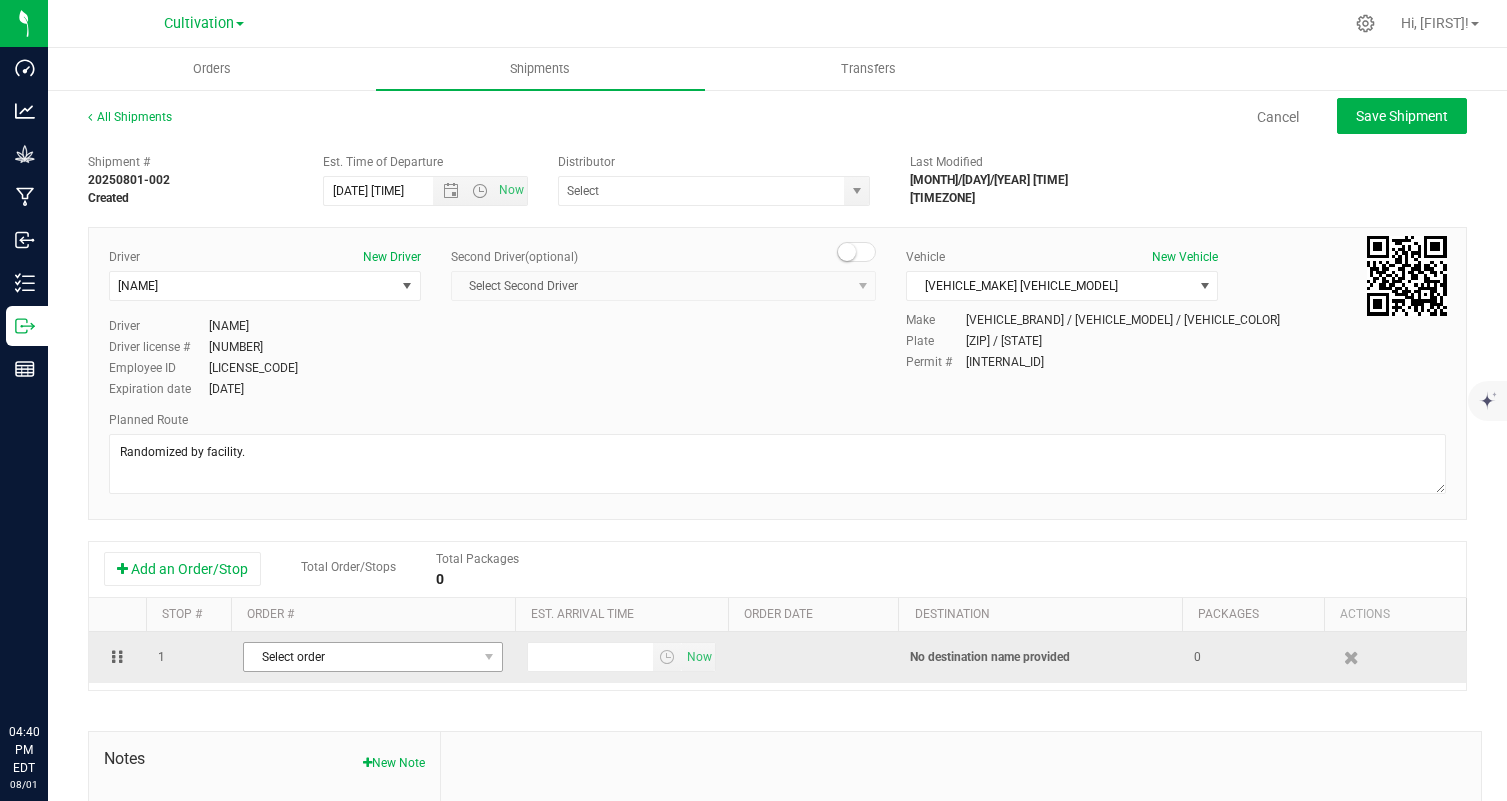 click on "Select order" at bounding box center [360, 657] 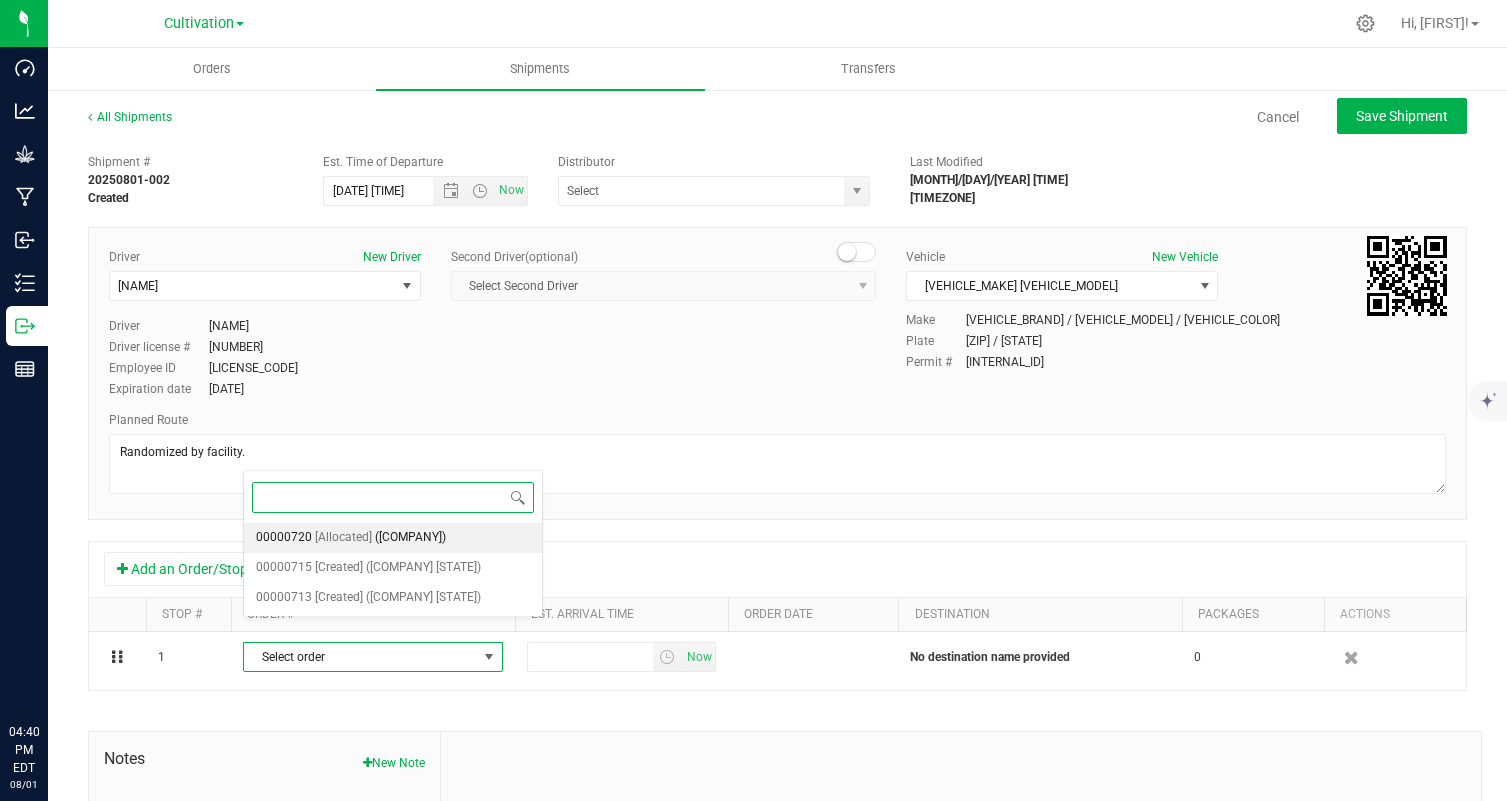 click on "([COMPANY])" at bounding box center [410, 538] 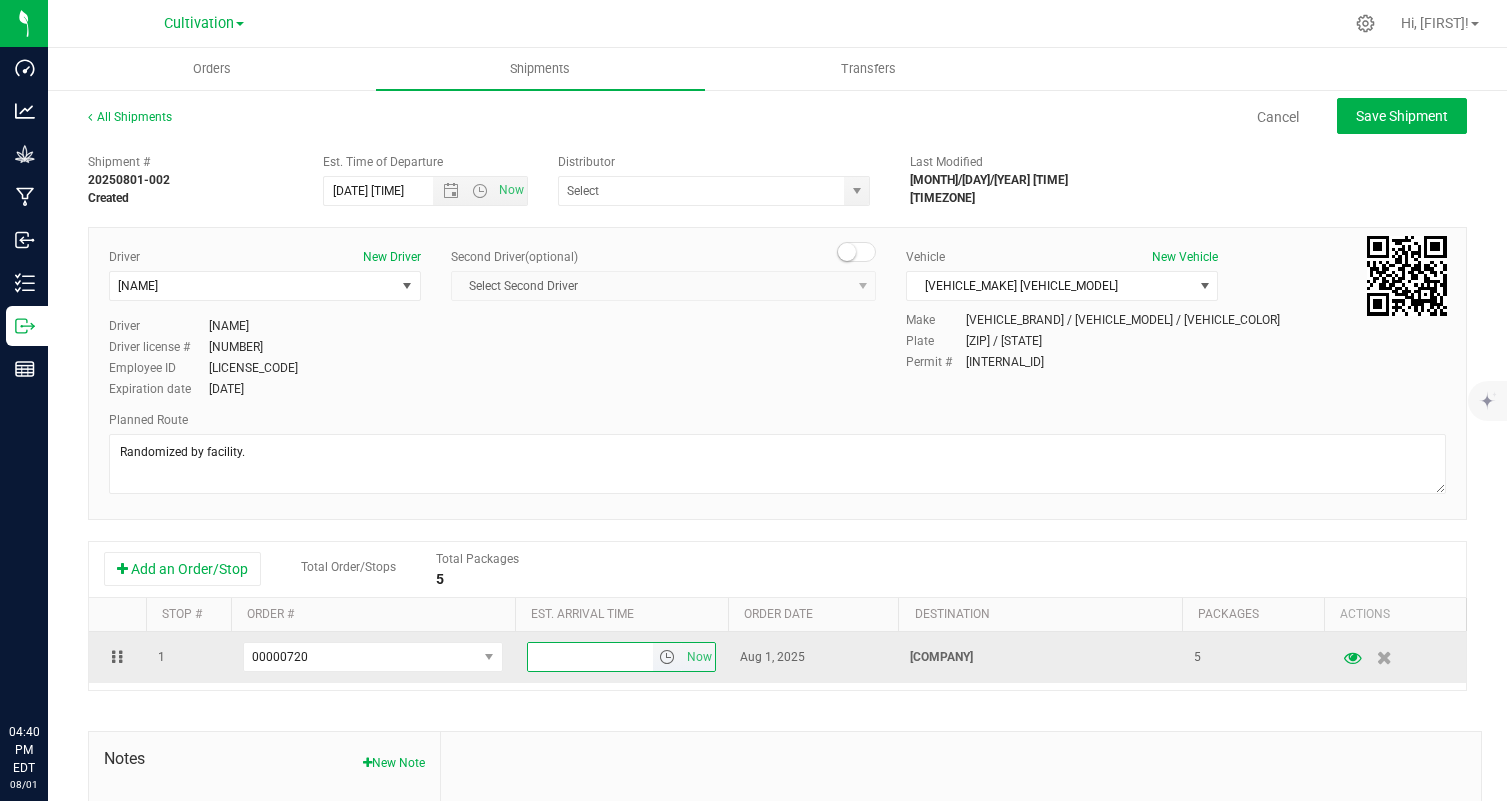 click at bounding box center (590, 657) 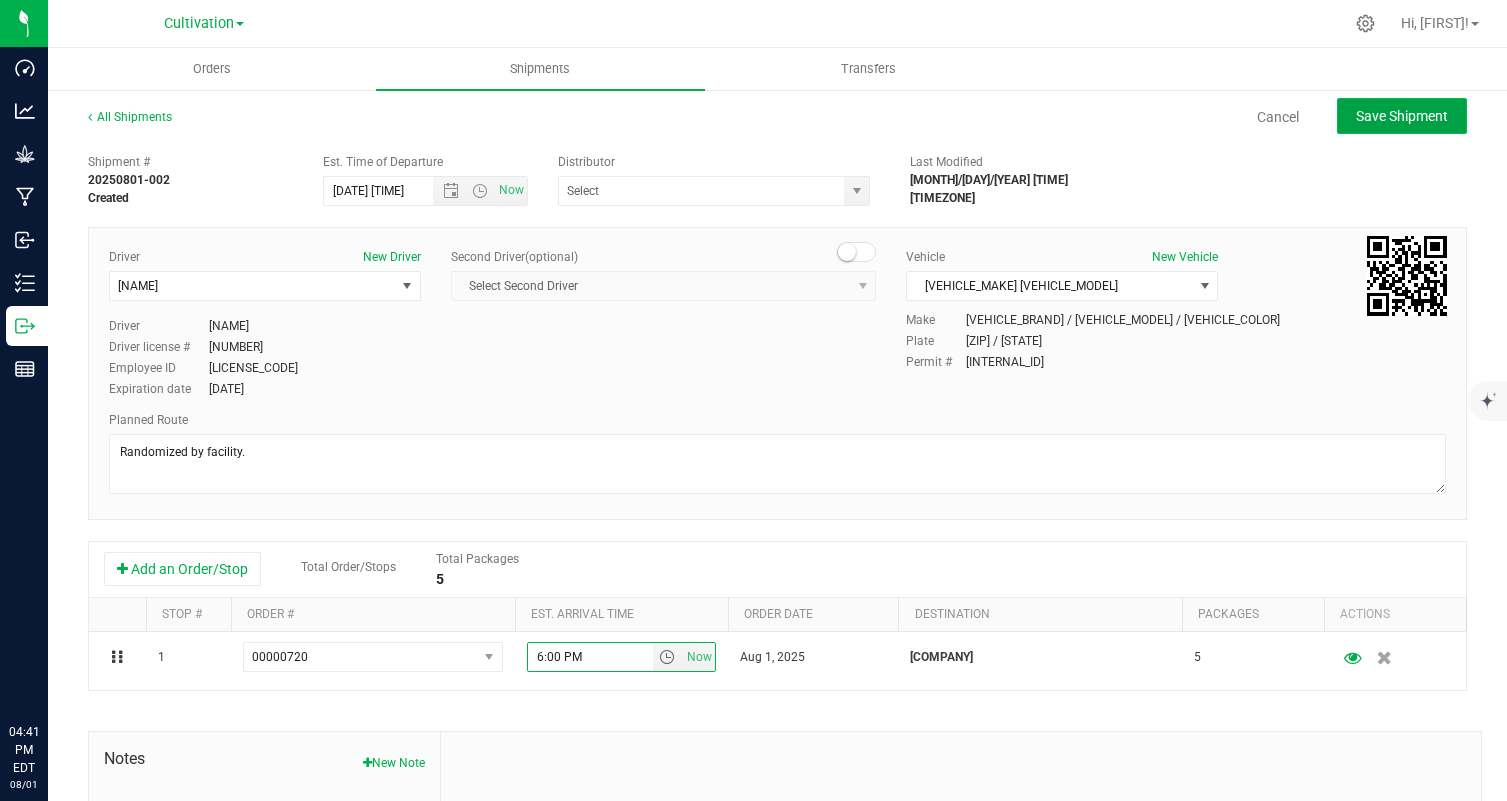 click on "Save Shipment" 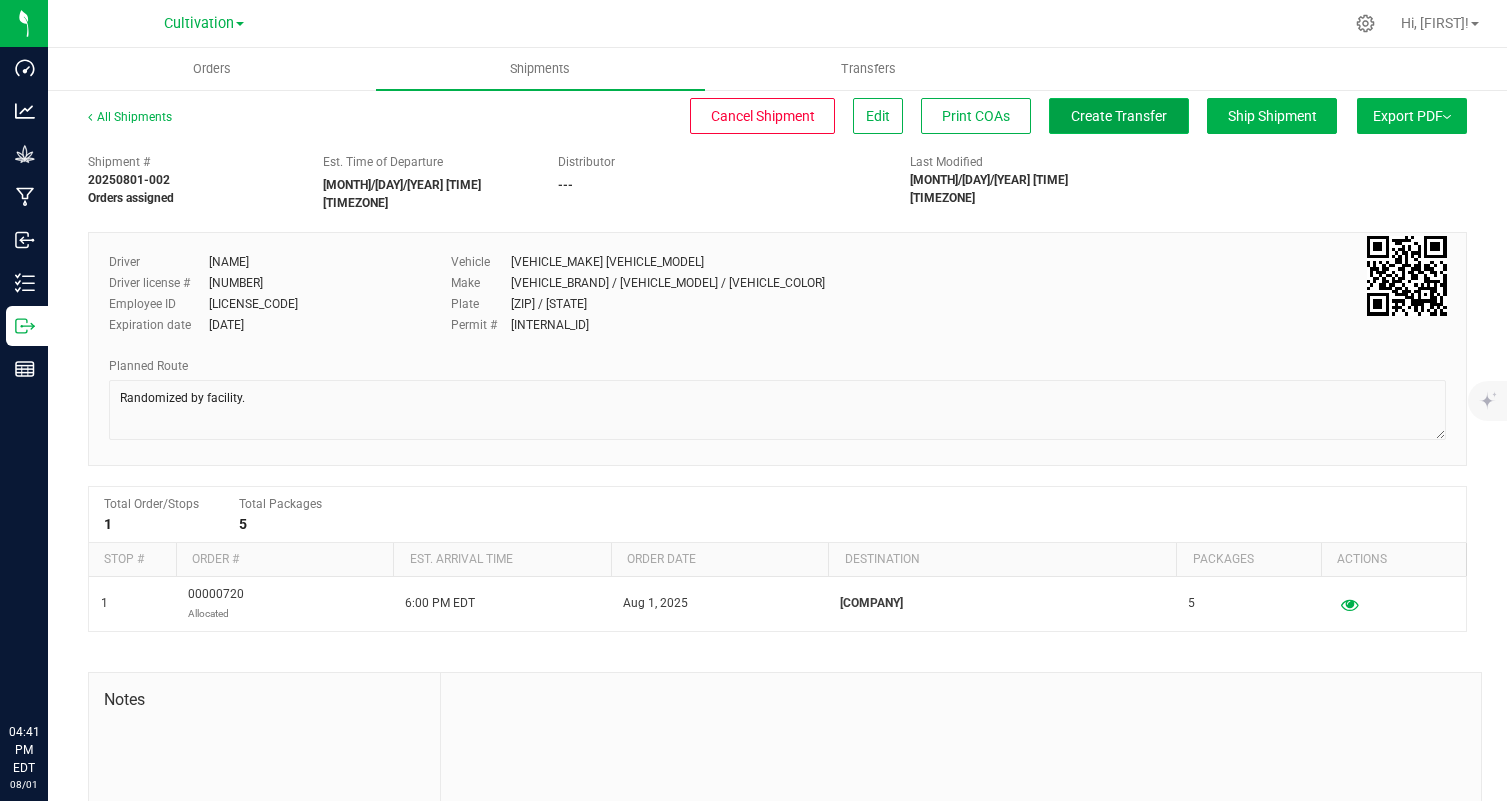click on "Create Transfer" at bounding box center (1119, 116) 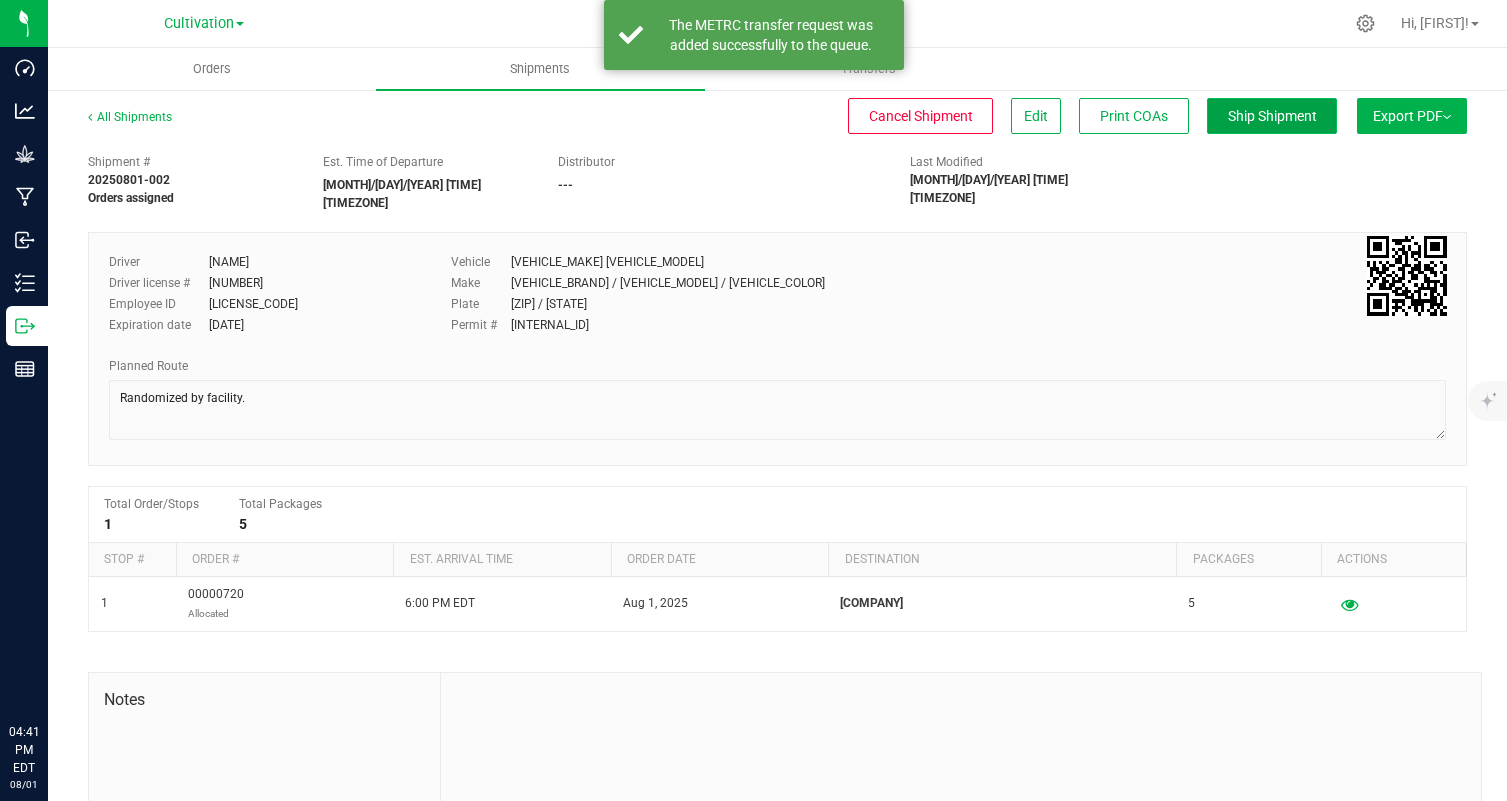 click on "Ship Shipment" at bounding box center (1272, 116) 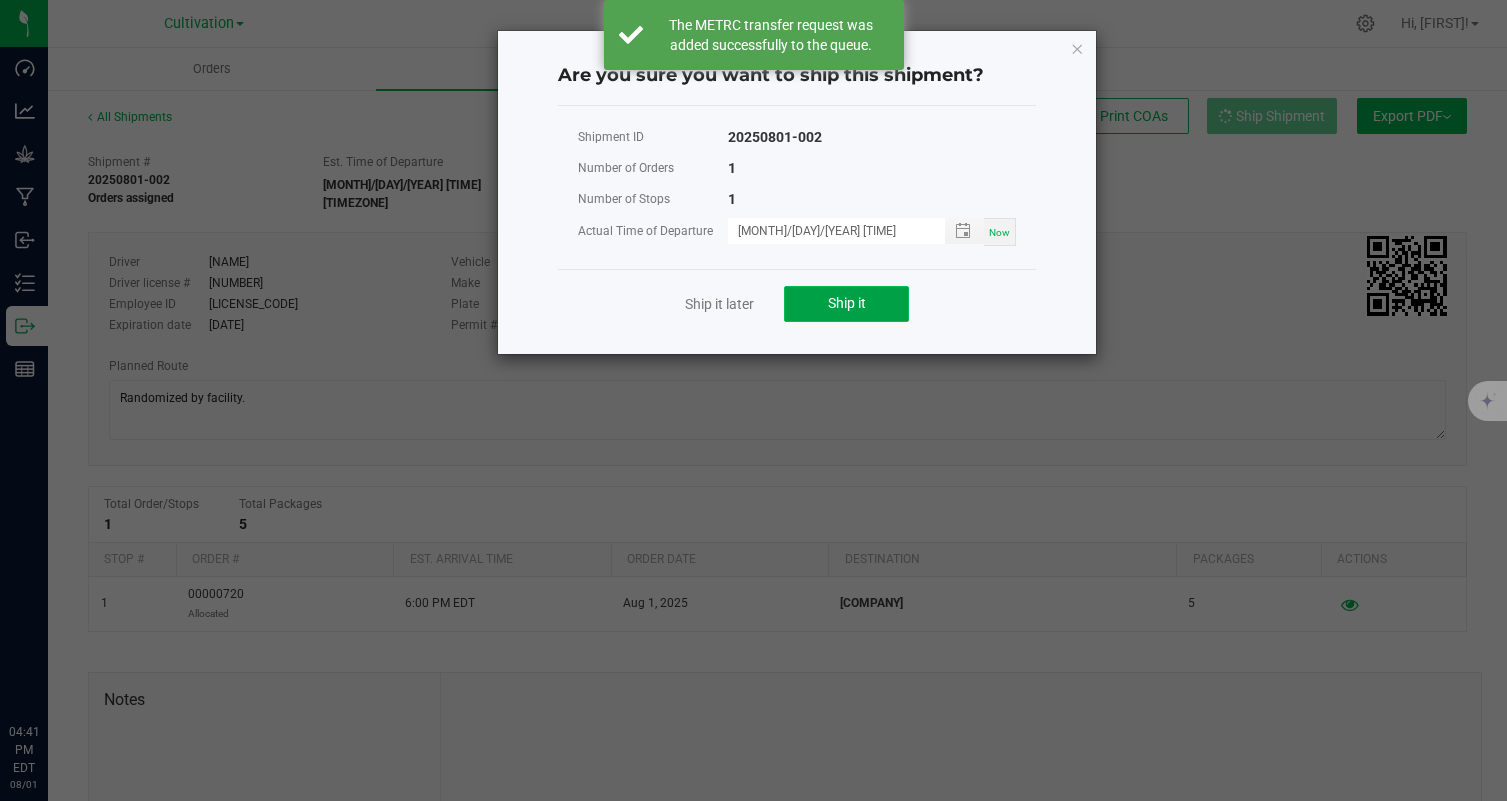 click on "Ship it" 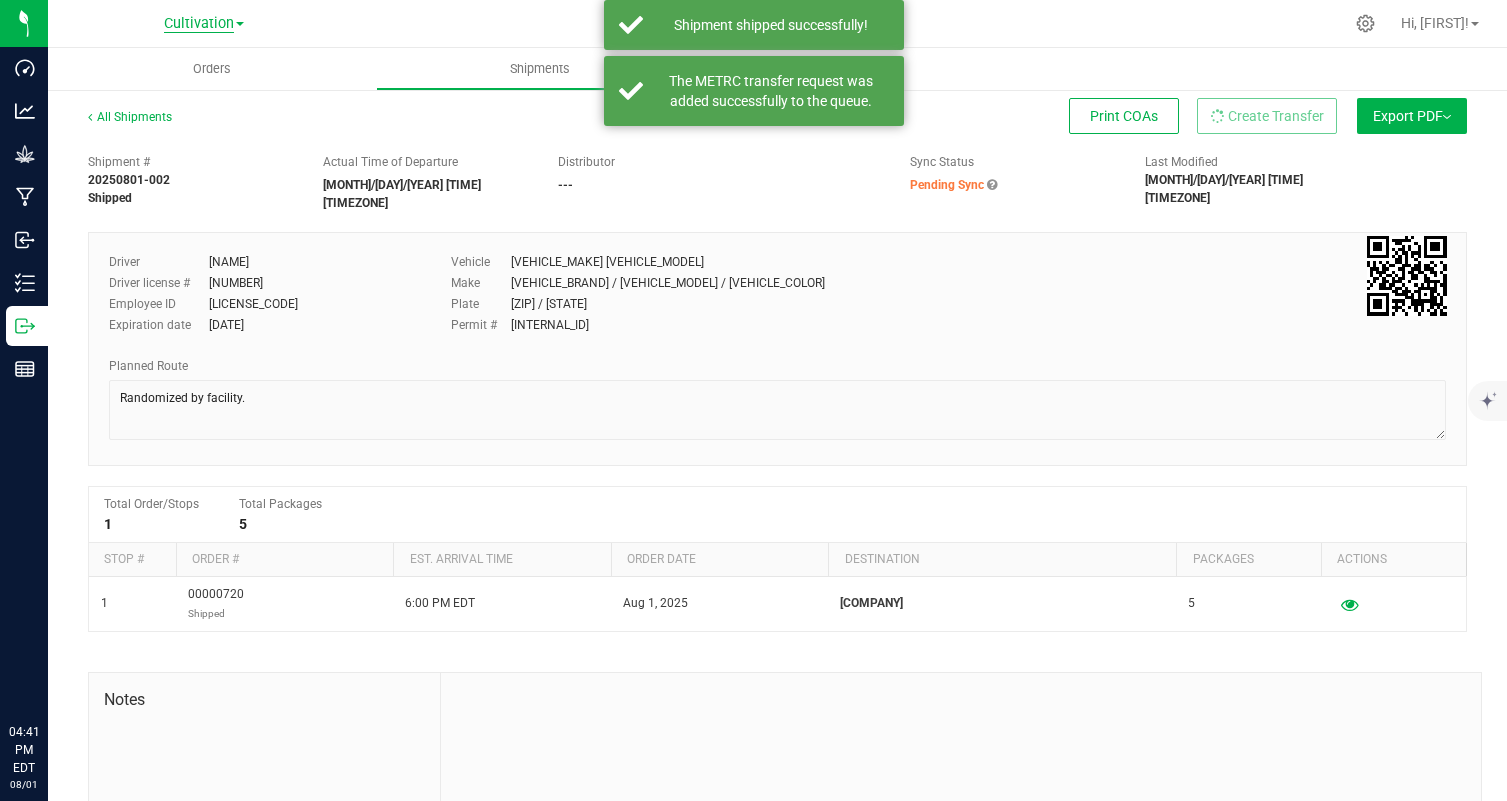 click on "Cultivation" at bounding box center [199, 24] 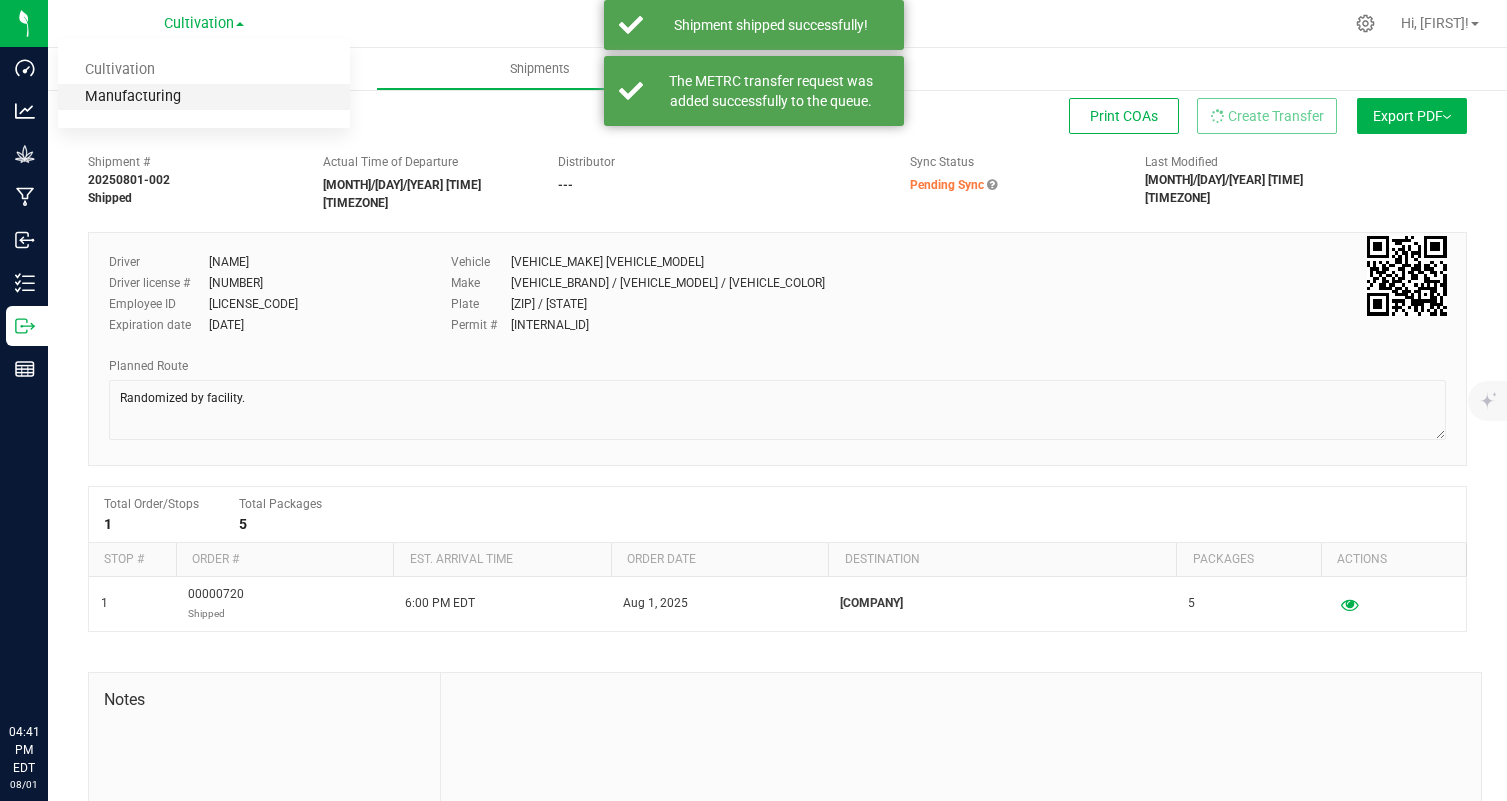 click on "Manufacturing" at bounding box center (204, 97) 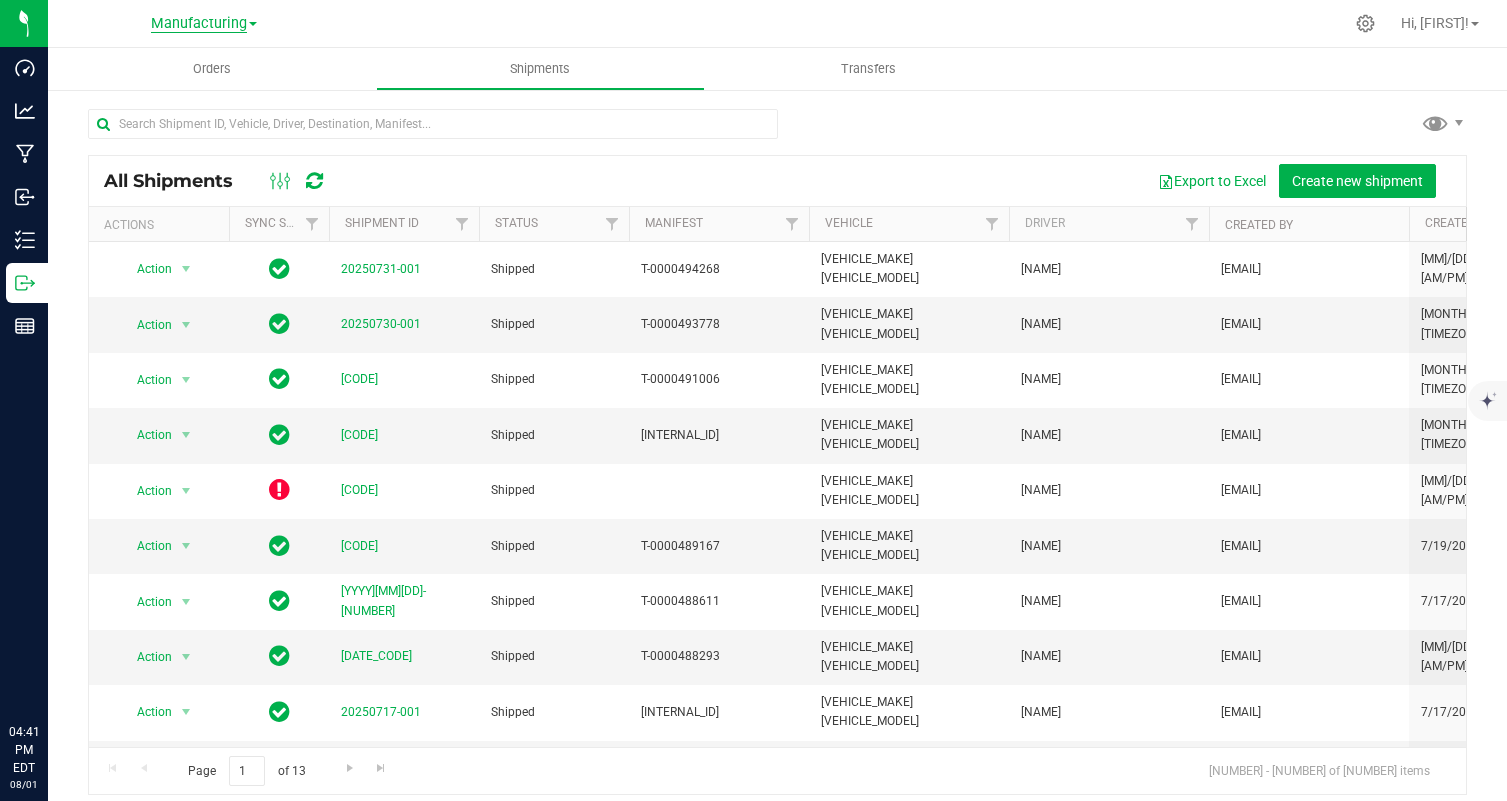 click on "Manufacturing" at bounding box center [199, 24] 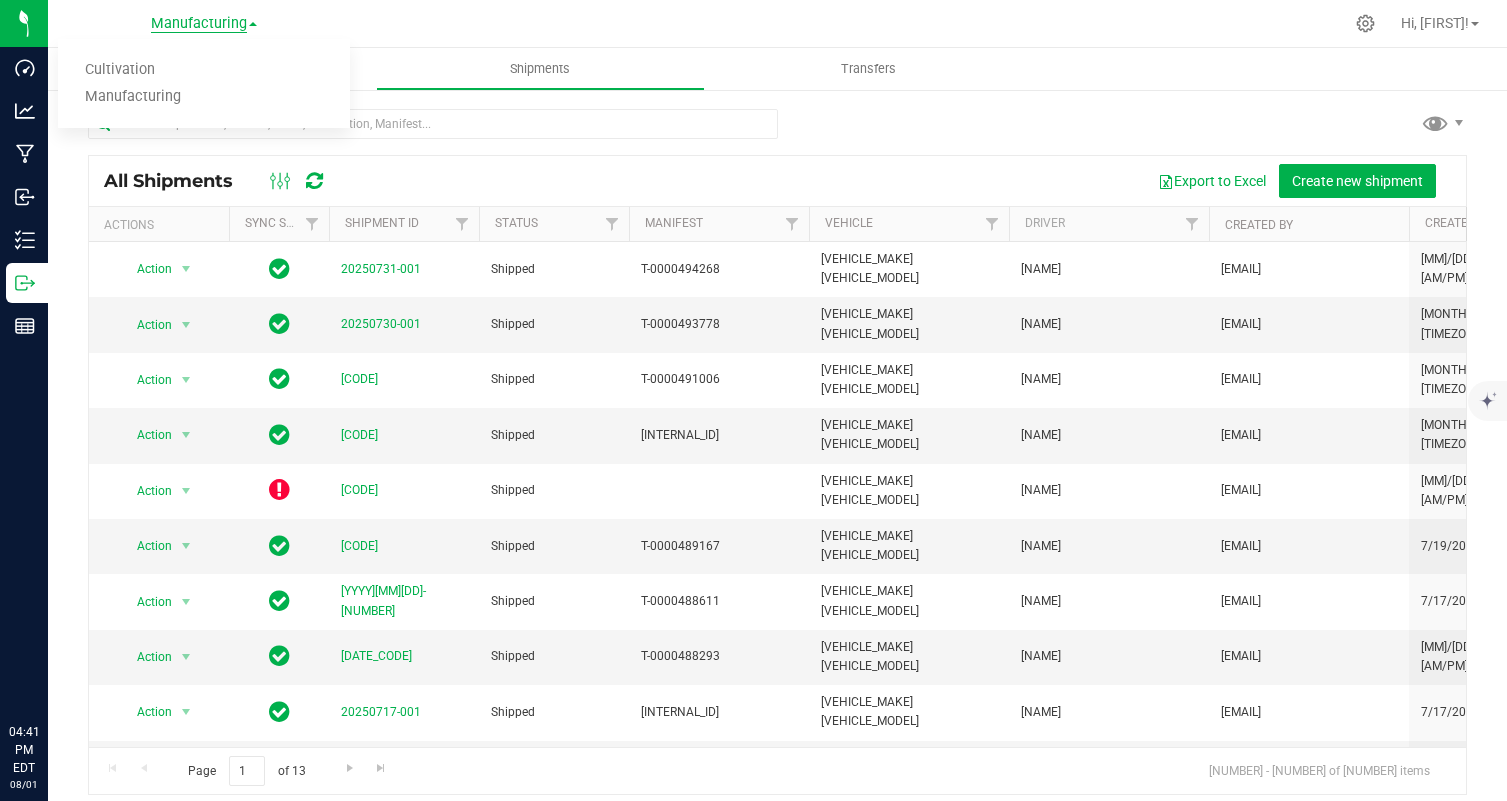 click on "Manufacturing" at bounding box center [199, 24] 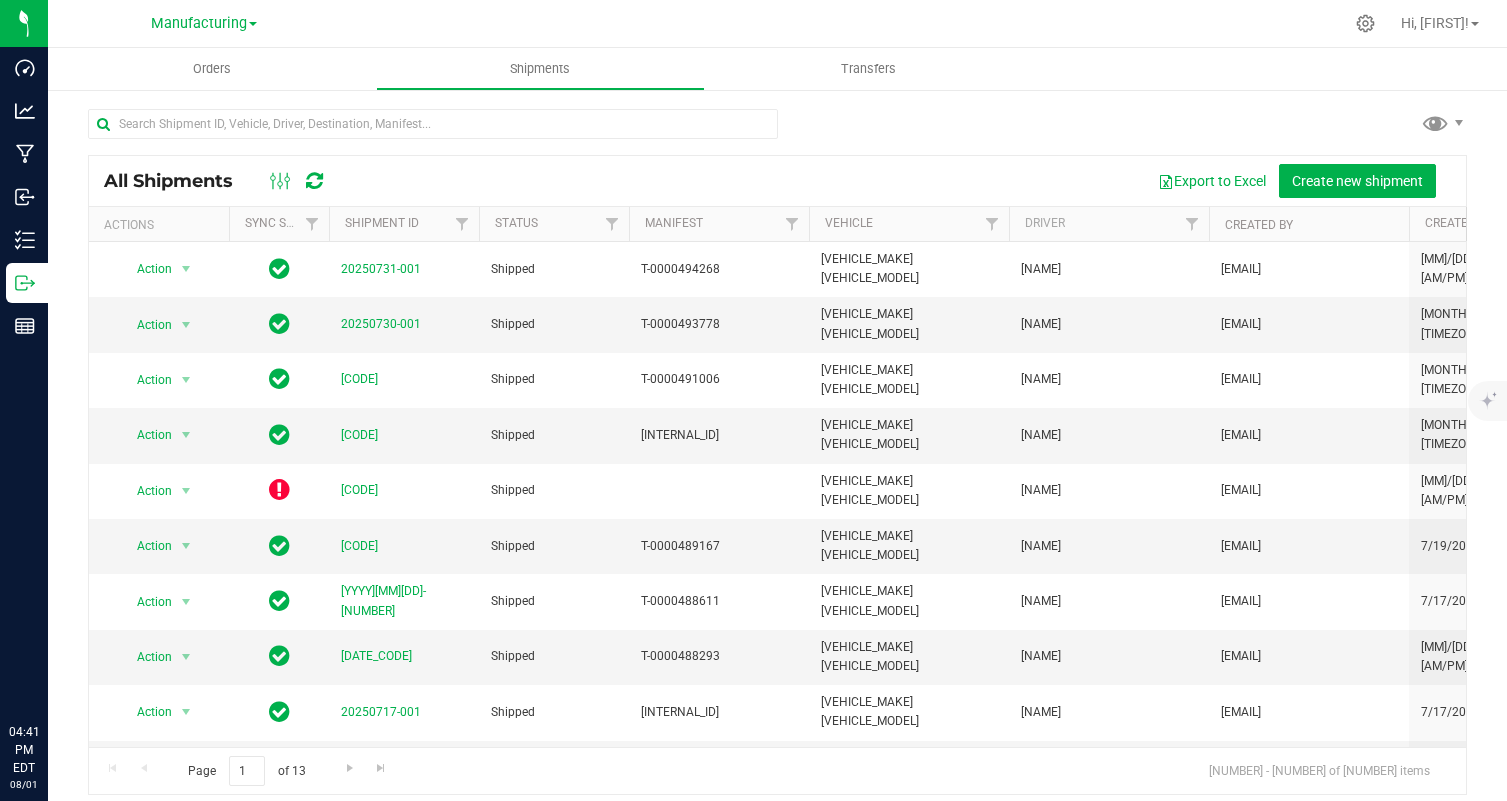 click at bounding box center [253, 24] 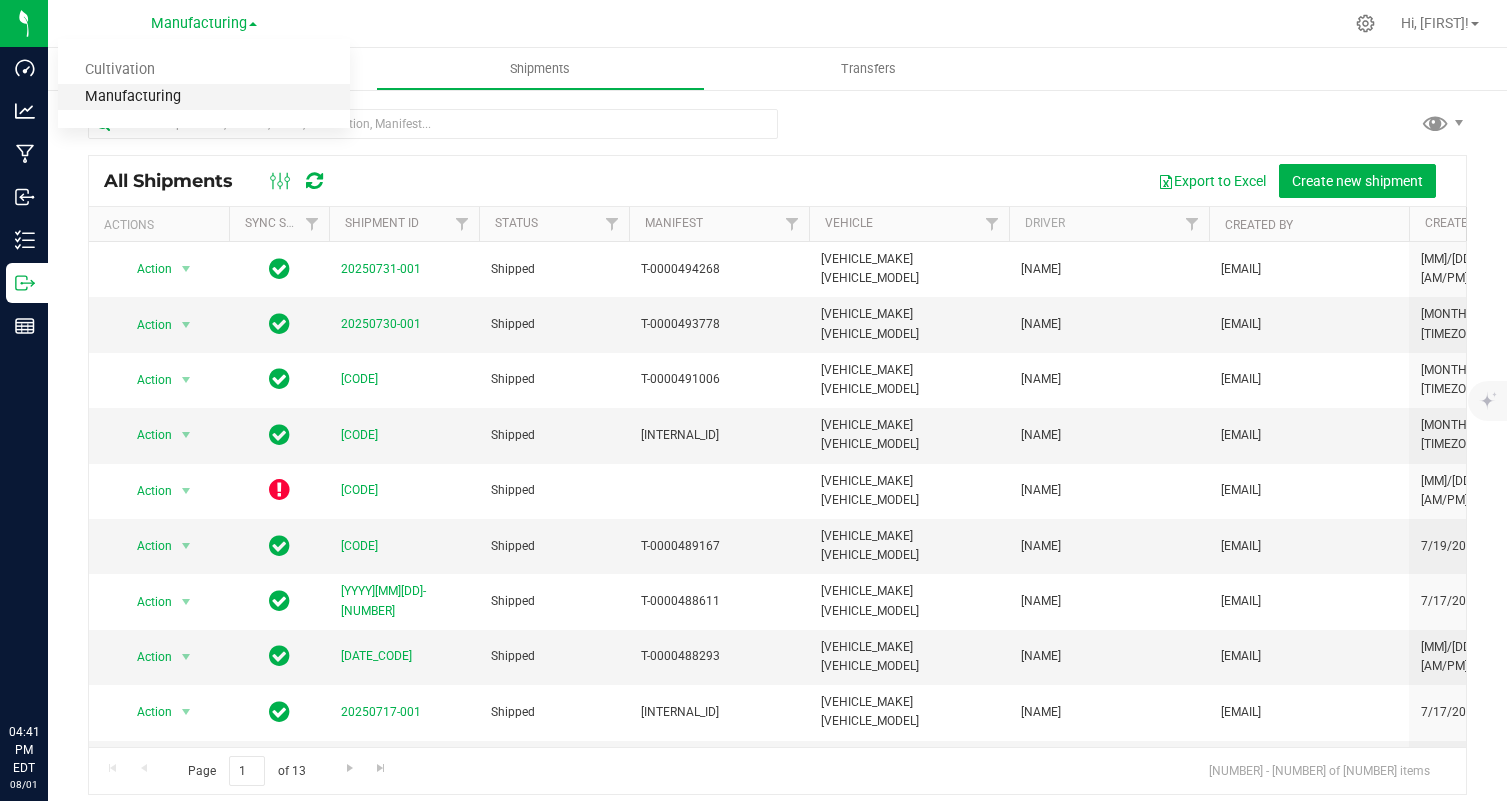 click on "Manufacturing" at bounding box center (204, 97) 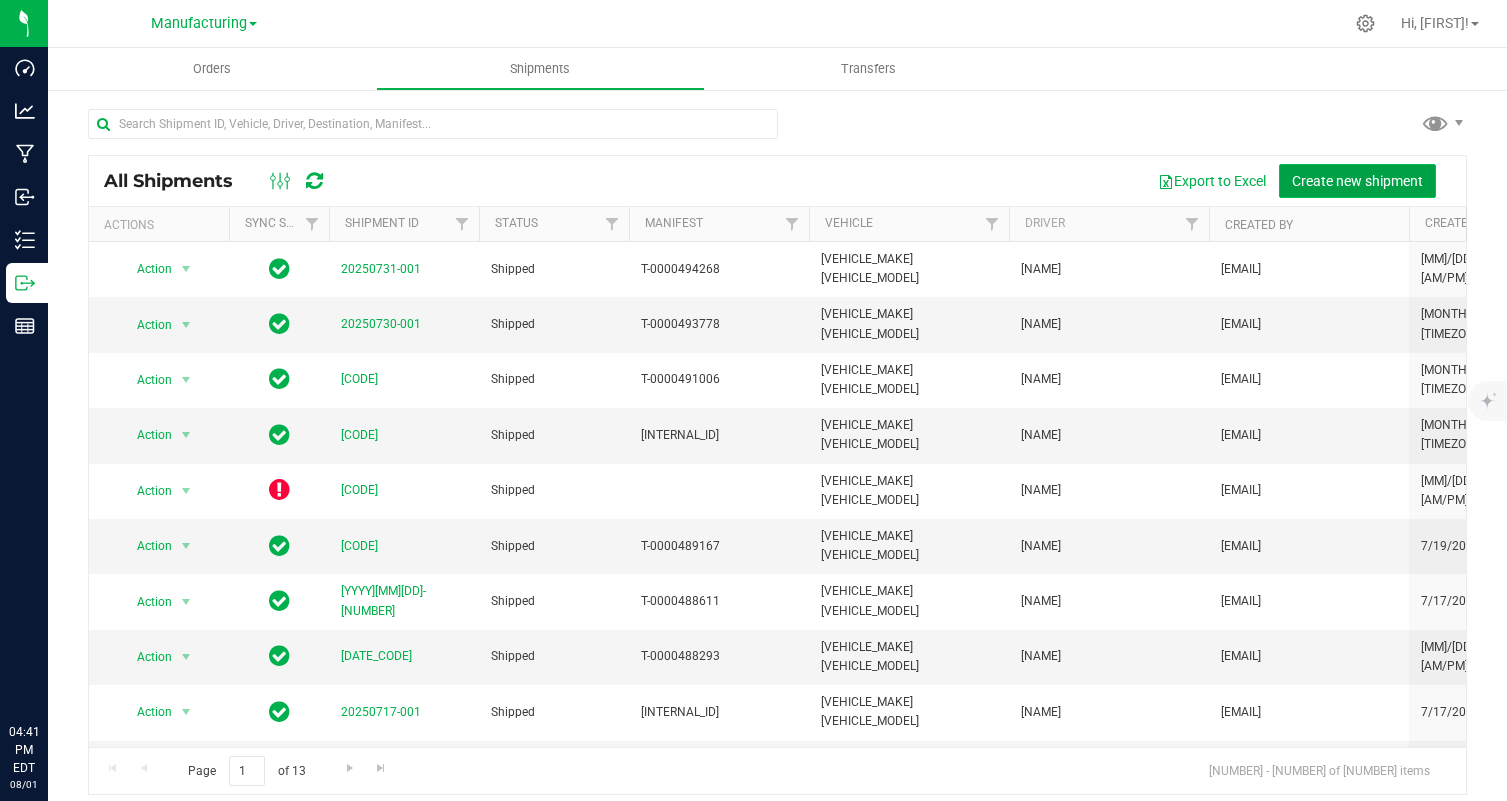 click on "Create new shipment" at bounding box center (1357, 181) 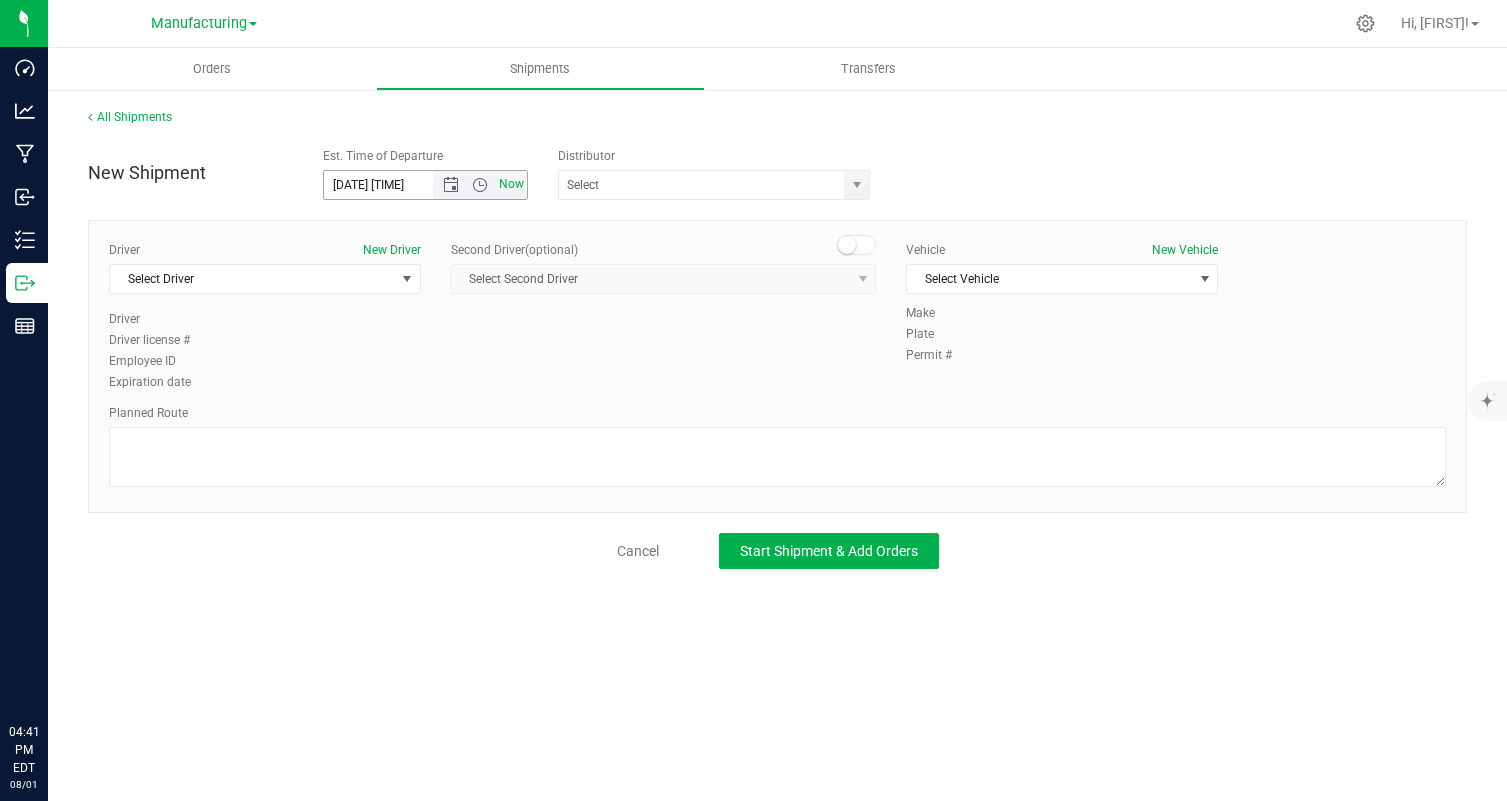click on "Now" at bounding box center [511, 184] 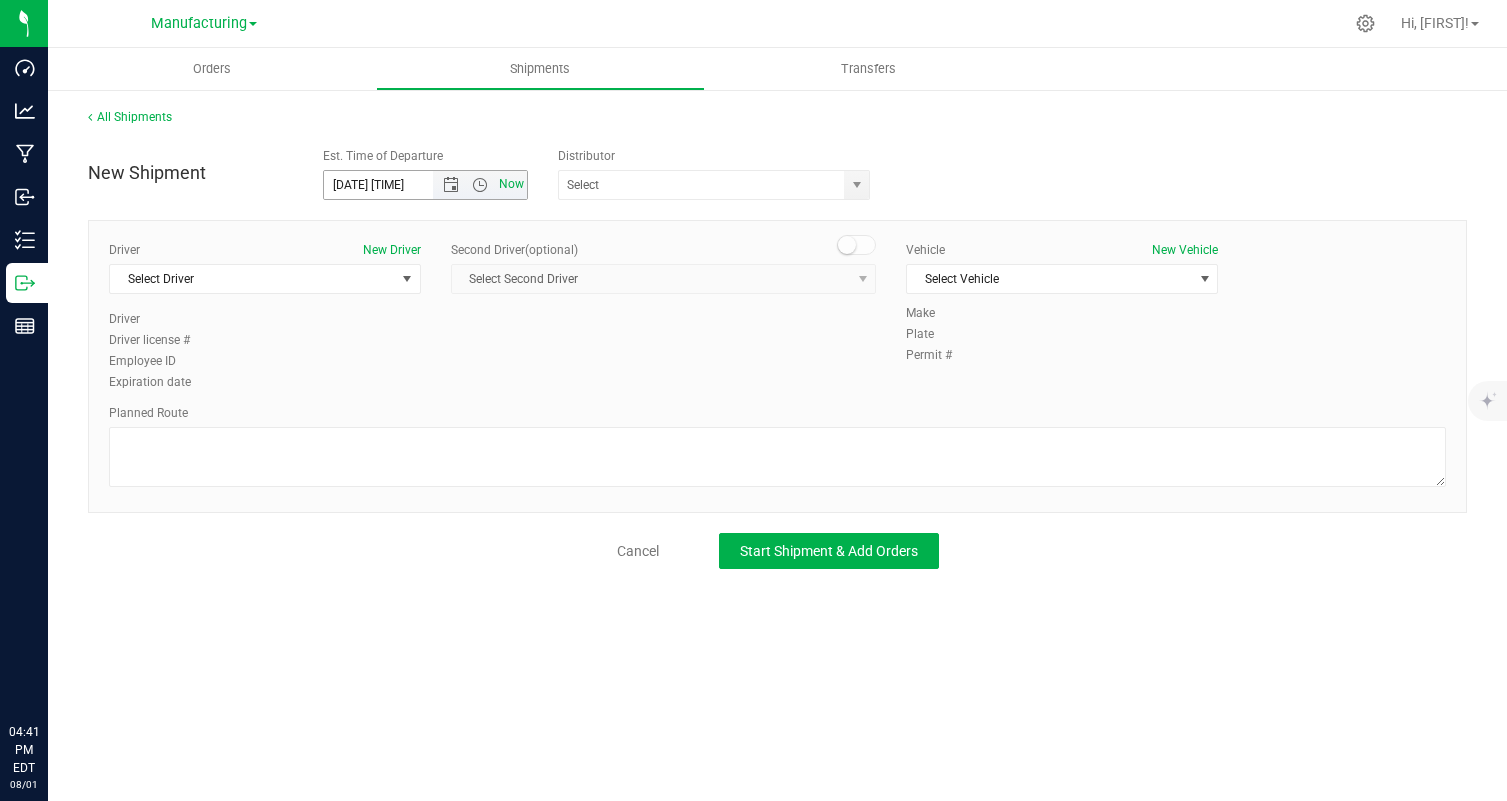 click on "Now" at bounding box center [511, 184] 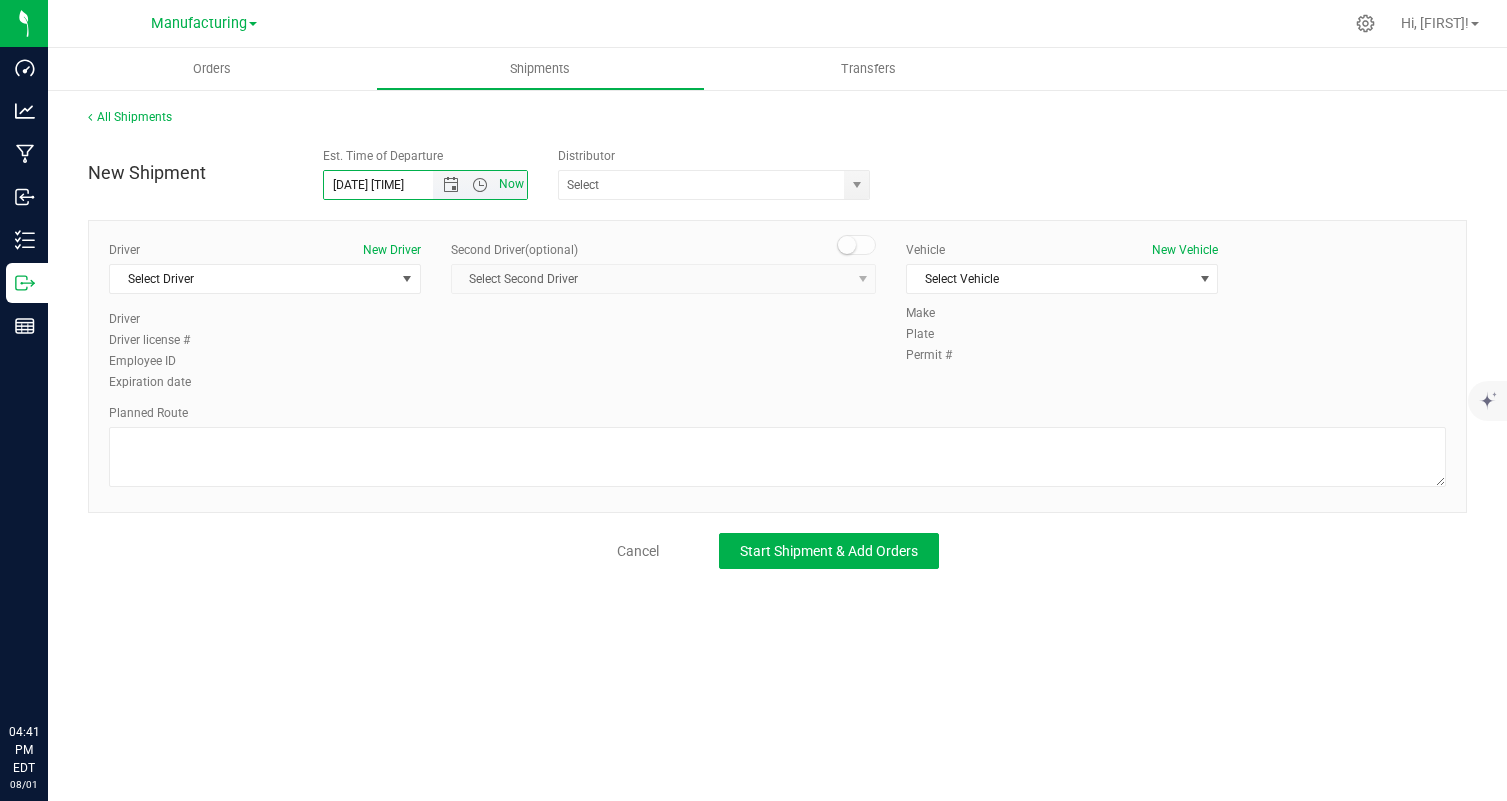 click on "Now" at bounding box center [511, 184] 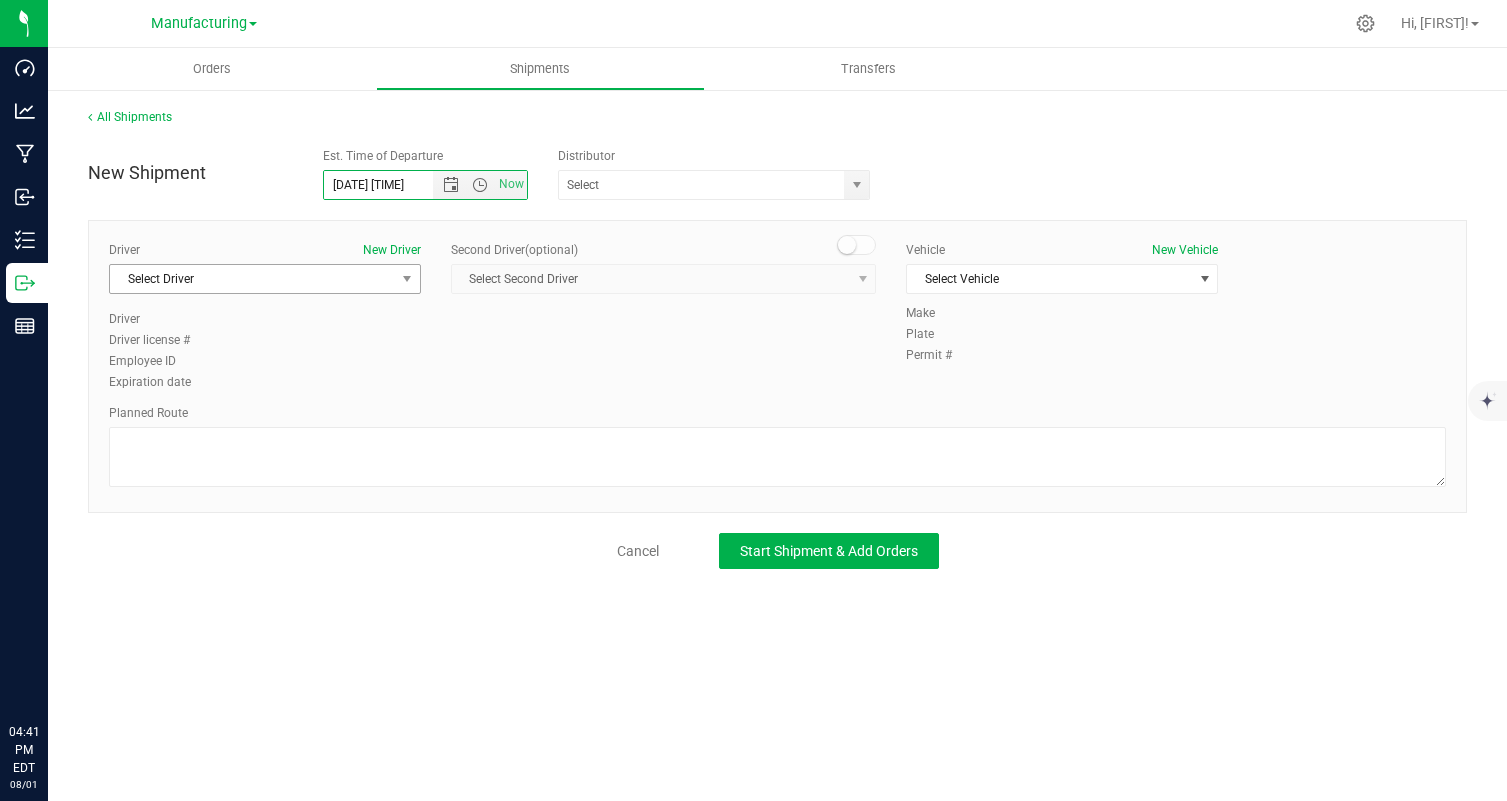 click at bounding box center [407, 279] 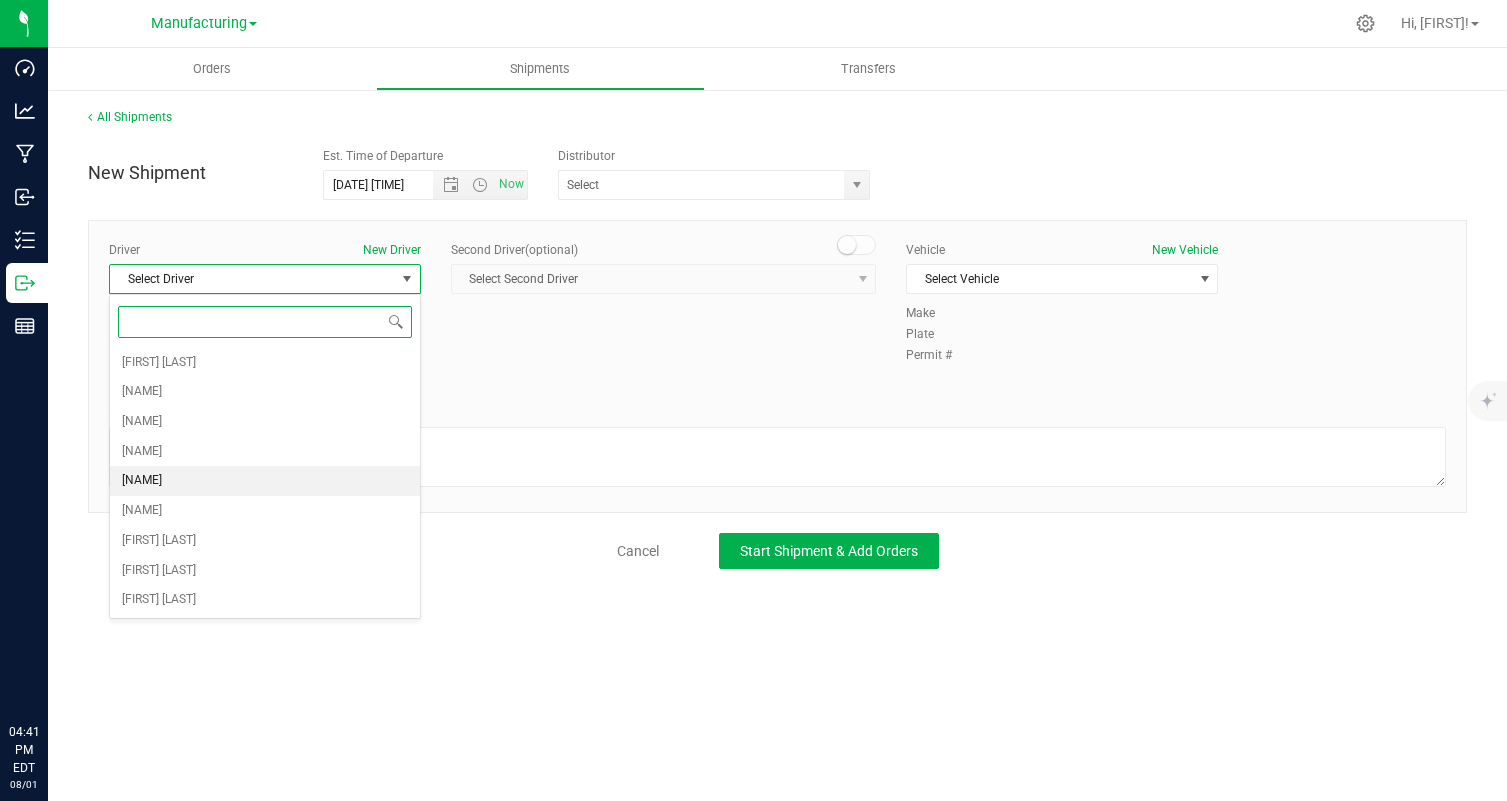 click on "[NAME]" at bounding box center (265, 481) 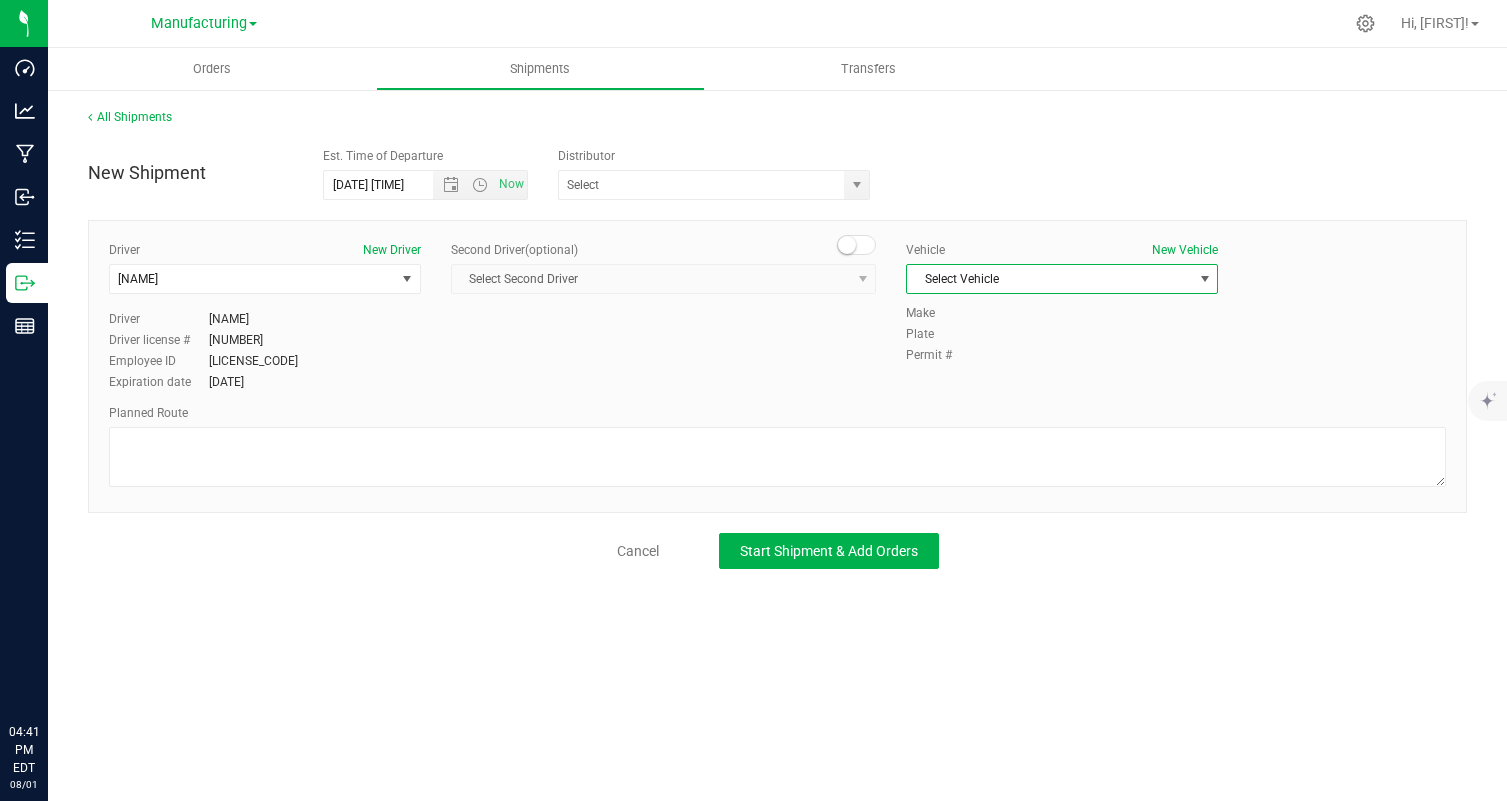 click on "Select Vehicle" at bounding box center [1049, 279] 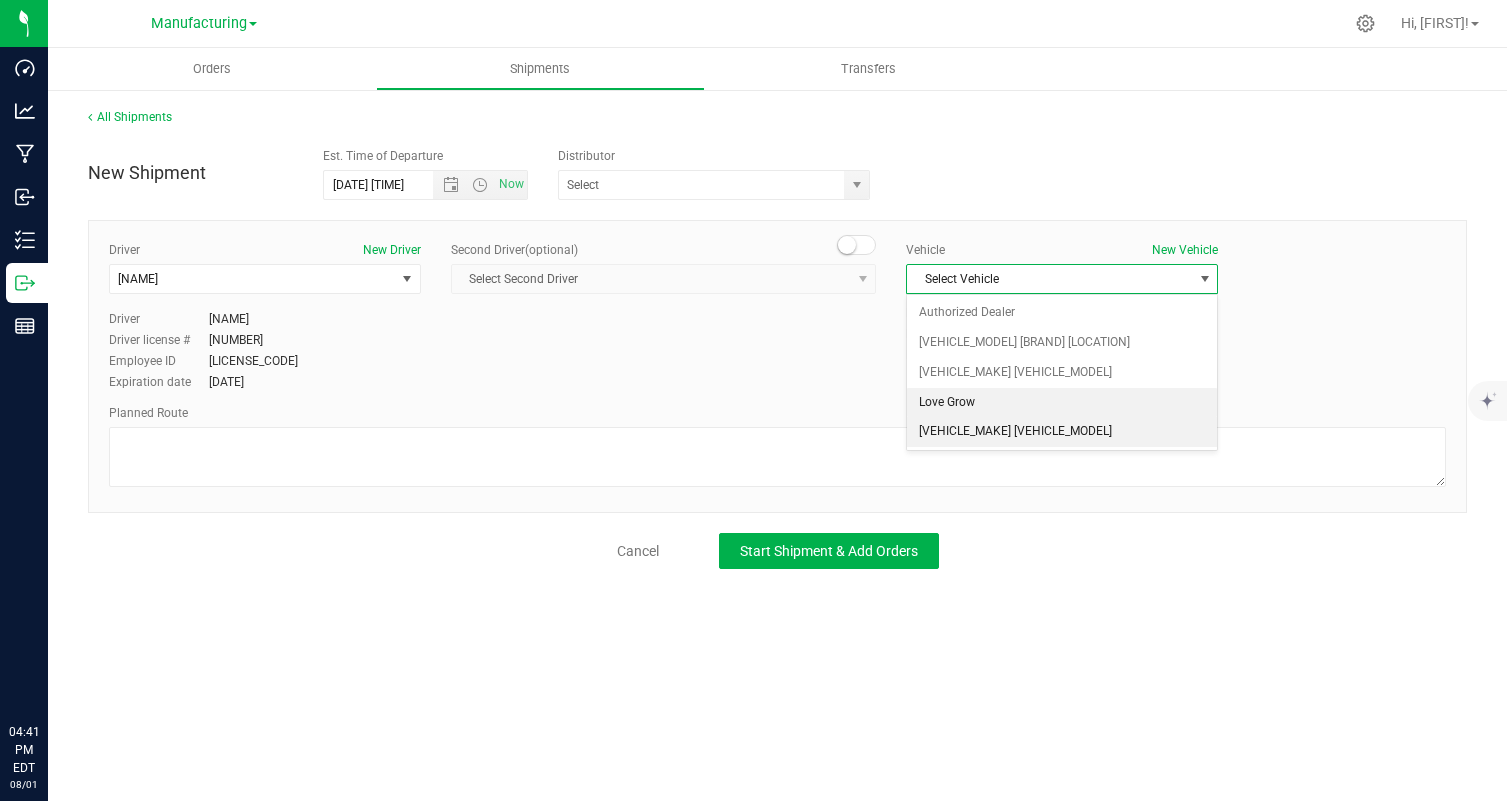 click on "[VEHICLE_MAKE] [VEHICLE_MODEL]" at bounding box center [1062, 432] 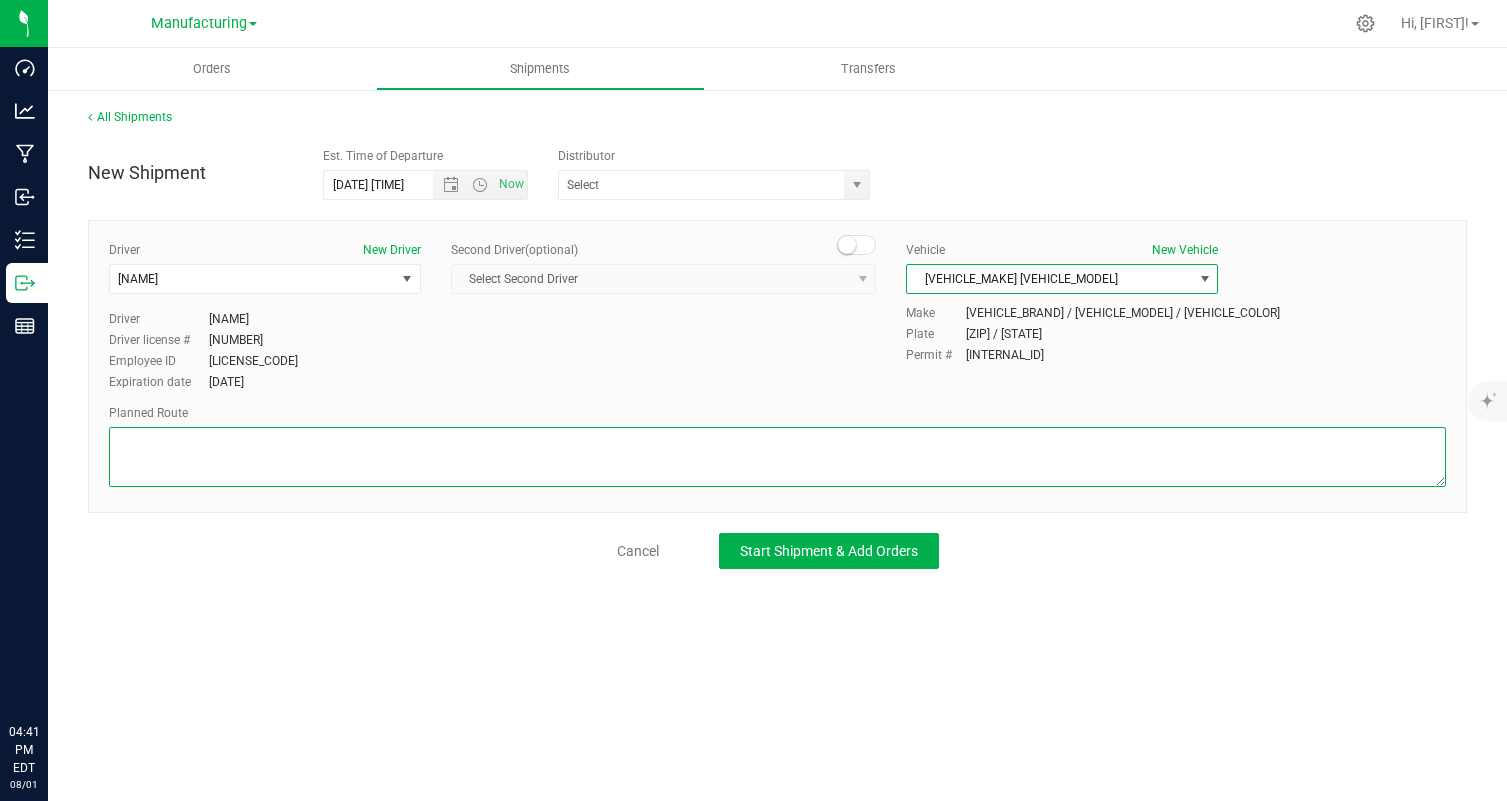 click at bounding box center [777, 457] 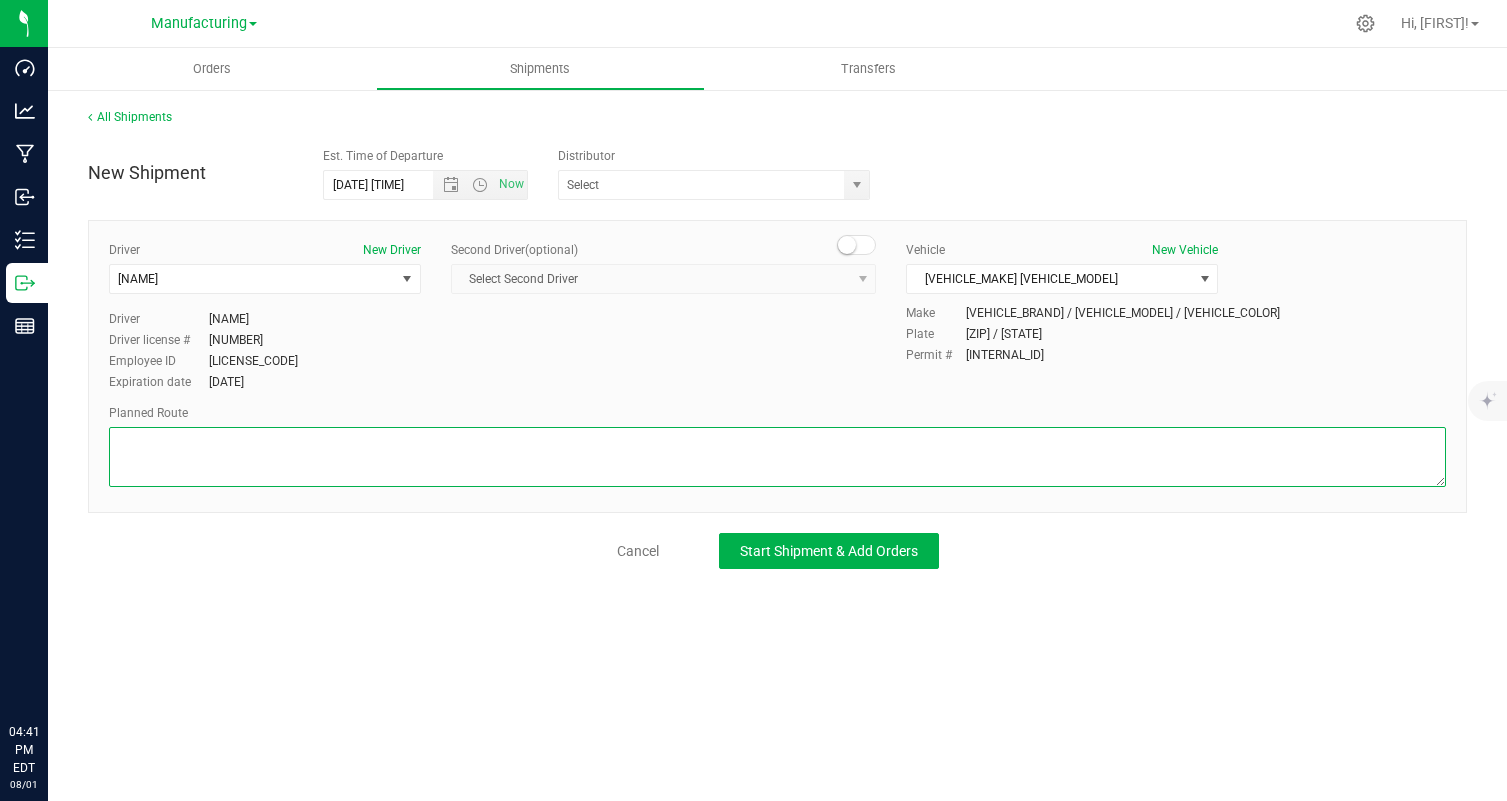 paste on "Randomized by facility." 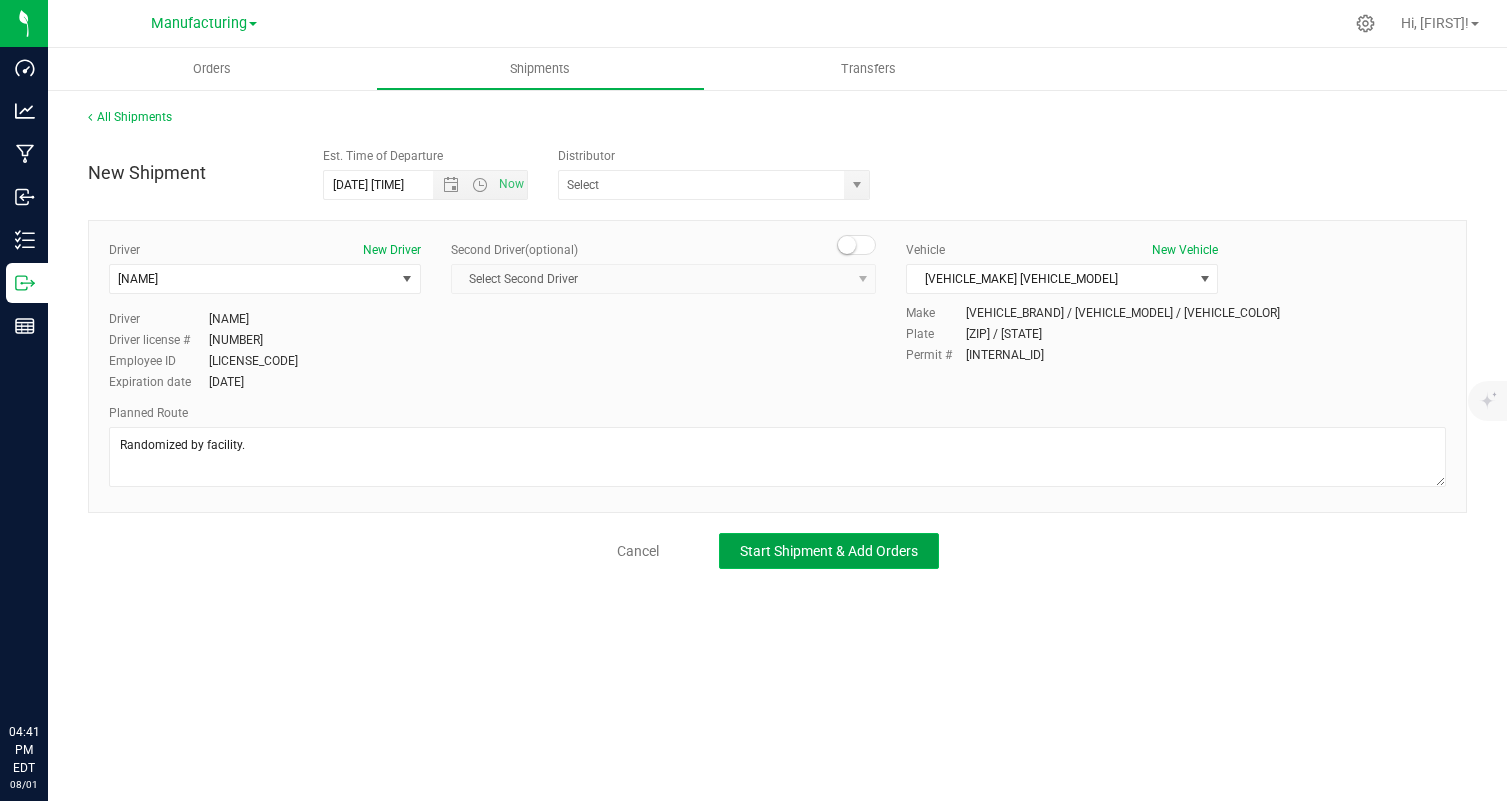 click on "Start Shipment & Add Orders" 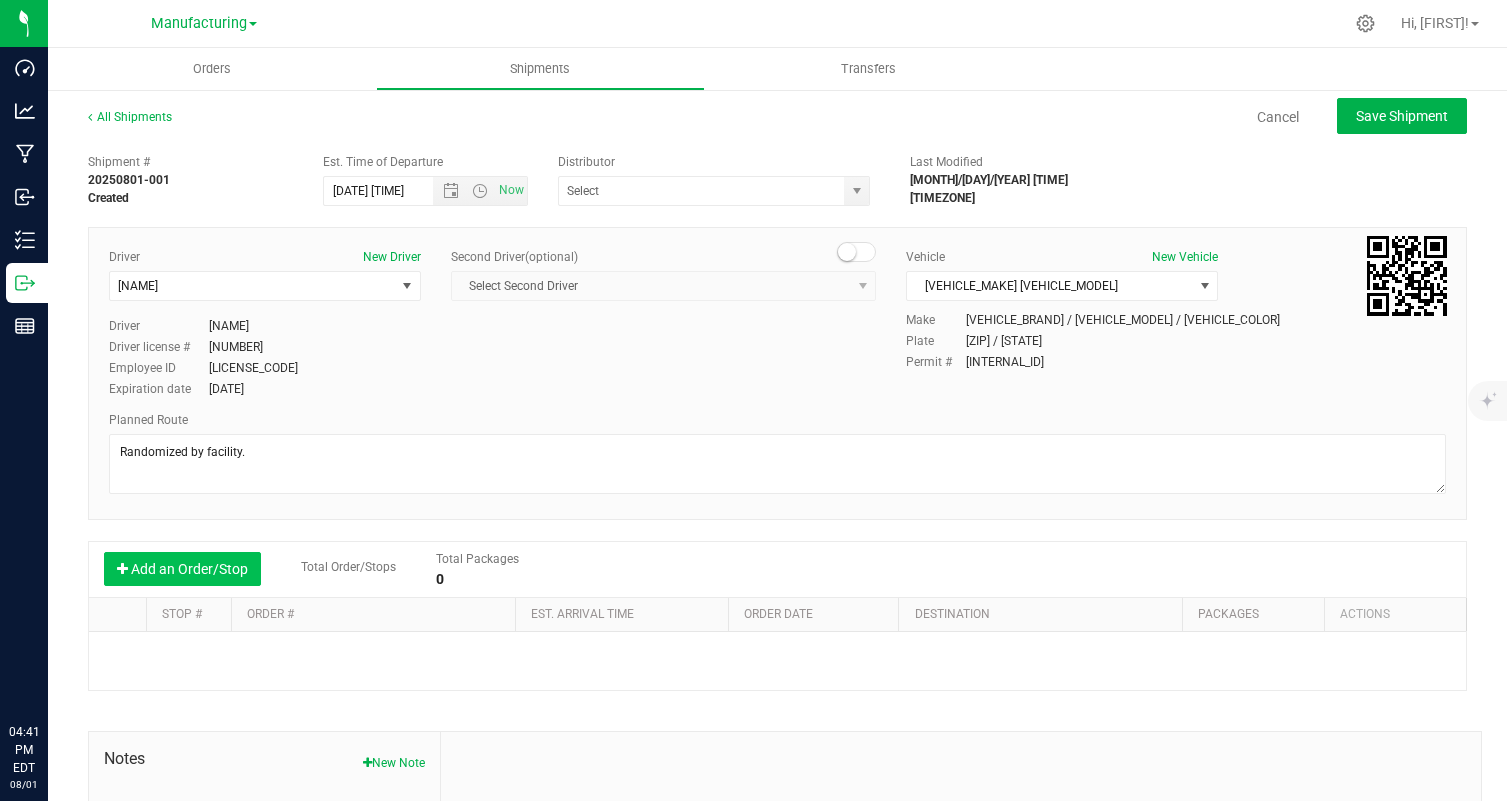 click on "Add an Order/Stop" at bounding box center [182, 569] 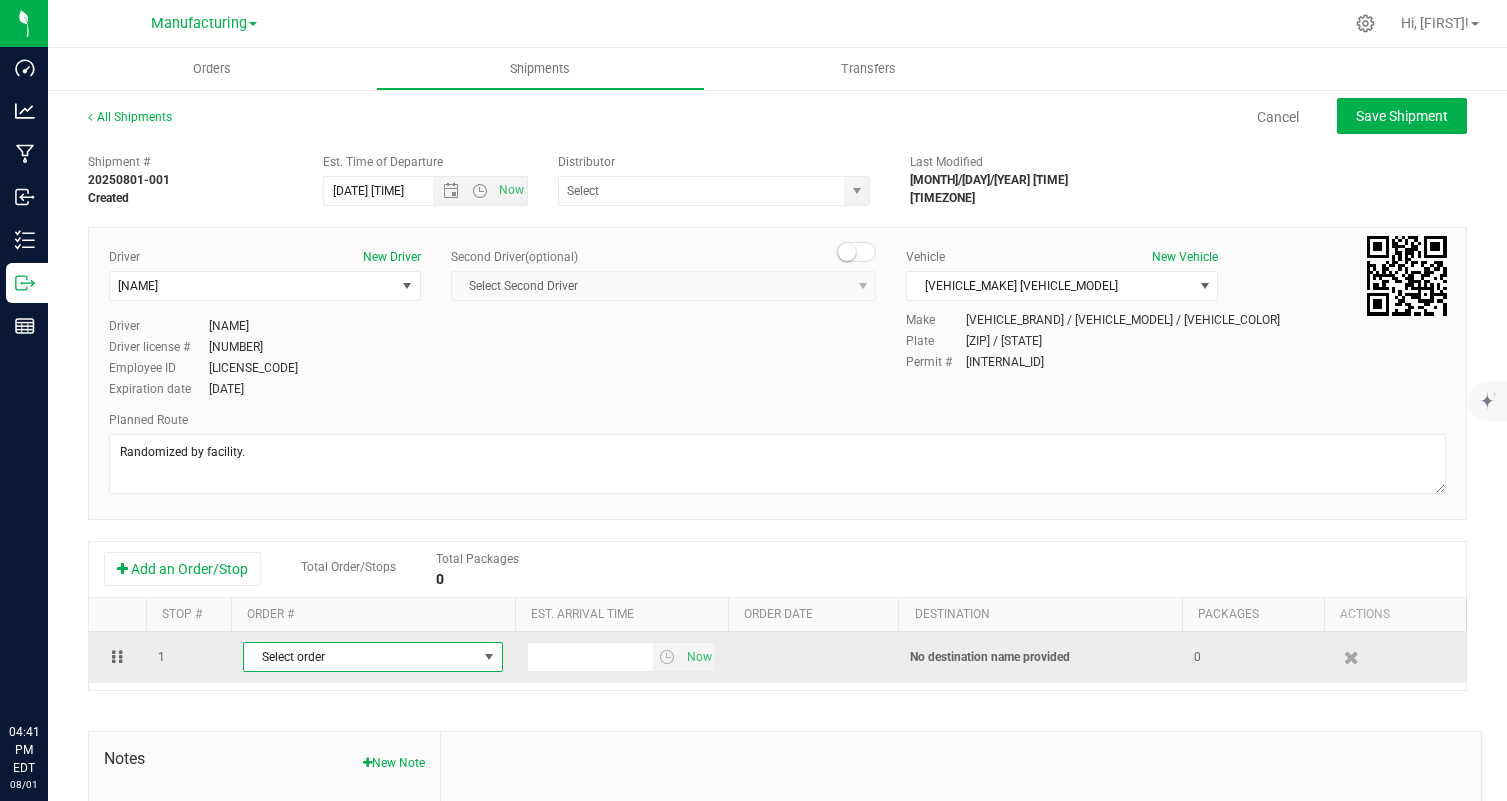 click on "Select order" at bounding box center [360, 657] 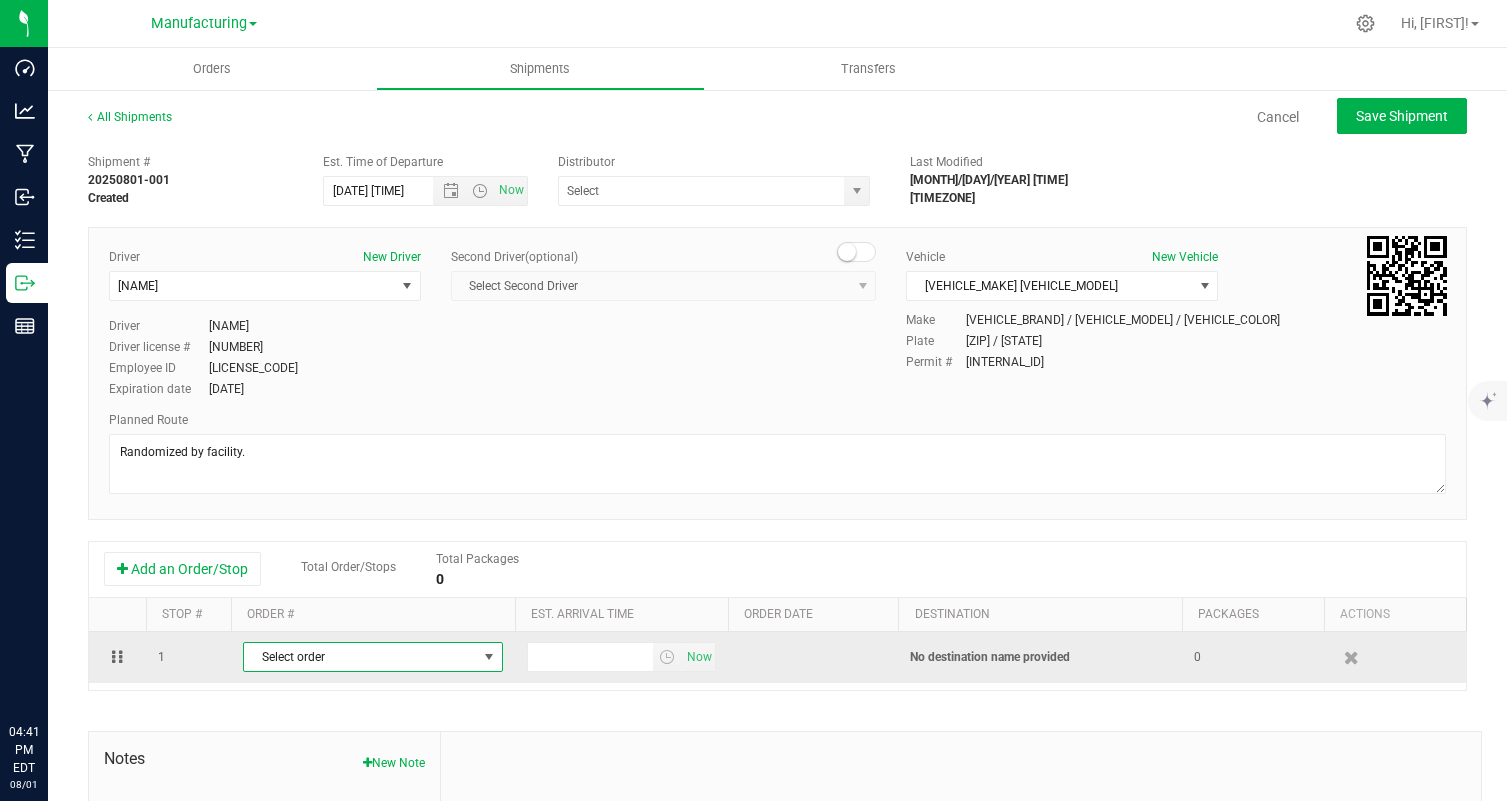 click on "Select order" at bounding box center [360, 657] 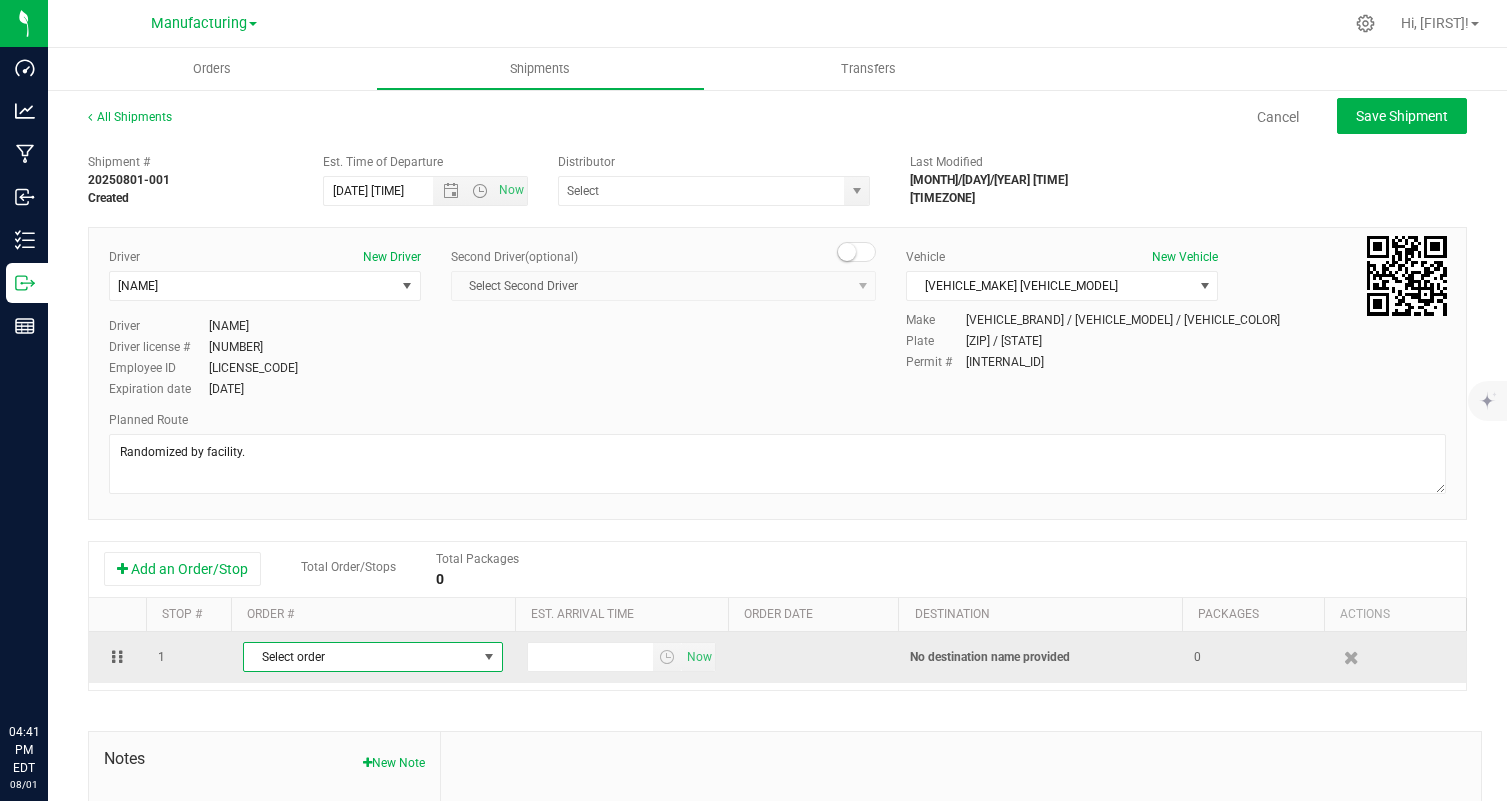 click on "Select order" at bounding box center (360, 657) 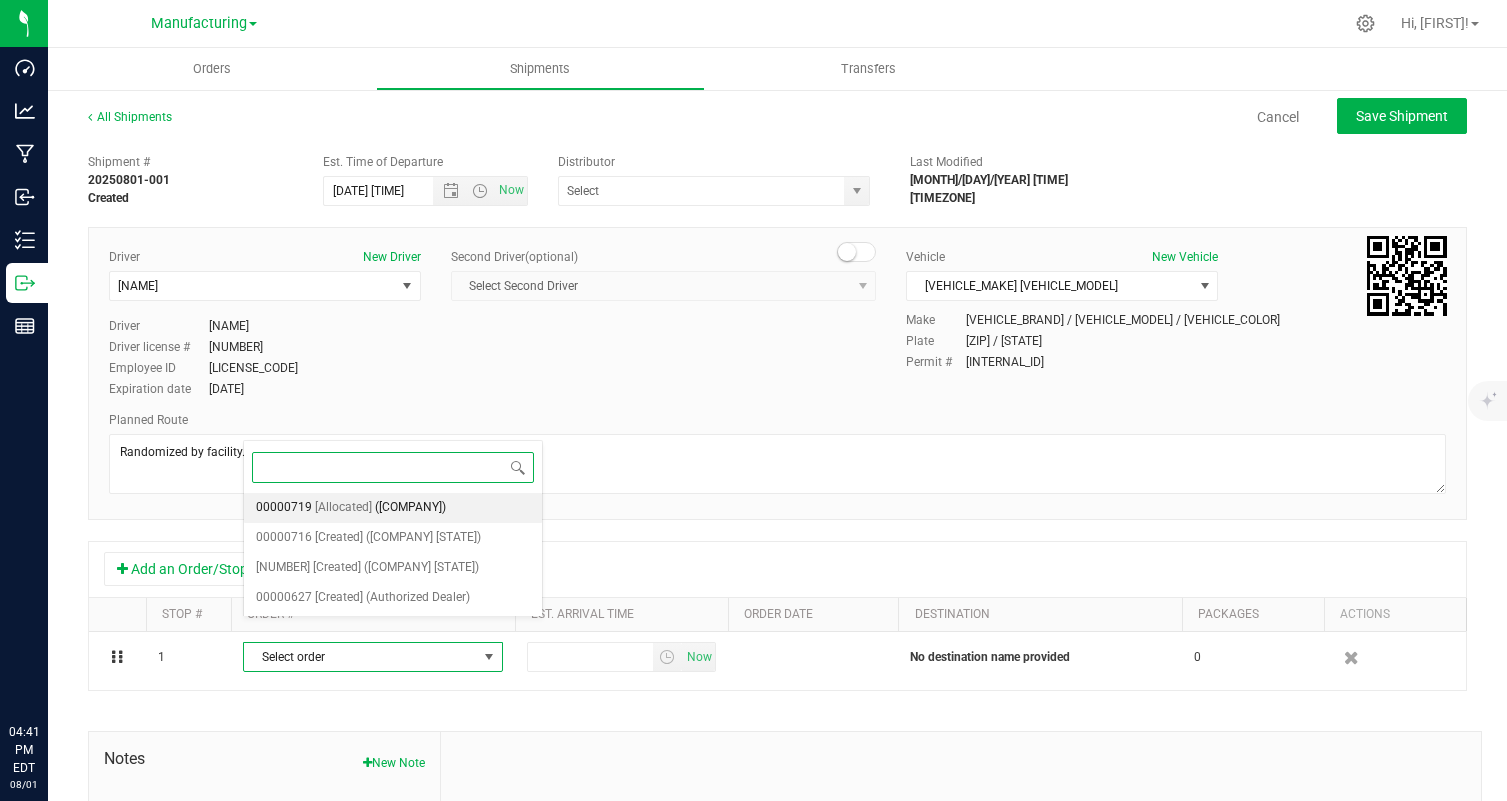 click on "[ID]
[Allocated]
([COMPANY])" at bounding box center [393, 508] 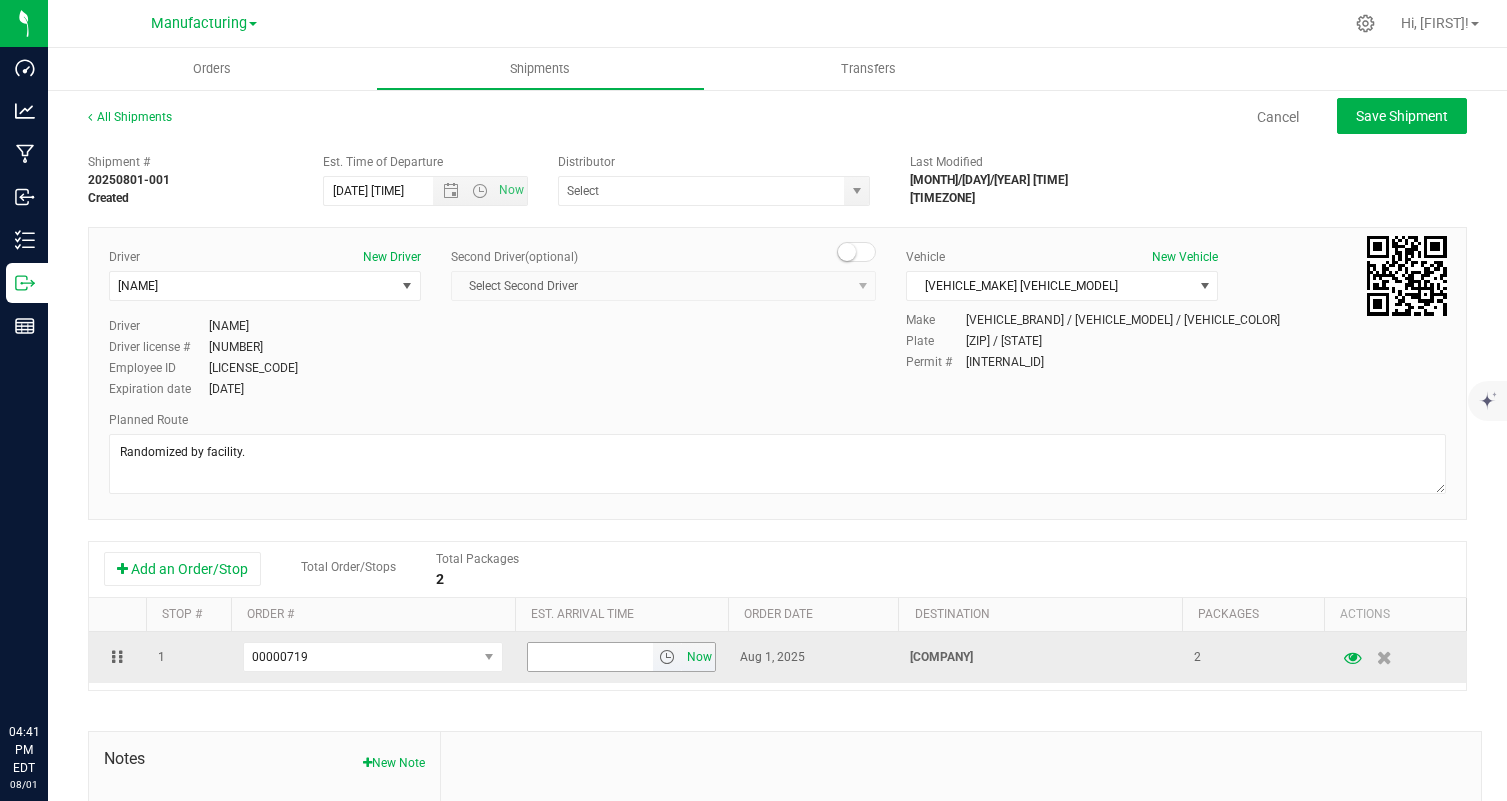 click on "Now" at bounding box center (699, 657) 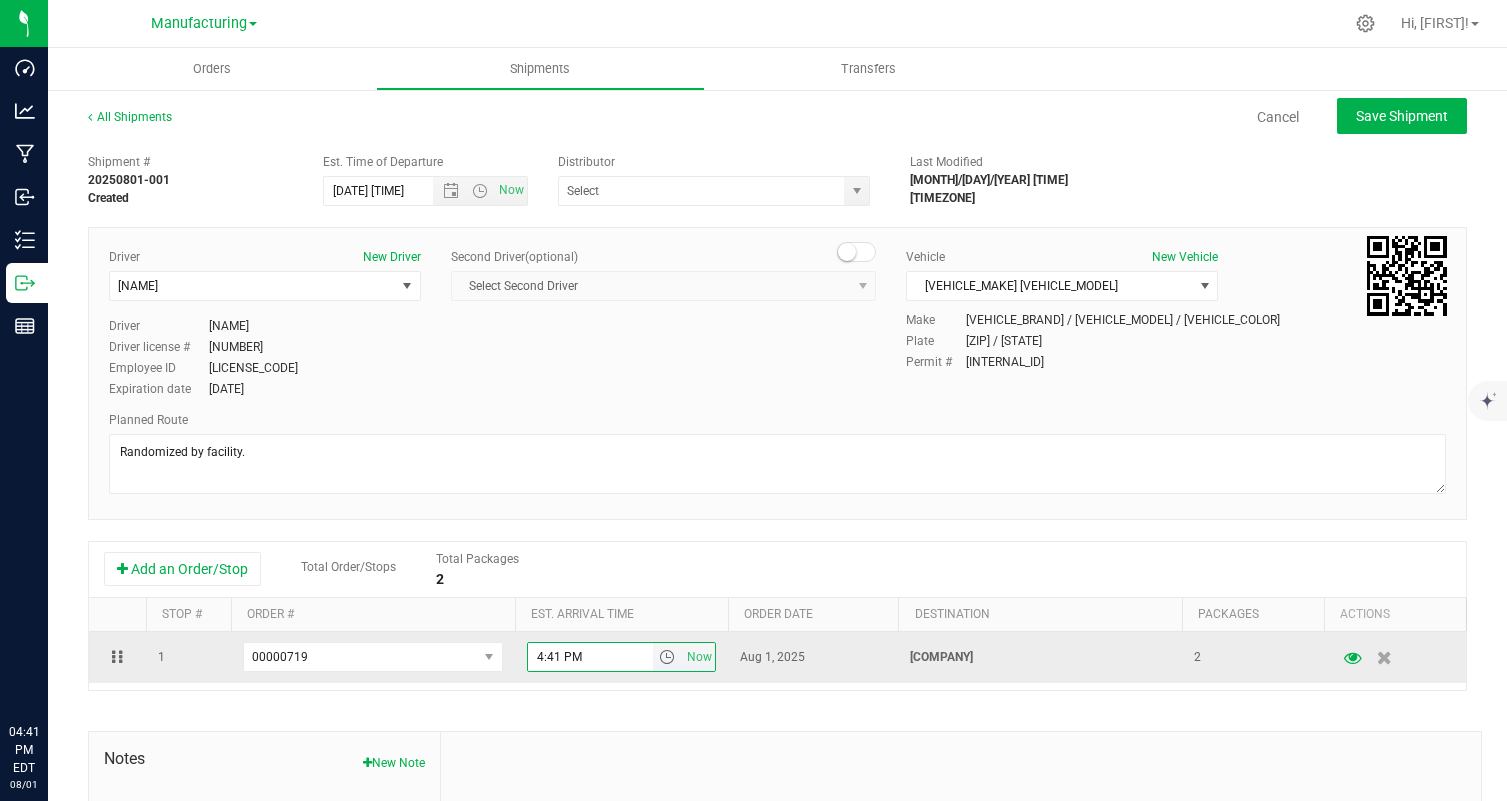 click on "4:41 PM" at bounding box center (590, 657) 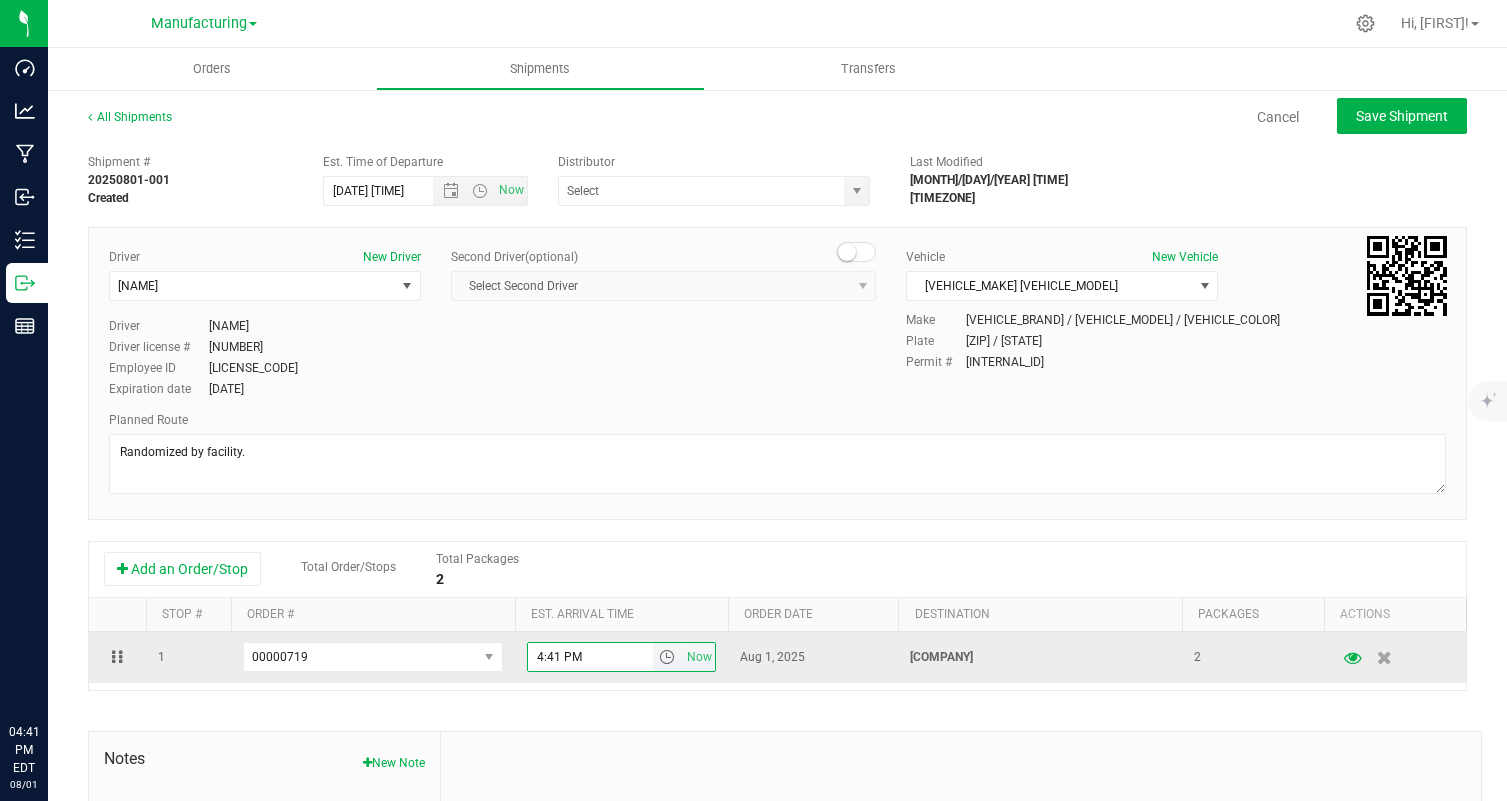 click on "4:41 PM" at bounding box center [590, 657] 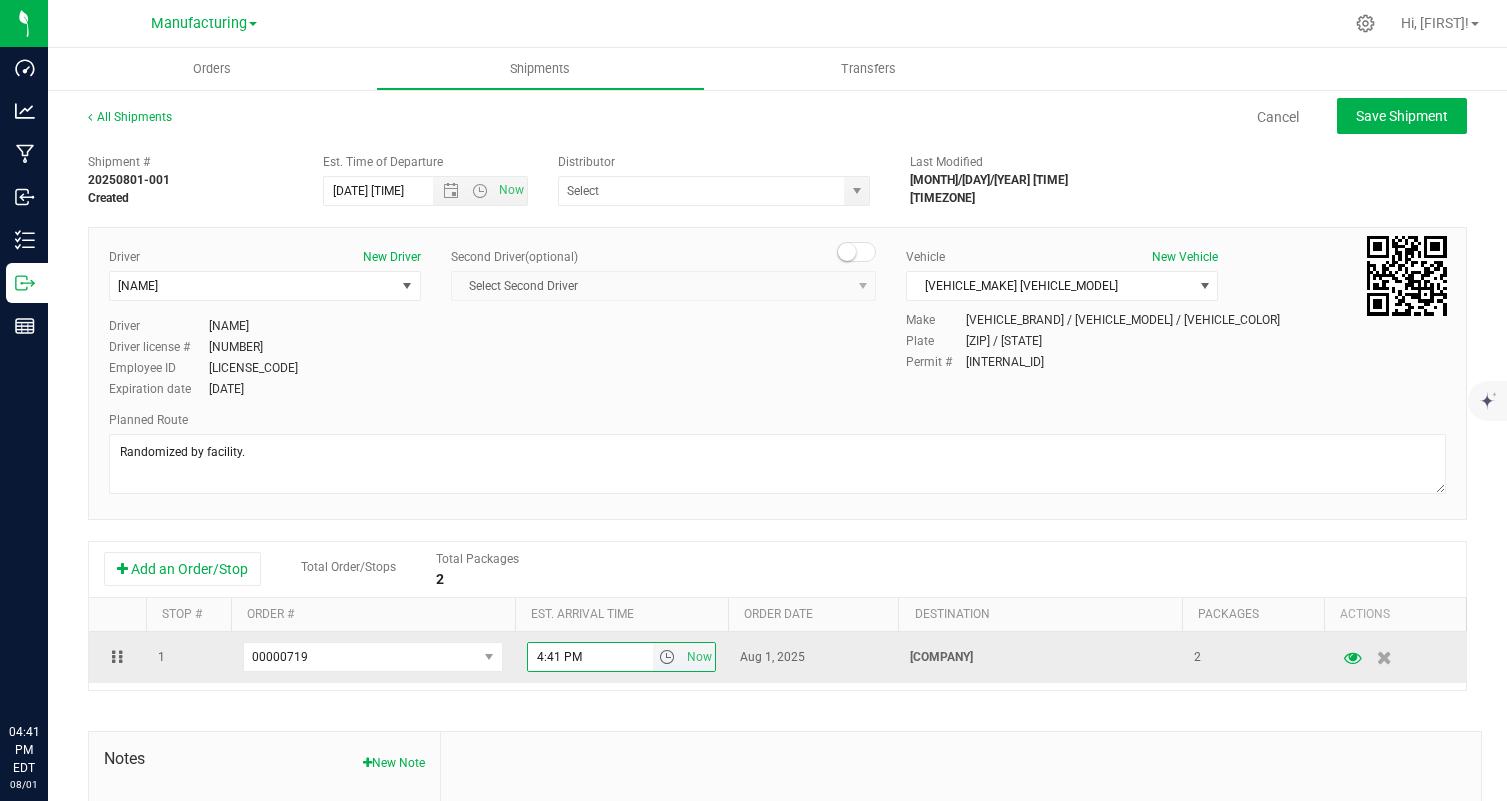 click on "4:41 PM" at bounding box center [590, 657] 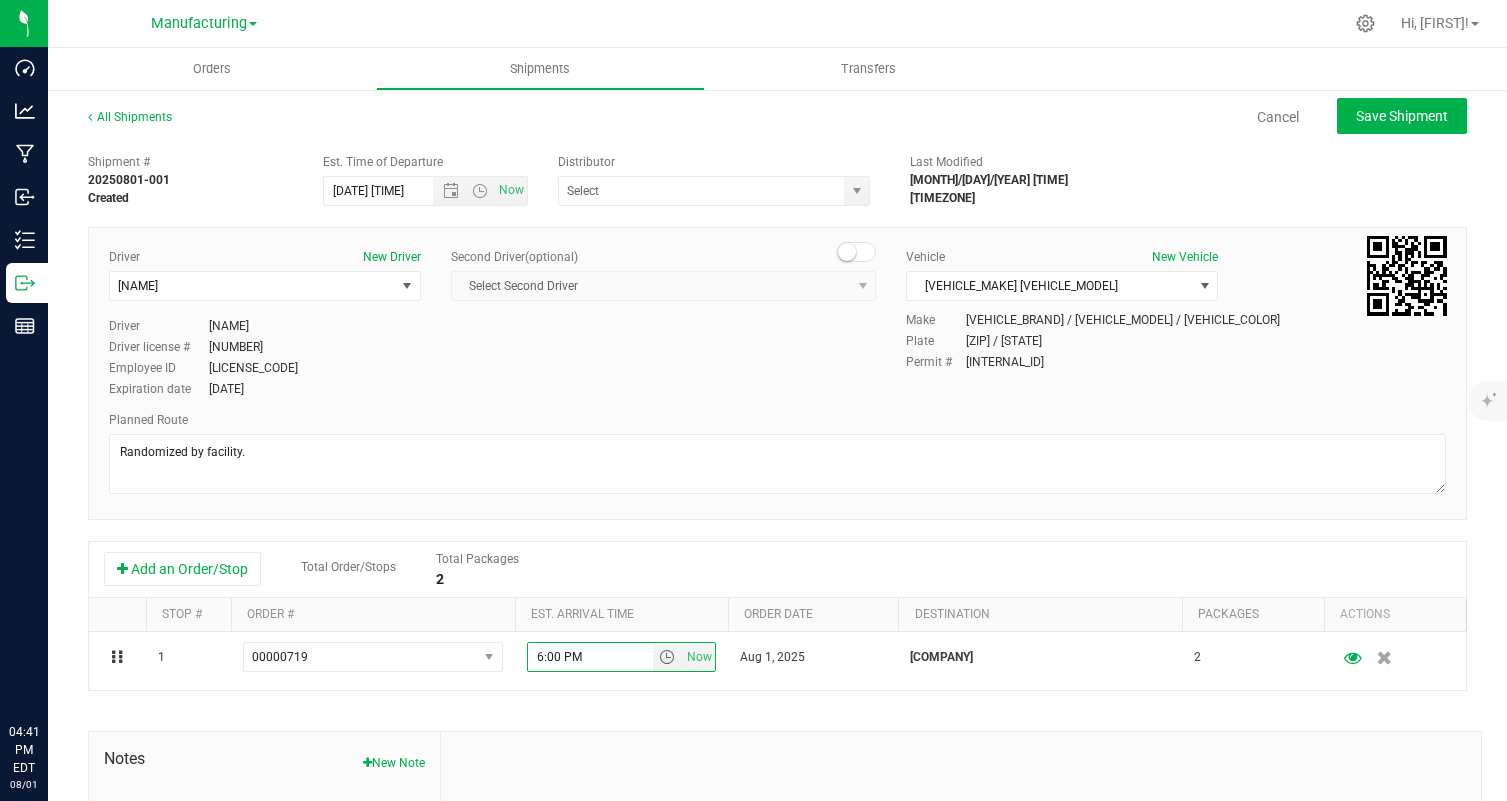 click on "Add an Order/Stop
Total Order/Stops
Total Packages
[NUMBER]" at bounding box center [777, 569] 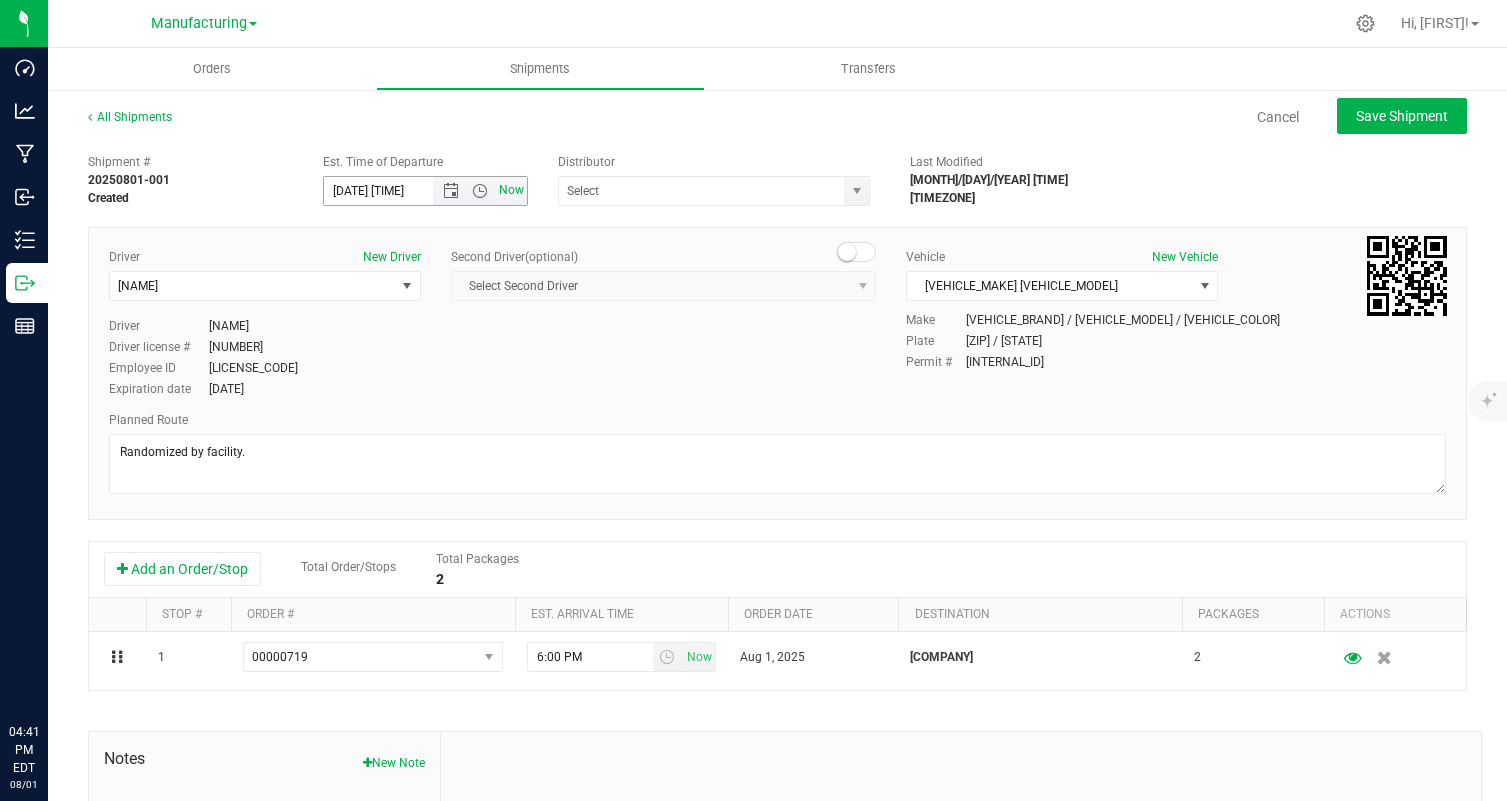 click on "Now" at bounding box center (511, 190) 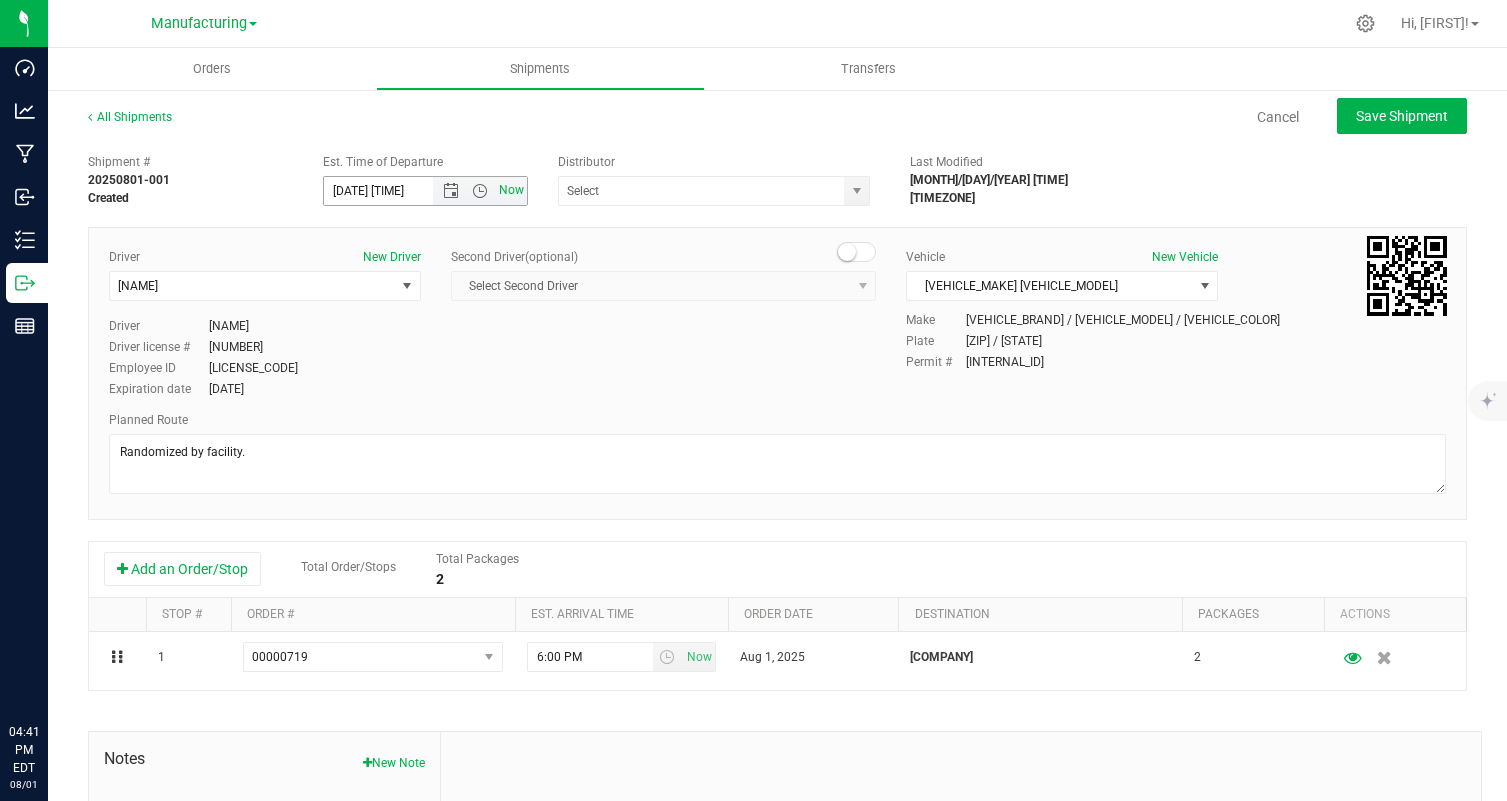 click on "Now" at bounding box center [511, 190] 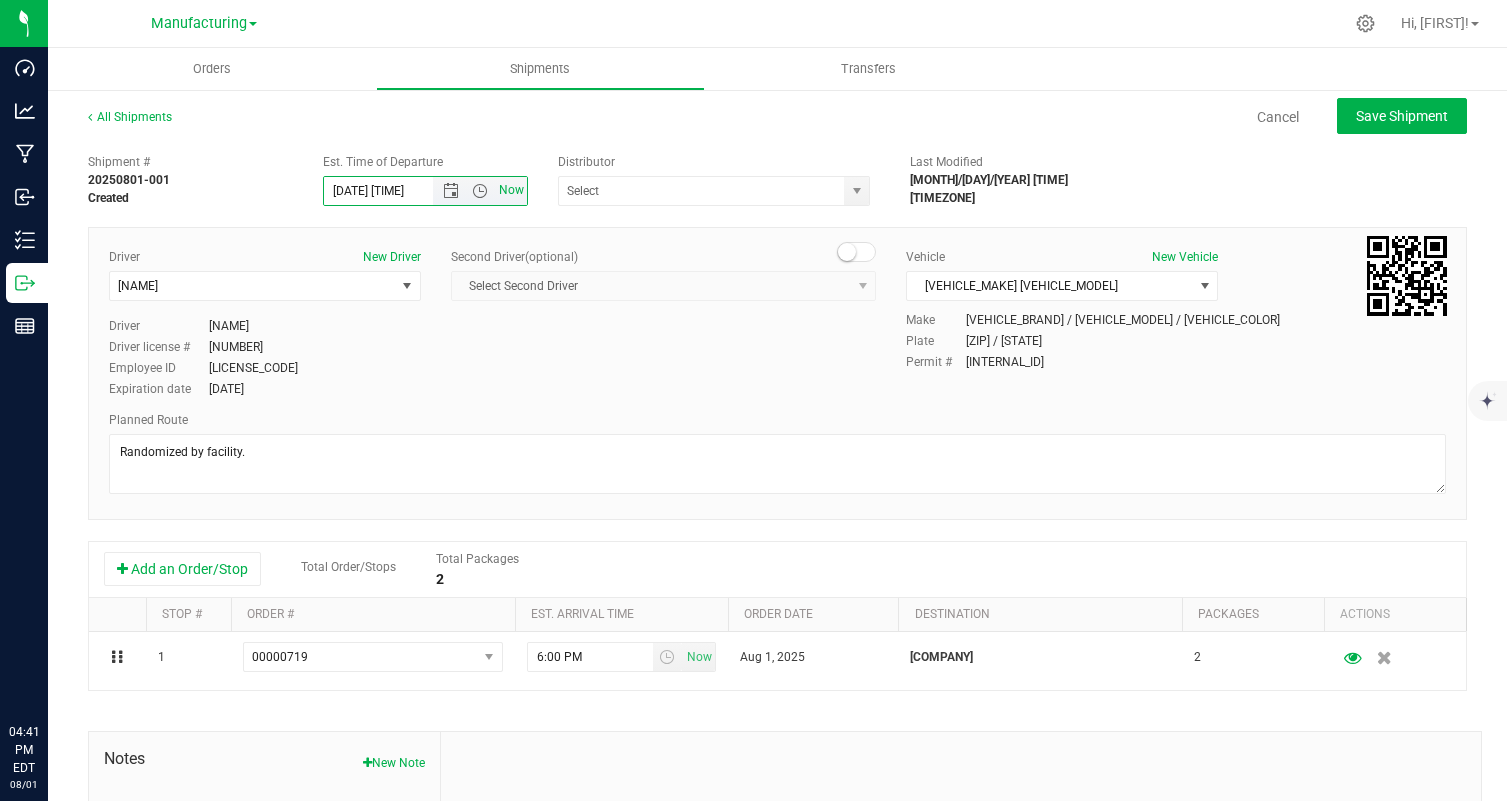 click on "Now" at bounding box center [511, 190] 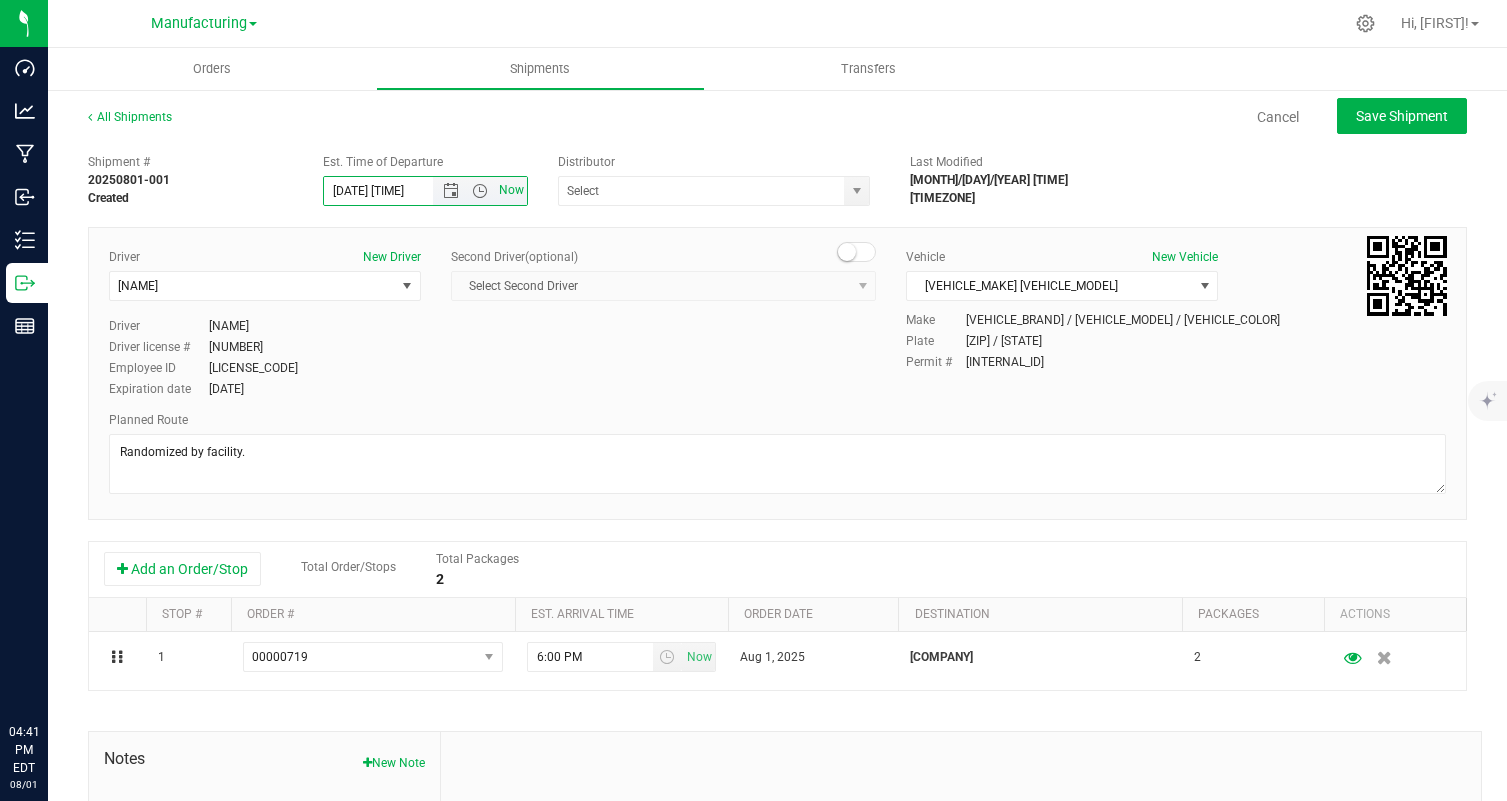 click on "Now" at bounding box center [511, 190] 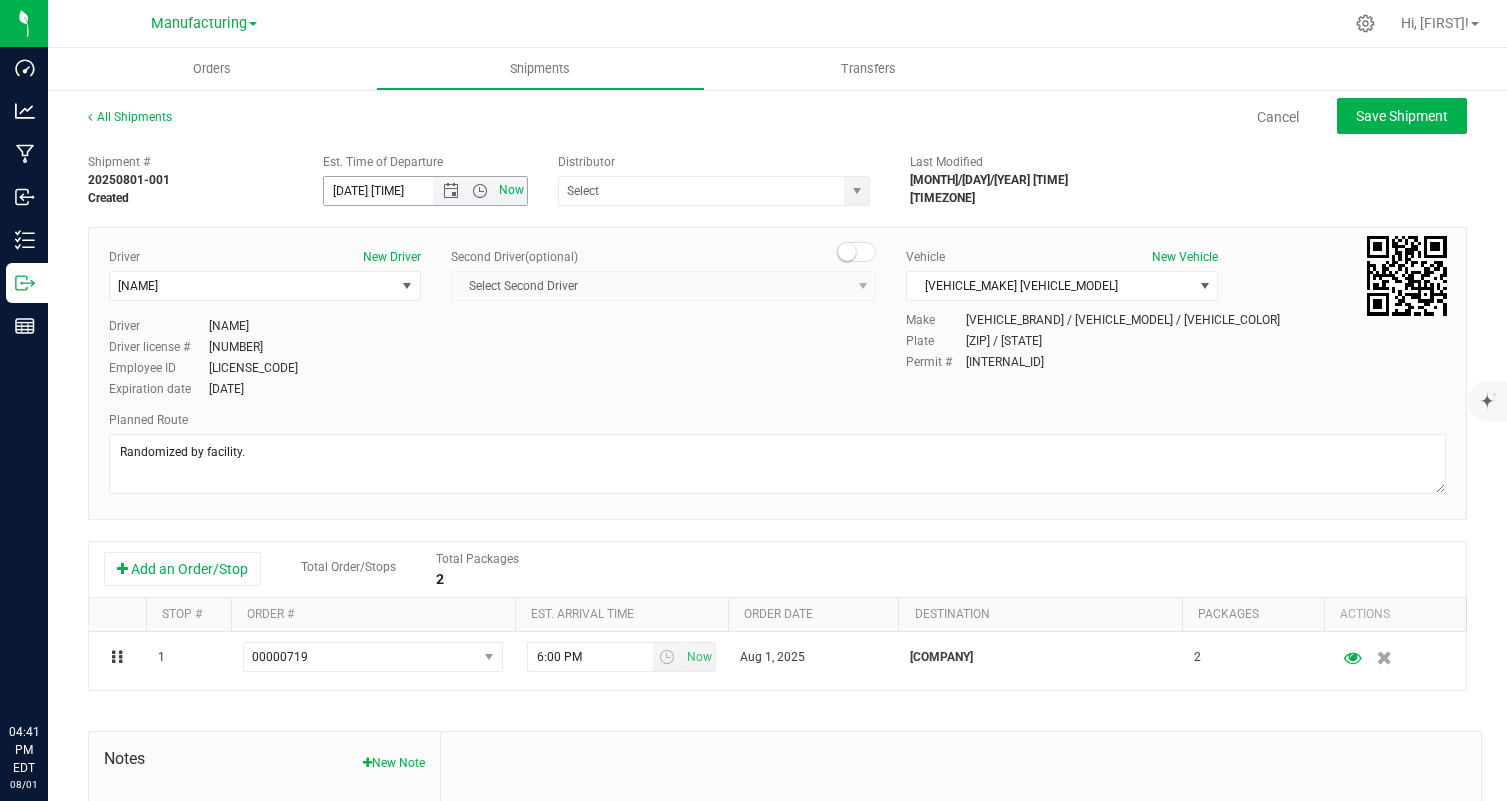 click on "Now" at bounding box center (511, 190) 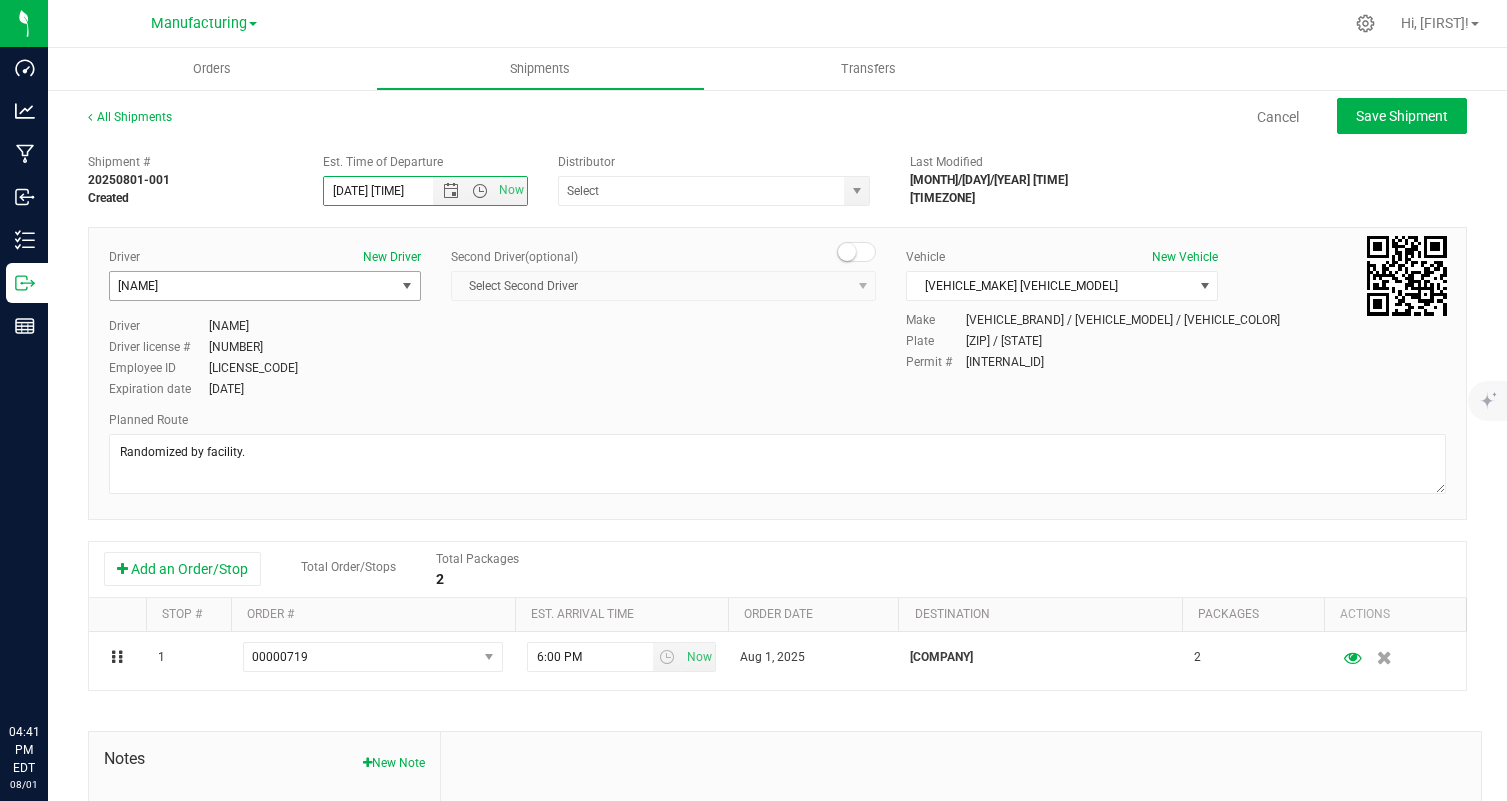 click on "[NAME]" at bounding box center [252, 286] 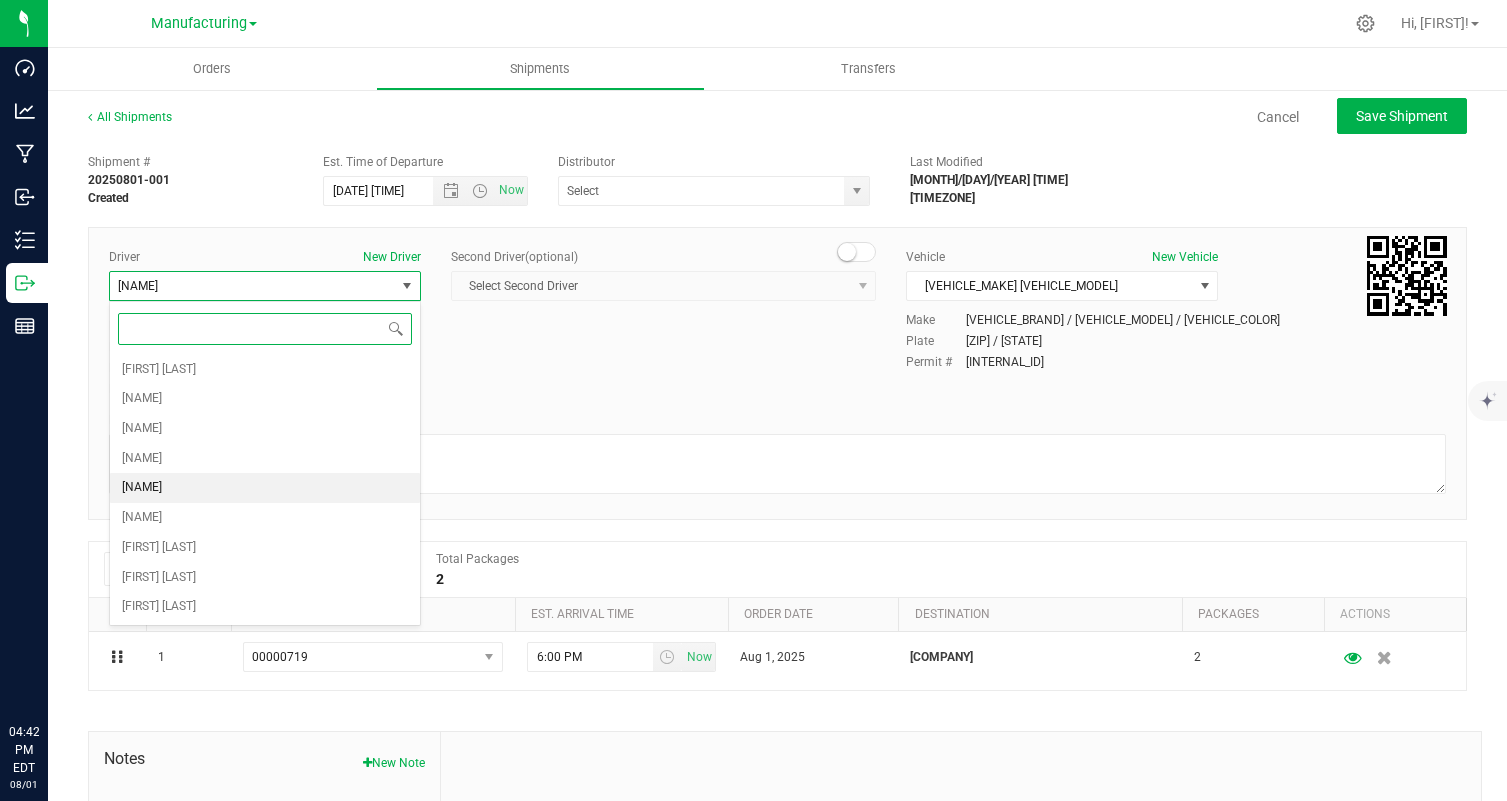 click on "[NAME]" at bounding box center [265, 488] 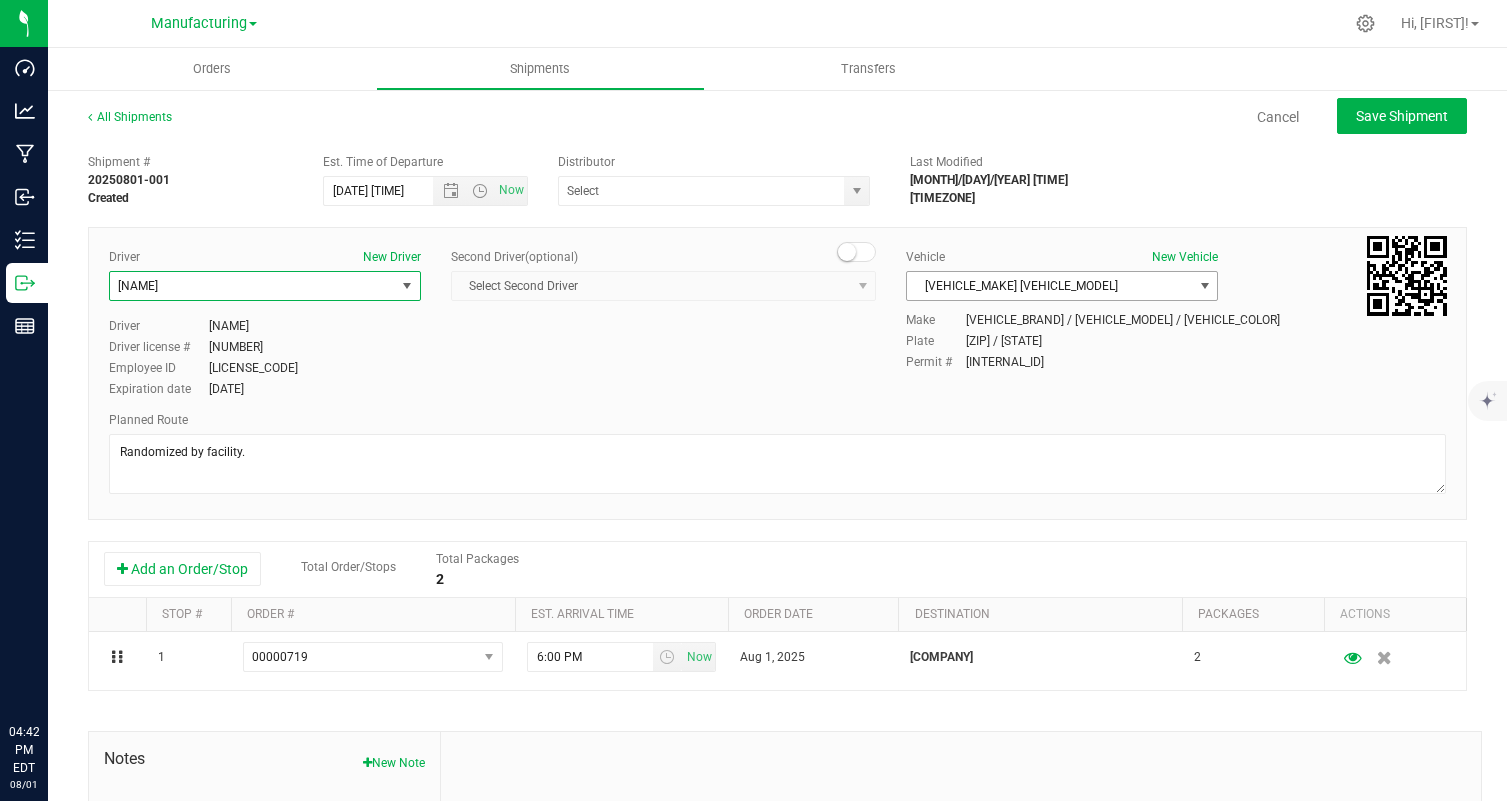 click on "[VEHICLE_MAKE] [VEHICLE_MODEL]" at bounding box center [1049, 286] 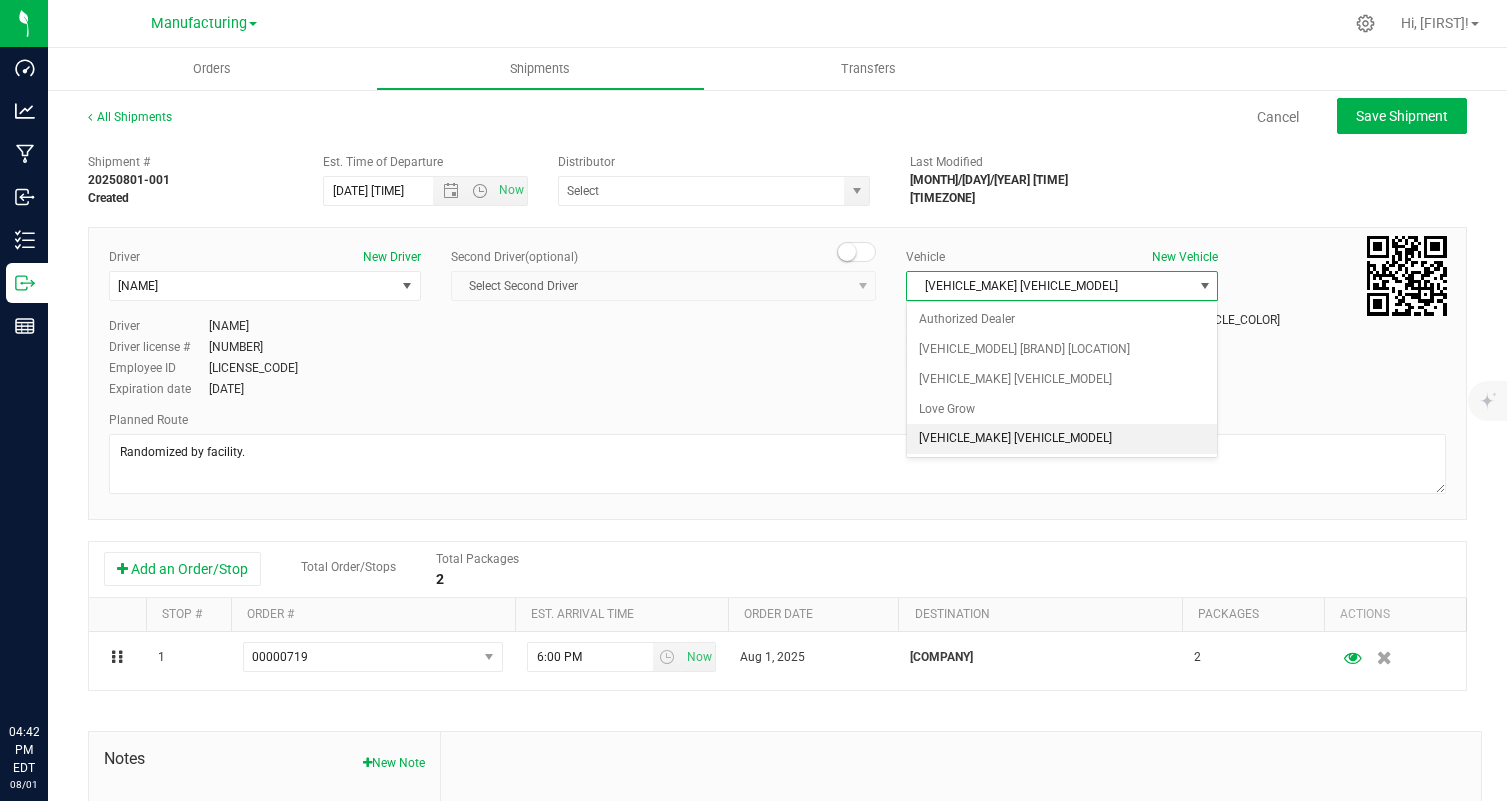 click on "[VEHICLE_MAKE] [VEHICLE_MODEL]" at bounding box center [1062, 439] 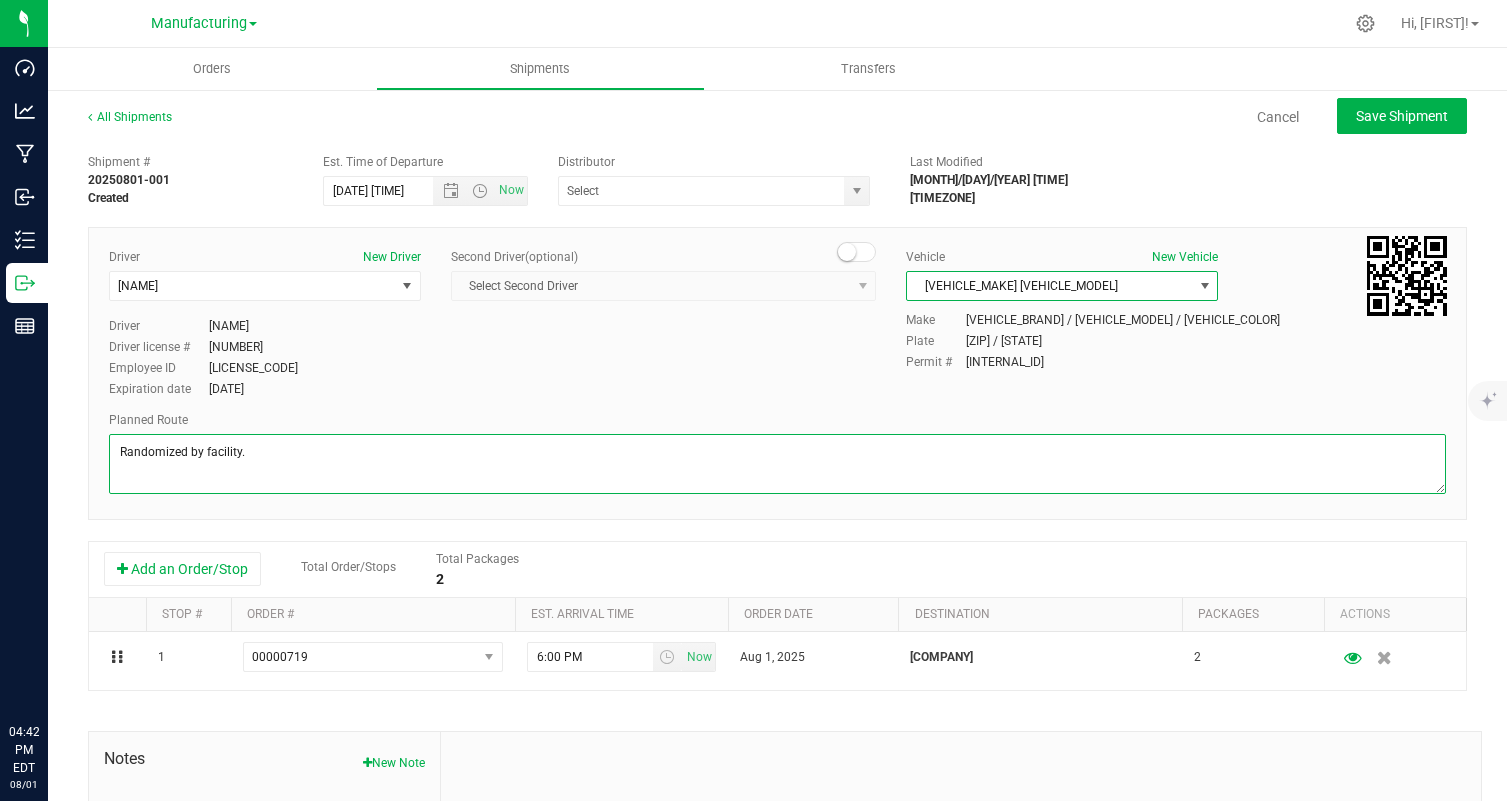 click at bounding box center [777, 464] 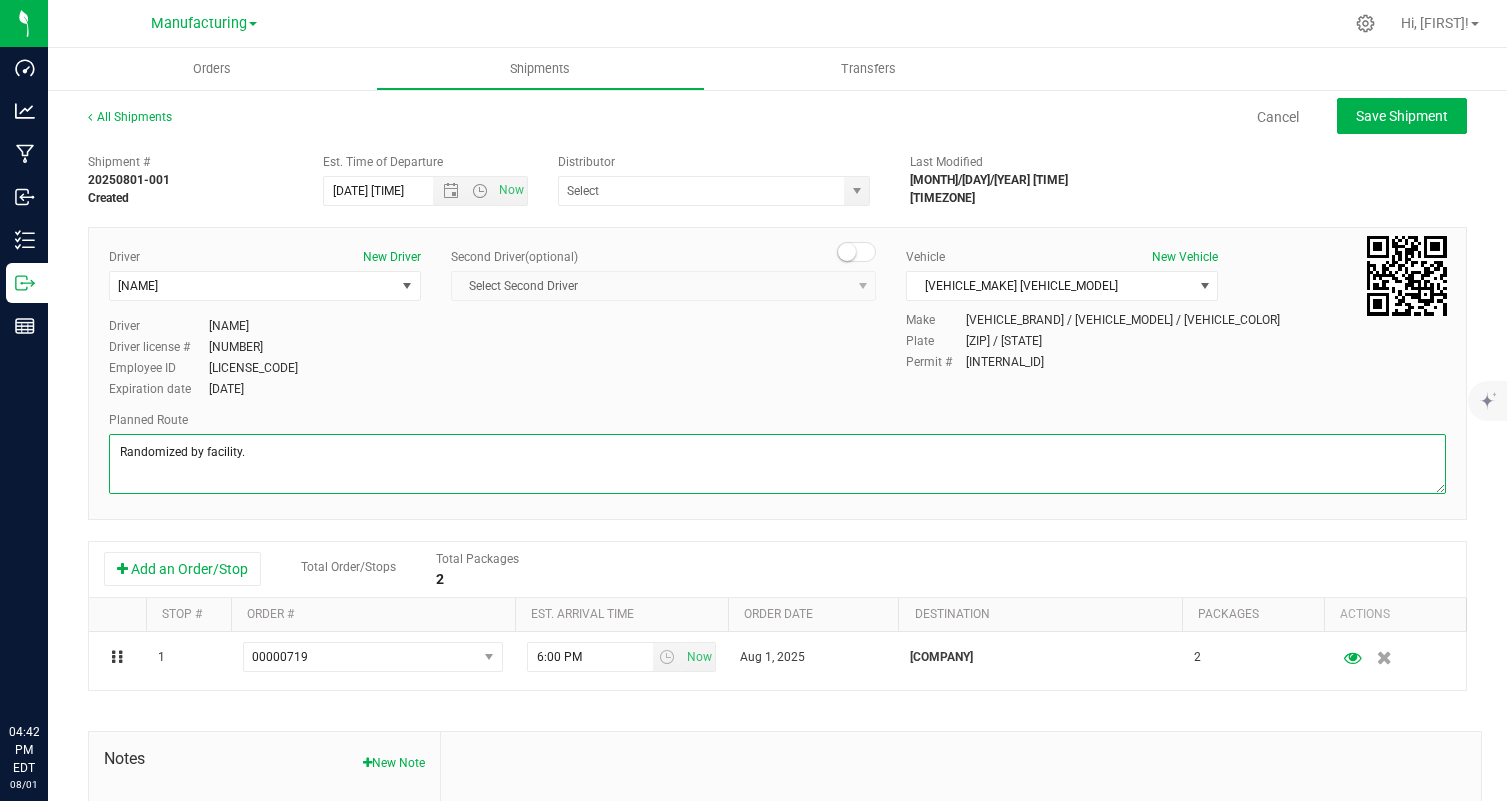 click at bounding box center (777, 464) 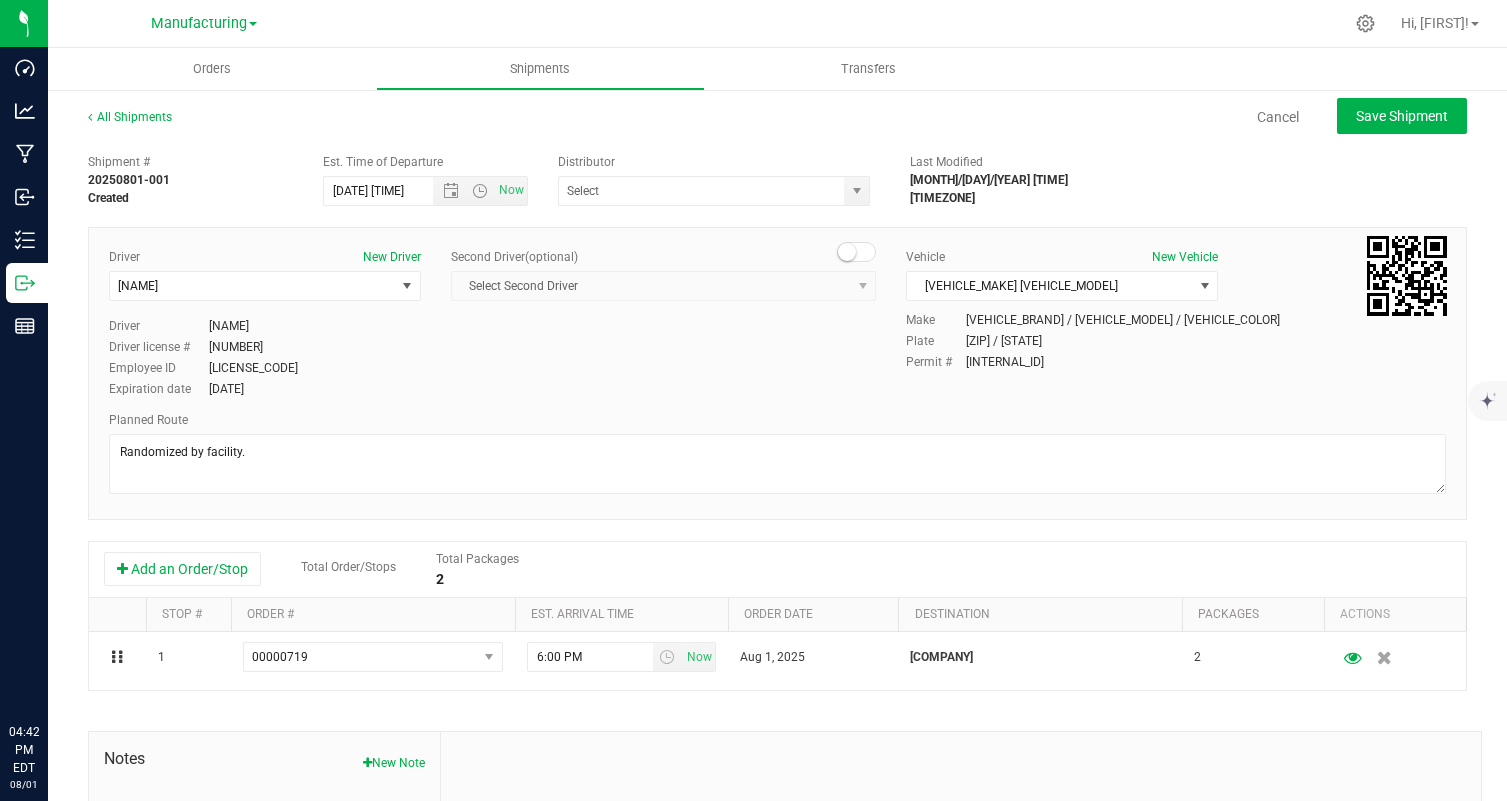 click on "Driver
New Driver
[FIRST] [LAST] Select Driver [FIRST] [LAST] [FIRST] [LAST] [FIRST] [LAST] [FIRST] [LAST] [FIRST] [LAST] [FIRST] [LAST] [FIRST] [LAST] [FIRST] [LAST] [FIRST] [LAST]
Driver
[FIRST] [LAST]
Driver license #
[ALPHANUMERIC]
Employee ID
[ALPHANUMERIC]
Expiration date
[MON] [DD], [YYYY]" at bounding box center [777, 324] 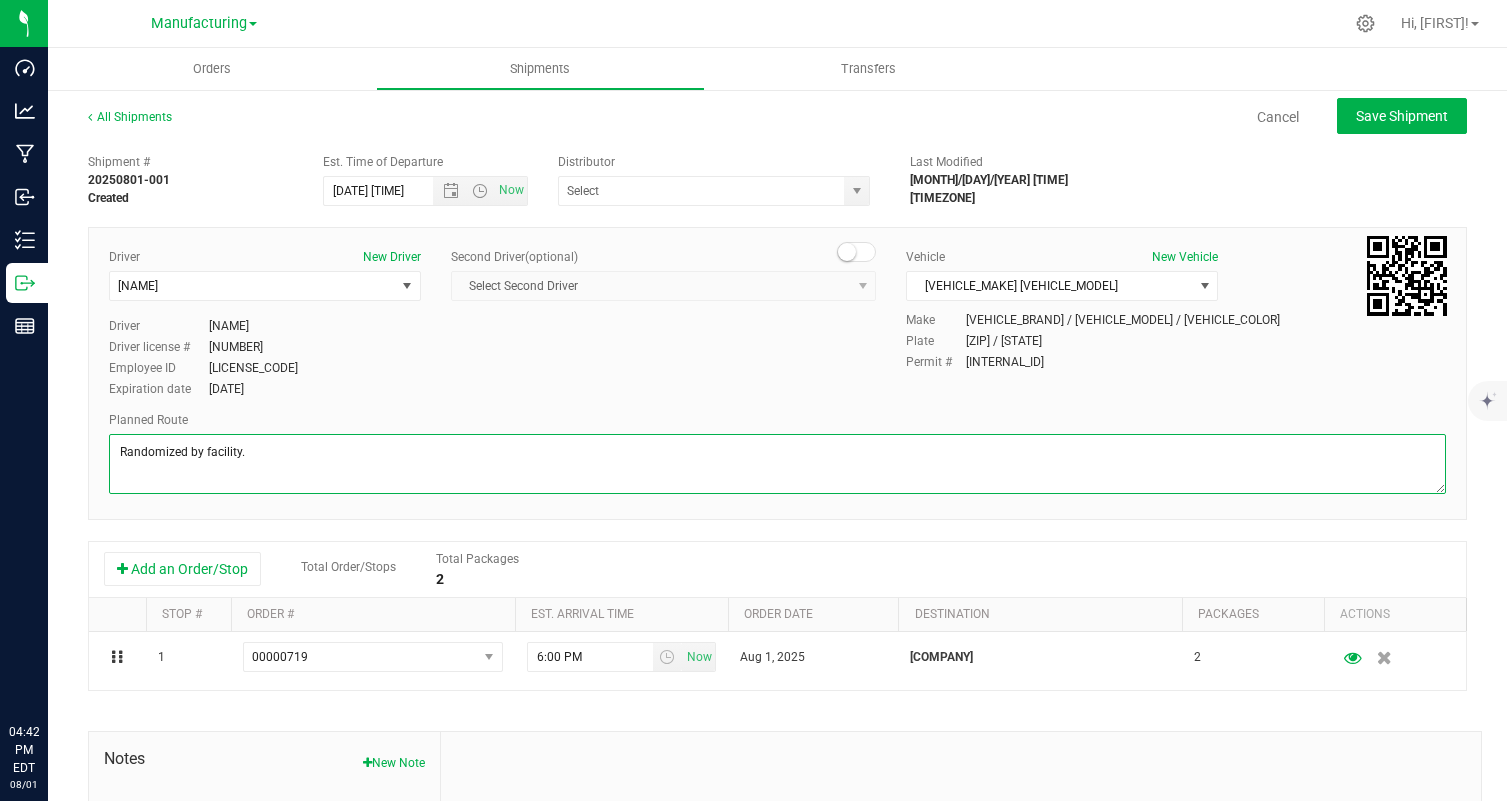 click at bounding box center [777, 464] 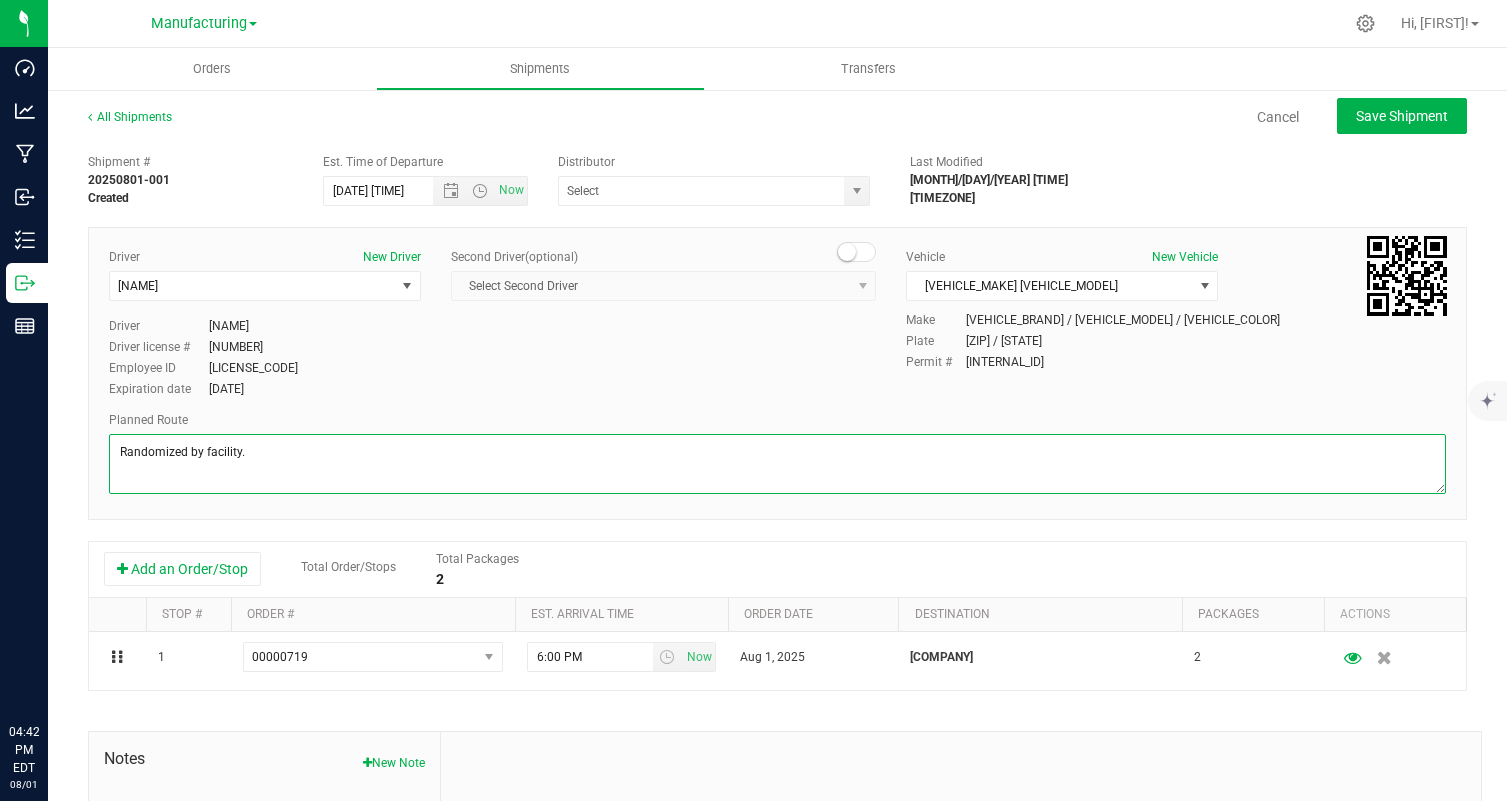 click at bounding box center [777, 464] 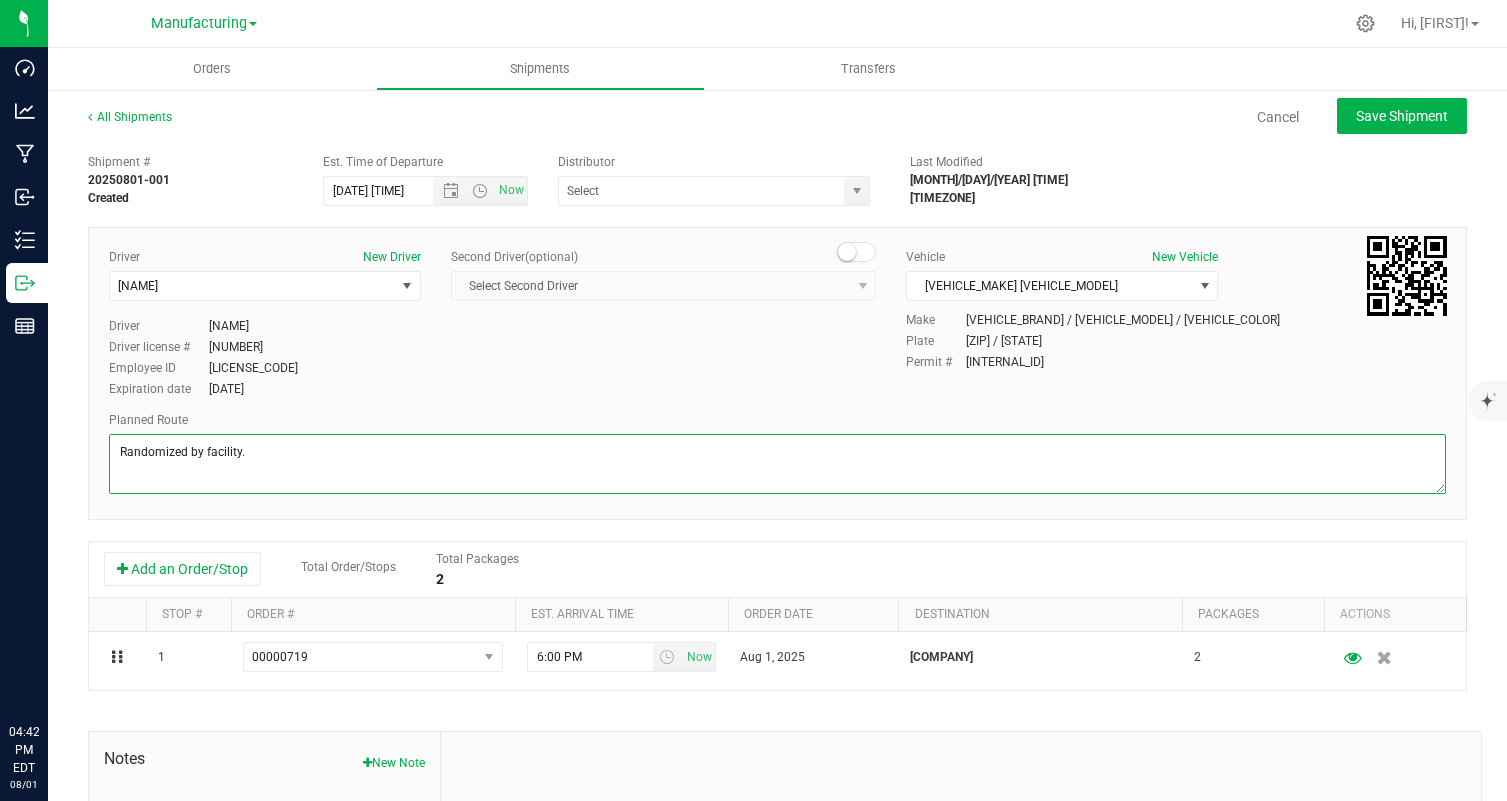 click at bounding box center [777, 464] 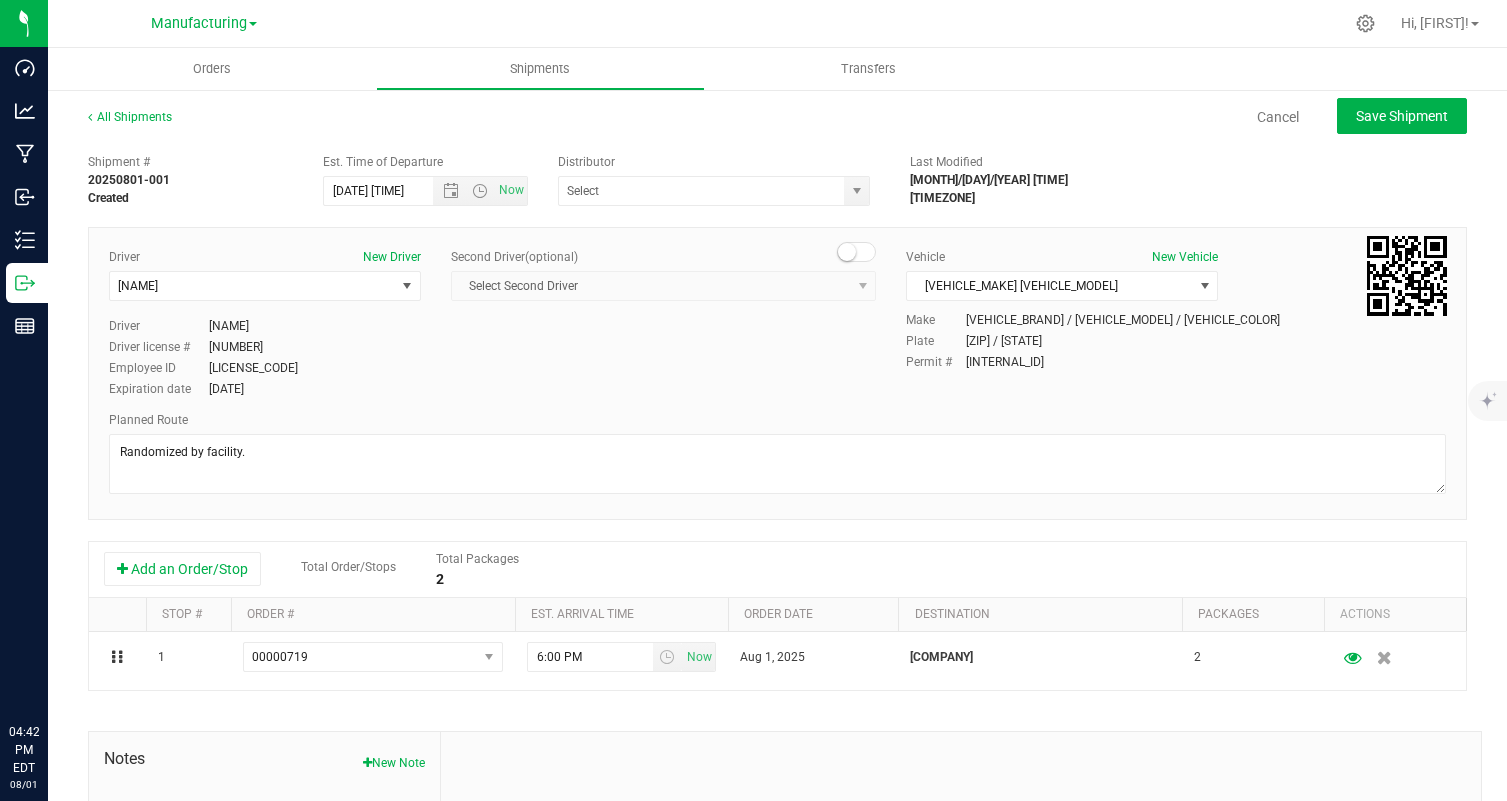 click on "Driver
New Driver
[FIRST] [LAST] Select Driver [FIRST] [LAST] [FIRST] [LAST] [FIRST] [LAST] [FIRST] [LAST] [FIRST] [LAST] [FIRST] [LAST] [FIRST] [LAST] [FIRST] [LAST] [FIRST] [LAST]
Driver
[FIRST] [LAST]
Driver license #
[ALPHANUMERIC]
Employee ID
[ALPHANUMERIC]
Expiration date
[MON] [DD], [YYYY]" at bounding box center [777, 324] 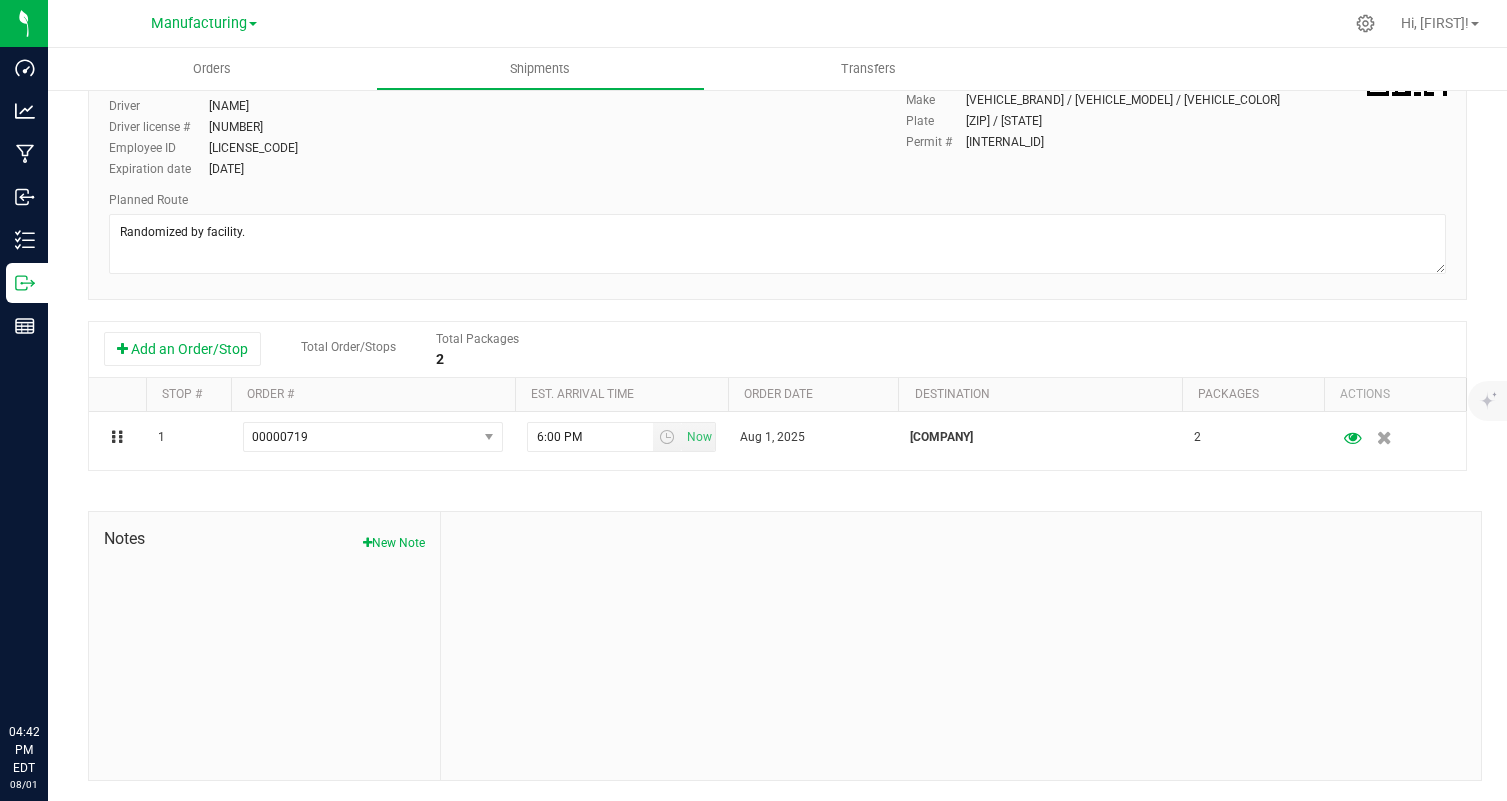 scroll, scrollTop: 0, scrollLeft: 0, axis: both 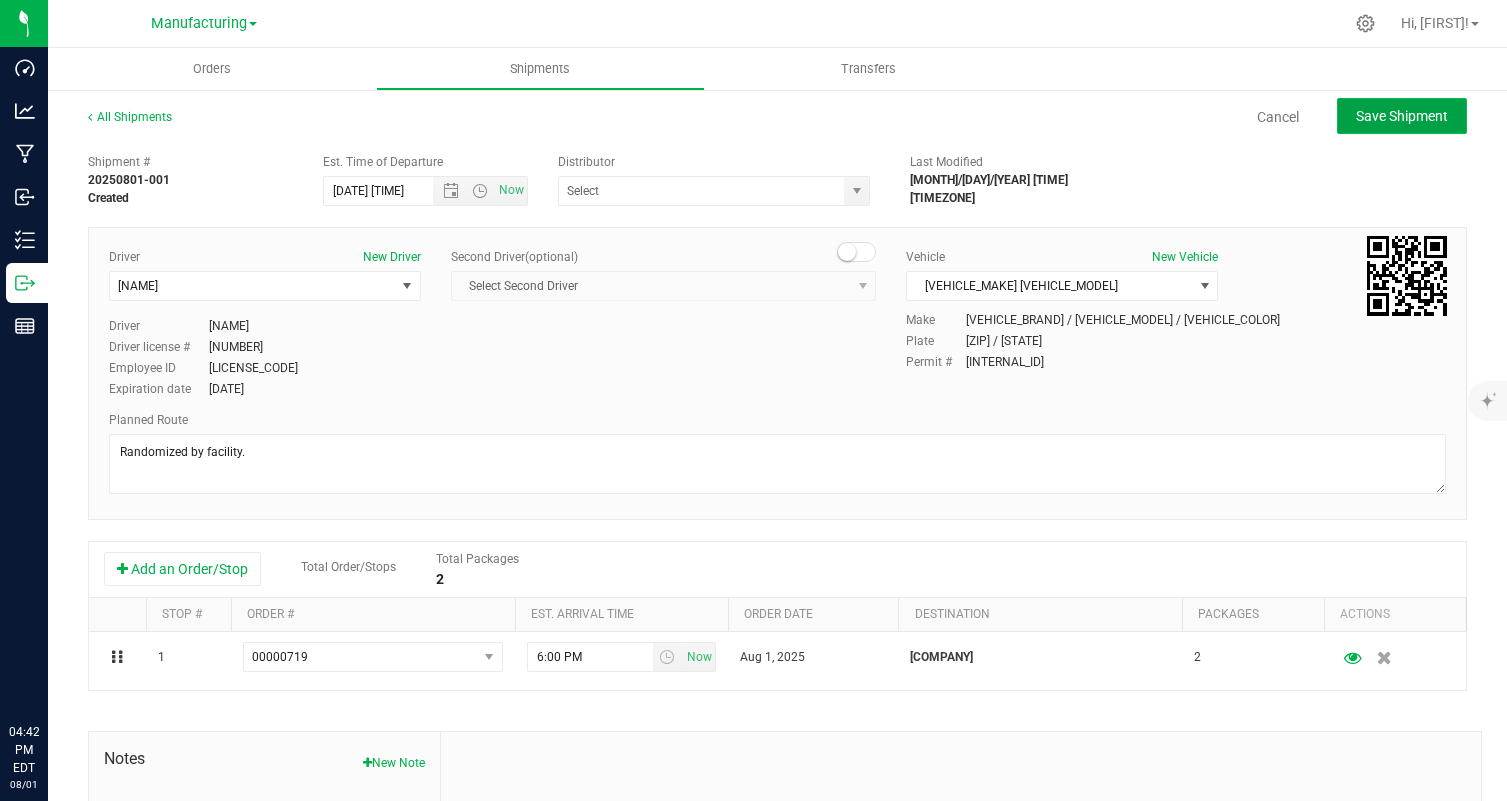 click on "Save Shipment" 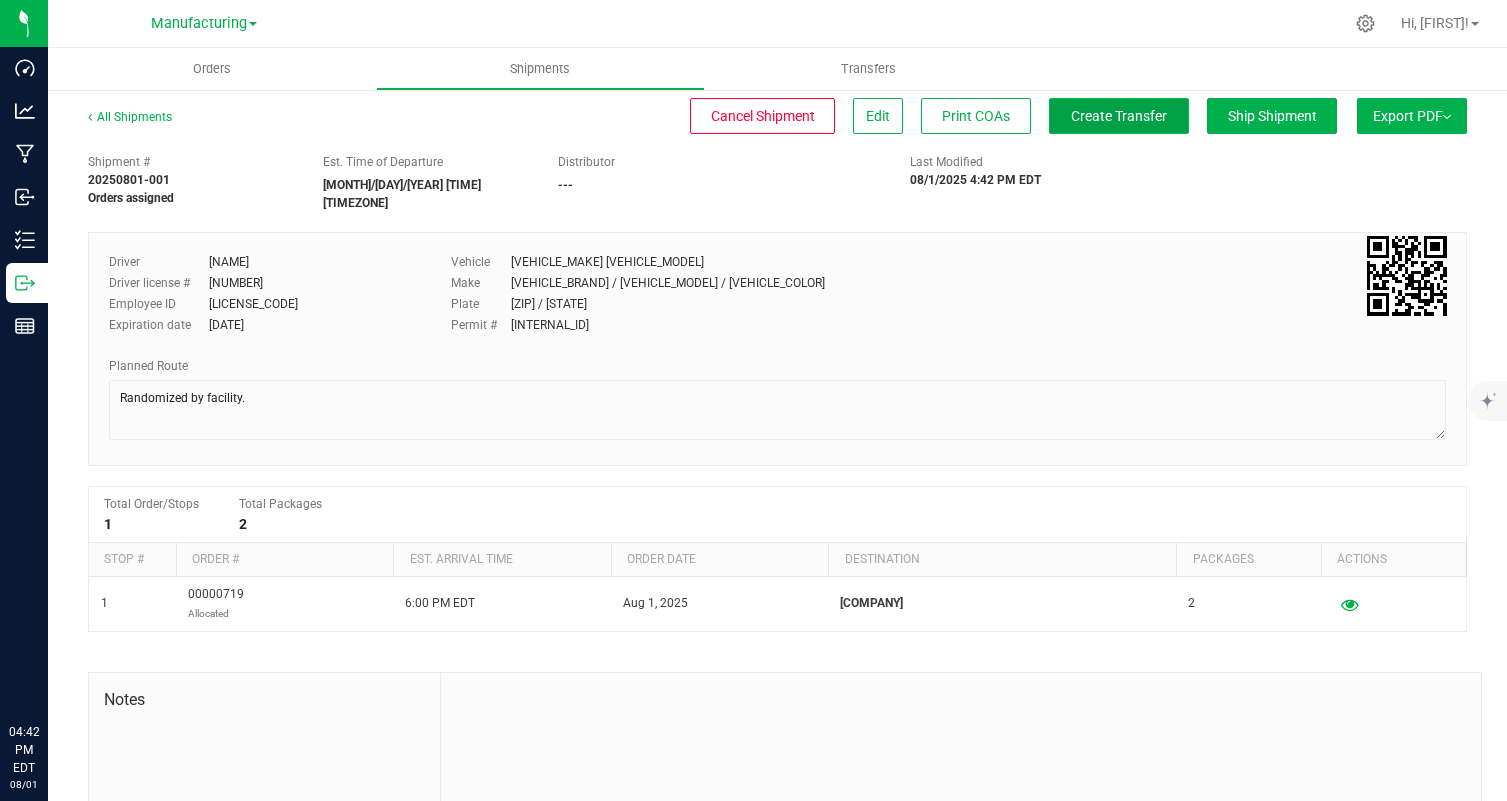 click on "Create Transfer" at bounding box center (1119, 116) 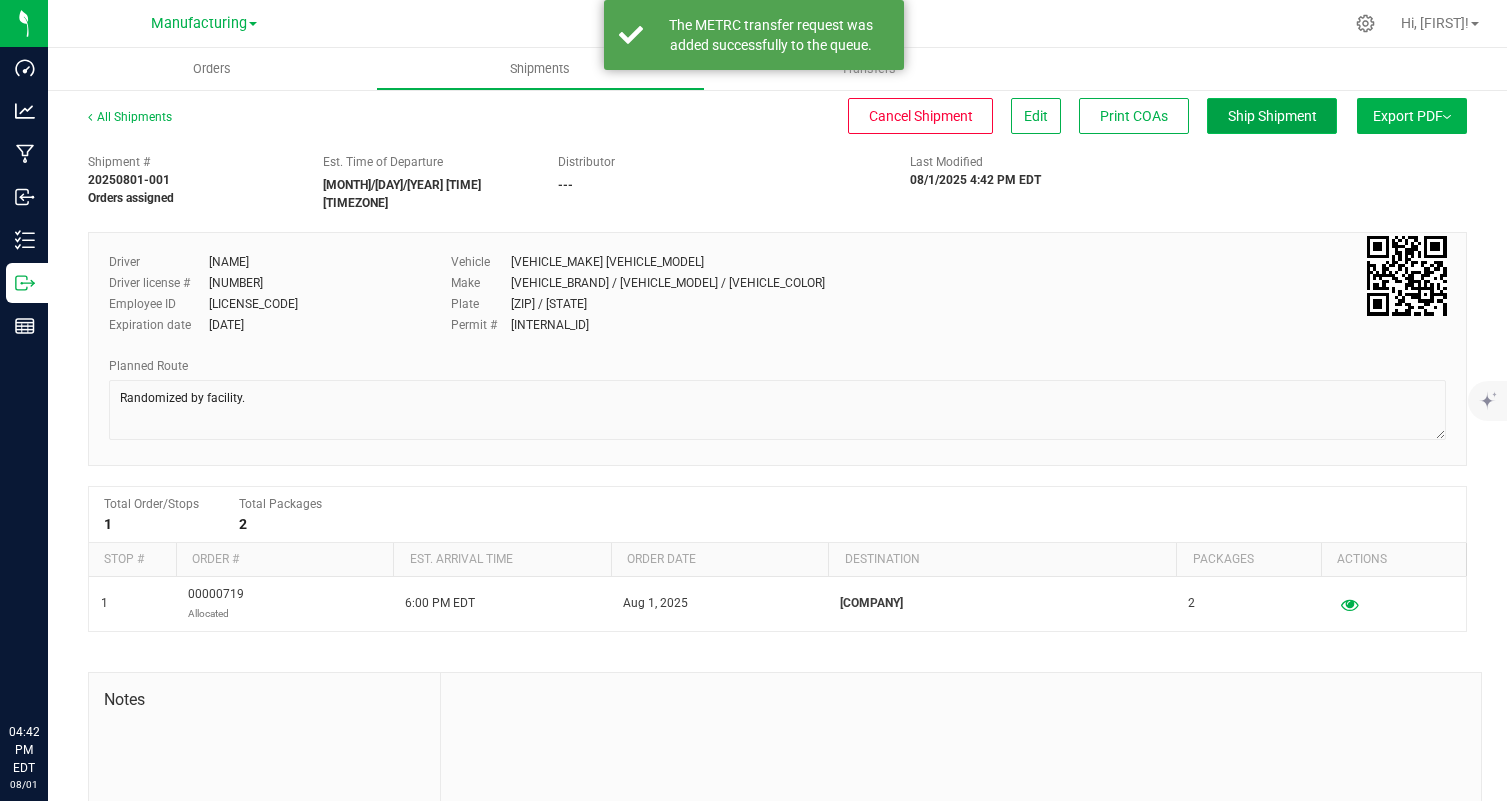 click on "Ship Shipment" at bounding box center [1272, 116] 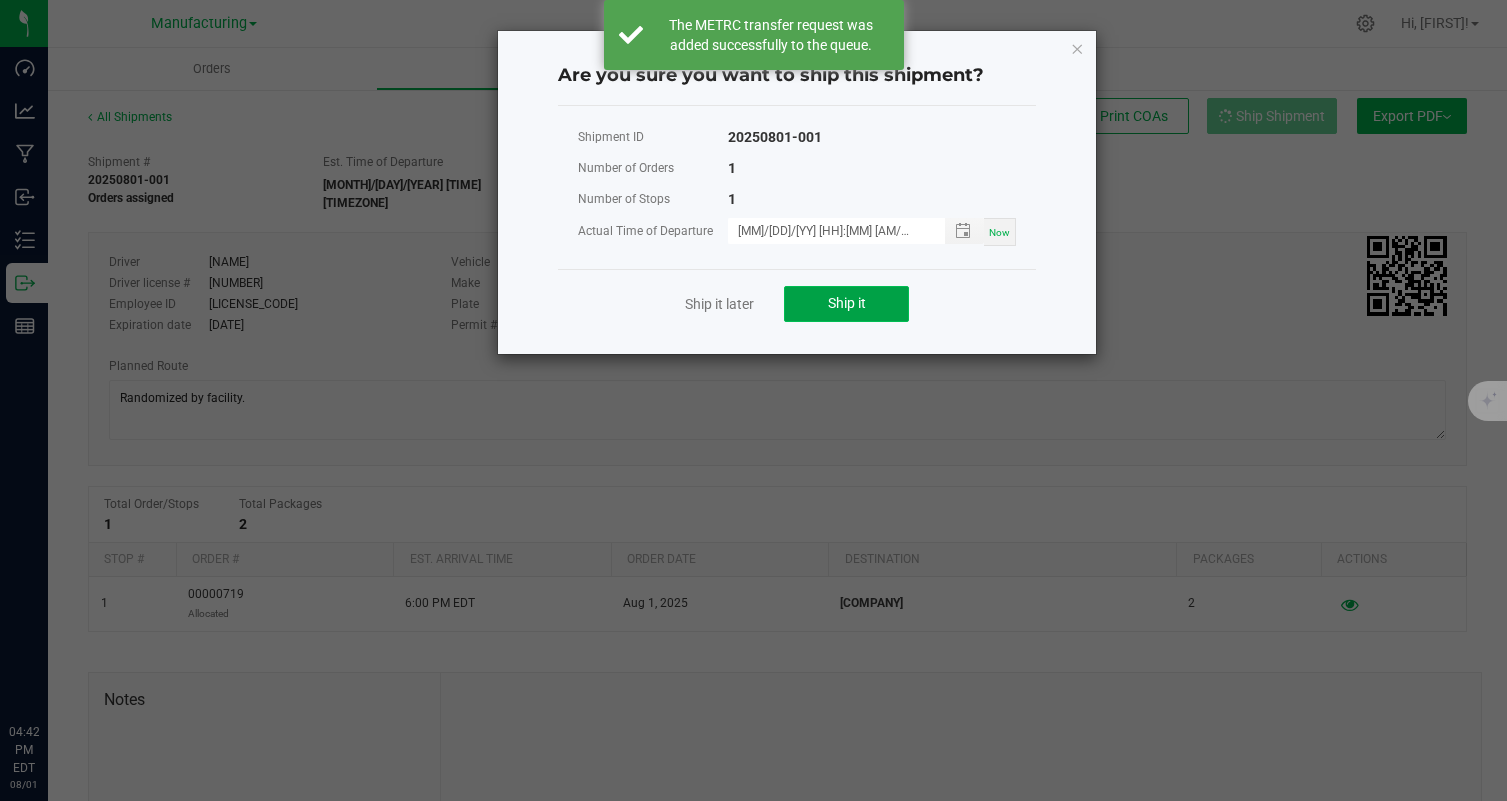 click on "Ship it" 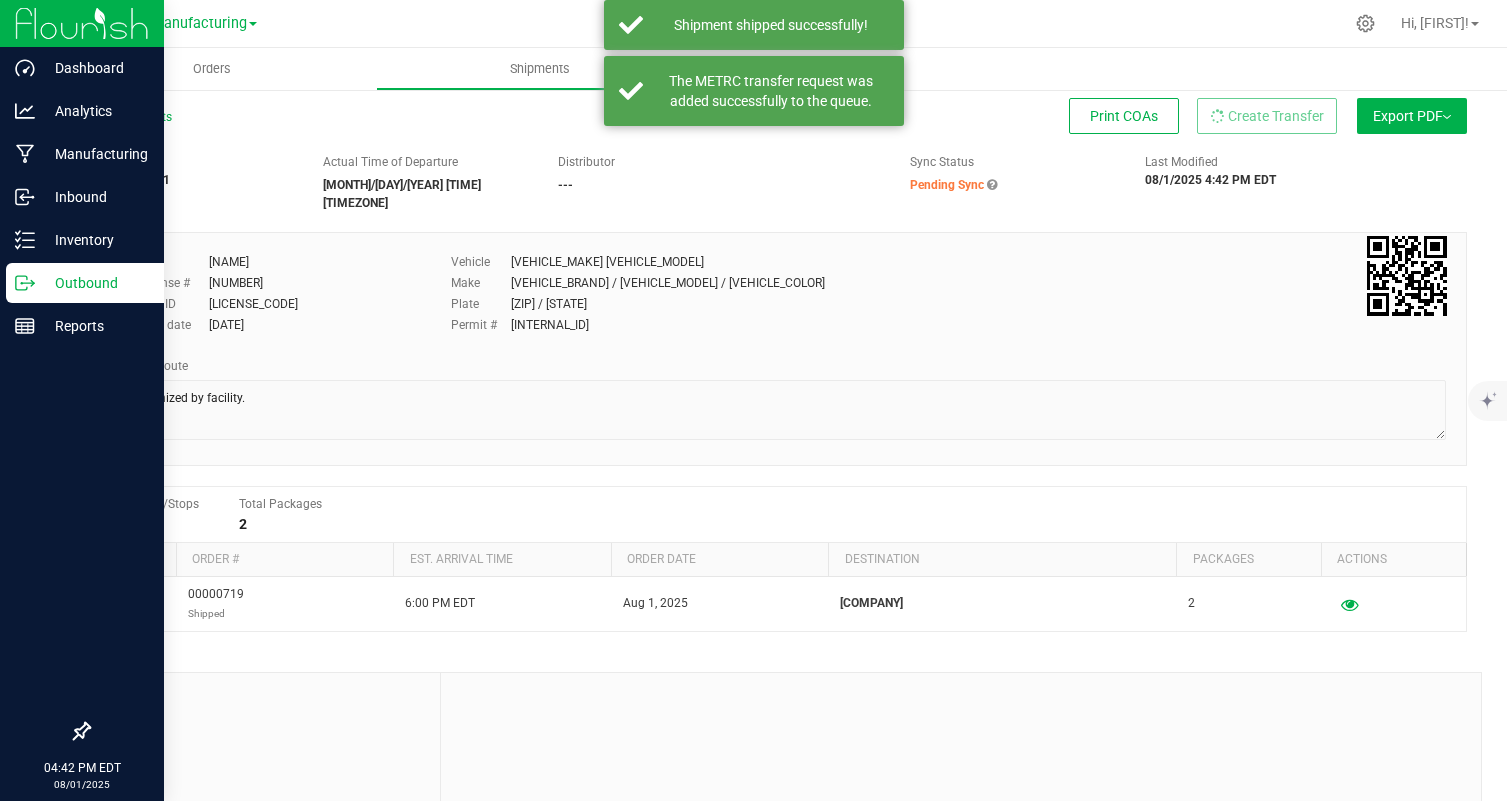 click at bounding box center [82, 23] 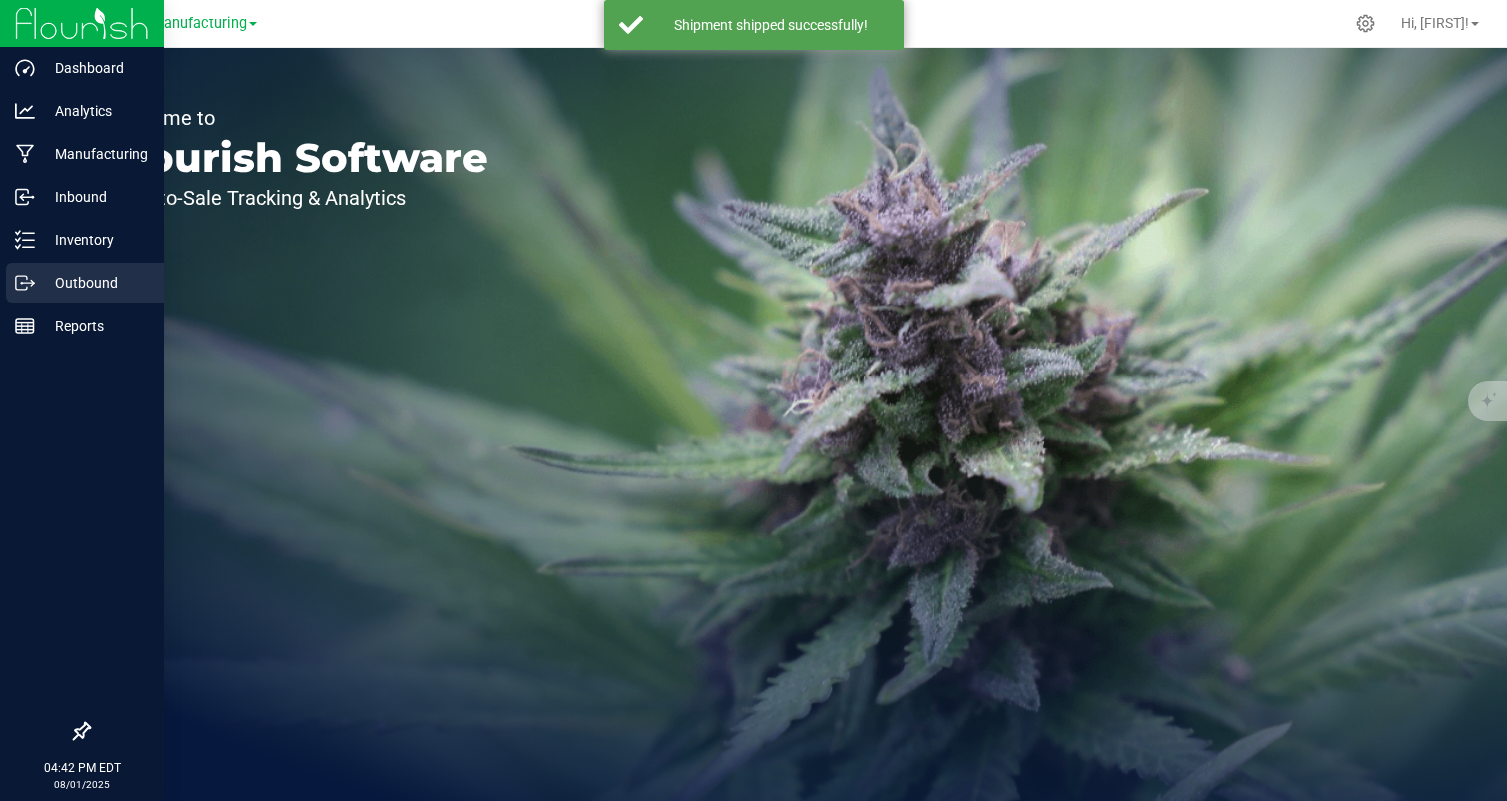 click on "Outbound" at bounding box center (95, 283) 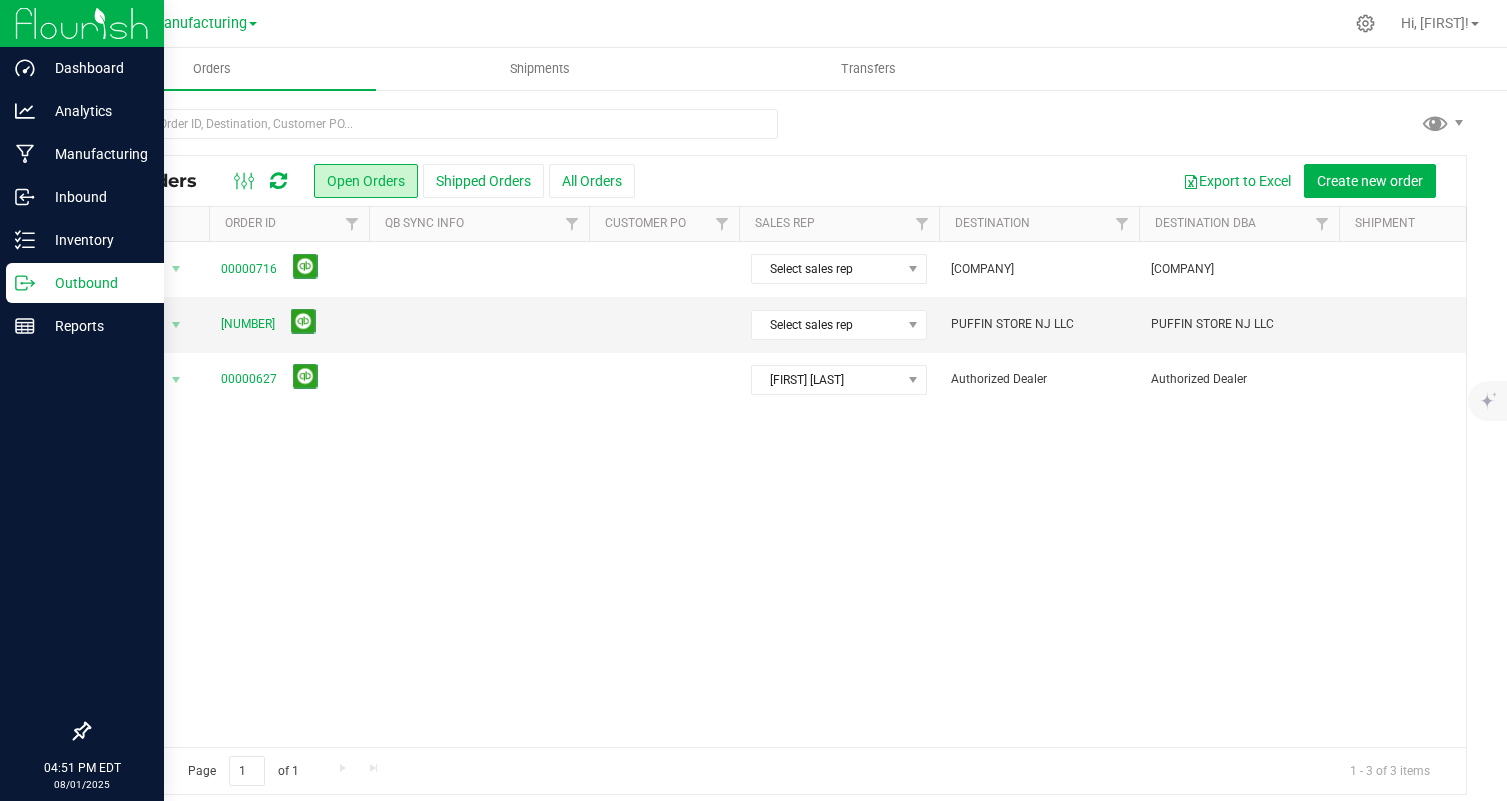 click at bounding box center (82, 23) 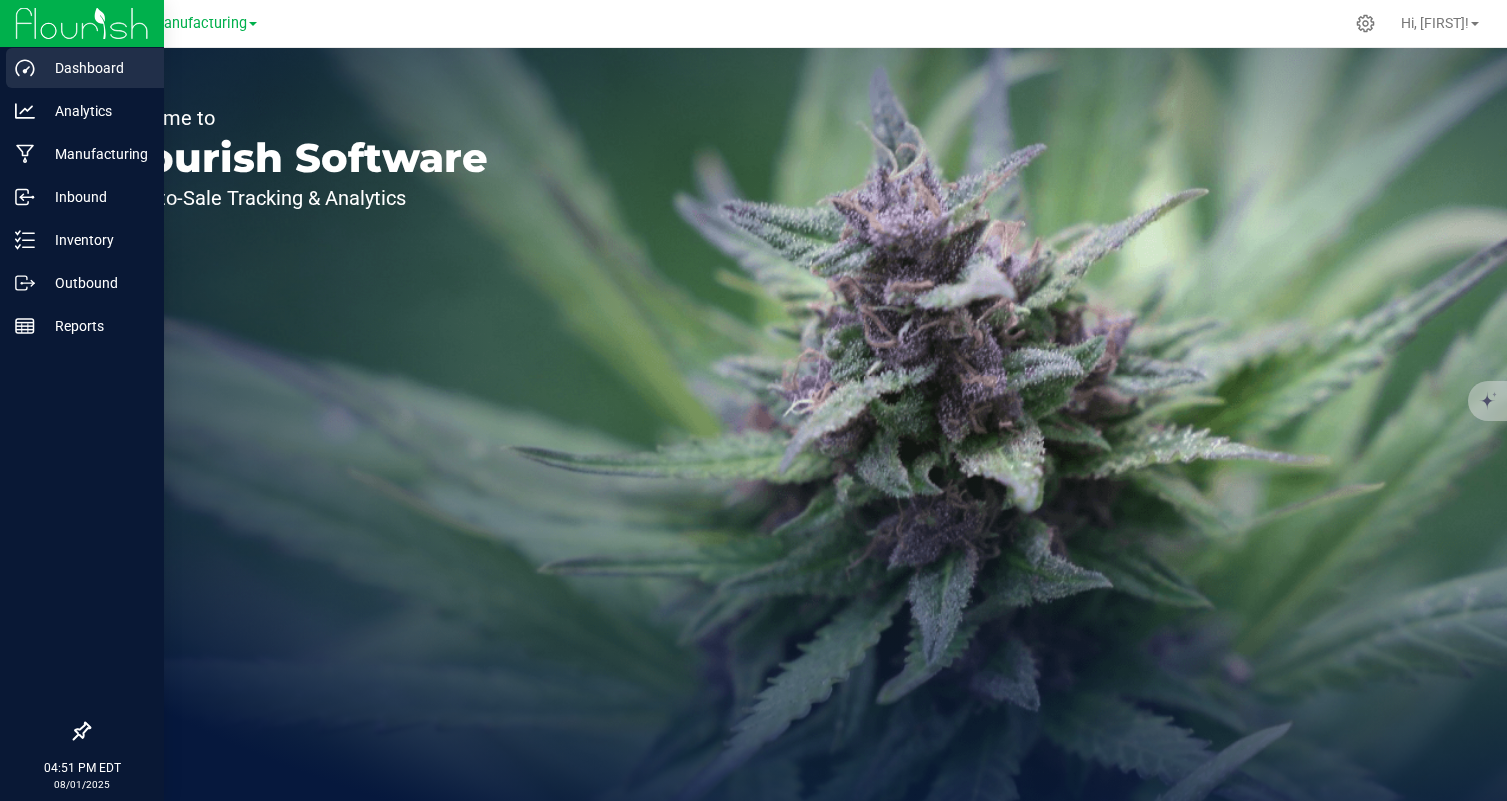 click on "Dashboard" at bounding box center [95, 68] 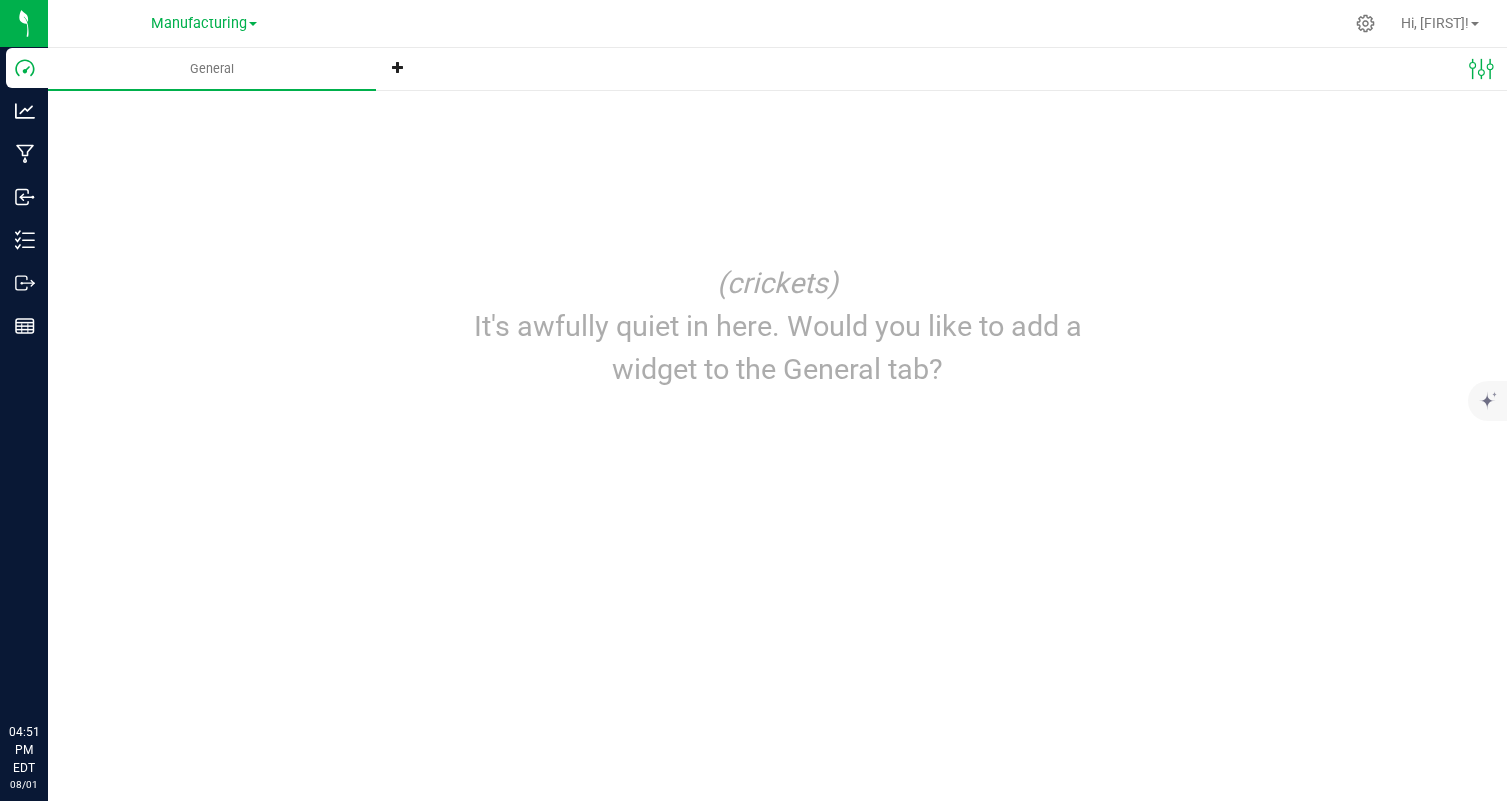 click on "Edit dashboard         Manage dashboard tabs
([COMPANY])
It's awfully quiet in here. Would you like to add a widget to the General tab?" at bounding box center [777, 256] 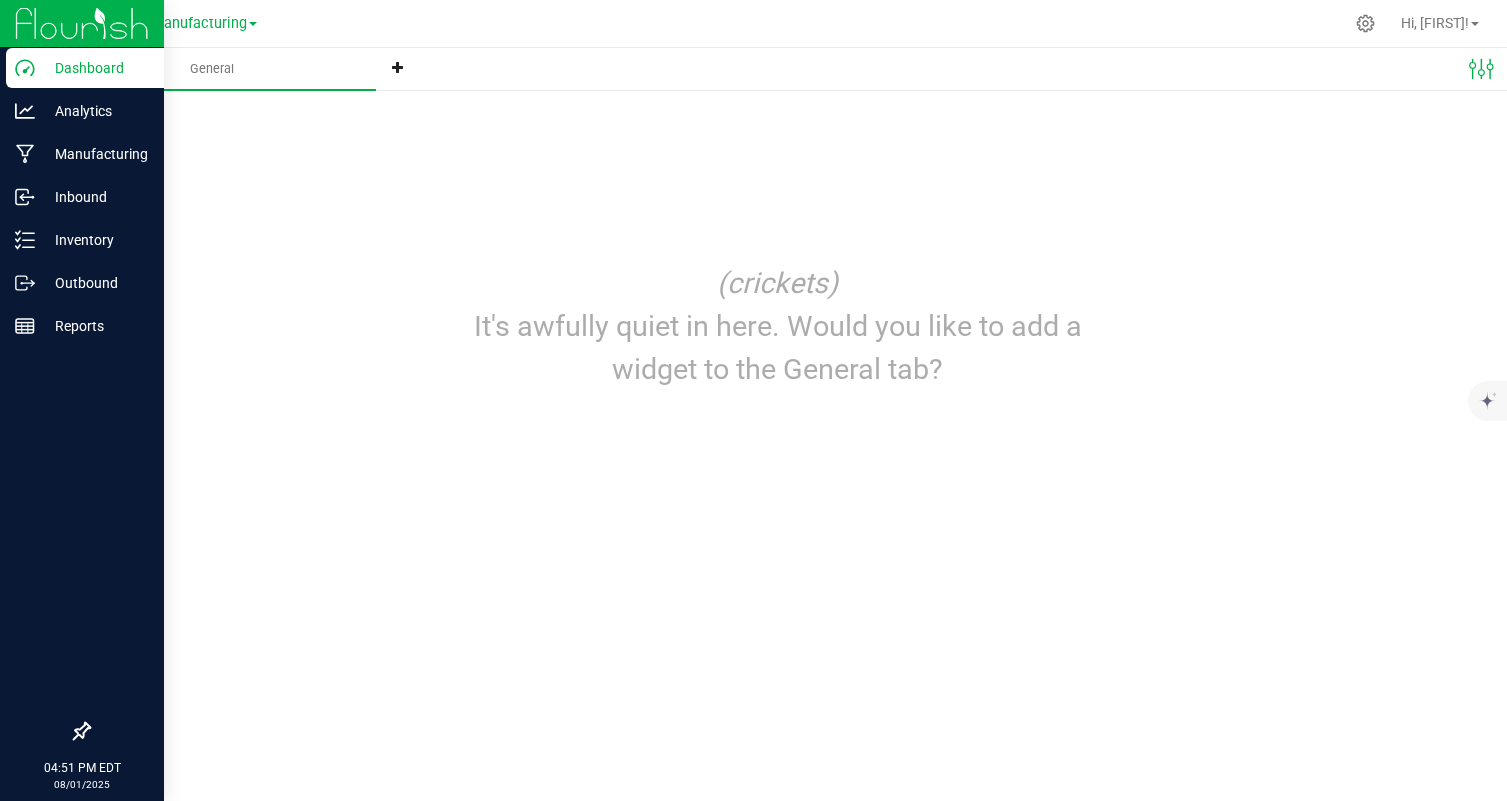 click at bounding box center [82, 23] 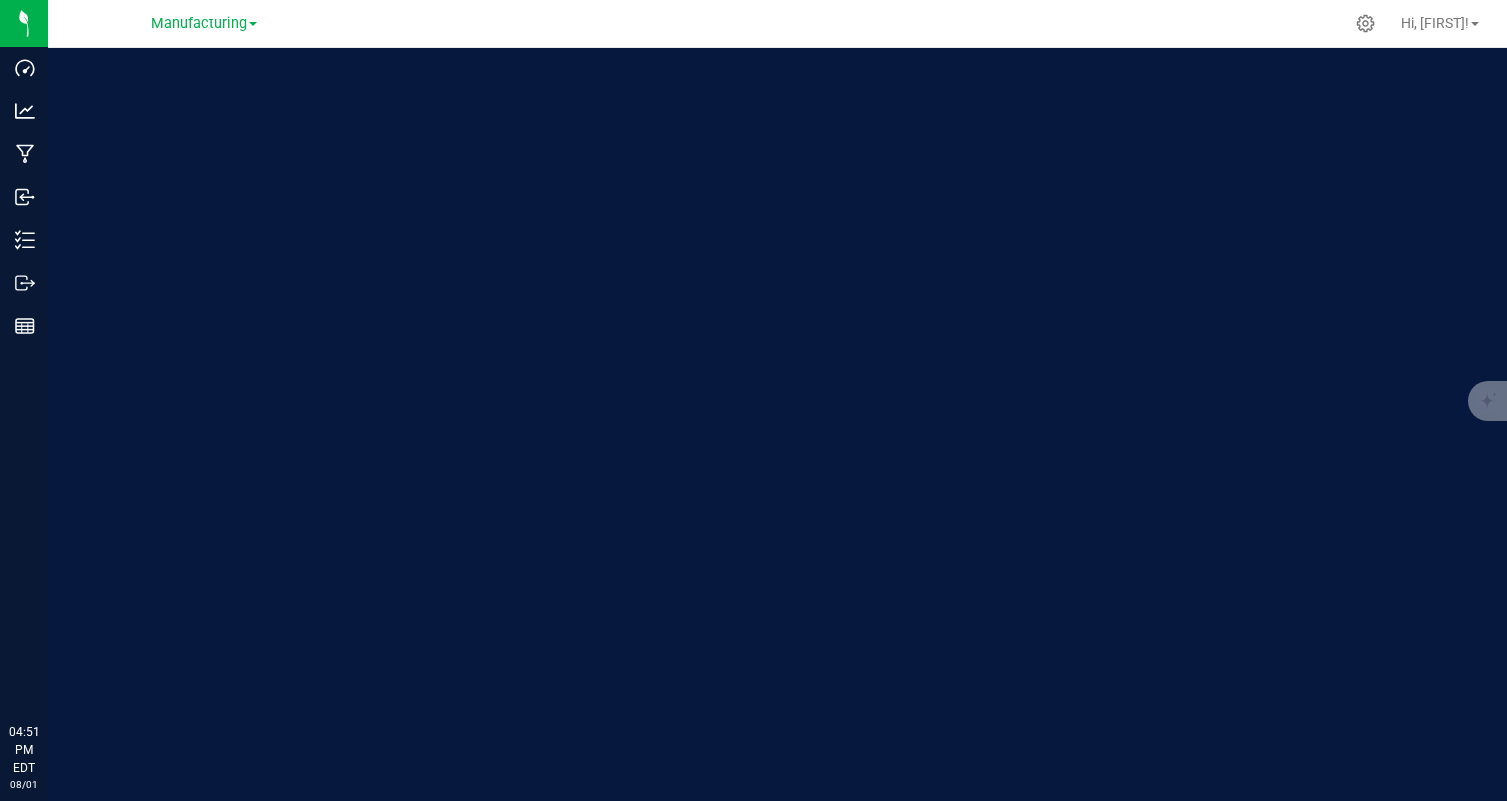 click on "Welcome to   Flourish Software   Seed-to-Sale Tracking & Analytics" at bounding box center (298, 424) 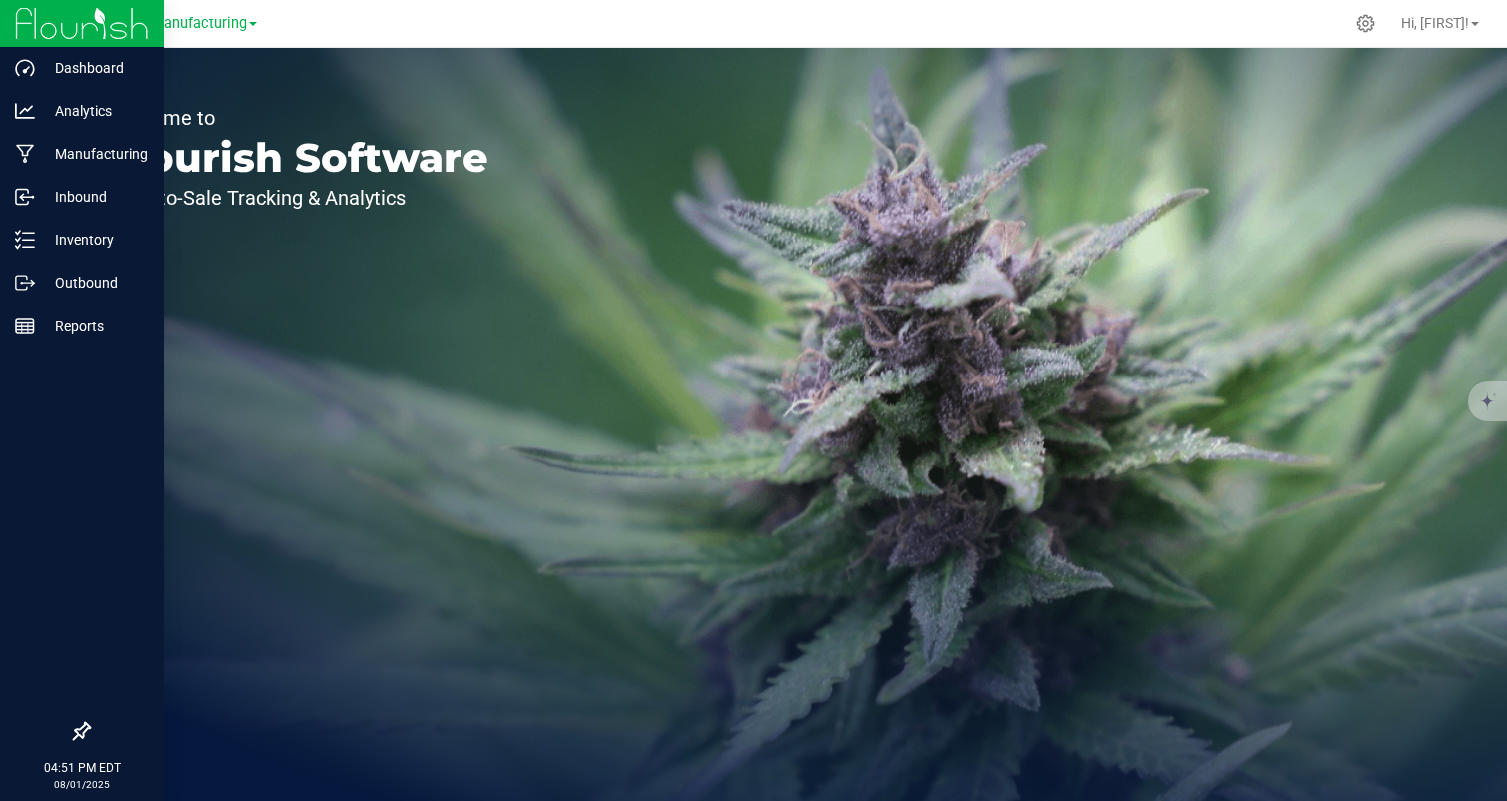 click at bounding box center [82, 23] 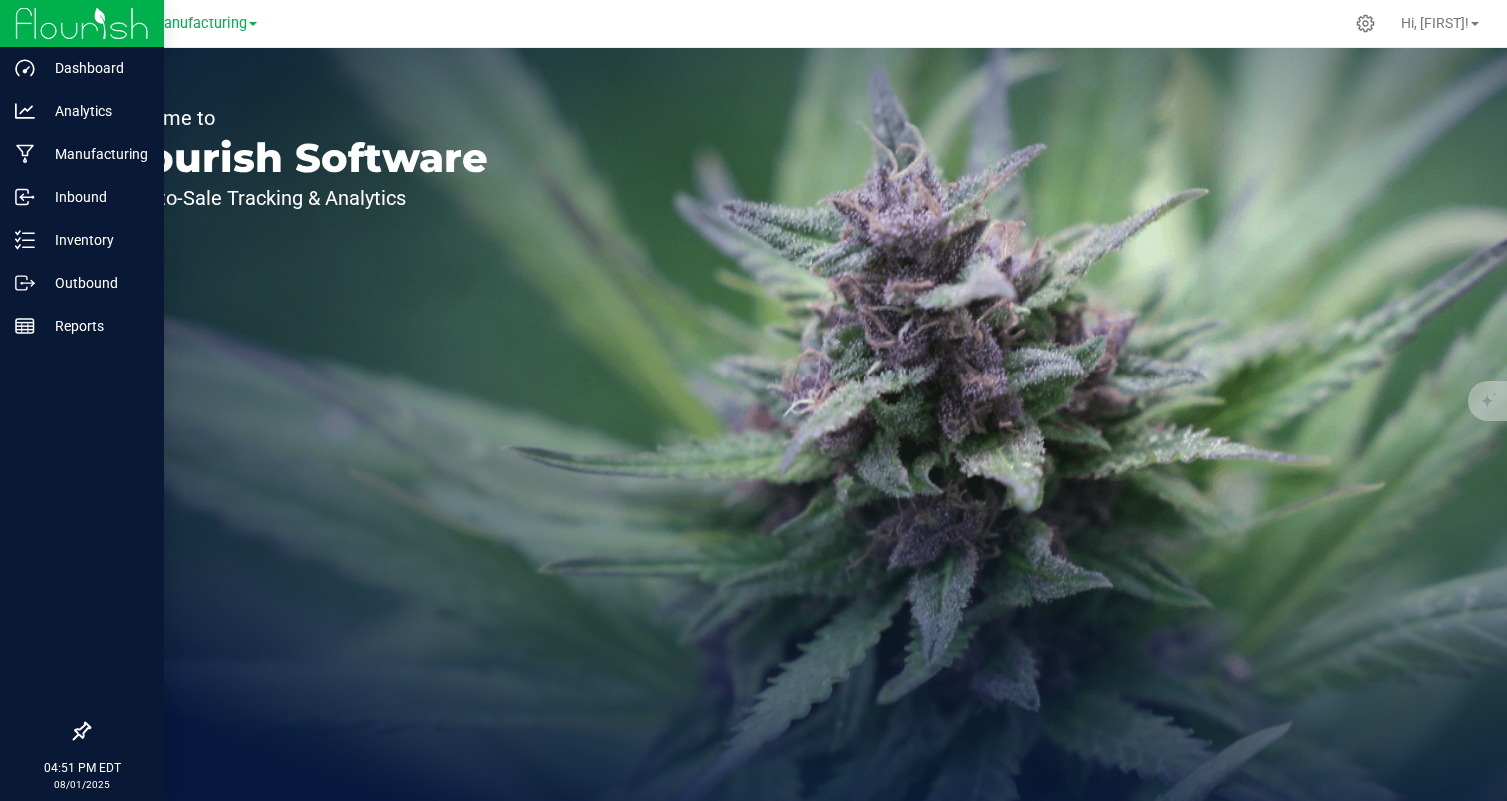 click at bounding box center (82, 23) 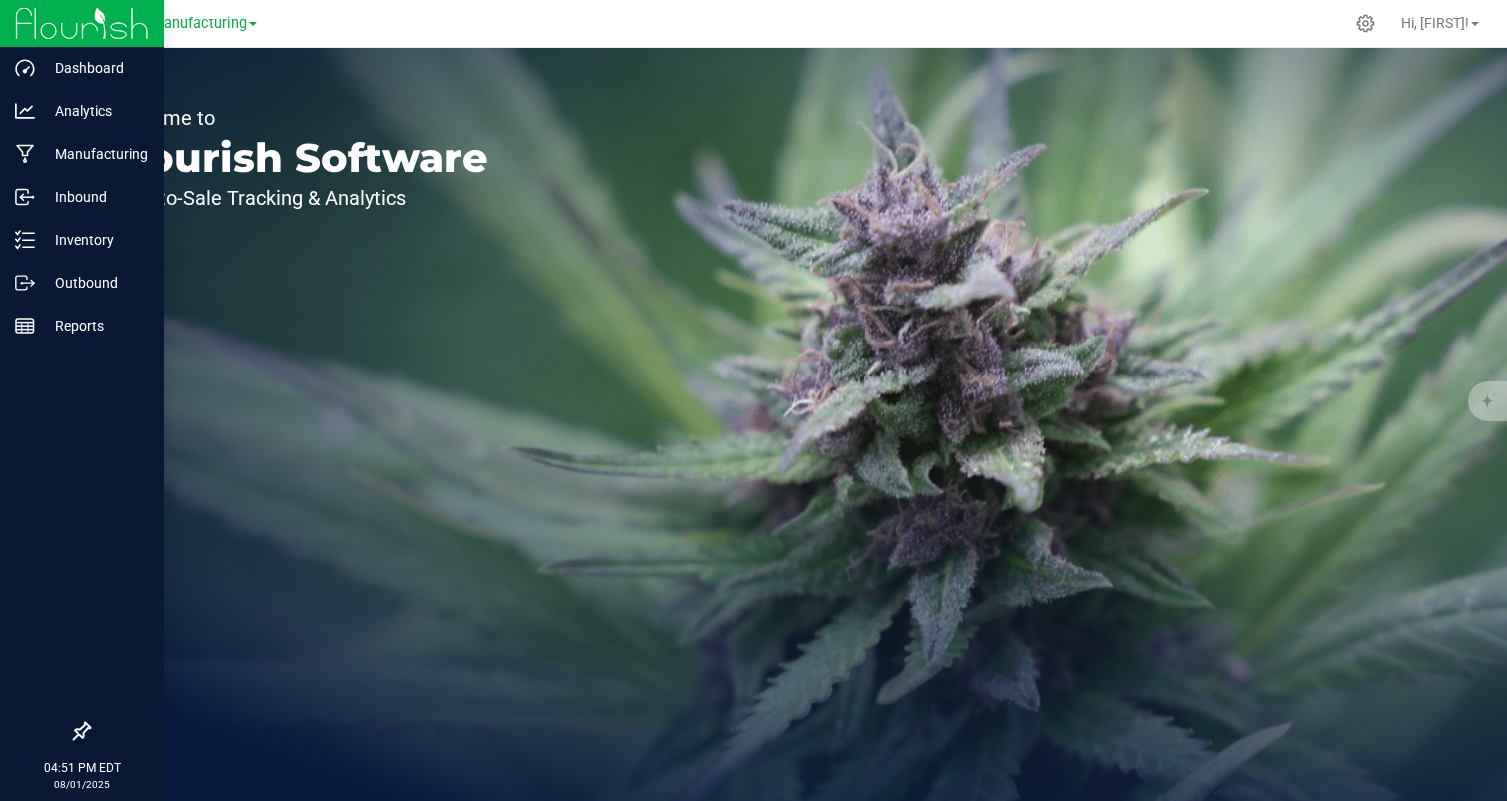 click at bounding box center (82, 23) 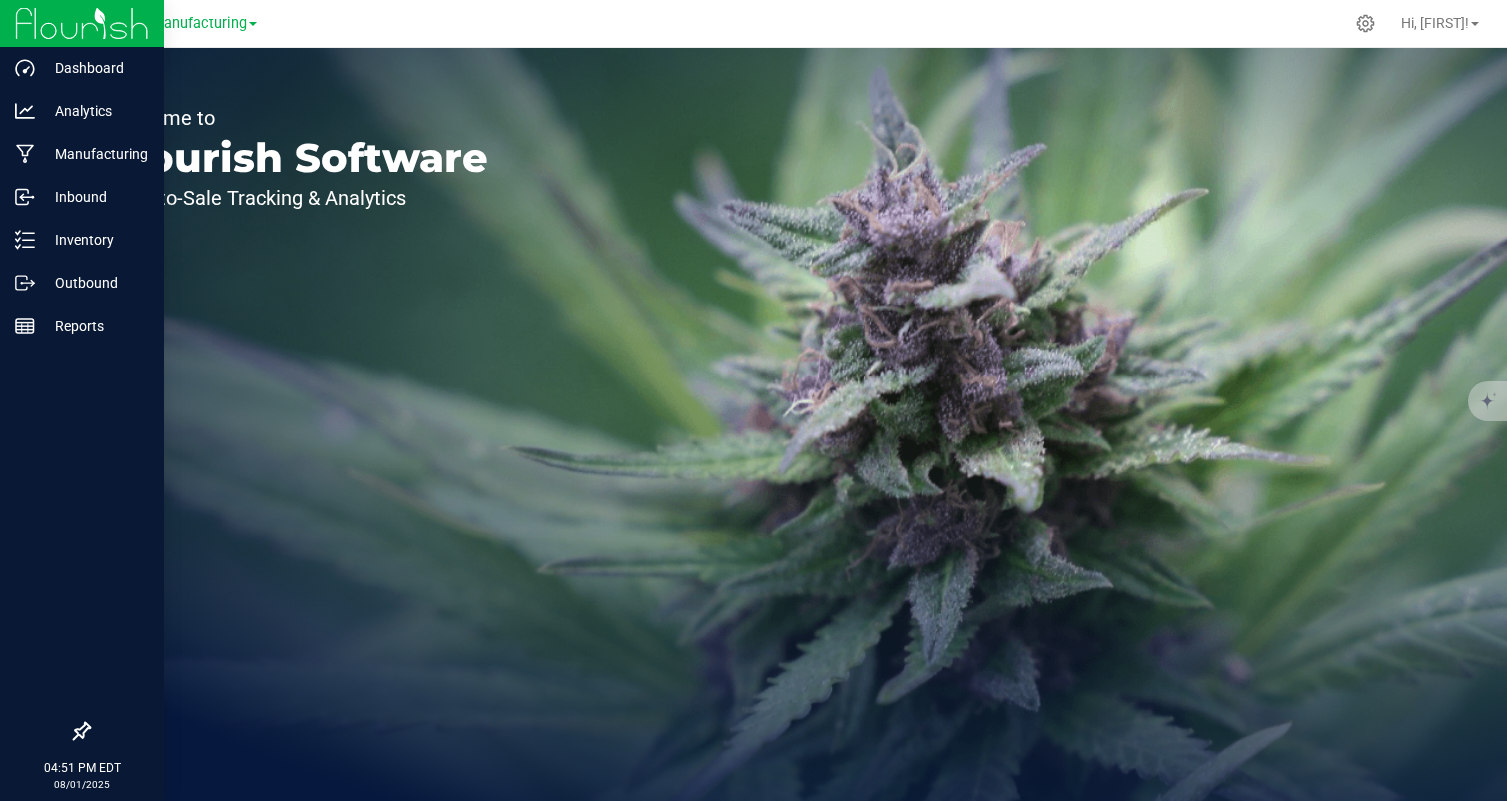 click at bounding box center (82, 23) 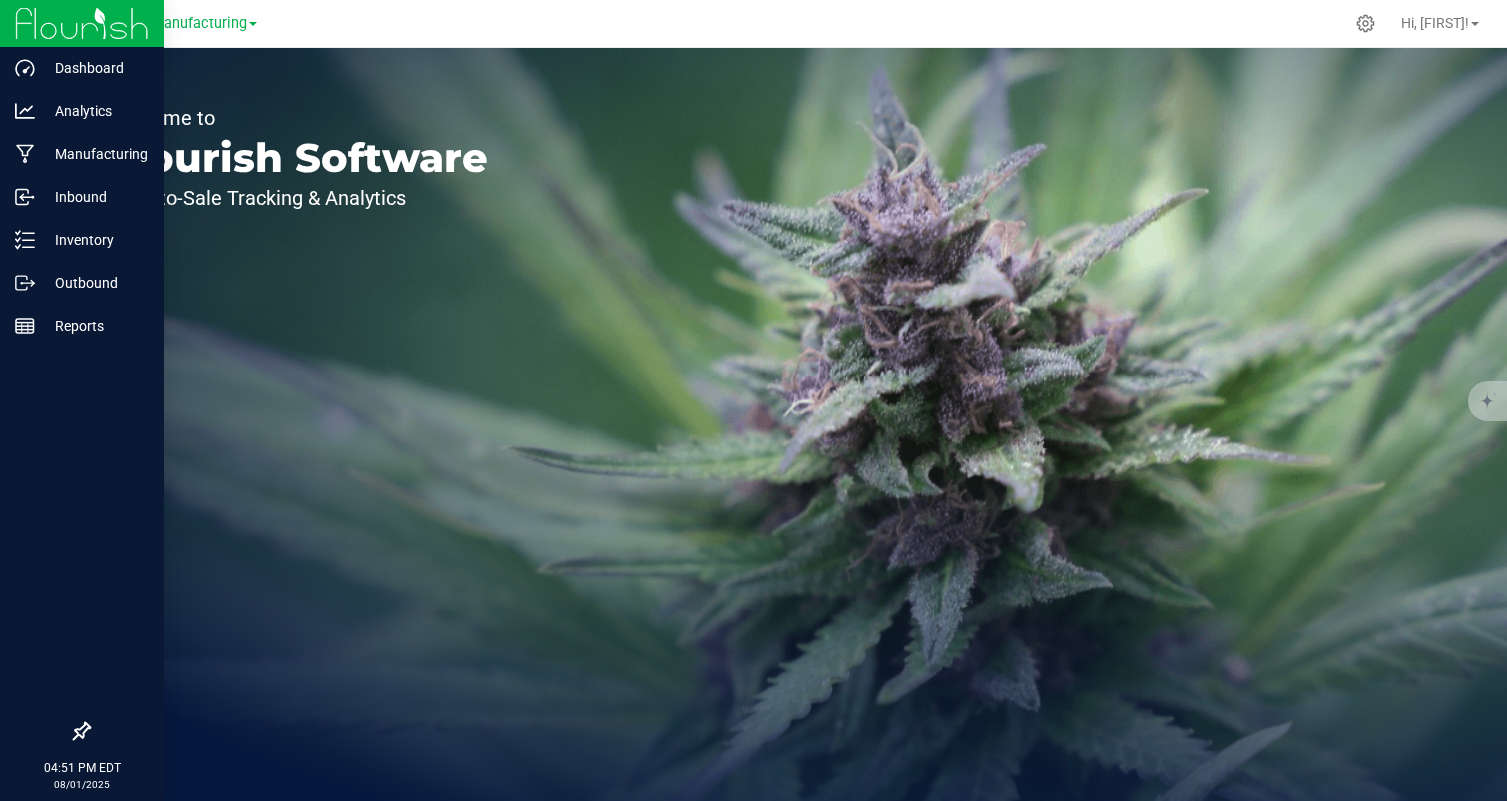 click at bounding box center [82, 23] 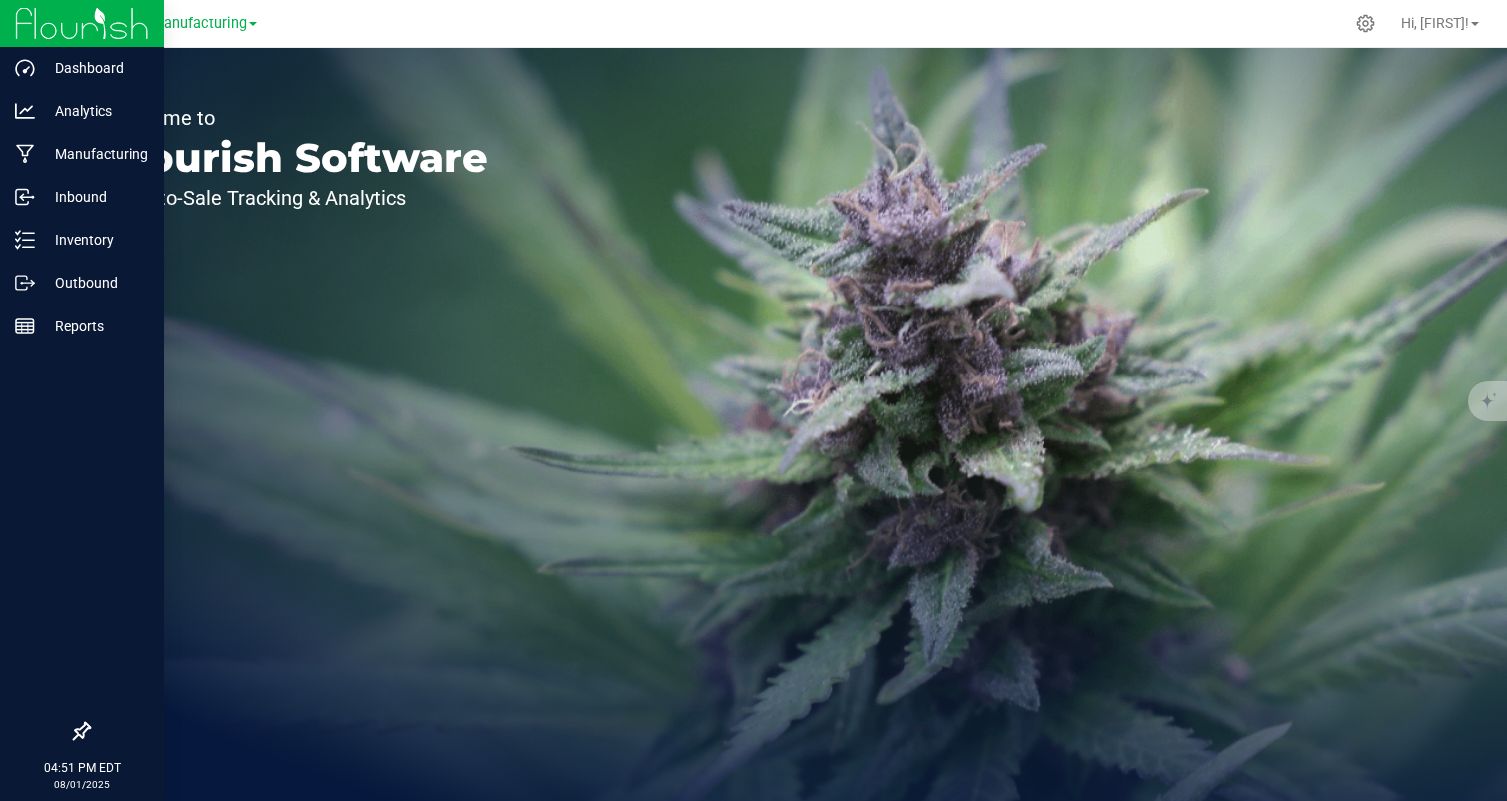 click at bounding box center [82, 23] 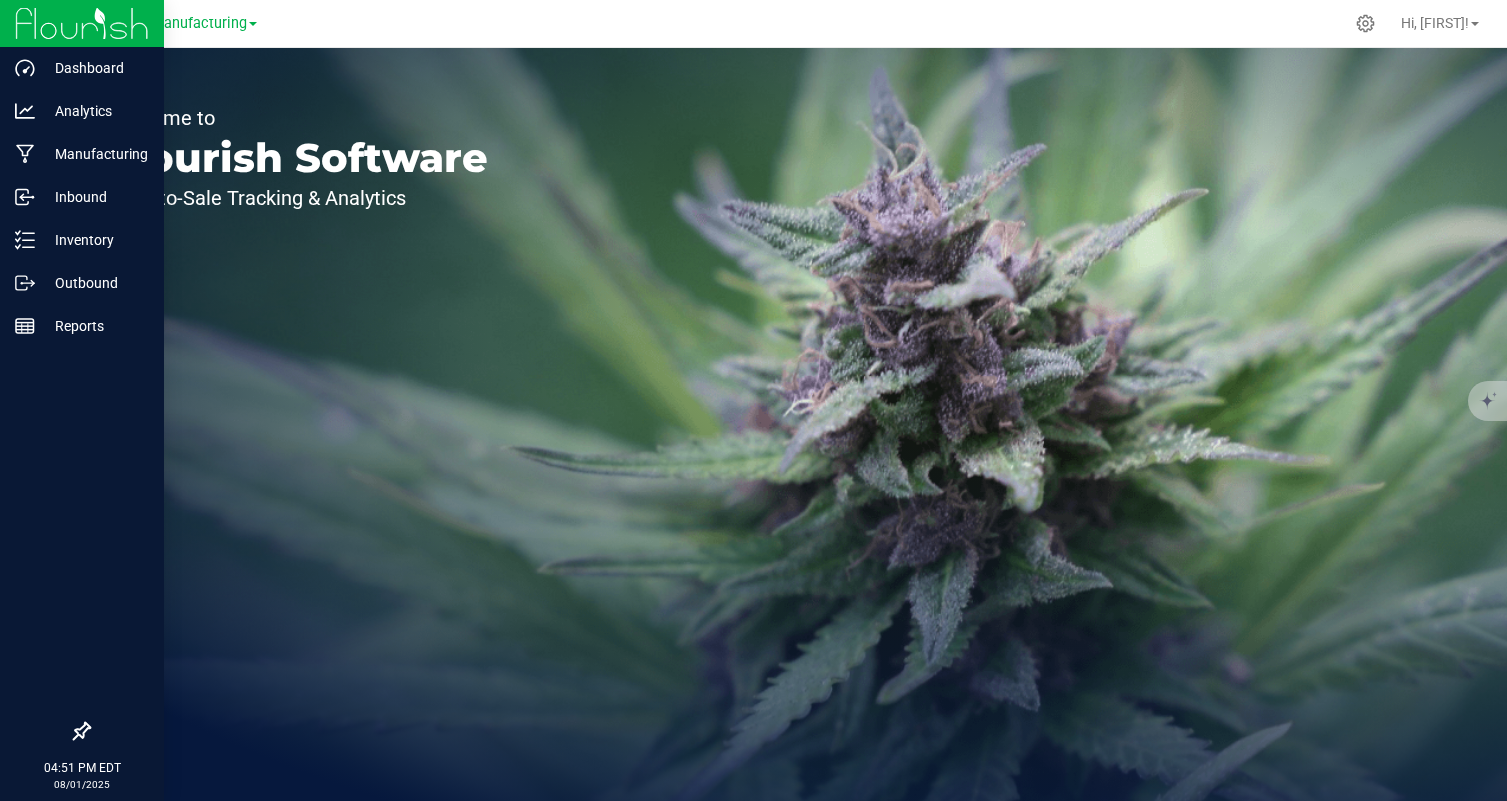 click at bounding box center [82, 23] 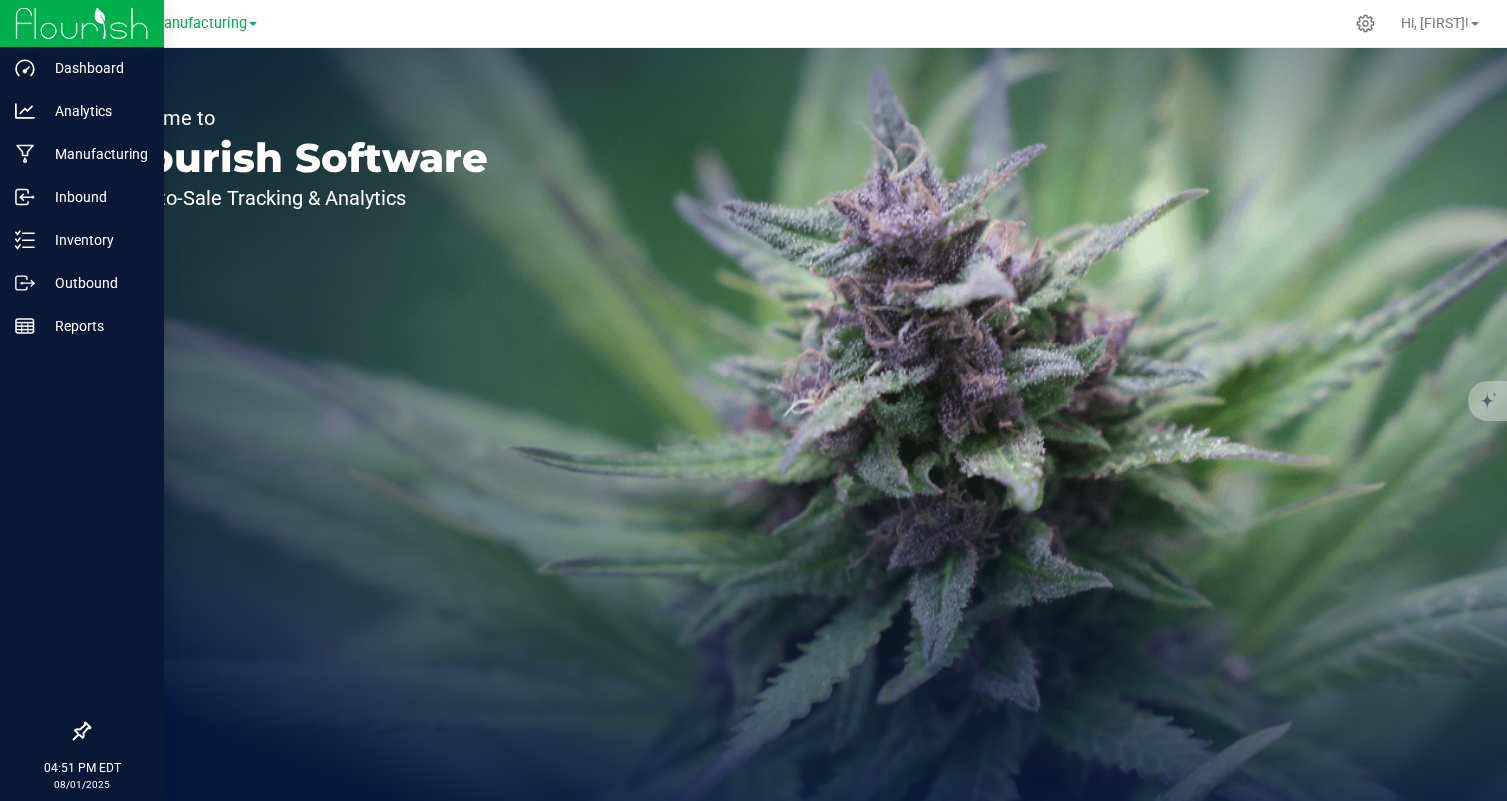 click at bounding box center (82, 23) 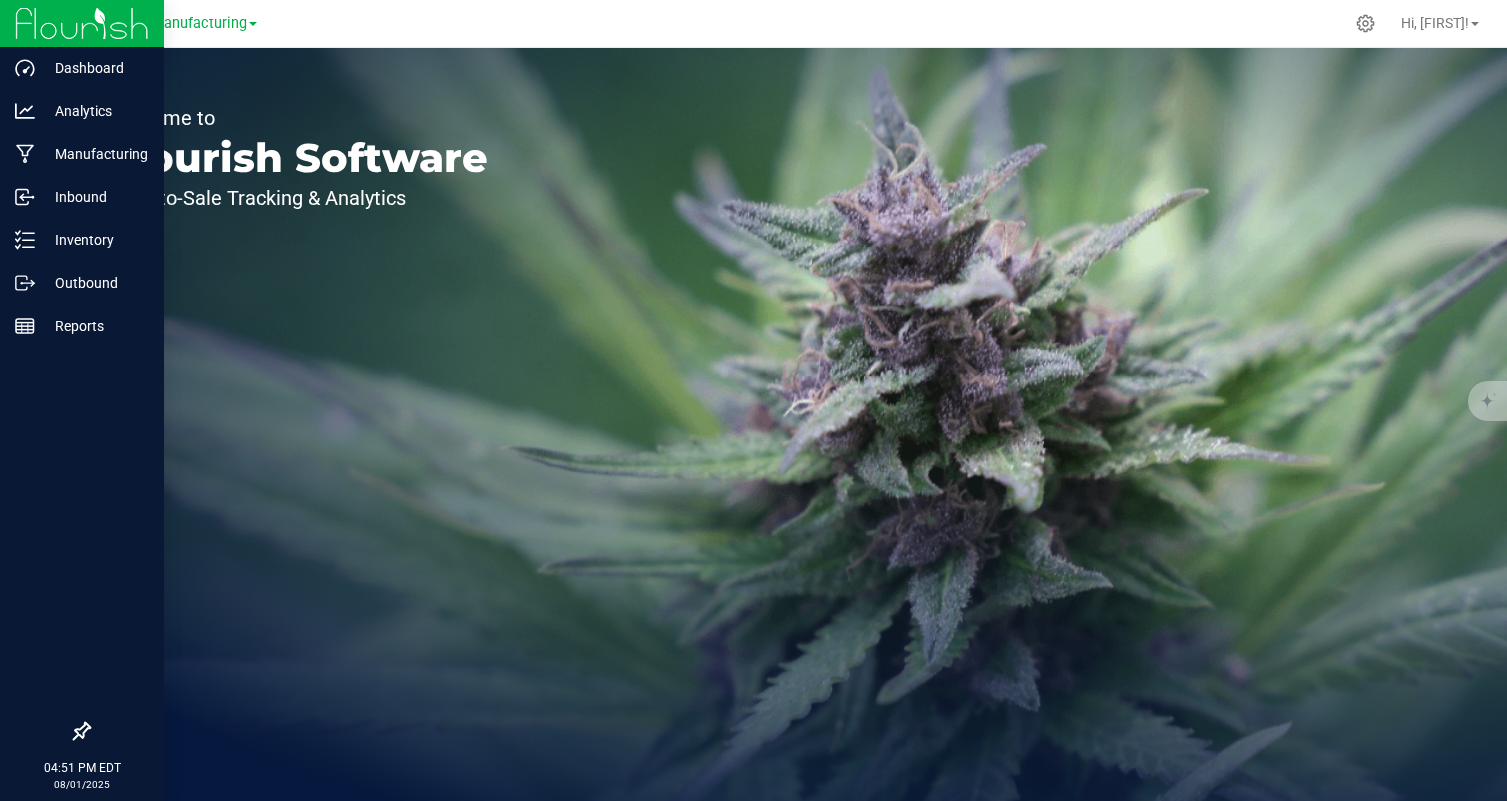 click at bounding box center [82, 23] 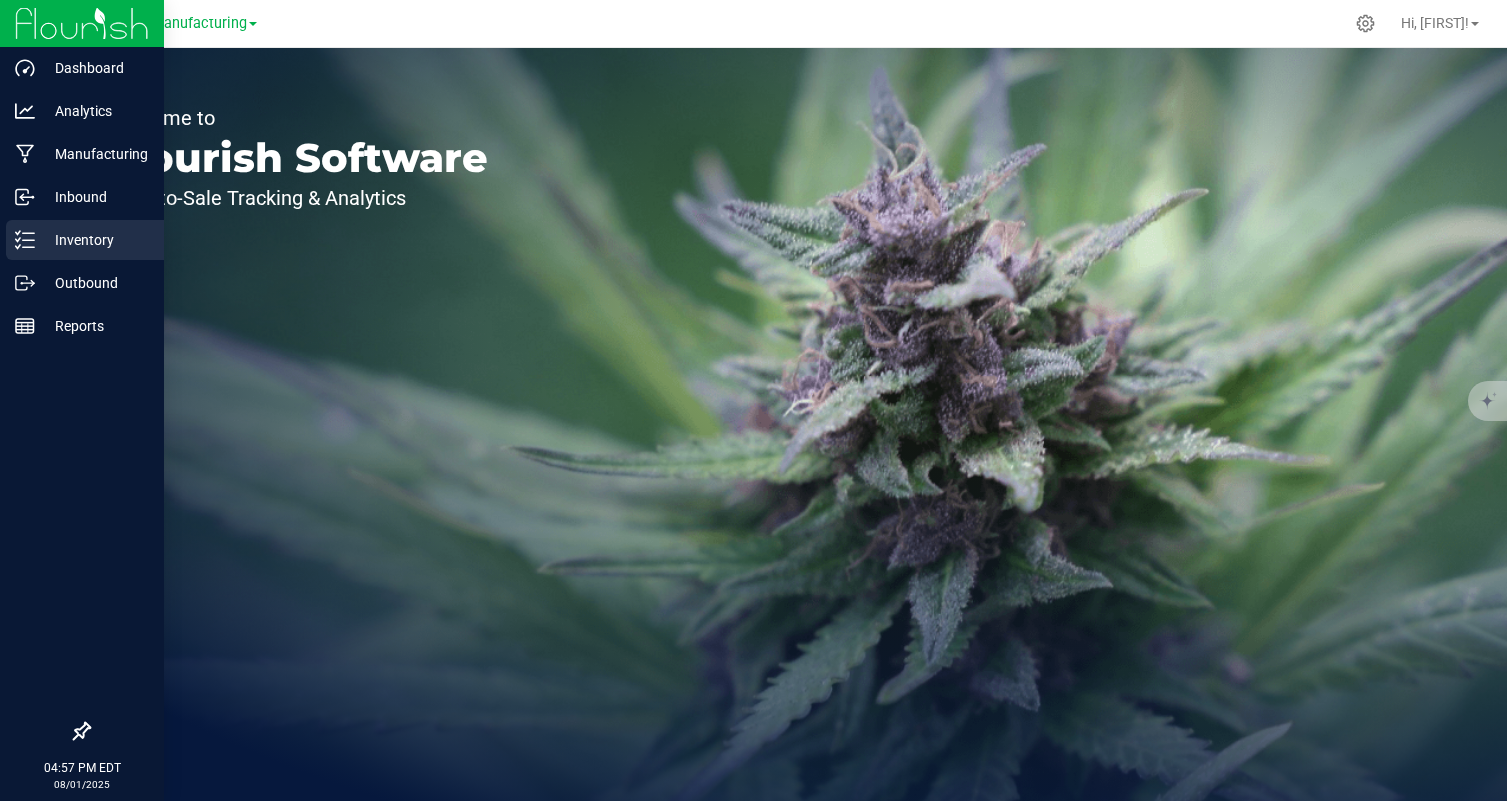 click on "Inventory" at bounding box center [85, 240] 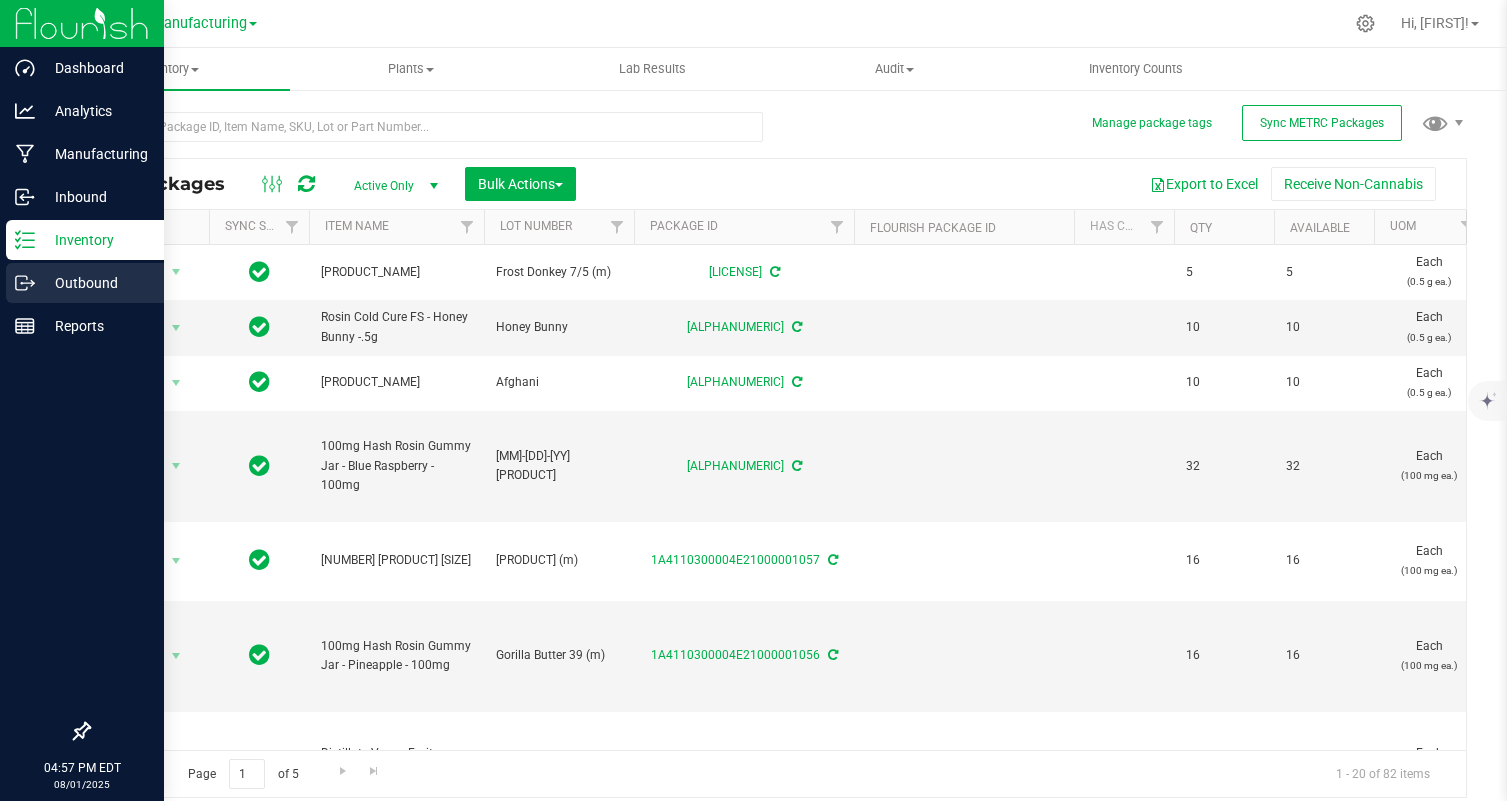 click on "Outbound" at bounding box center [95, 283] 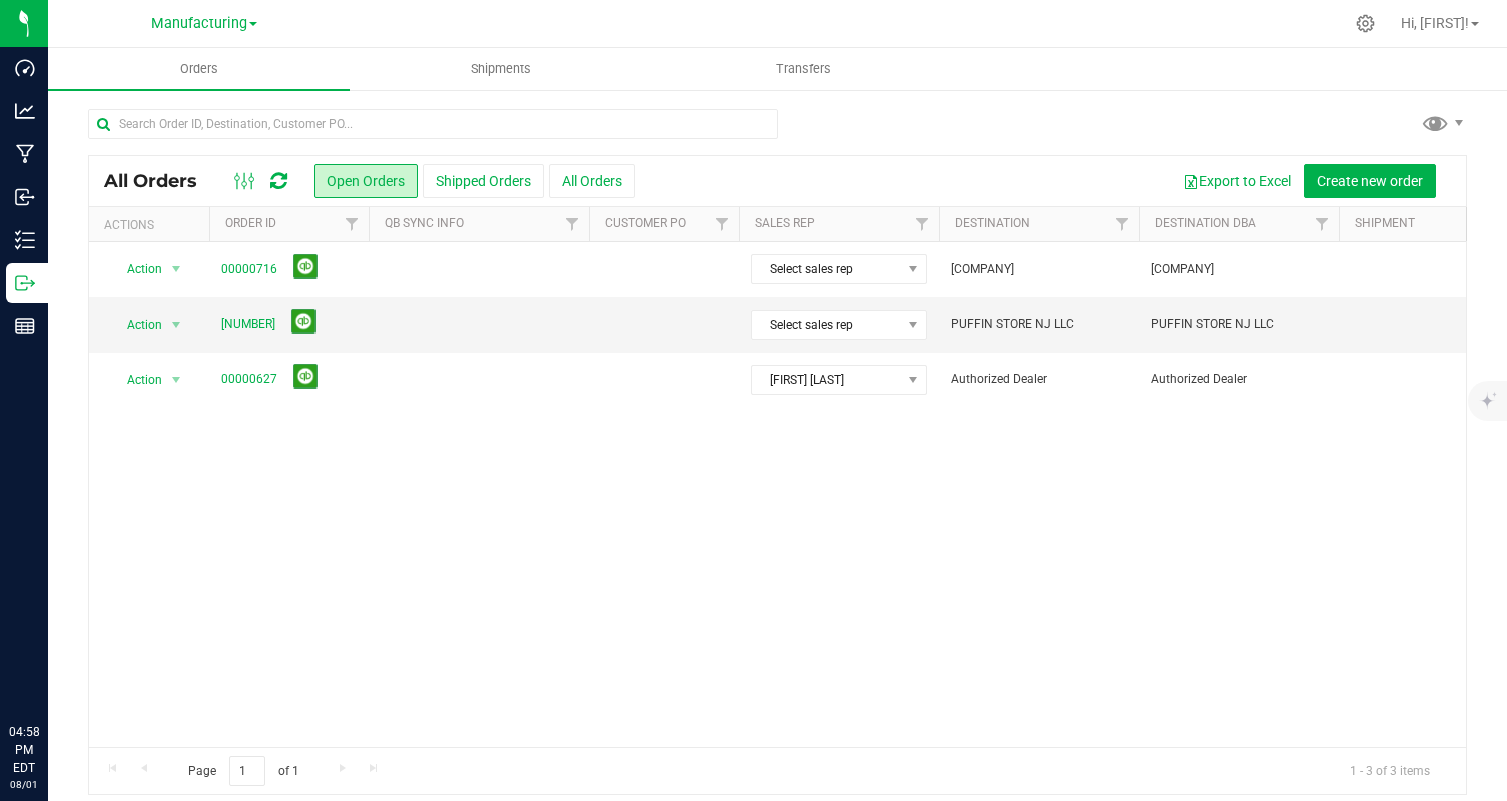 click on "00000716
Select sales rep
A21 WELLNESS DISPENSARY LLC
A21 WELLNESS DISPENSARY LLC
8
Created
no  Jul 30, 2025 10:05:46 EDT Jul 30, 2025 Jul 31, 2025  189  $3,704.30 $3,704.30
Awaiting Payment
Wholesale Transfer
0
Flourish
2507 US HIGHWAY 22,
Scotch Plains," at bounding box center [777, 494] 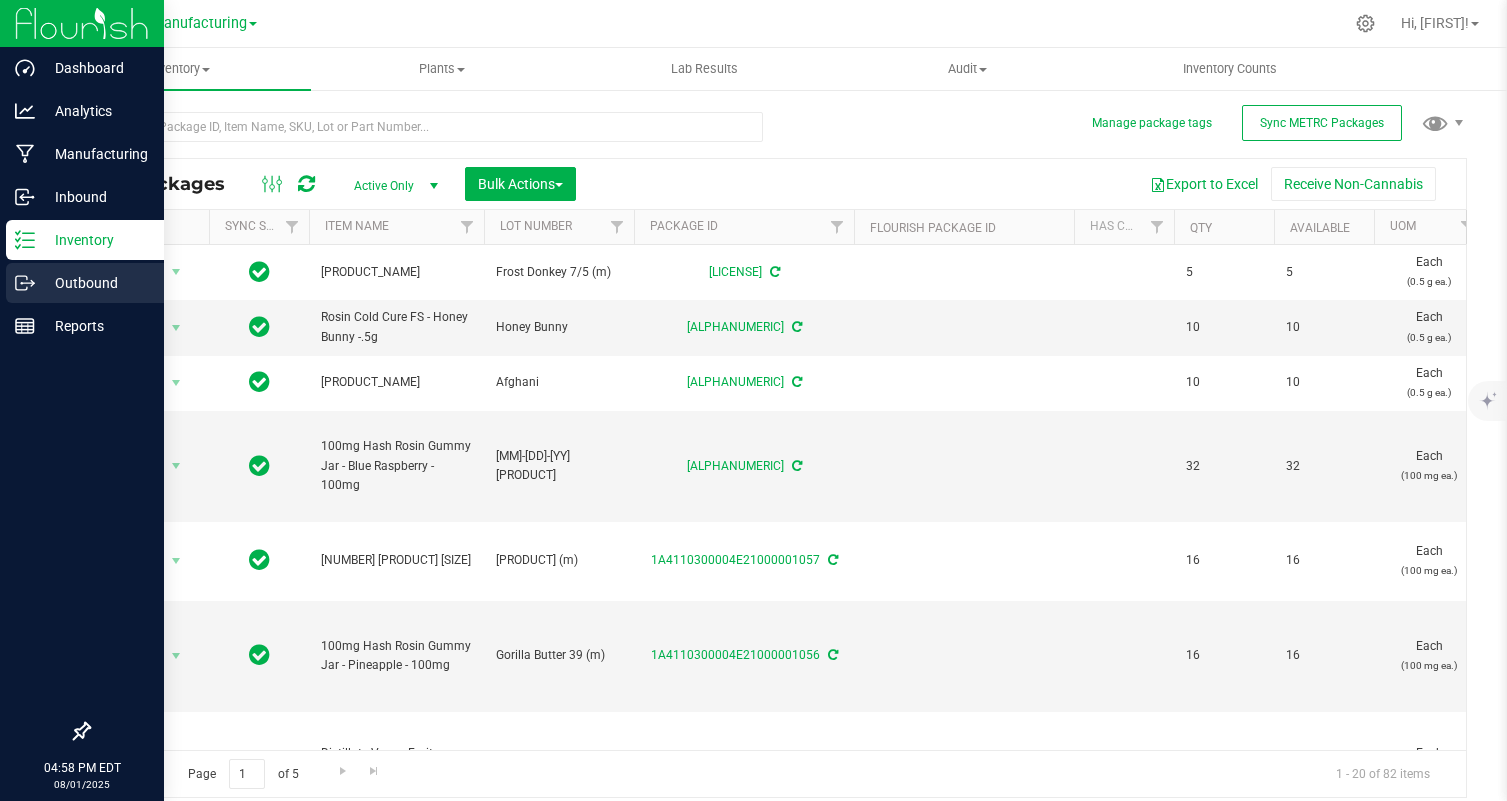 click on "Outbound" at bounding box center (95, 283) 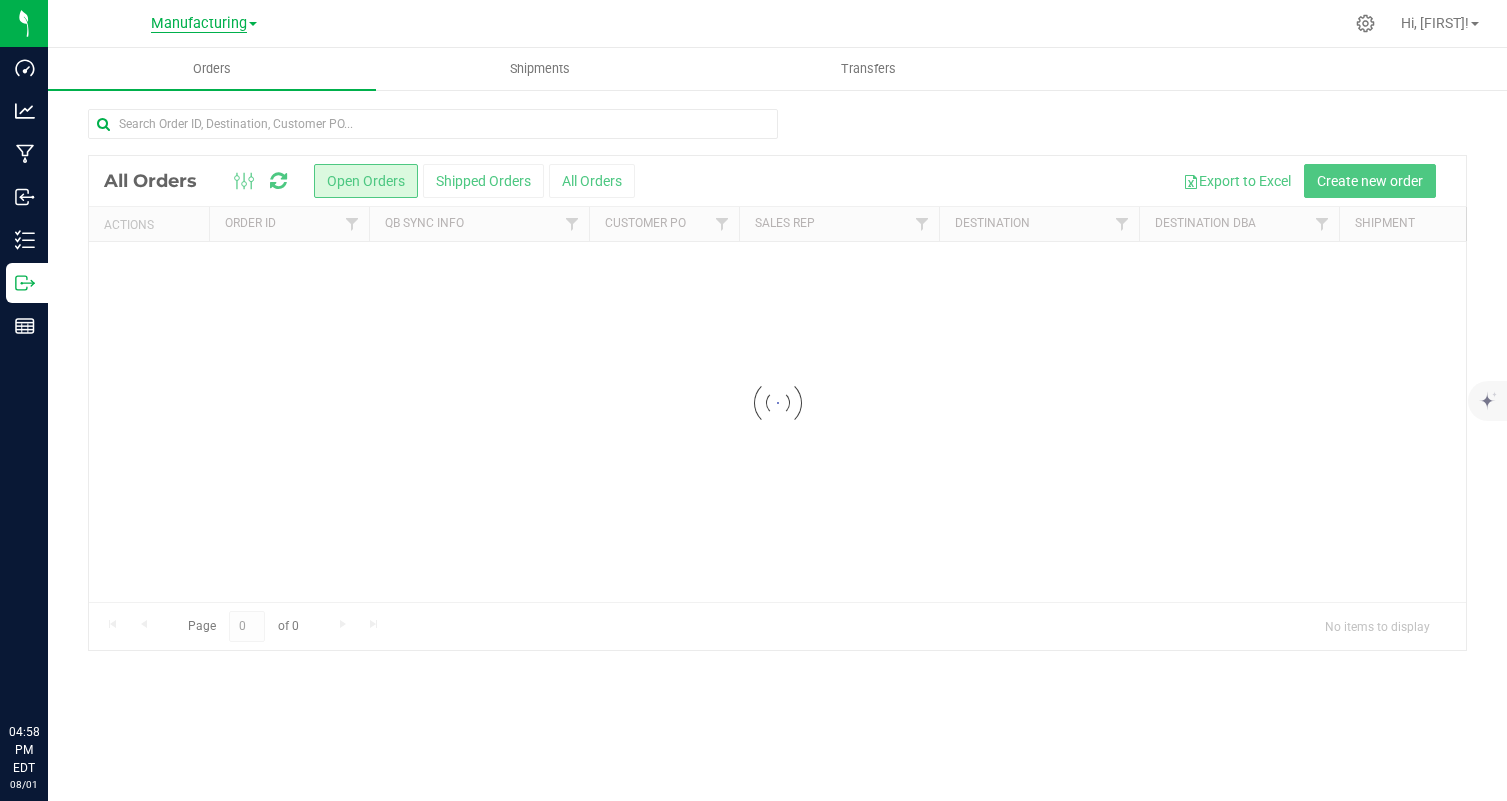 click on "Manufacturing" at bounding box center (199, 24) 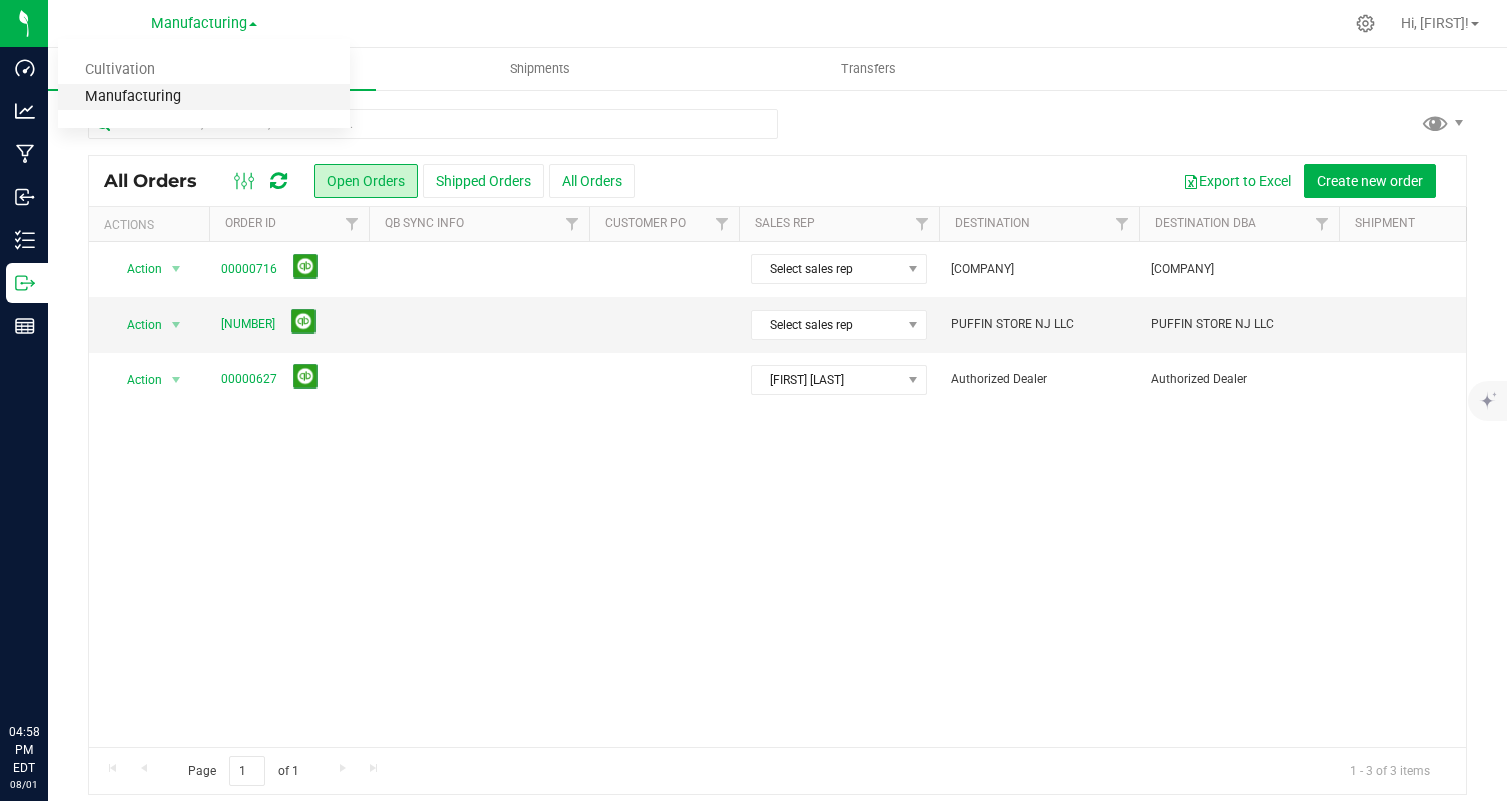 click on "Manufacturing" at bounding box center [204, 97] 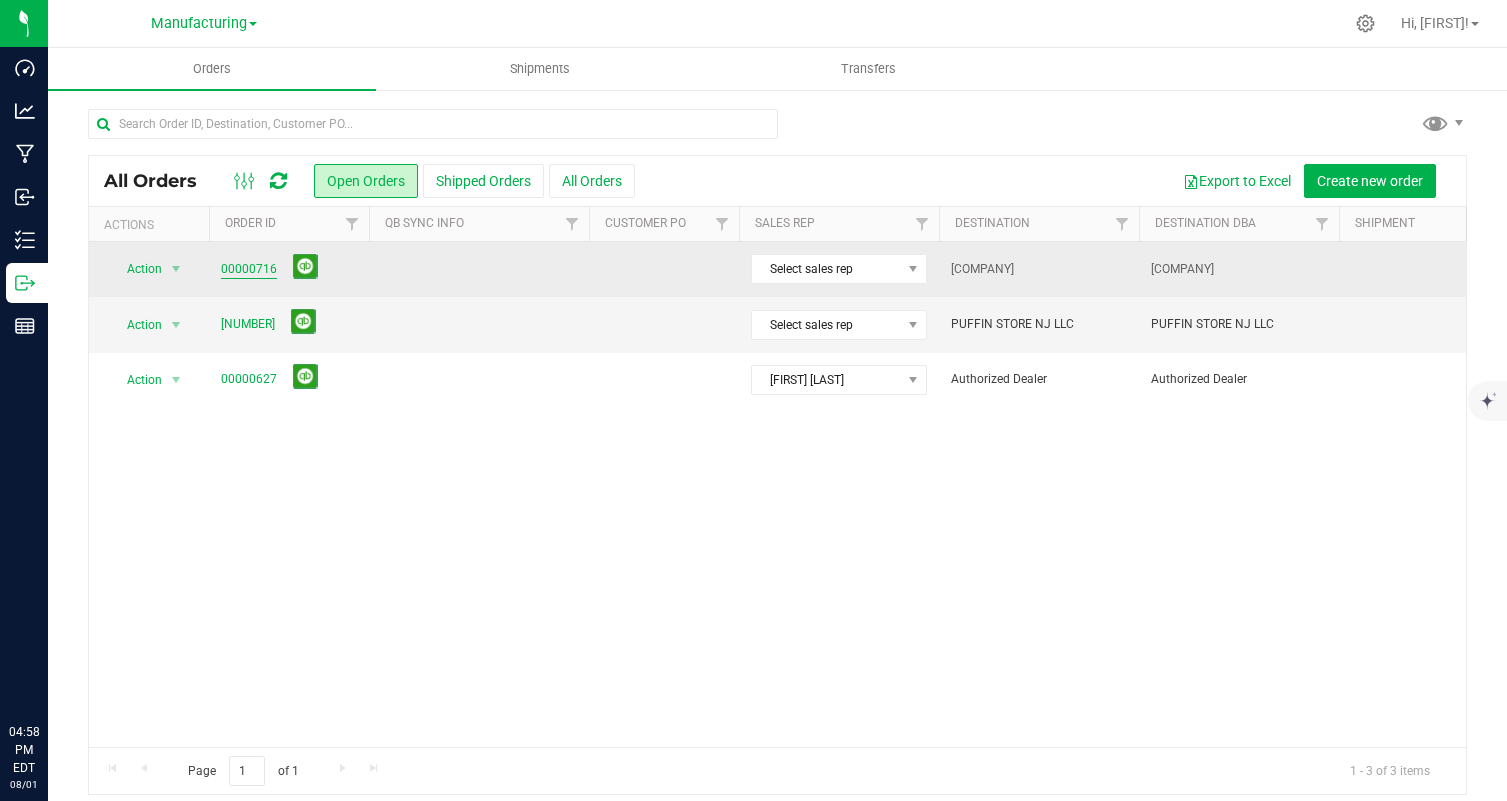click on "00000716" at bounding box center [249, 269] 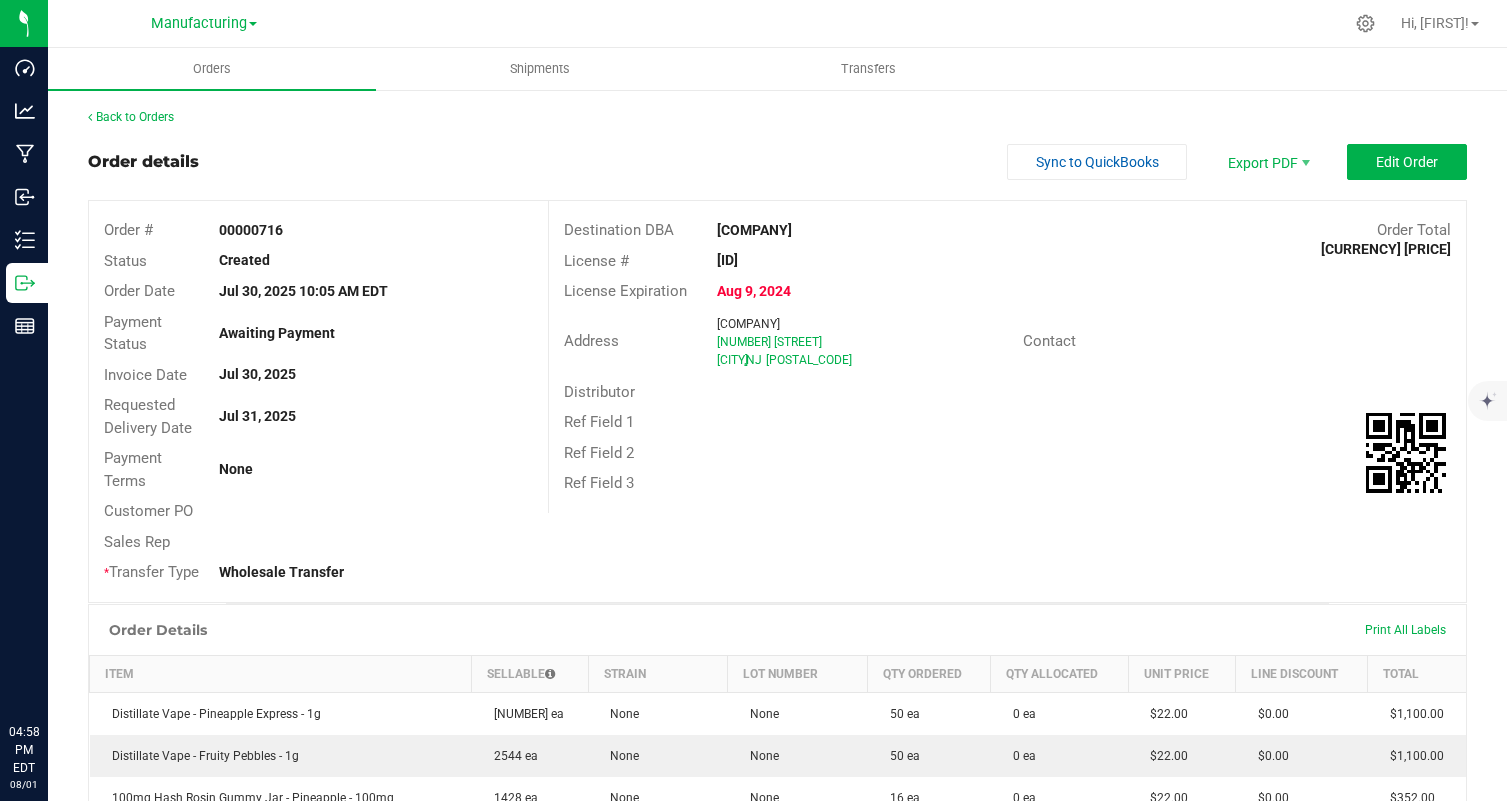 click on "Order details   Sync to QuickBooks   Export PDF   Edit Order   Order #   [NUMBER]   Status   Created   Order Date   [MON] [DD], [YYYY] [HH]:[MM] [AM/PM] [TIMEZONE]   Payment Status   Awaiting Payment   Invoice Date   [MON] [DD], [YYYY]   Requested Delivery Date   [MON] [DD], [YYYY]   Payment Terms   None   Customer PO      Sales Rep      *  Transfer Type   Wholesale Transfer   Destination DBA   [COMPANY]   Order Total   $[PRICE]   License #   [ALPHANUMERIC]   License Expiration   [MON] [DD], [YYYY]   Address  [COMPANY] [ALPHANUMERIC] [CITY]  ,  [STATE] [POSTAL_CODE]  Contact   Distributor      Ref Field 1      Ref Field 2      Ref Field 3" at bounding box center [777, 373] 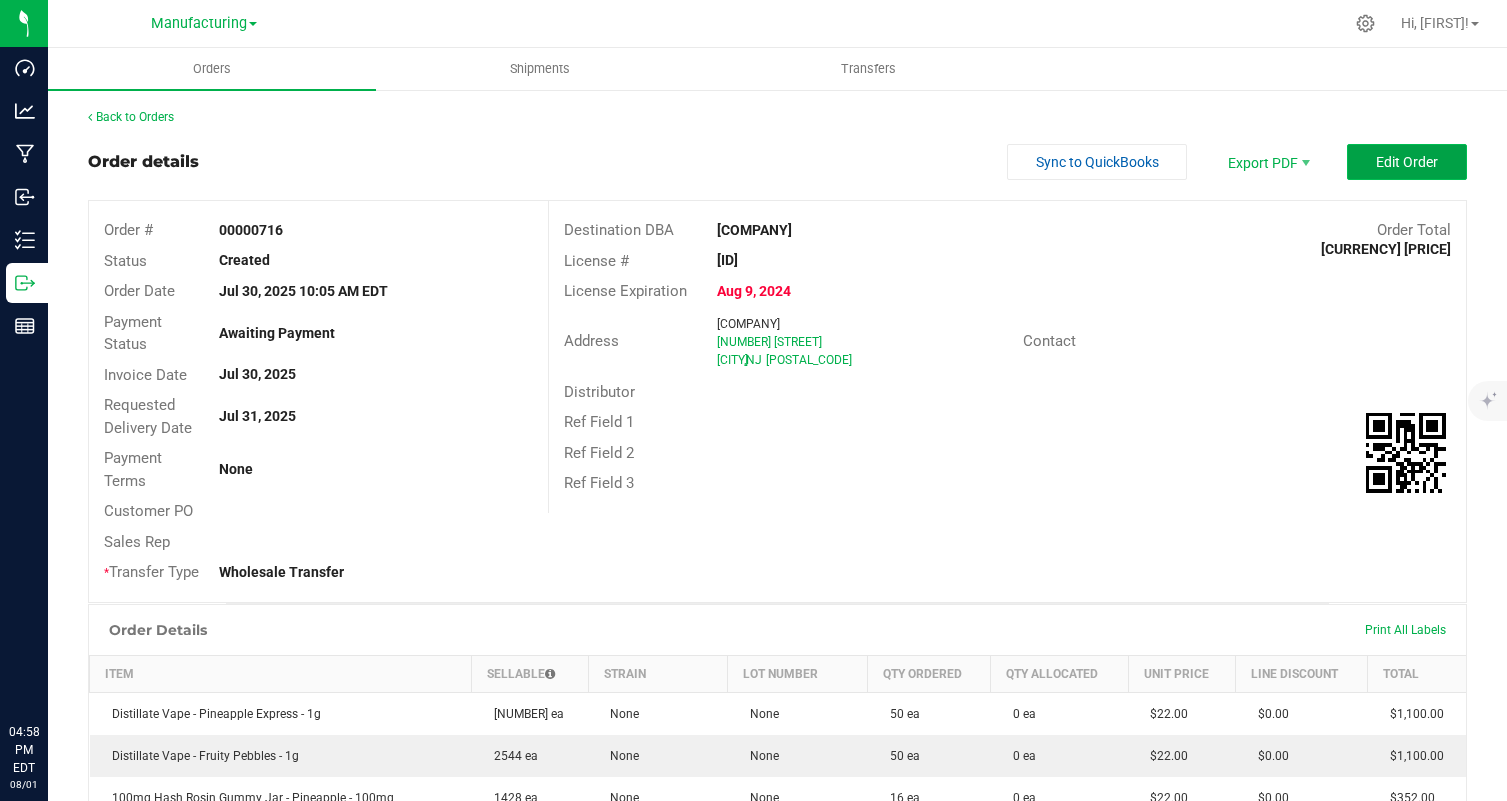 click on "Edit Order" at bounding box center [1407, 162] 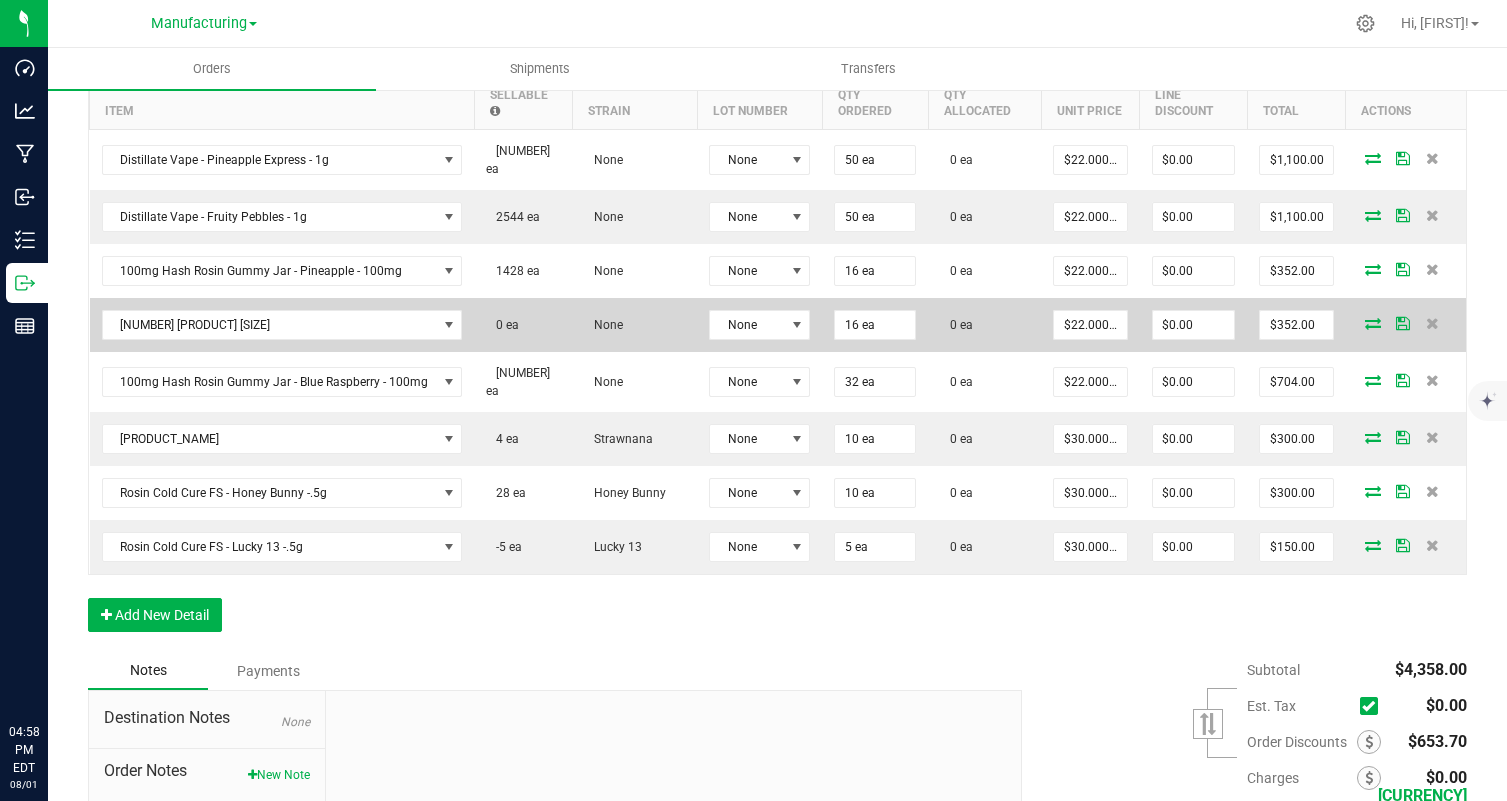 scroll, scrollTop: 611, scrollLeft: 0, axis: vertical 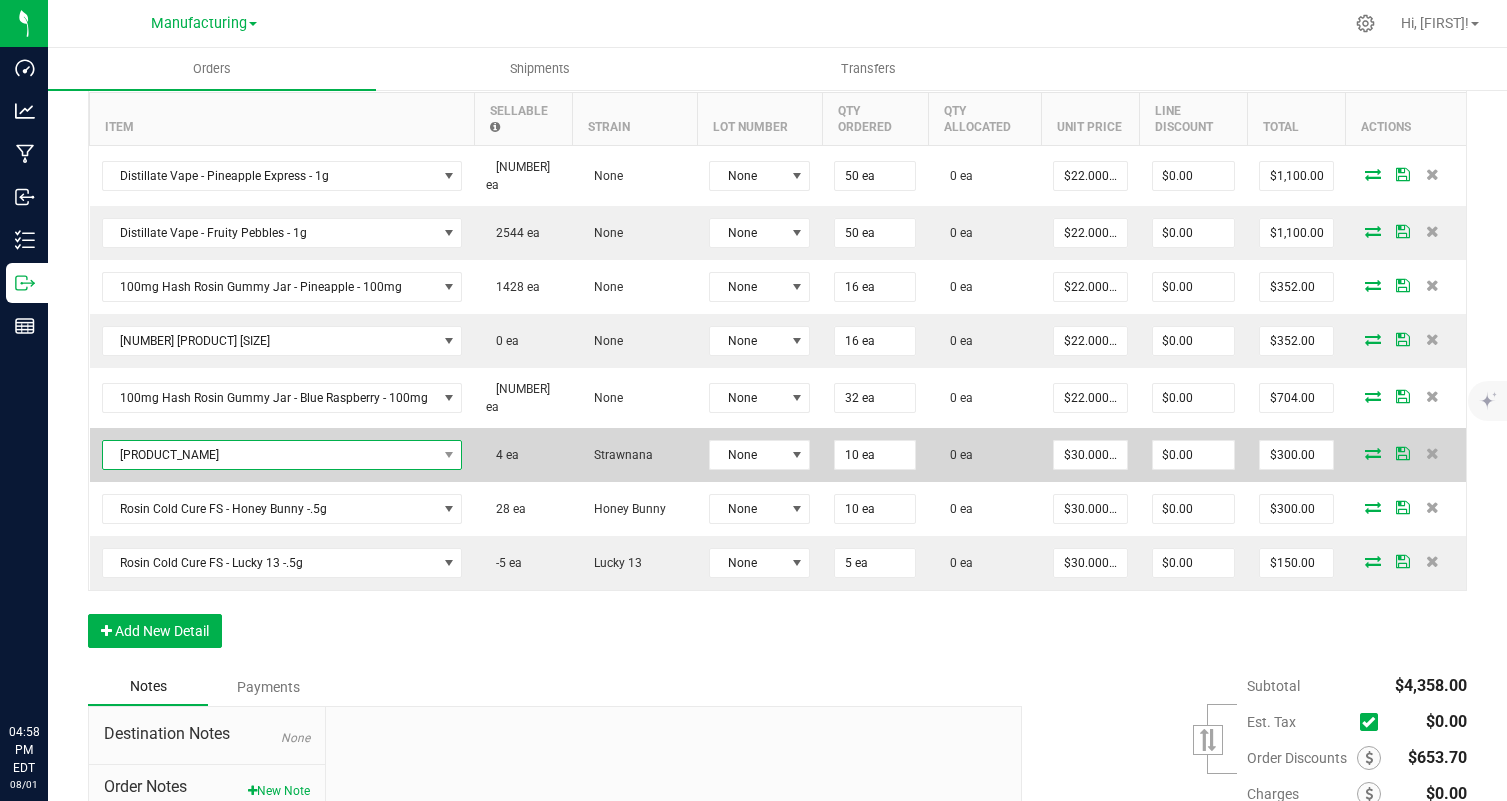 click on "[PRODUCT_NAME]" at bounding box center (270, 455) 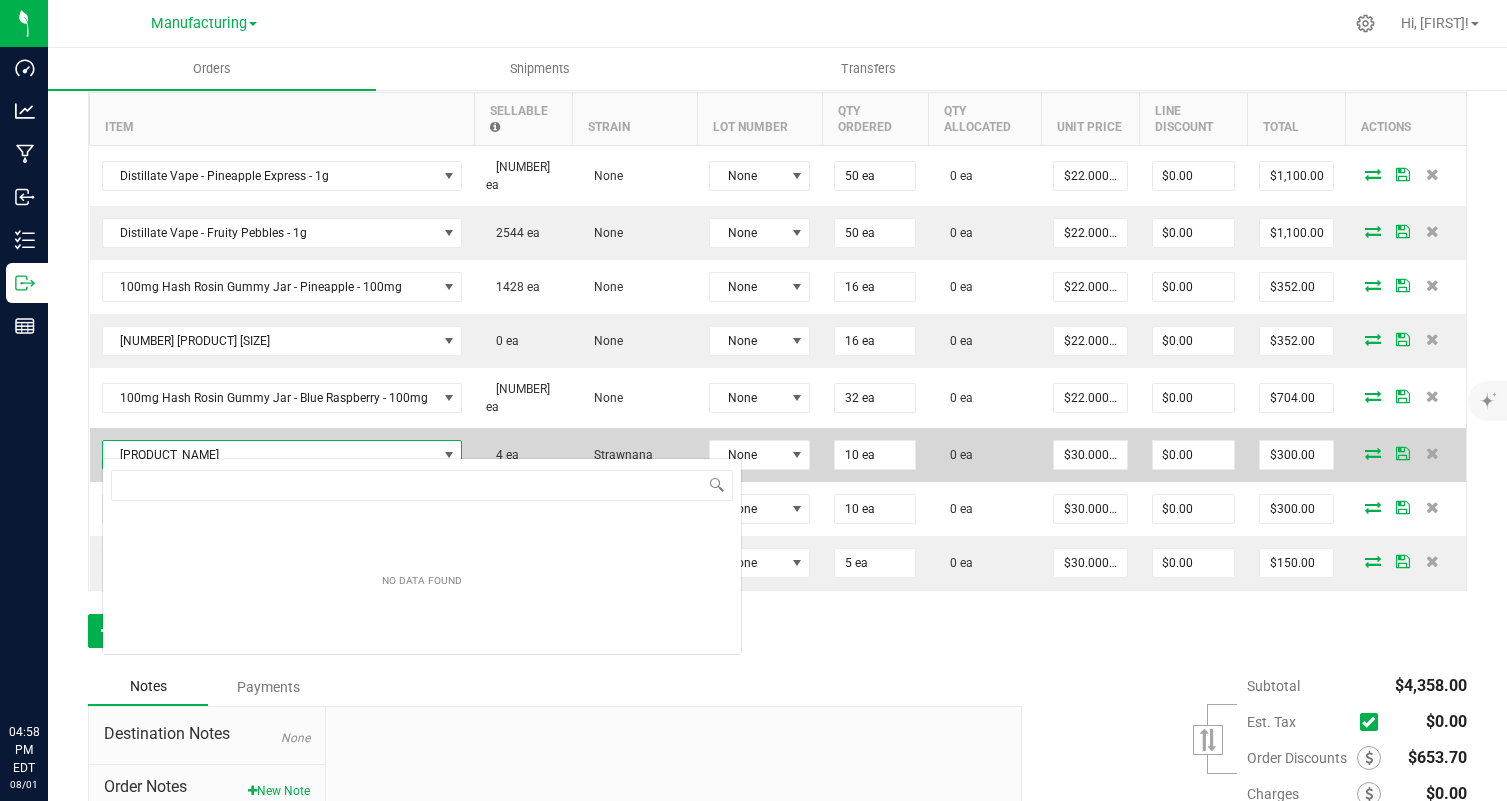 scroll, scrollTop: 99970, scrollLeft: 99642, axis: both 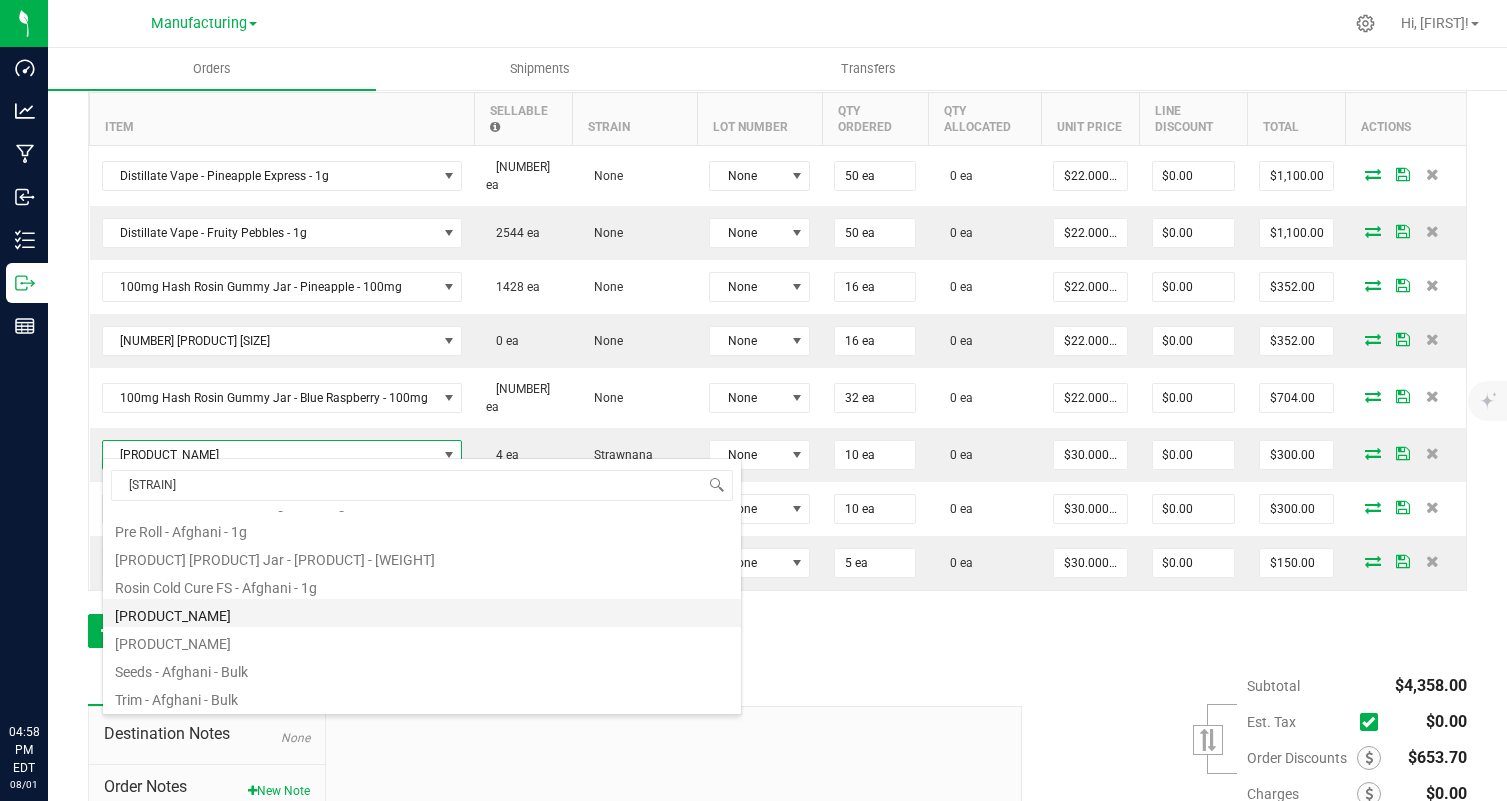 click on "[PRODUCT_NAME]" at bounding box center (422, 613) 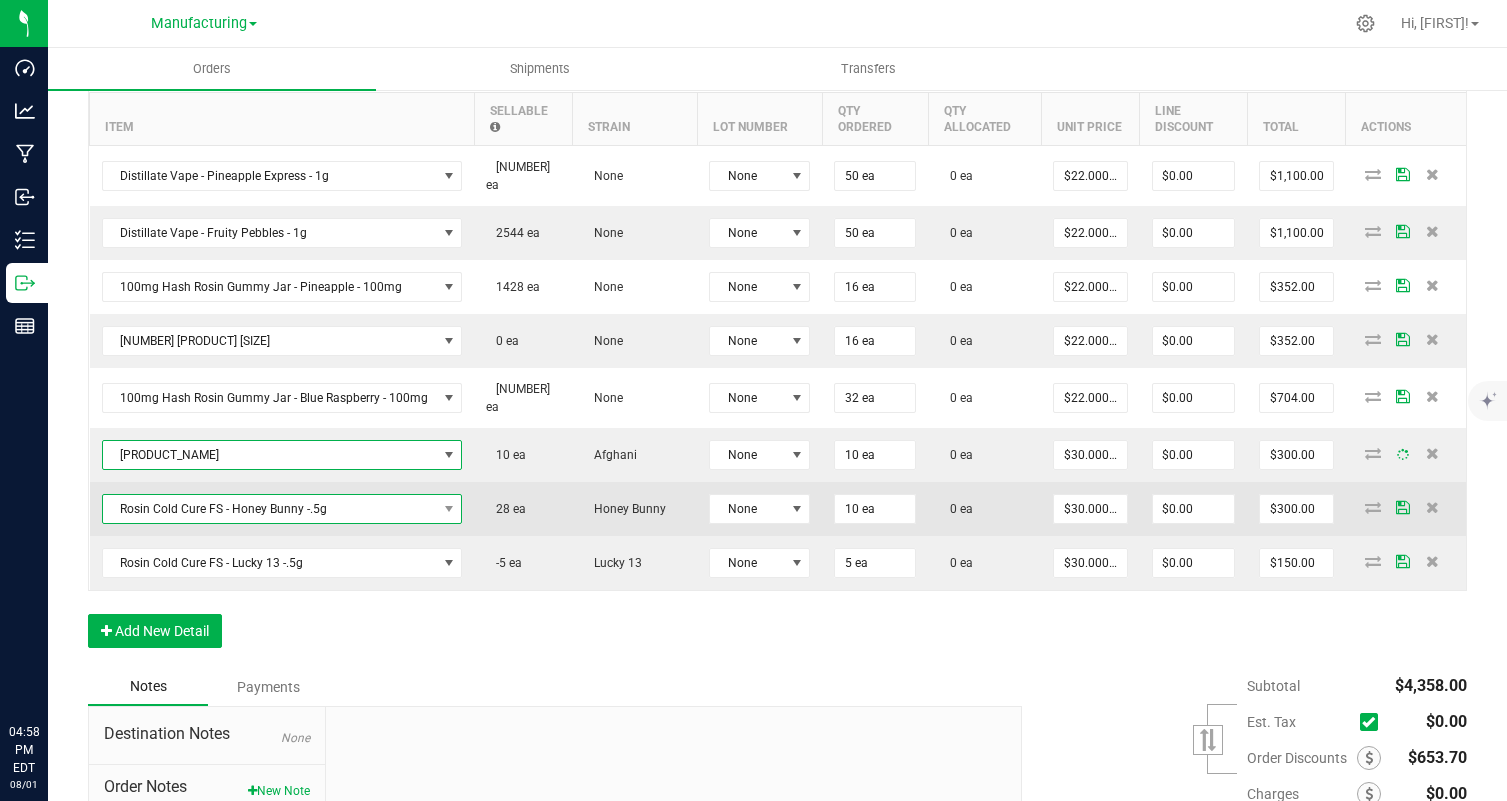click on "Rosin Cold Cure FS - Honey Bunny -.5g" at bounding box center (270, 509) 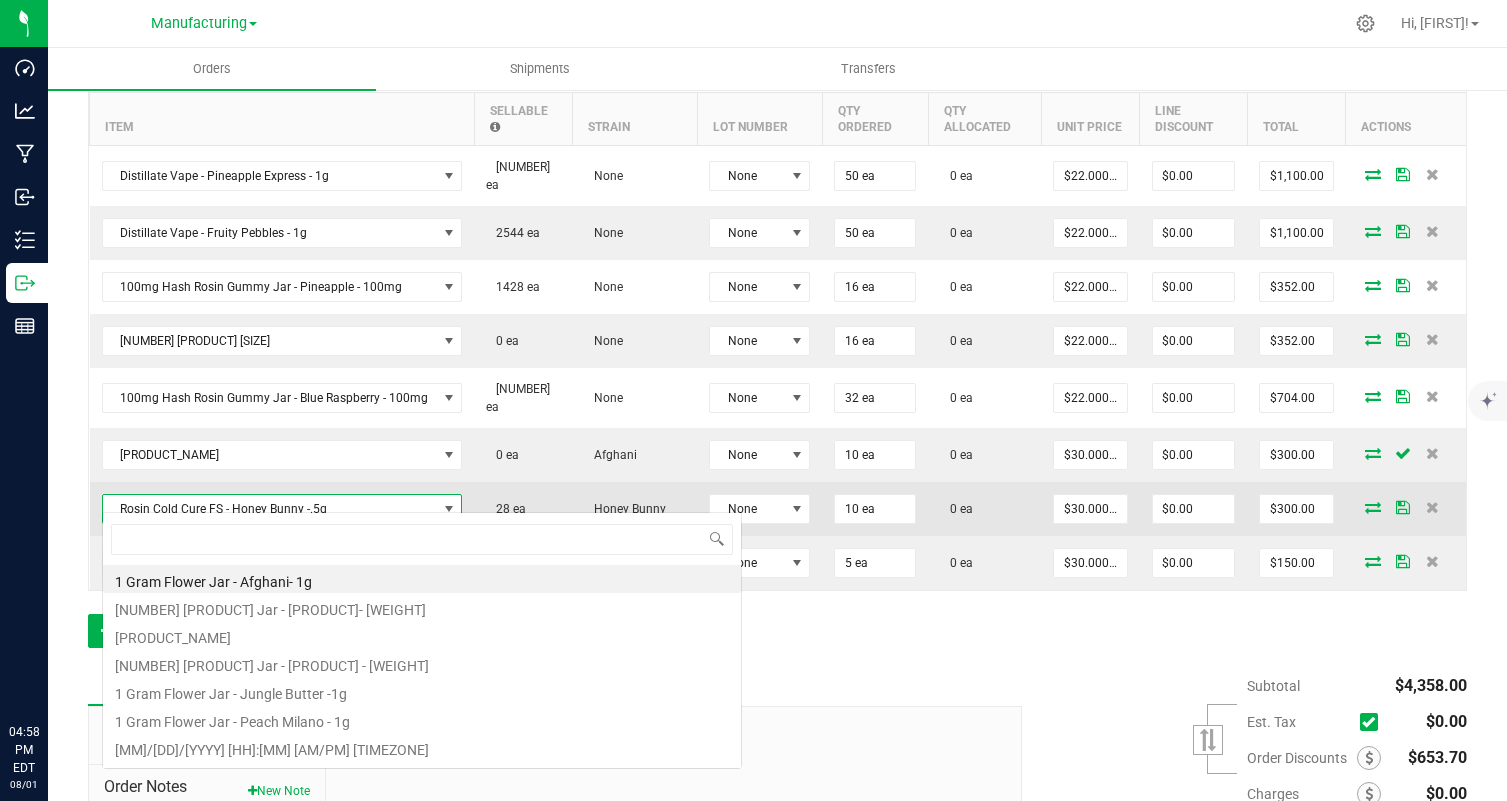 scroll, scrollTop: 99970, scrollLeft: 99642, axis: both 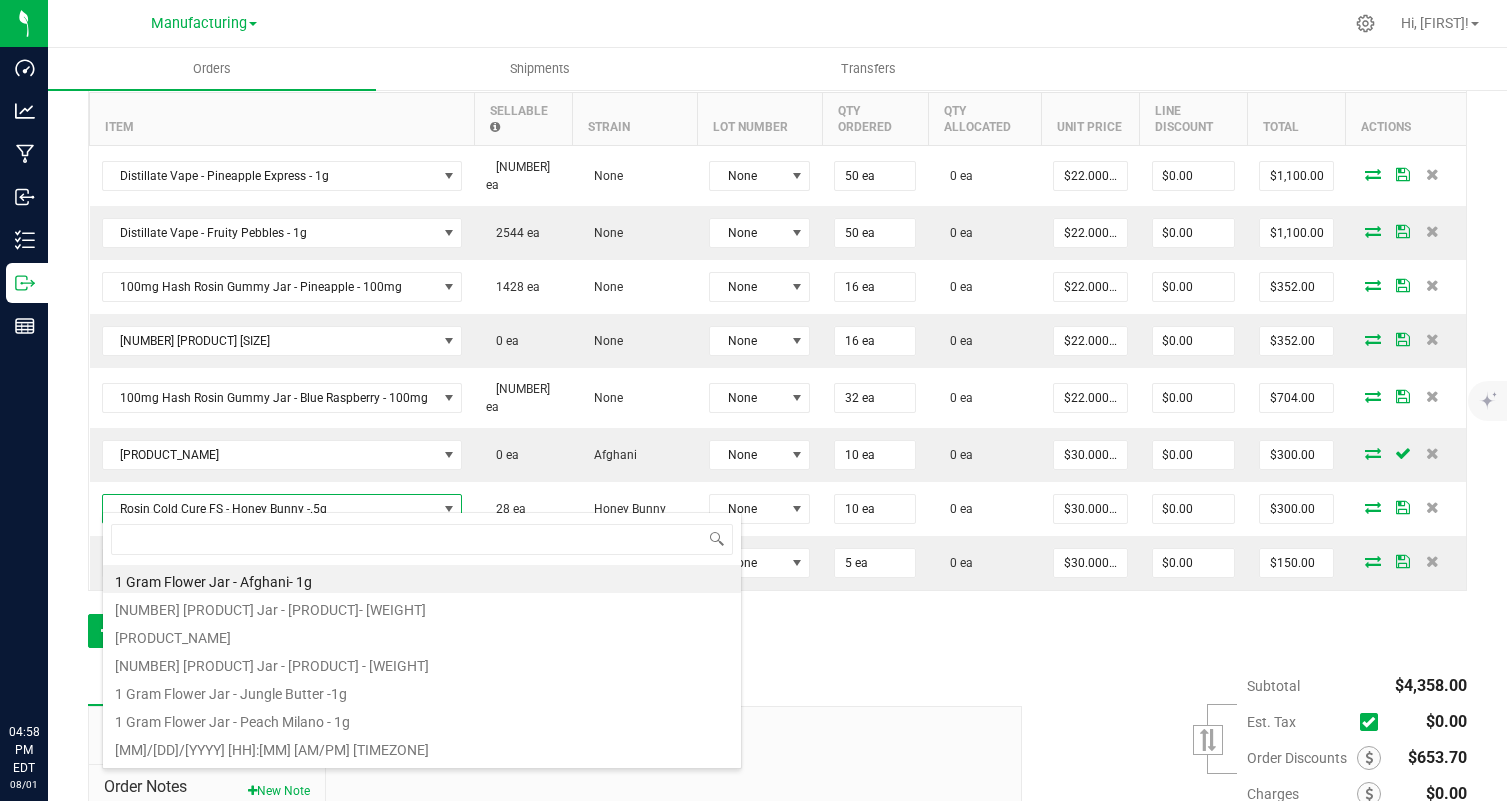 click on "Order Details Print All Labels Item  Sellable  Strain  Lot Number  Qty Ordered Qty Allocated Unit Price Line Discount Total Actions Distillate Vape - Pineapple Express - 1g  2269 ea   None  None 50 ea  0 ea  $22.00000 $0.00 $1,100.00 Distillate Vape - Fruity Pebbles - 1g  2544 ea   None  None 50 ea  0 ea  $22.00000 $0.00 $1,100.00 100mg Hash Rosin Gummy Jar - Pineapple - 100mg  1428 ea   None  None 16 ea  0 ea  $22.00000 $0.00 $352.00 100mg Hash Rosin Gummy Jar - Pink Lemonade - 100mg  0 ea   None  None 16 ea  0 ea  $22.00000 $0.00 $352.00 100mg Hash Rosin Gummy Jar - Blue Raspberry - 100mg  1219 ea   None  None 32 ea  0 ea  $22.00000 $0.00 $704.00 Rosin Cold Cure FS - Afghani -.5g  0 ea   Afghani  None 10 ea  0 ea  $30.00000 $0.00 $300.00 Rosin Cold Cure FS - Honey Bunny -.5g  28 ea   Honey Bunny  None 10 ea  0 ea  $30.00000 $0.00 $300.00 Rosin Cold Cure FS - Lucky 13 -.5g  -5 ea   Lucky 13  None 5 ea  0 ea  $30.00000 $0.00 $150.00" at bounding box center (777, 354) 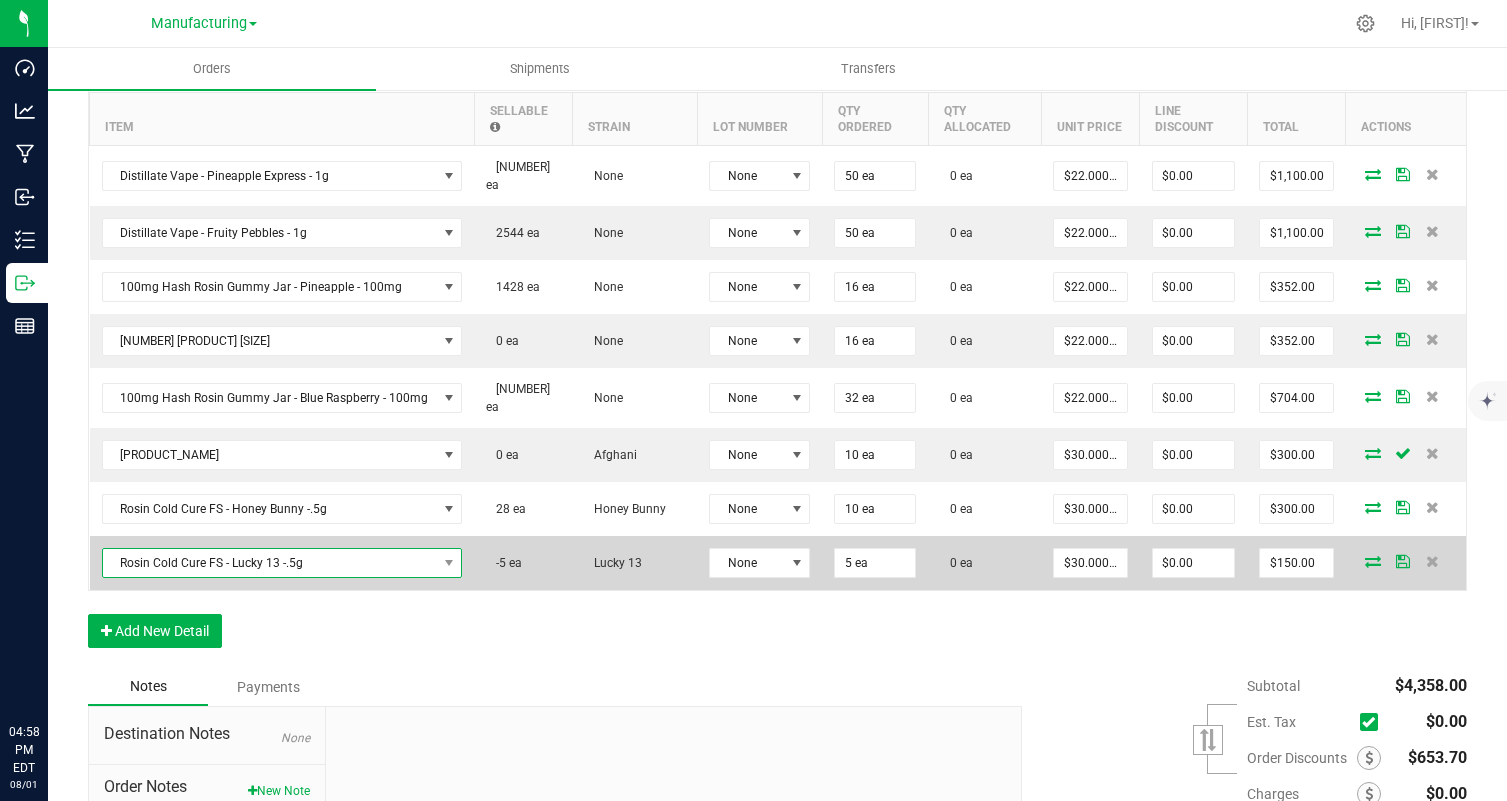 click on "Rosin Cold Cure FS - Lucky 13 -.5g" at bounding box center (270, 563) 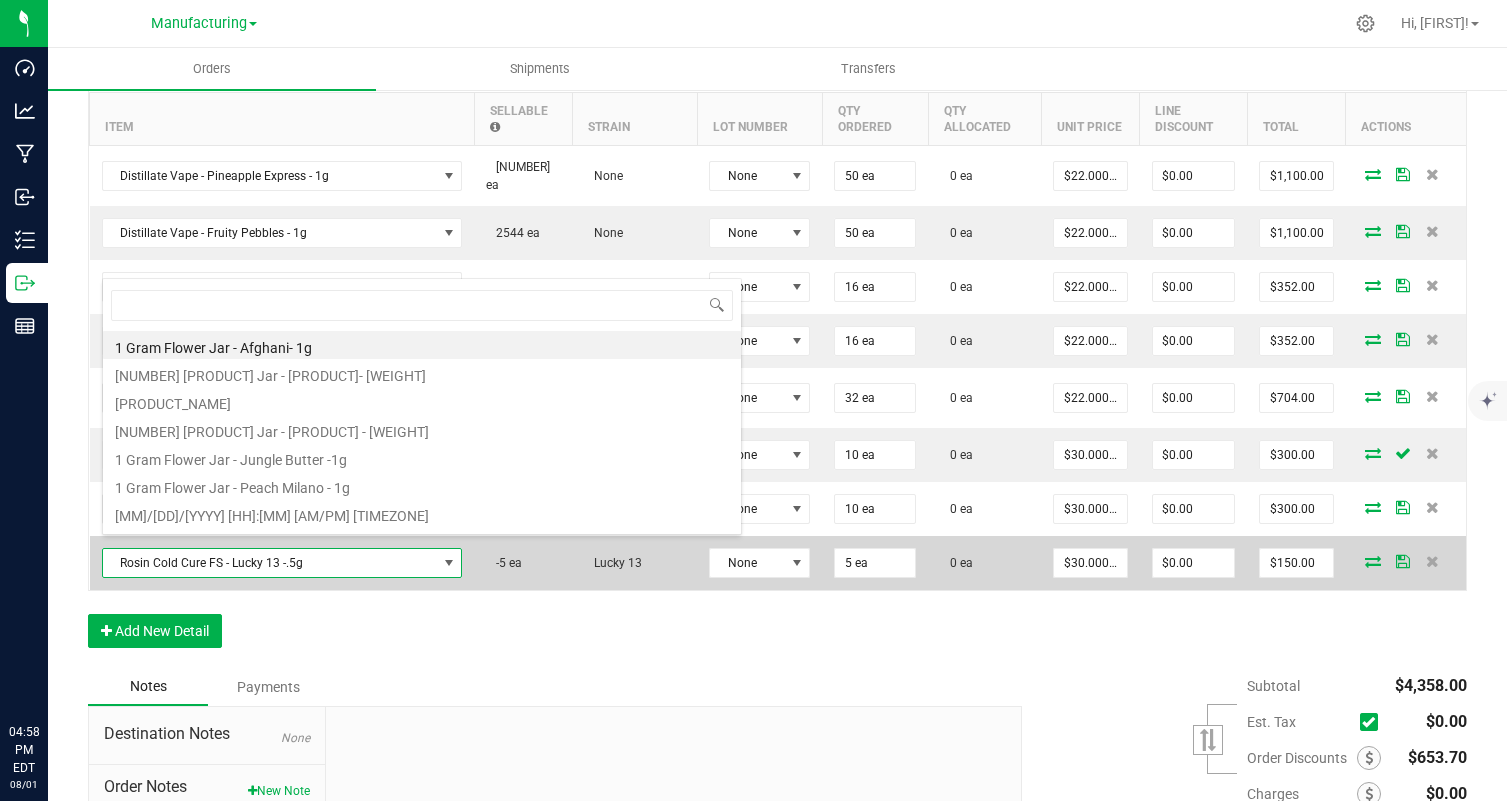 scroll, scrollTop: 99970, scrollLeft: 99642, axis: both 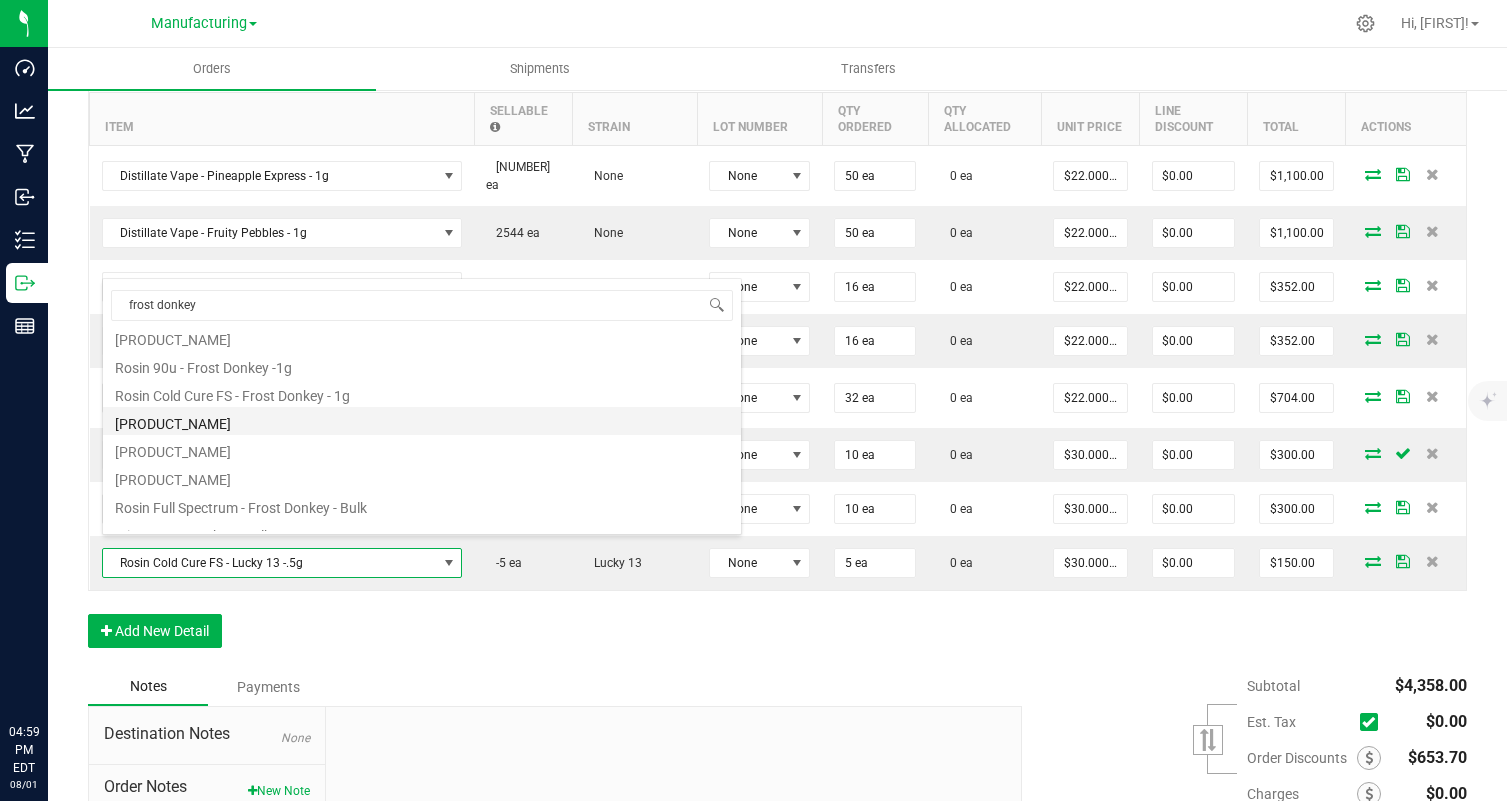 click on "[PRODUCT_NAME]" at bounding box center [422, 421] 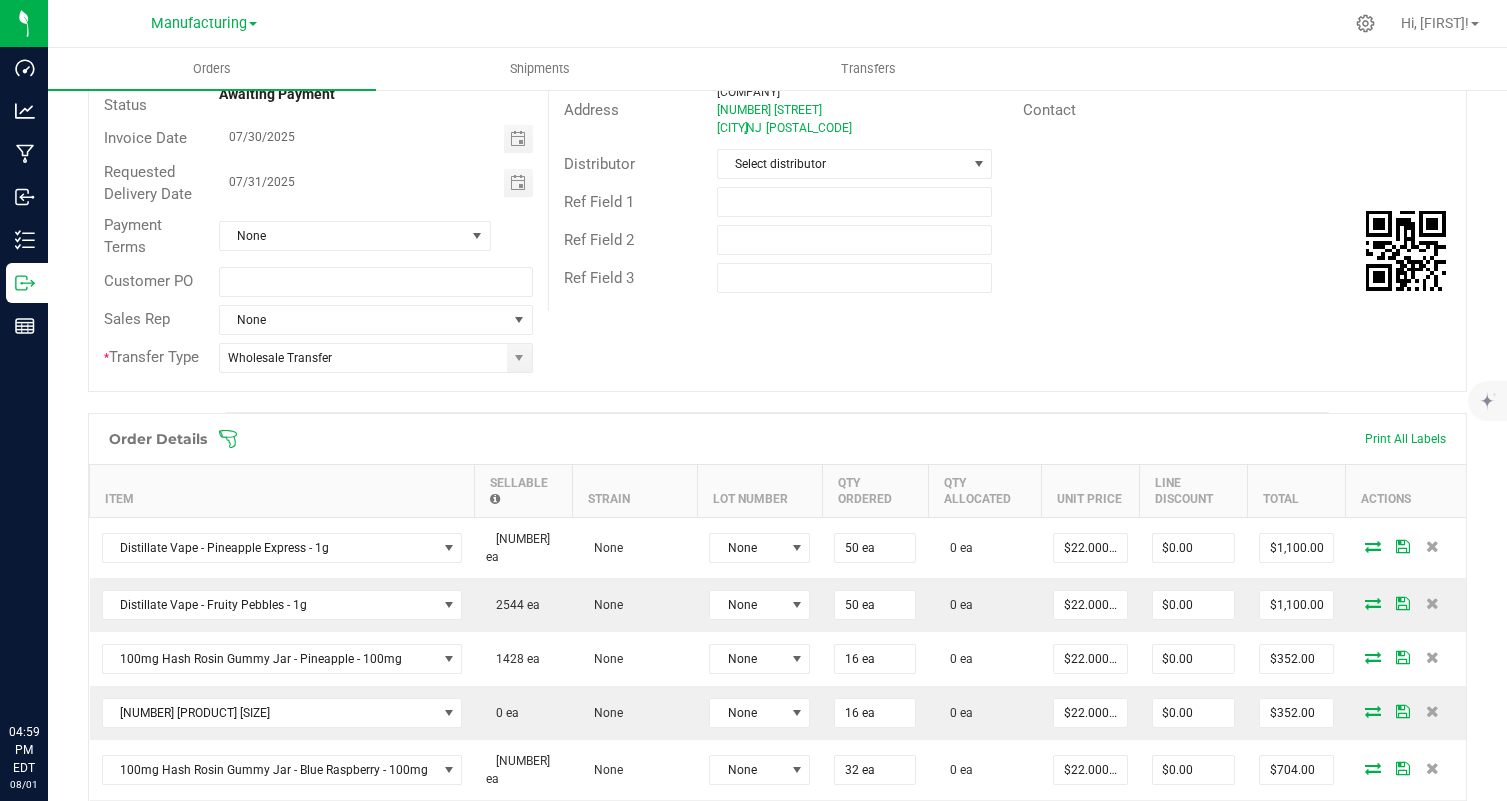 scroll, scrollTop: 0, scrollLeft: 0, axis: both 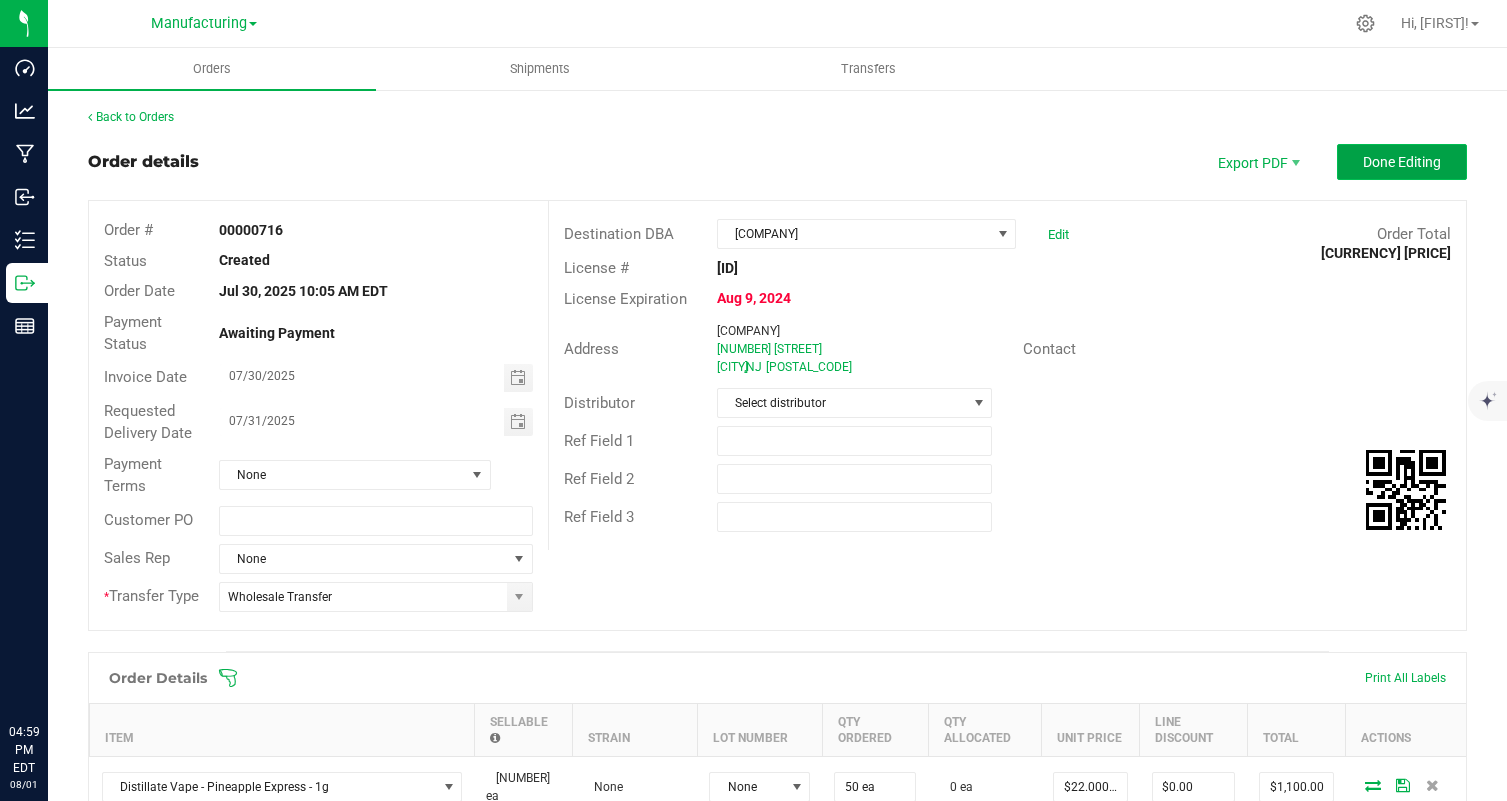 click on "Done Editing" at bounding box center [1402, 162] 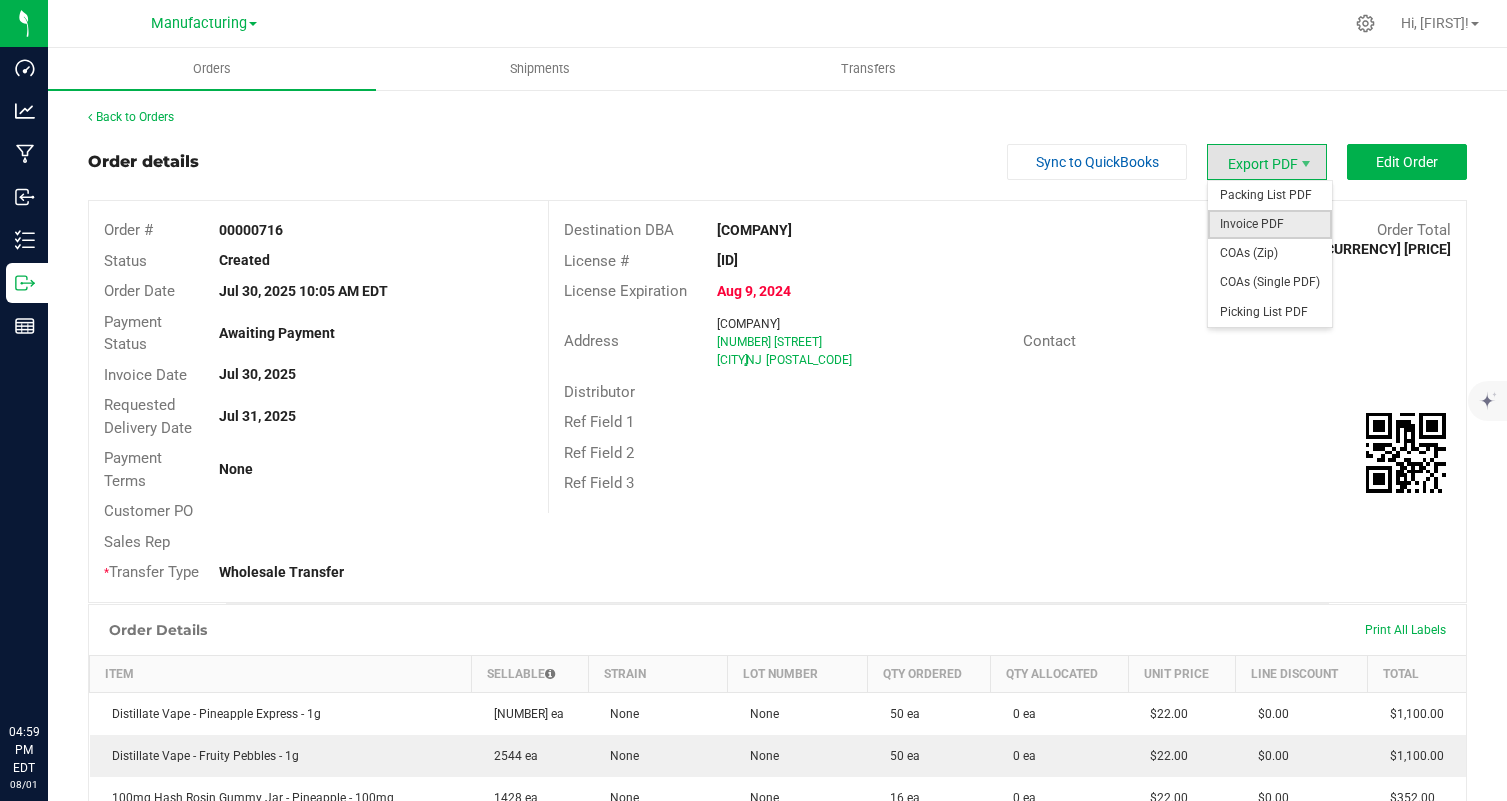 click on "Invoice PDF" at bounding box center [1270, 224] 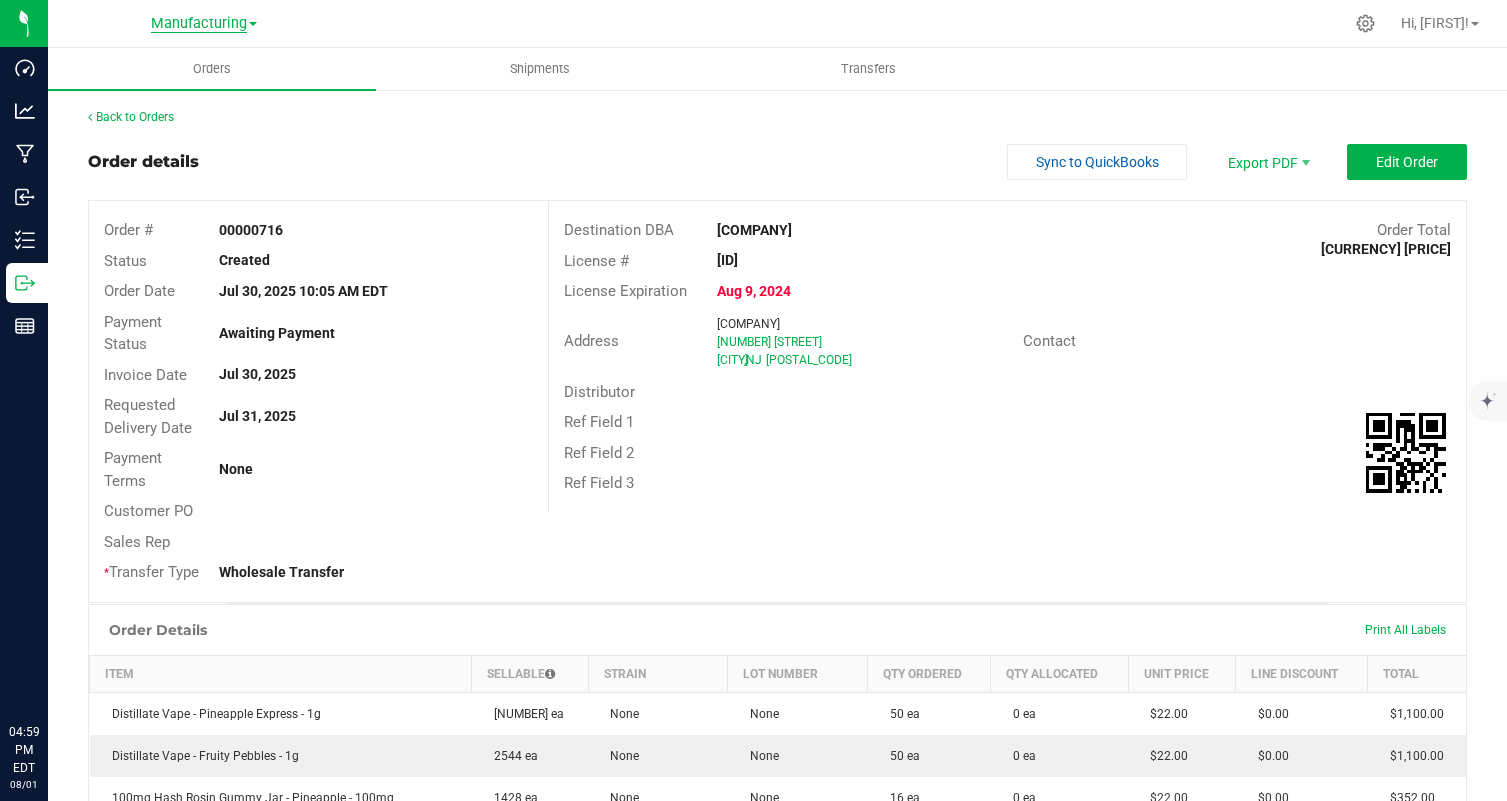 click on "Manufacturing" at bounding box center [204, 22] 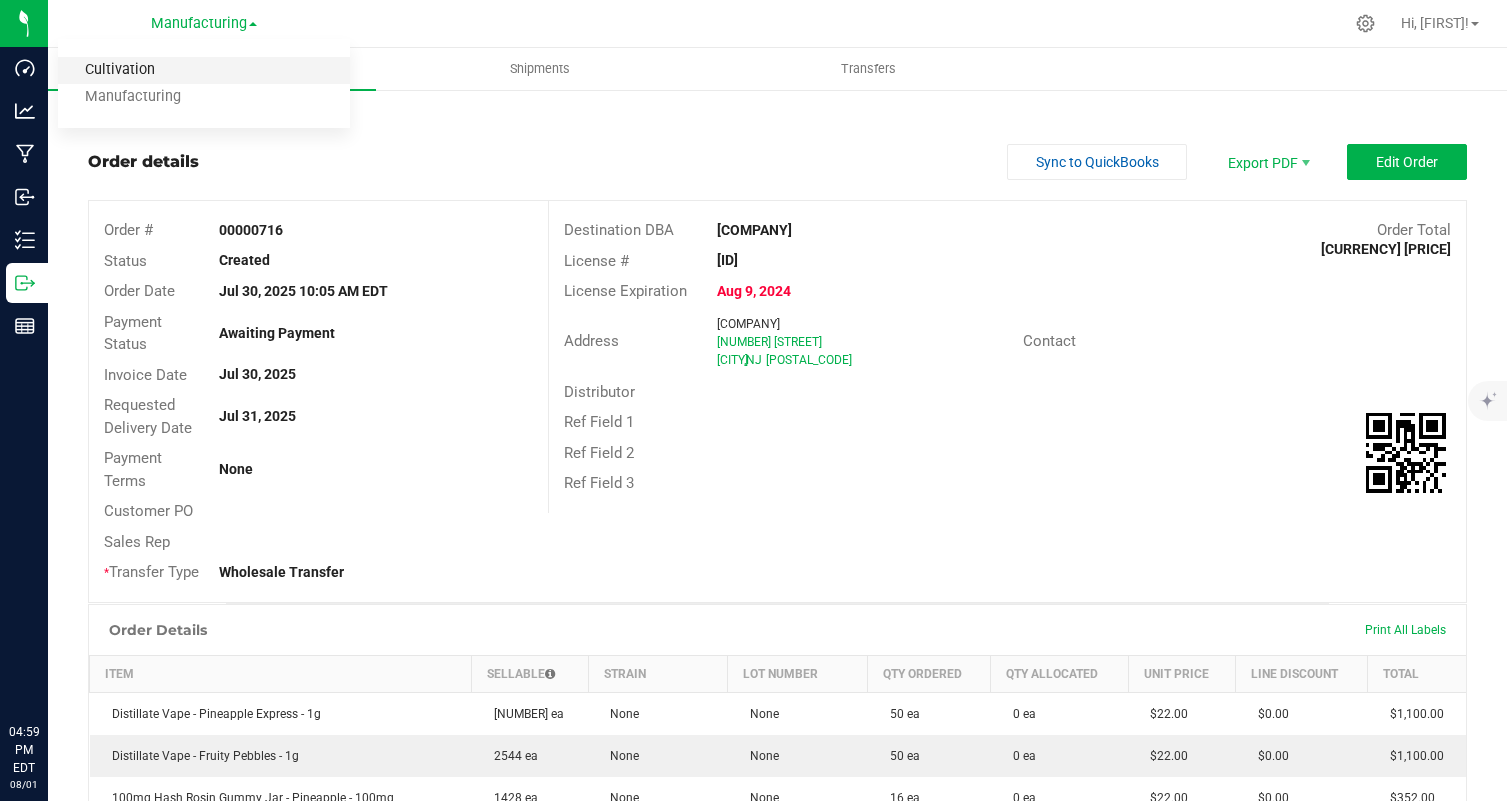 click on "Cultivation" at bounding box center (204, 70) 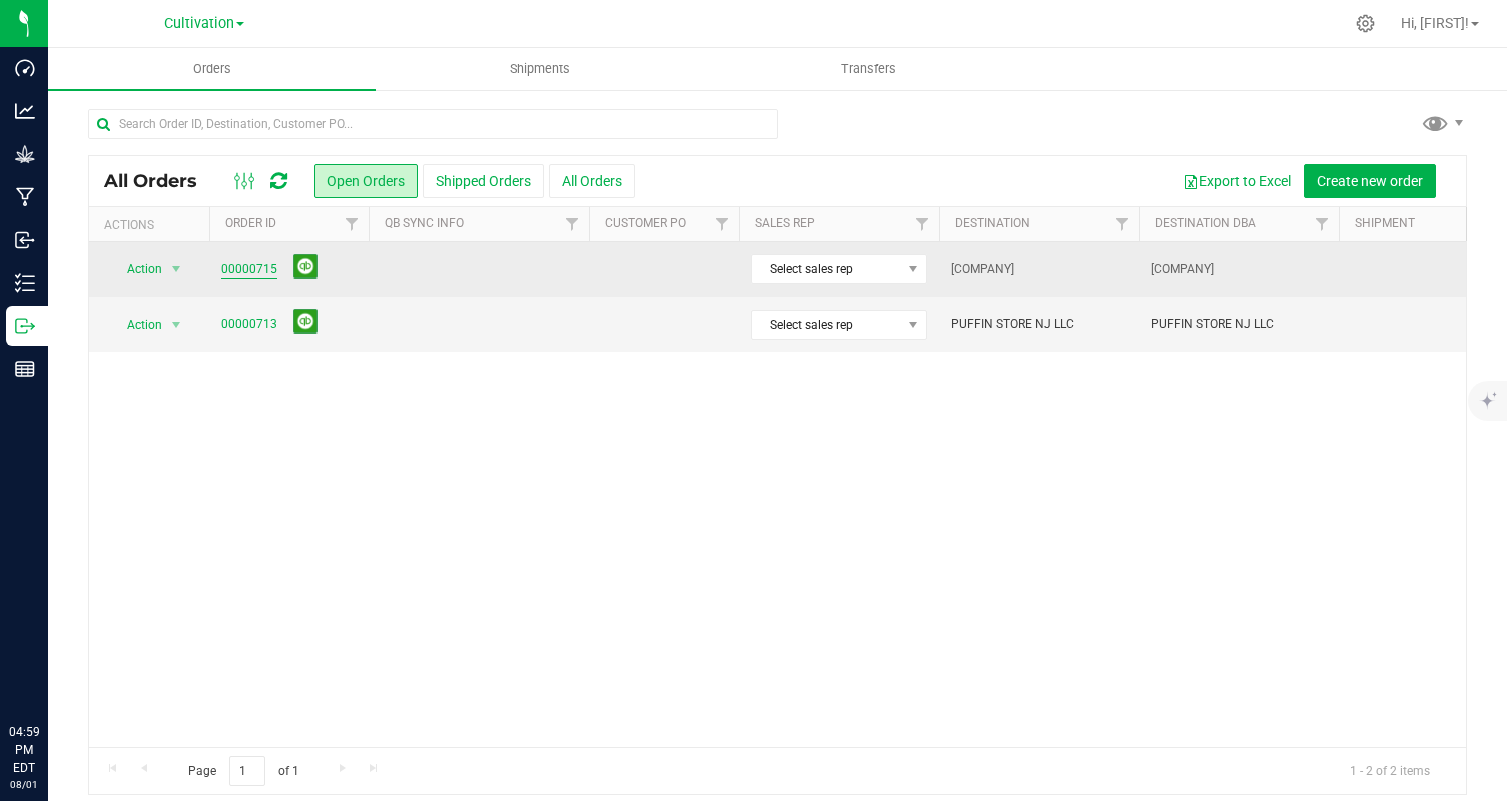 click on "00000715" at bounding box center (249, 269) 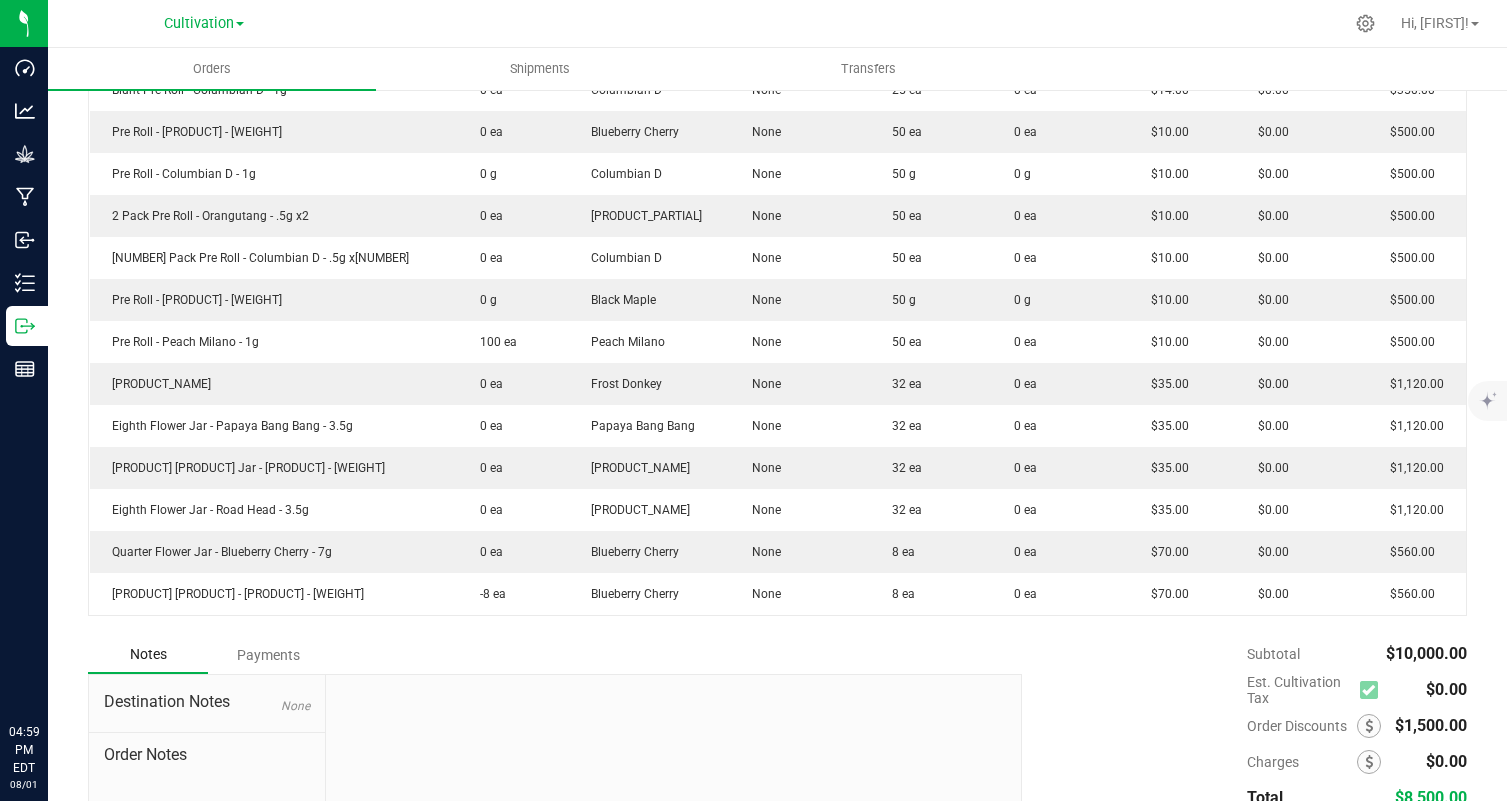 scroll, scrollTop: 0, scrollLeft: 0, axis: both 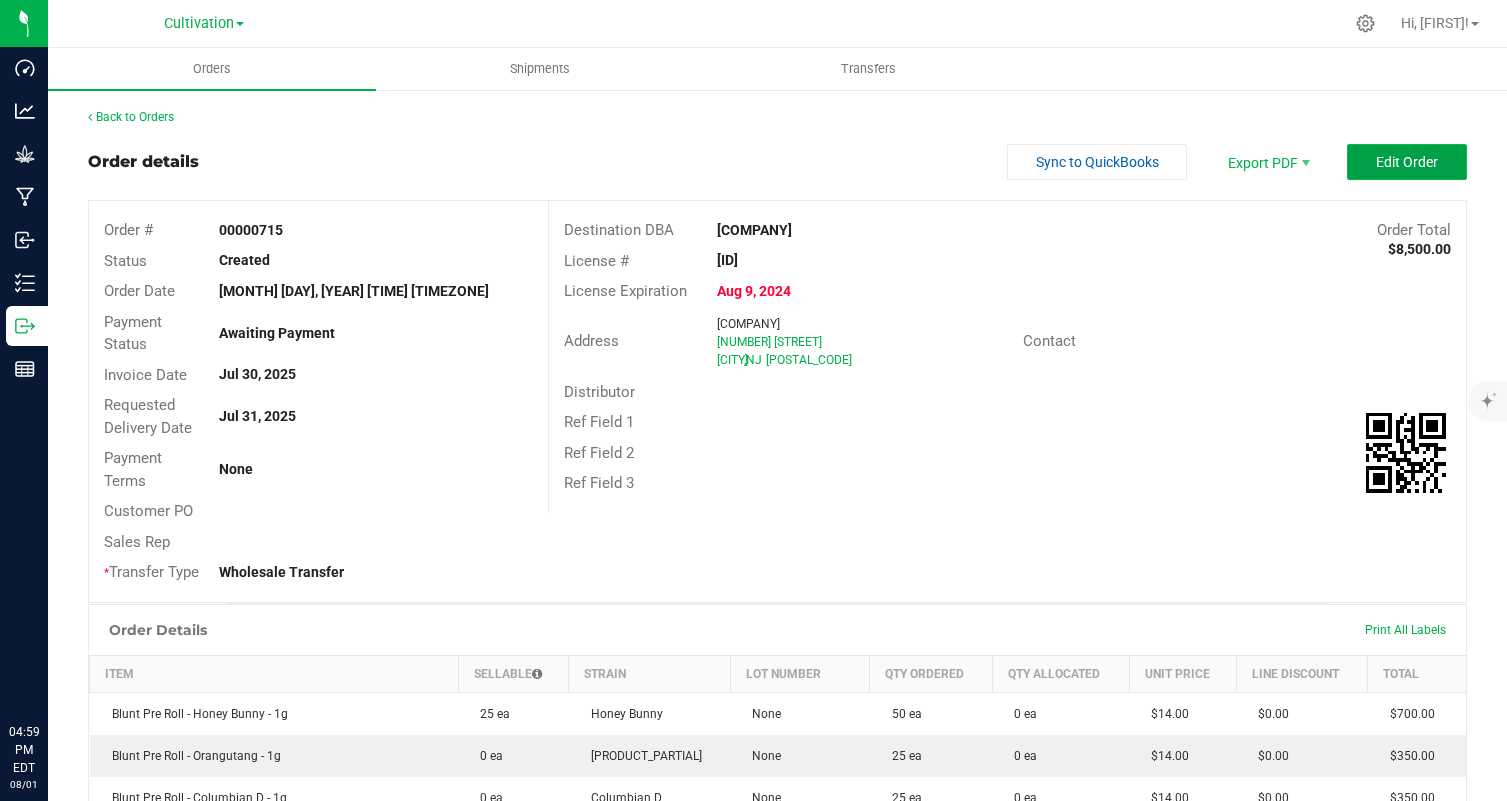 click on "Edit Order" at bounding box center [1407, 162] 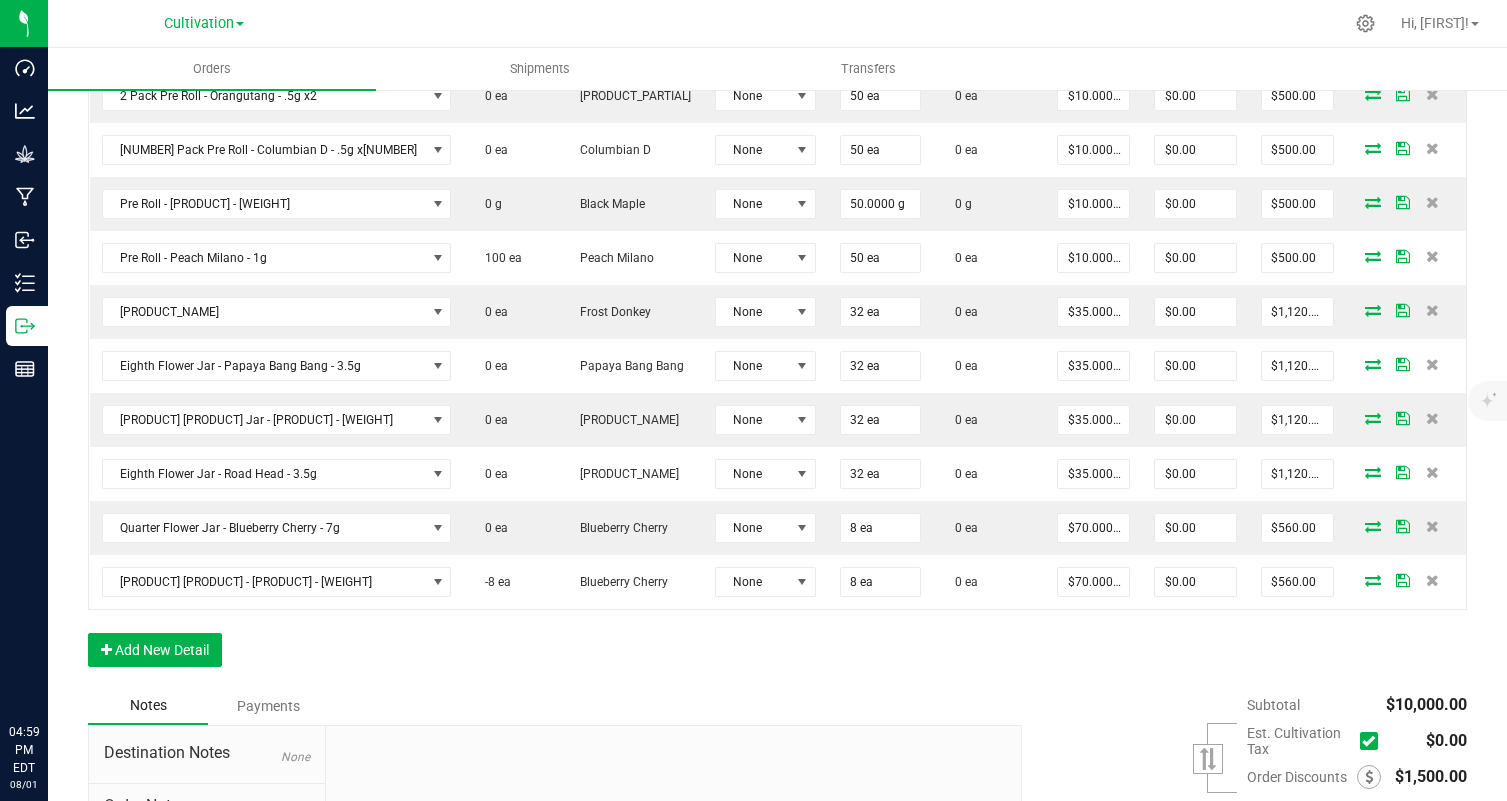 scroll, scrollTop: 971, scrollLeft: 0, axis: vertical 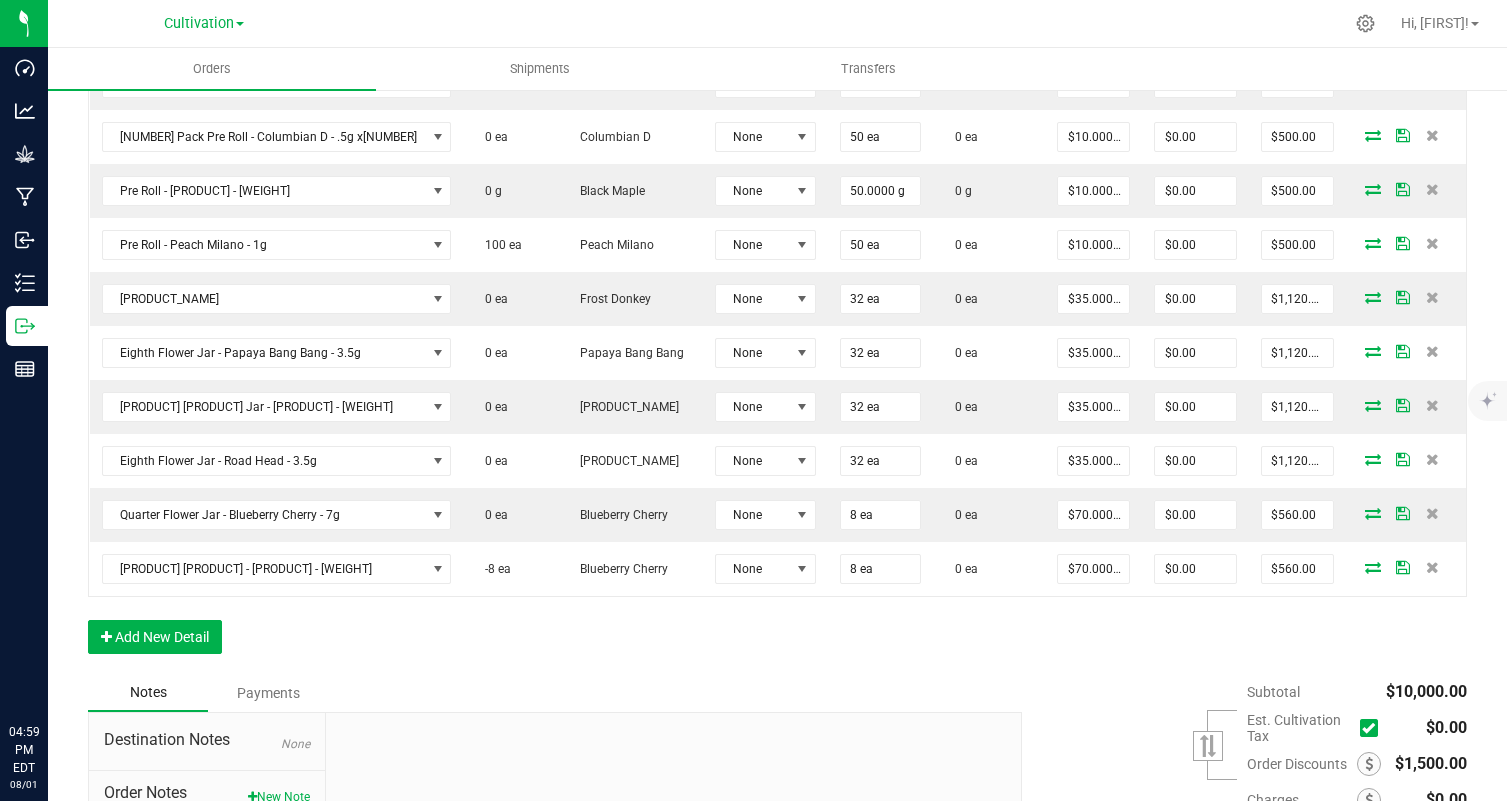 click at bounding box center [1406, 407] 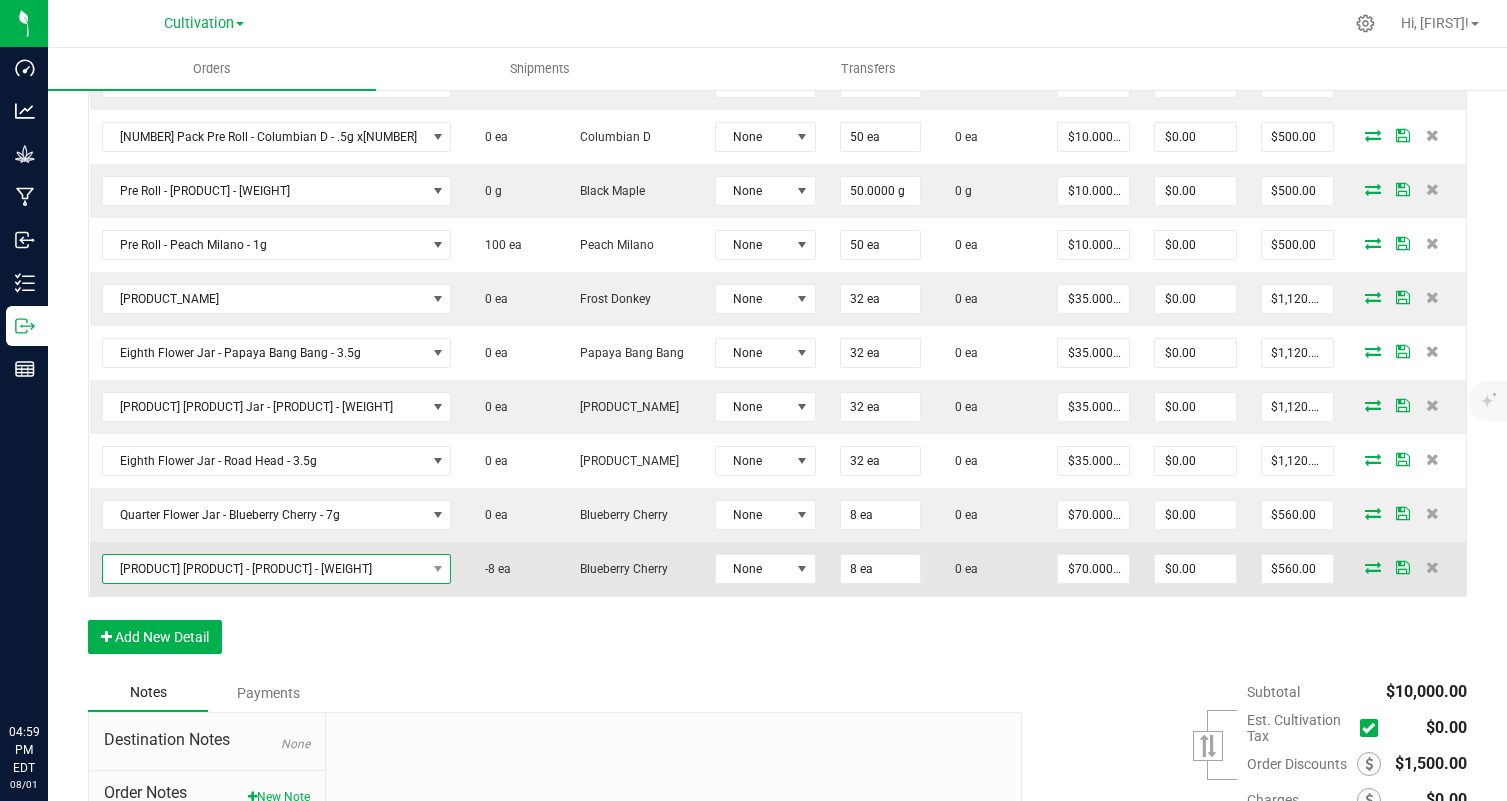 click on "[PRODUCT] [PRODUCT] - [PRODUCT] - [WEIGHT]" at bounding box center (264, 569) 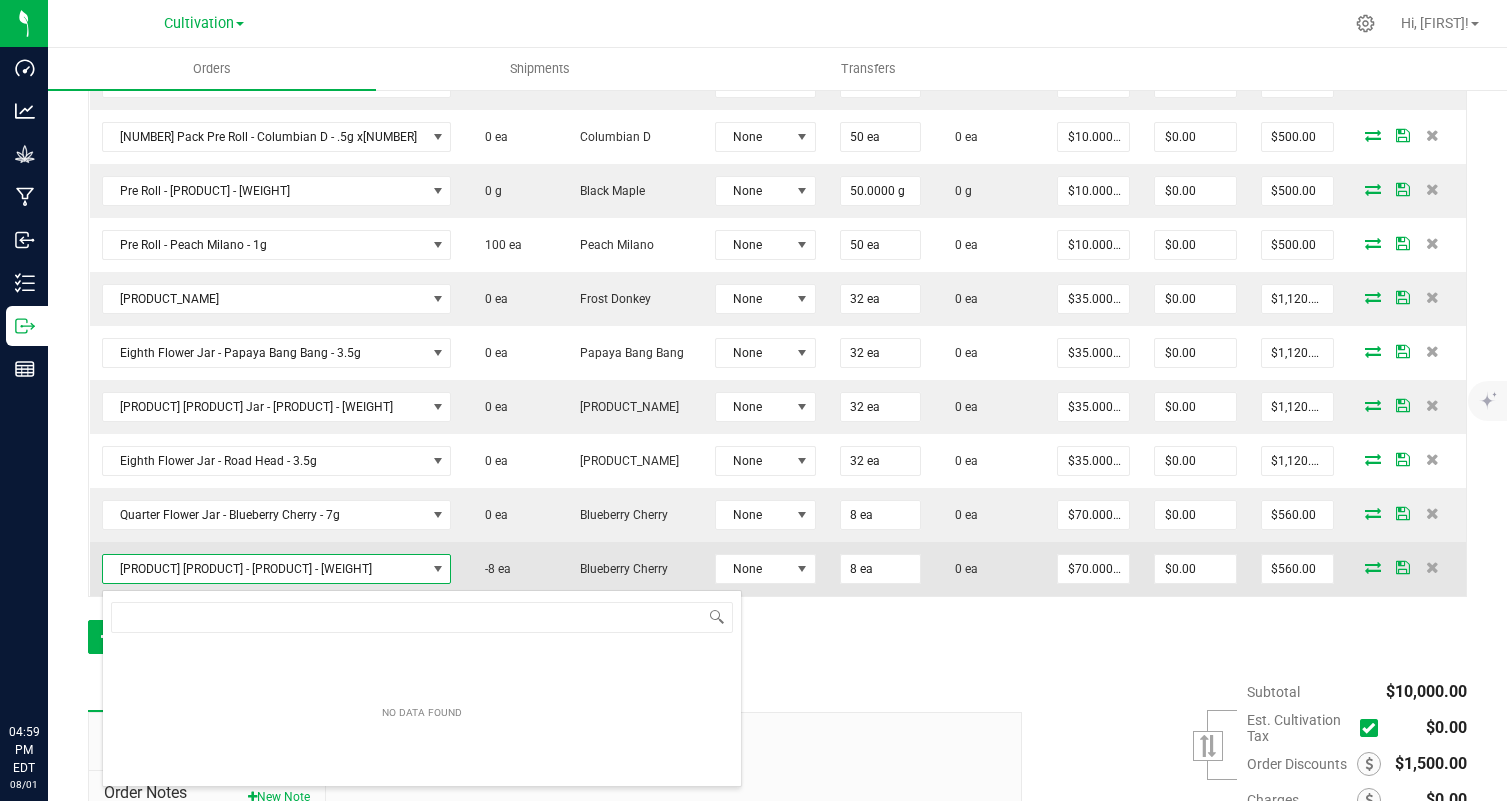 scroll, scrollTop: 99970, scrollLeft: 99713, axis: both 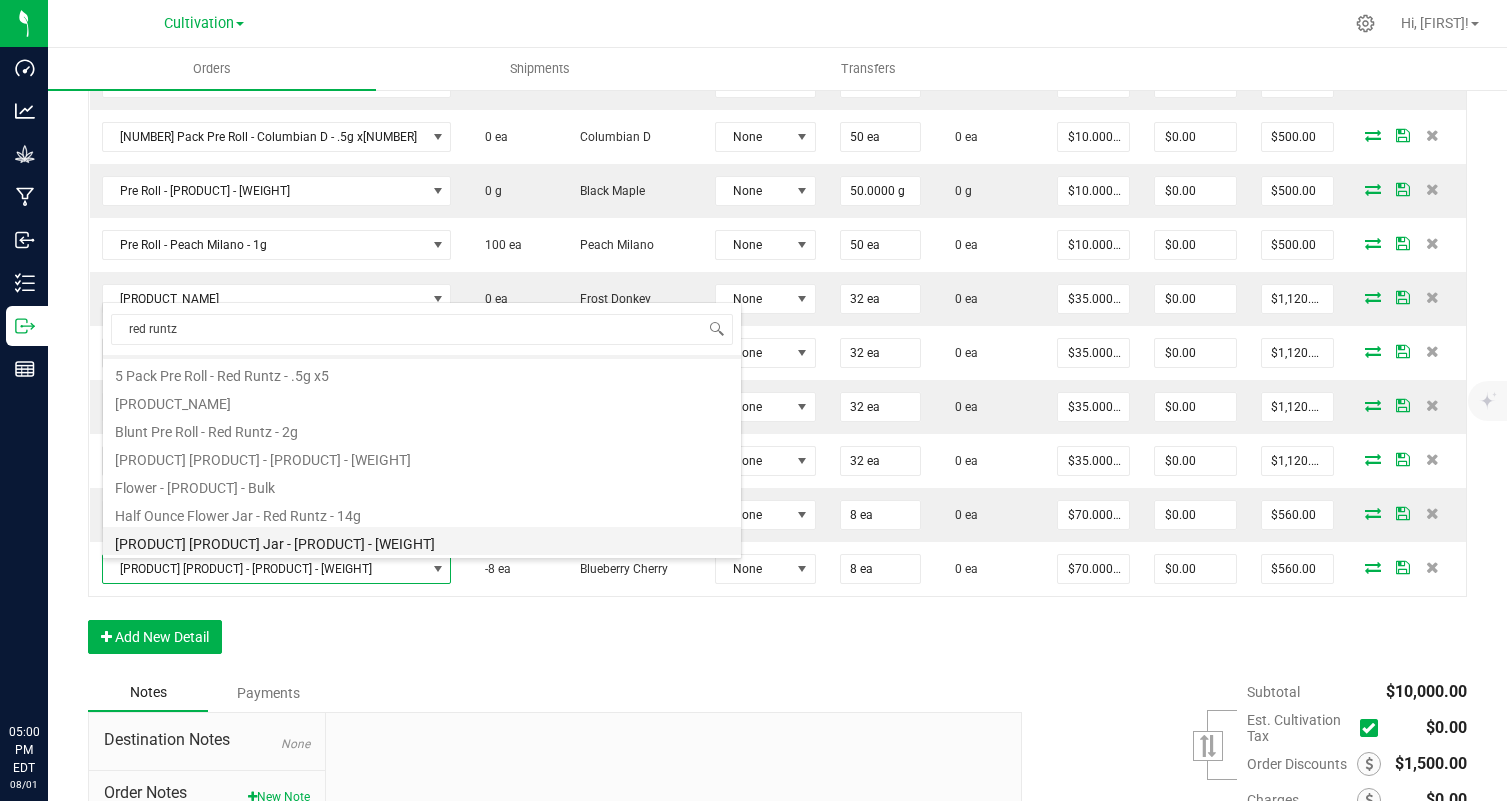 click on "[PRODUCT] [PRODUCT] Jar - [PRODUCT] - [WEIGHT]" at bounding box center (422, 541) 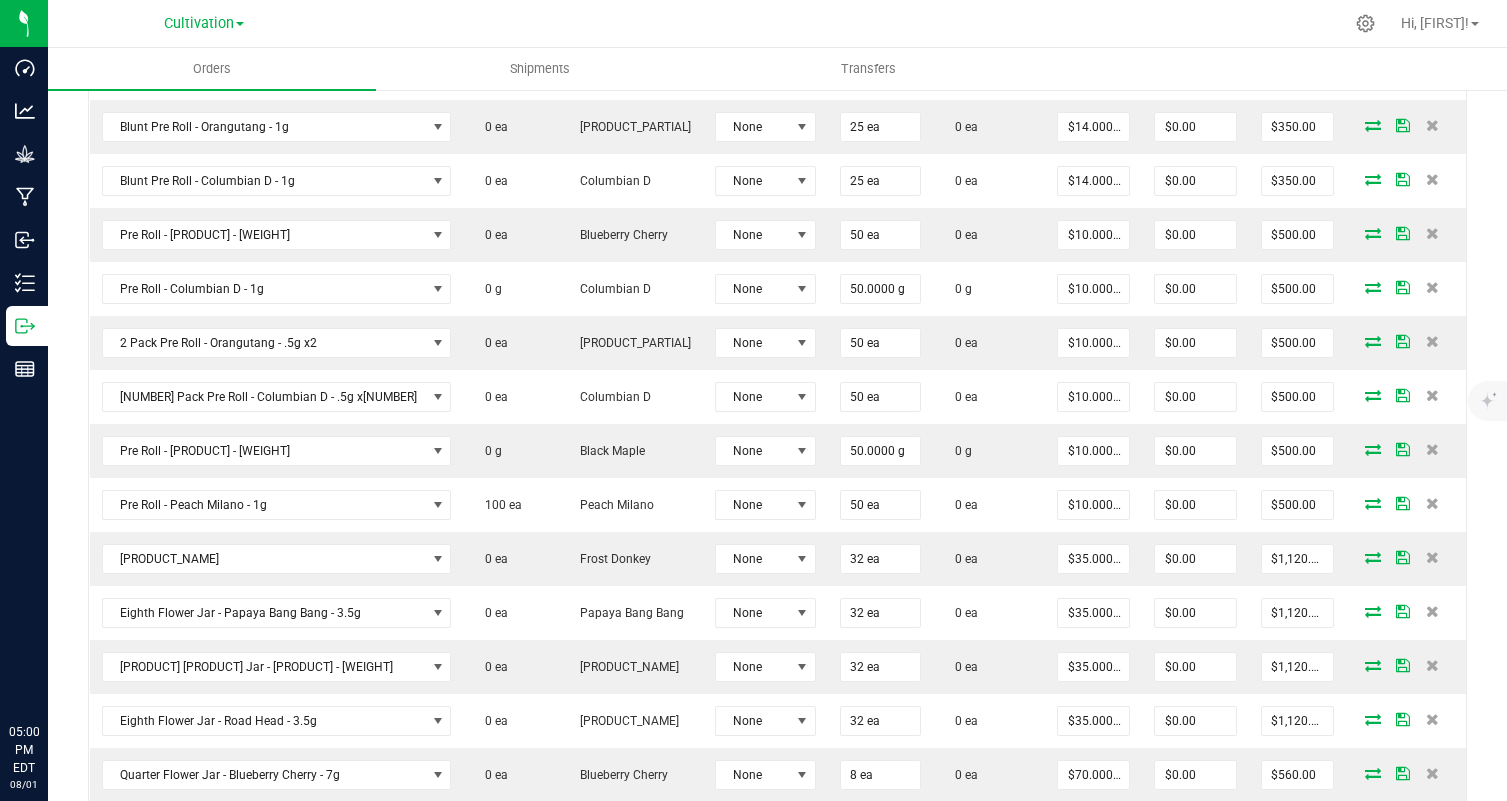 scroll, scrollTop: 0, scrollLeft: 0, axis: both 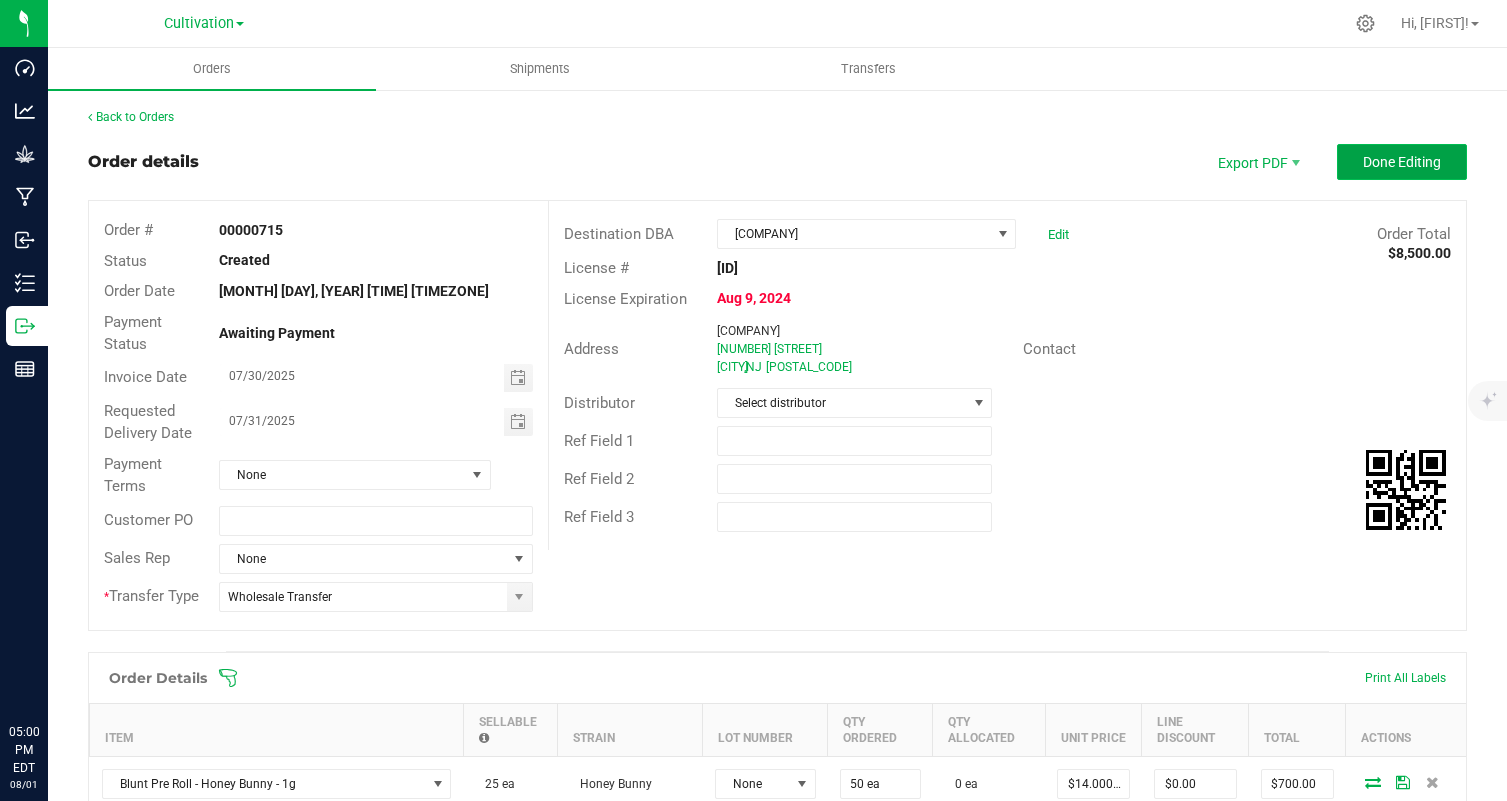 click on "Done Editing" at bounding box center (1402, 162) 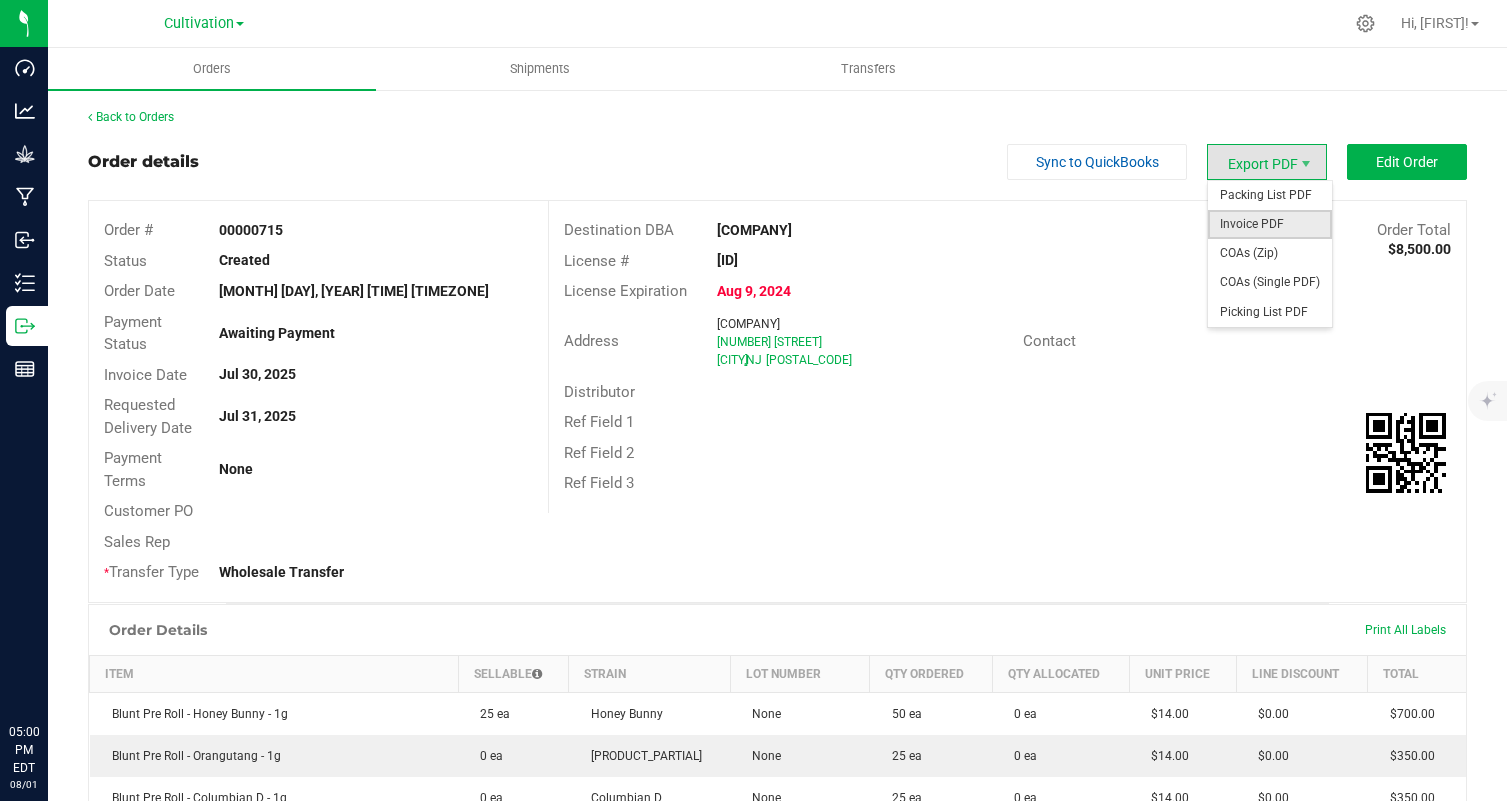 click on "Invoice PDF" at bounding box center [1270, 224] 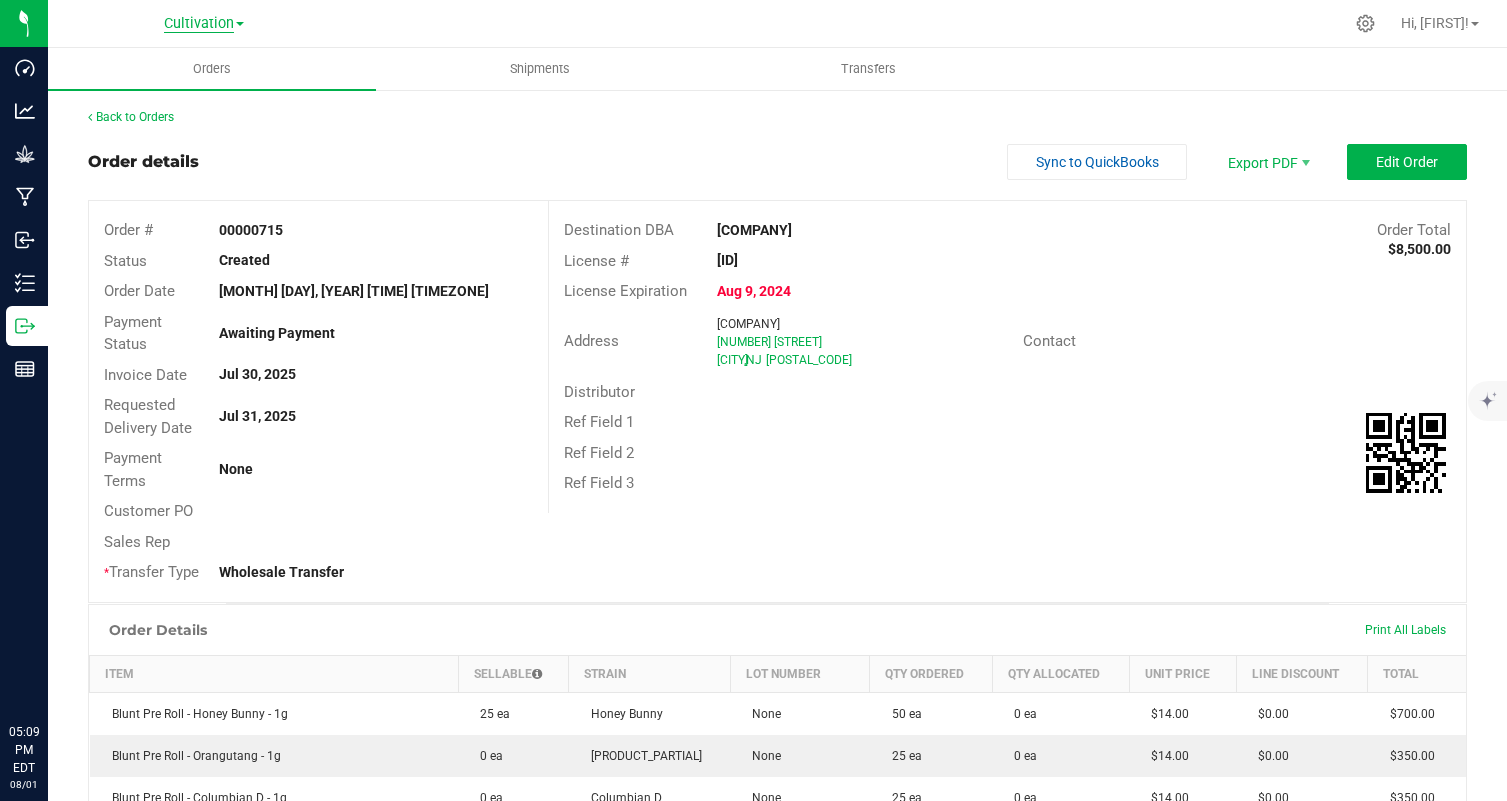 click on "Cultivation" at bounding box center [199, 24] 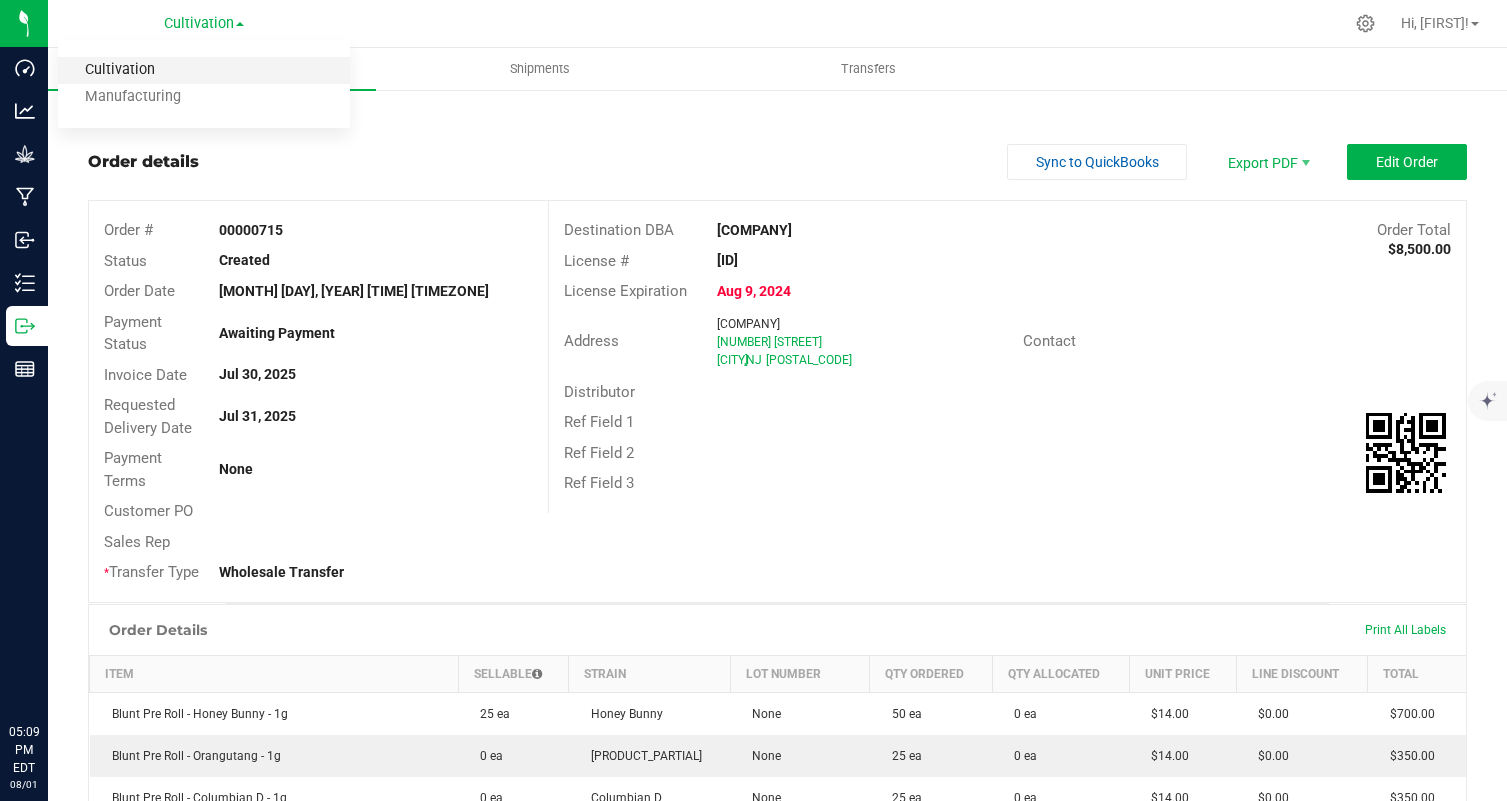click on "Cultivation" at bounding box center (204, 70) 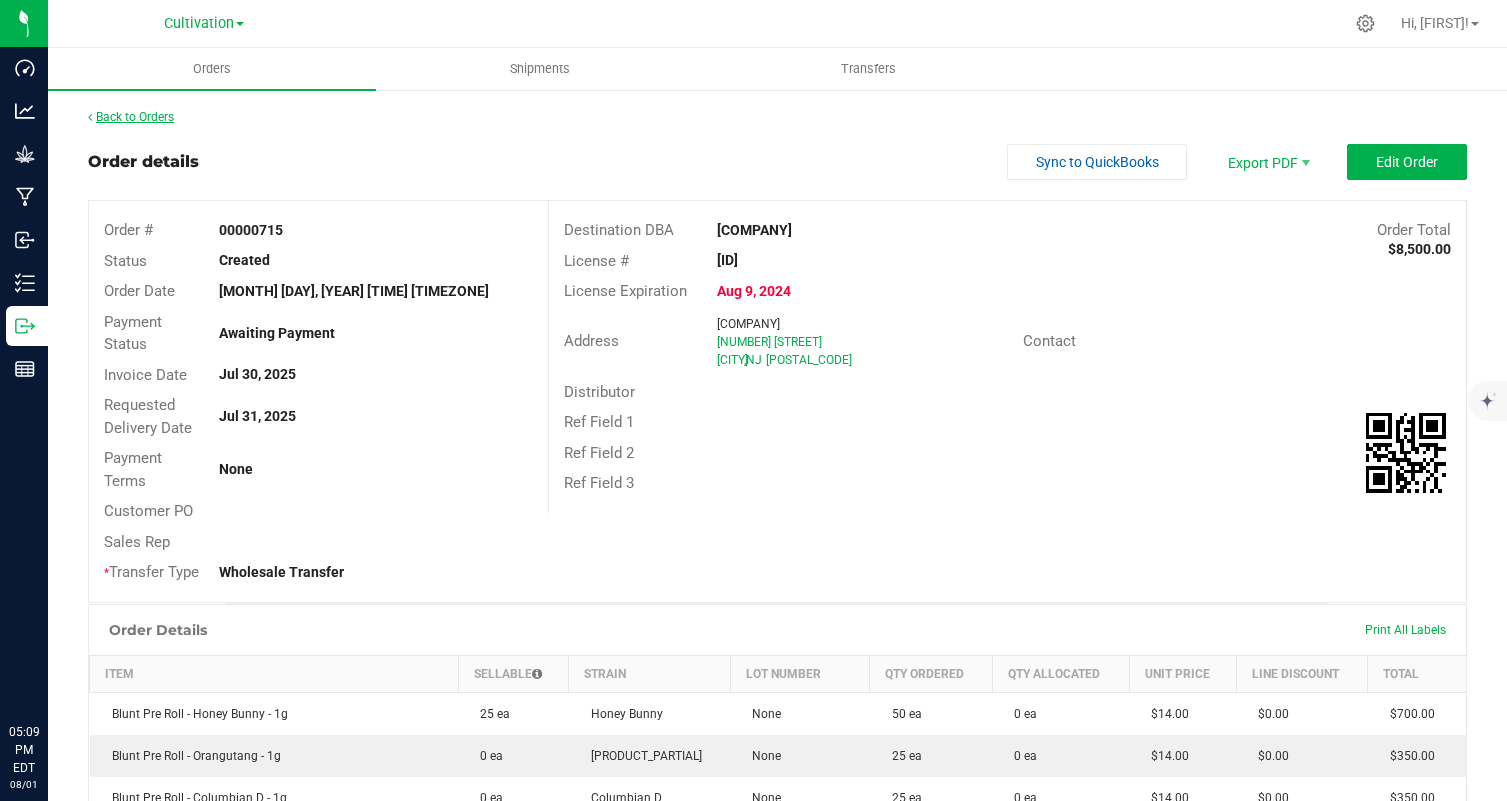 click on "Back to Orders" at bounding box center (131, 117) 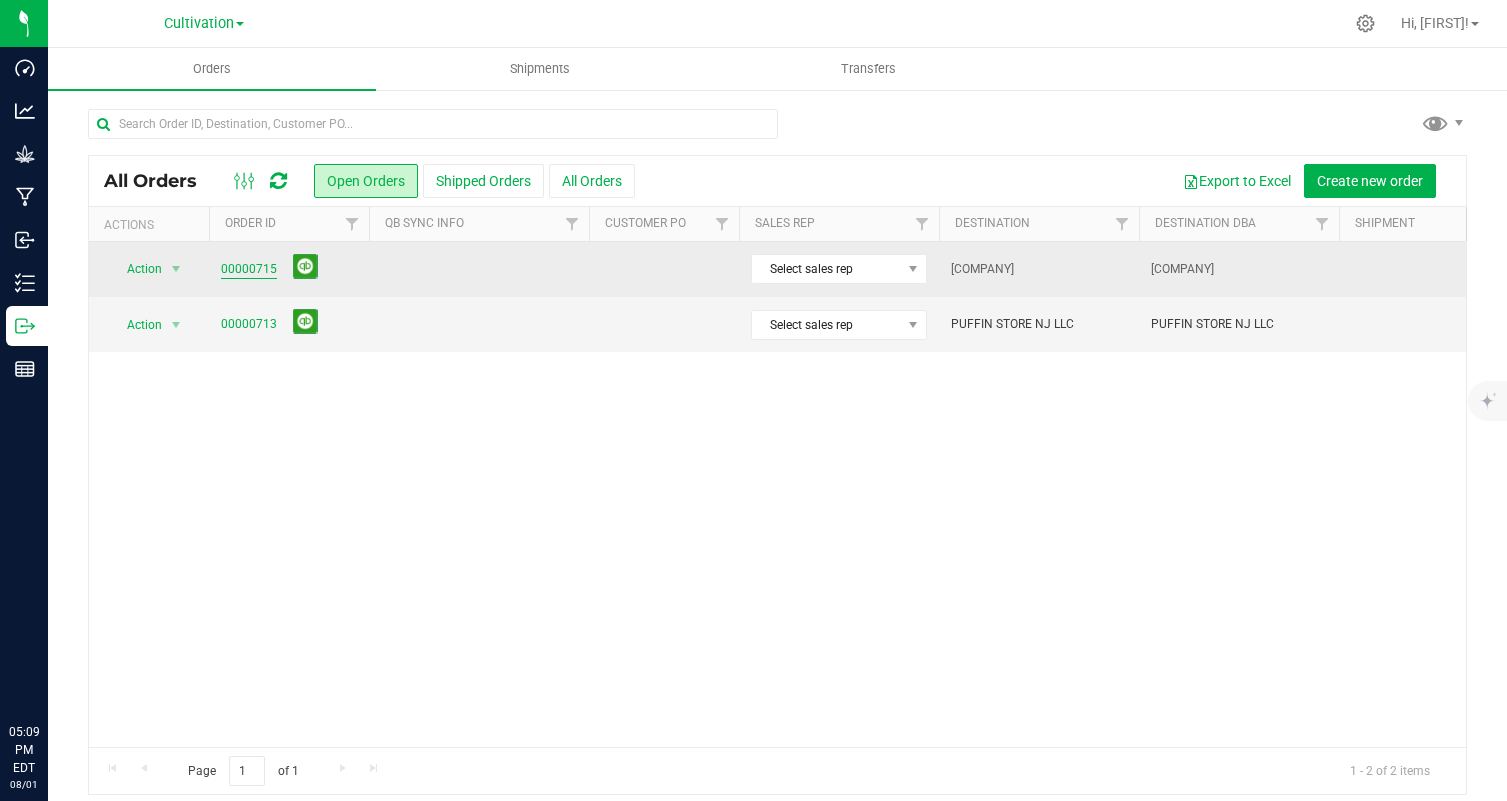 click on "00000715" at bounding box center [249, 269] 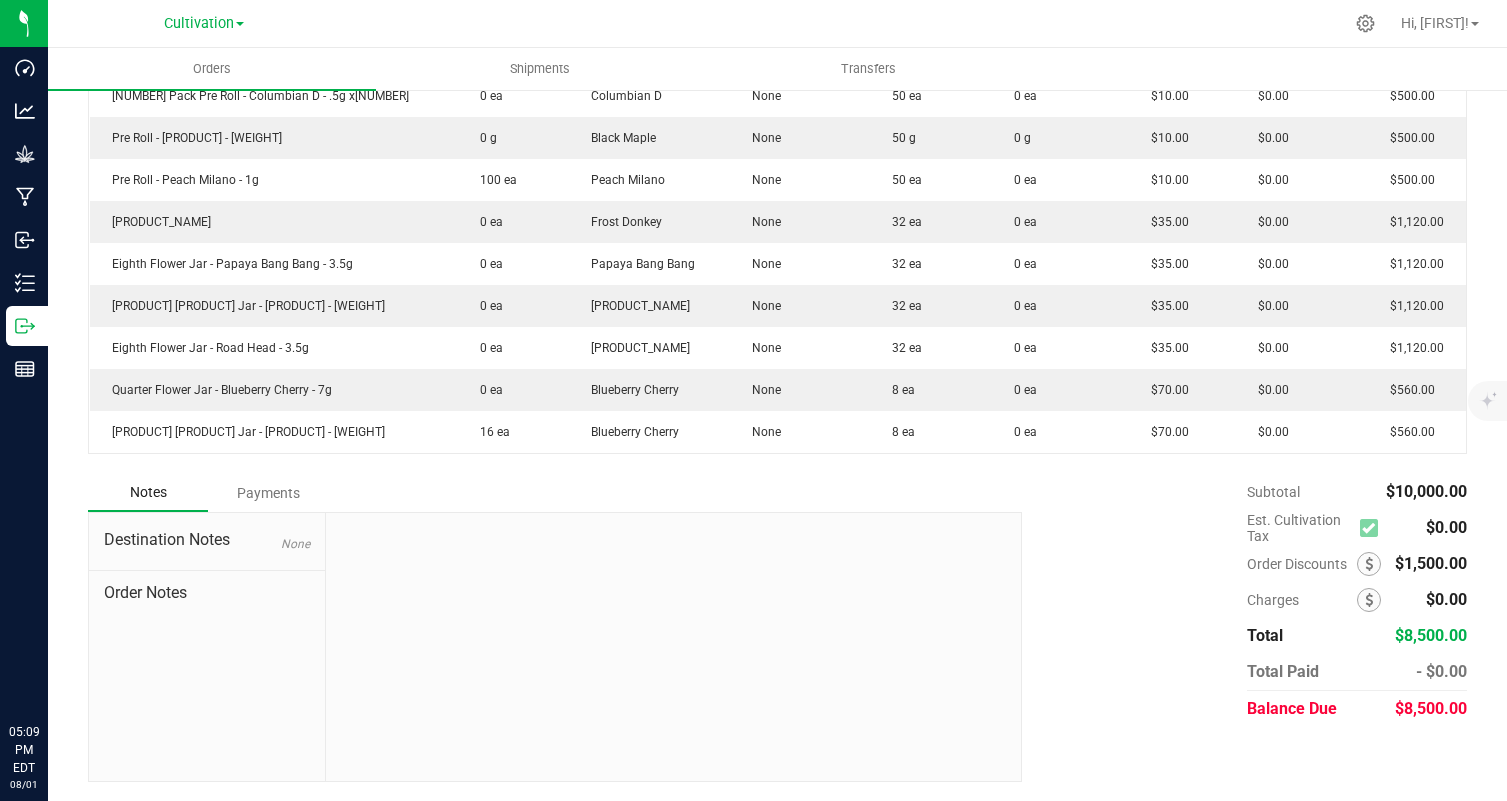 scroll, scrollTop: 0, scrollLeft: 0, axis: both 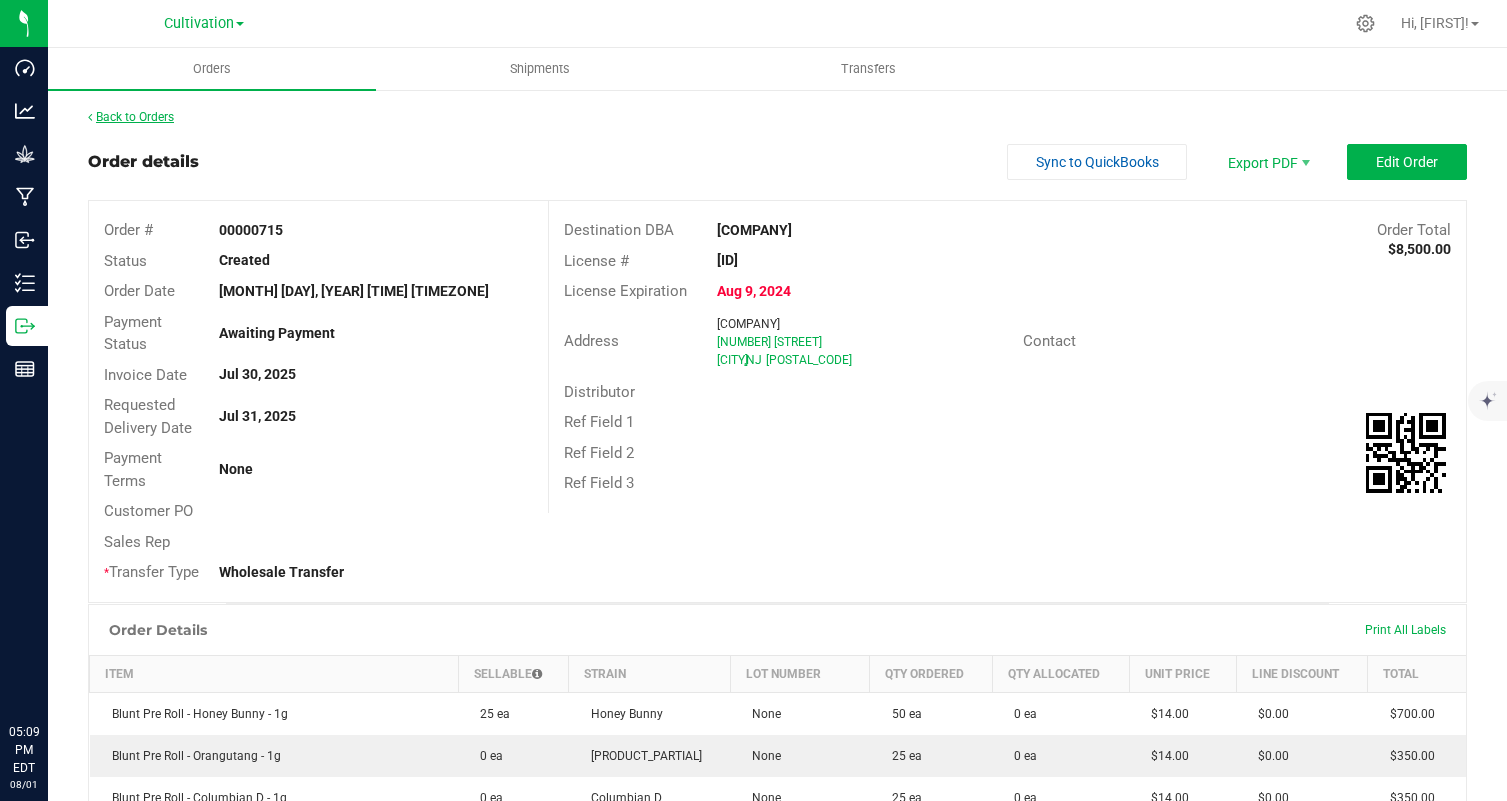 click on "Back to Orders" at bounding box center (131, 117) 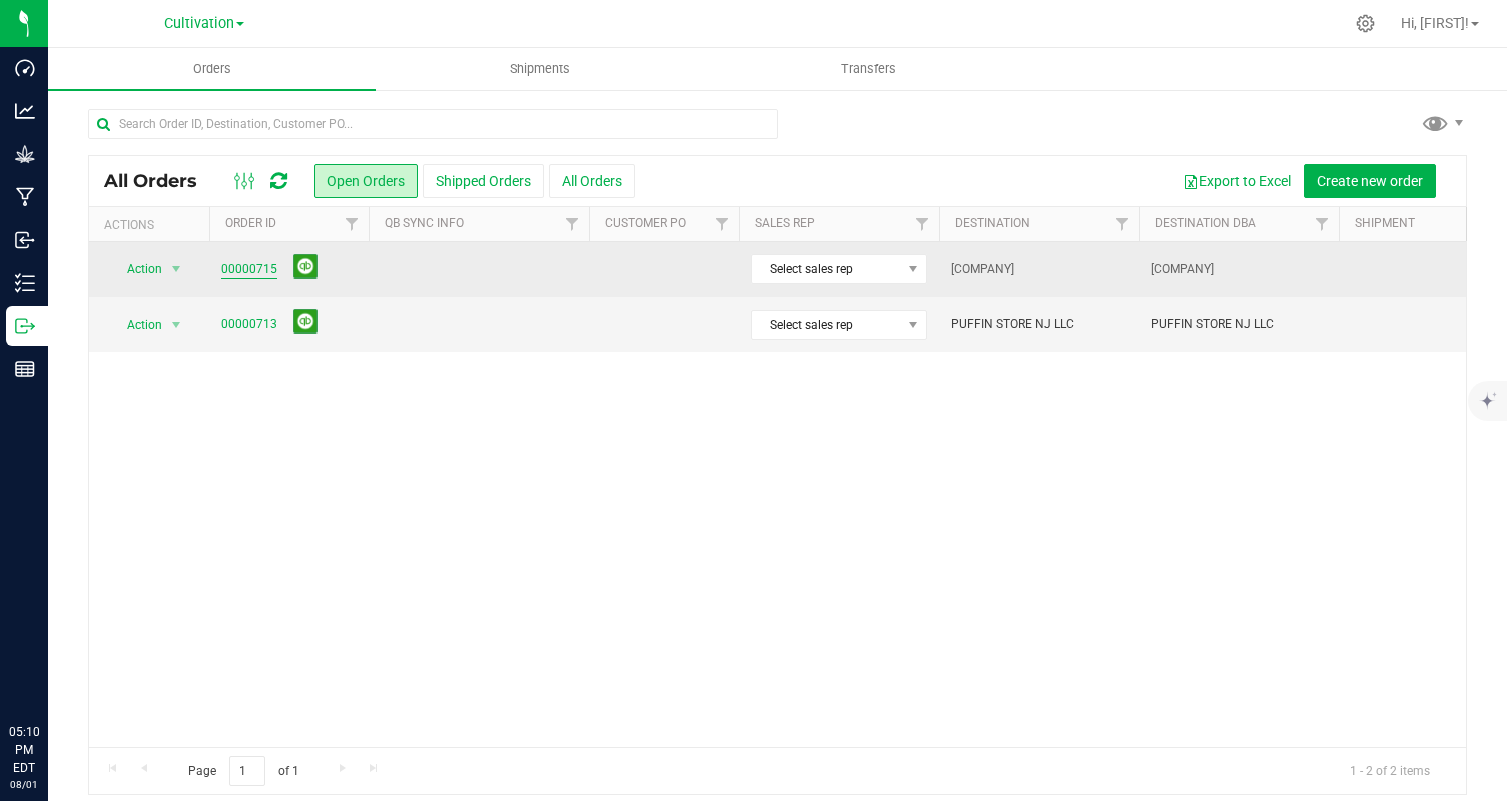 click on "00000715" at bounding box center [249, 269] 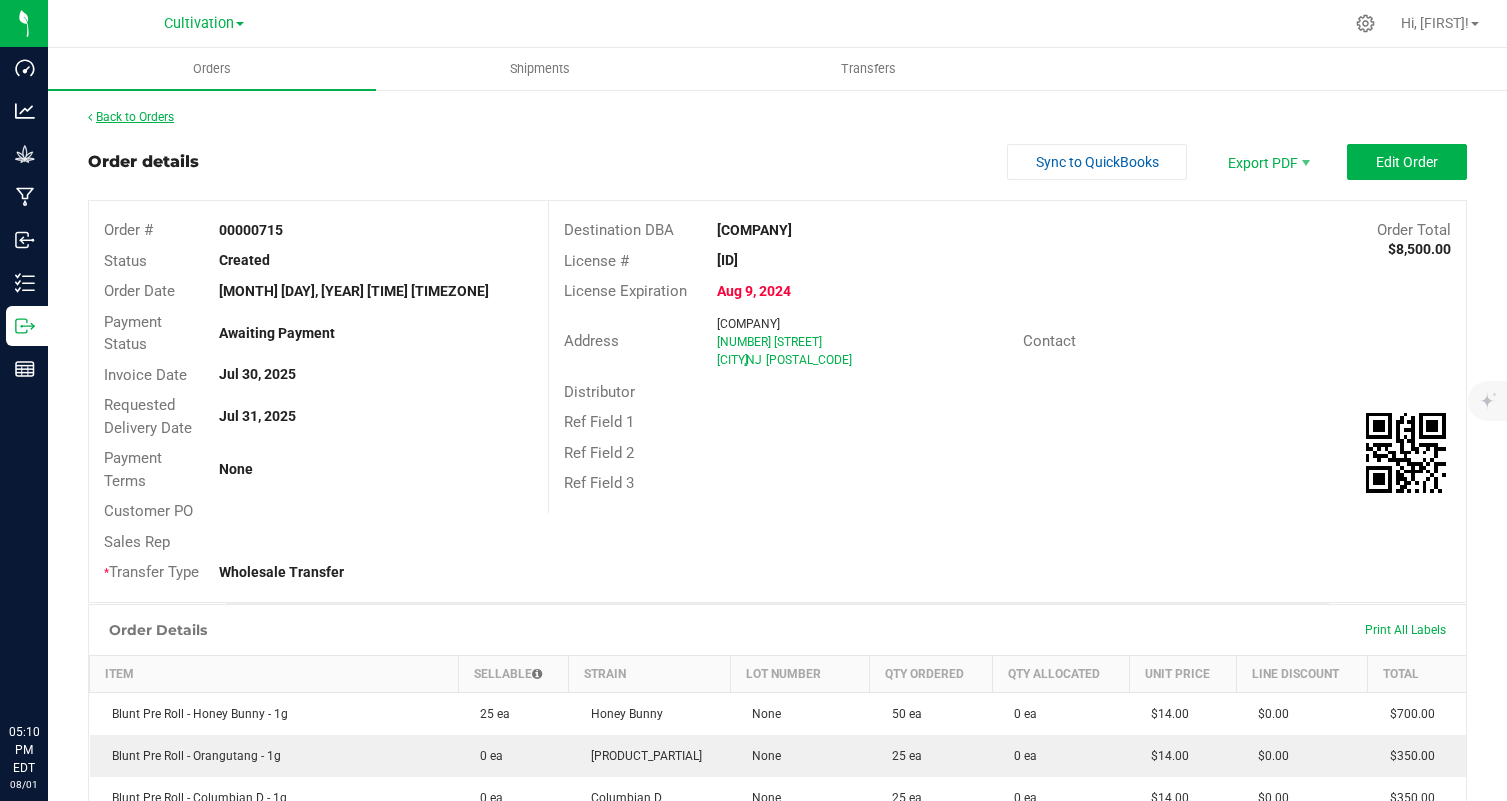 click on "Back to Orders" at bounding box center [131, 117] 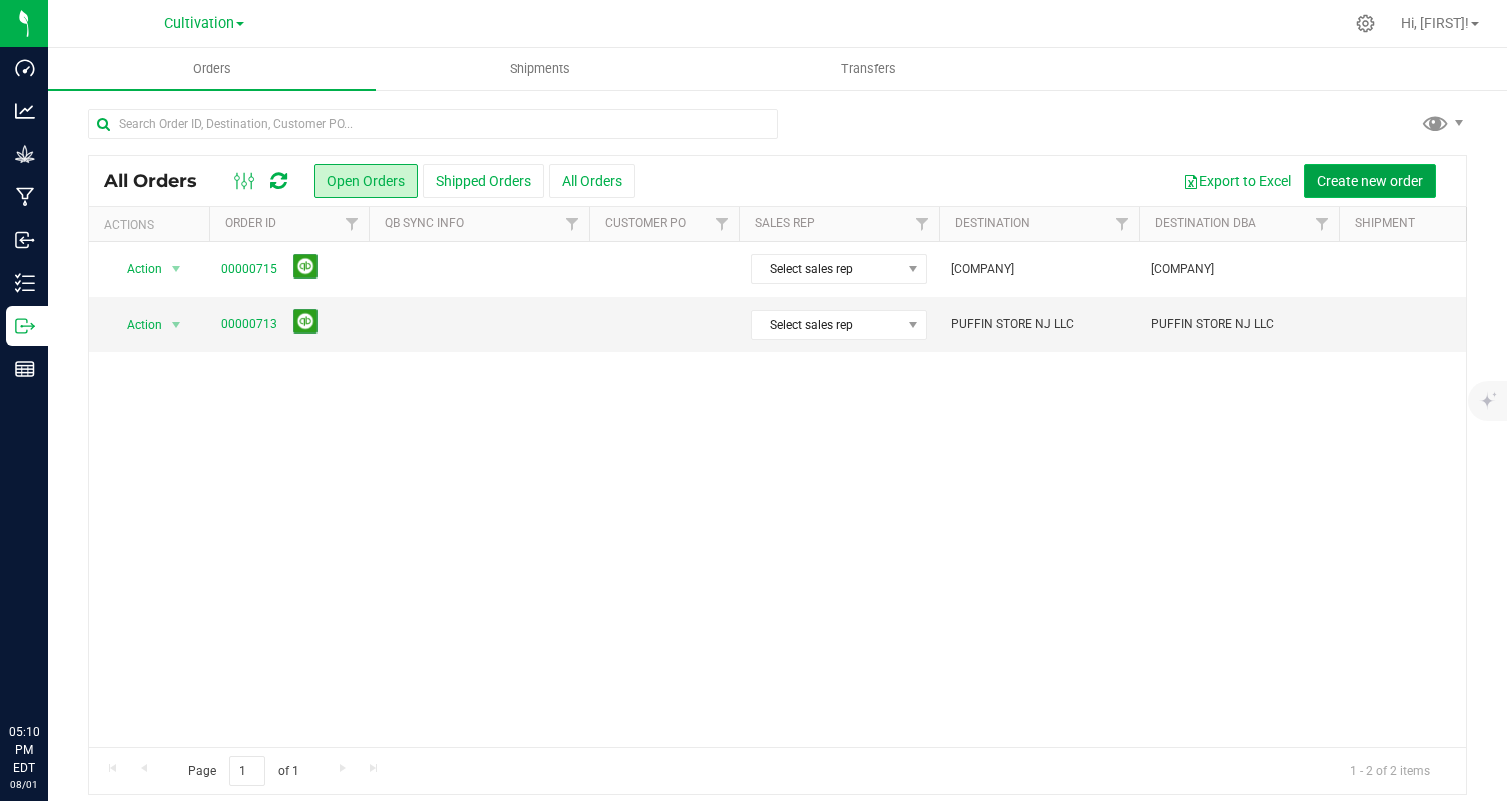 click on "Create new order" at bounding box center (1370, 181) 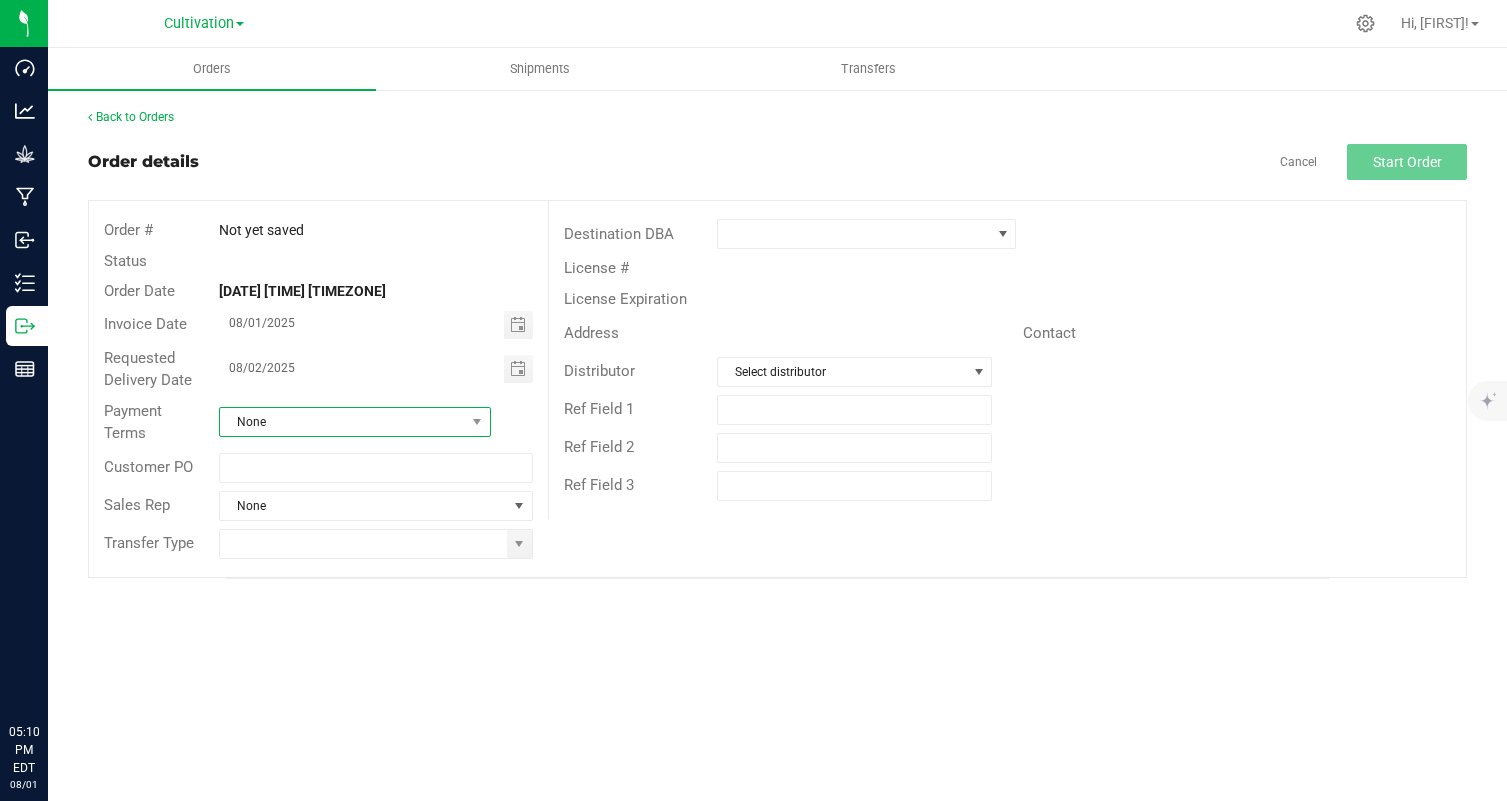 click on "None" at bounding box center [342, 422] 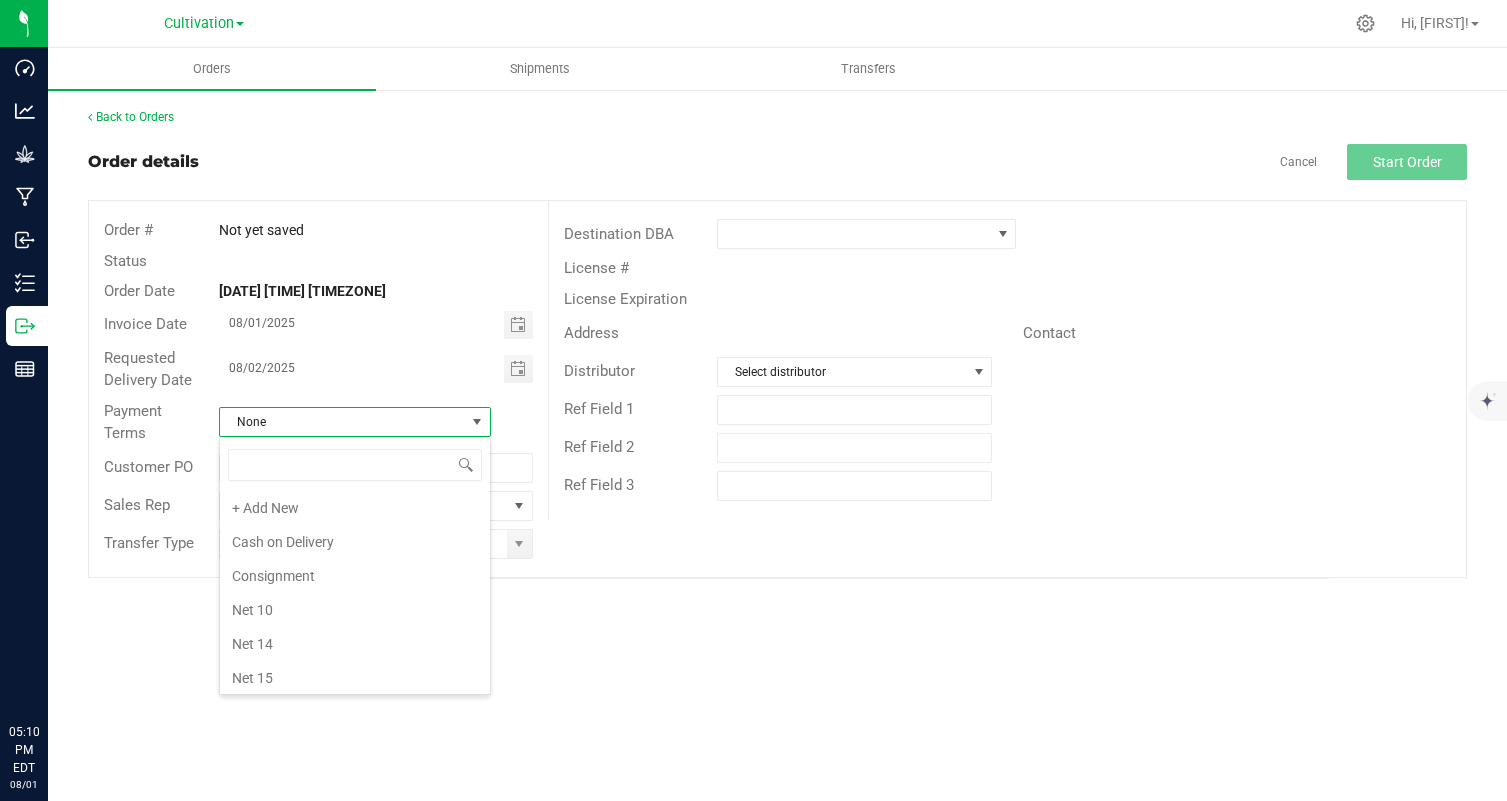 scroll, scrollTop: 242, scrollLeft: 0, axis: vertical 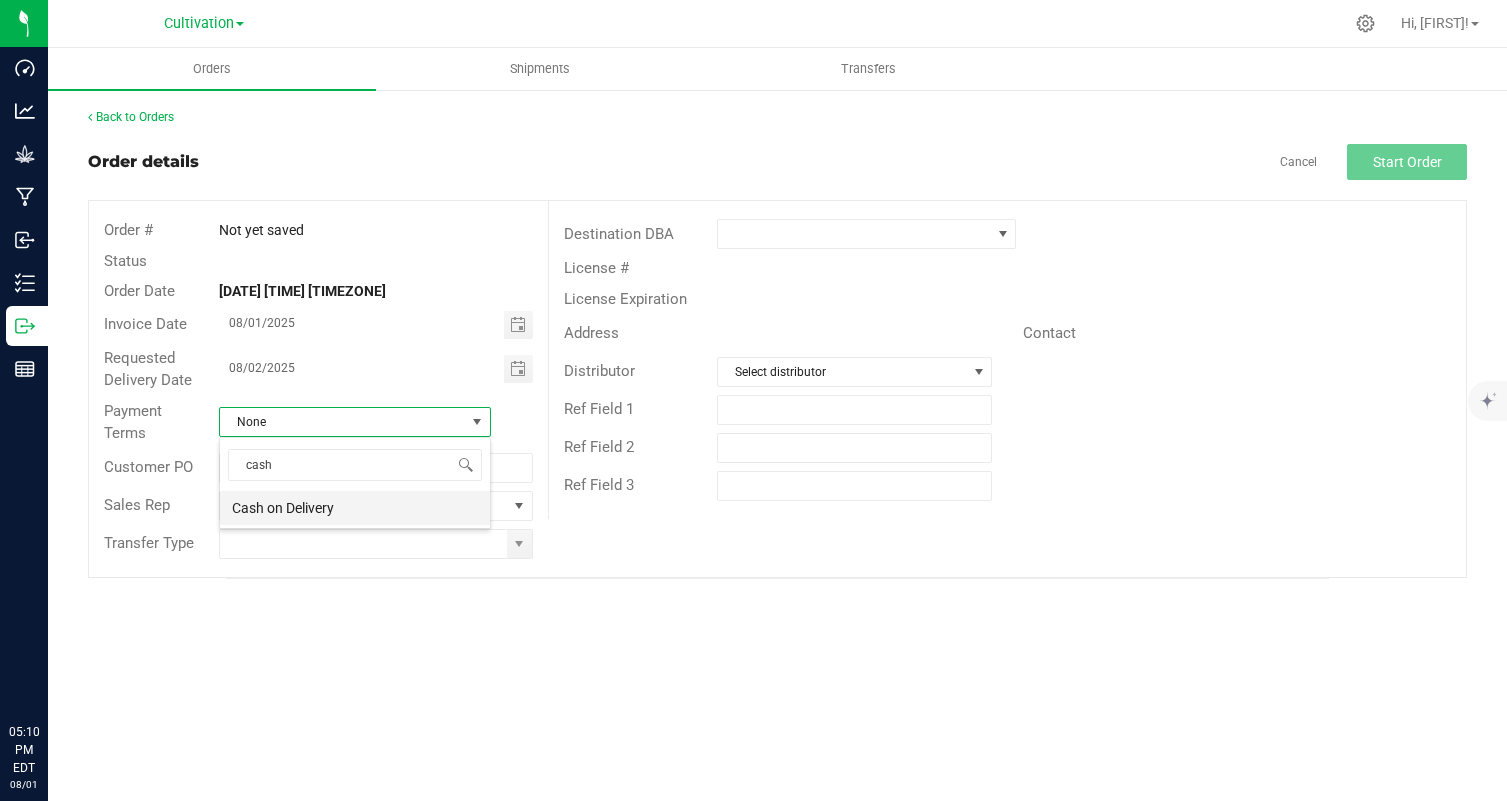 click on "Cash on Delivery" at bounding box center (355, 508) 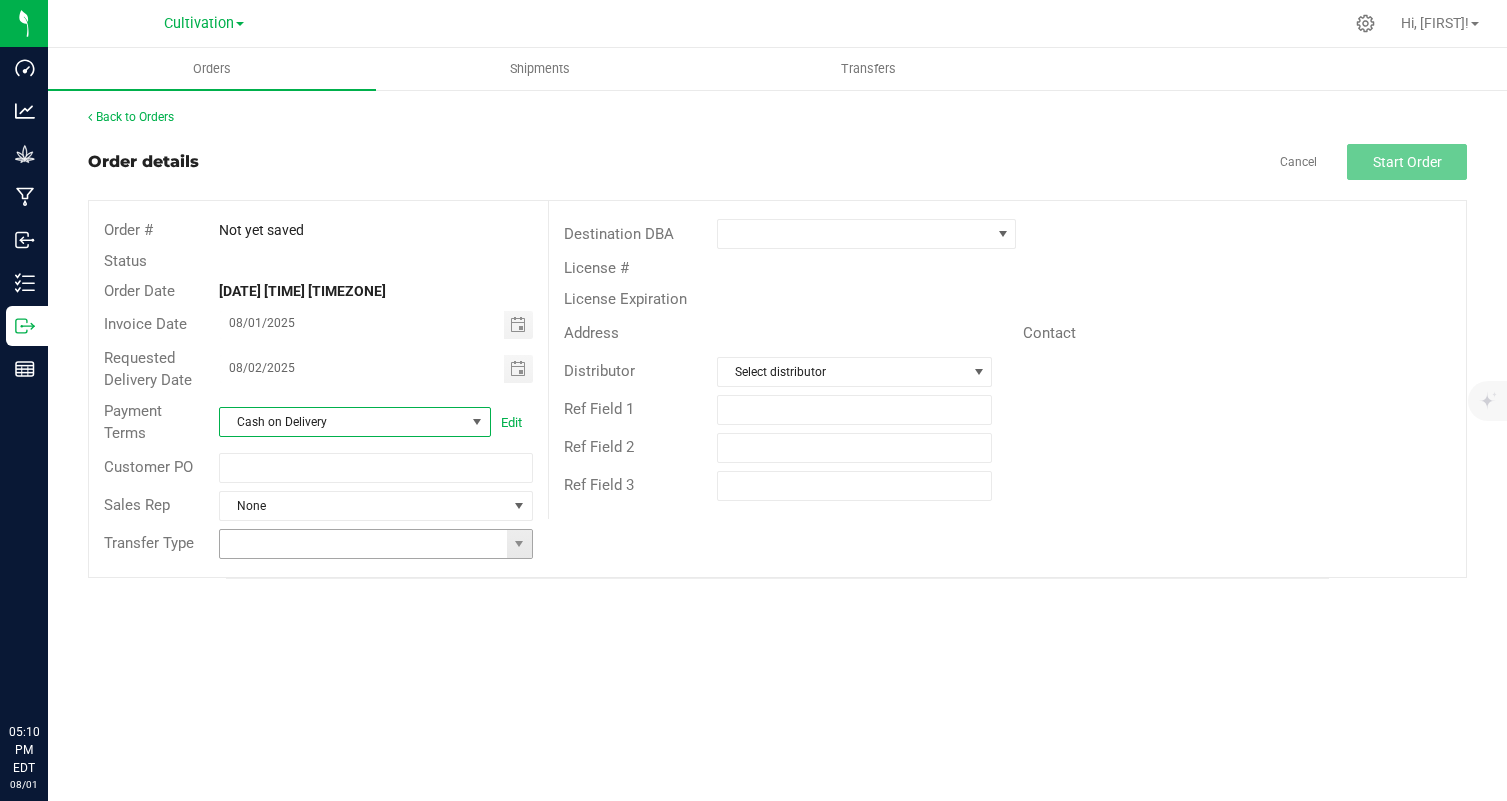click at bounding box center [519, 544] 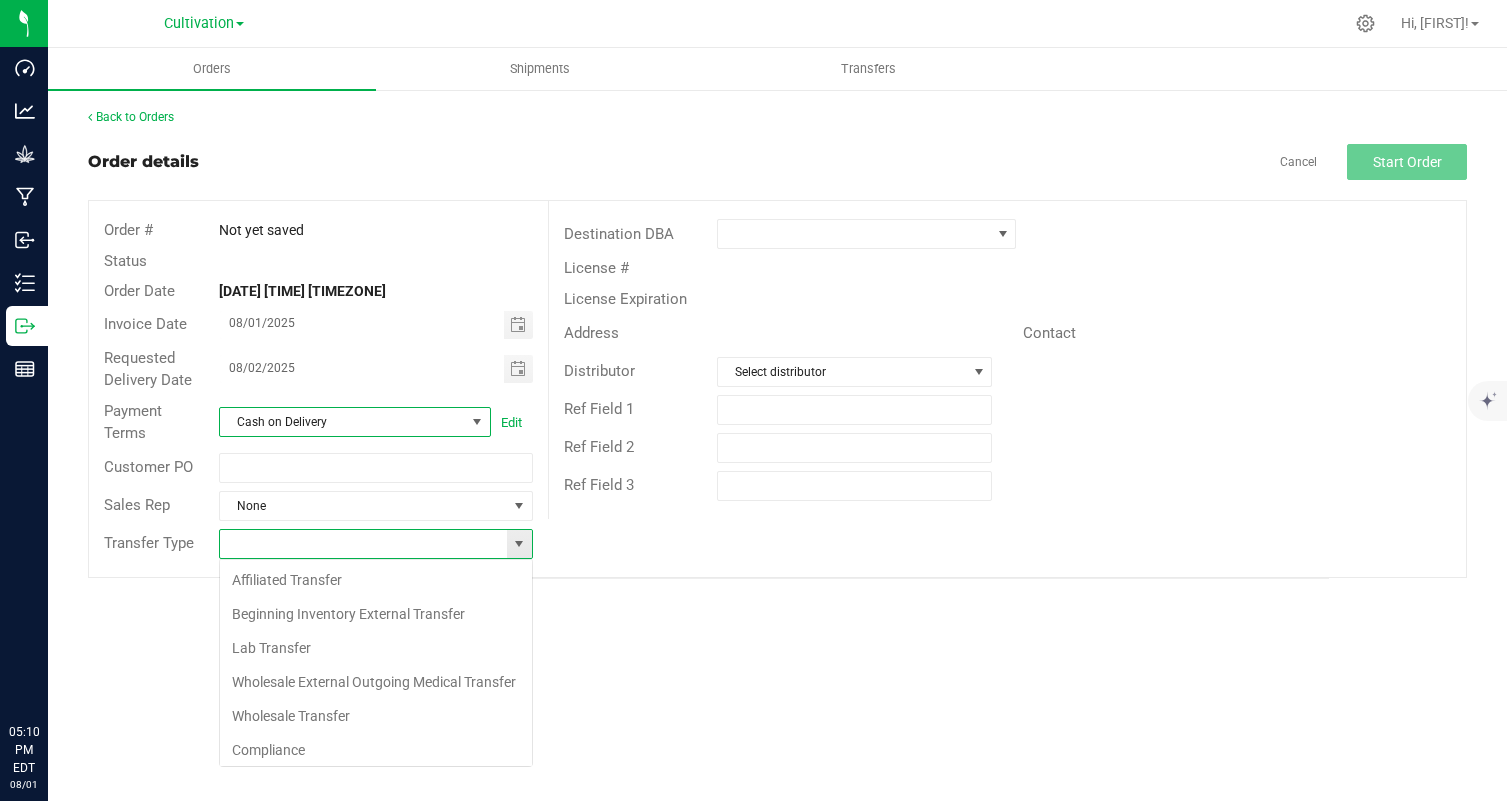 scroll, scrollTop: 99970, scrollLeft: 99685, axis: both 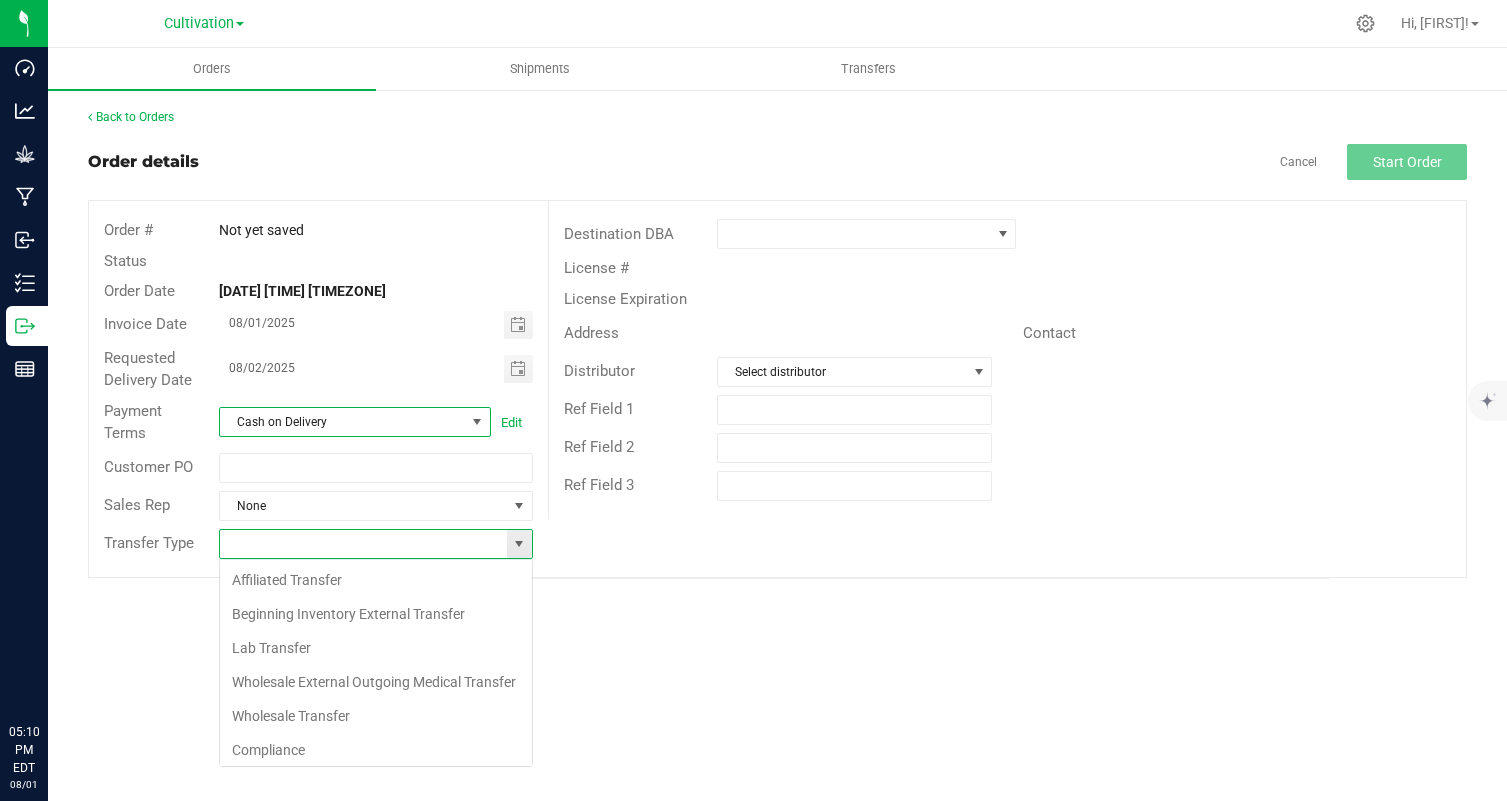 click at bounding box center [519, 544] 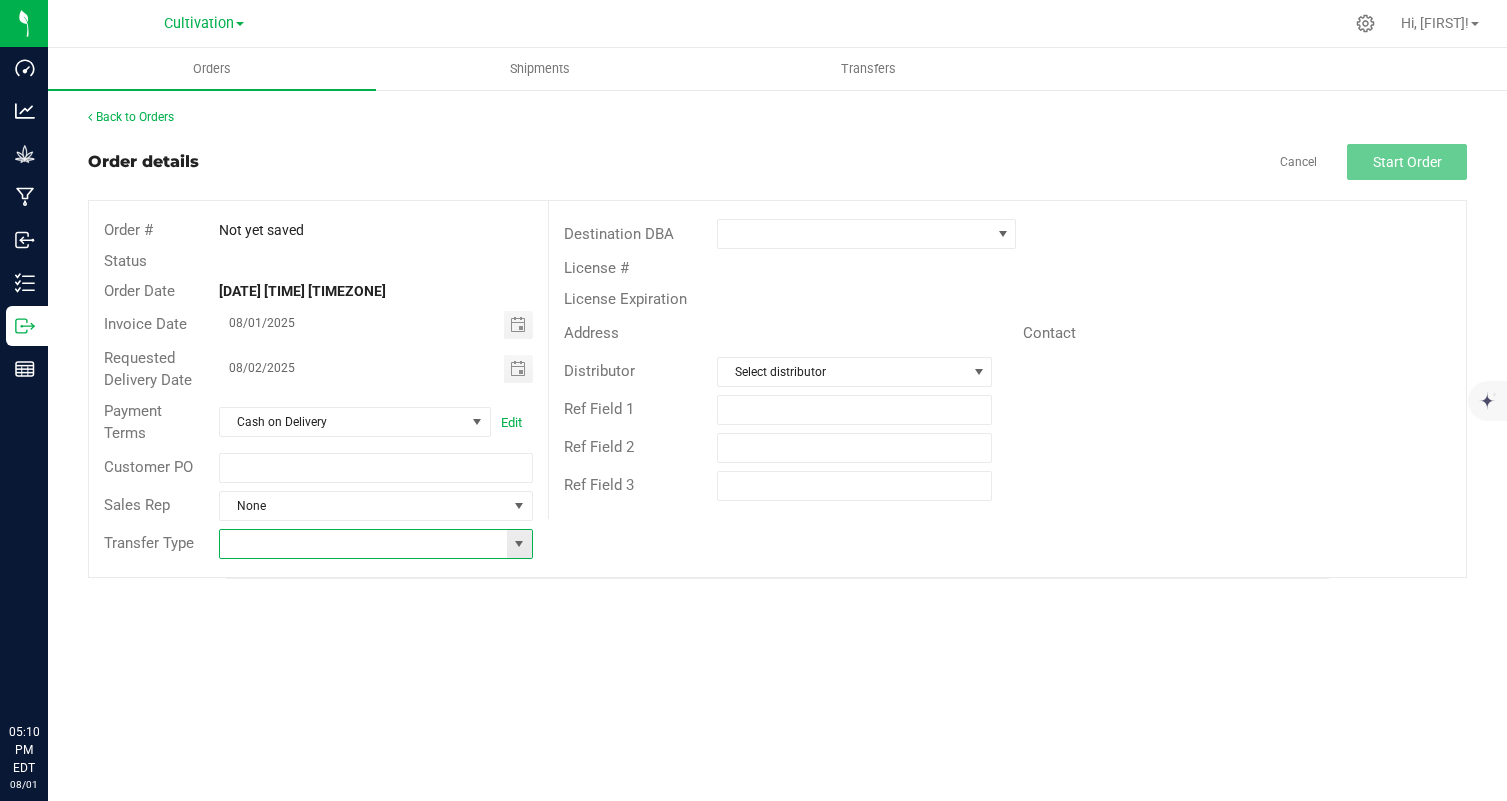 click at bounding box center [519, 544] 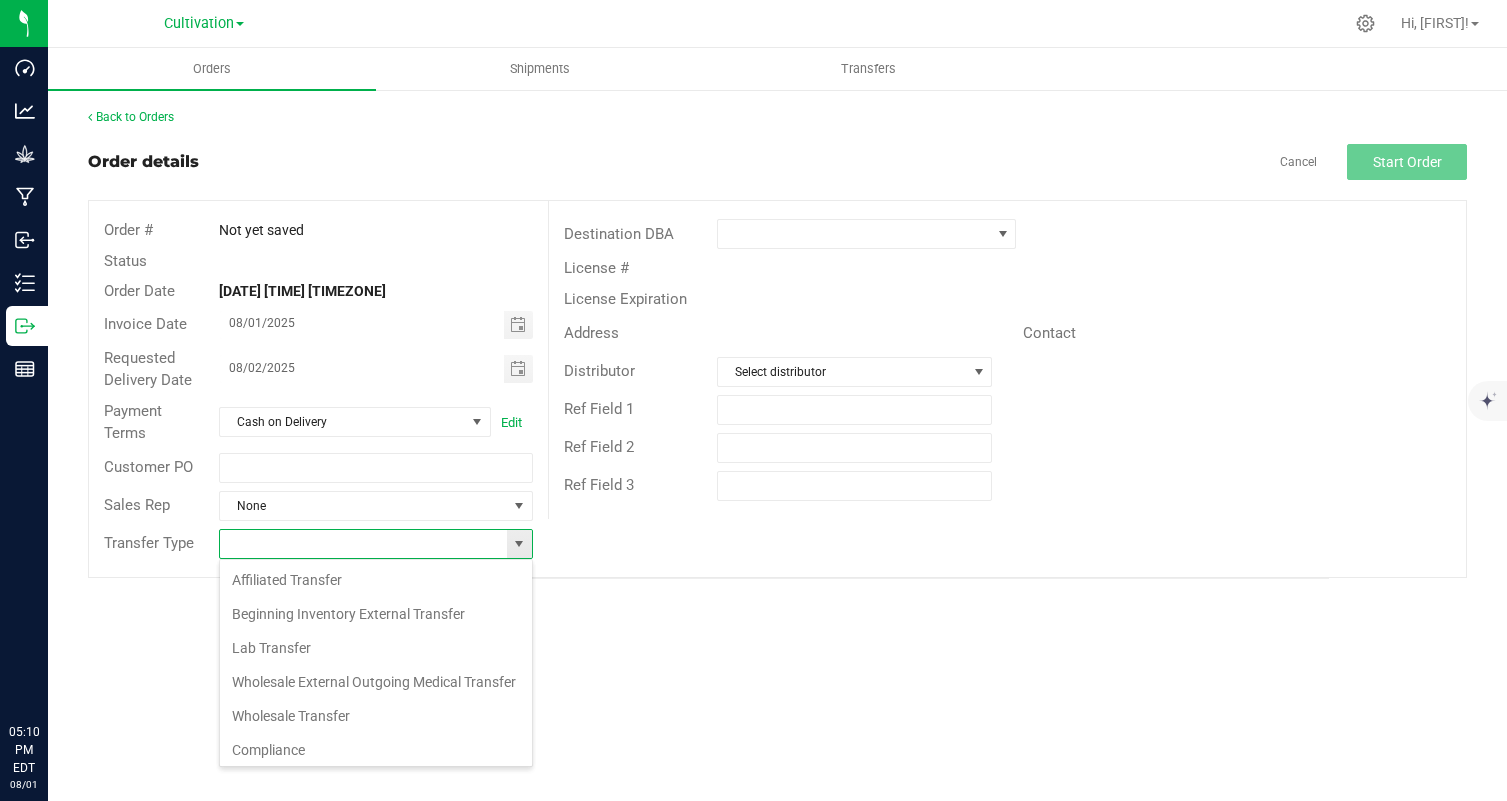 click at bounding box center (519, 544) 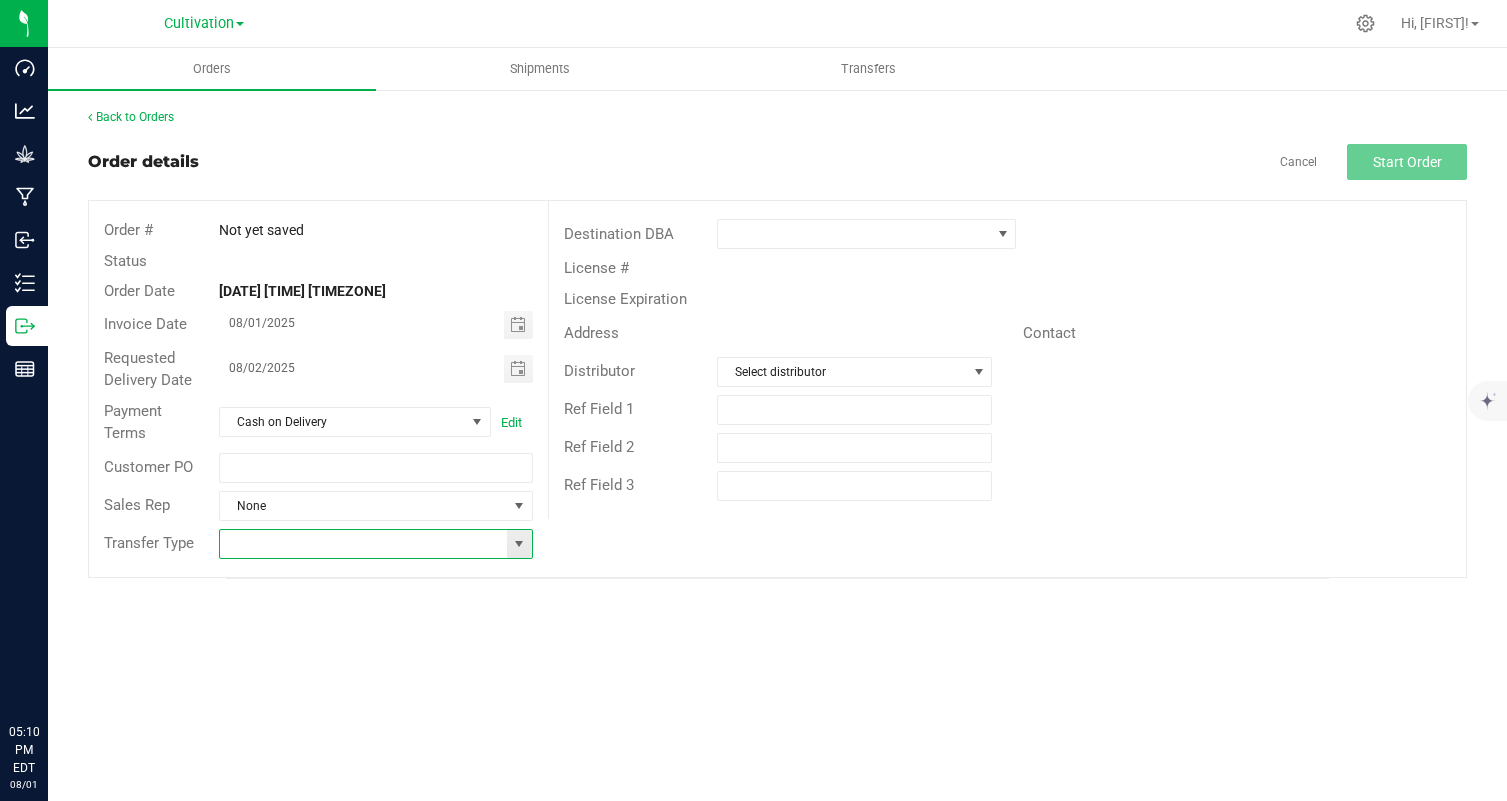 click at bounding box center [519, 544] 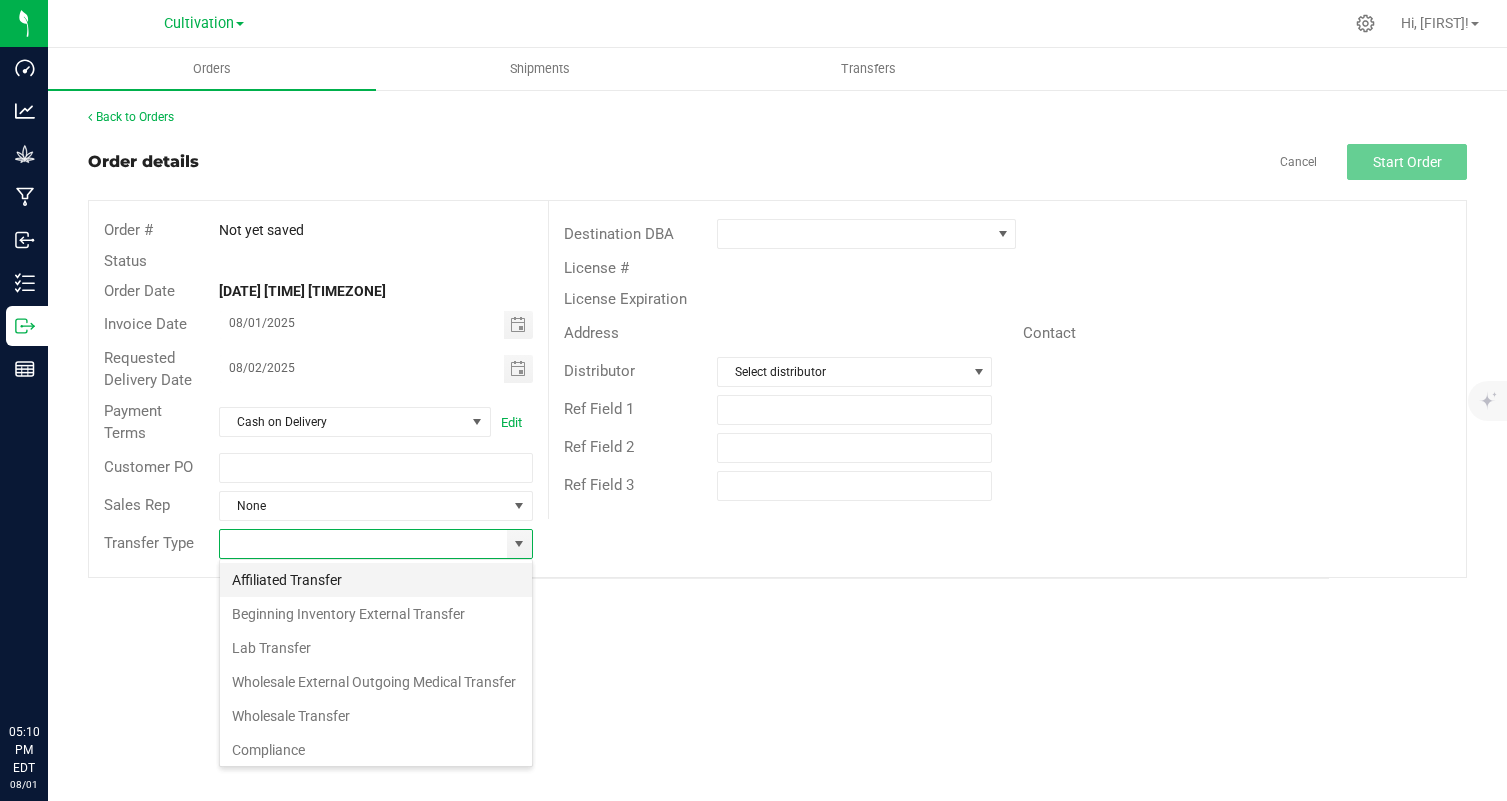 scroll, scrollTop: 99970, scrollLeft: 99685, axis: both 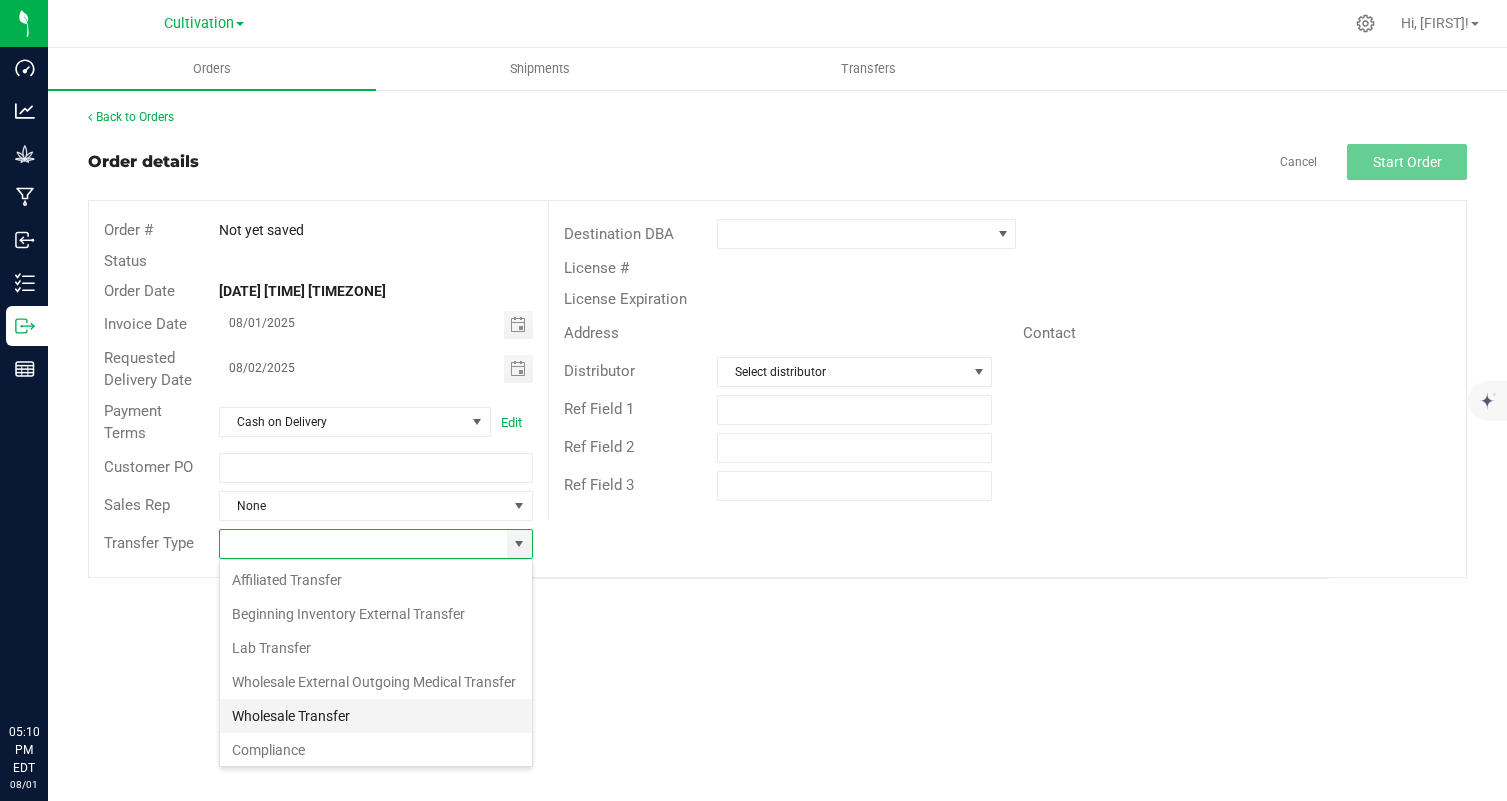 click on "Wholesale Transfer" at bounding box center [376, 716] 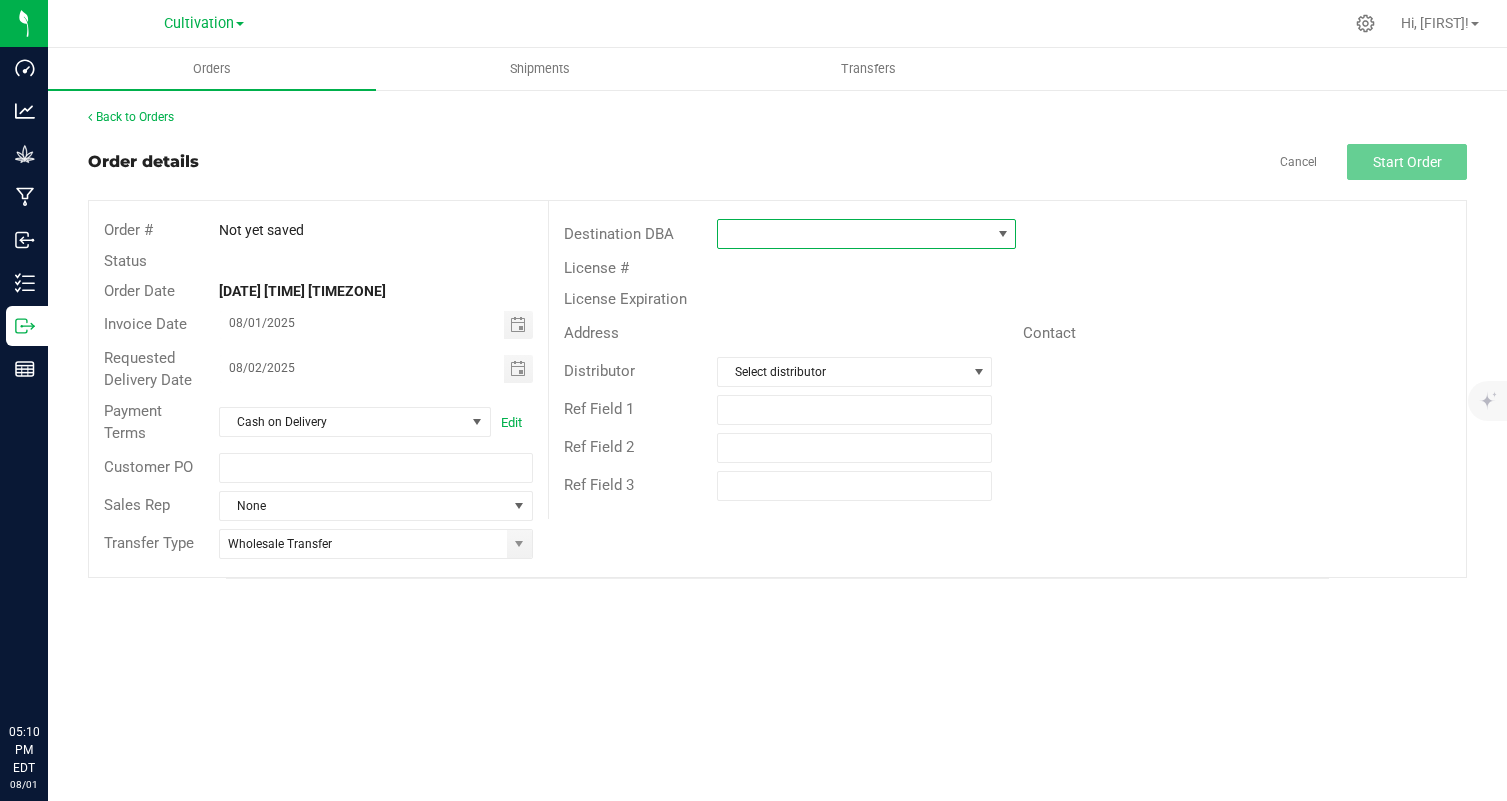 click at bounding box center [854, 234] 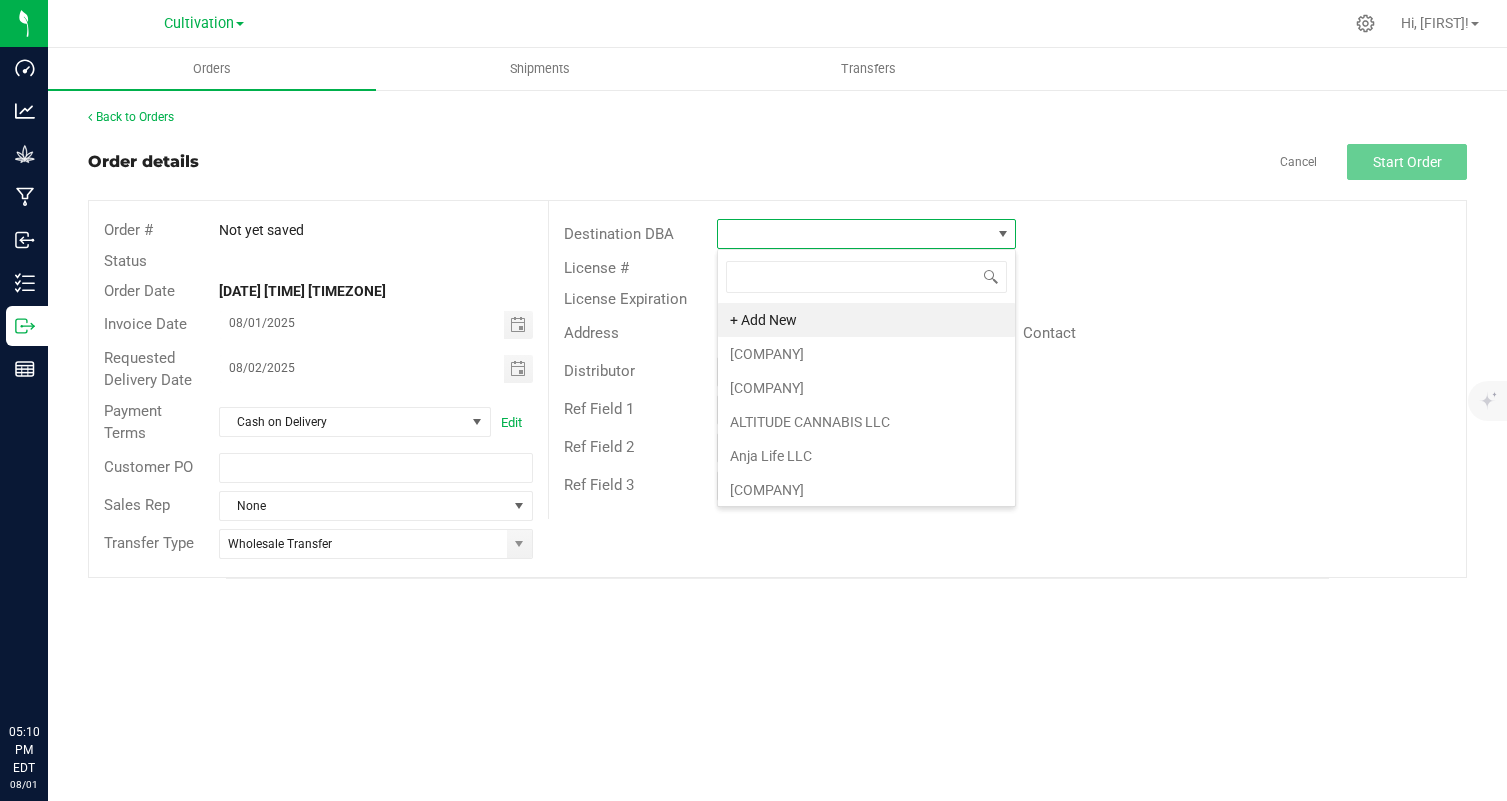 scroll, scrollTop: 99970, scrollLeft: 99700, axis: both 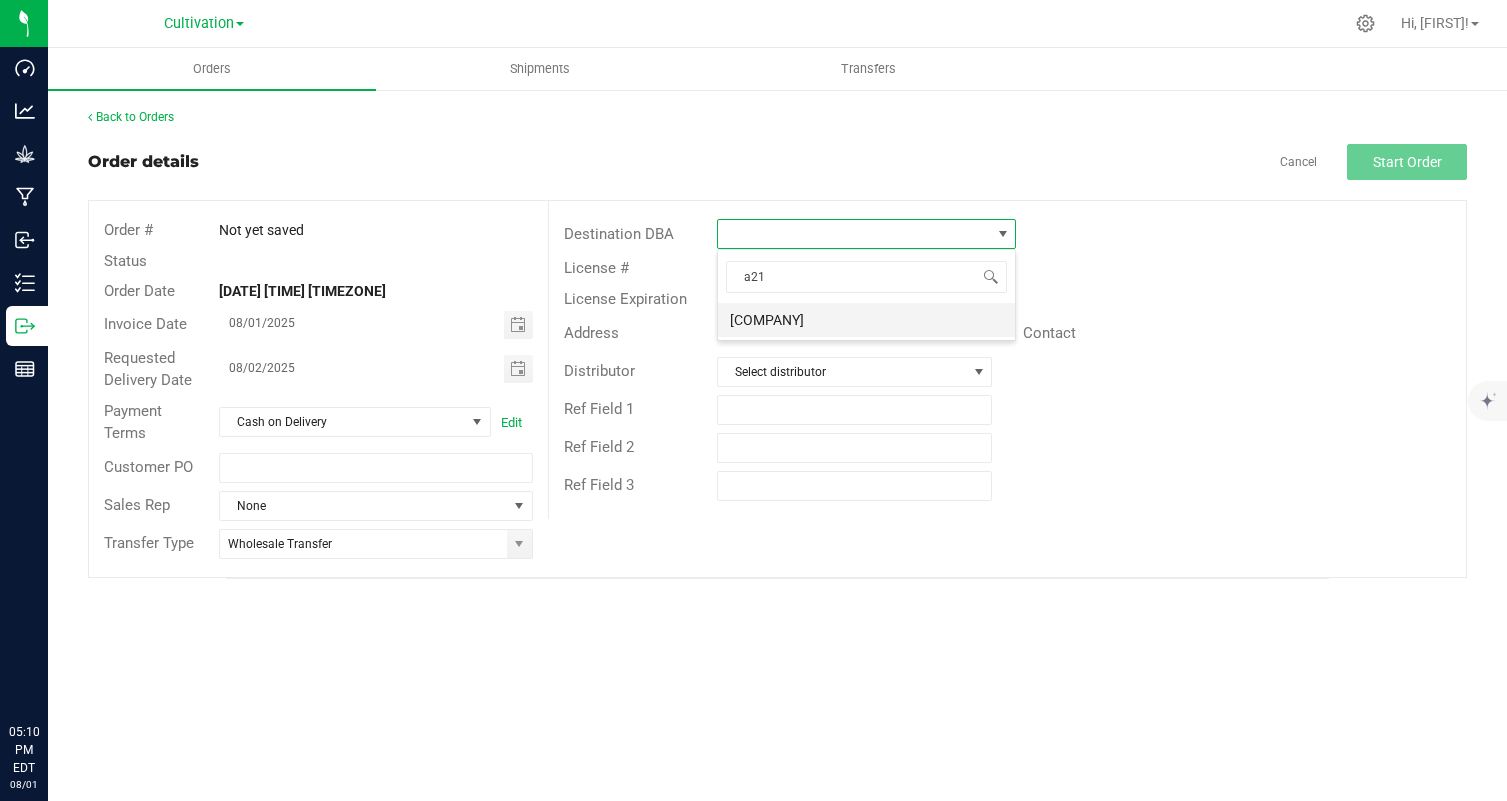 click on "[COMPANY]" at bounding box center [866, 320] 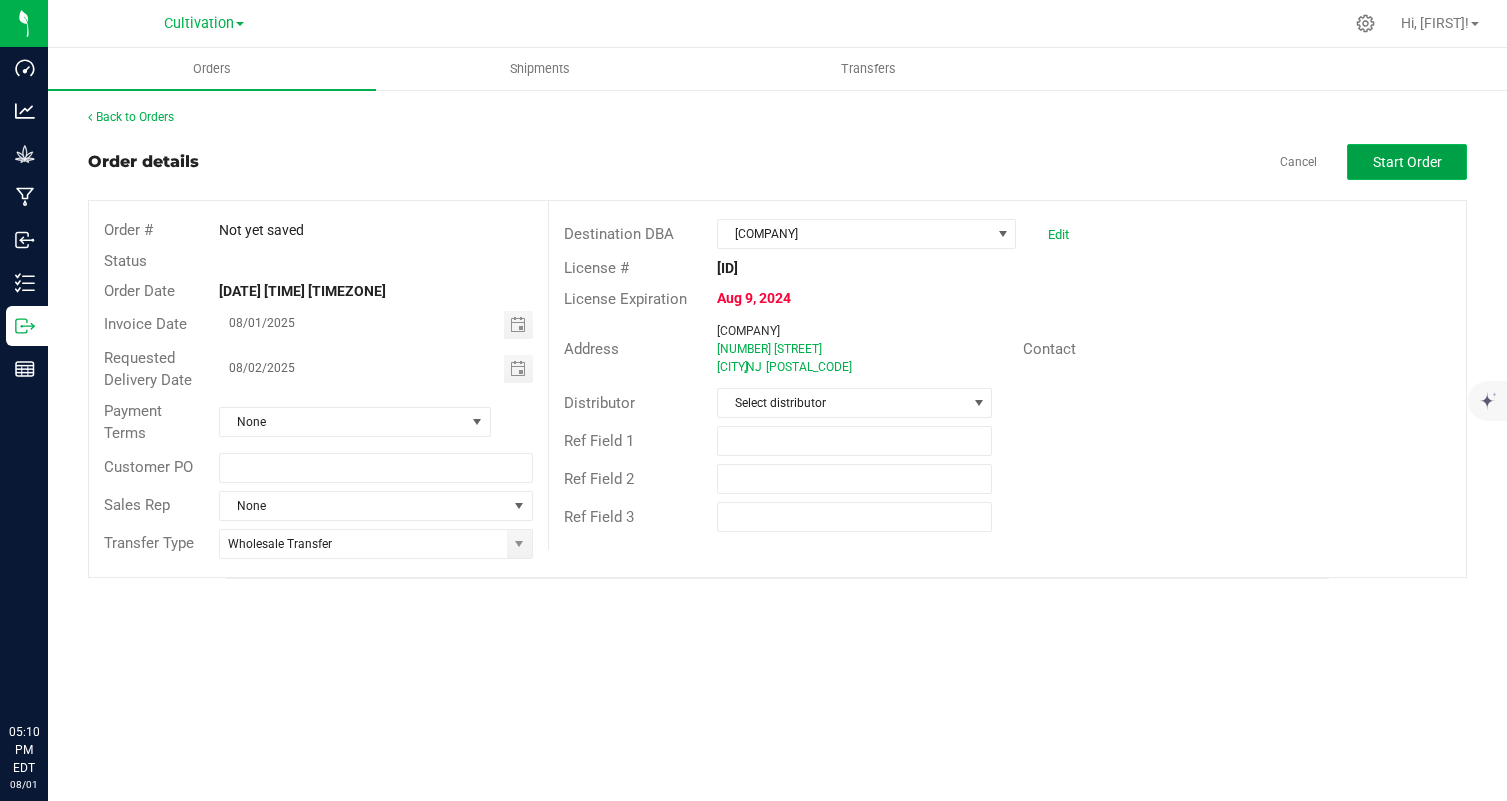 click on "Start Order" at bounding box center [1407, 162] 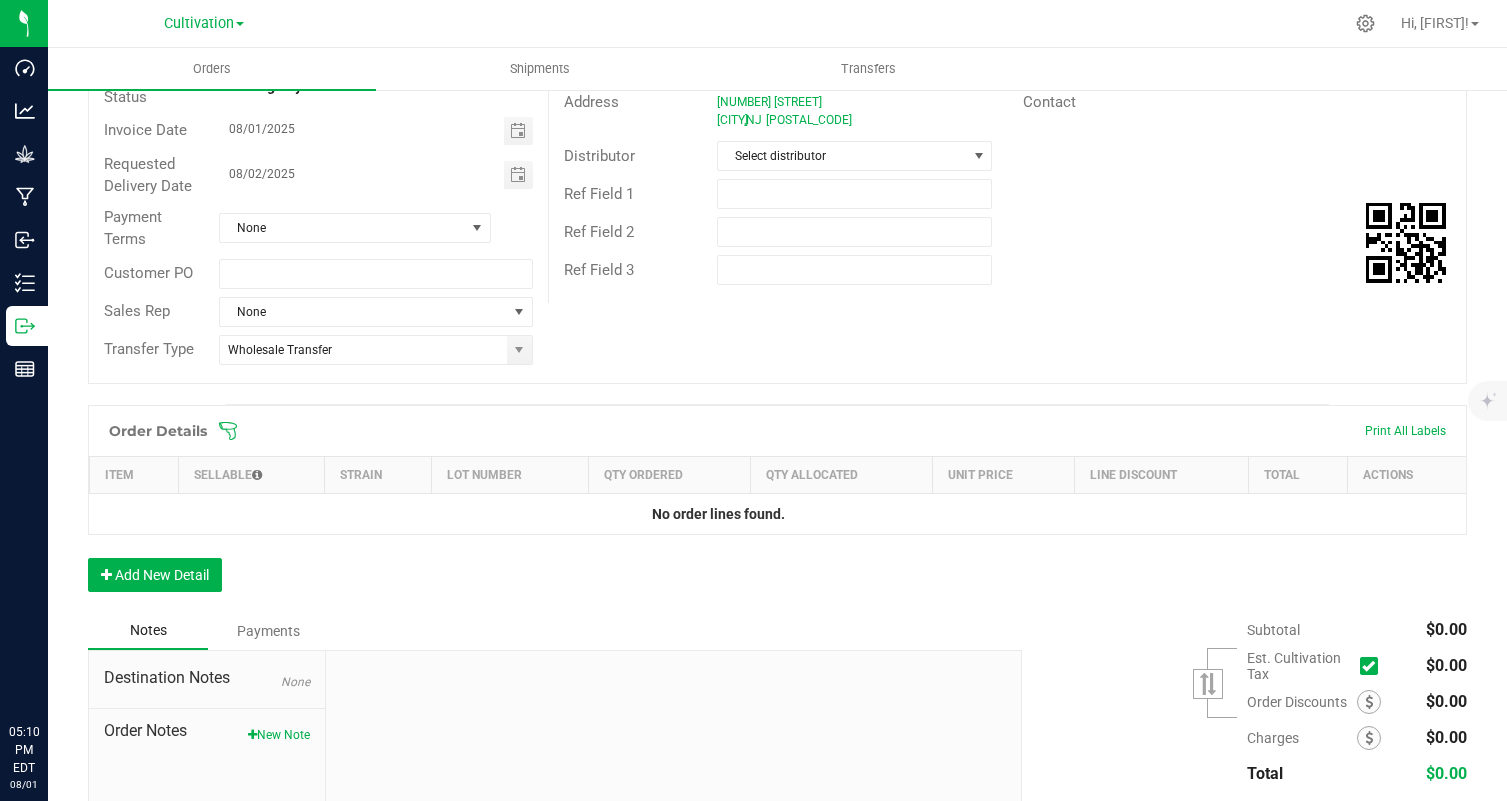 scroll, scrollTop: 251, scrollLeft: 0, axis: vertical 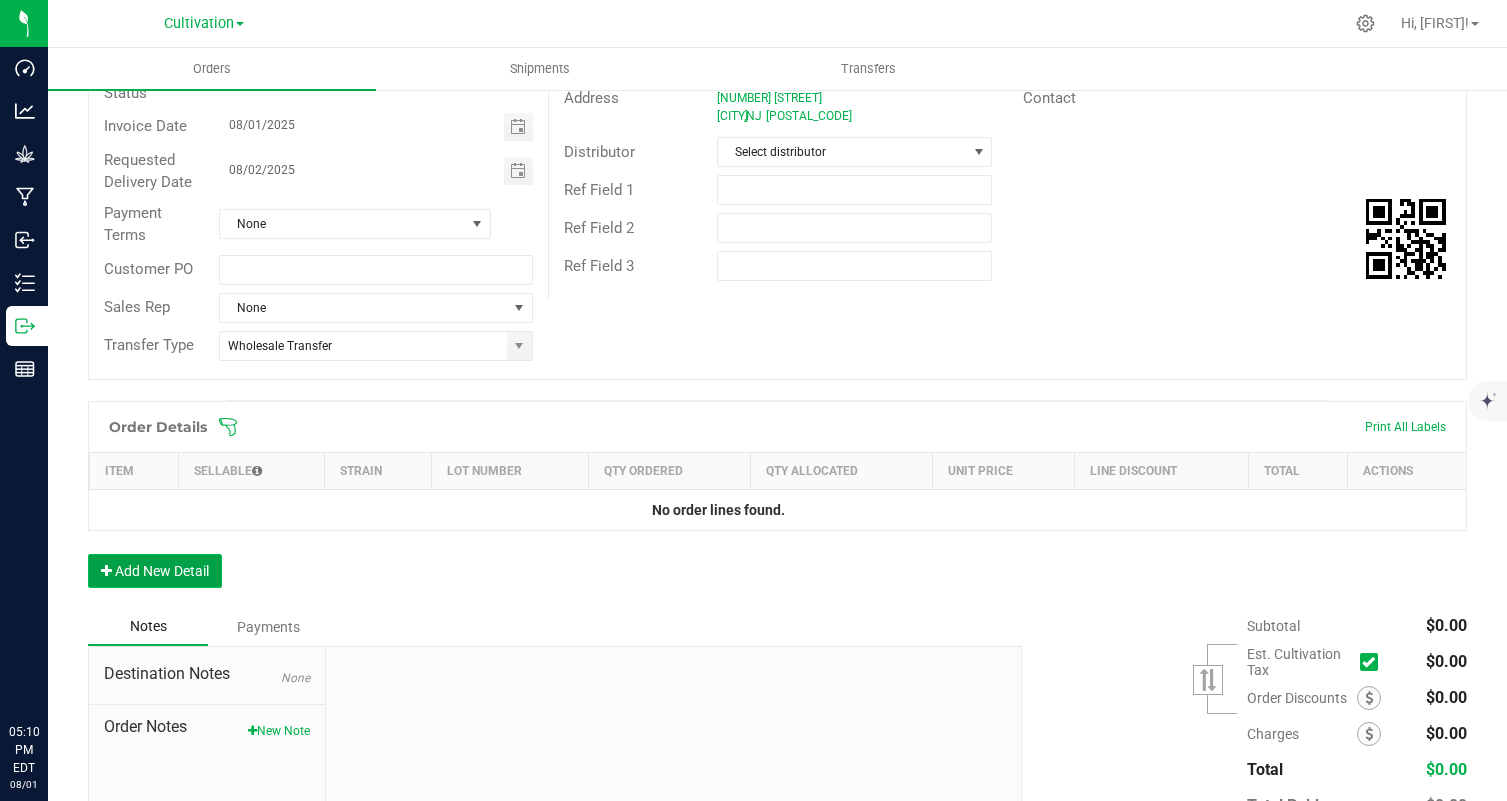 click on "Add New Detail" at bounding box center (155, 571) 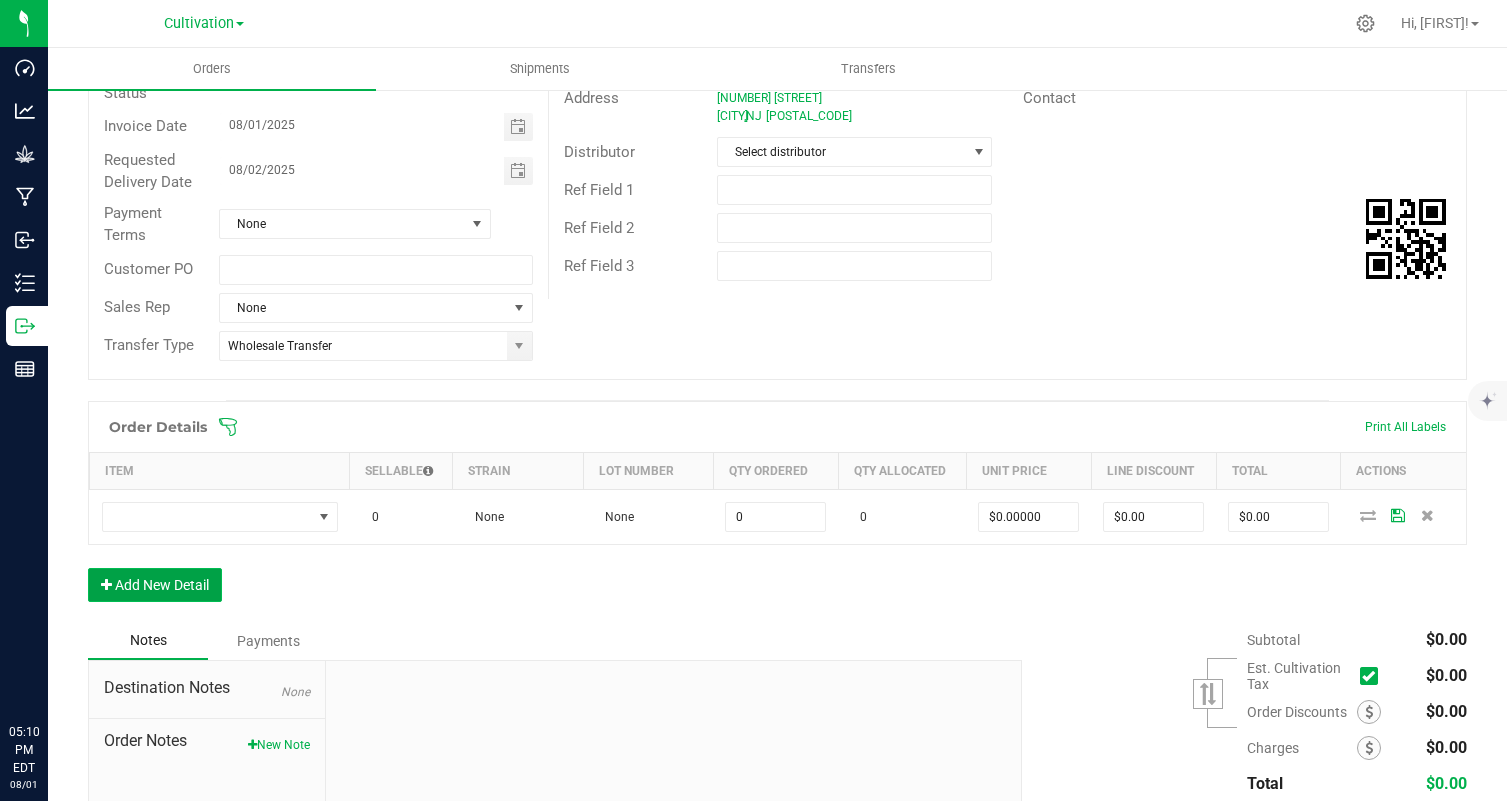 click on "Add New Detail" at bounding box center [155, 585] 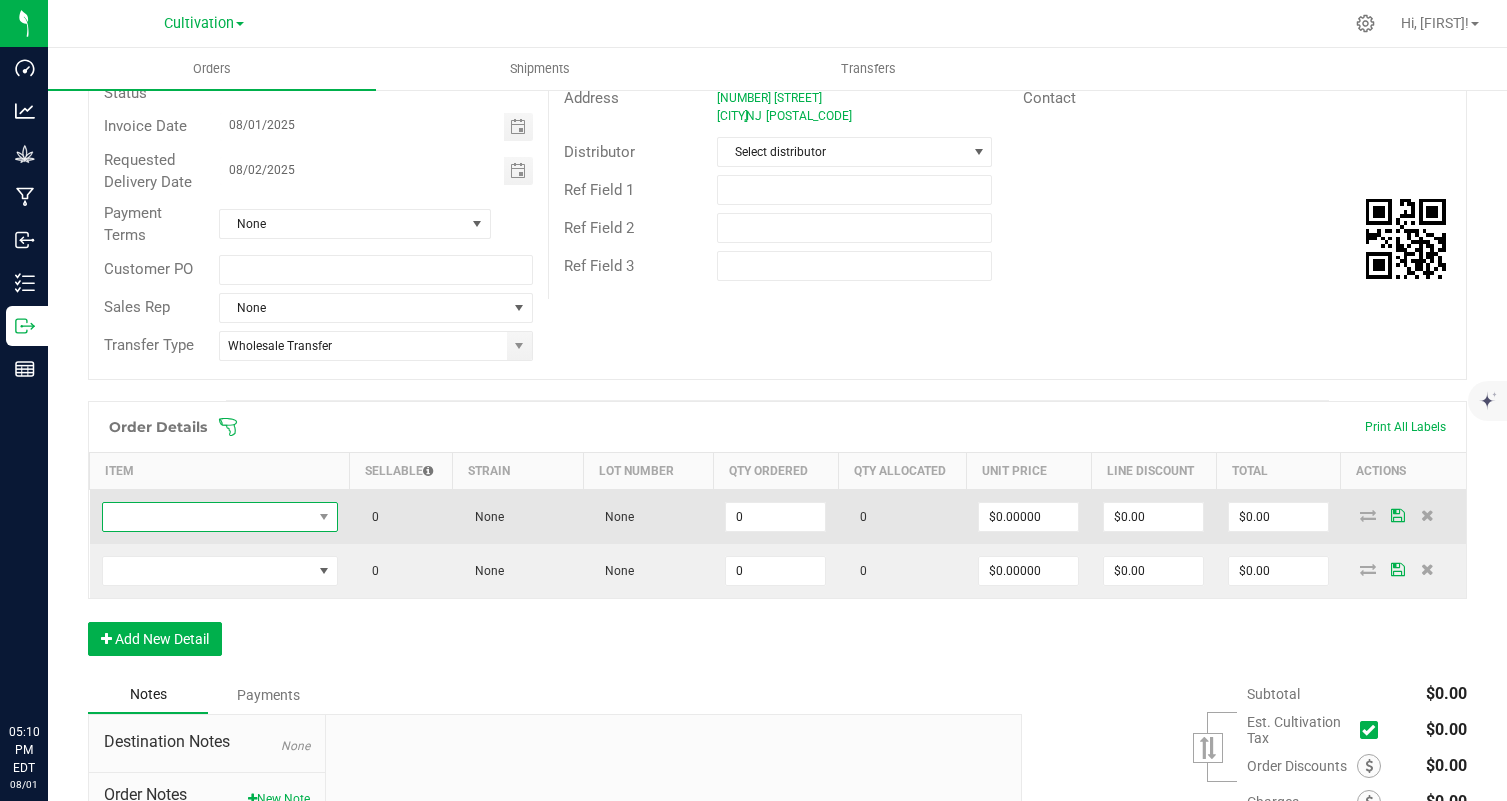 click at bounding box center [207, 517] 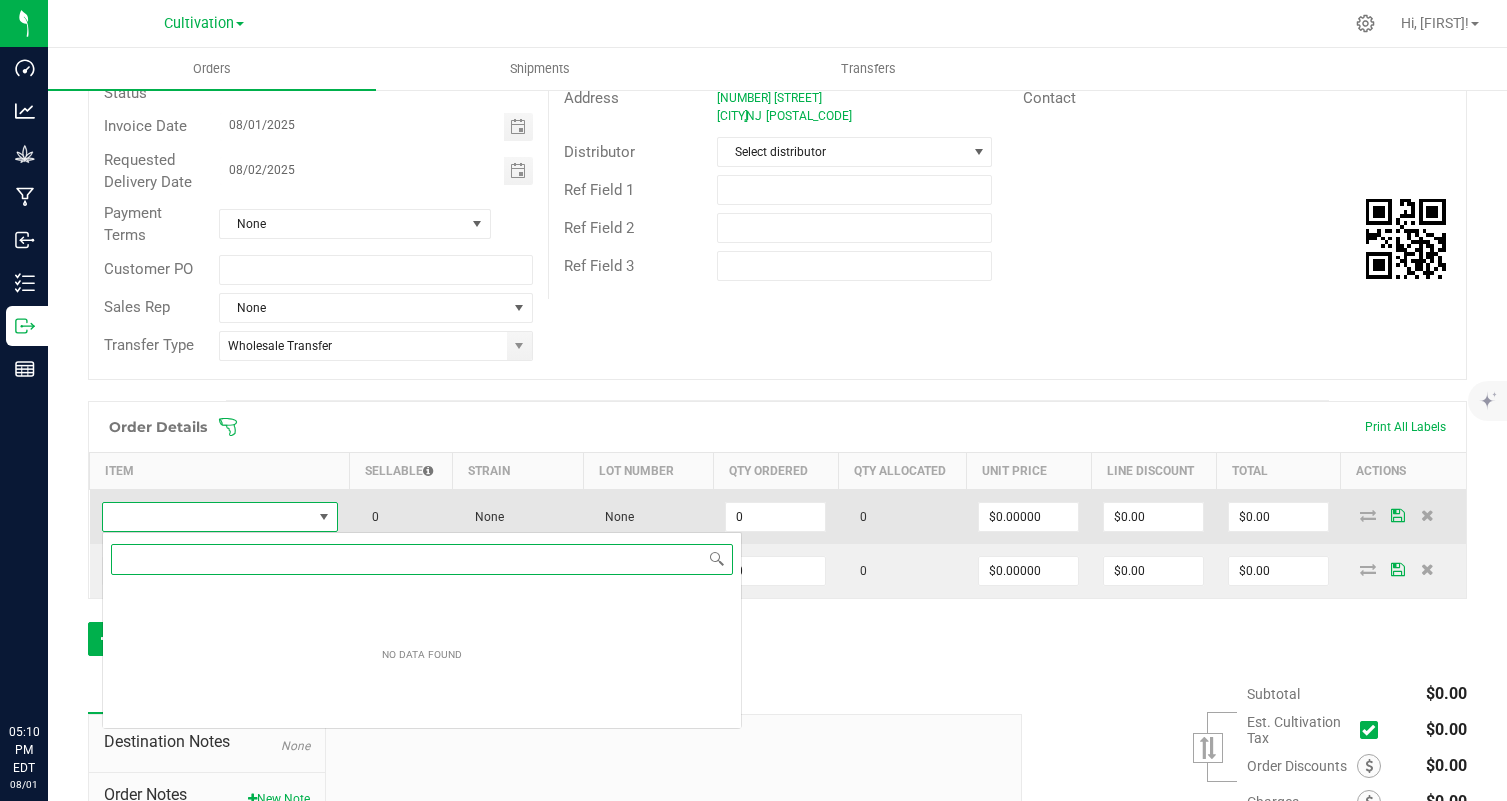 scroll, scrollTop: 99970, scrollLeft: 99764, axis: both 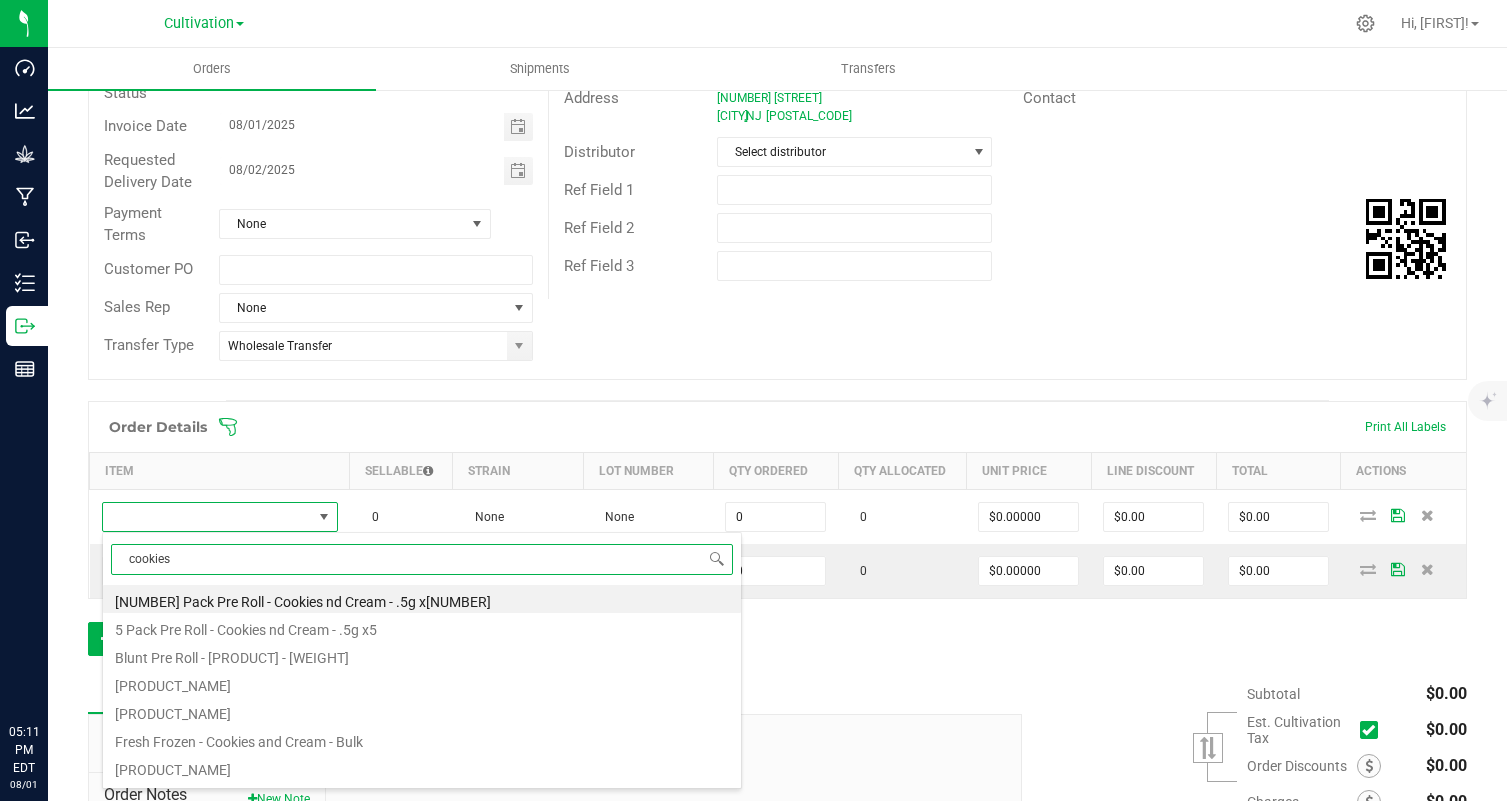 click on "cookies" at bounding box center [422, 559] 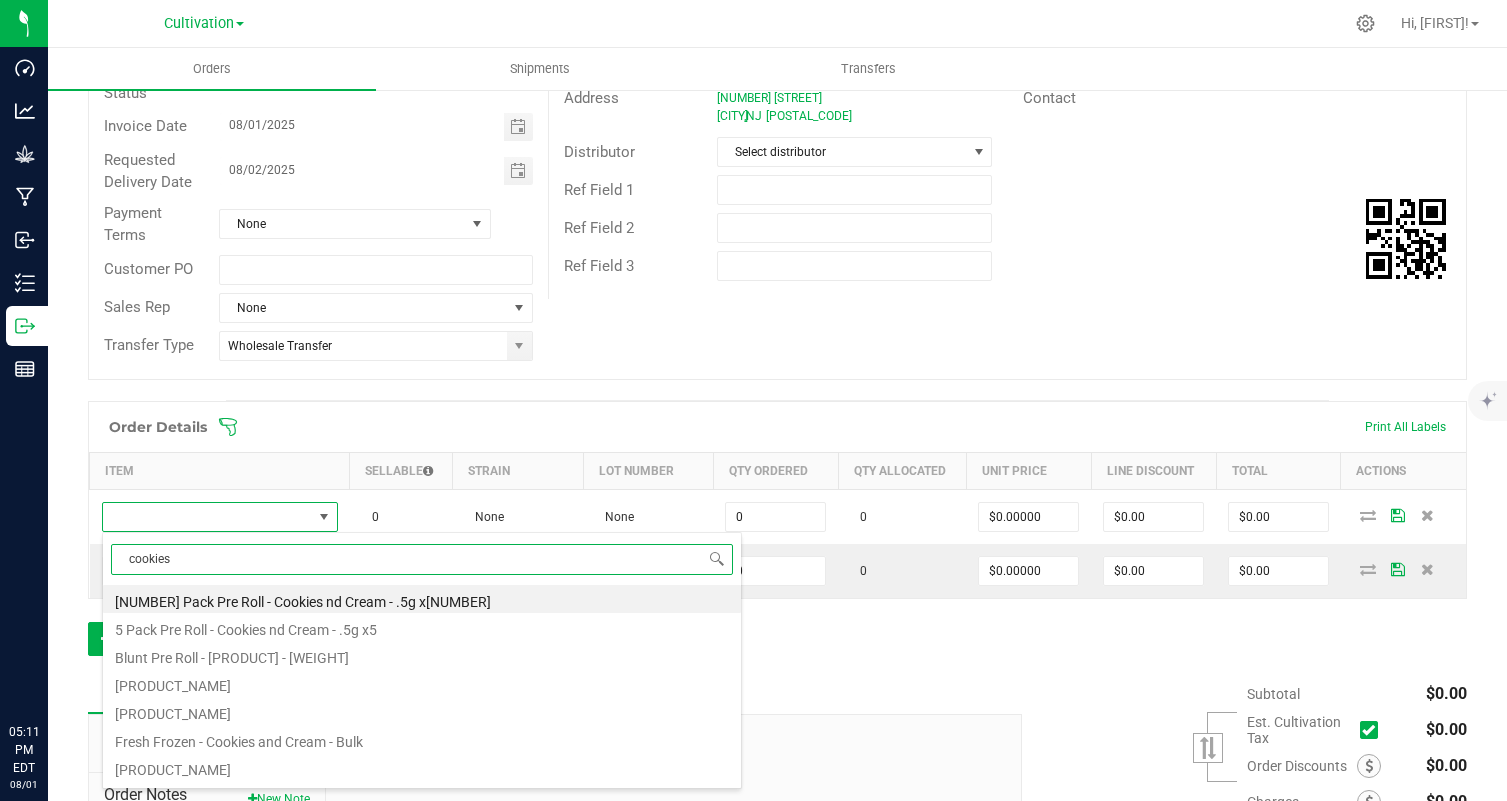 click on "cookies" at bounding box center (422, 559) 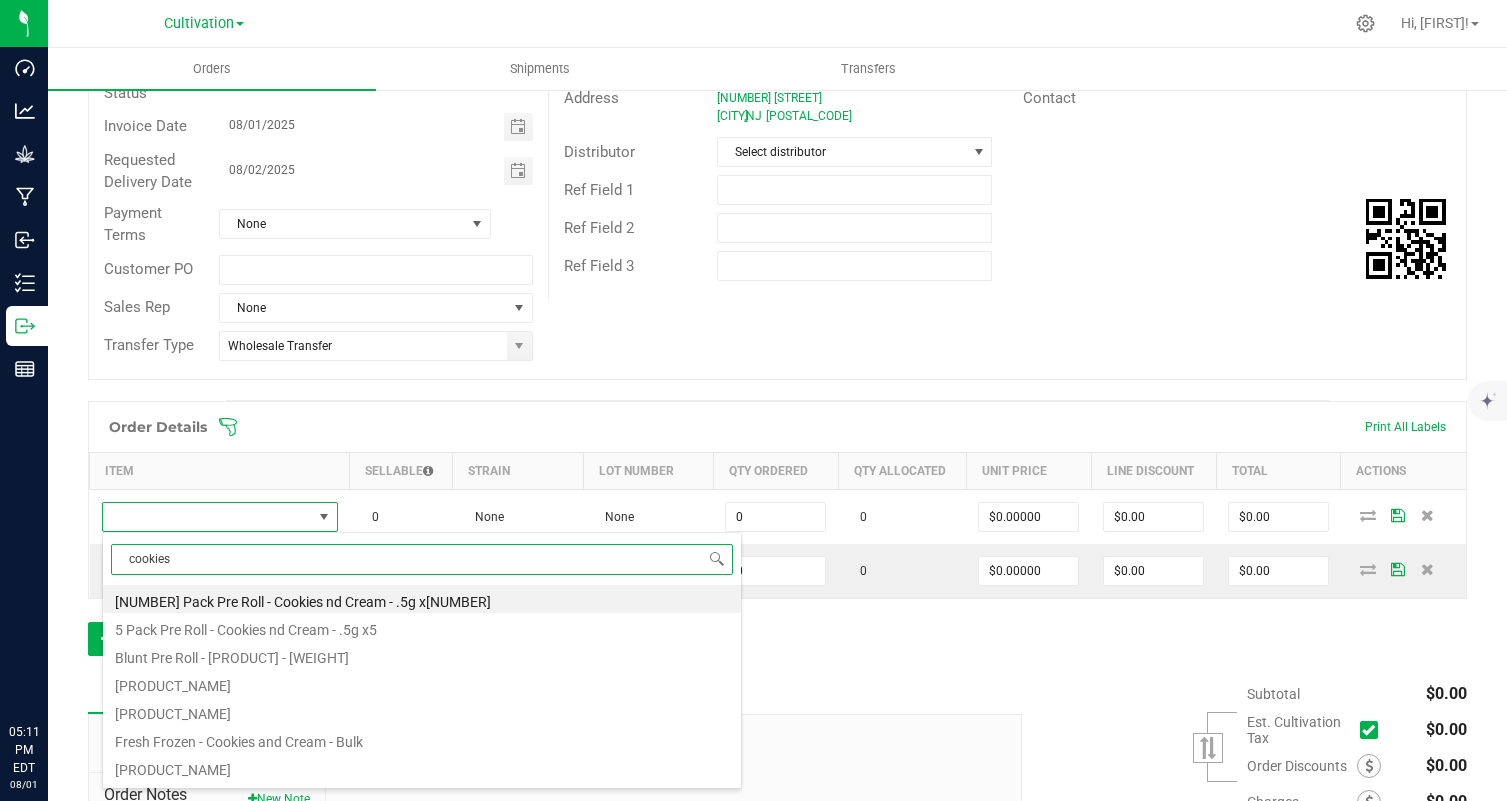 click on "cookies" at bounding box center [422, 559] 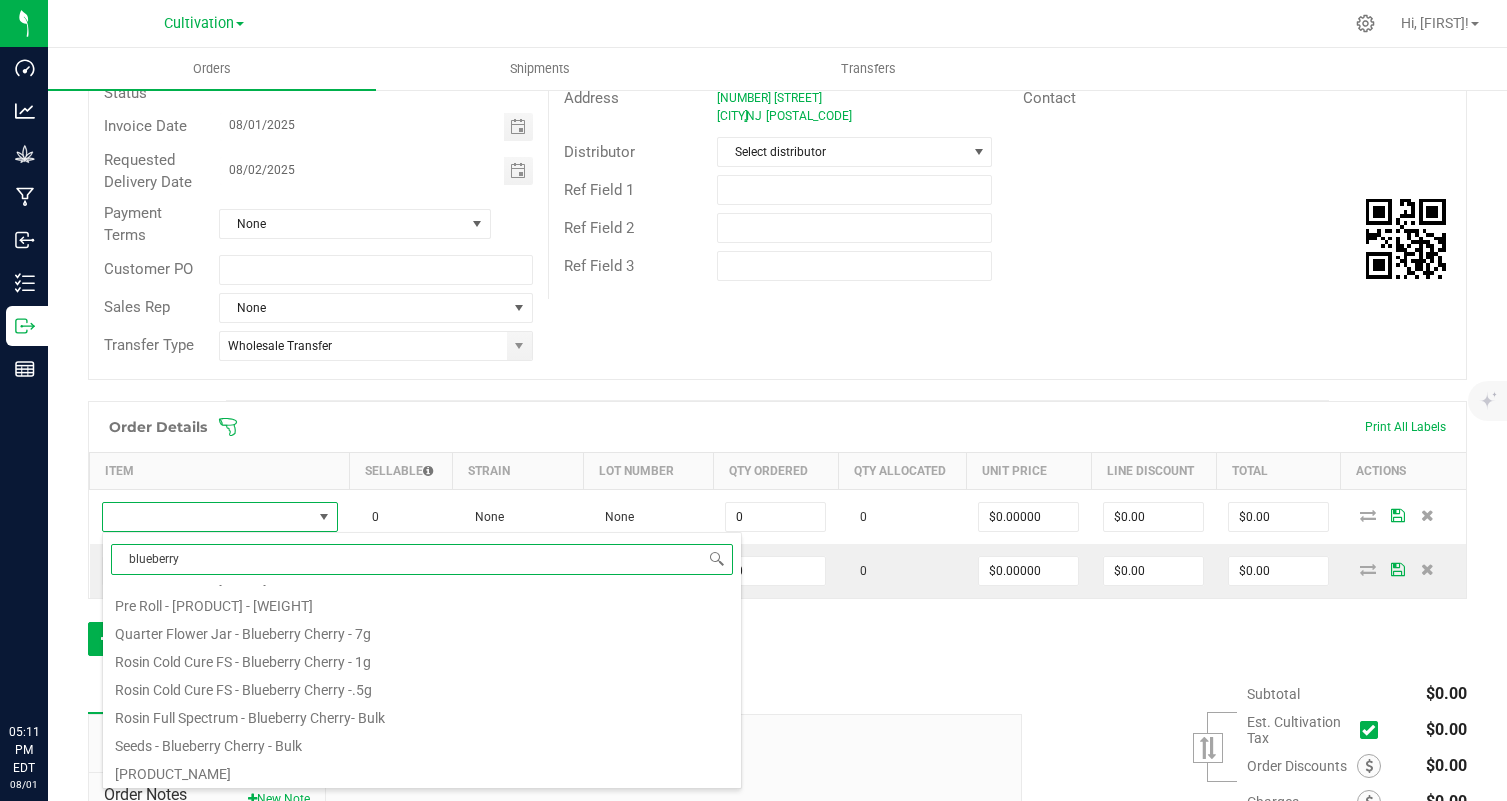 scroll, scrollTop: 0, scrollLeft: 0, axis: both 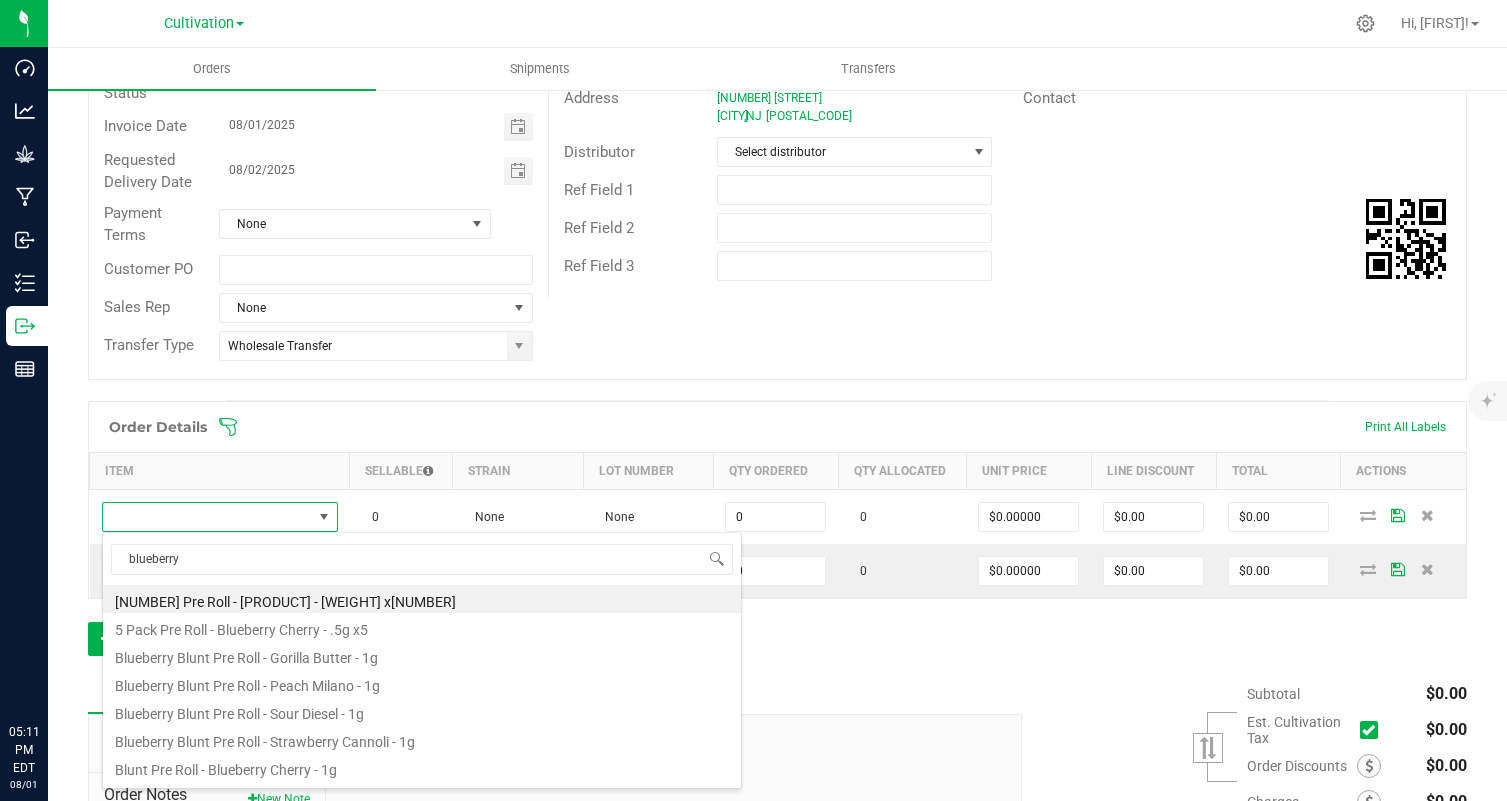 click on "Order Details Print All Labels" at bounding box center (777, 427) 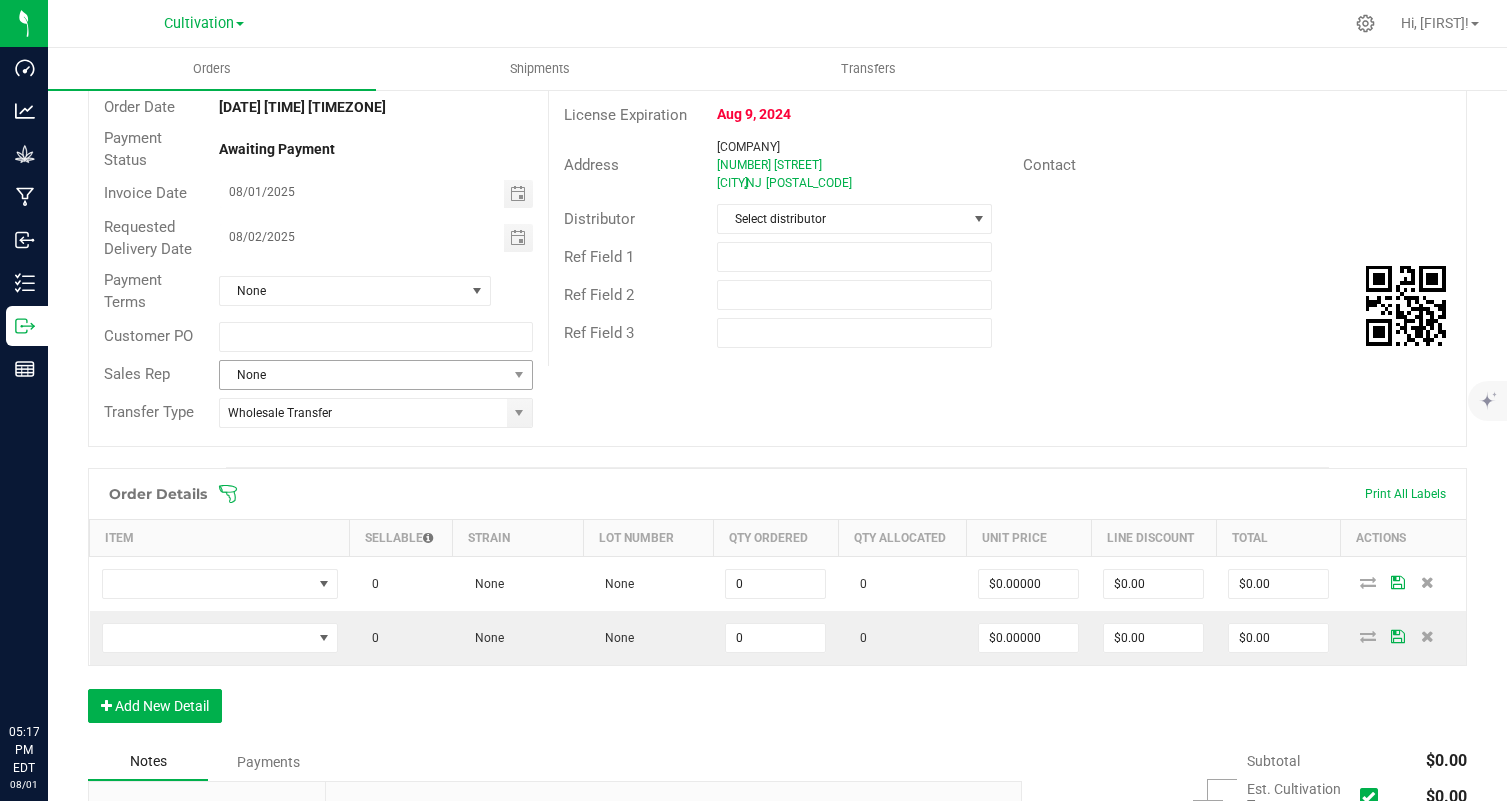 scroll, scrollTop: 194, scrollLeft: 0, axis: vertical 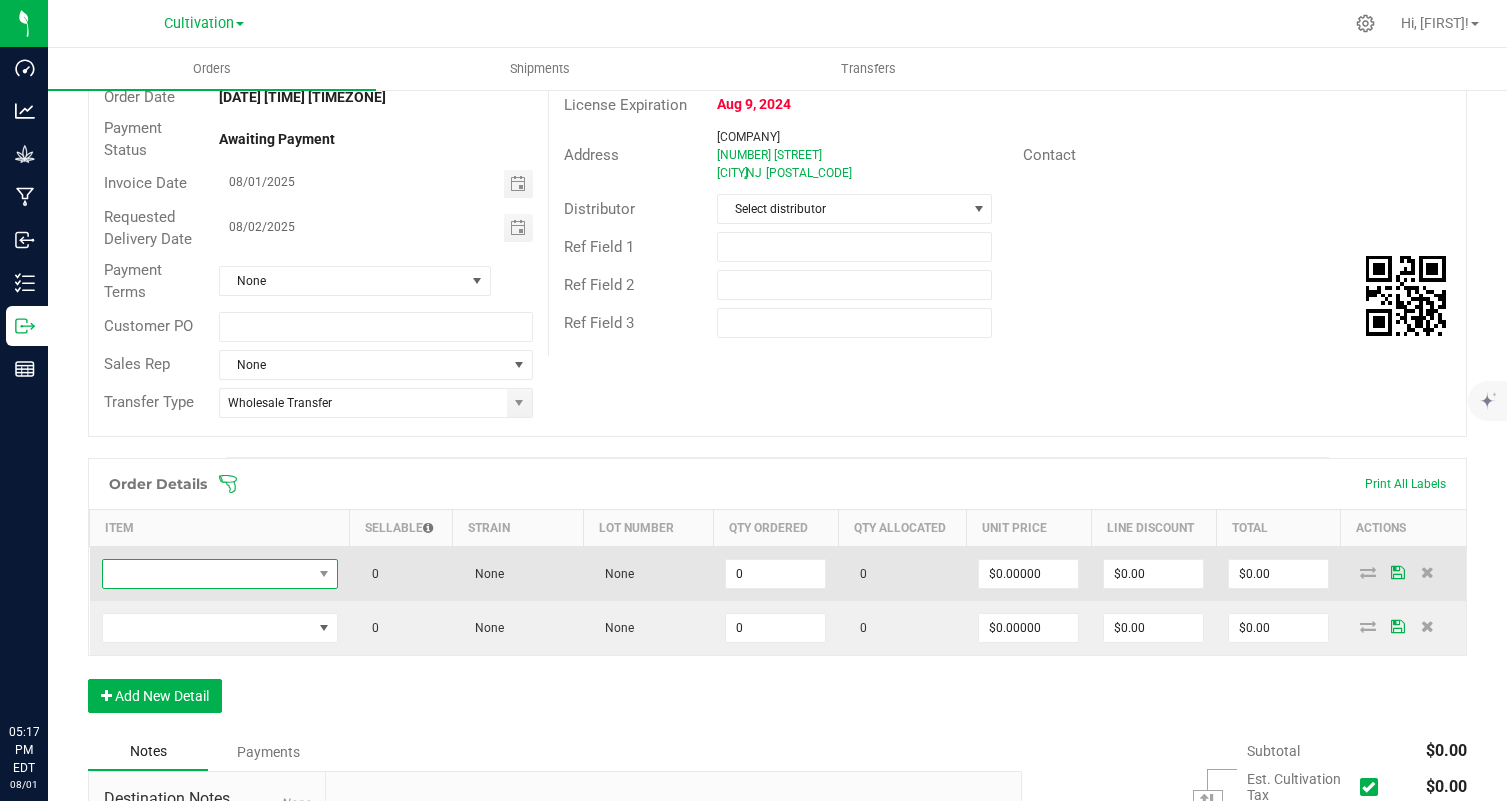 click at bounding box center (207, 574) 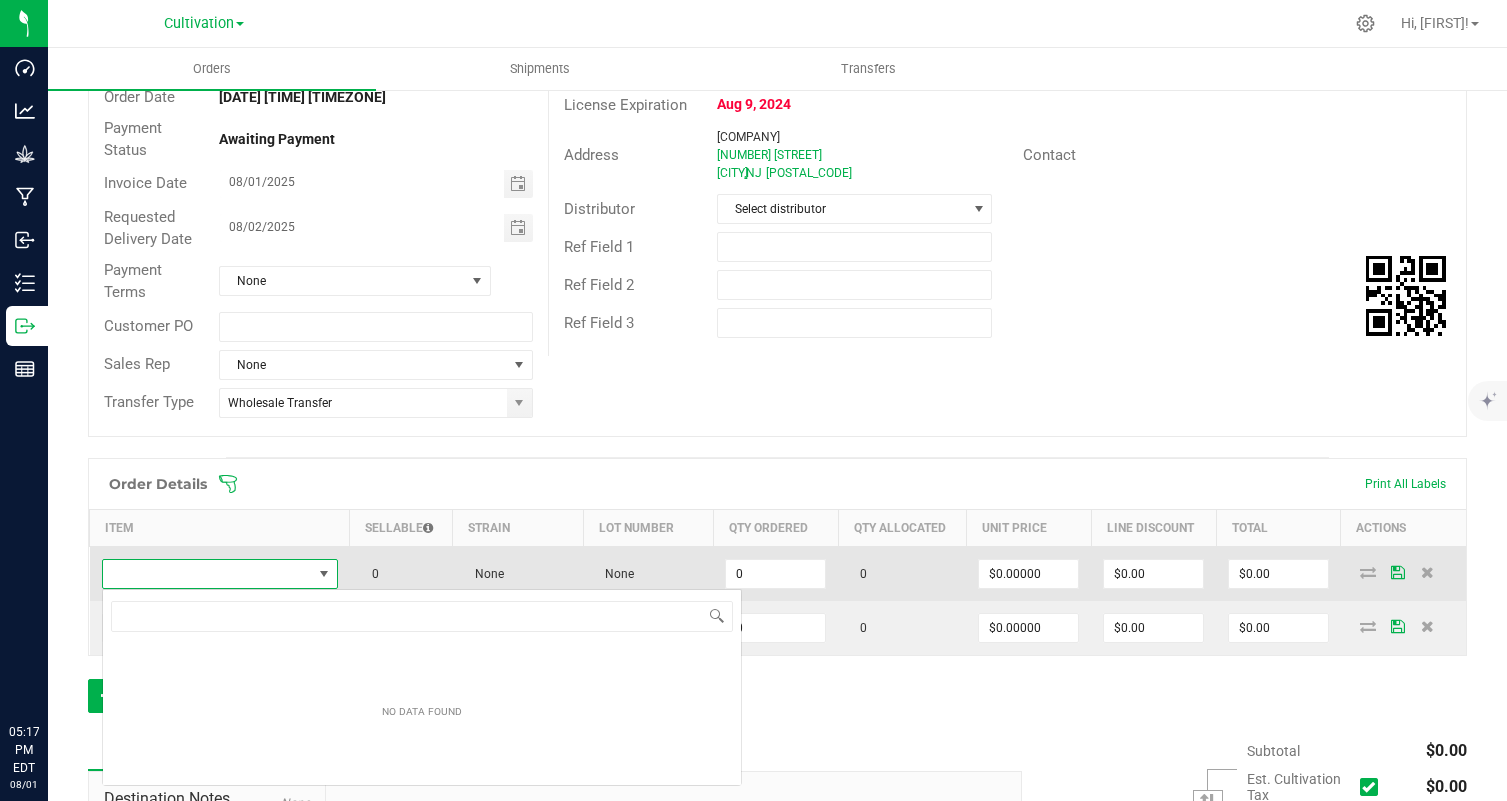 scroll, scrollTop: 99970, scrollLeft: 99764, axis: both 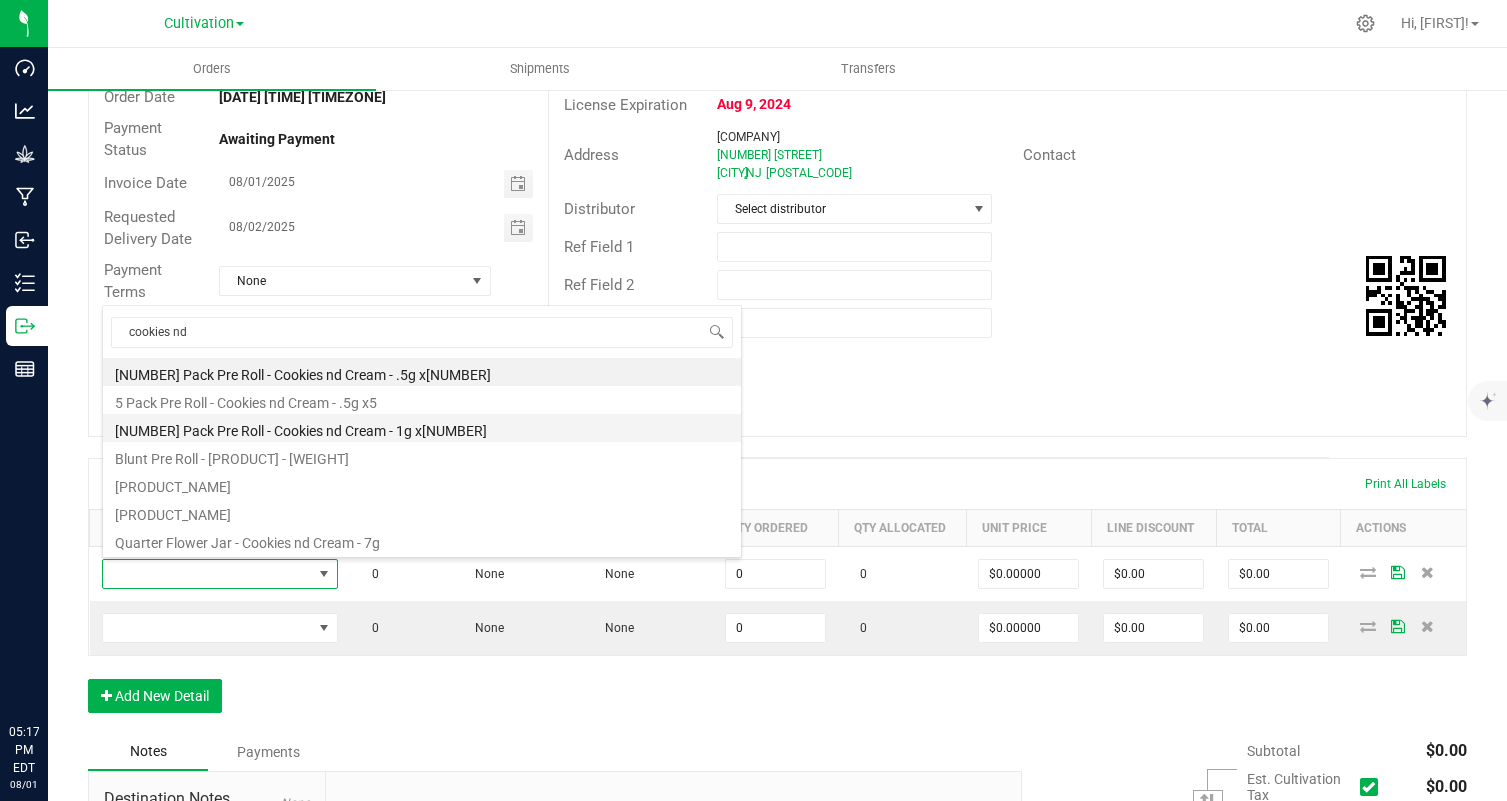 click on "[NUMBER] Pack Pre Roll - Cookies nd Cream - 1g x[NUMBER]" at bounding box center (422, 428) 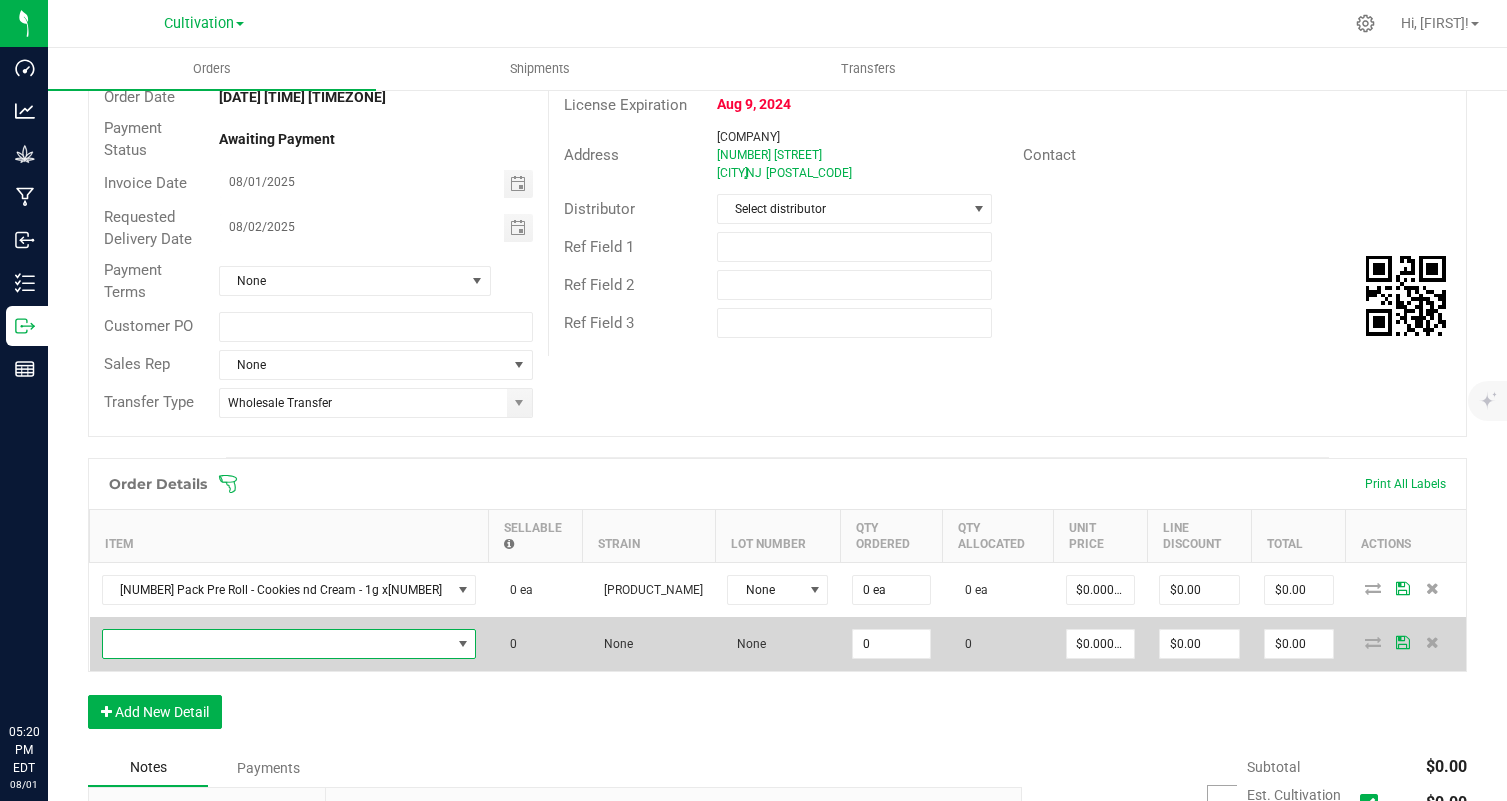 click at bounding box center [462, 644] 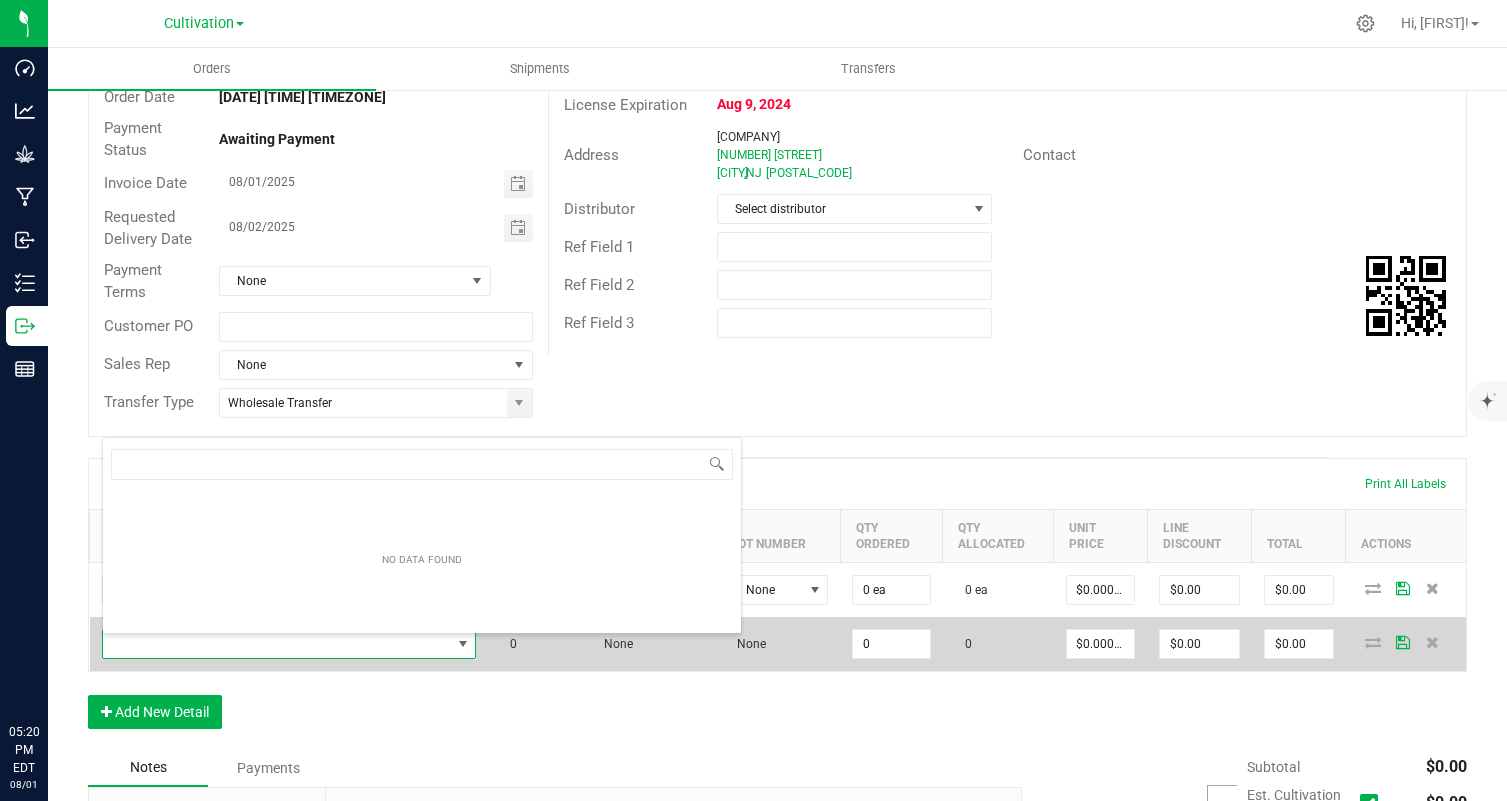 scroll, scrollTop: 99970, scrollLeft: 99722, axis: both 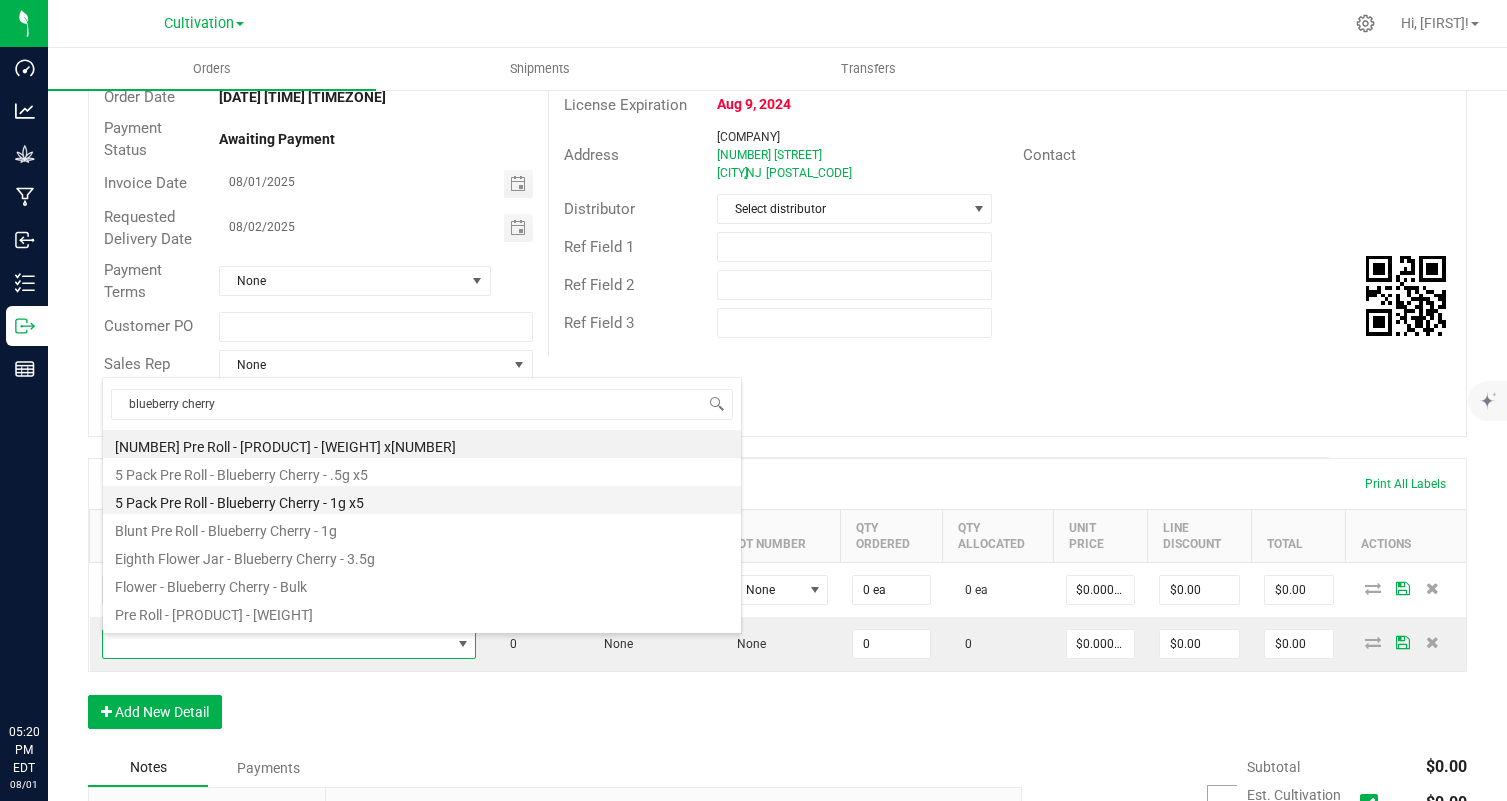 click on "5 Pack Pre Roll - Blueberry Cherry - 1g x5" at bounding box center [422, 500] 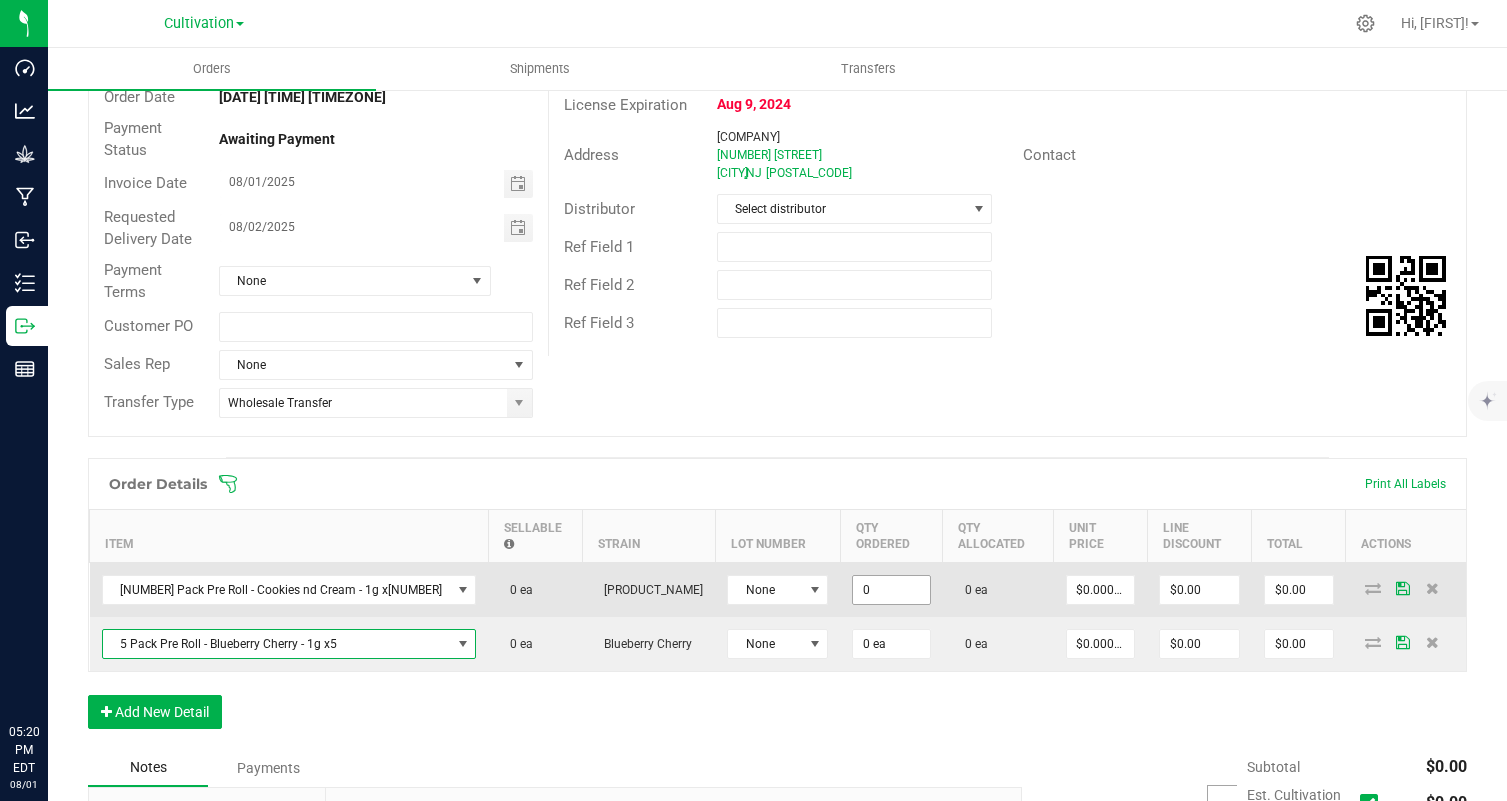 click on "0" at bounding box center [891, 590] 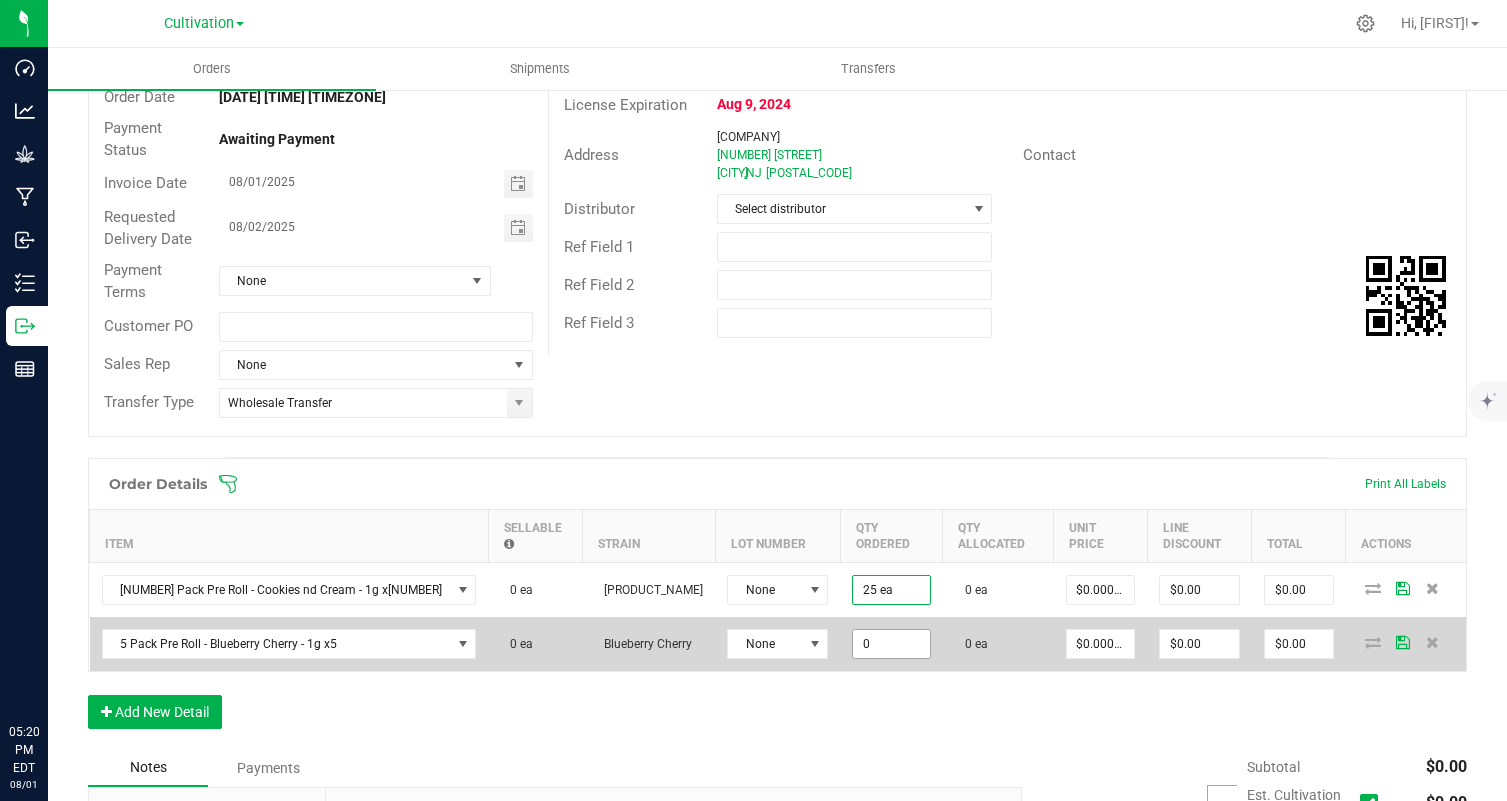 click on "0" at bounding box center (891, 644) 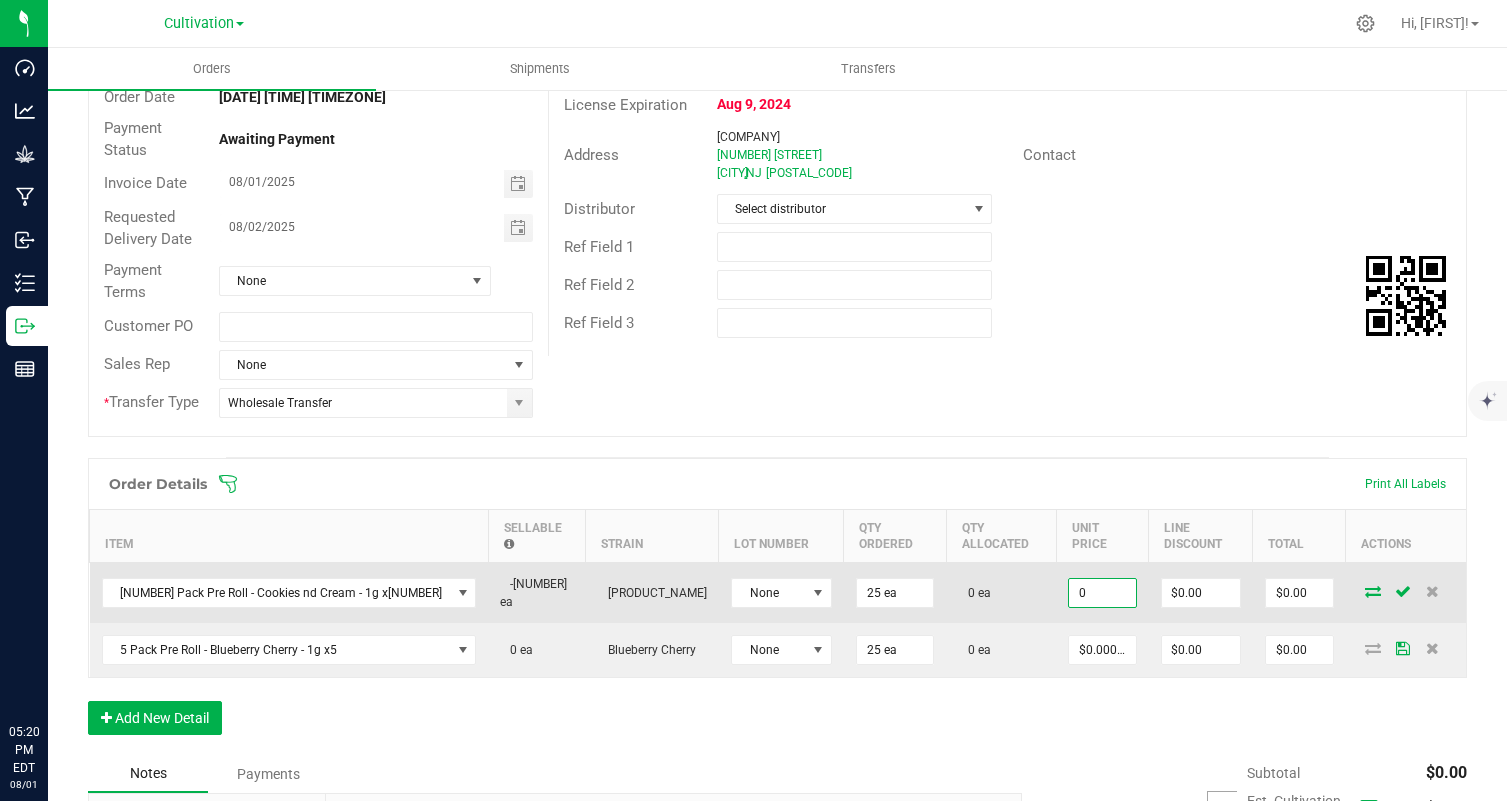 click on "0" at bounding box center [1102, 593] 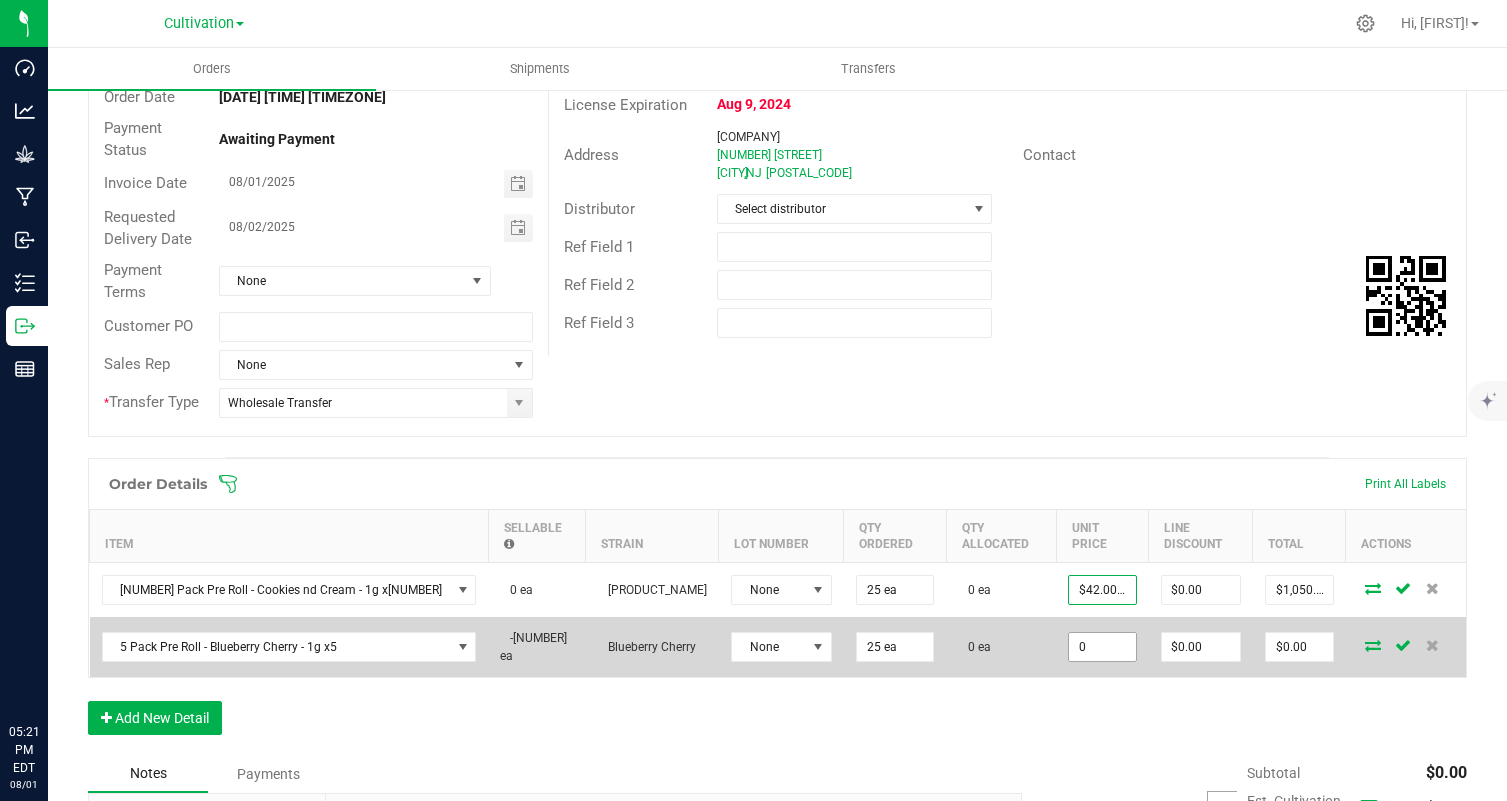 click on "0" at bounding box center (1102, 647) 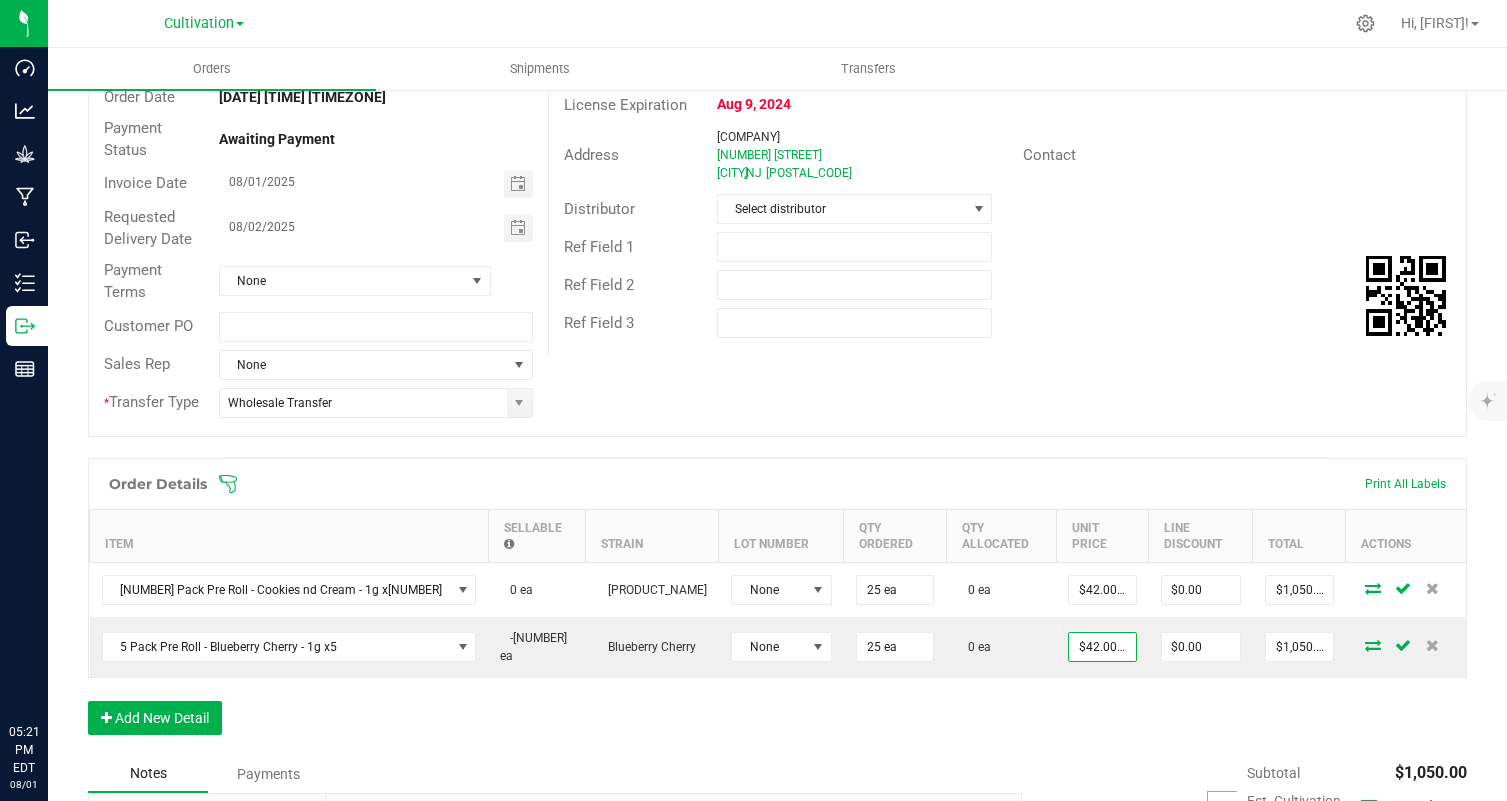 click on "Order Details Print All Labels Item Sellable Strain Lot Number Qty Ordered Qty Allocated Unit Price Line Discount Total Actions 5 Pack Pre Roll - Cookies nd Cream - 1g x5 0 ea Cookies and Cream F2 None 25 ea 0 ea $42.00000 $0.00 $1,050.00 5 Pack Pre Roll - Blueberry Cherry - 1g x5 -25 ea Blueberry Cherry None 25 ea 0 ea $42.00000 $0.00 $1,050.00 Add New Detail" at bounding box center (777, 606) 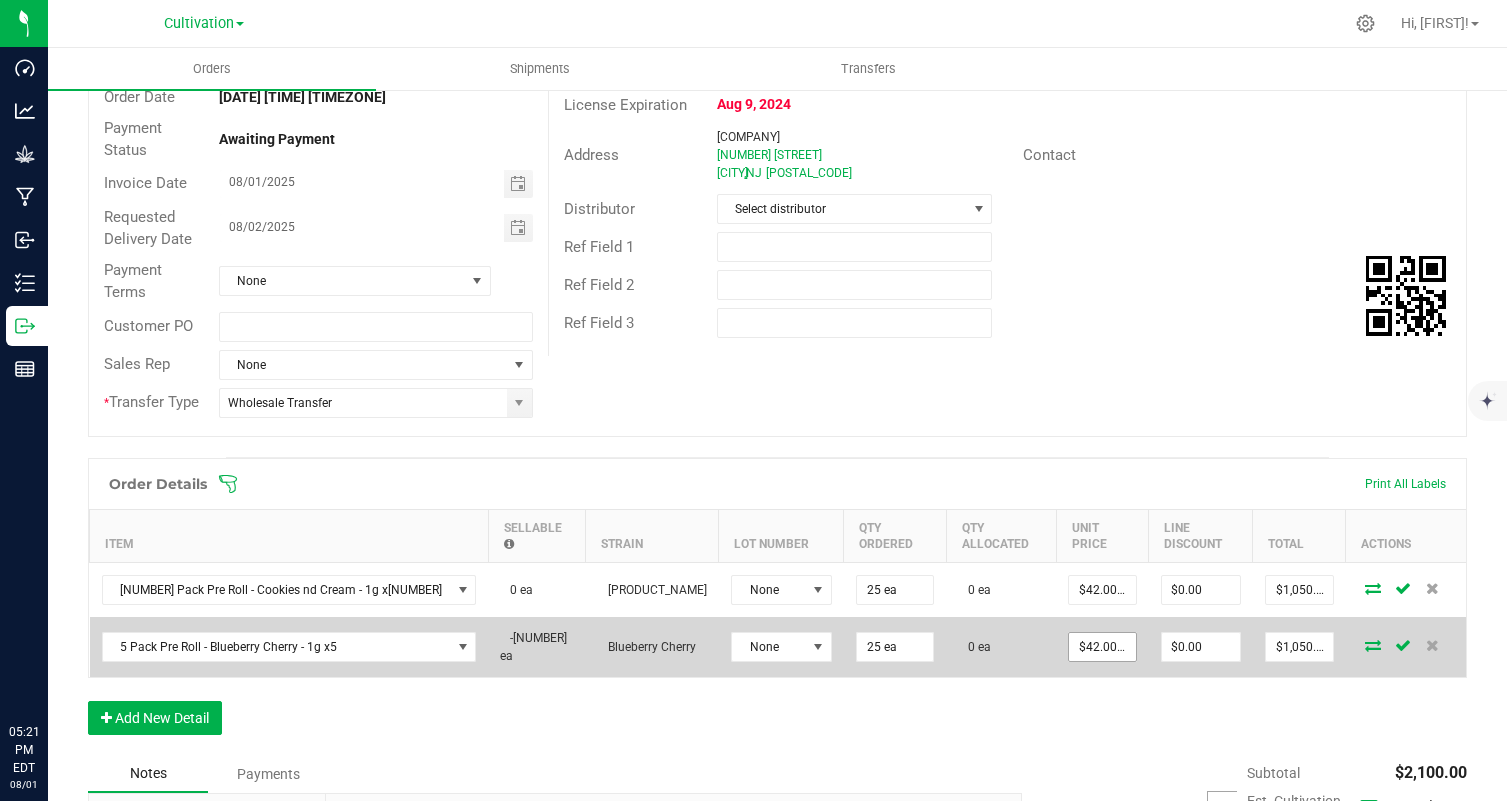 scroll, scrollTop: 0, scrollLeft: 0, axis: both 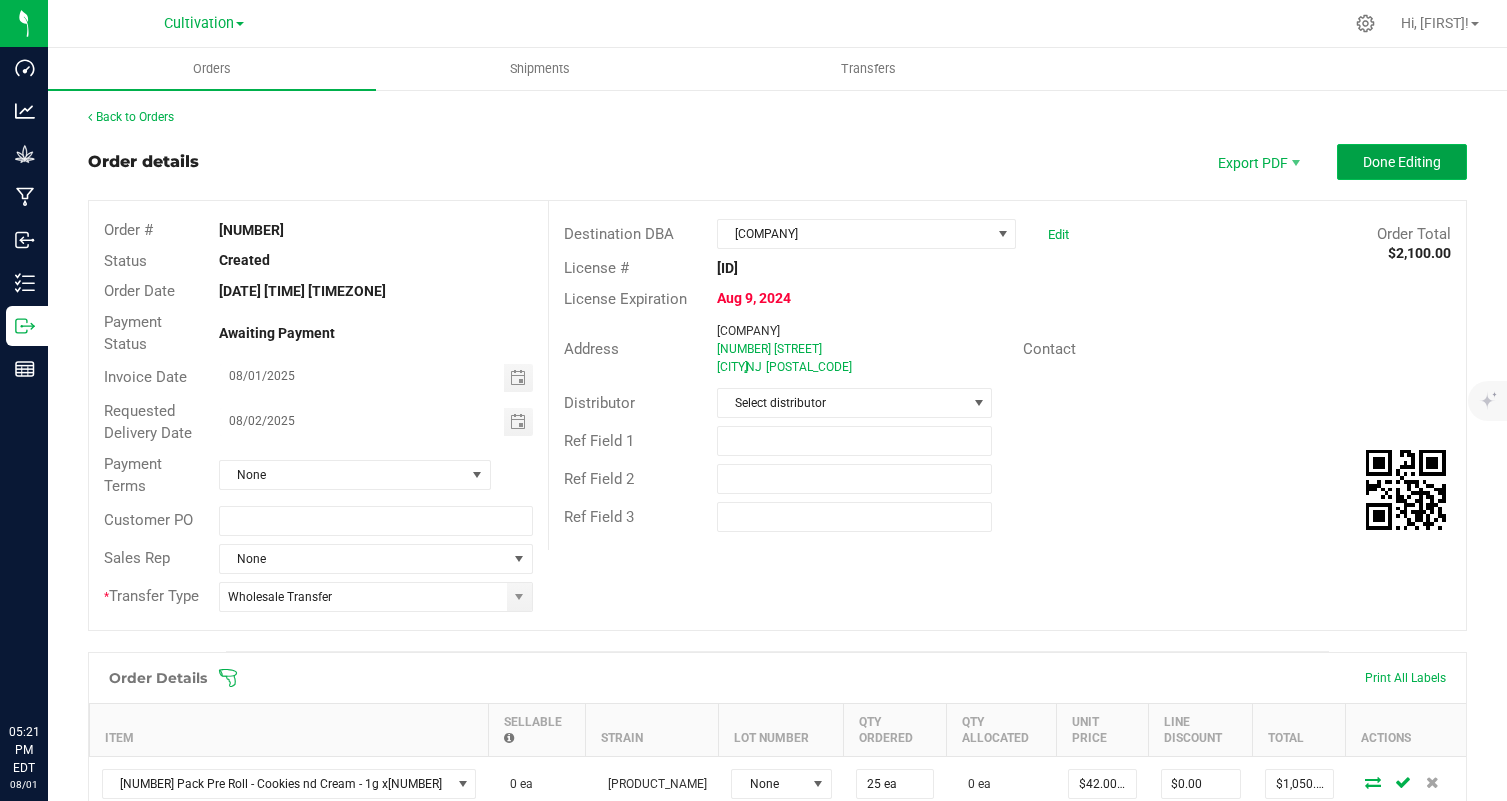 click on "Done Editing" at bounding box center [1402, 162] 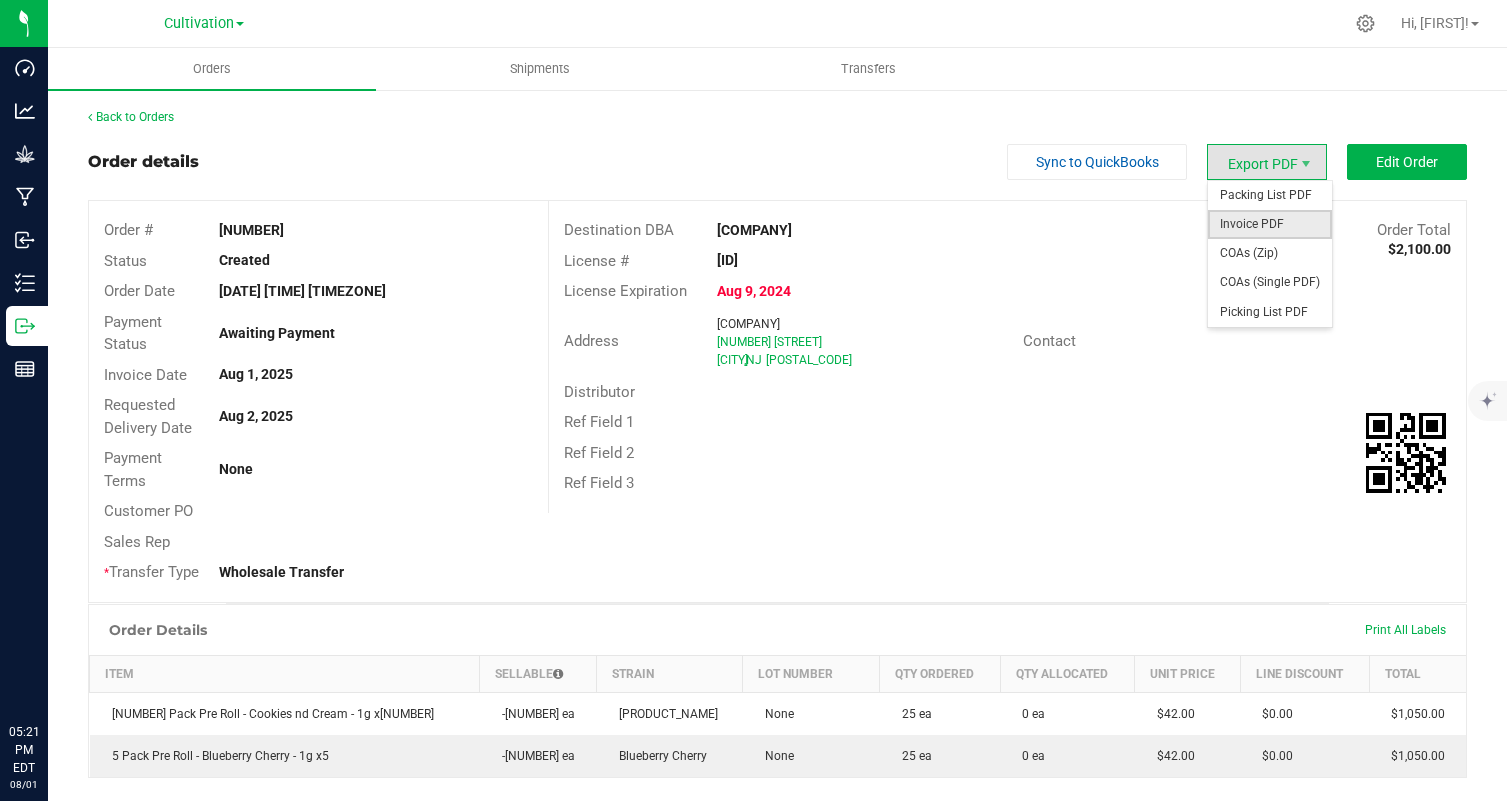 click on "Invoice PDF" at bounding box center [1270, 224] 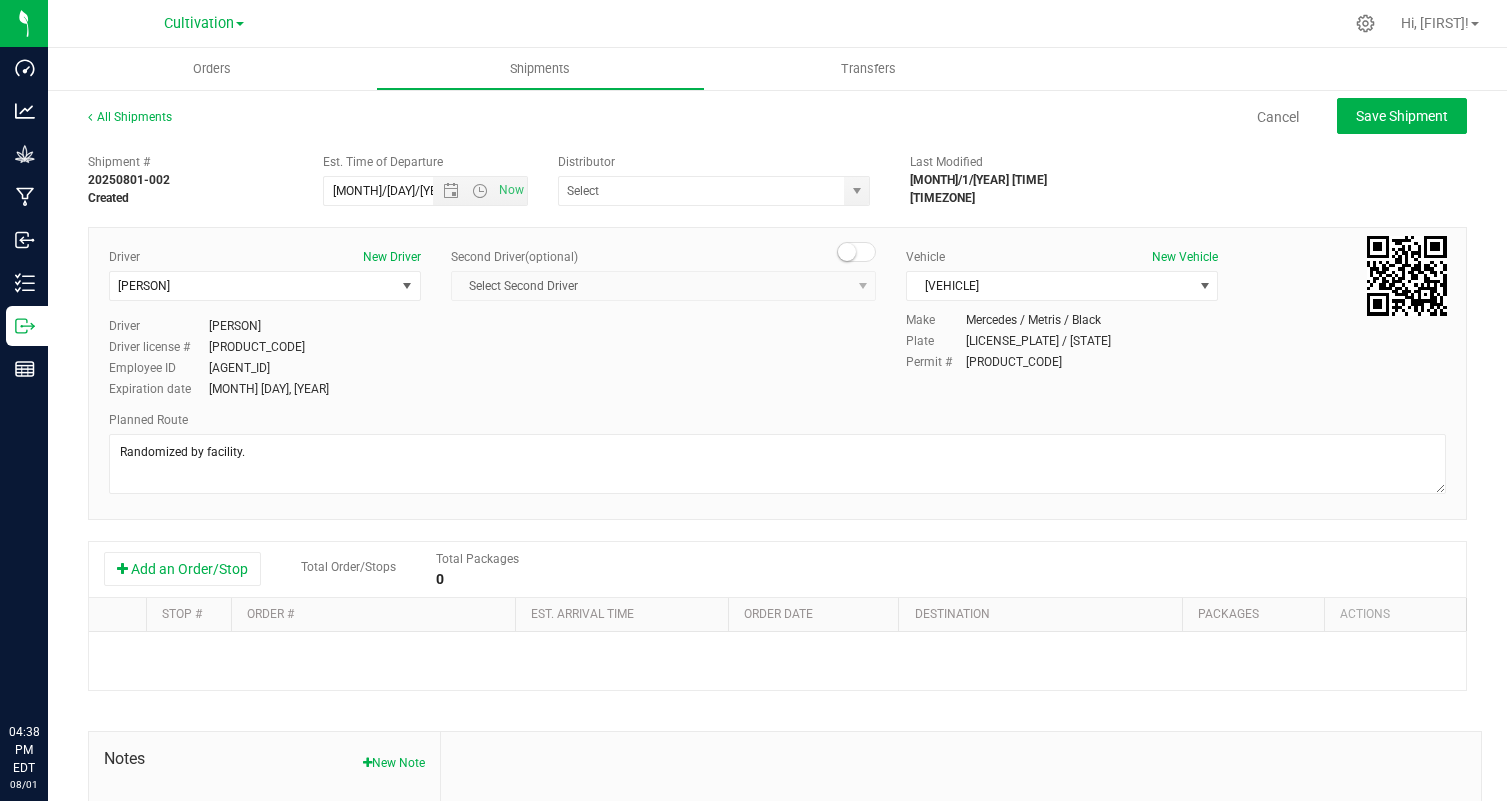 scroll, scrollTop: 0, scrollLeft: 0, axis: both 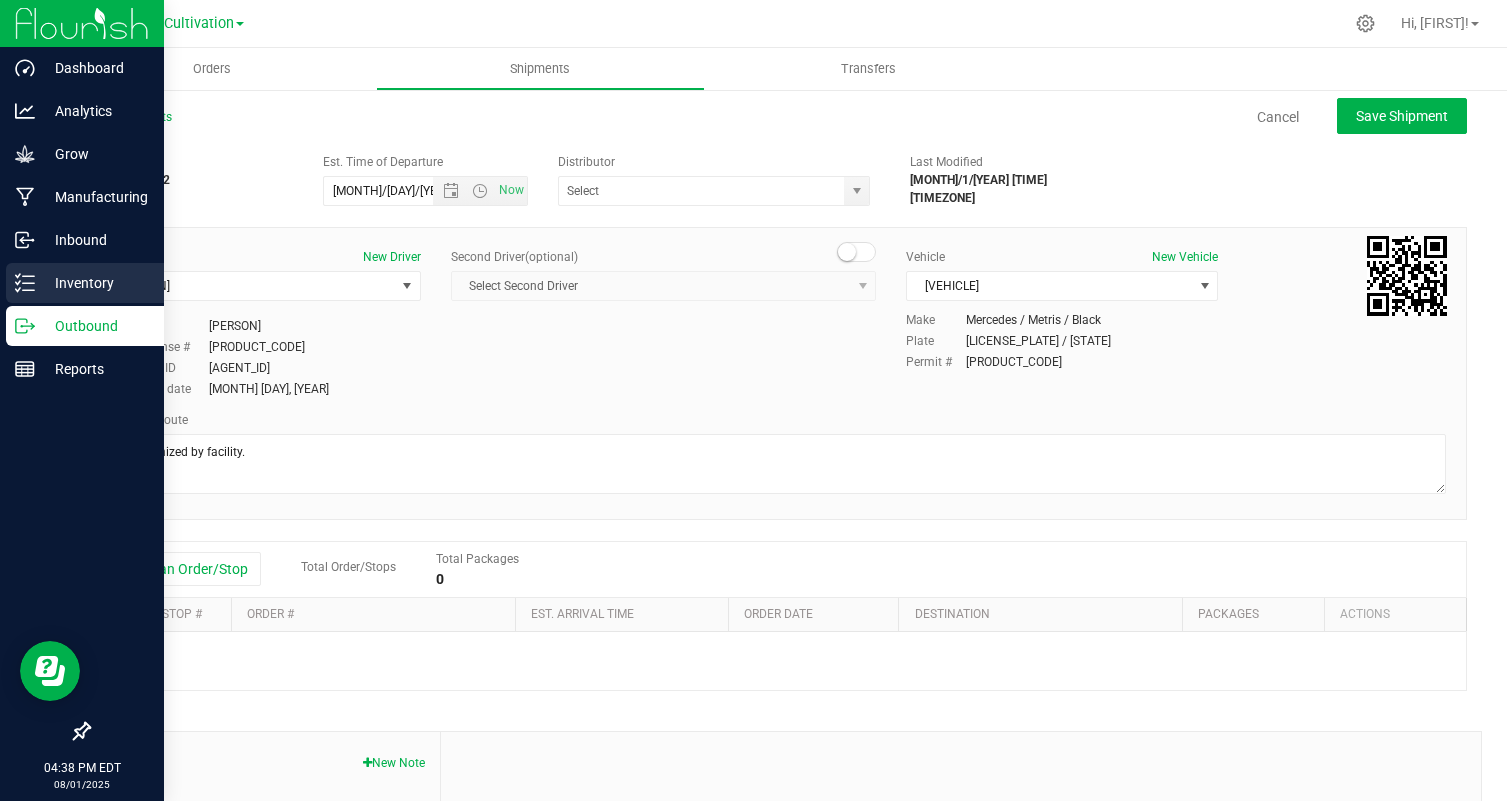 click on "Inventory" at bounding box center [95, 283] 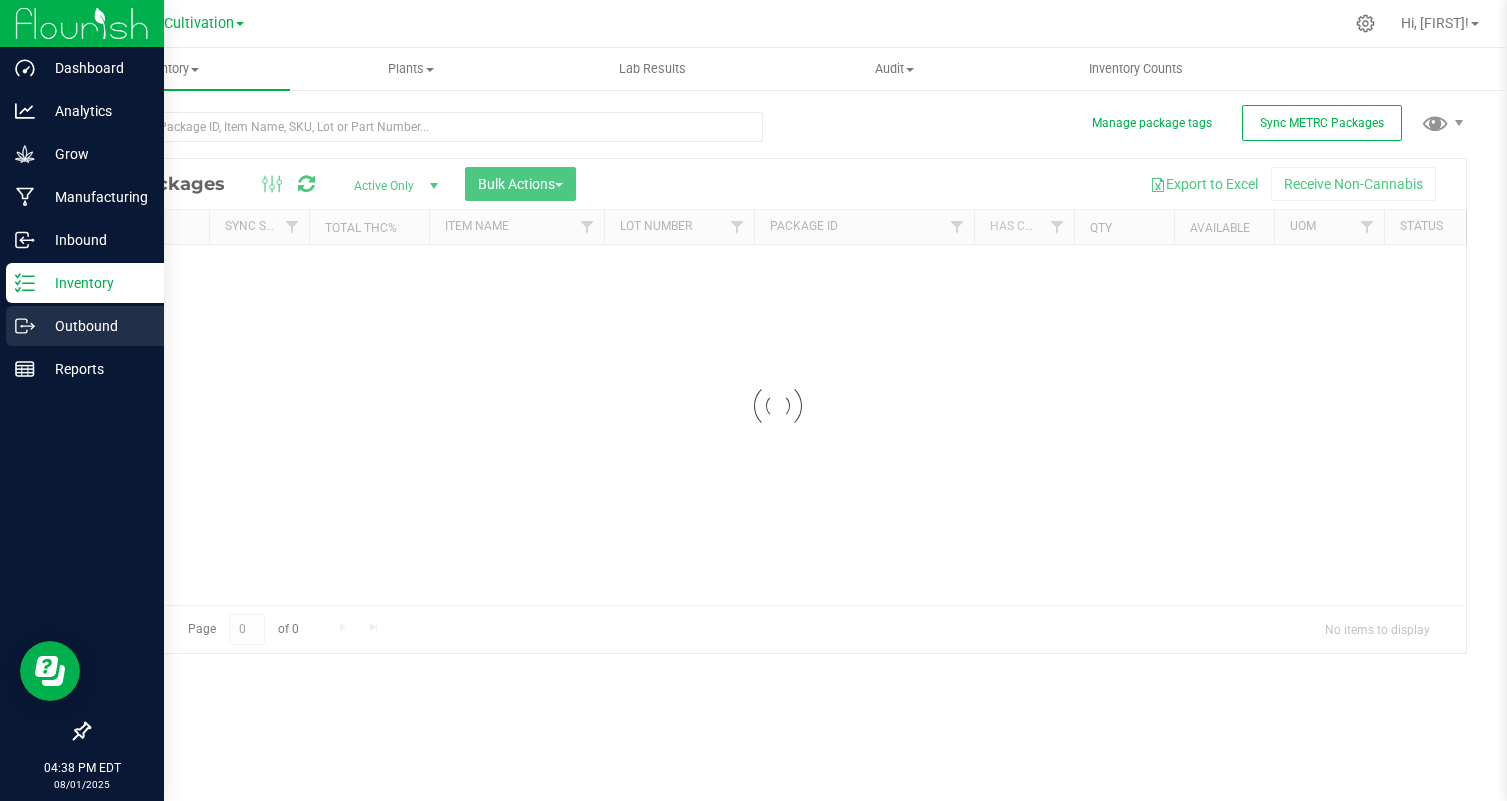 click on "Outbound" at bounding box center (95, 326) 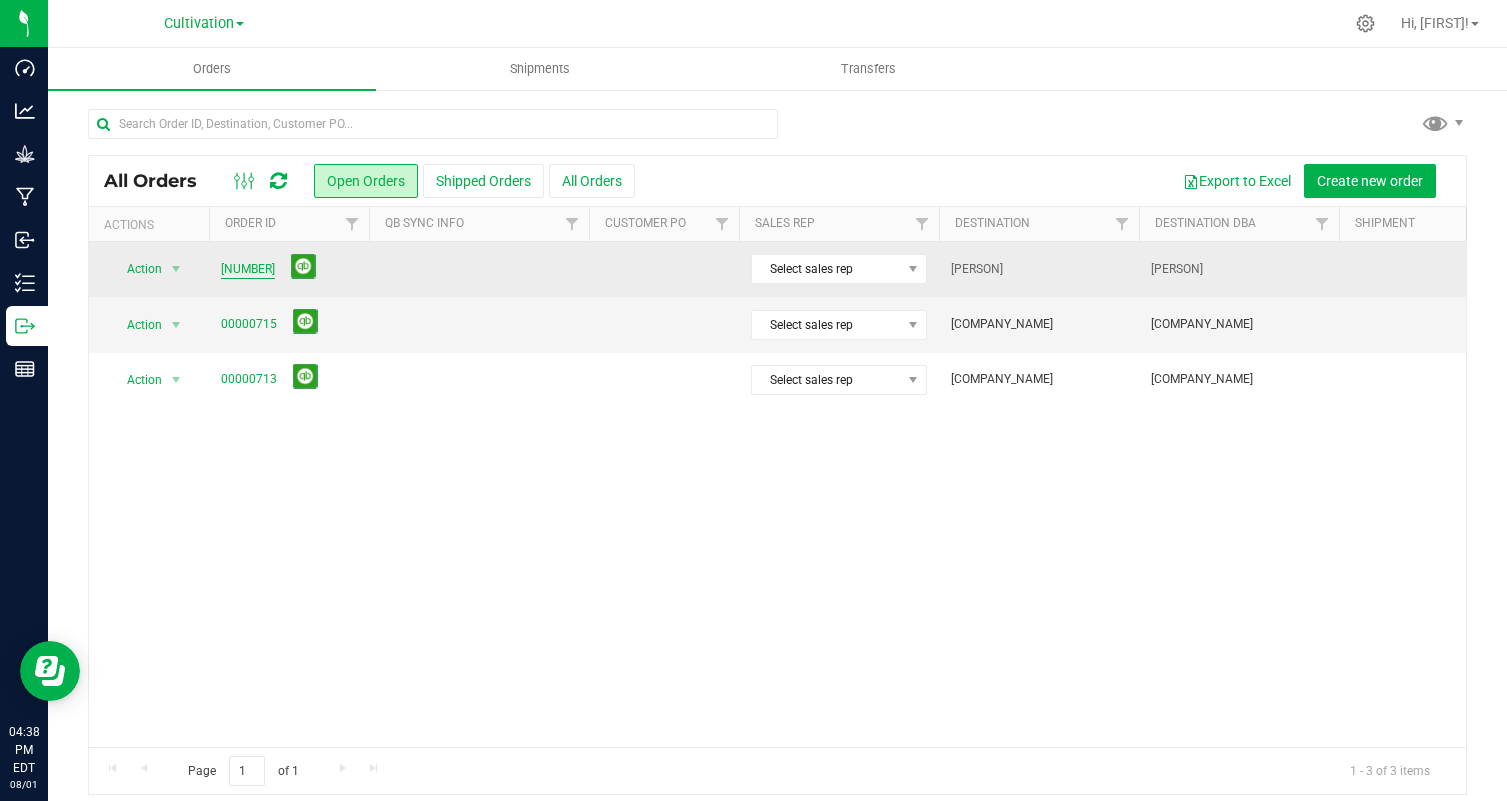 click on "00000720" at bounding box center [248, 269] 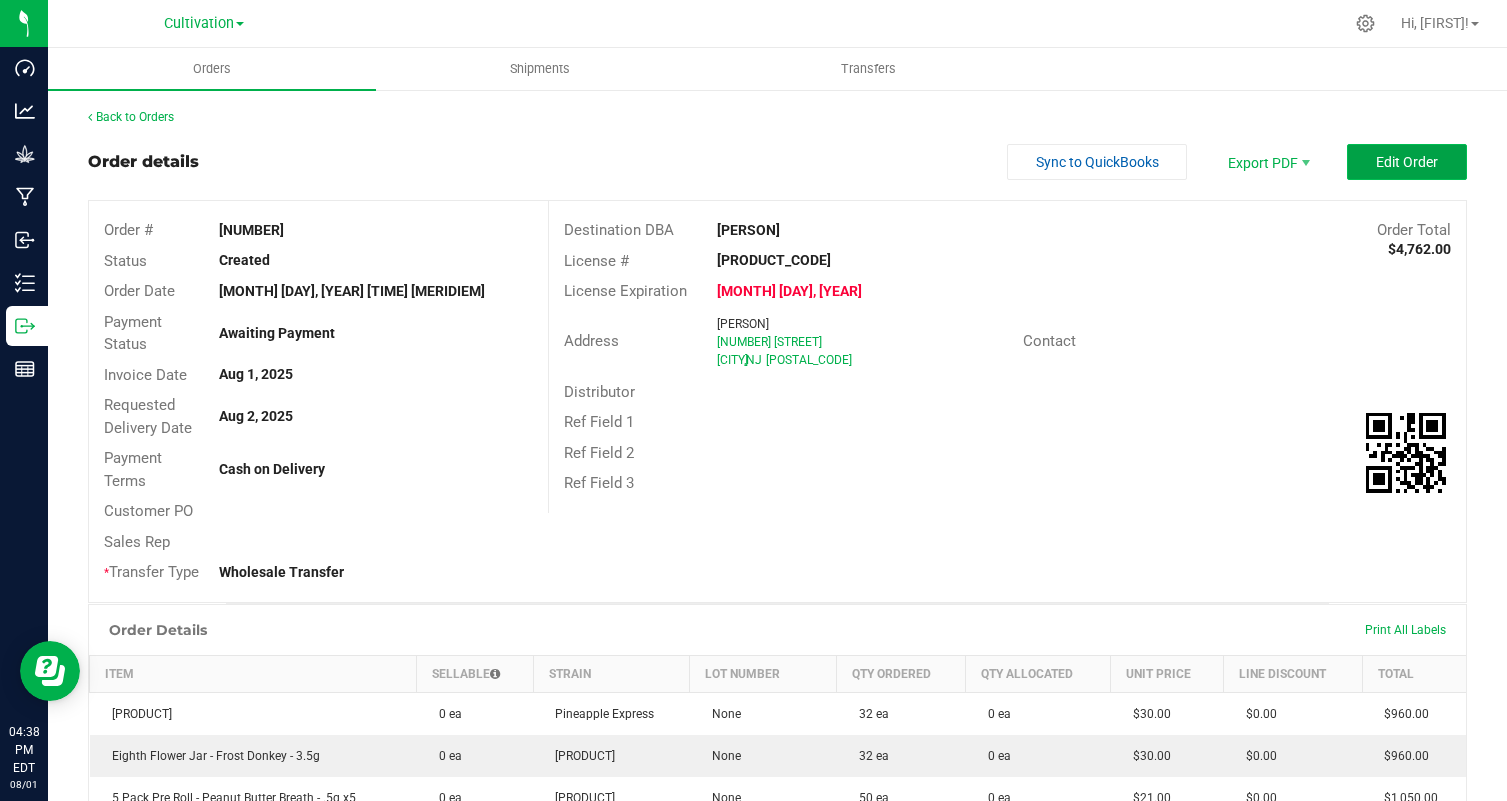 click on "Edit Order" at bounding box center (1407, 162) 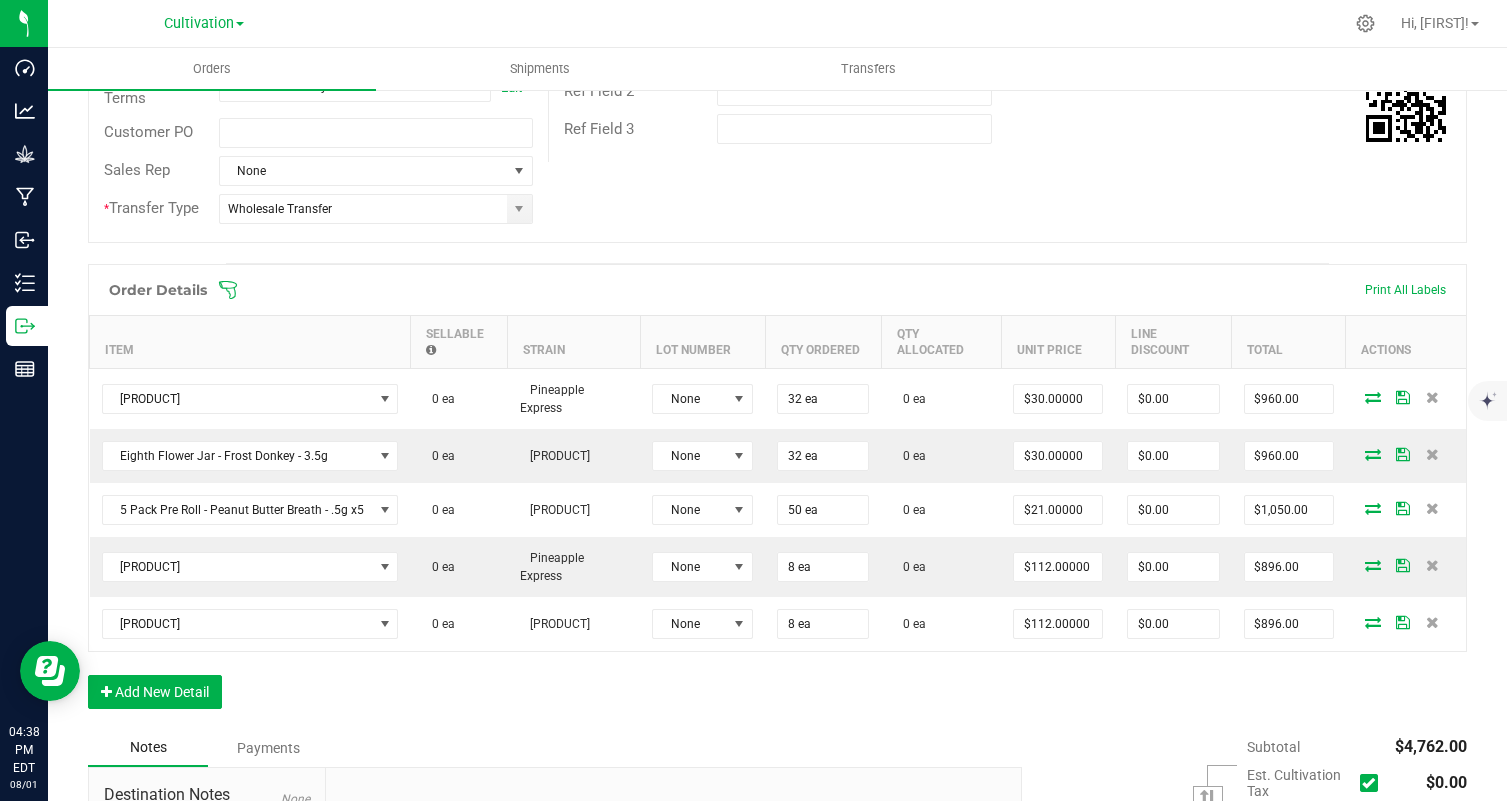 scroll, scrollTop: 396, scrollLeft: 0, axis: vertical 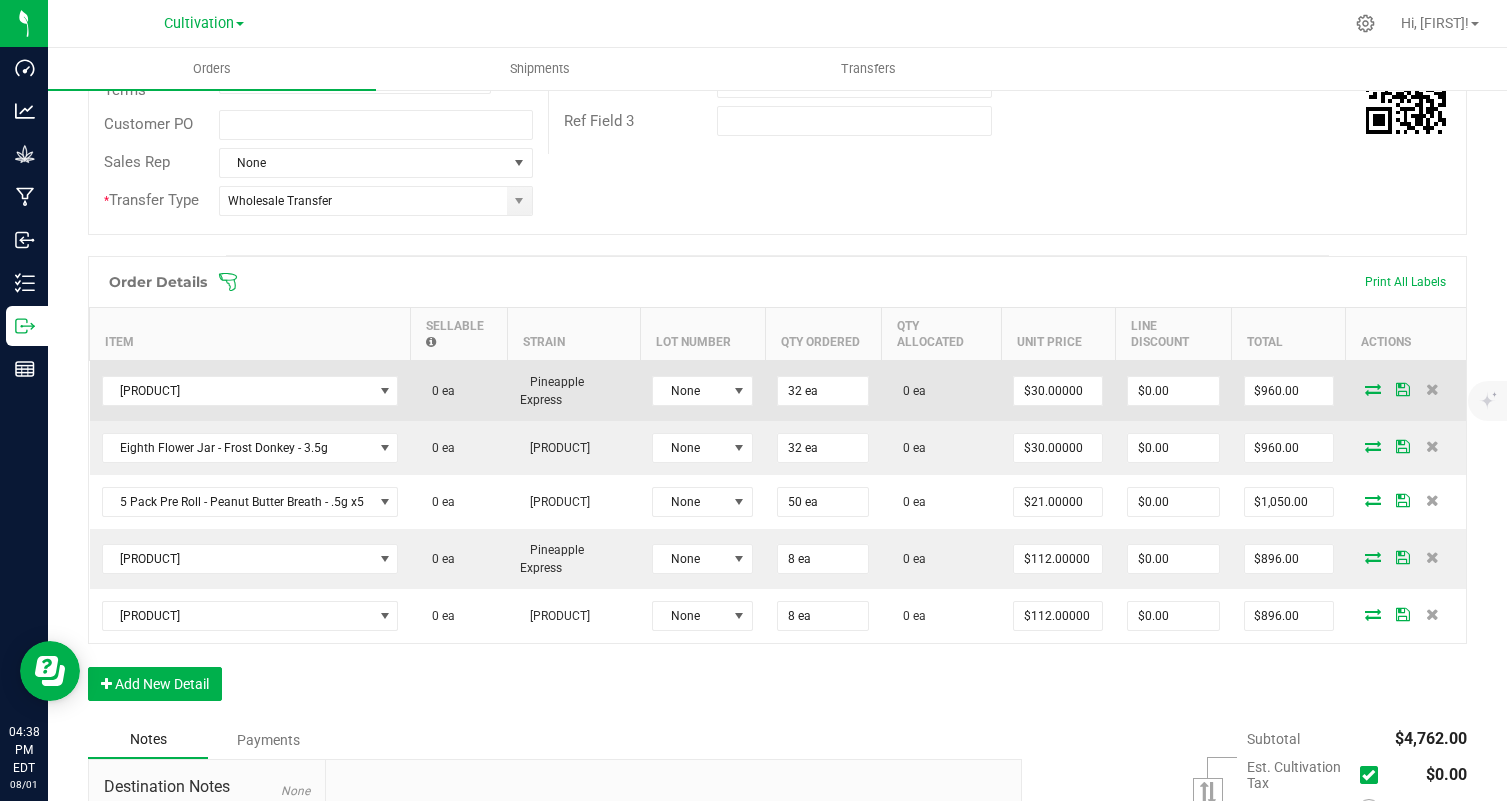 click at bounding box center [1373, 389] 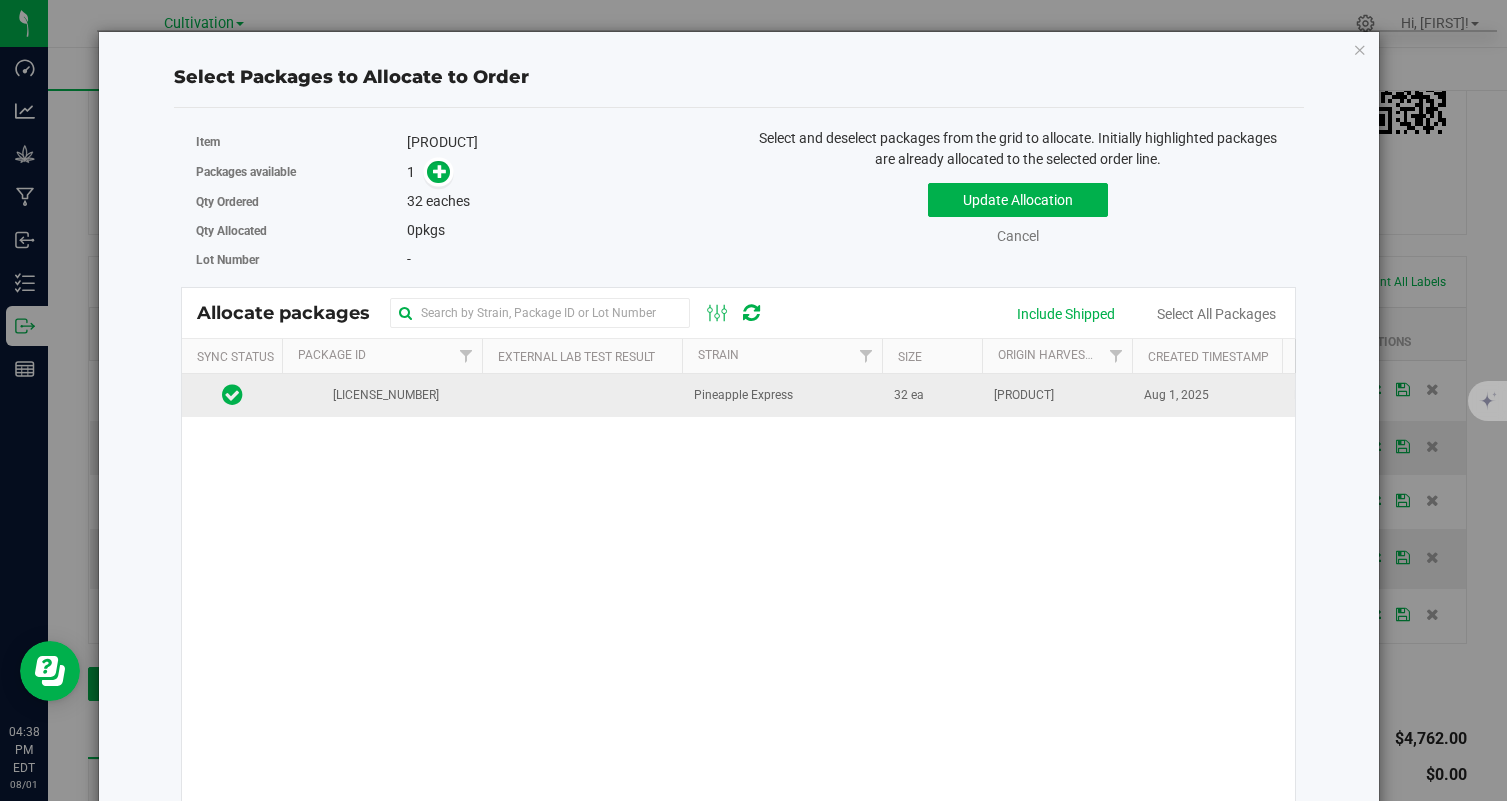 click at bounding box center (582, 395) 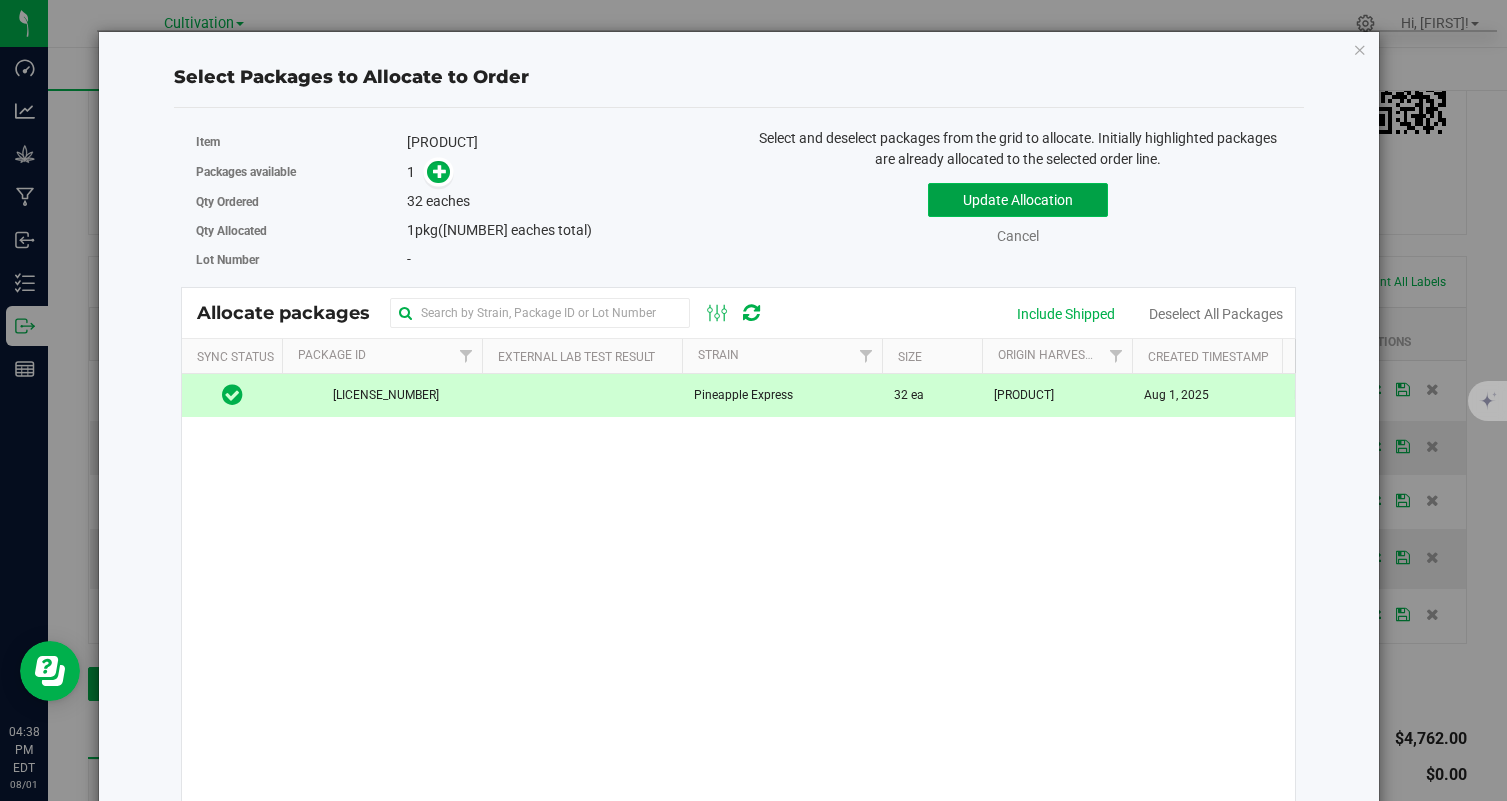click on "Update Allocation" at bounding box center (1018, 200) 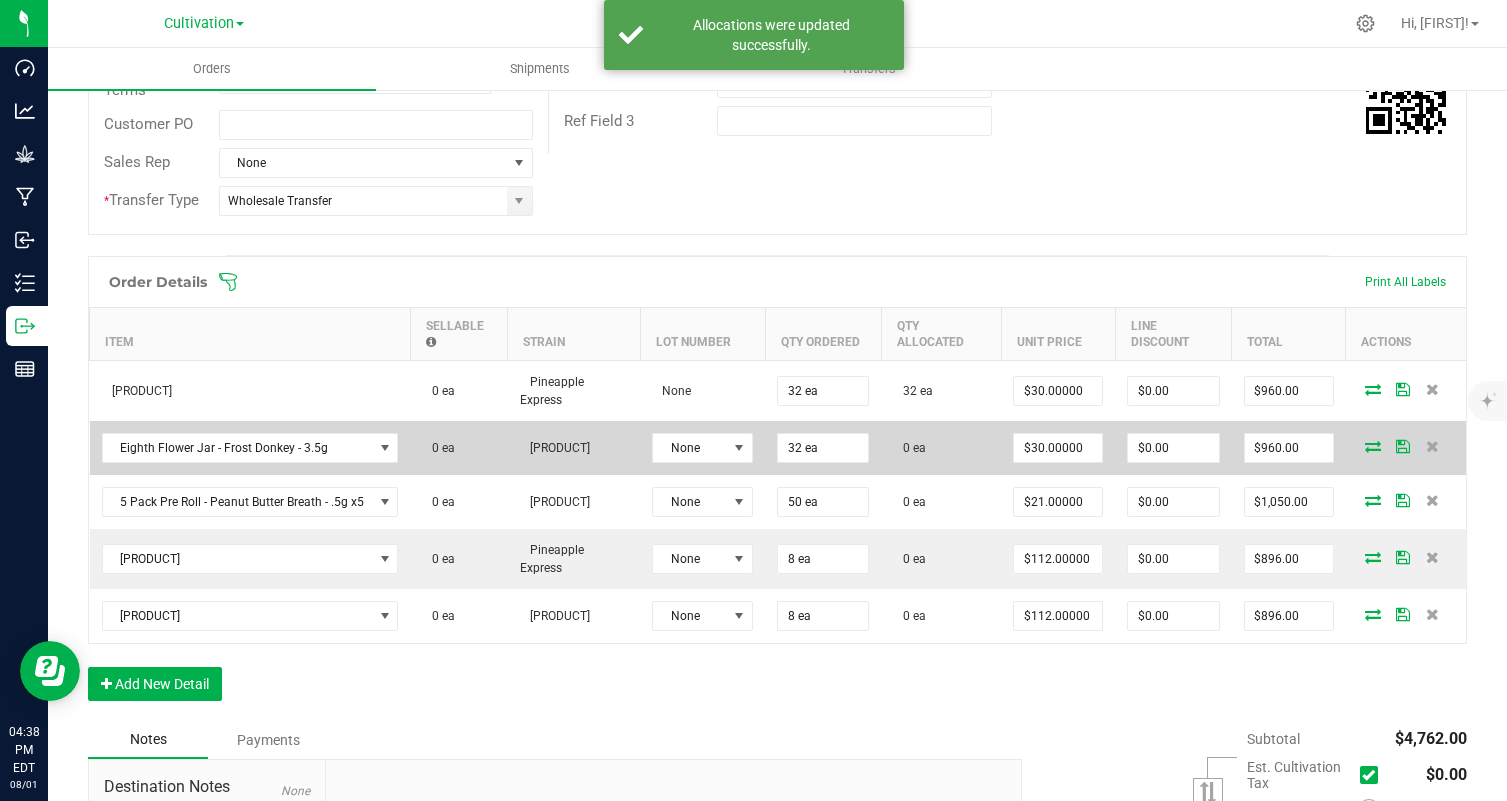 click at bounding box center [1373, 446] 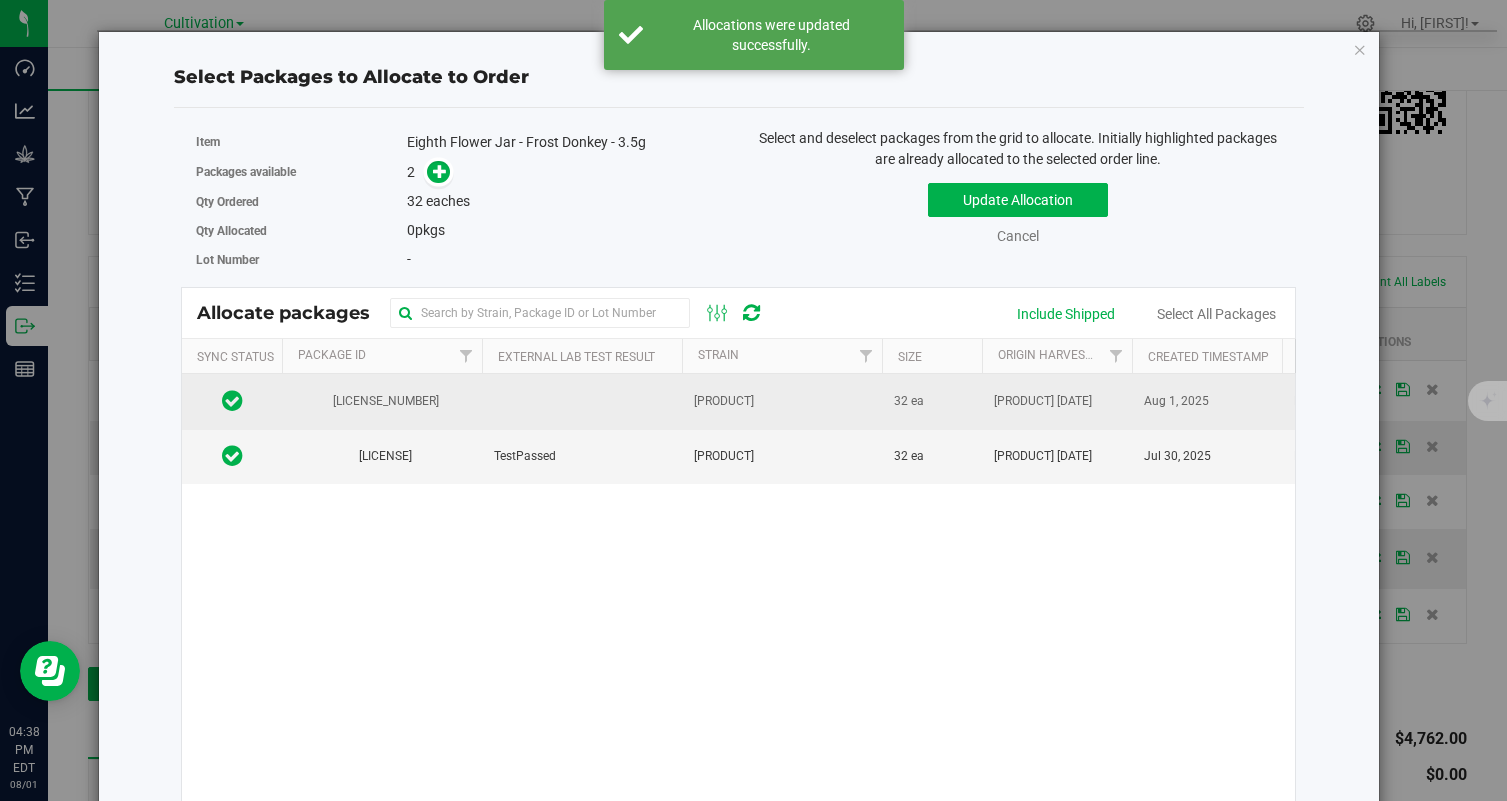 click on "Frost Donkey" at bounding box center (724, 401) 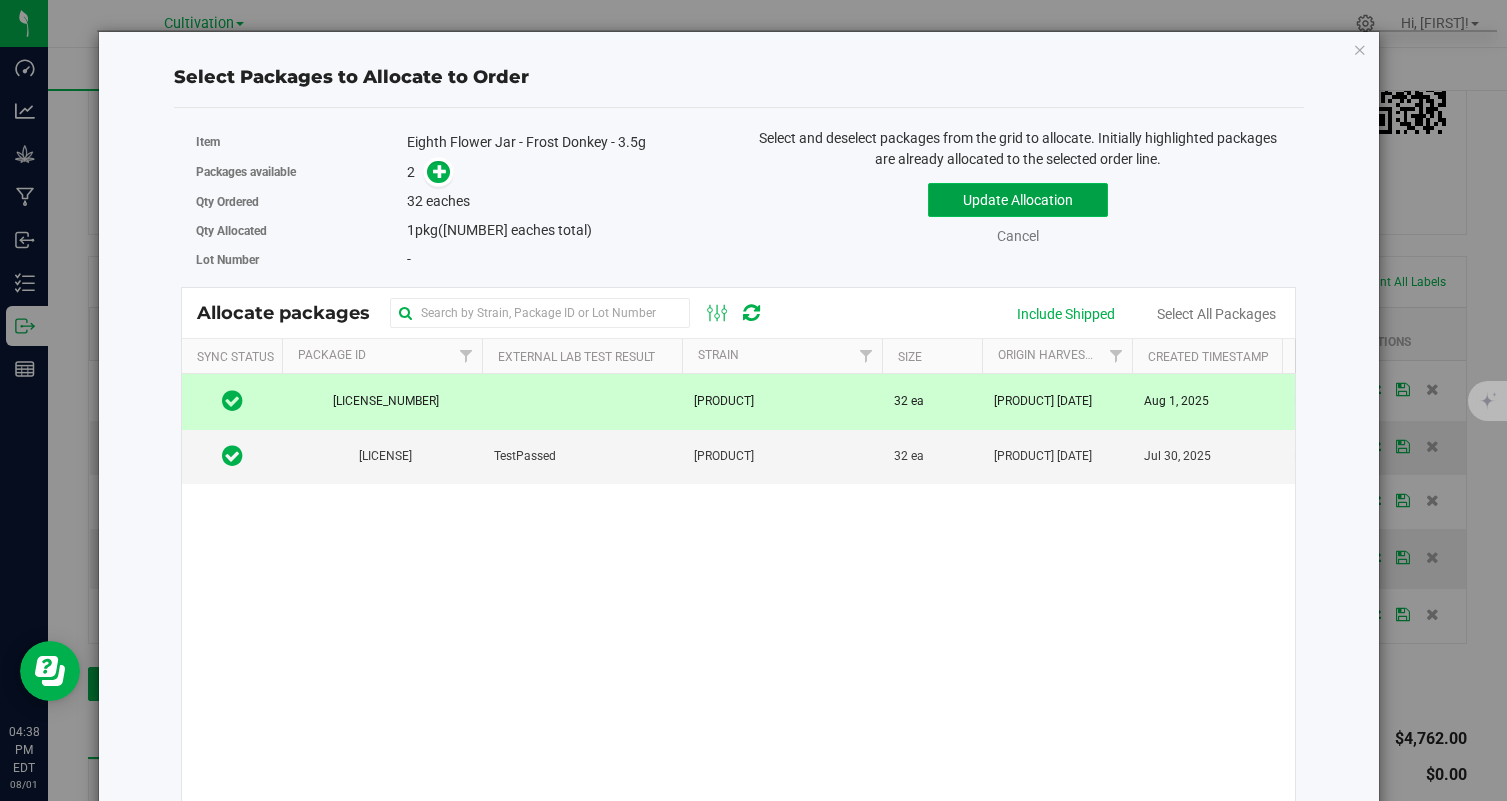click on "Update Allocation" at bounding box center [1018, 200] 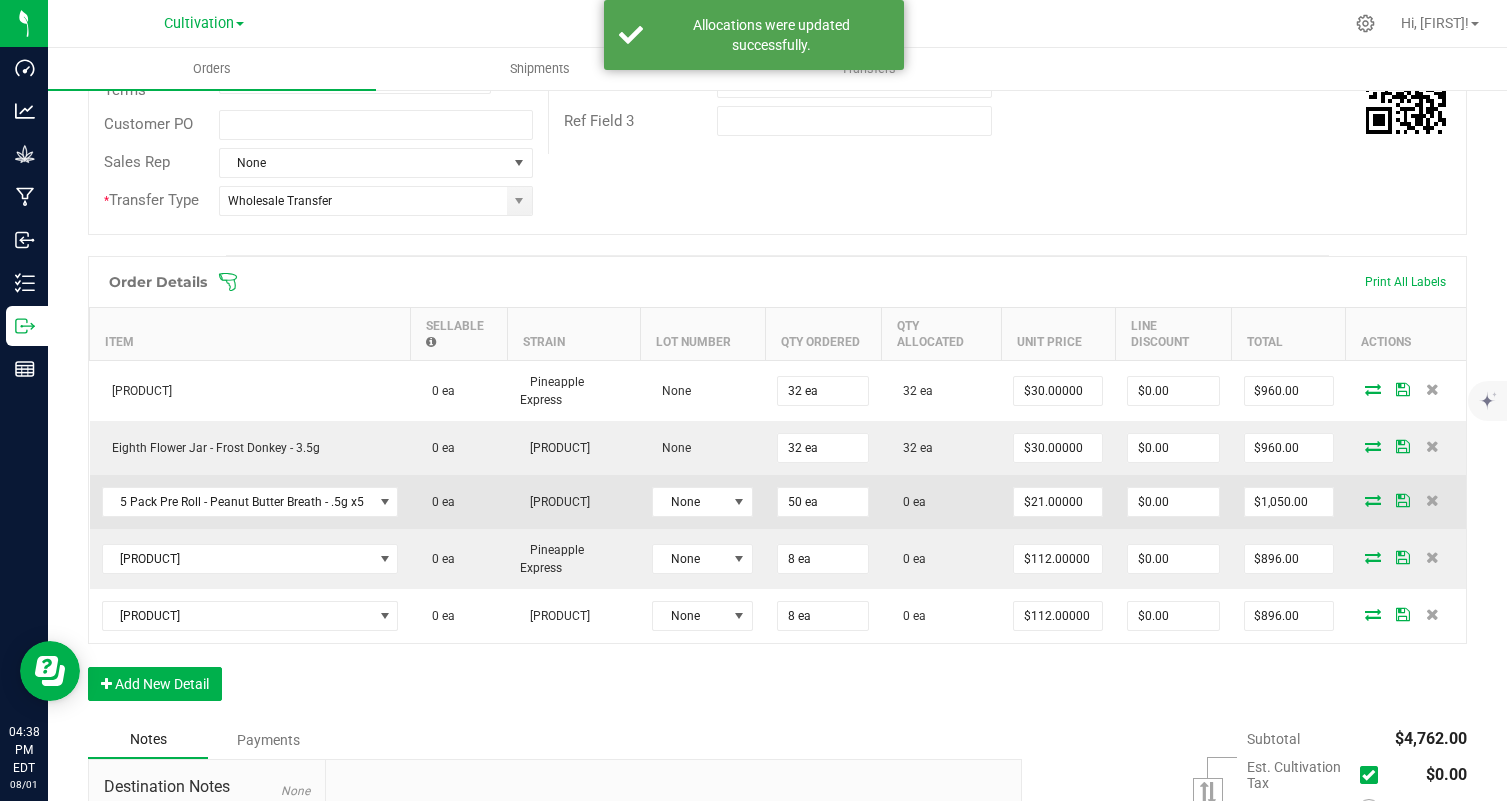 click at bounding box center [1373, 500] 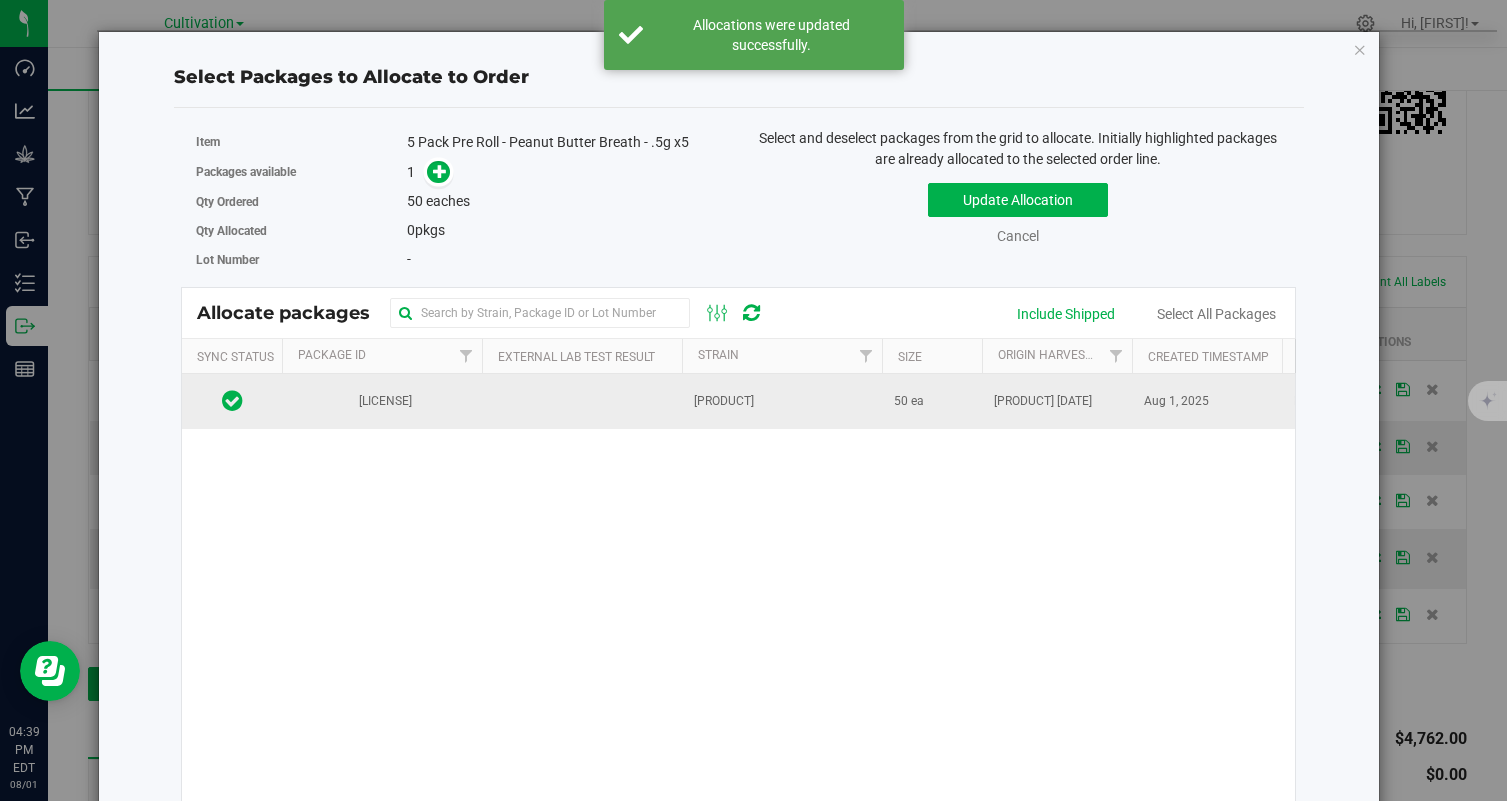click at bounding box center (582, 401) 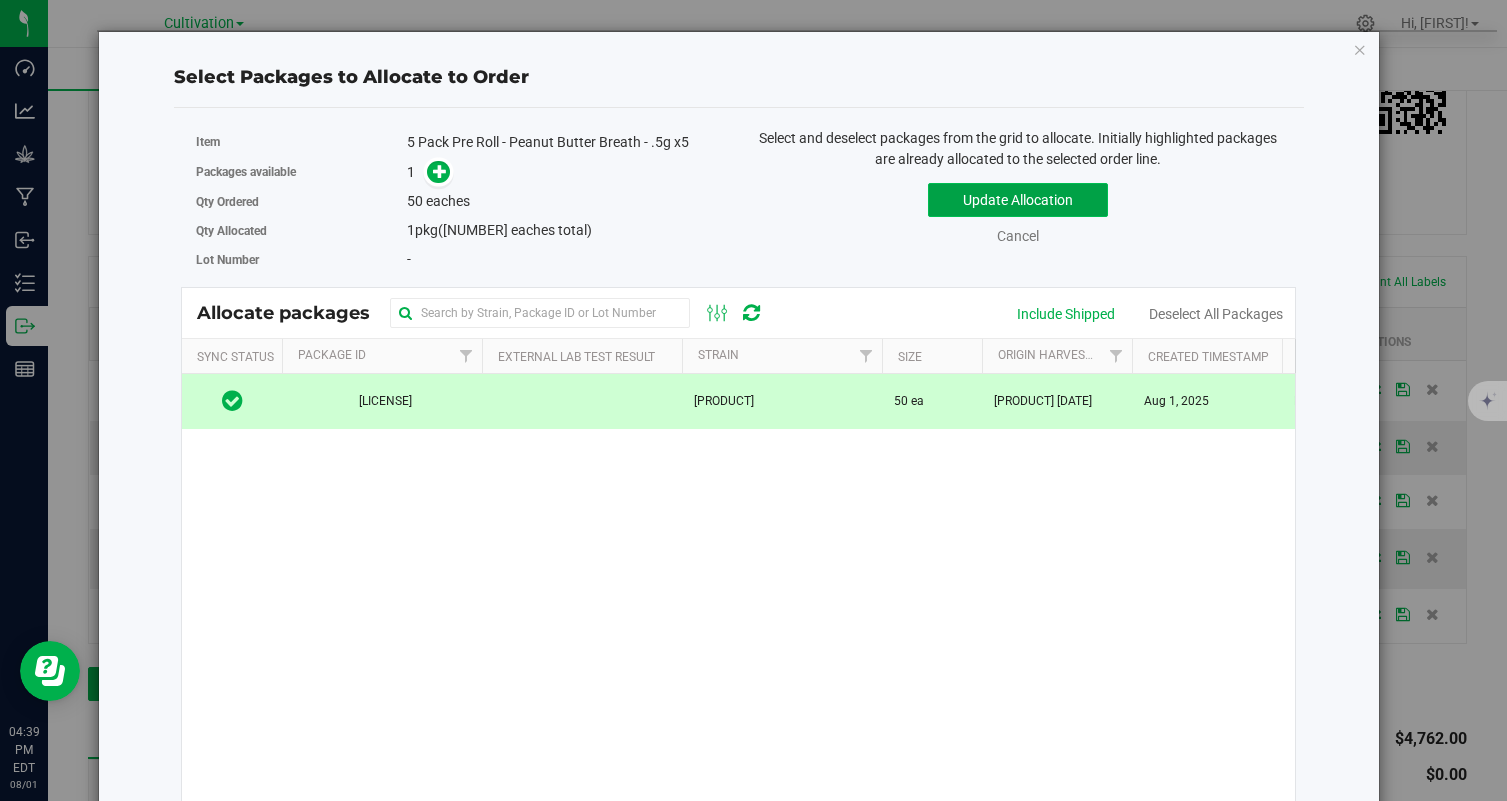 click on "Update Allocation" at bounding box center [1018, 200] 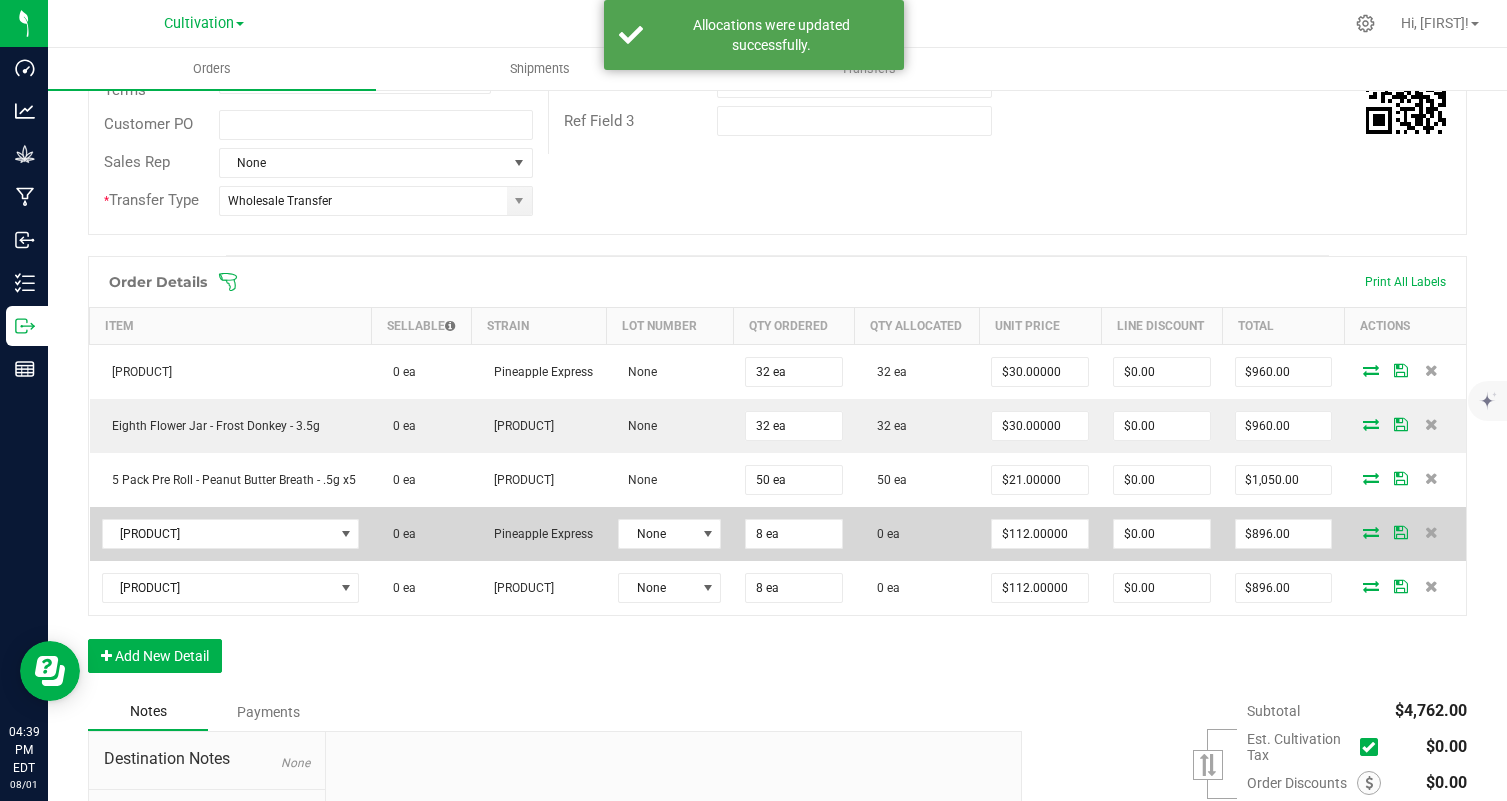 click at bounding box center [1371, 532] 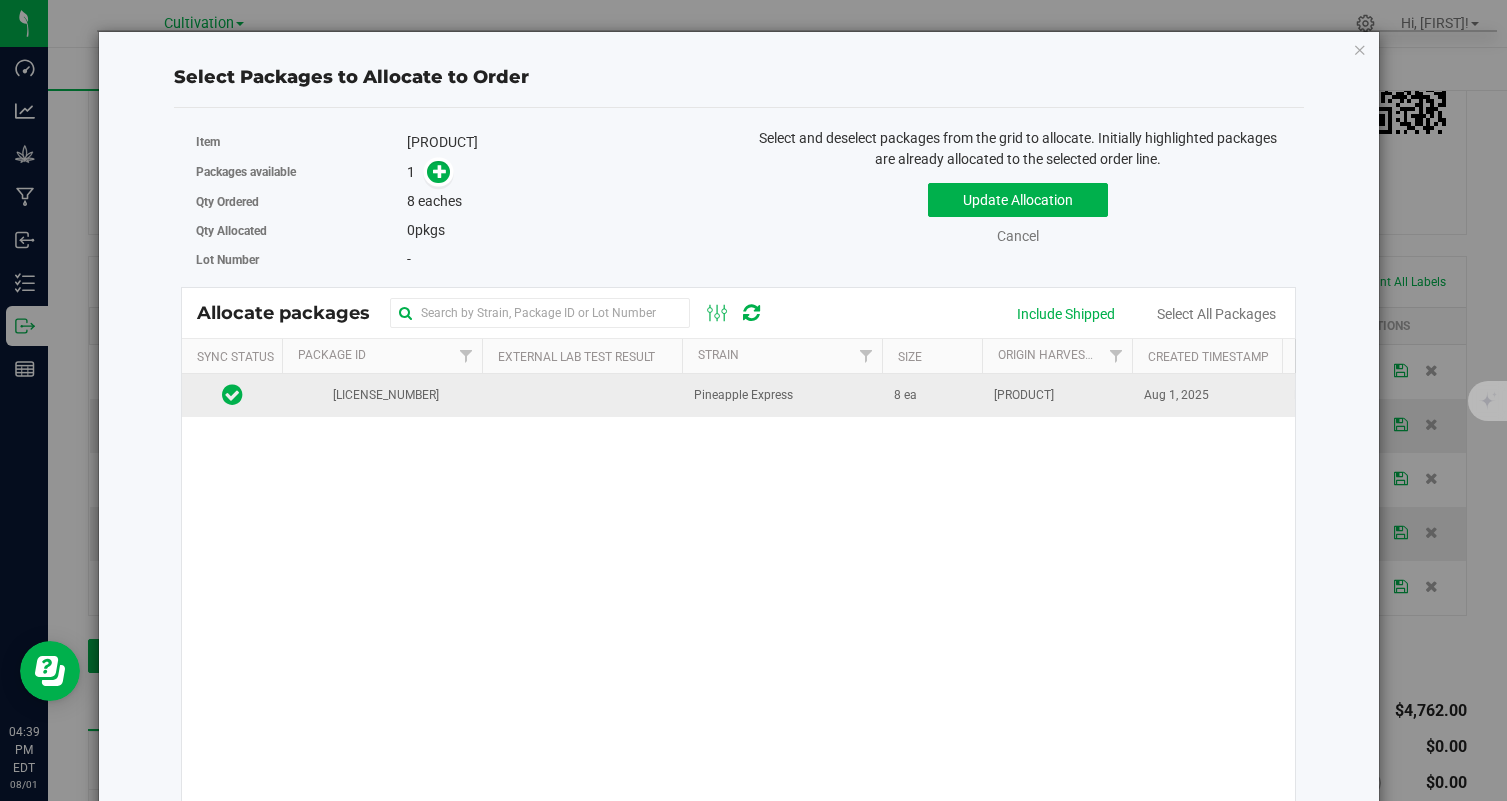 click at bounding box center [582, 395] 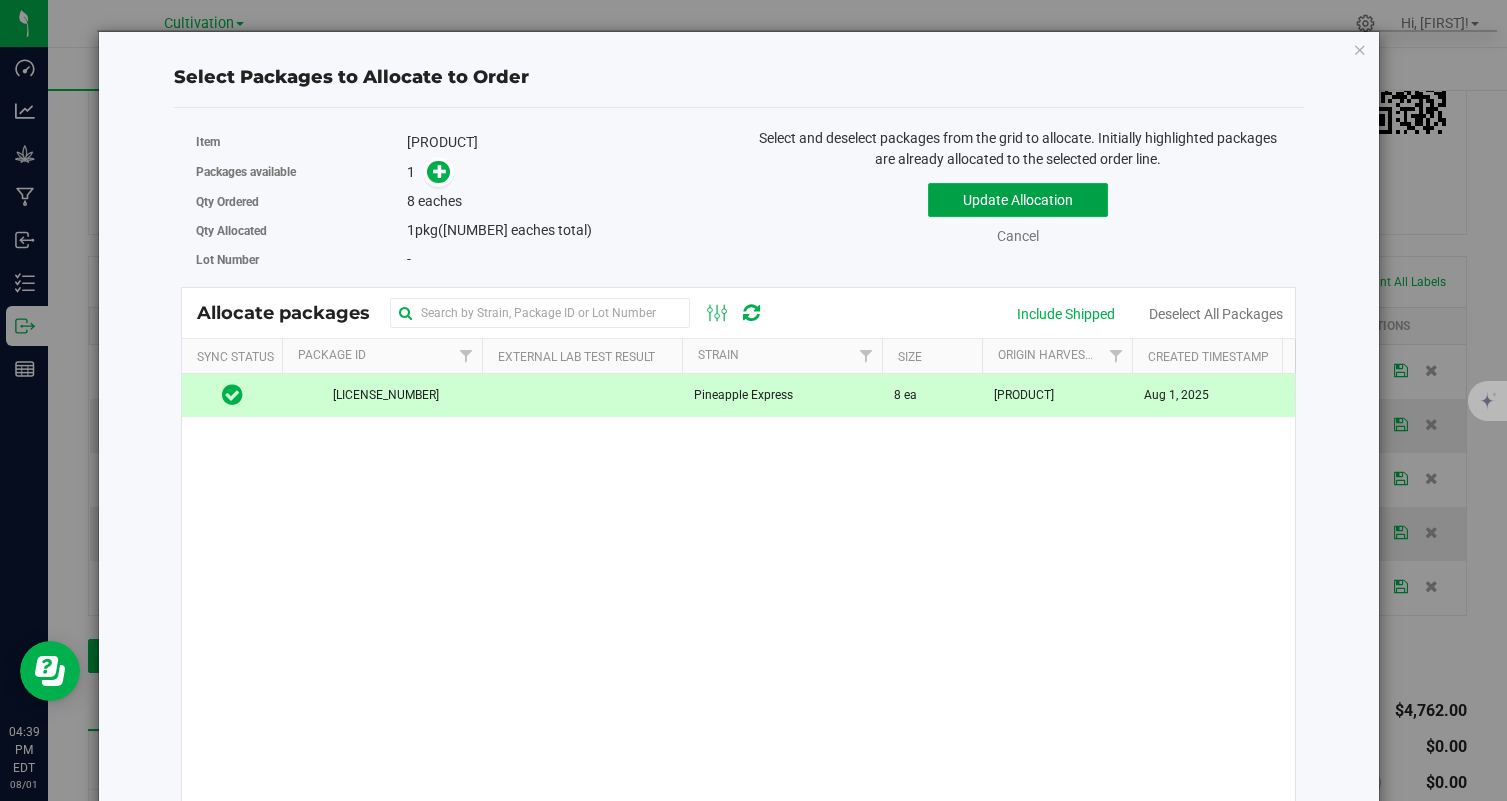 click on "Update Allocation" at bounding box center [1018, 200] 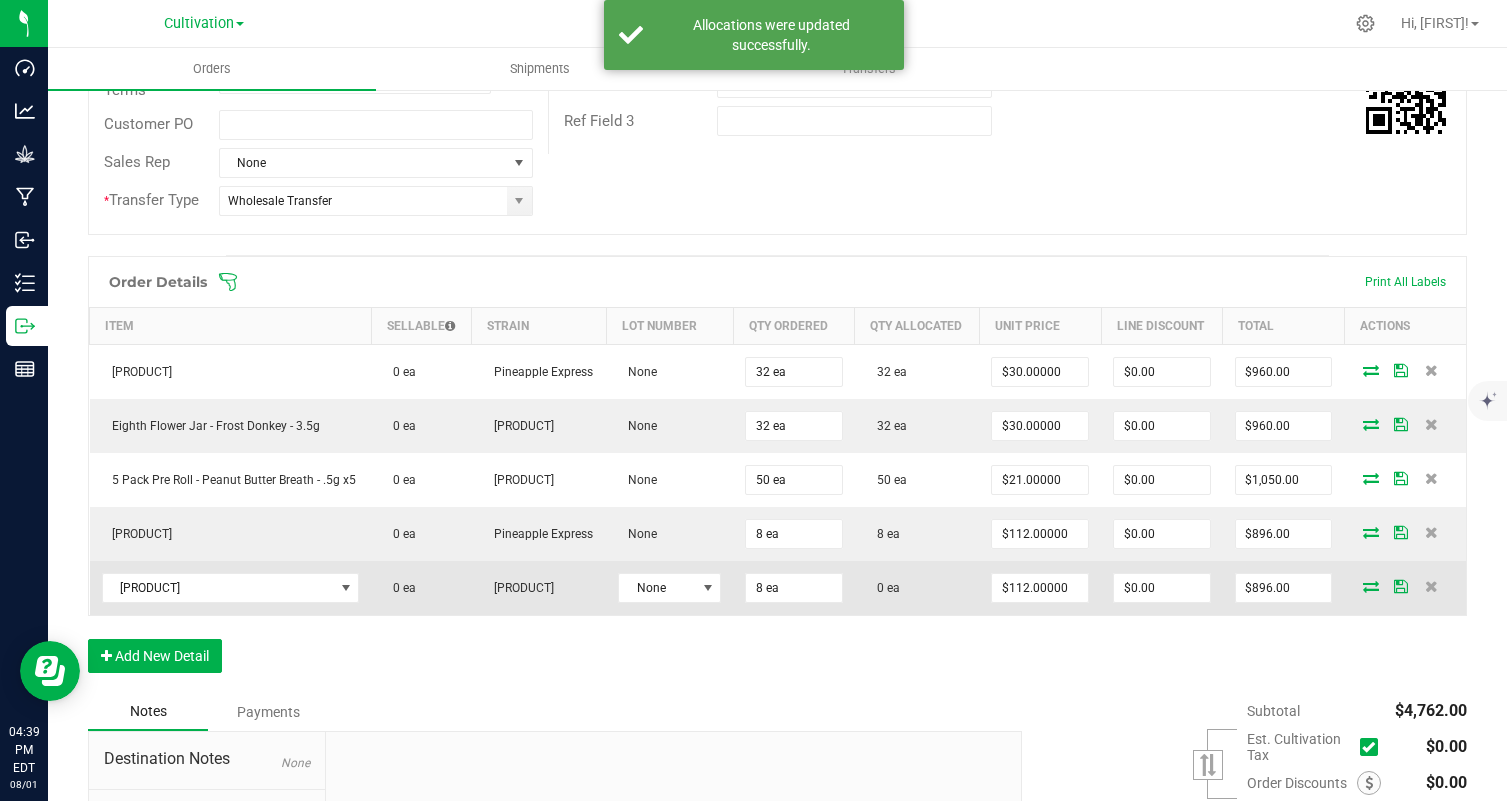 click at bounding box center [1371, 586] 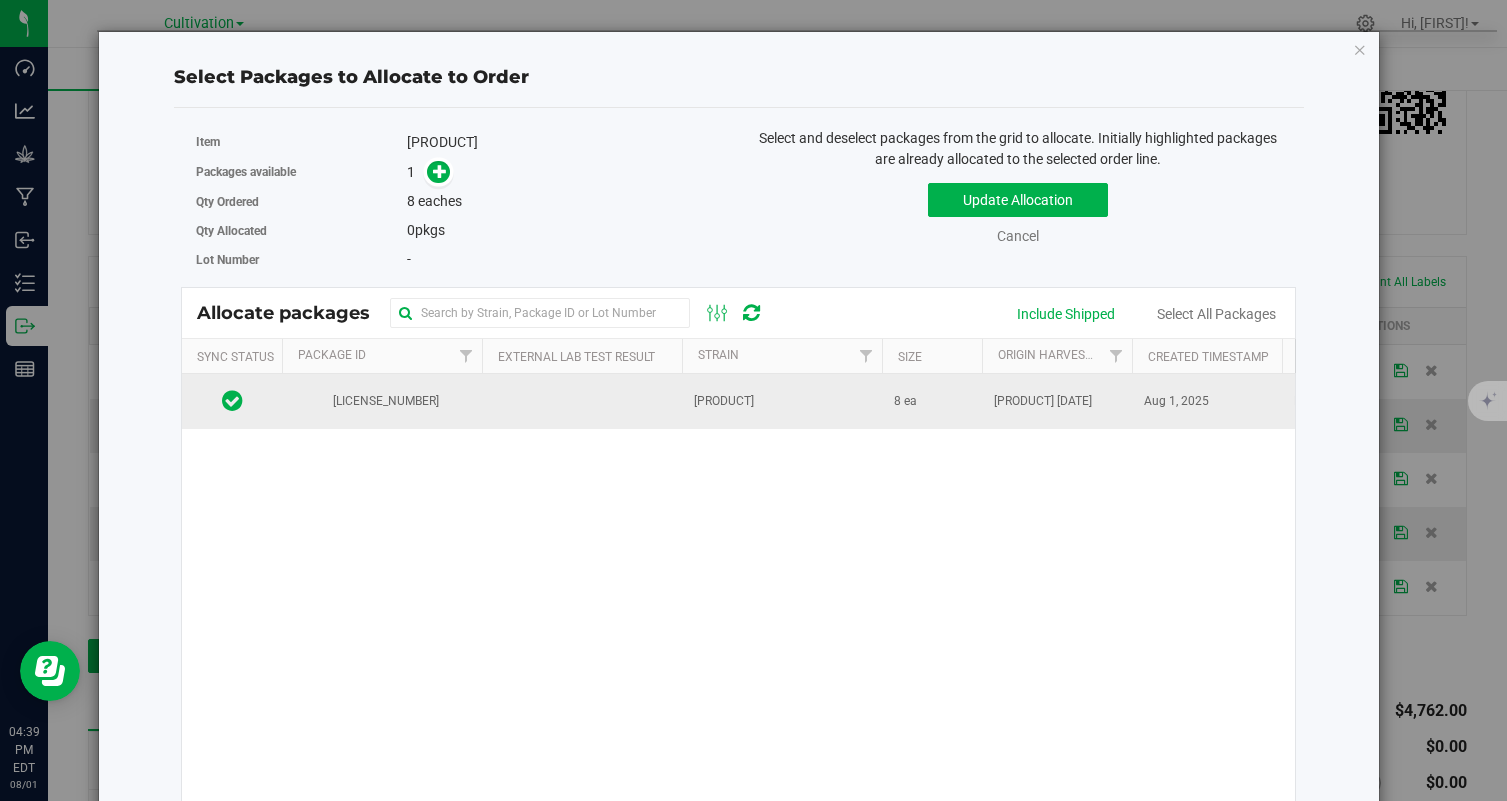 click at bounding box center [582, 401] 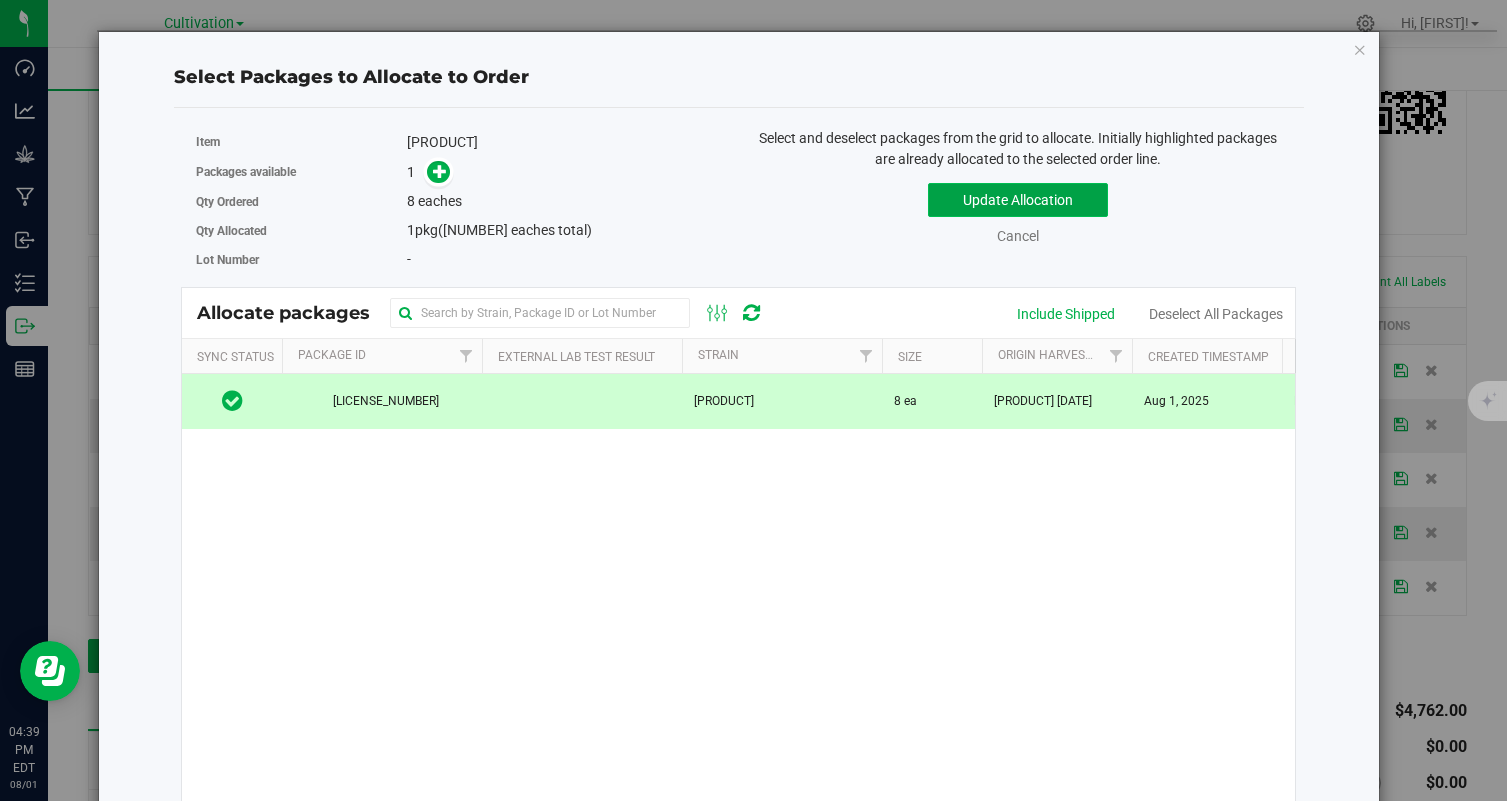 click on "Update Allocation" at bounding box center (1018, 200) 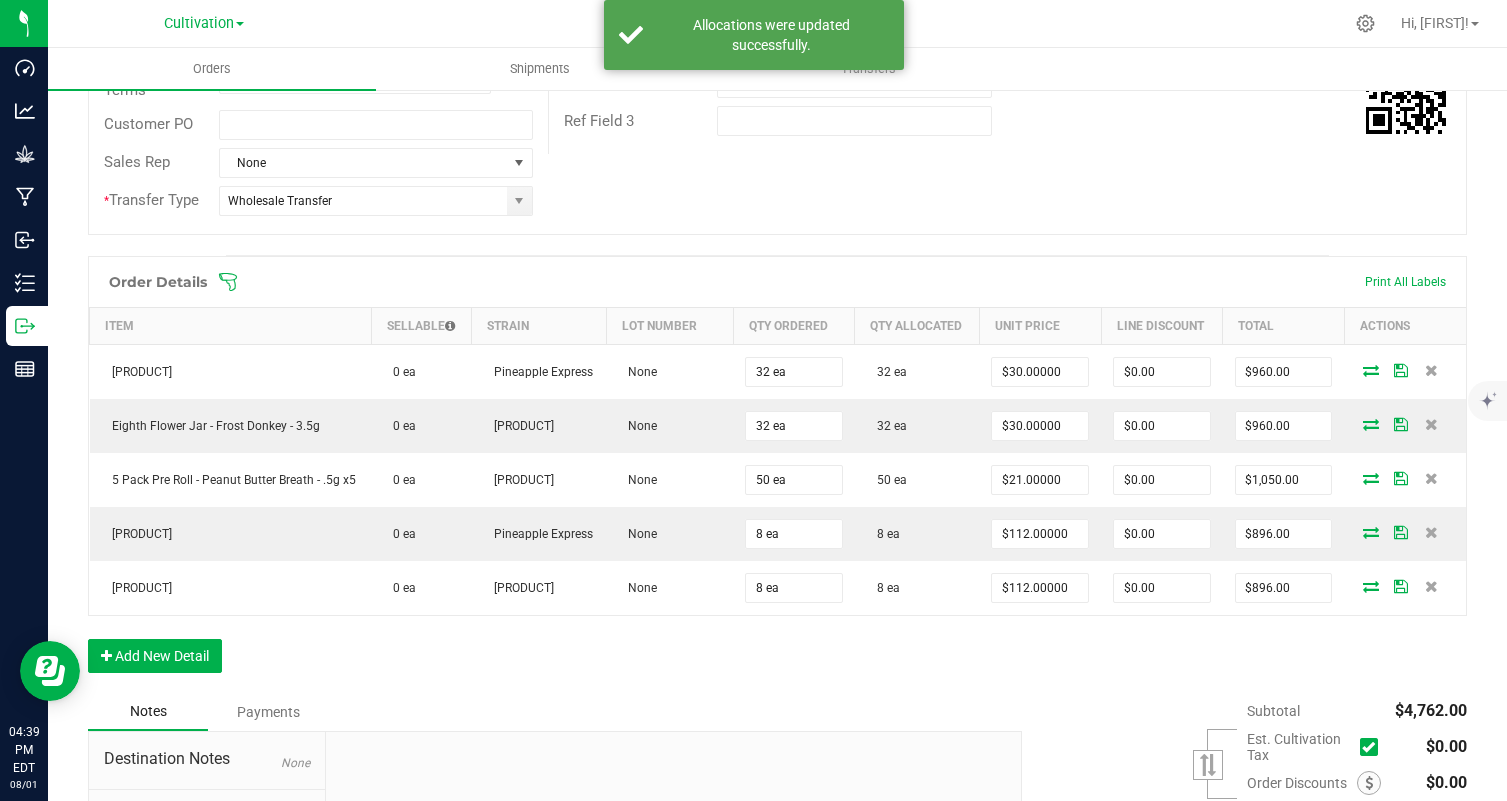 scroll, scrollTop: 0, scrollLeft: 0, axis: both 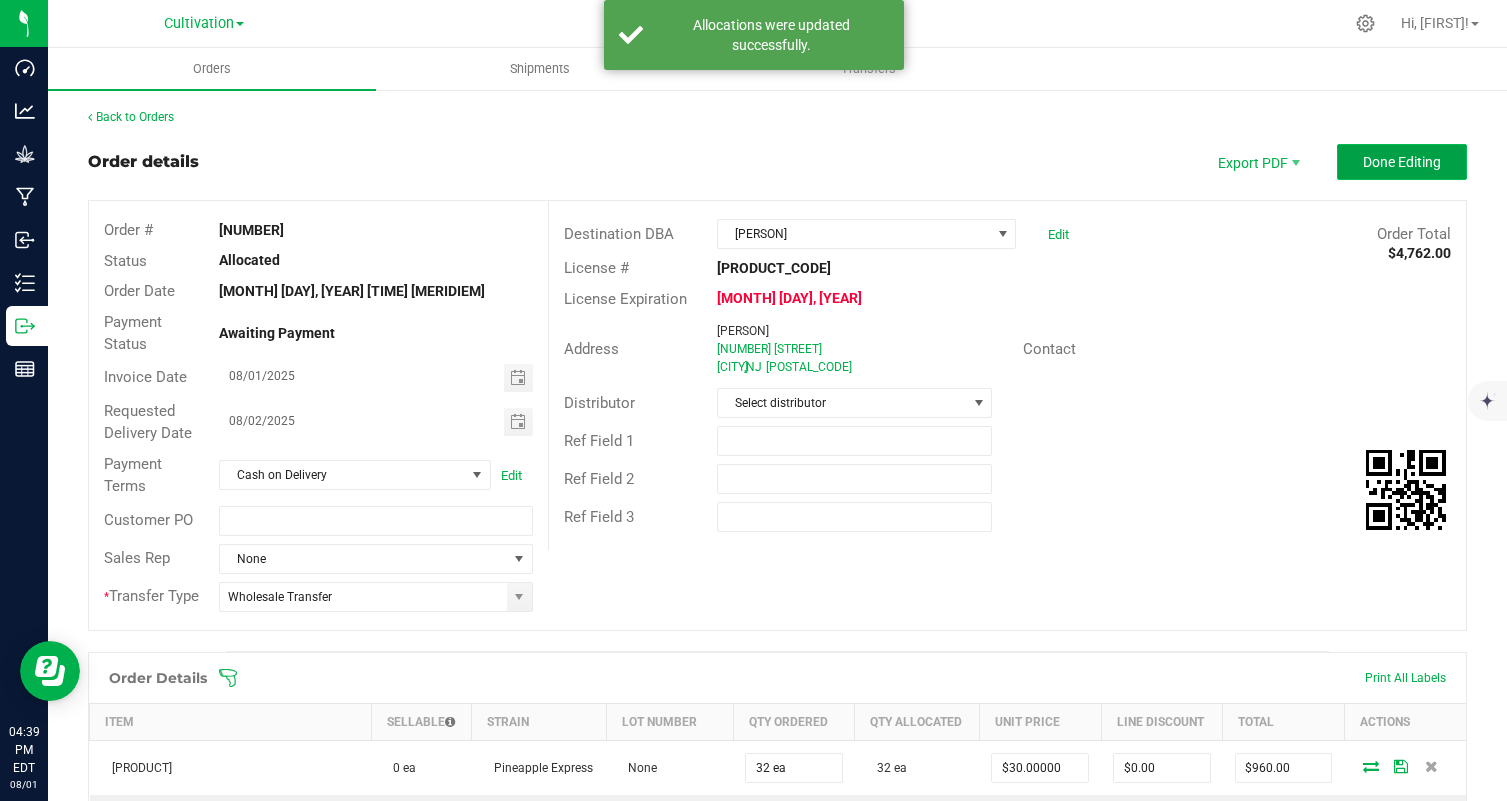 click on "Done Editing" at bounding box center [1402, 162] 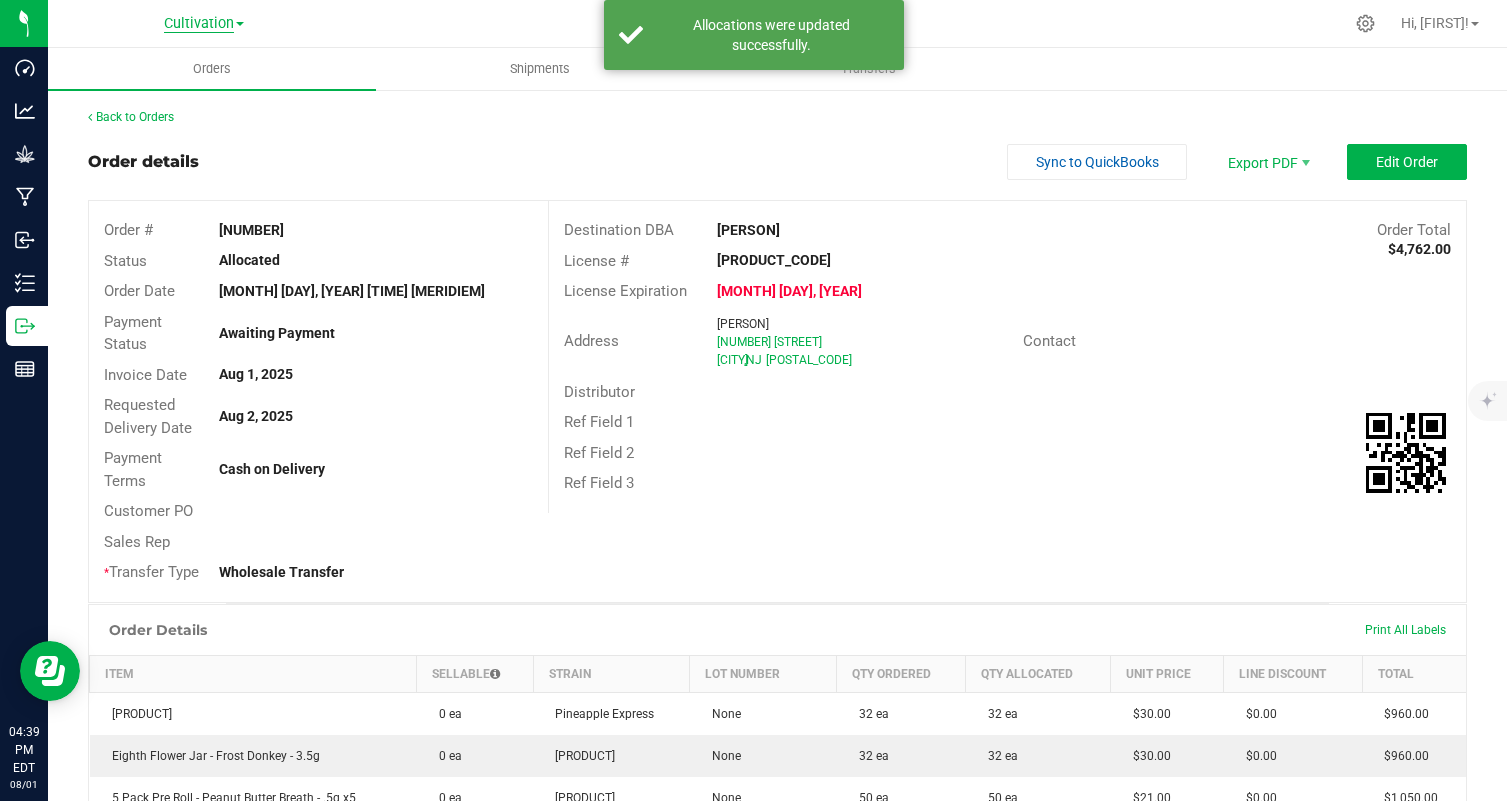 click on "Cultivation" at bounding box center [199, 24] 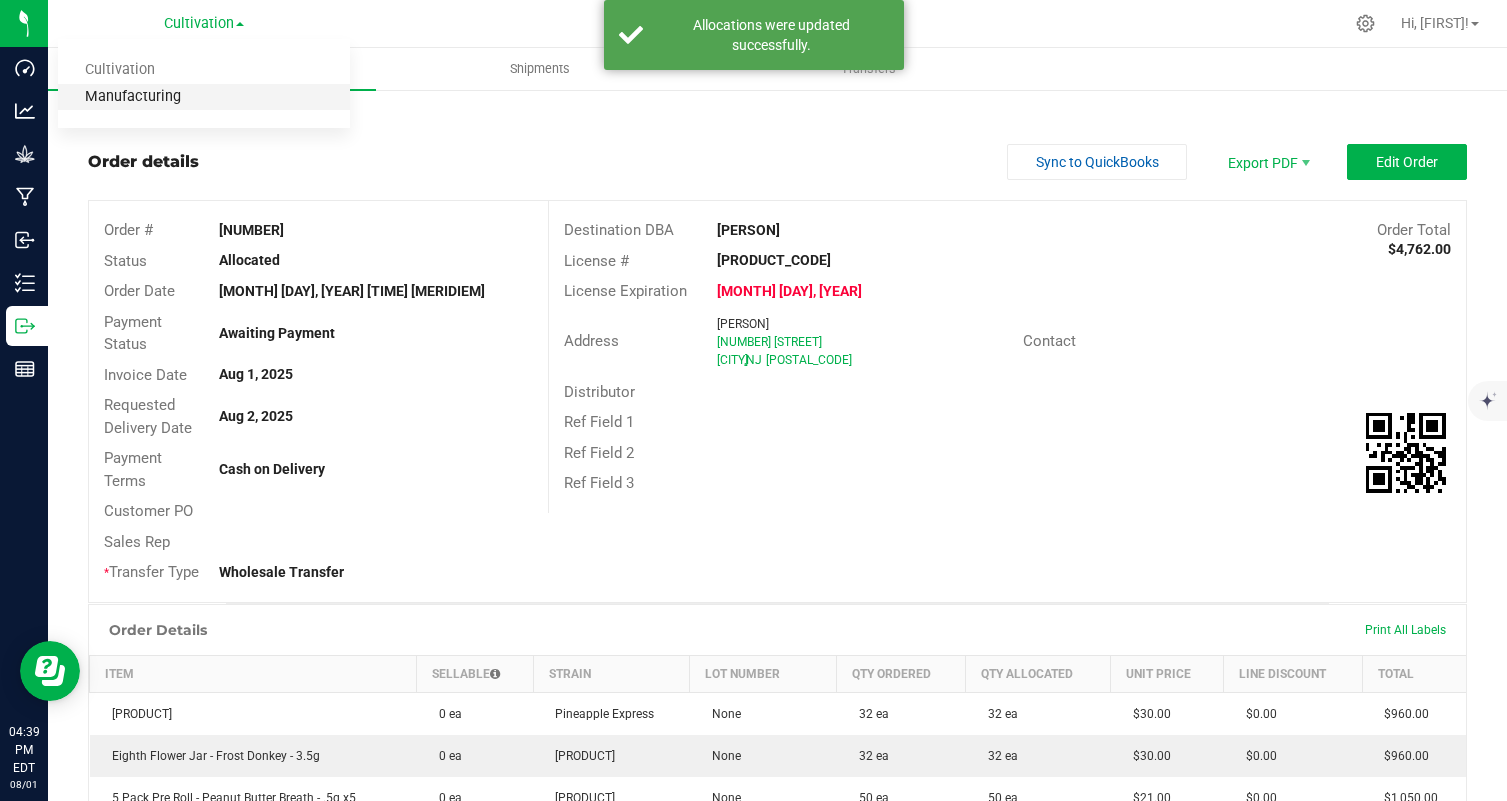 click on "Manufacturing" at bounding box center (204, 97) 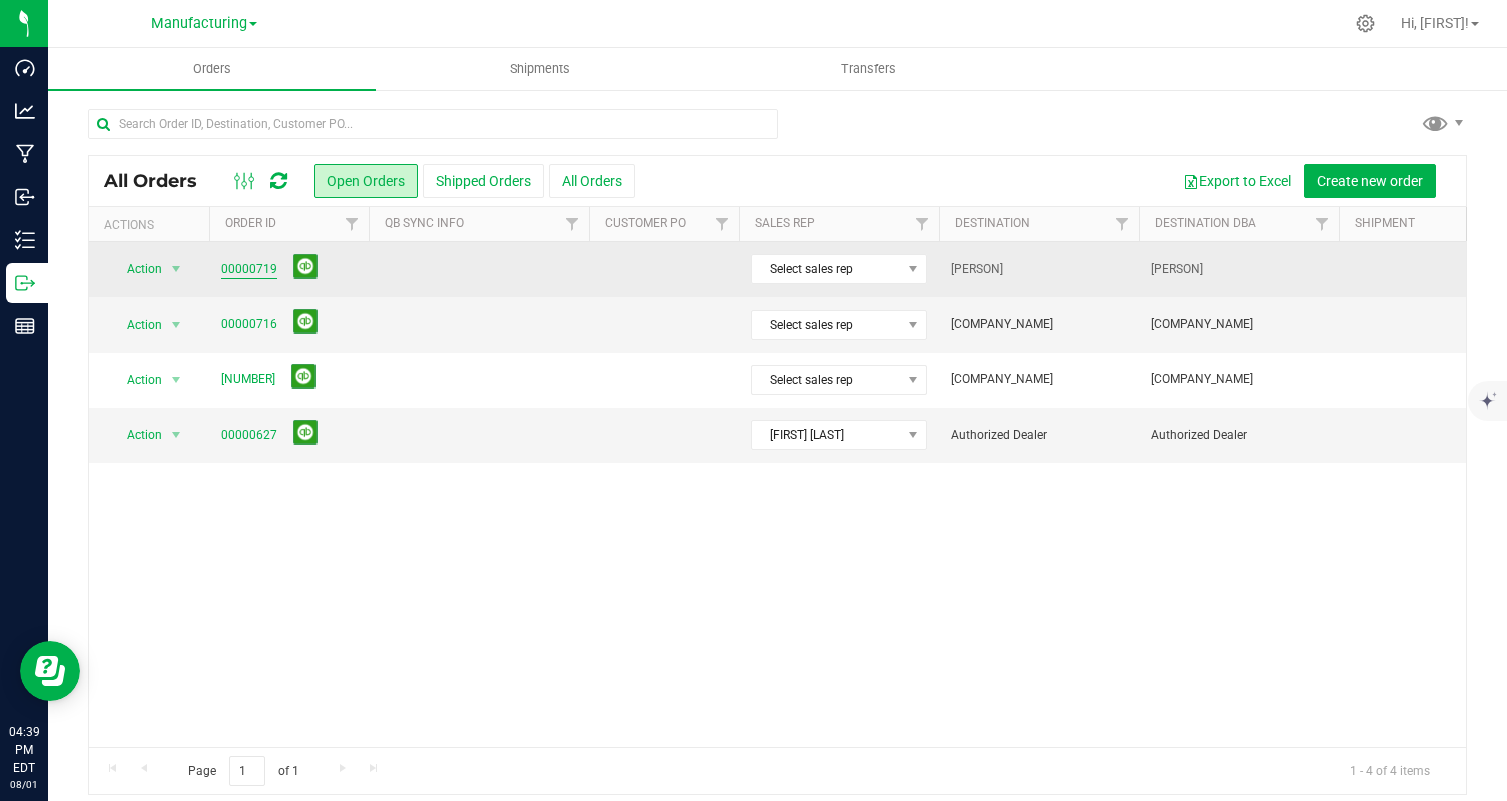 click on "00000719" at bounding box center (249, 269) 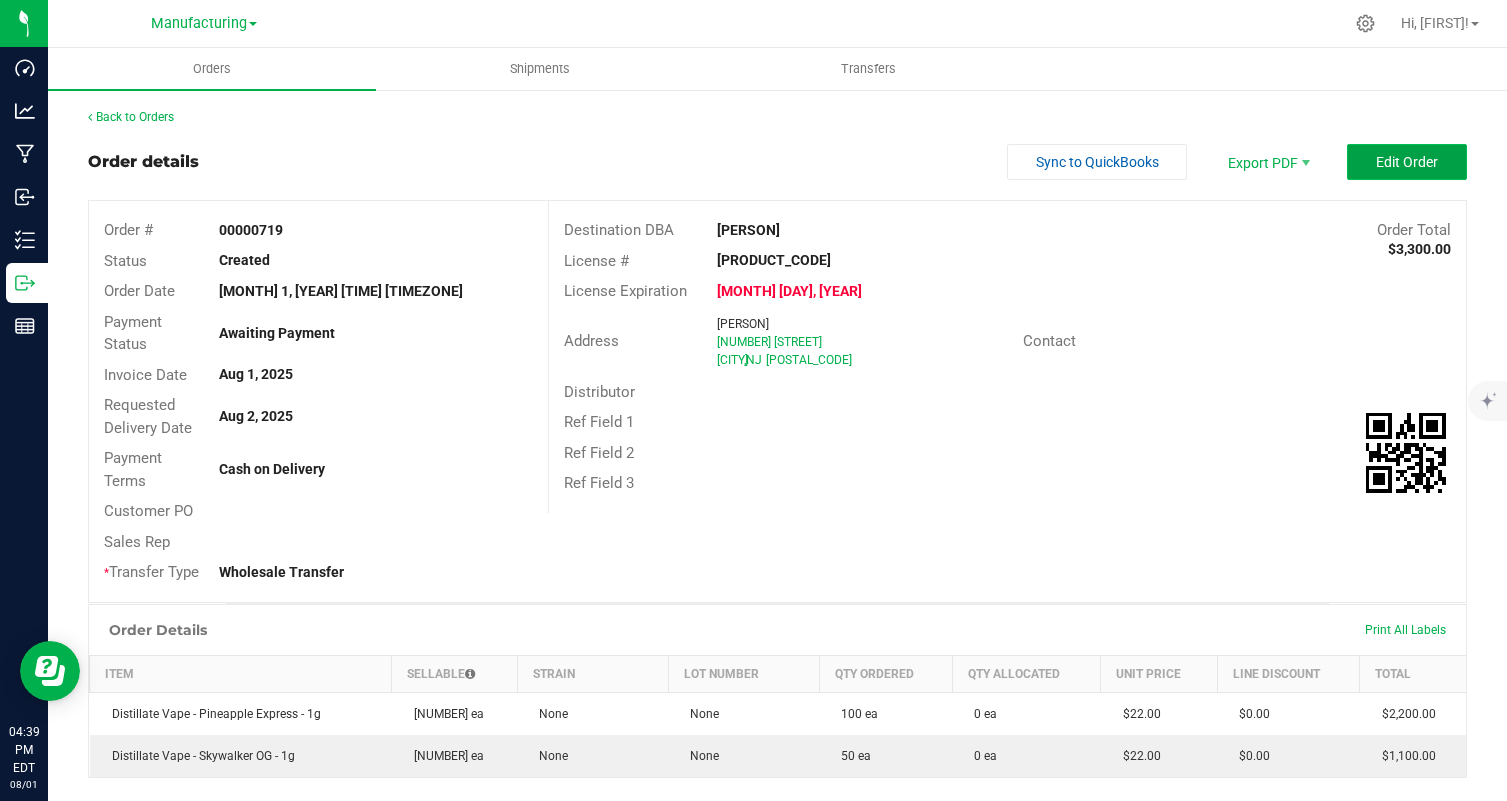 click on "Edit Order" at bounding box center (1407, 162) 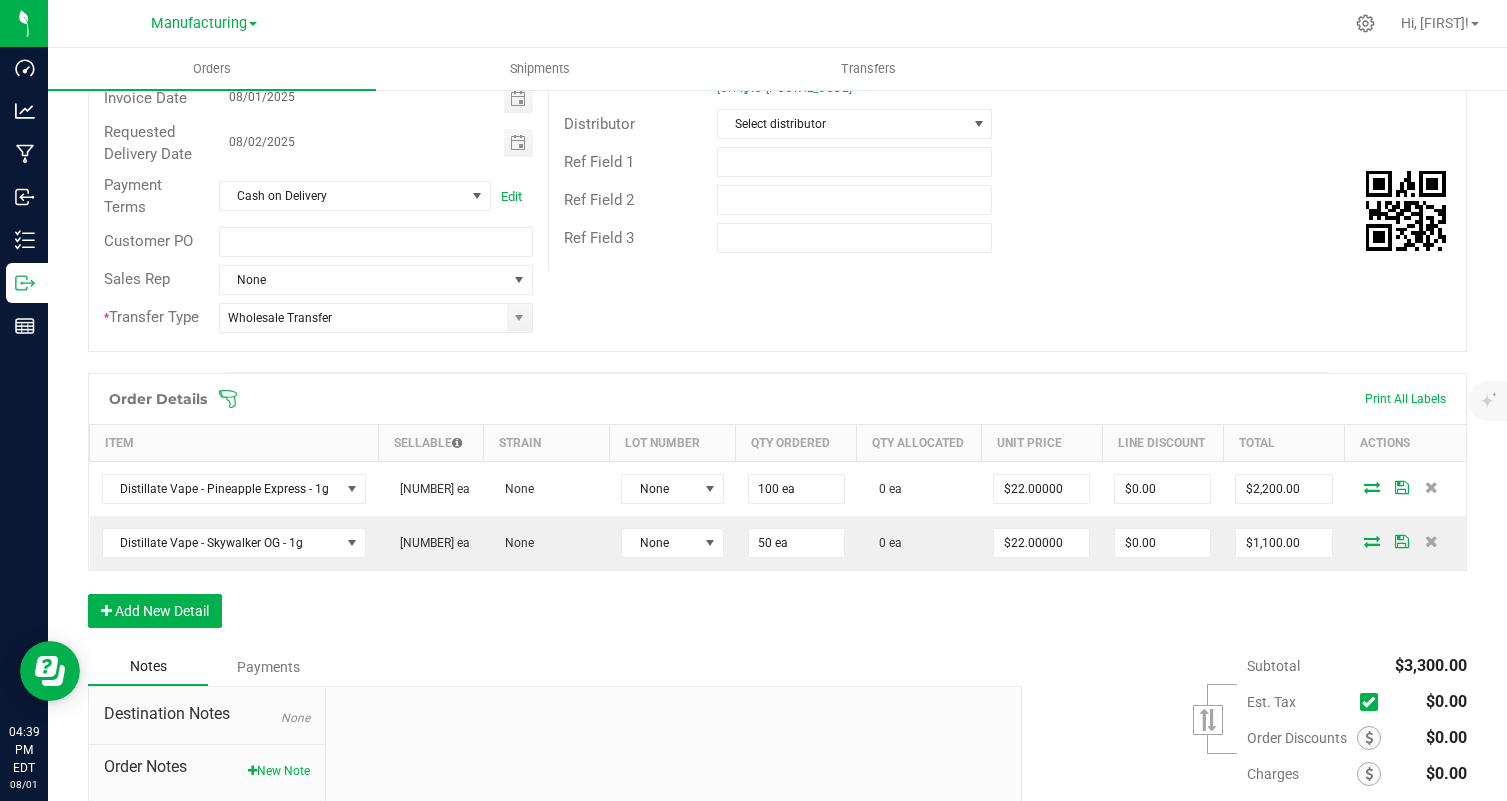 scroll, scrollTop: 309, scrollLeft: 0, axis: vertical 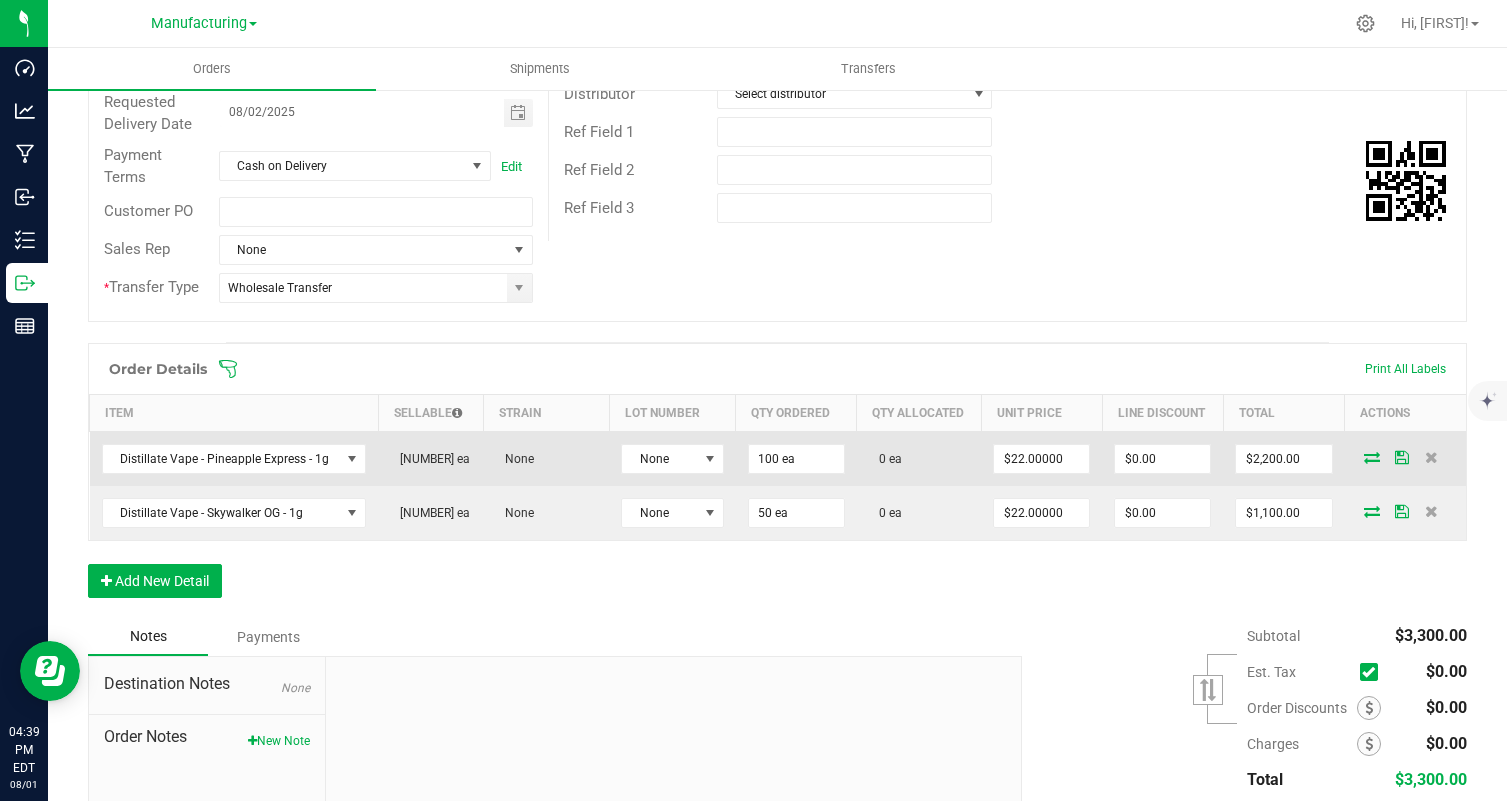 click at bounding box center (1372, 457) 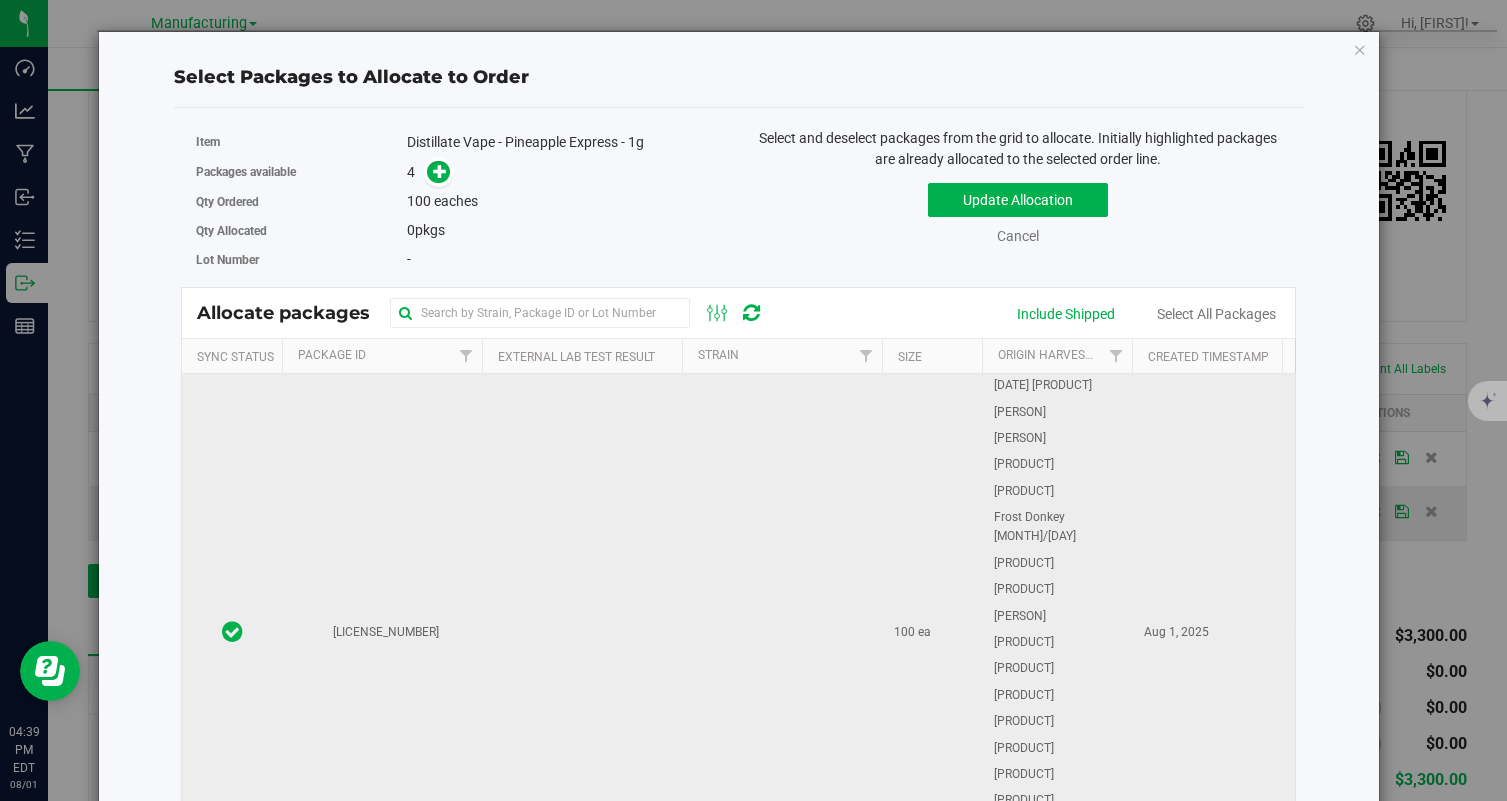 click at bounding box center (782, 633) 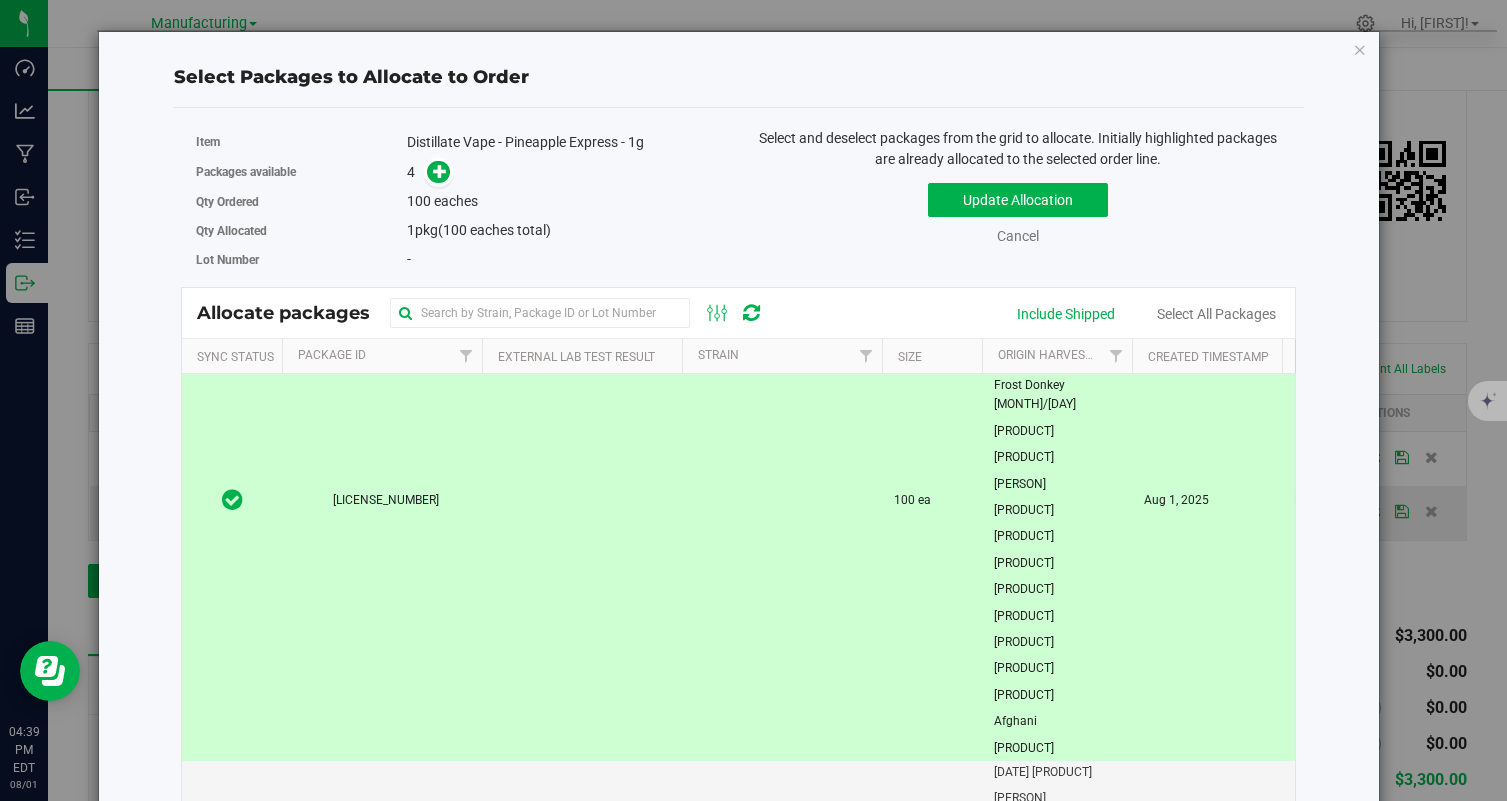 scroll, scrollTop: 113, scrollLeft: 0, axis: vertical 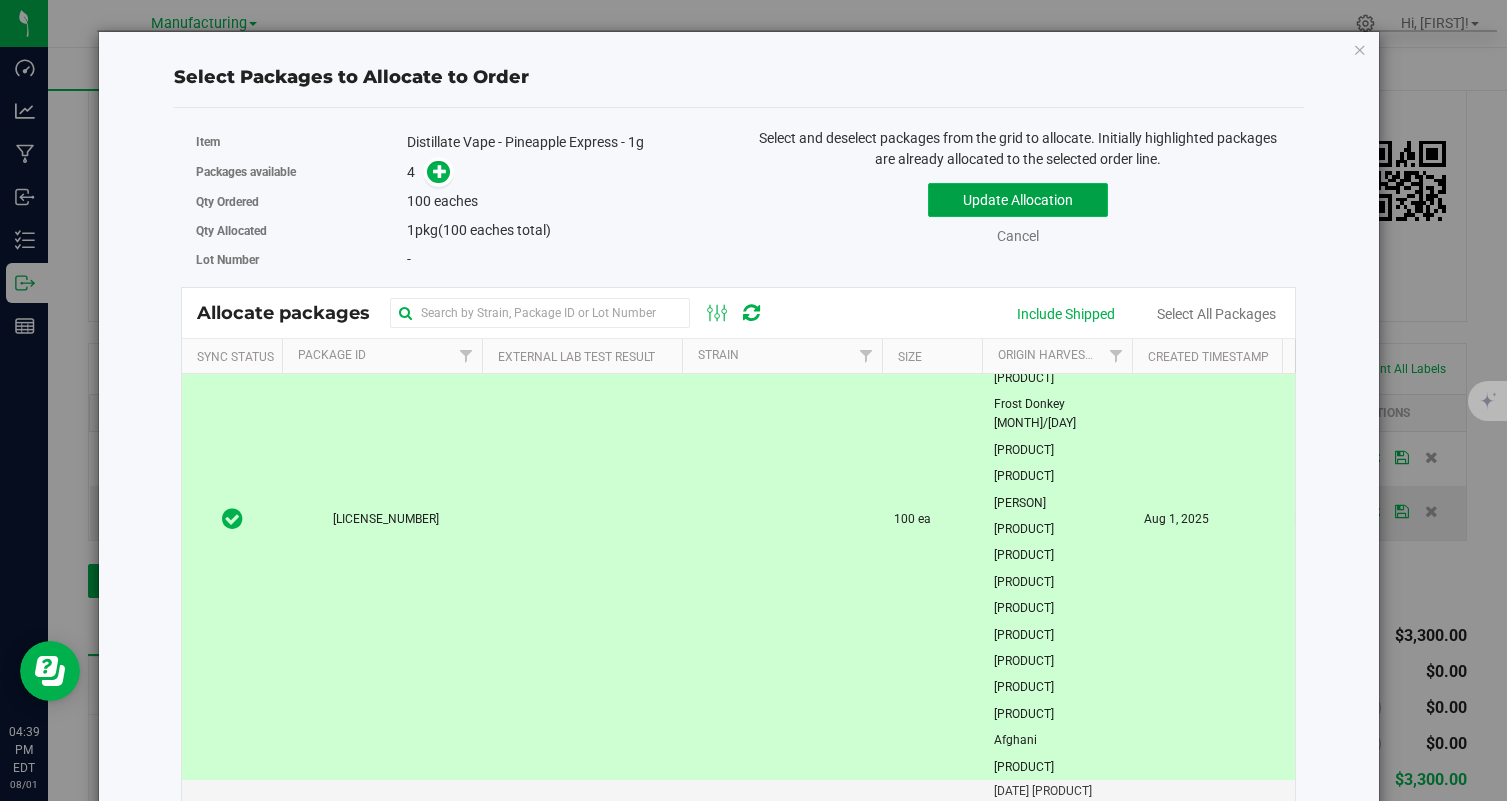 click on "Update Allocation" at bounding box center (1018, 200) 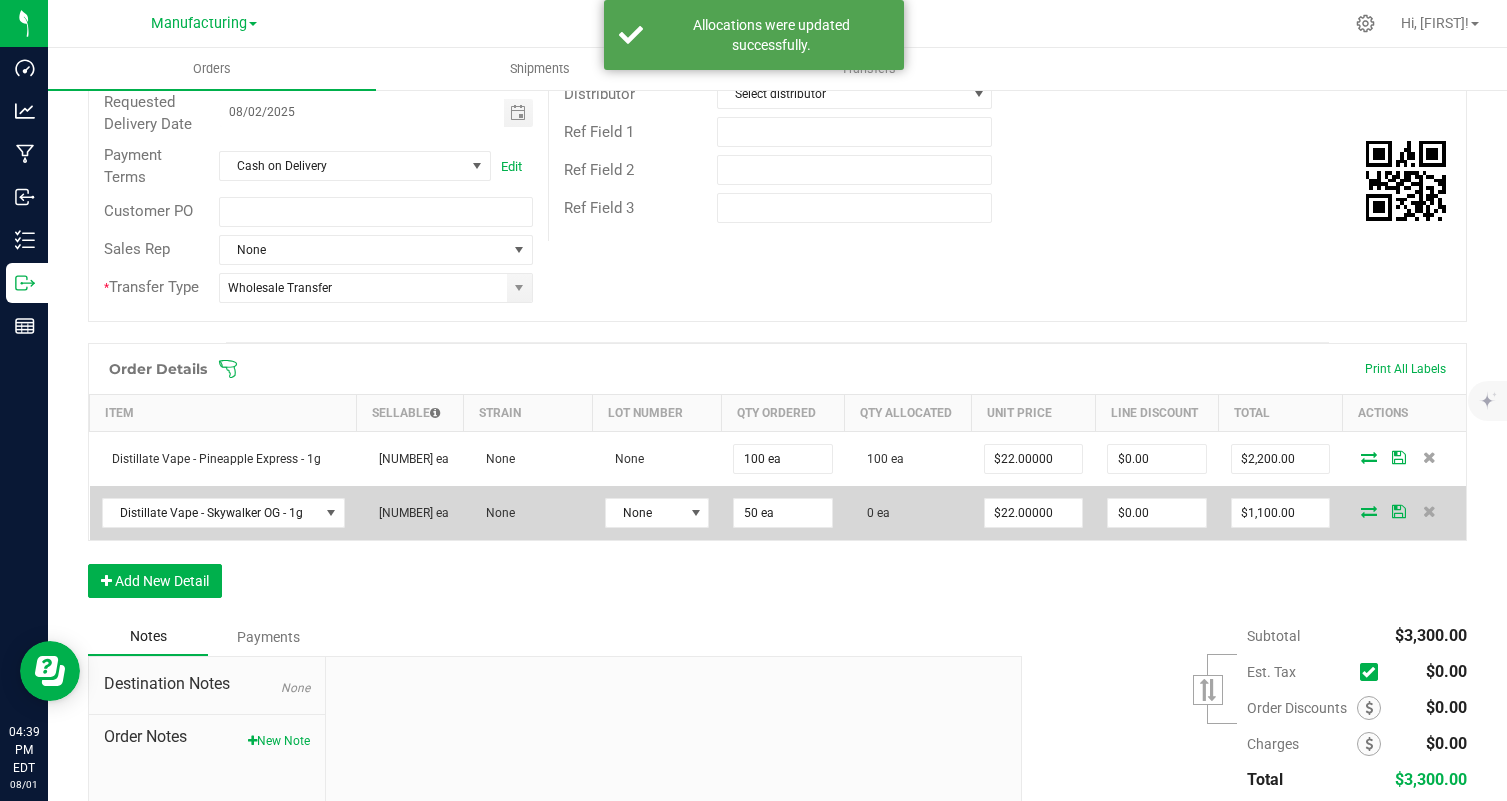 click at bounding box center (1369, 511) 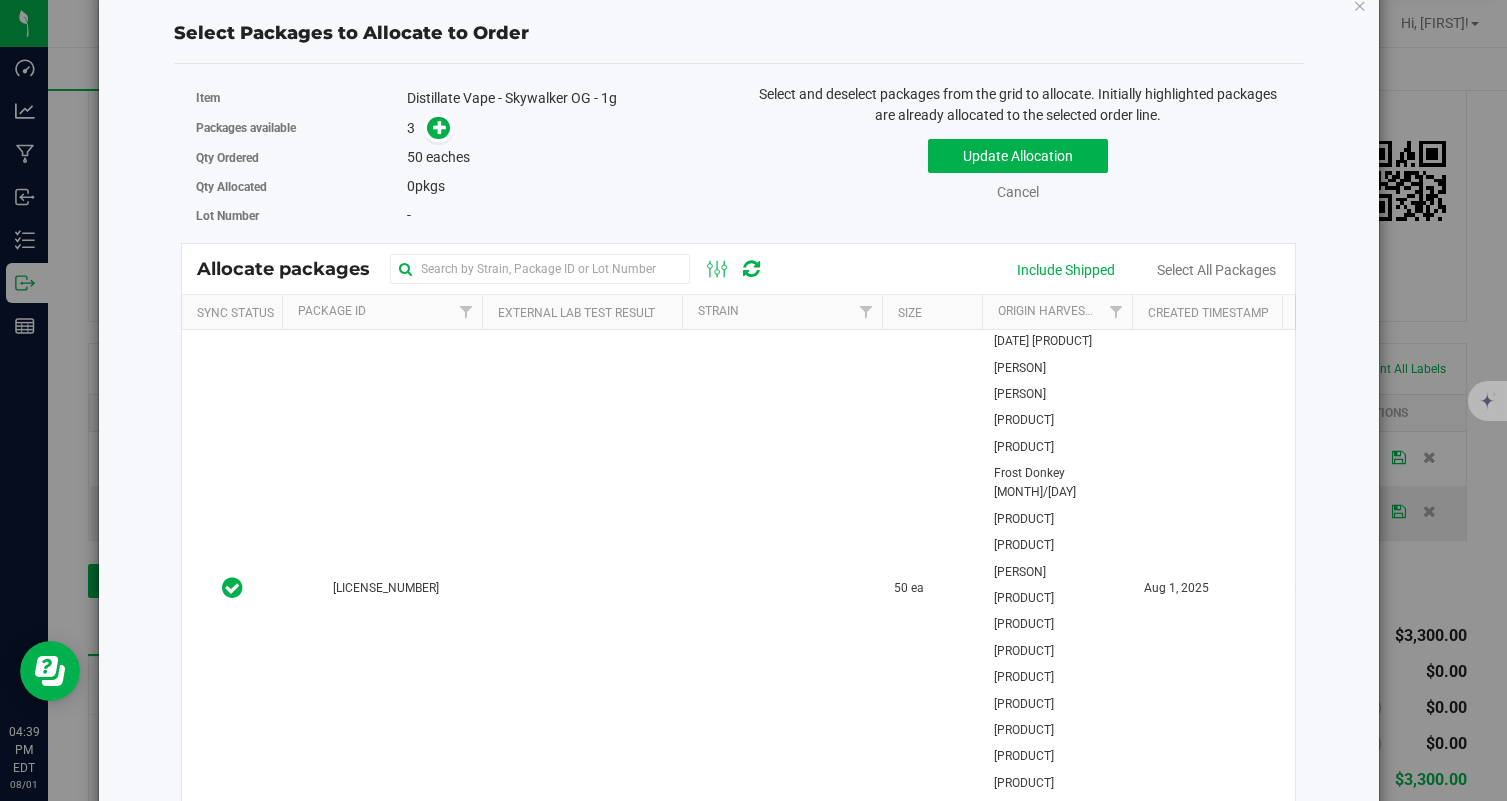 scroll, scrollTop: 57, scrollLeft: 0, axis: vertical 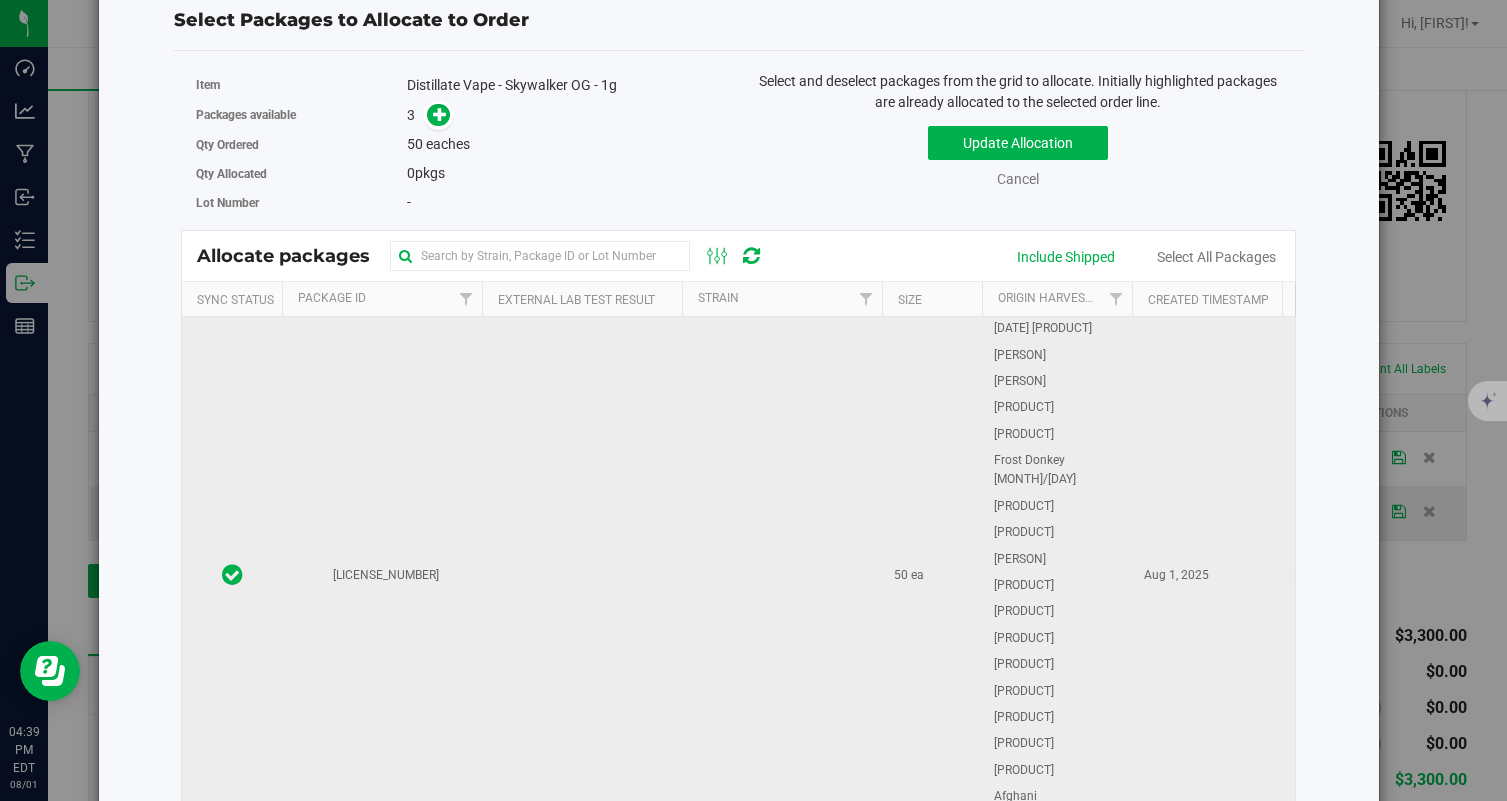 click at bounding box center [782, 576] 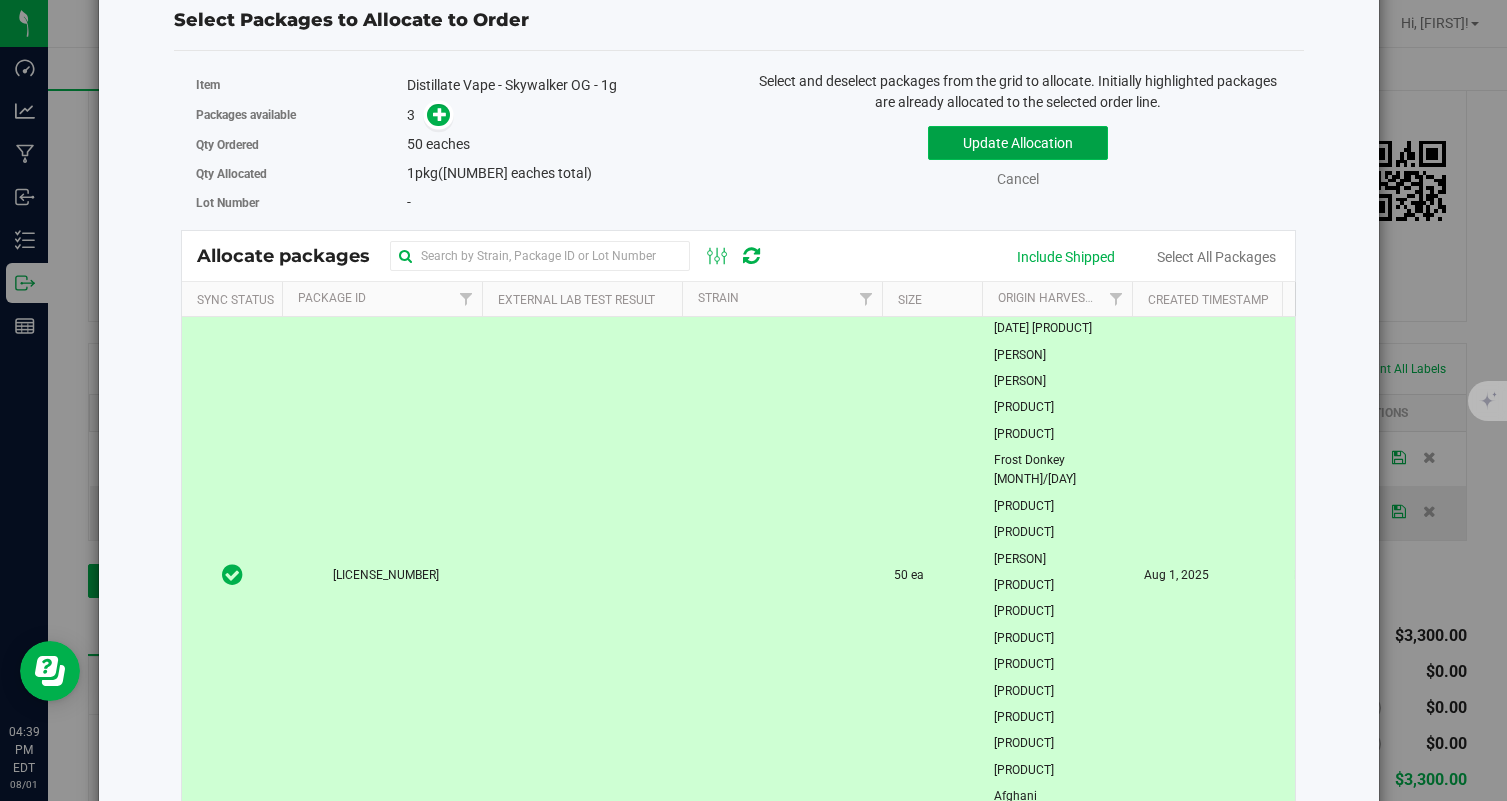 click on "Update Allocation" at bounding box center [1018, 143] 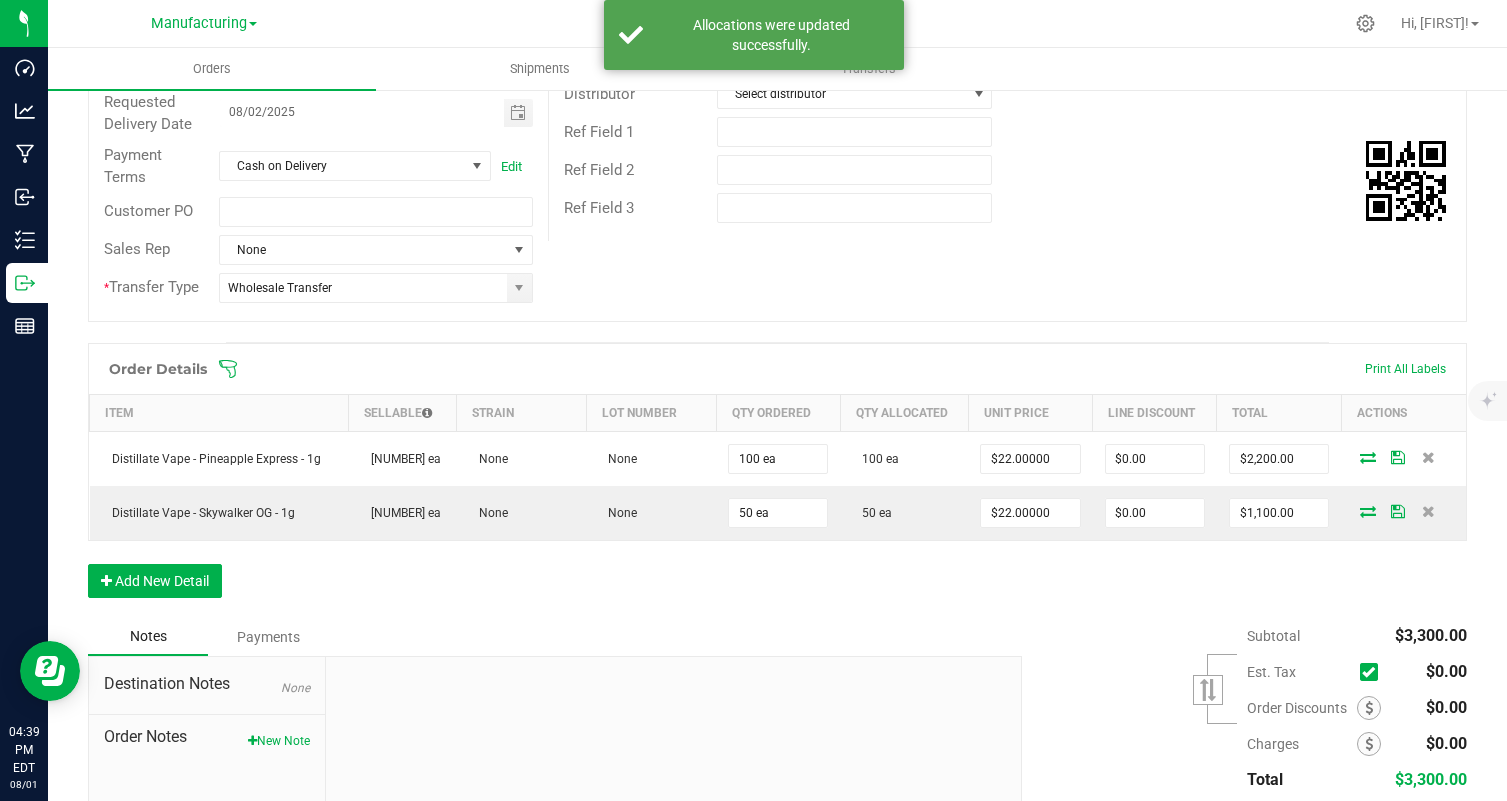scroll, scrollTop: 0, scrollLeft: 0, axis: both 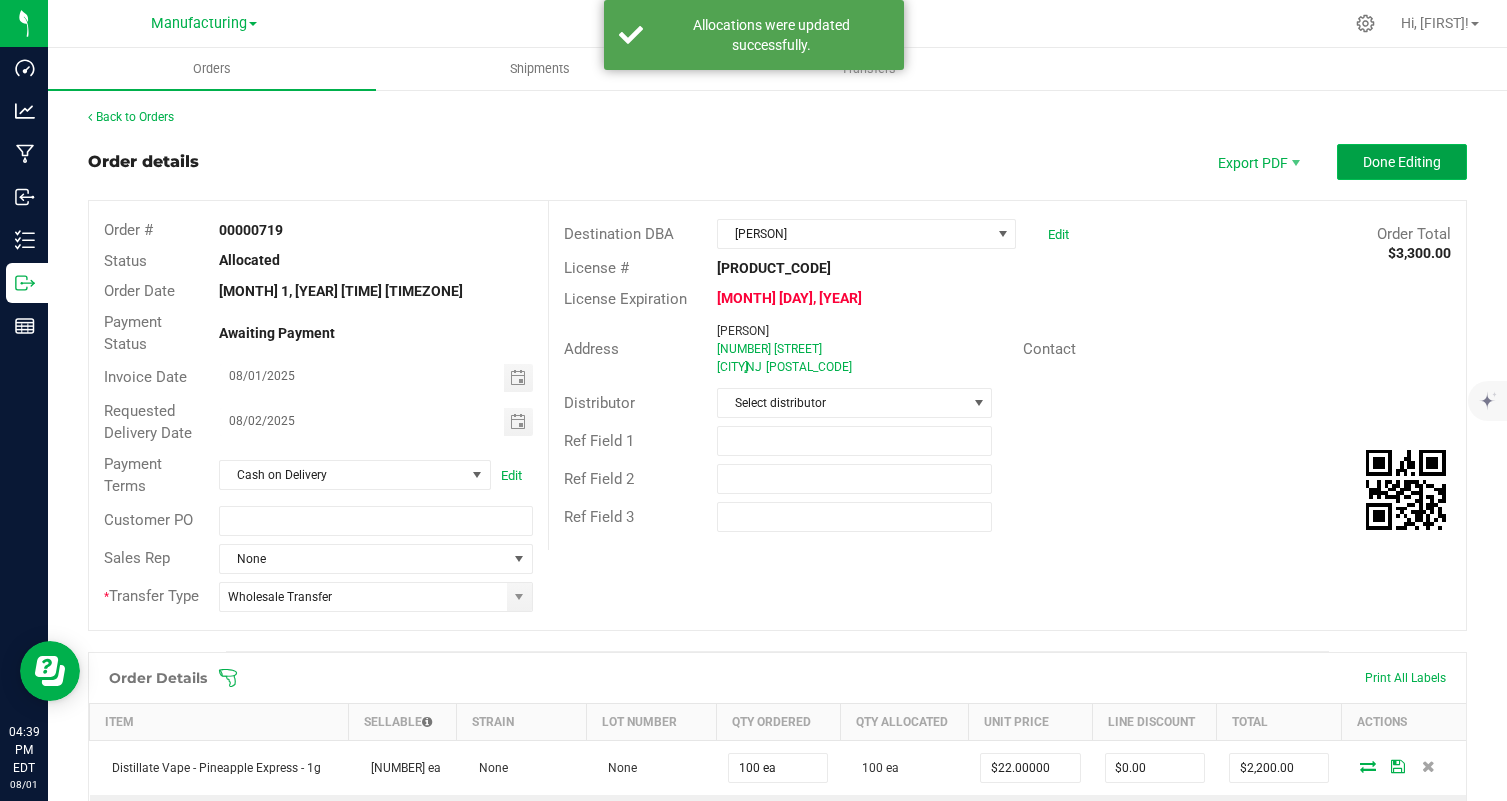 click on "Done Editing" at bounding box center [1402, 162] 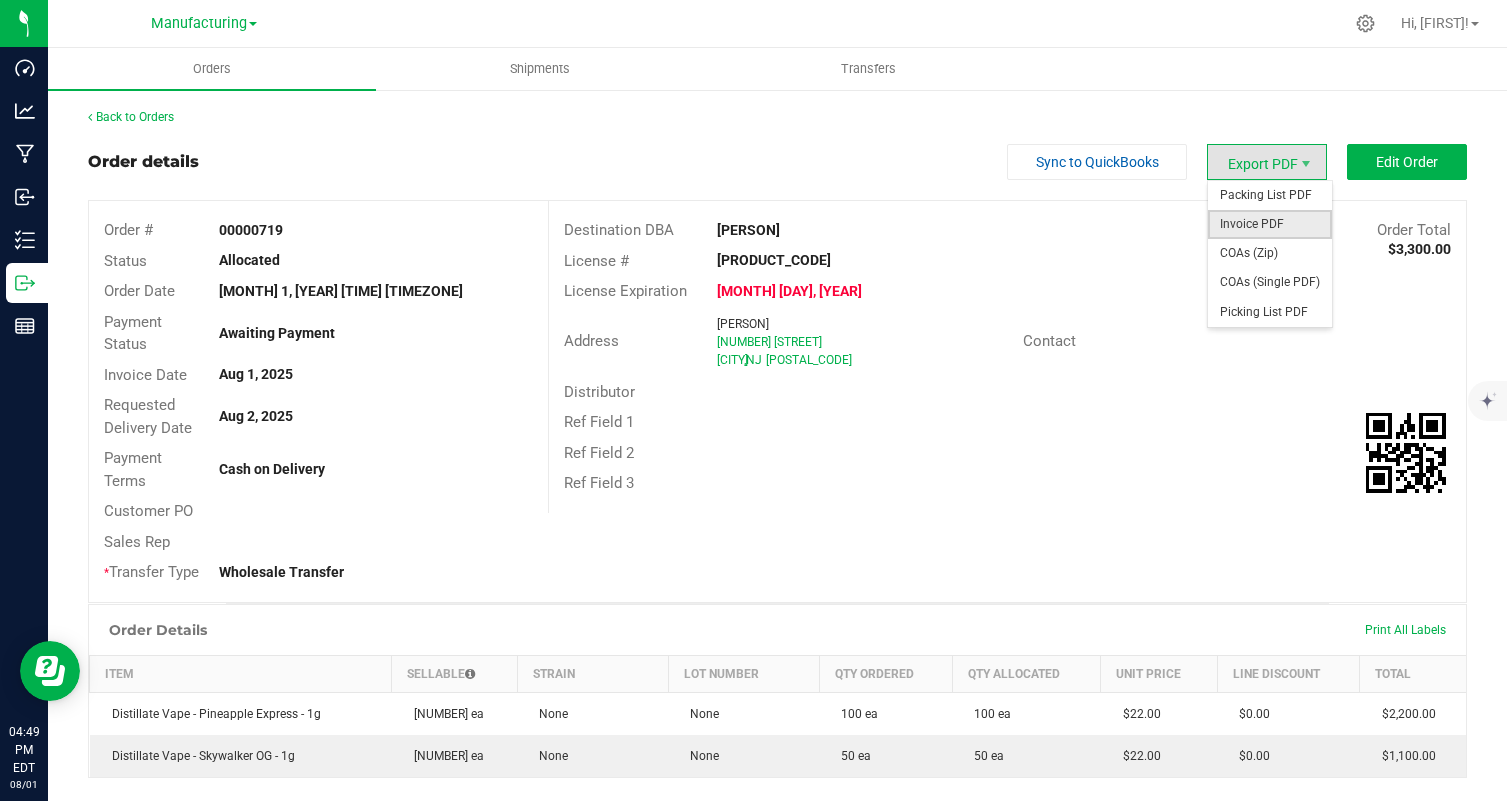 click on "Invoice PDF" at bounding box center [1270, 224] 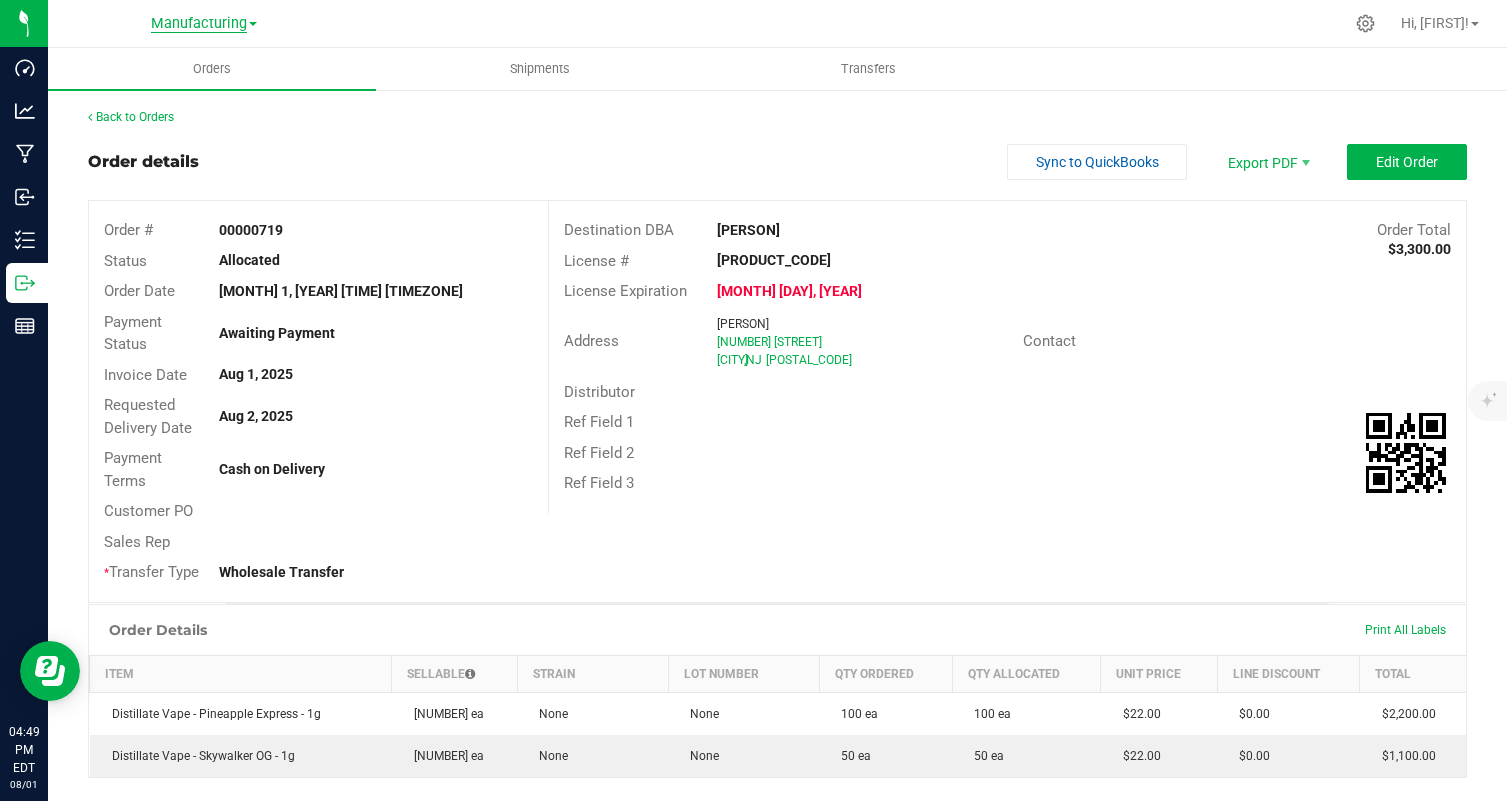 click on "Manufacturing" at bounding box center [199, 24] 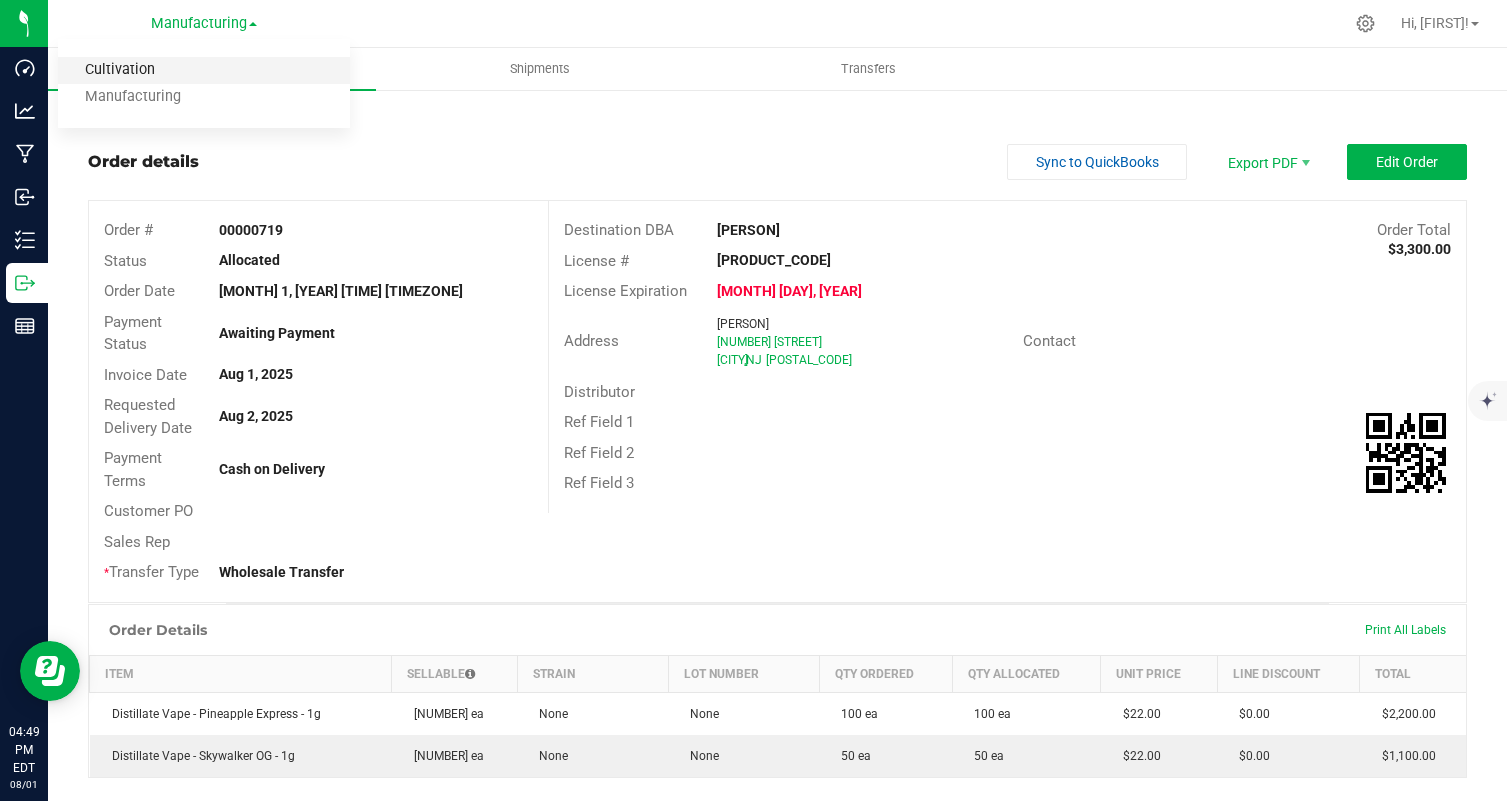 click on "Cultivation" at bounding box center (204, 70) 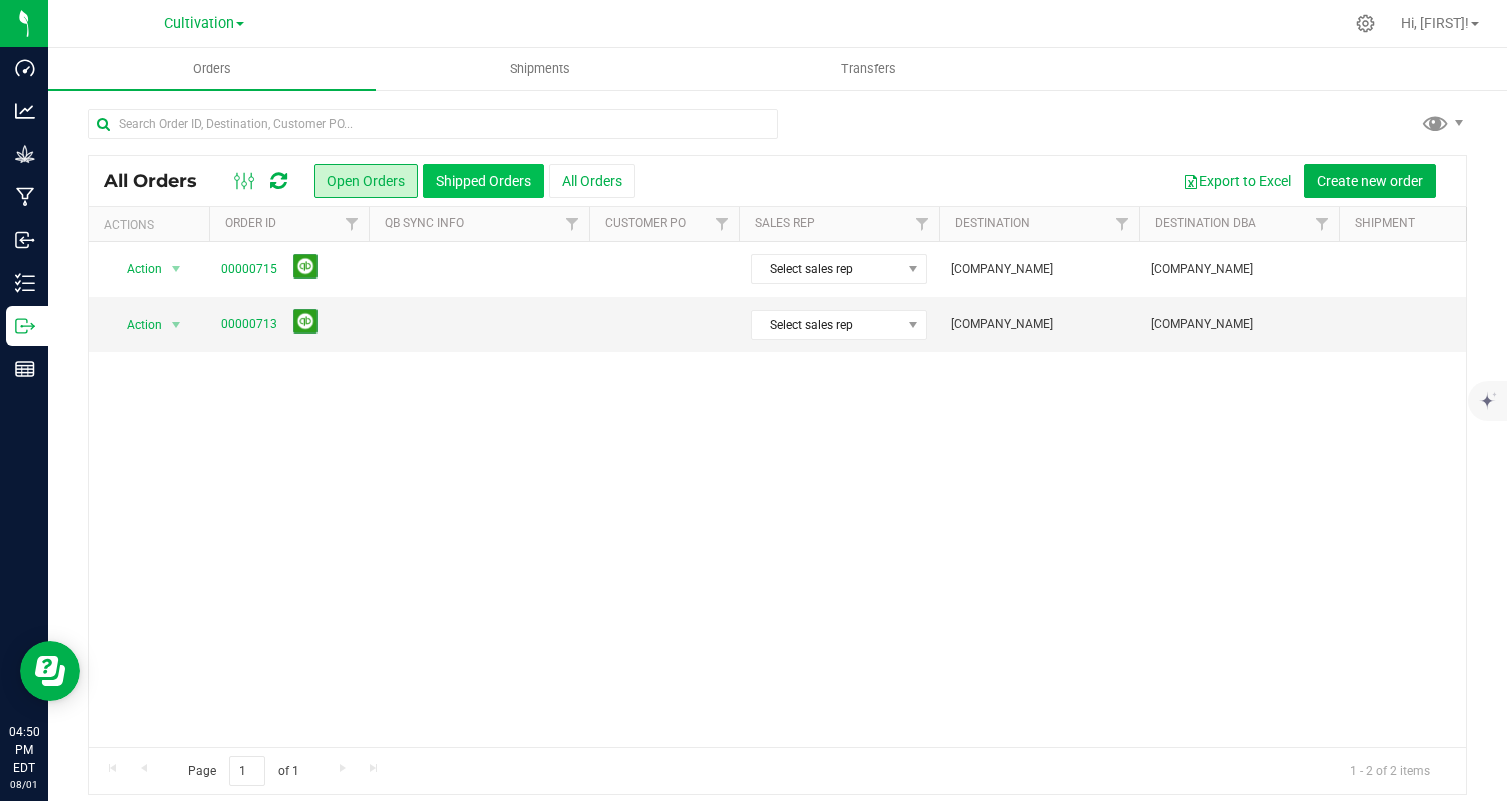 click on "Shipped Orders" at bounding box center (483, 181) 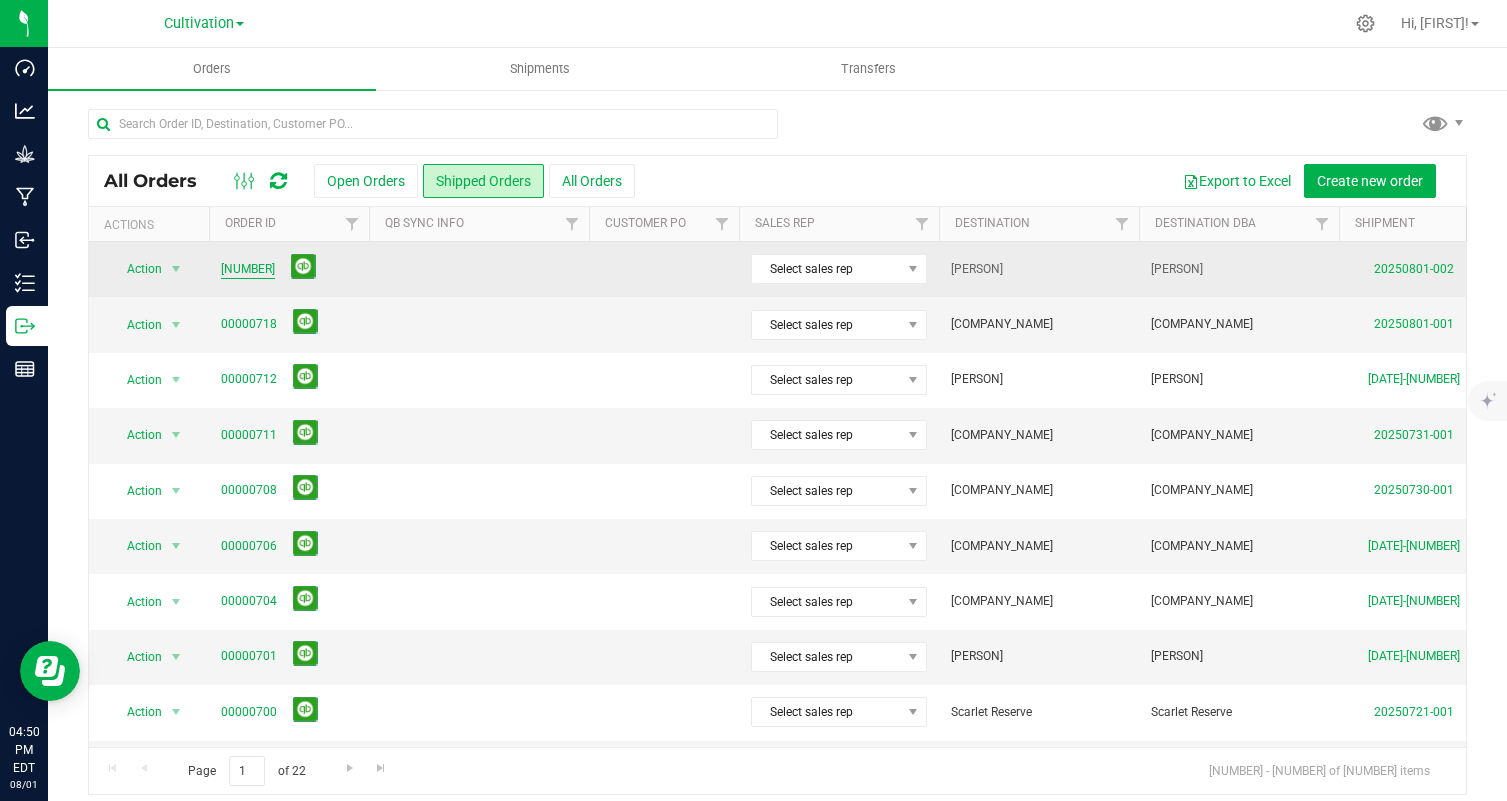 click on "00000720" at bounding box center [248, 269] 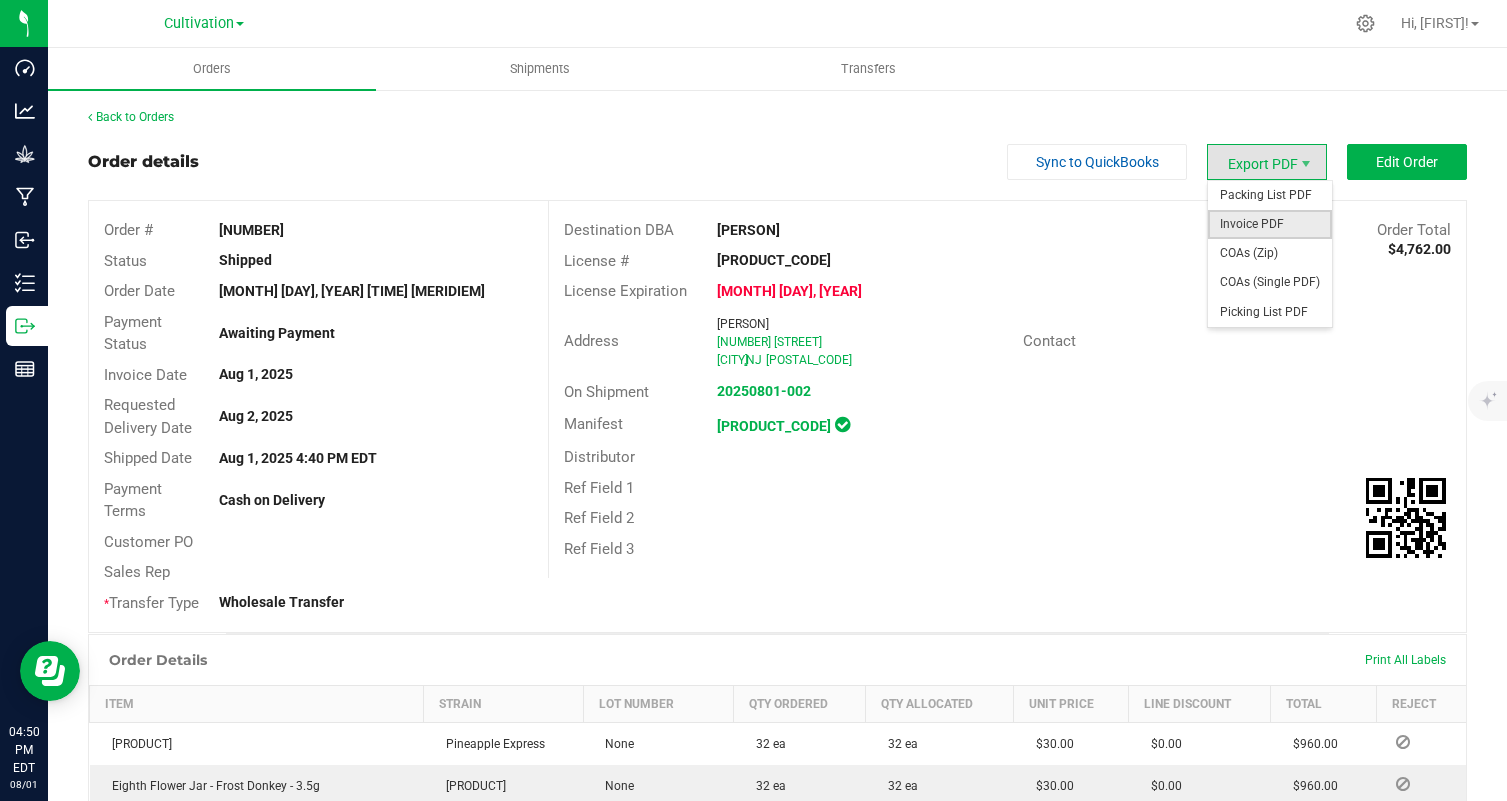 click on "Invoice PDF" at bounding box center (1270, 224) 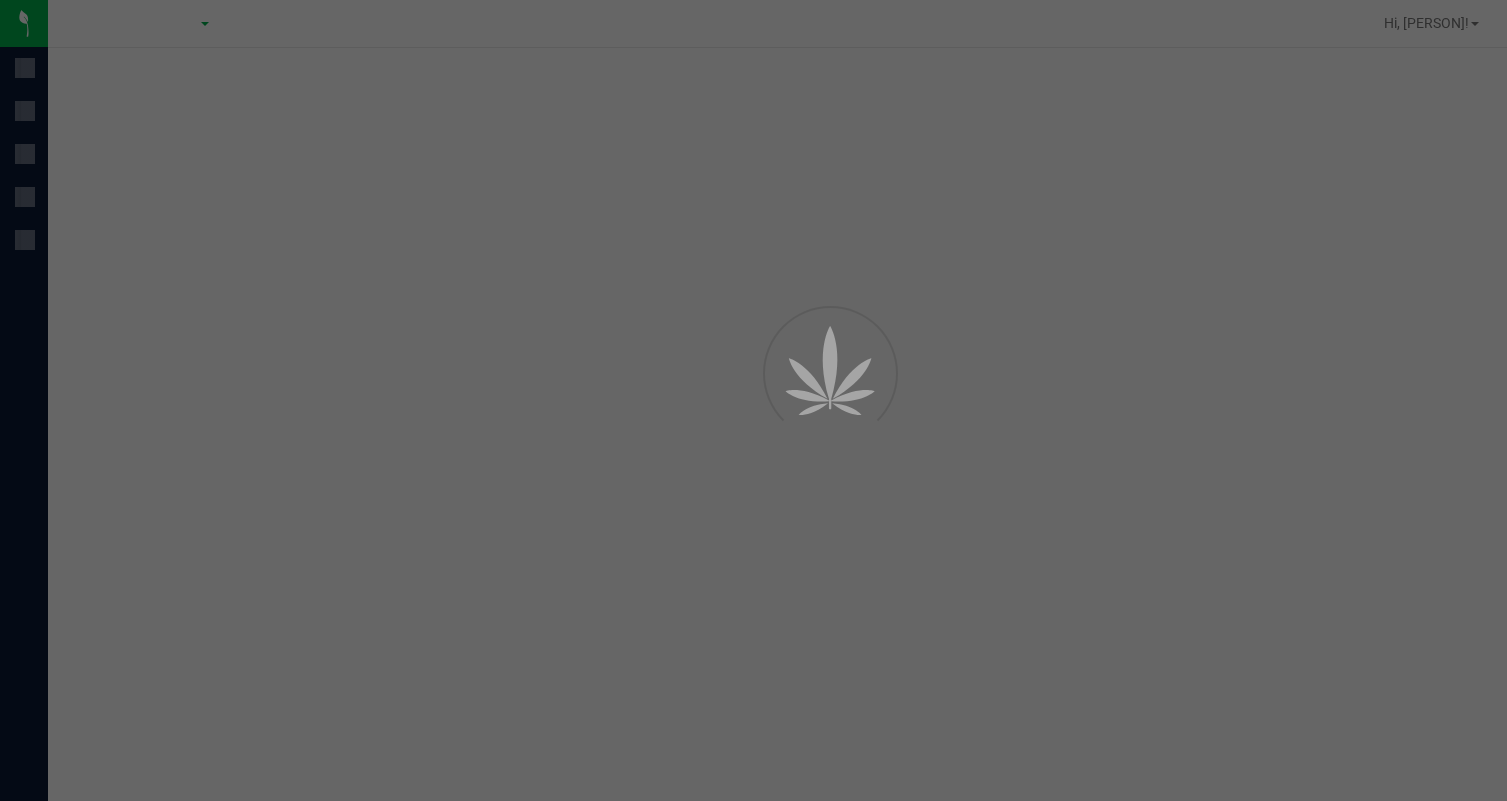 scroll, scrollTop: 0, scrollLeft: 0, axis: both 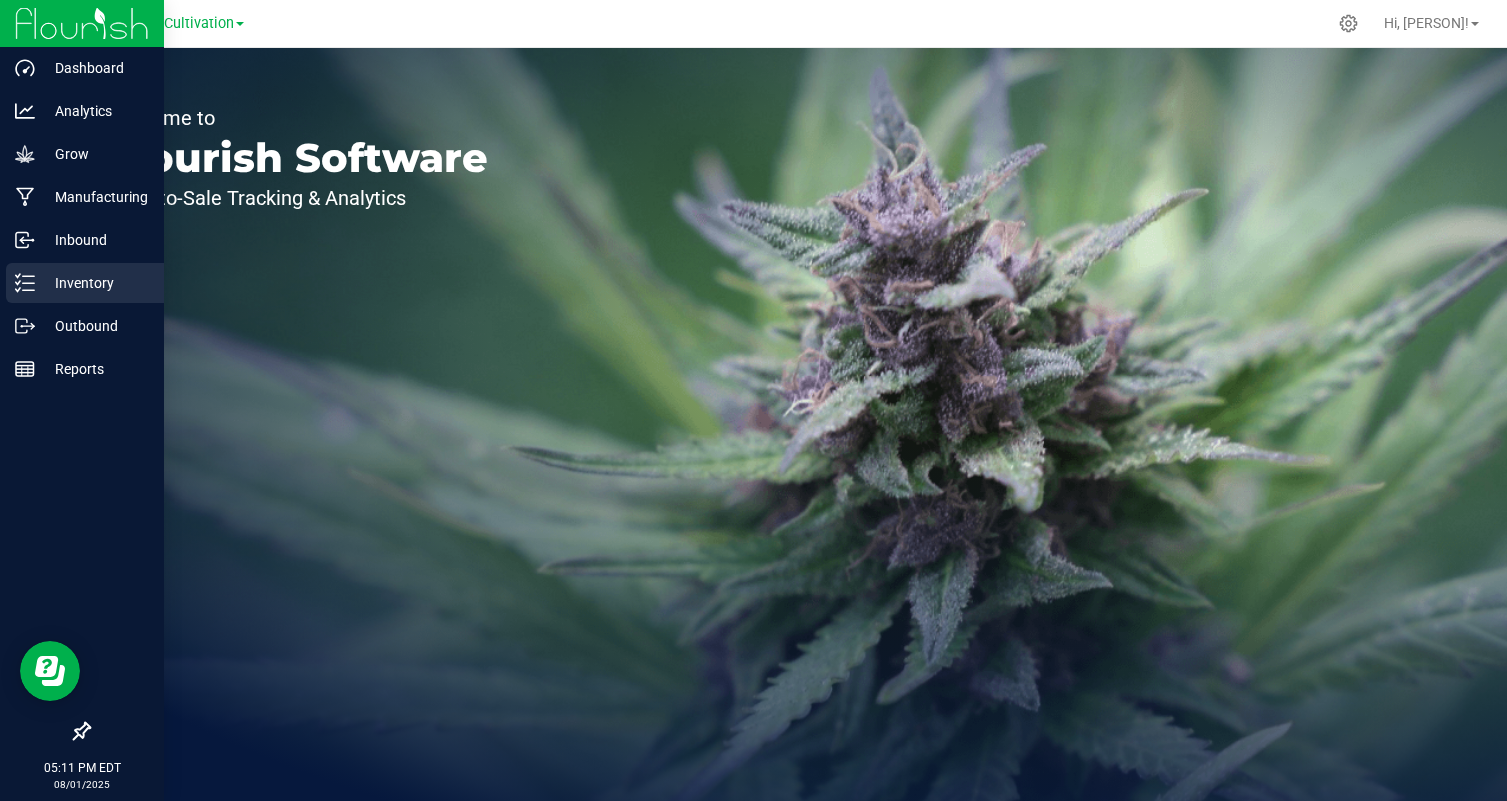 click on "Inventory" at bounding box center [95, 283] 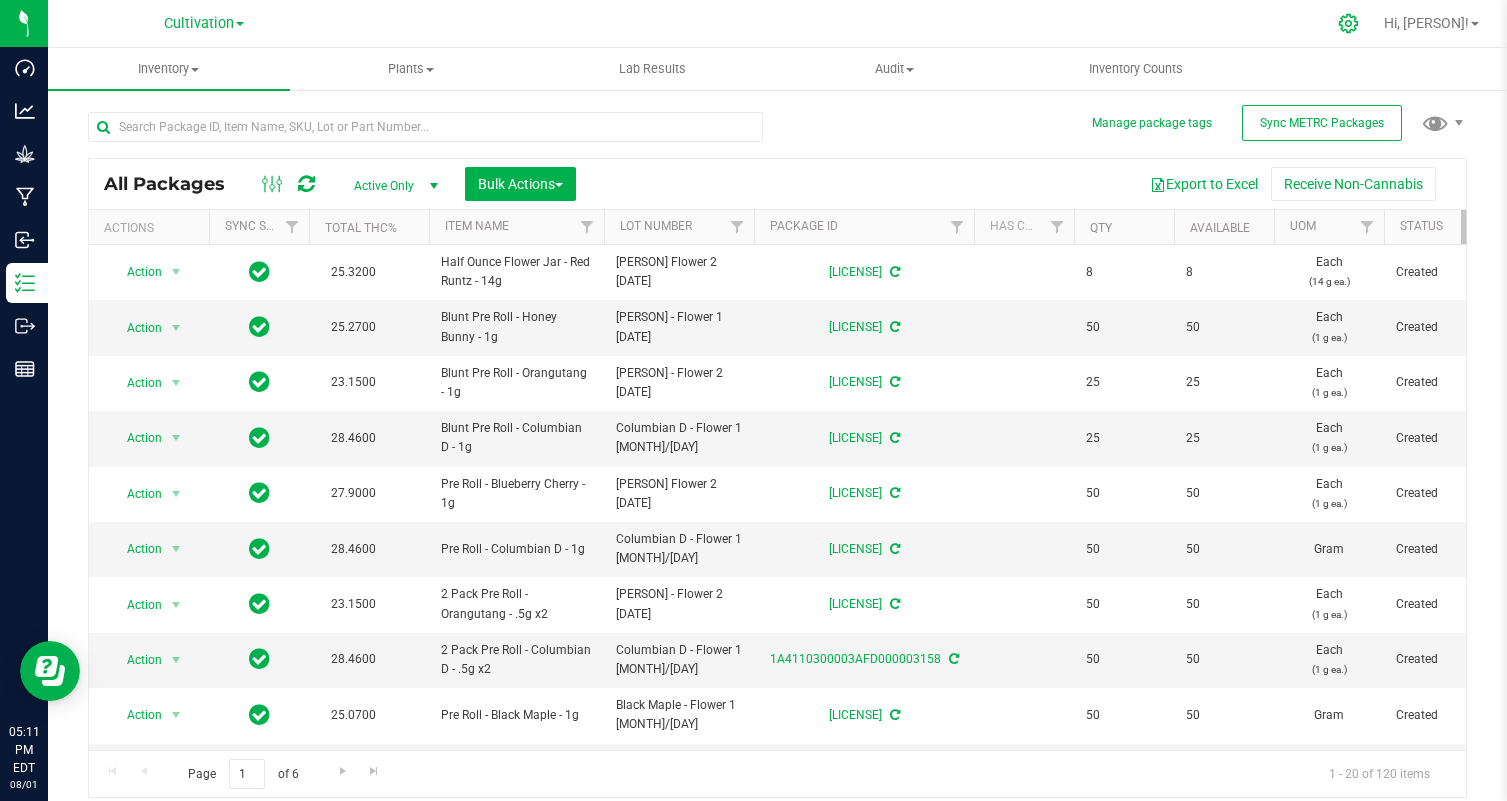 click 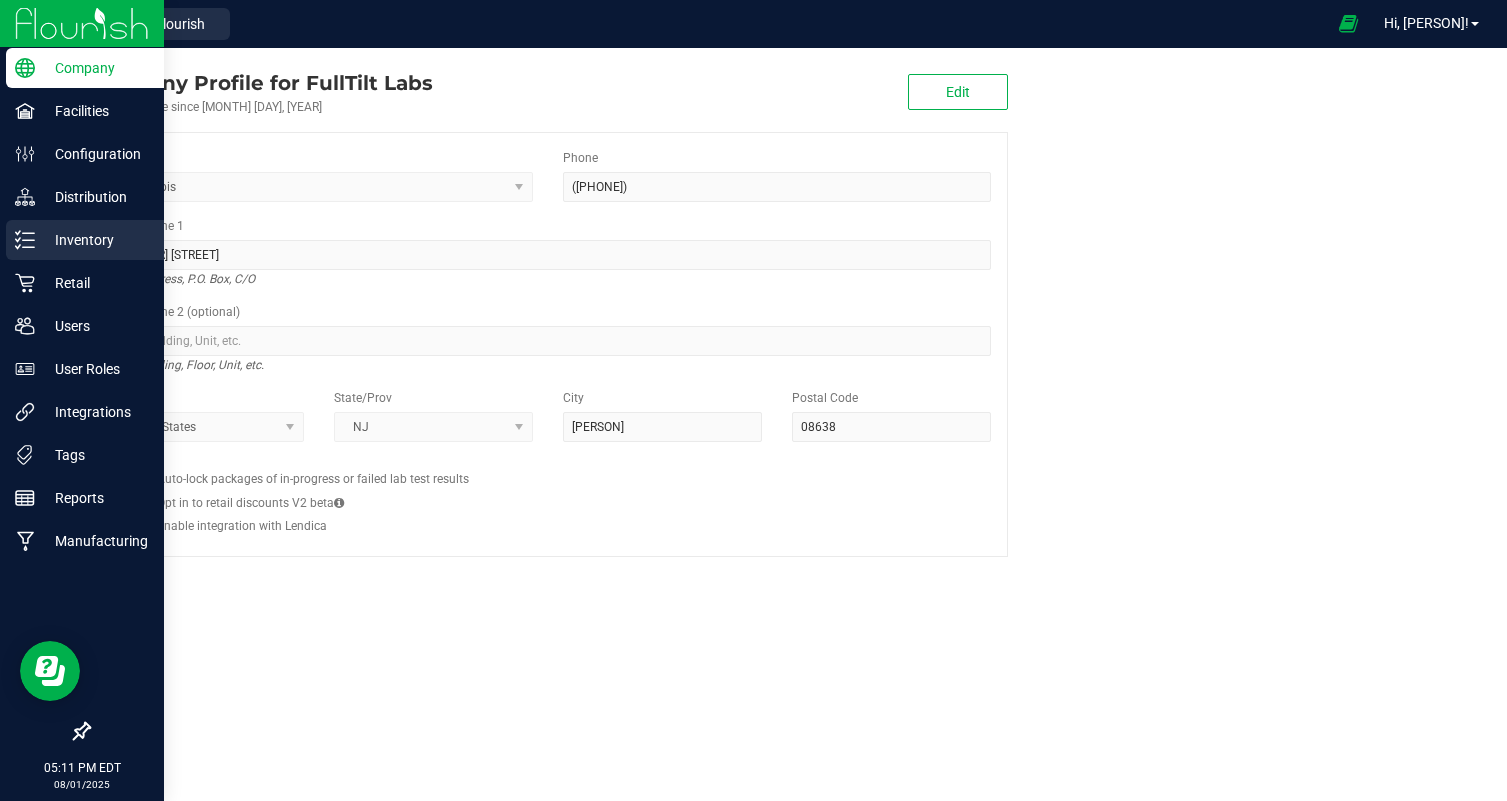 click on "Inventory" at bounding box center (95, 240) 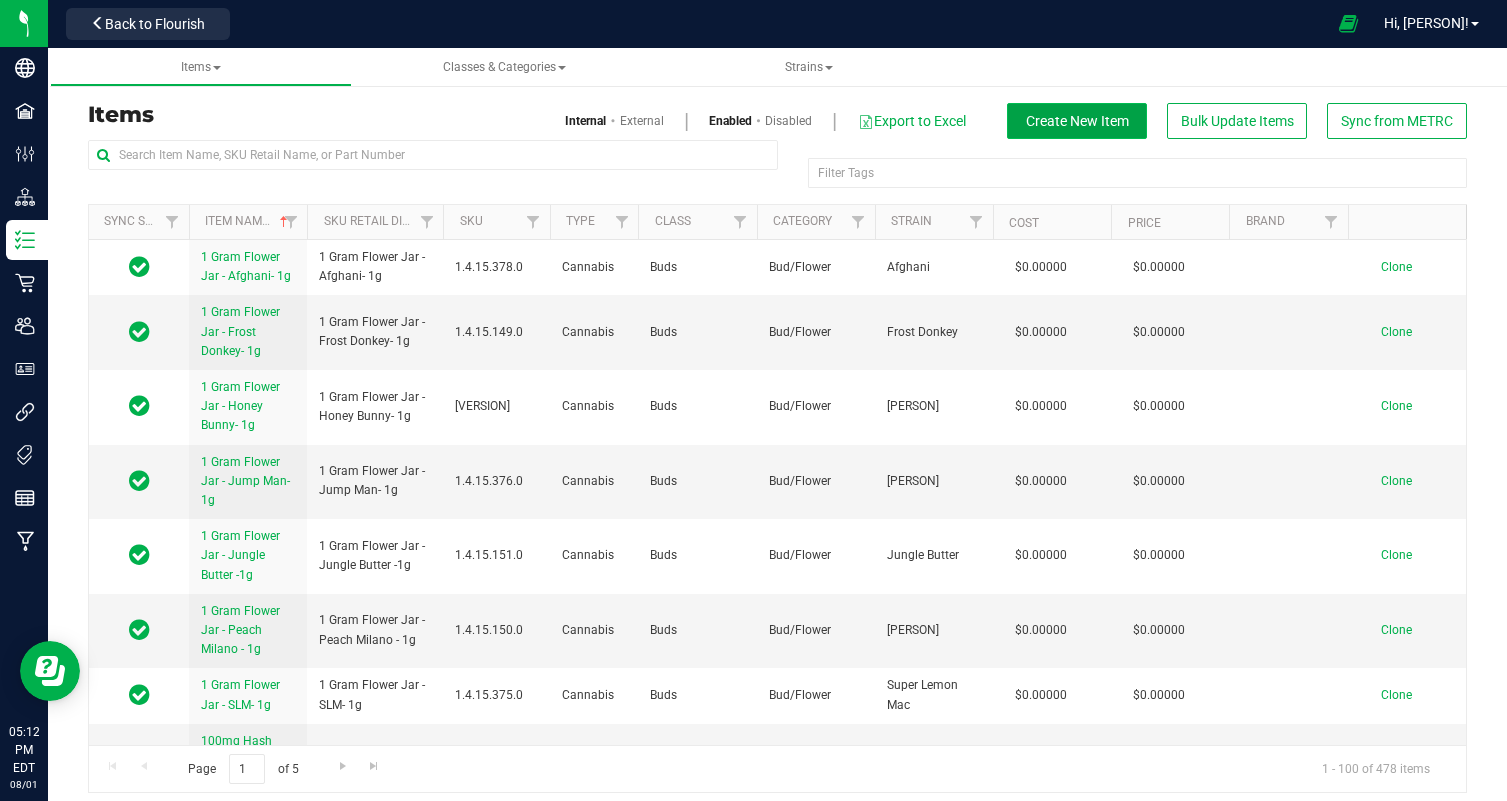 click on "Create New Item" at bounding box center (1077, 121) 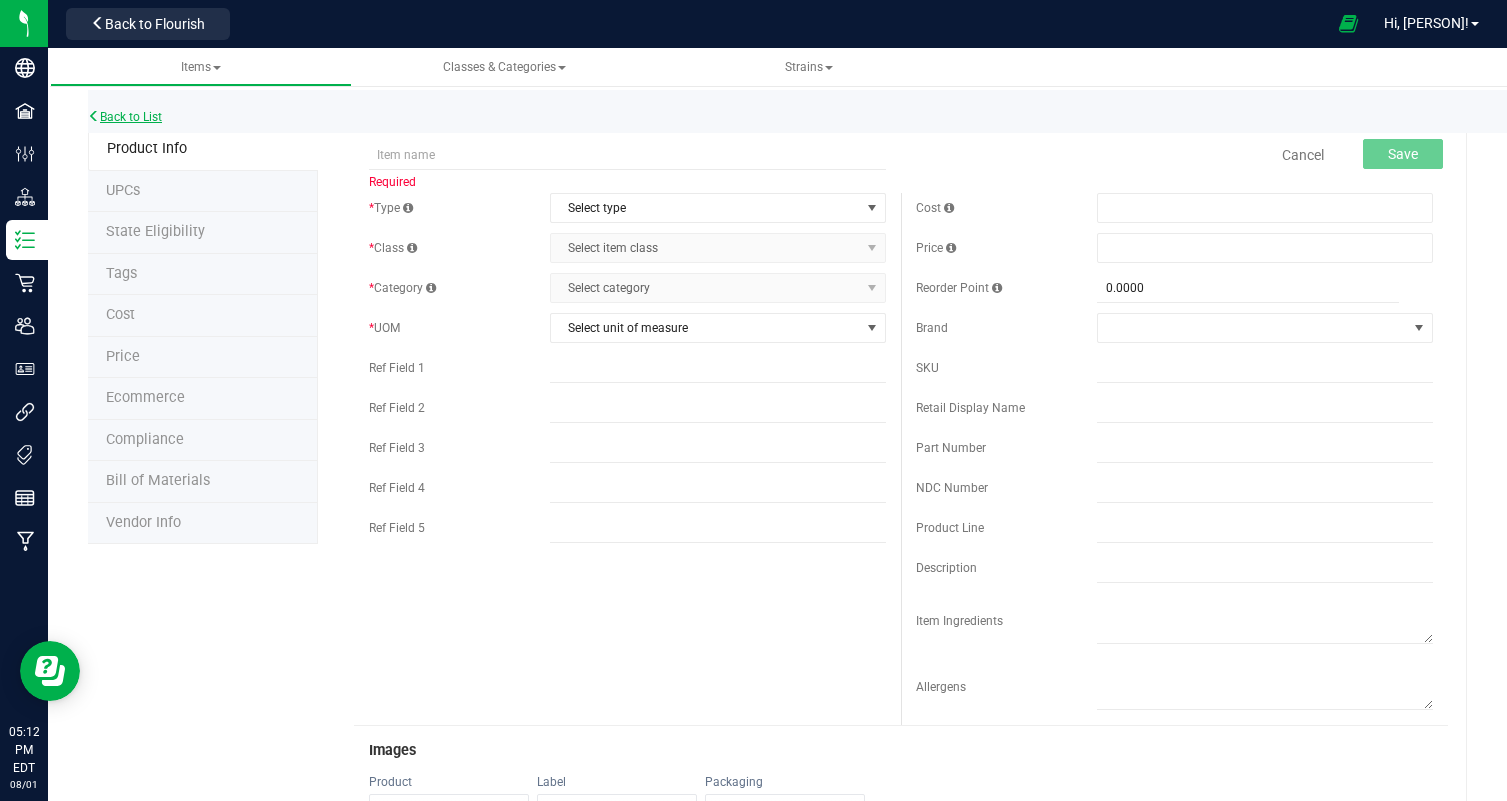 click on "Back to List" at bounding box center [125, 117] 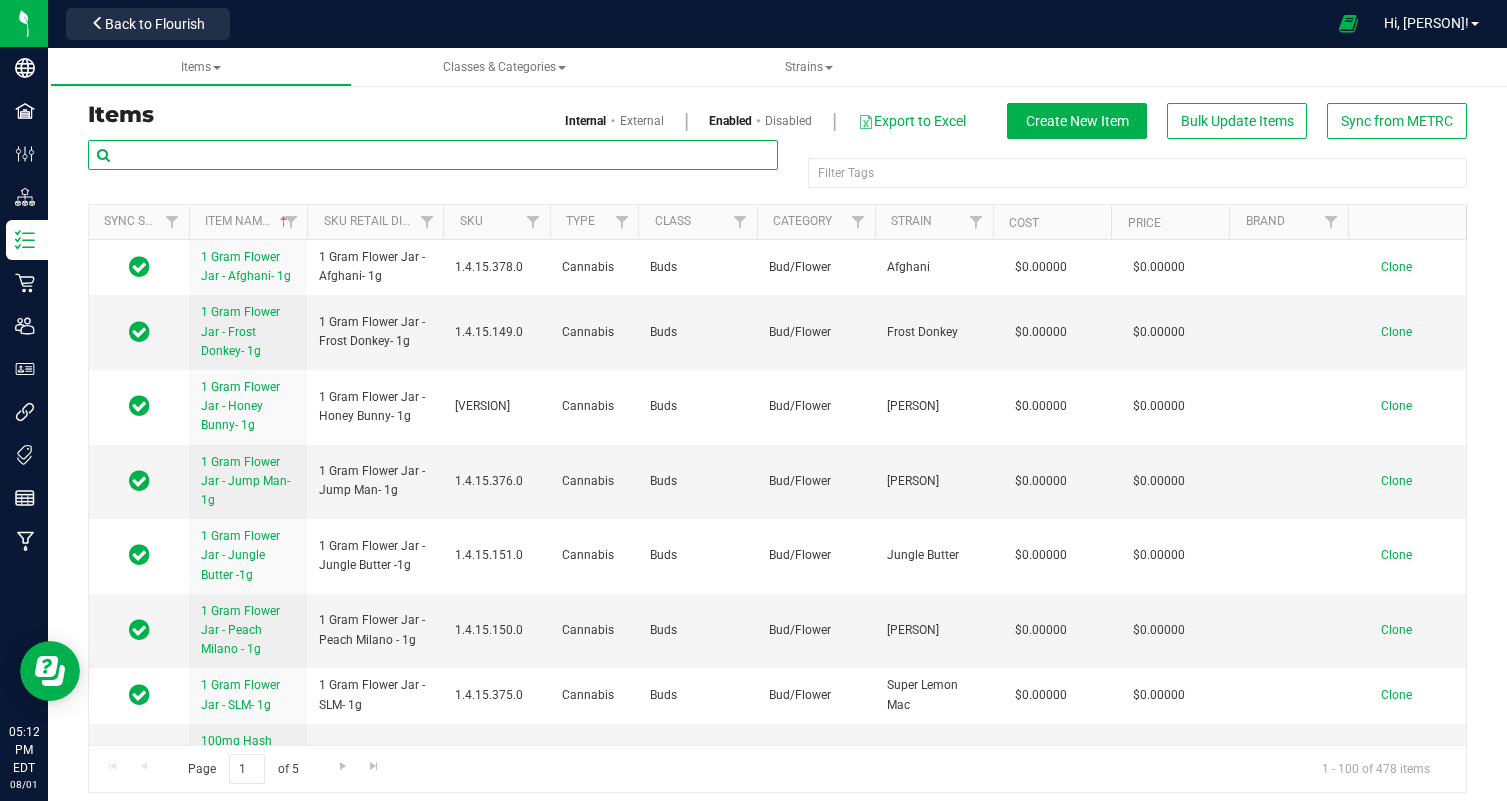 click at bounding box center (433, 155) 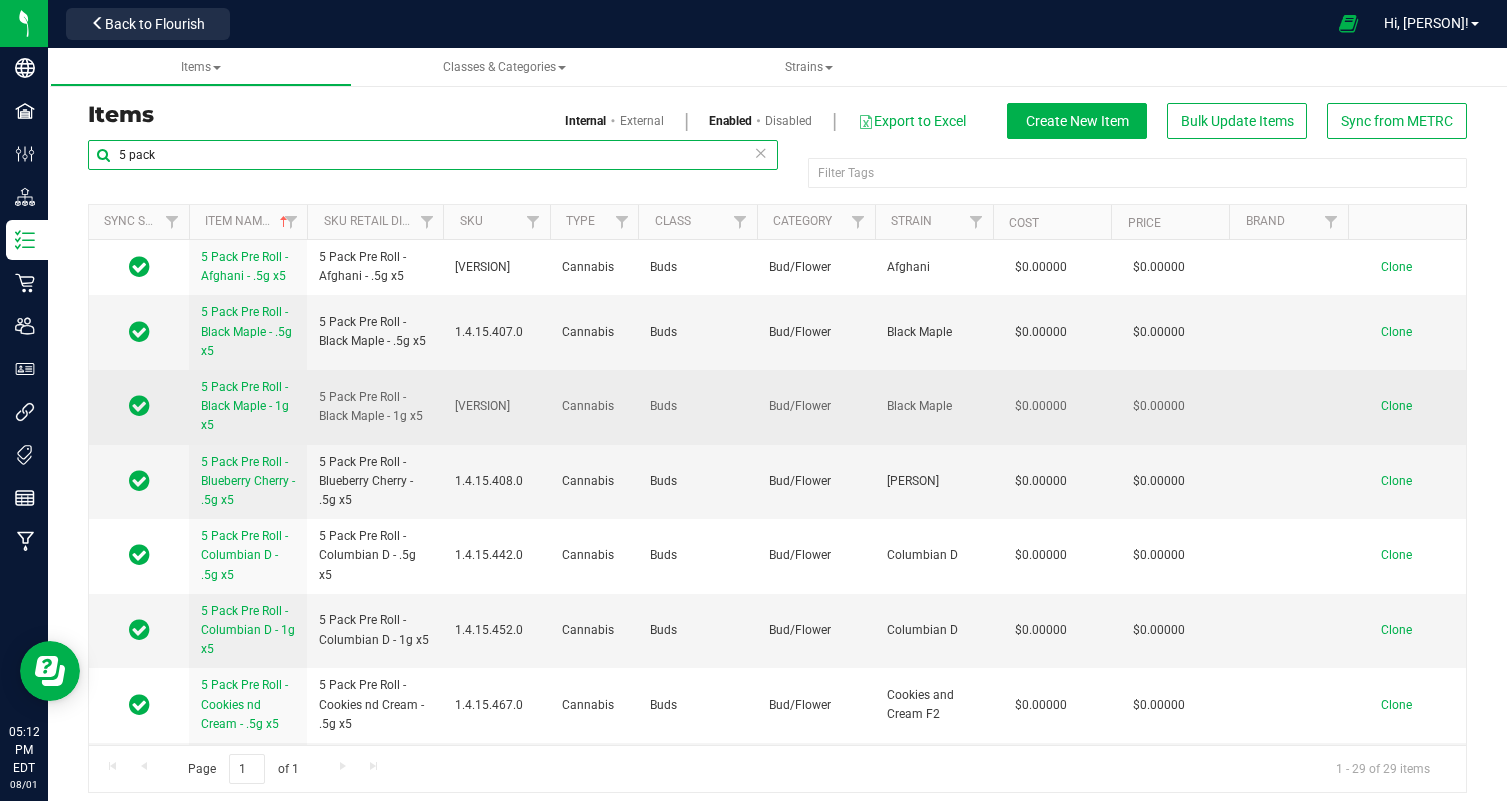 type on "5 pack" 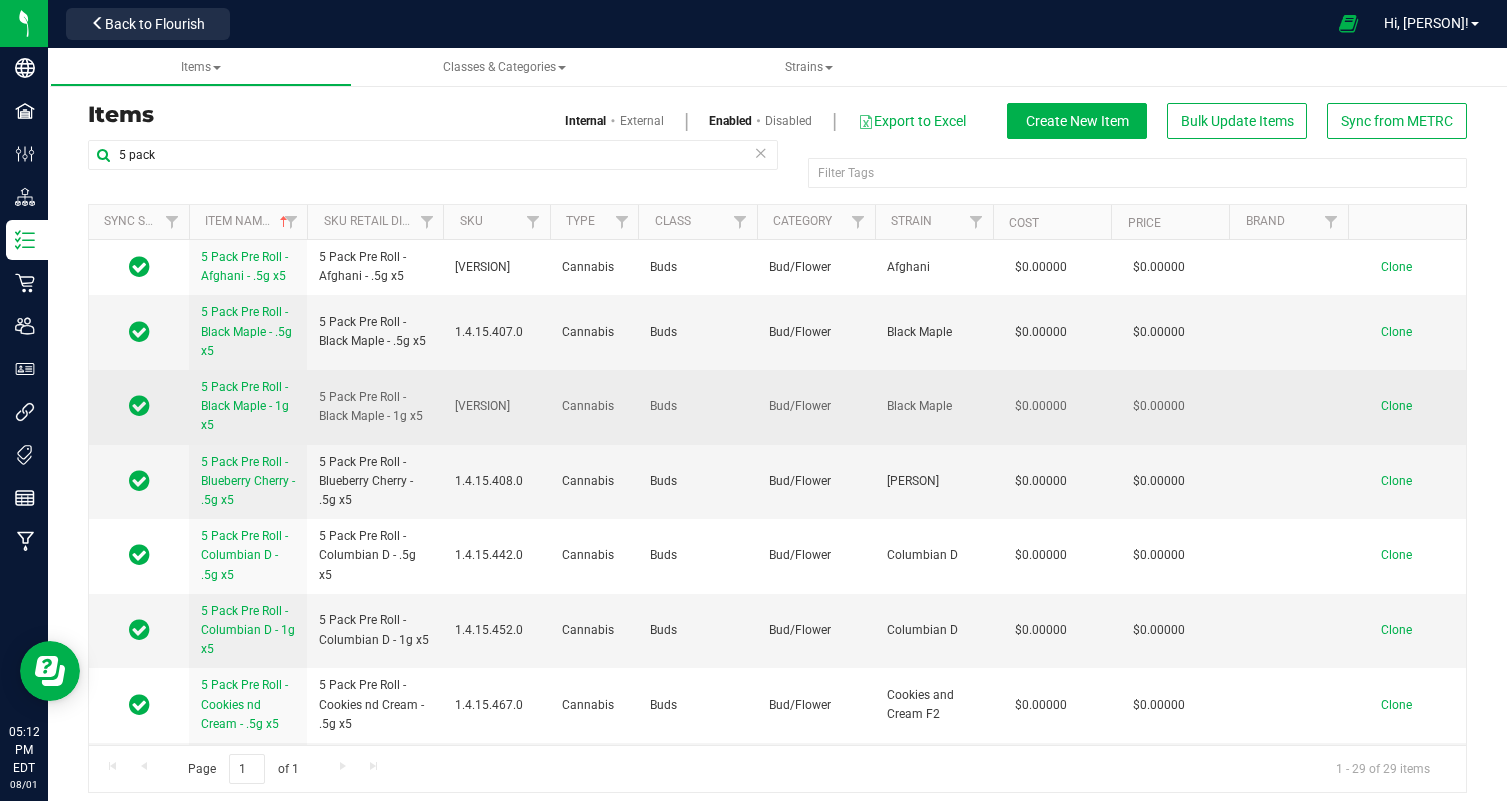 click on "Clone" at bounding box center (1396, 406) 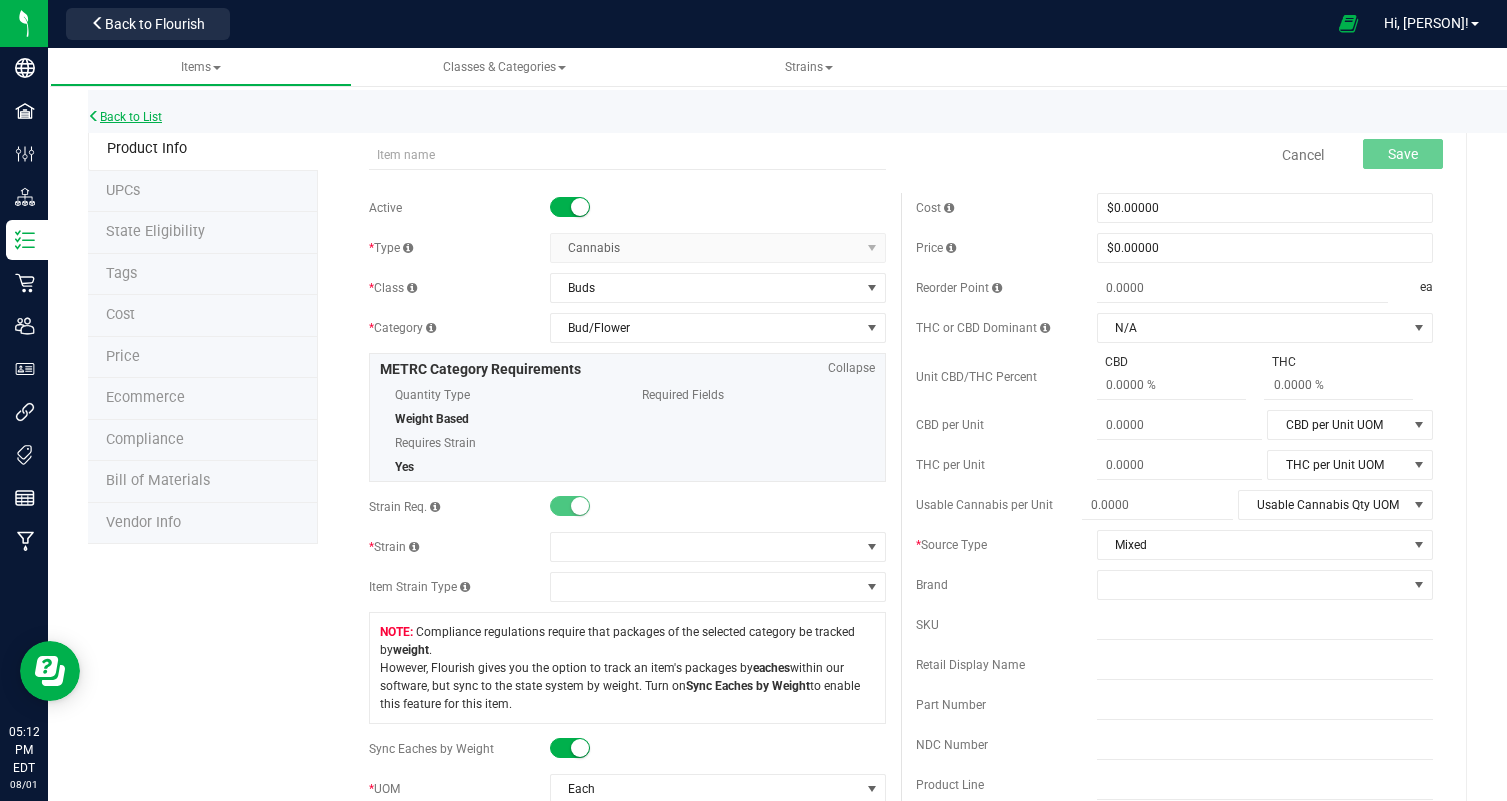 click on "Back to List" at bounding box center (125, 117) 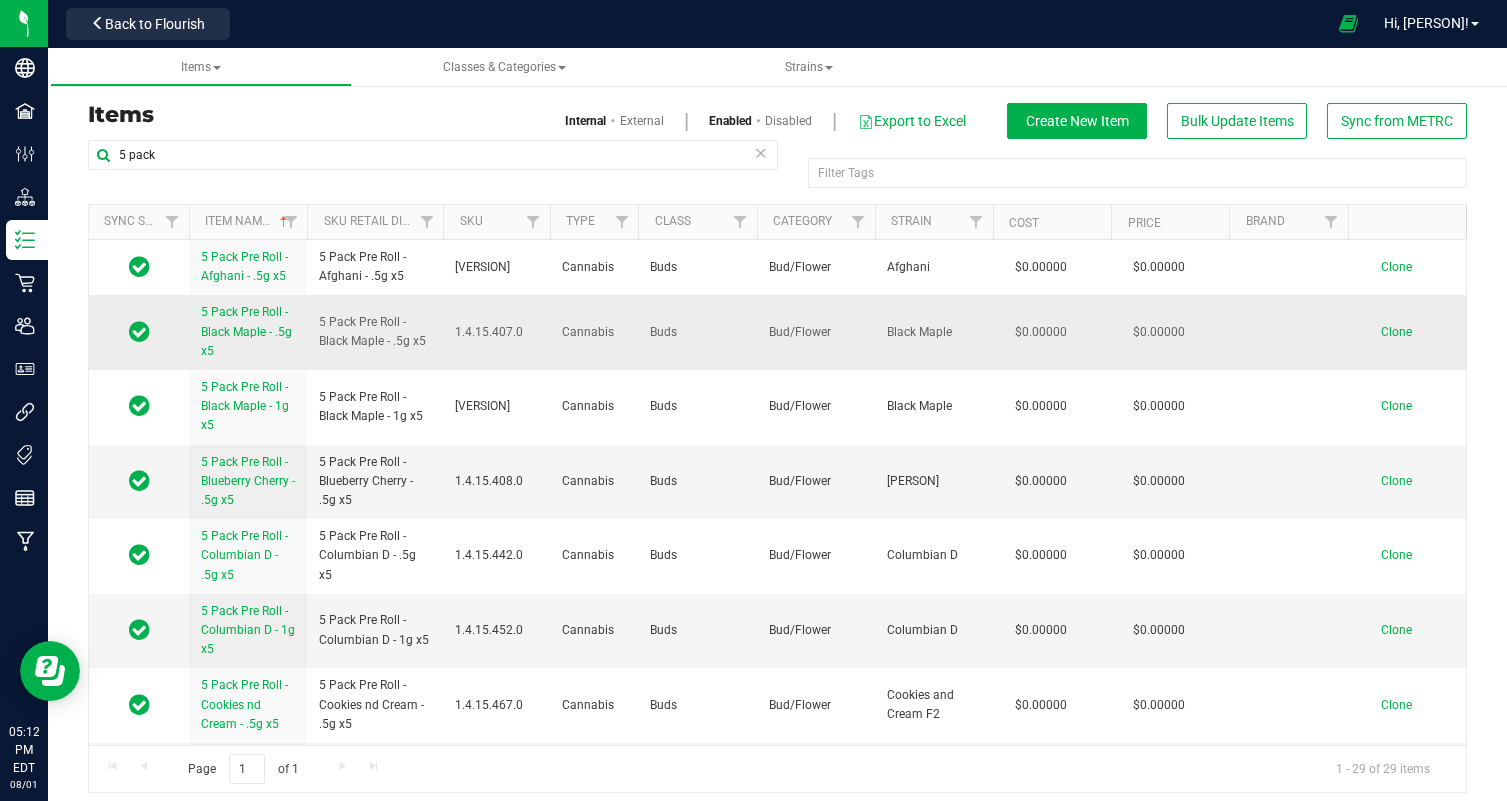 click on "5 Pack Pre Roll - Black Maple - .5g x5" at bounding box center [375, 332] 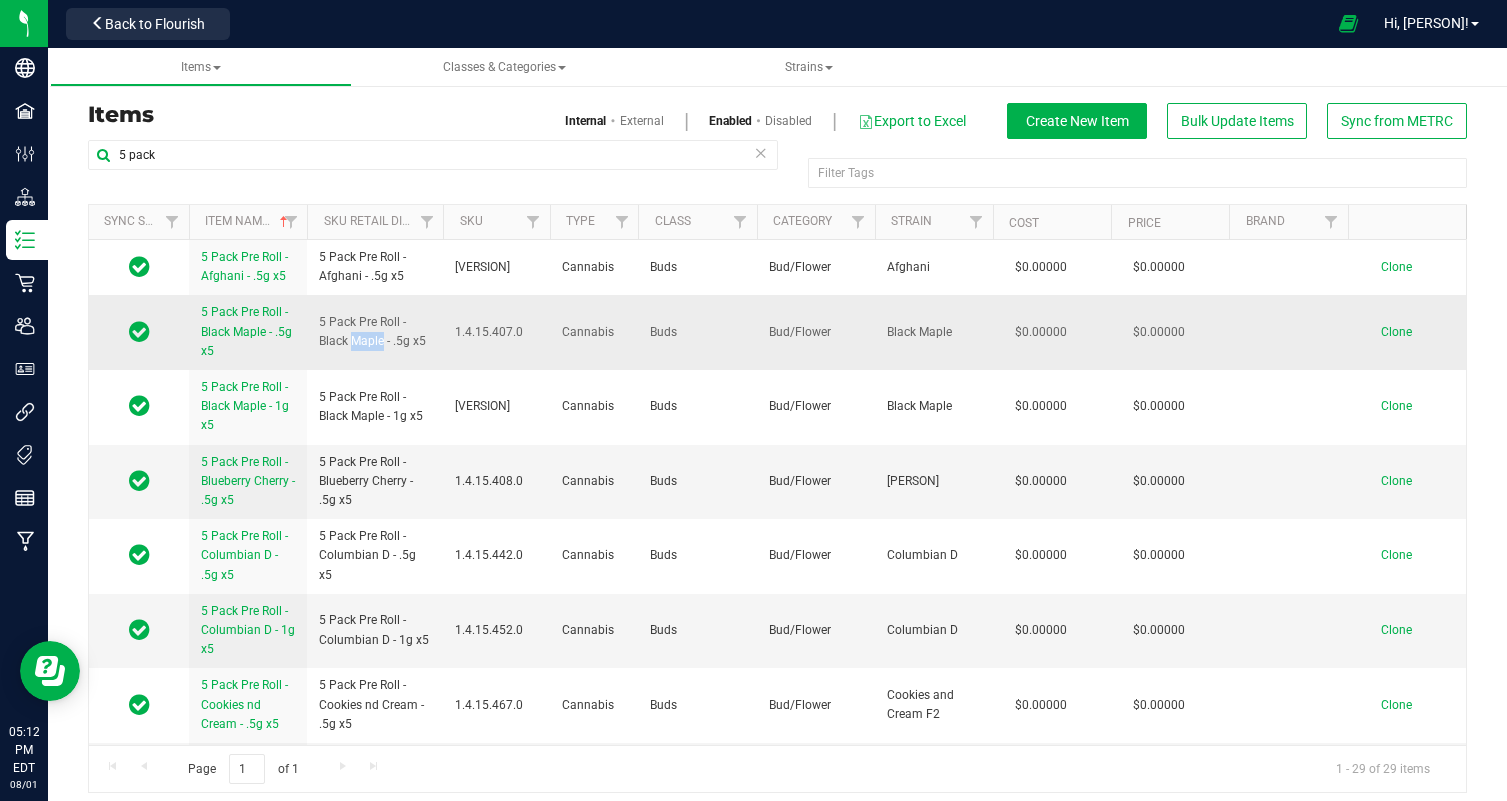 click on "5 Pack Pre Roll - Black Maple - .5g x5" at bounding box center [375, 332] 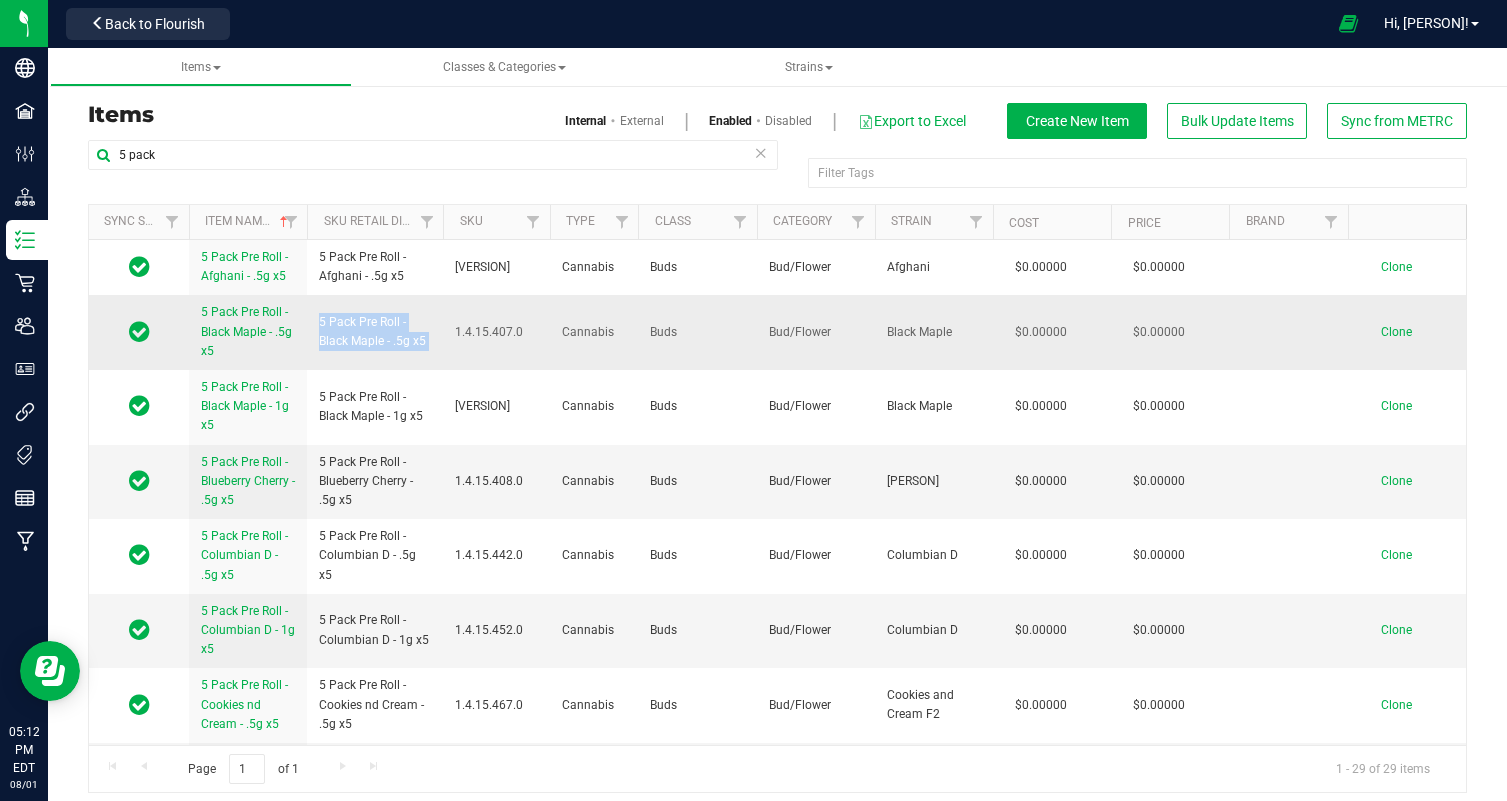 click on "5 Pack Pre Roll - Black Maple - .5g x5" at bounding box center (375, 332) 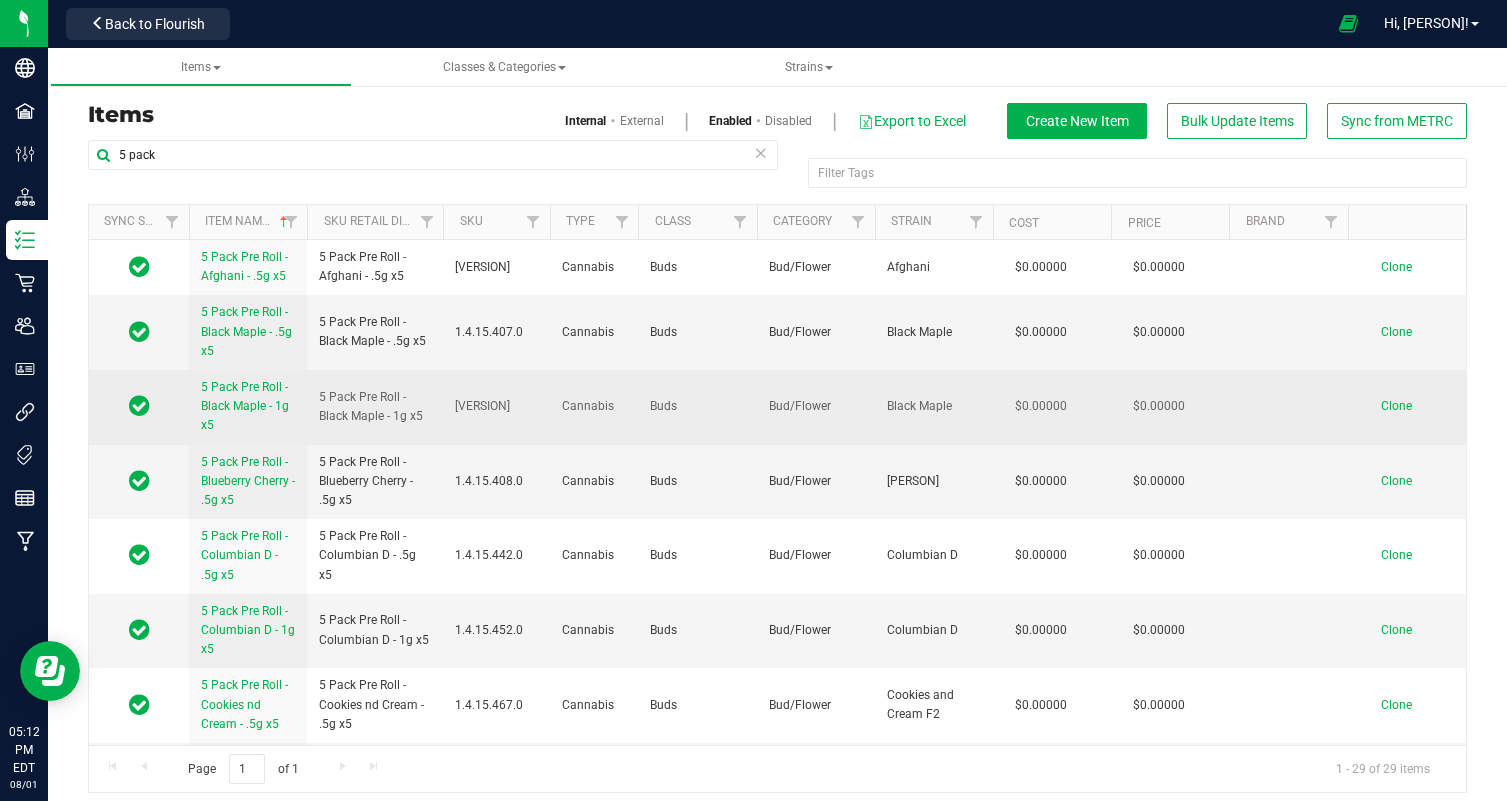 click on "5 Pack Pre Roll - Black Maple - 1g x5" at bounding box center [375, 407] 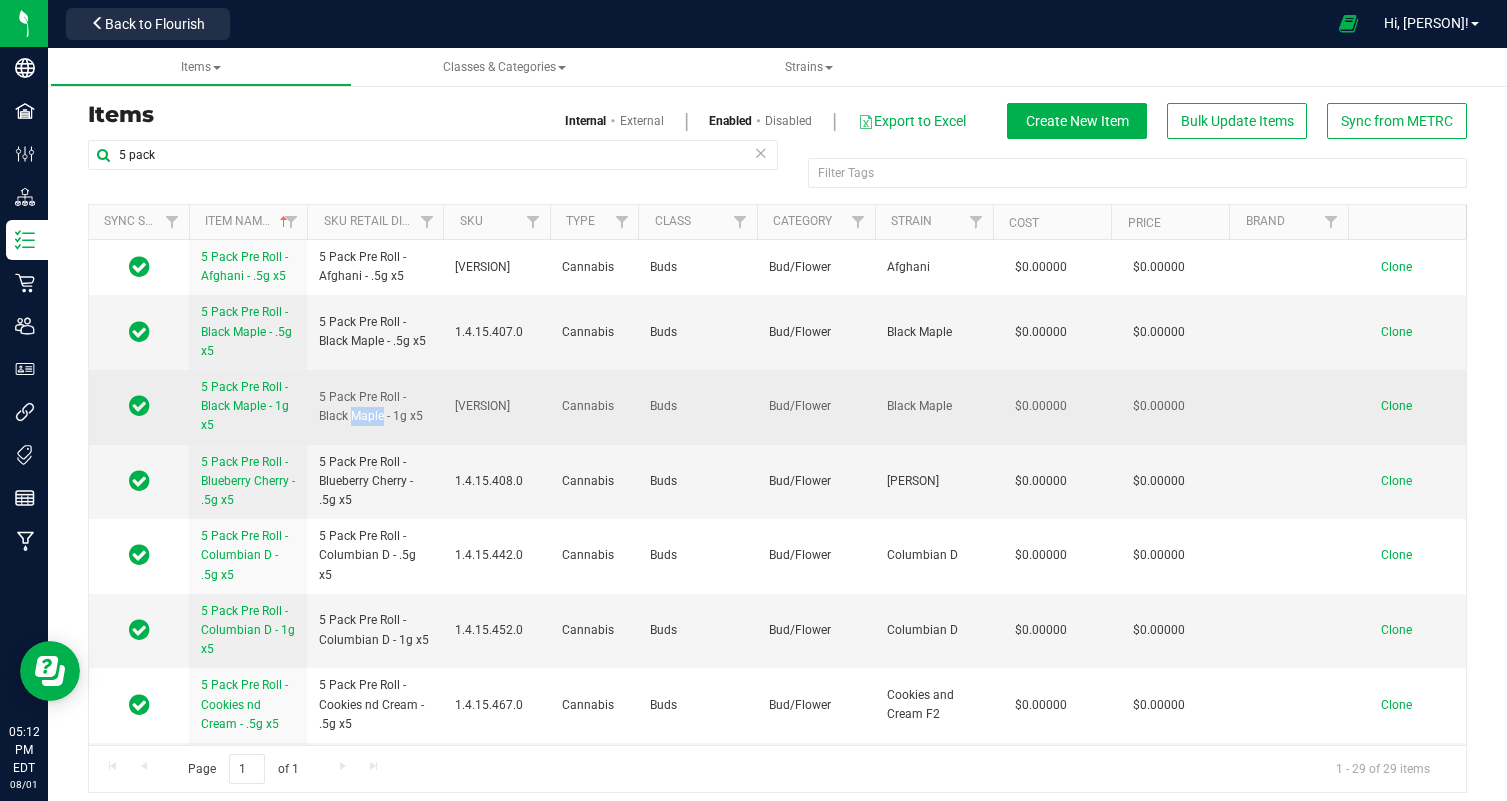 click on "5 Pack Pre Roll - Black Maple - 1g x5" at bounding box center (375, 407) 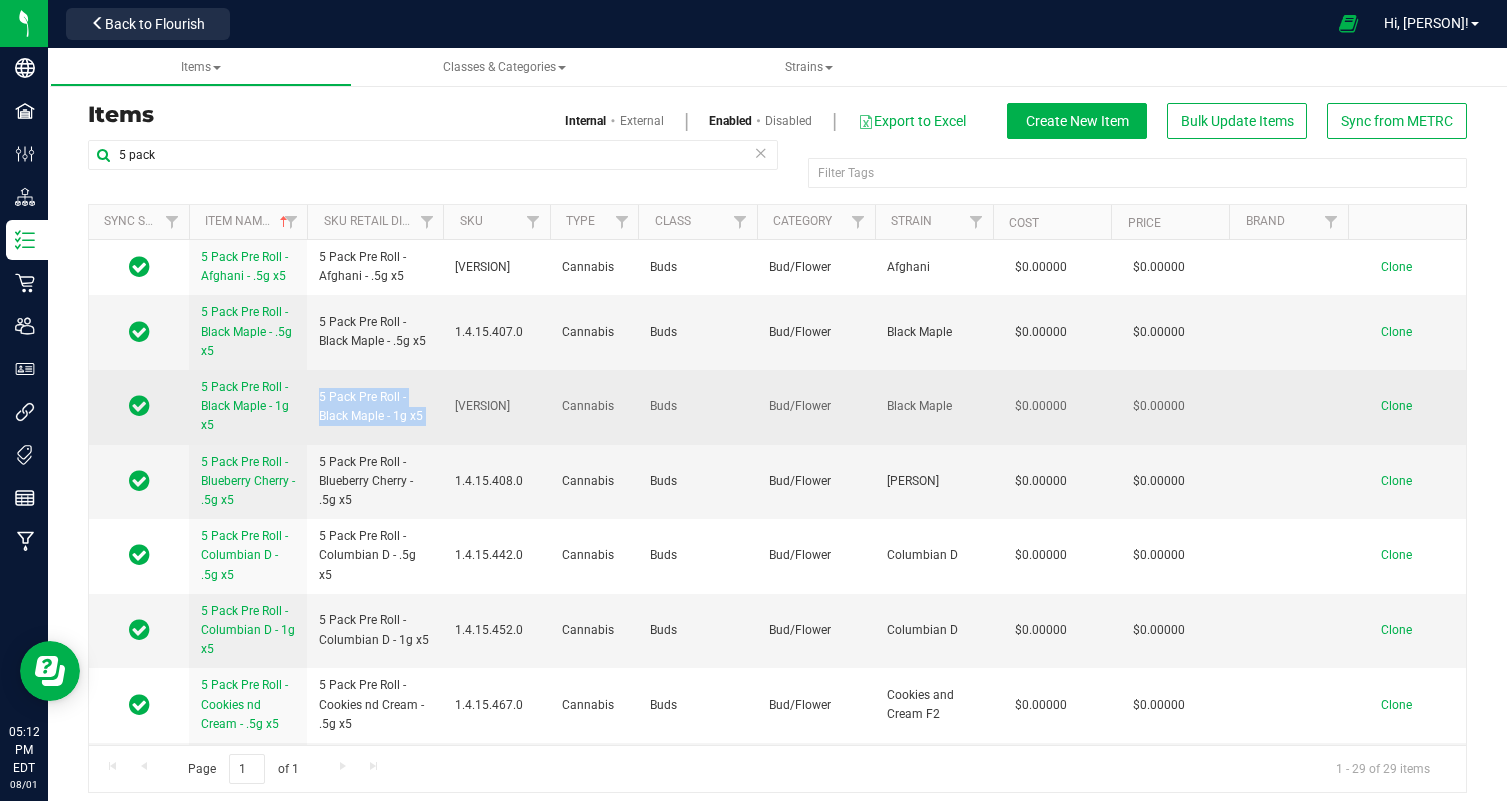 click on "5 Pack Pre Roll - Black Maple - 1g x5" at bounding box center (375, 407) 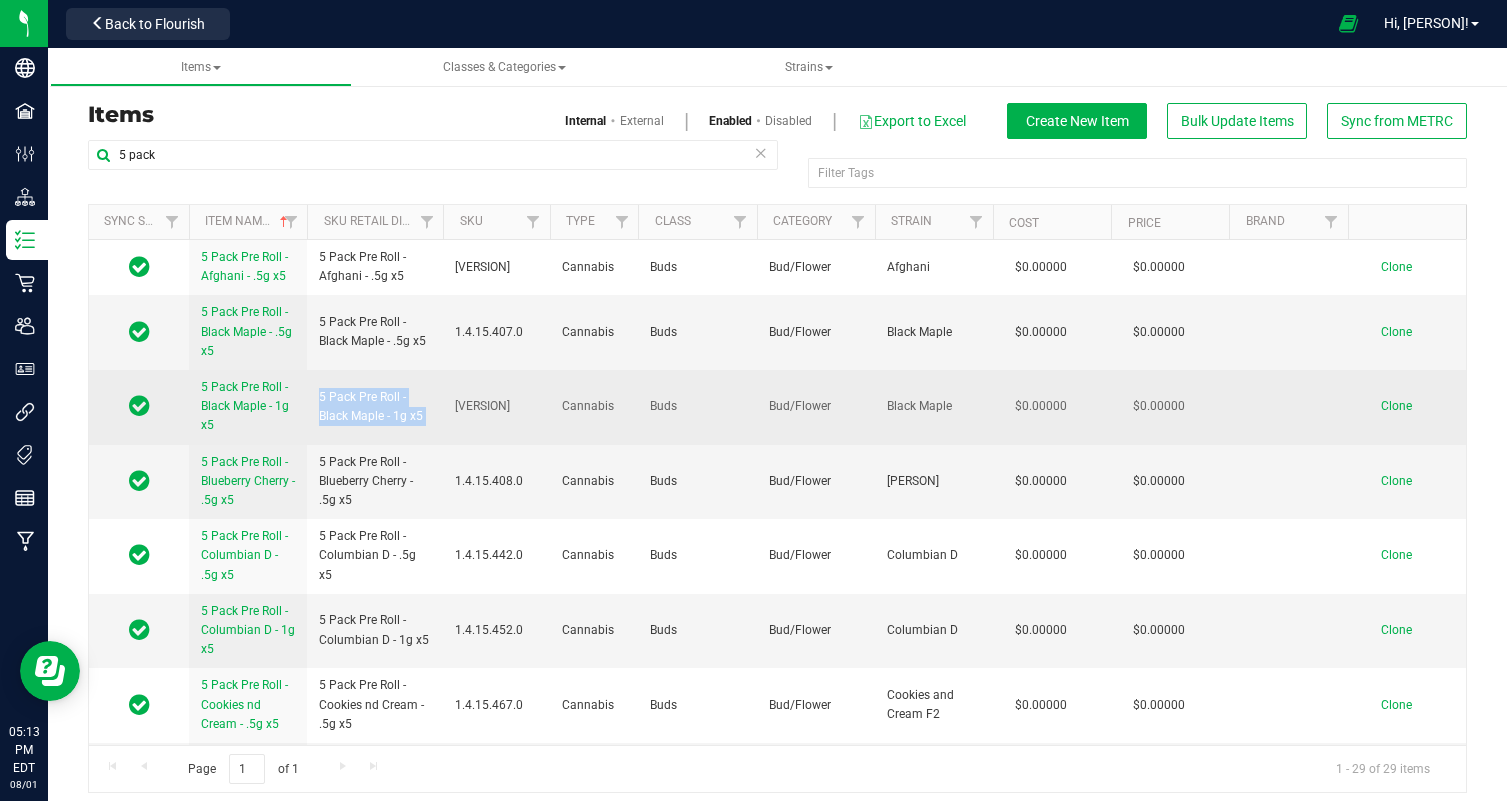 click on "5 Pack Pre Roll - Black Maple - 1g x5" at bounding box center [375, 407] 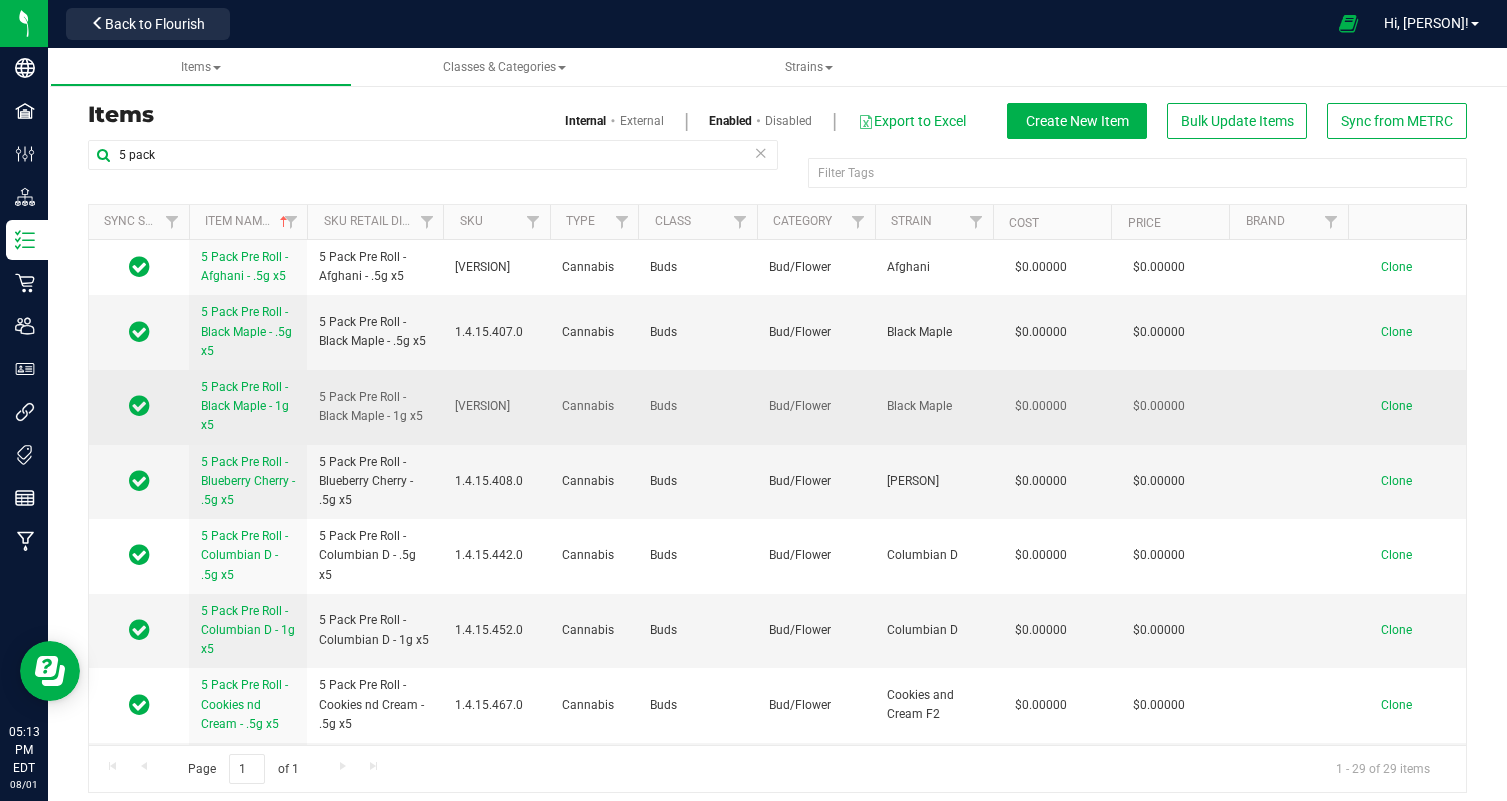 click on "5 Pack Pre Roll - Black Maple - 1g x5" at bounding box center (375, 407) 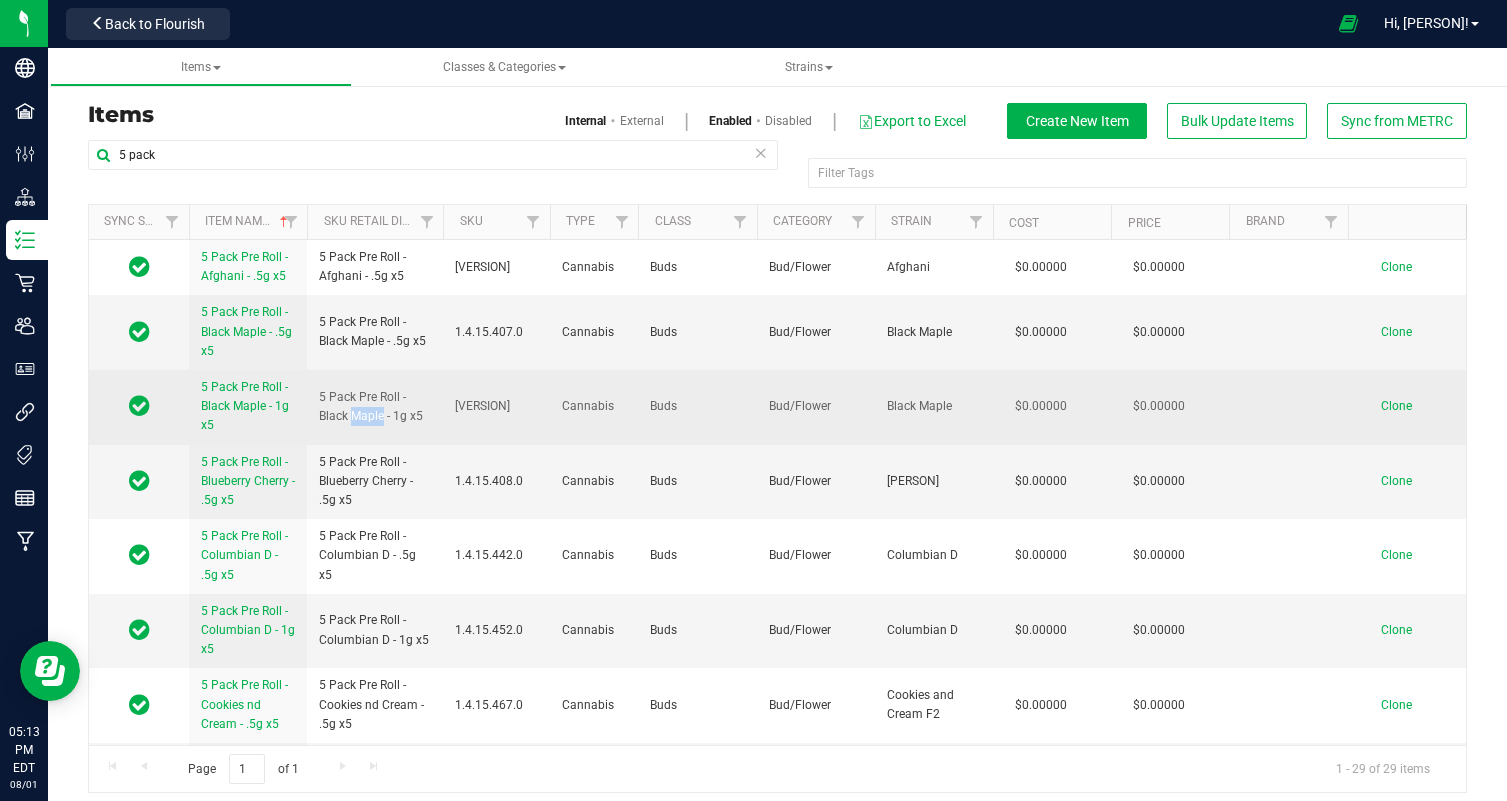 click on "5 Pack Pre Roll - Black Maple - 1g x5" at bounding box center (375, 407) 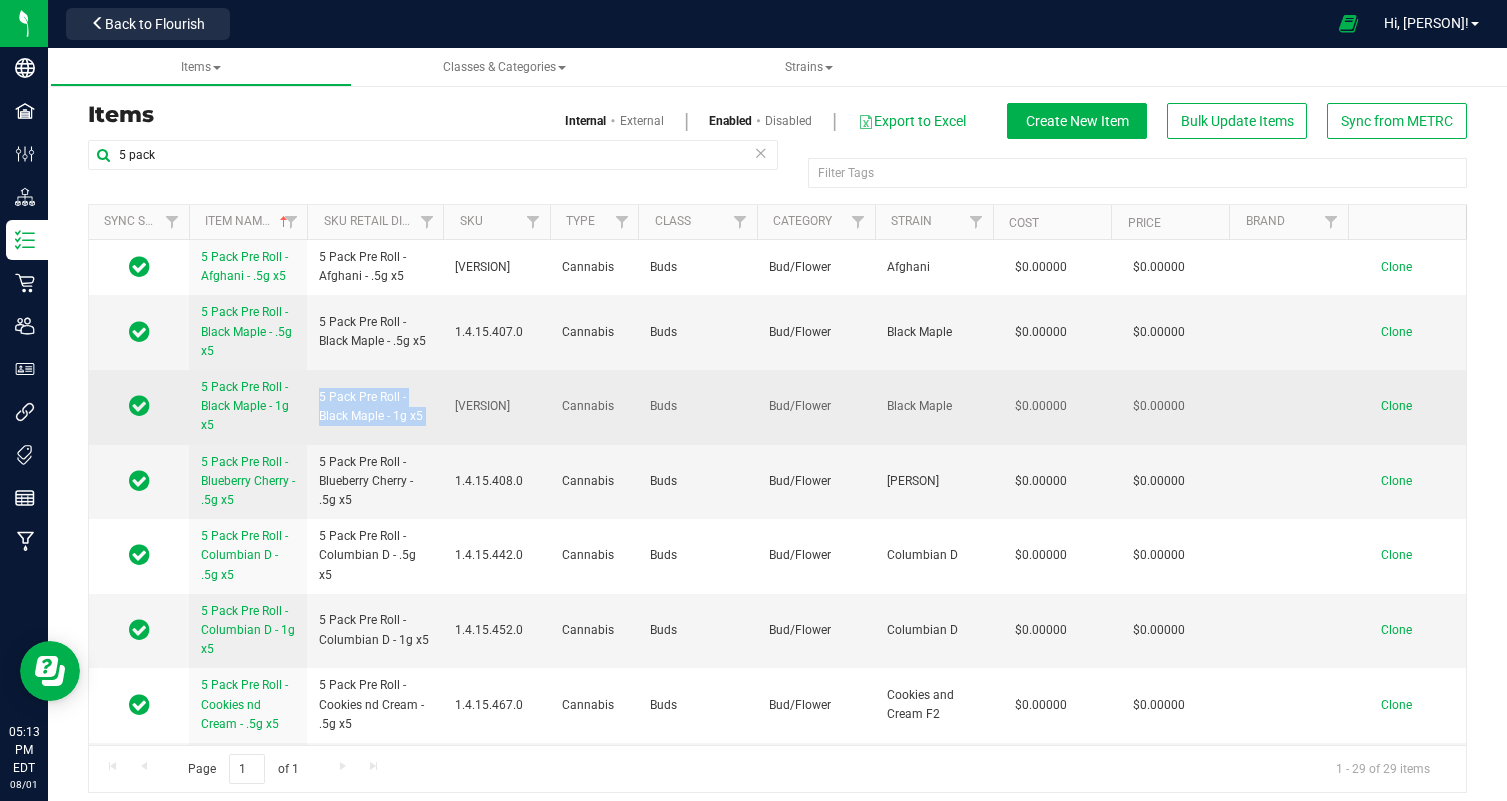 click on "5 Pack Pre Roll - Black Maple - 1g x5" at bounding box center [375, 407] 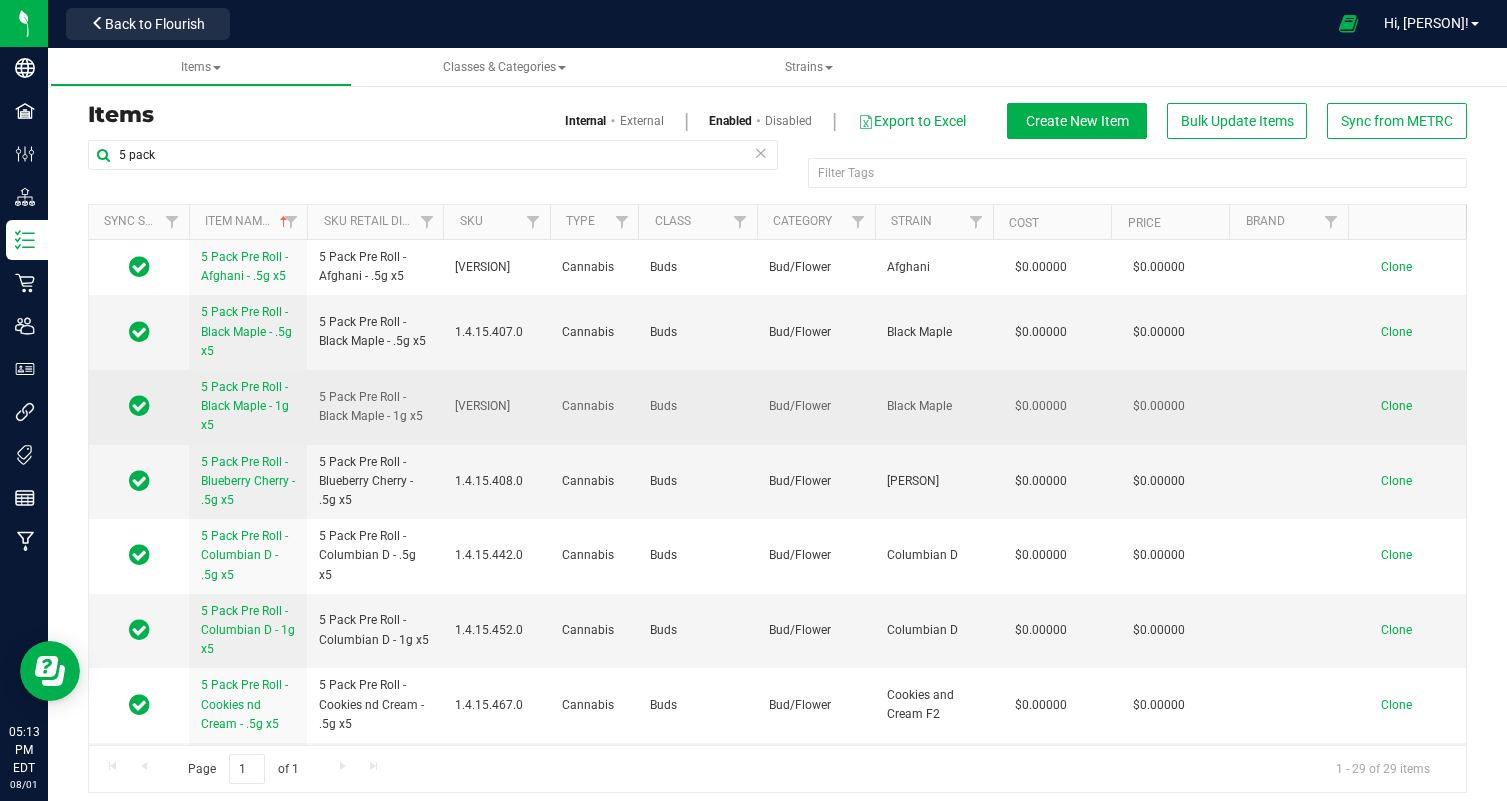 click on "5 Pack Pre Roll - Black Maple - 1g x5" at bounding box center (375, 407) 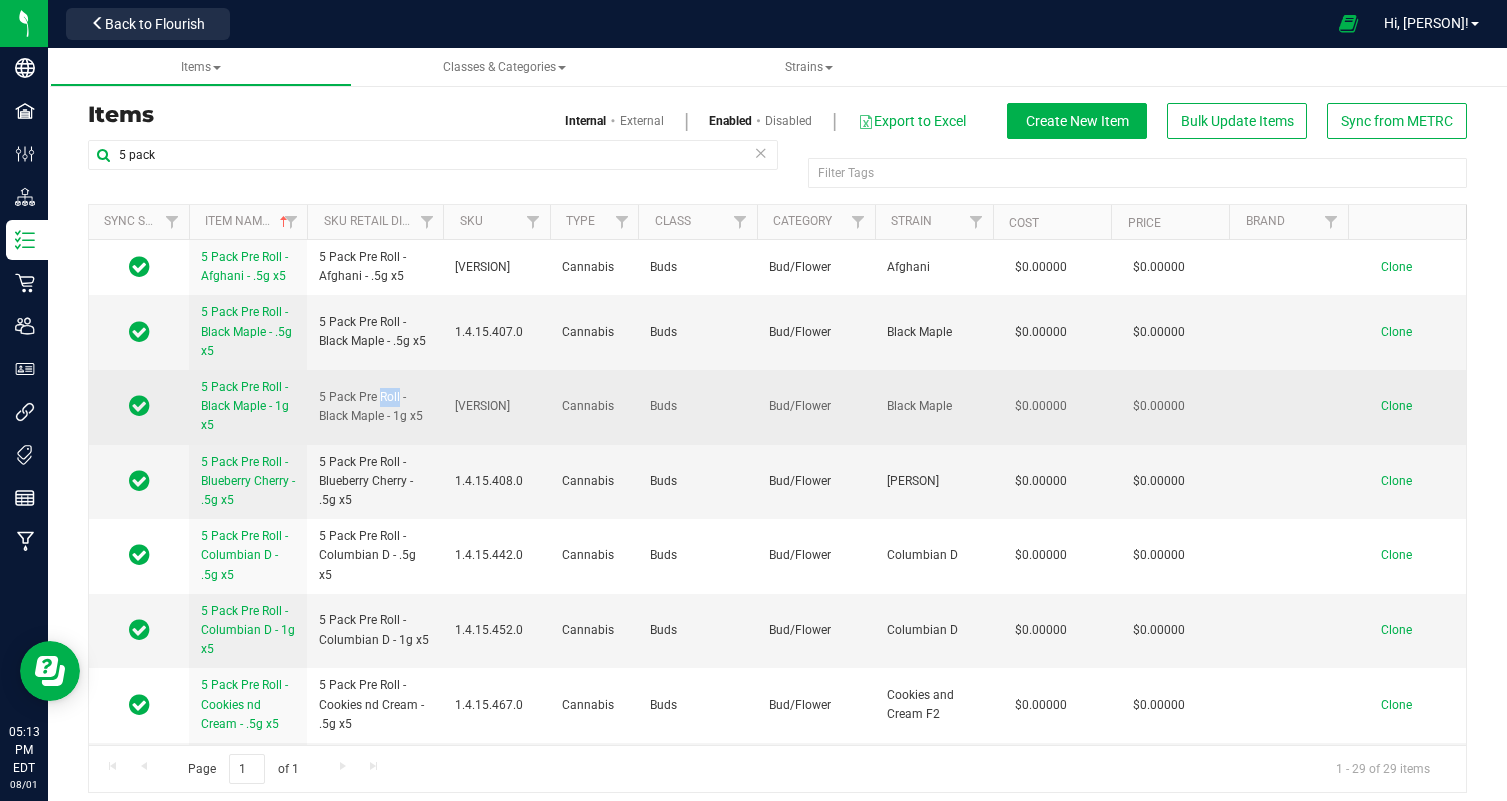 click on "5 Pack Pre Roll - Black Maple - 1g x5" at bounding box center (375, 407) 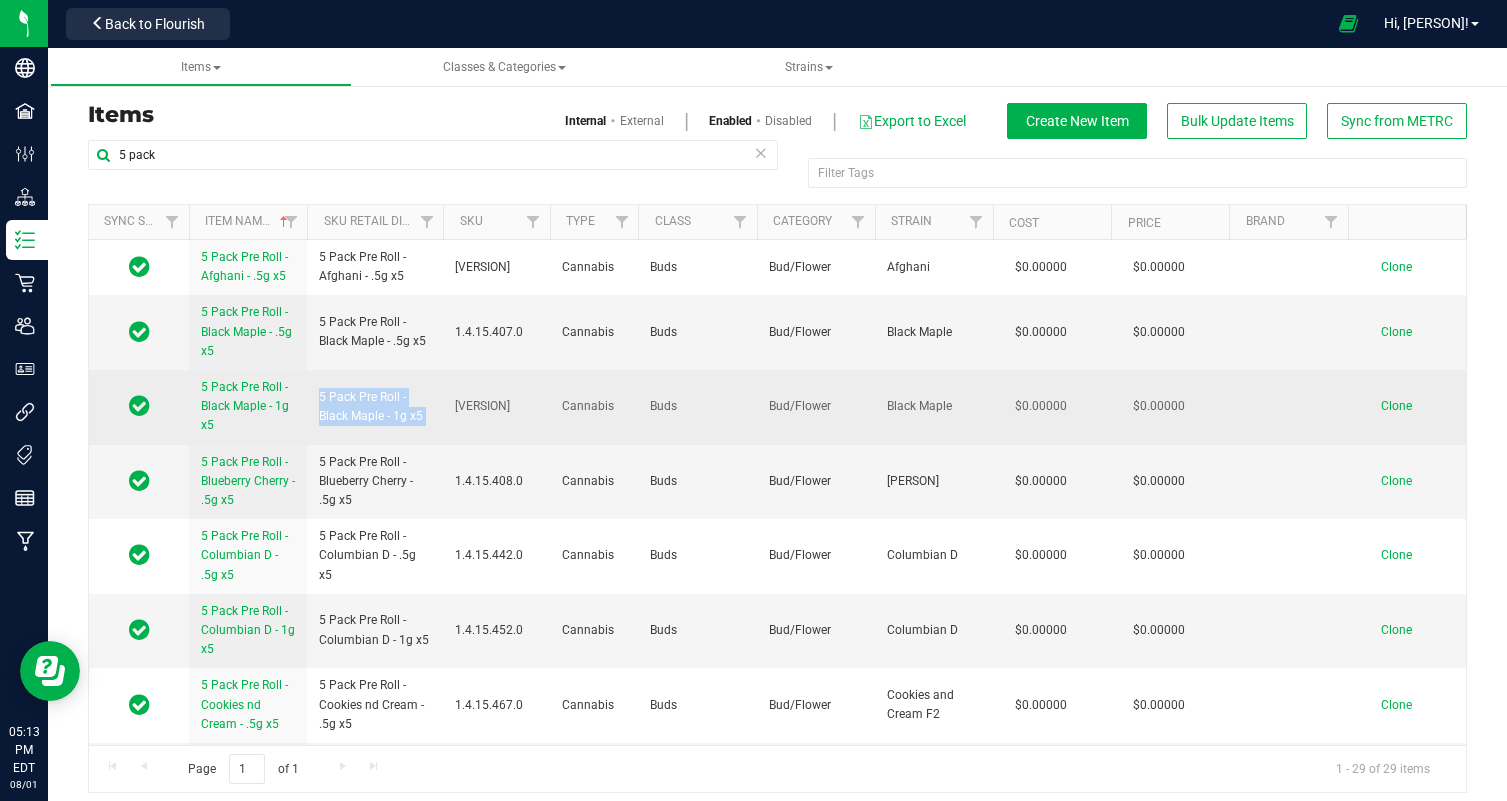click on "5 Pack Pre Roll - Black Maple - 1g x5" at bounding box center [375, 407] 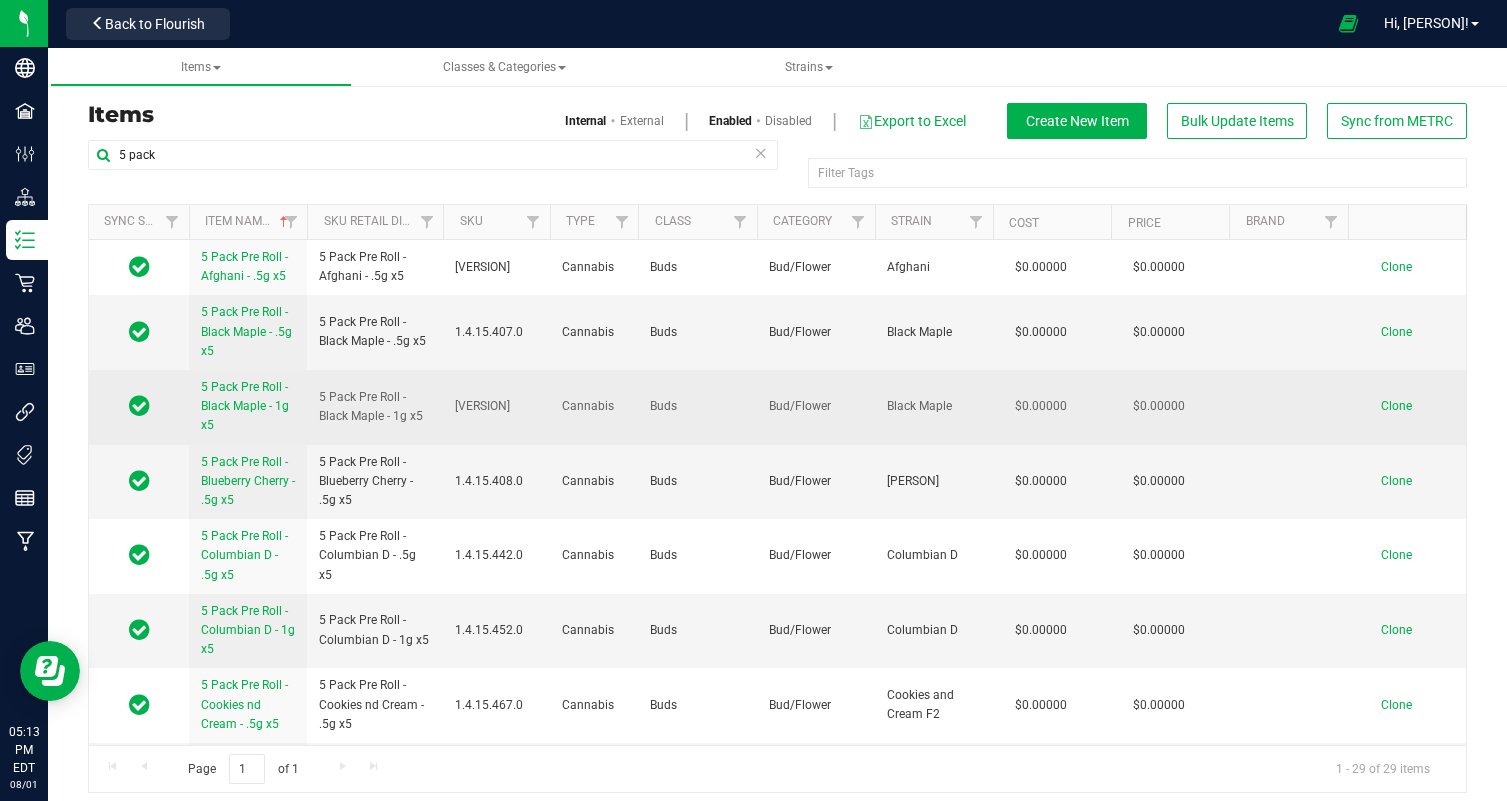 click on "Clone" at bounding box center [1396, 406] 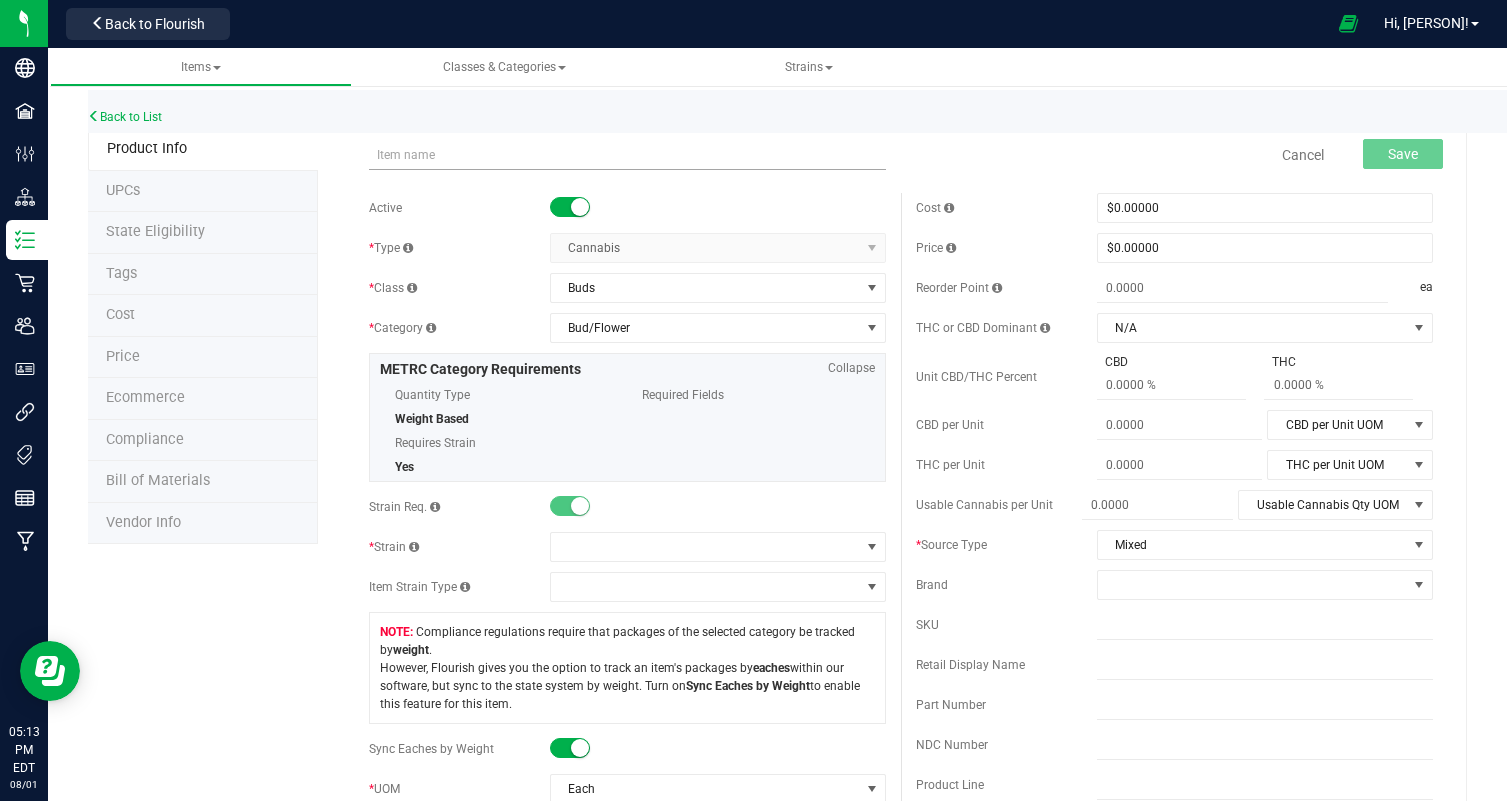 click at bounding box center (627, 155) 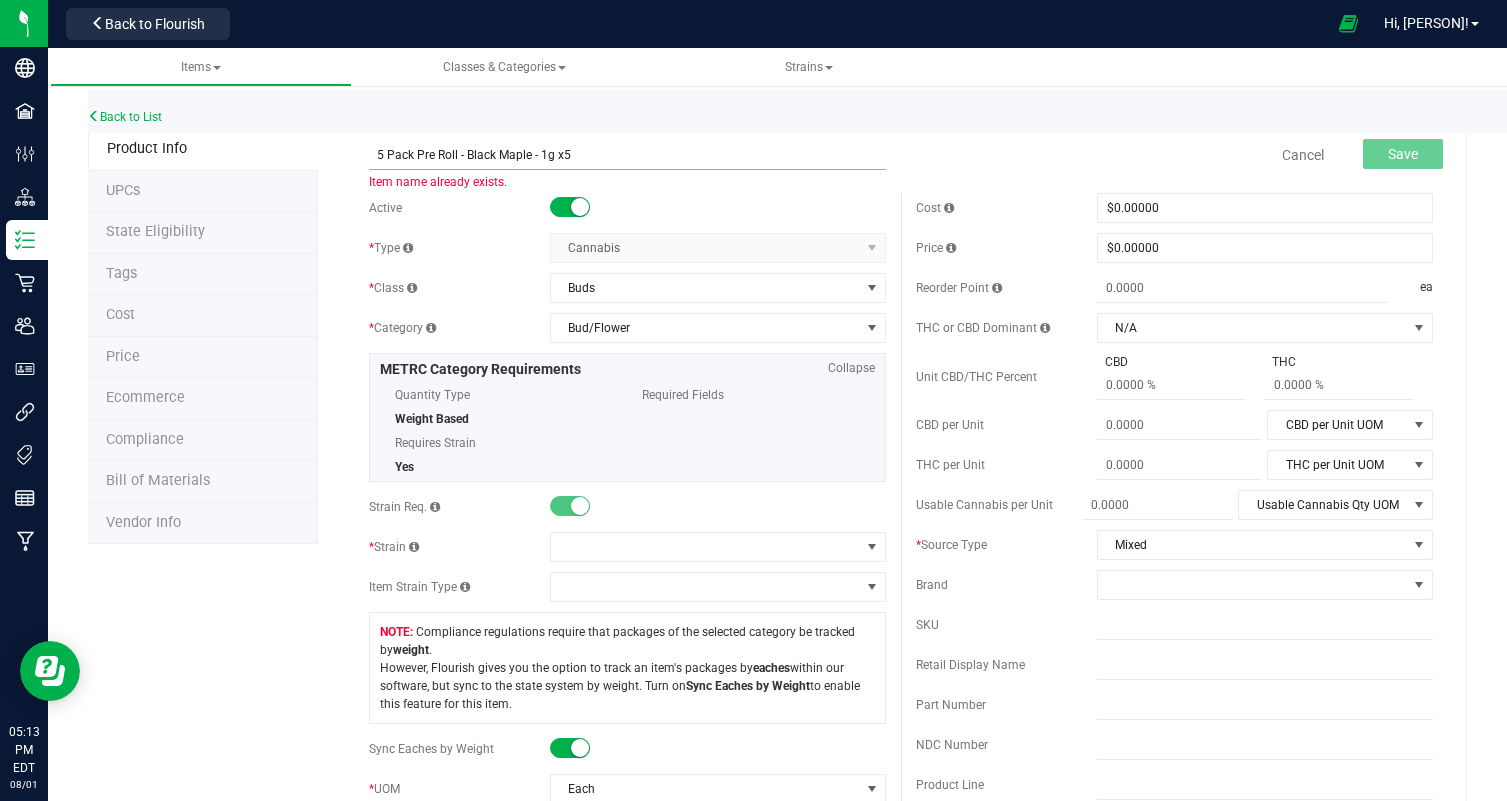 click on "5 Pack Pre Roll - Black Maple - 1g x5" at bounding box center (627, 155) 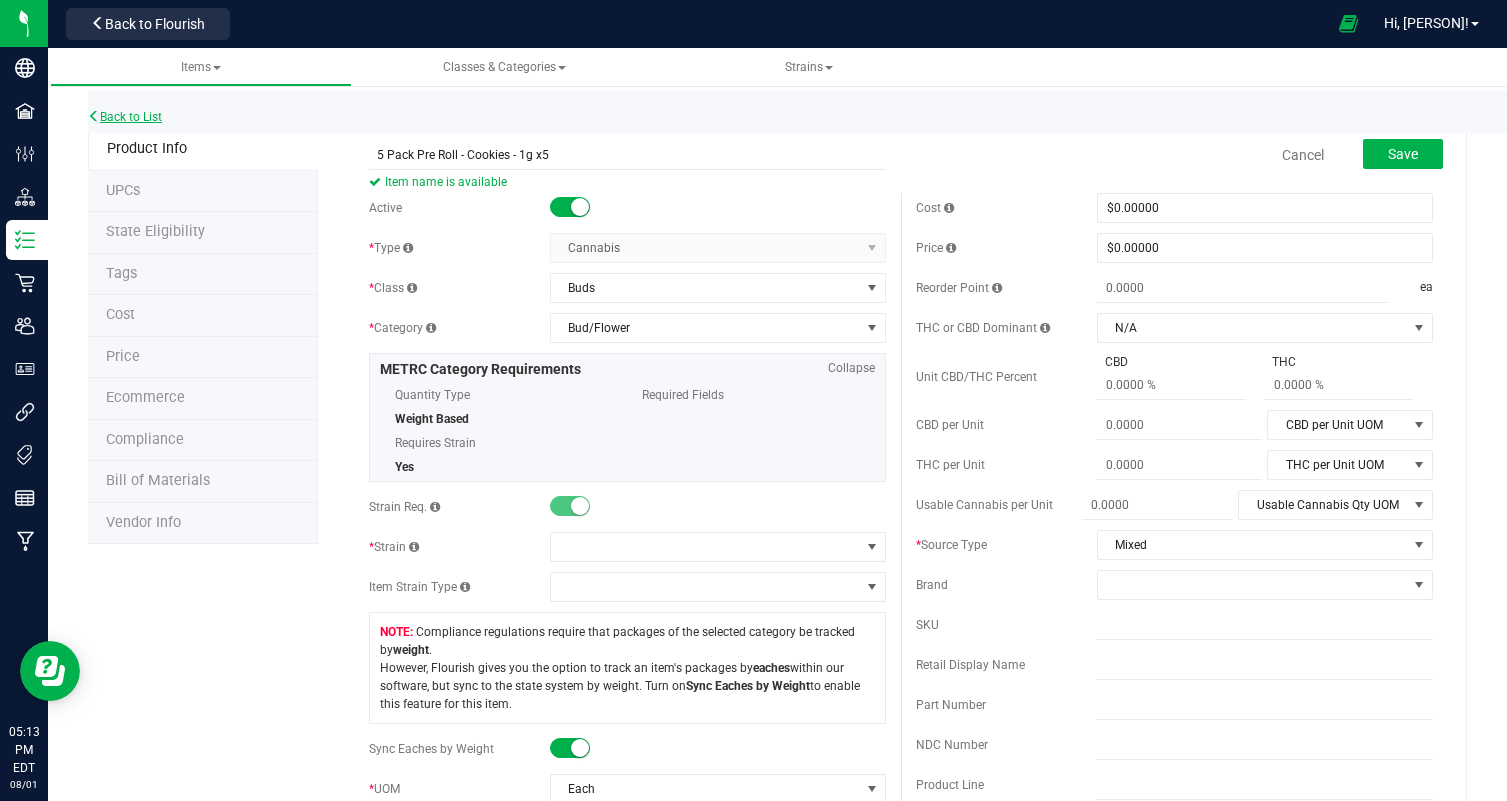 type on "5 Pack Pre Roll - Cookies - 1g x5" 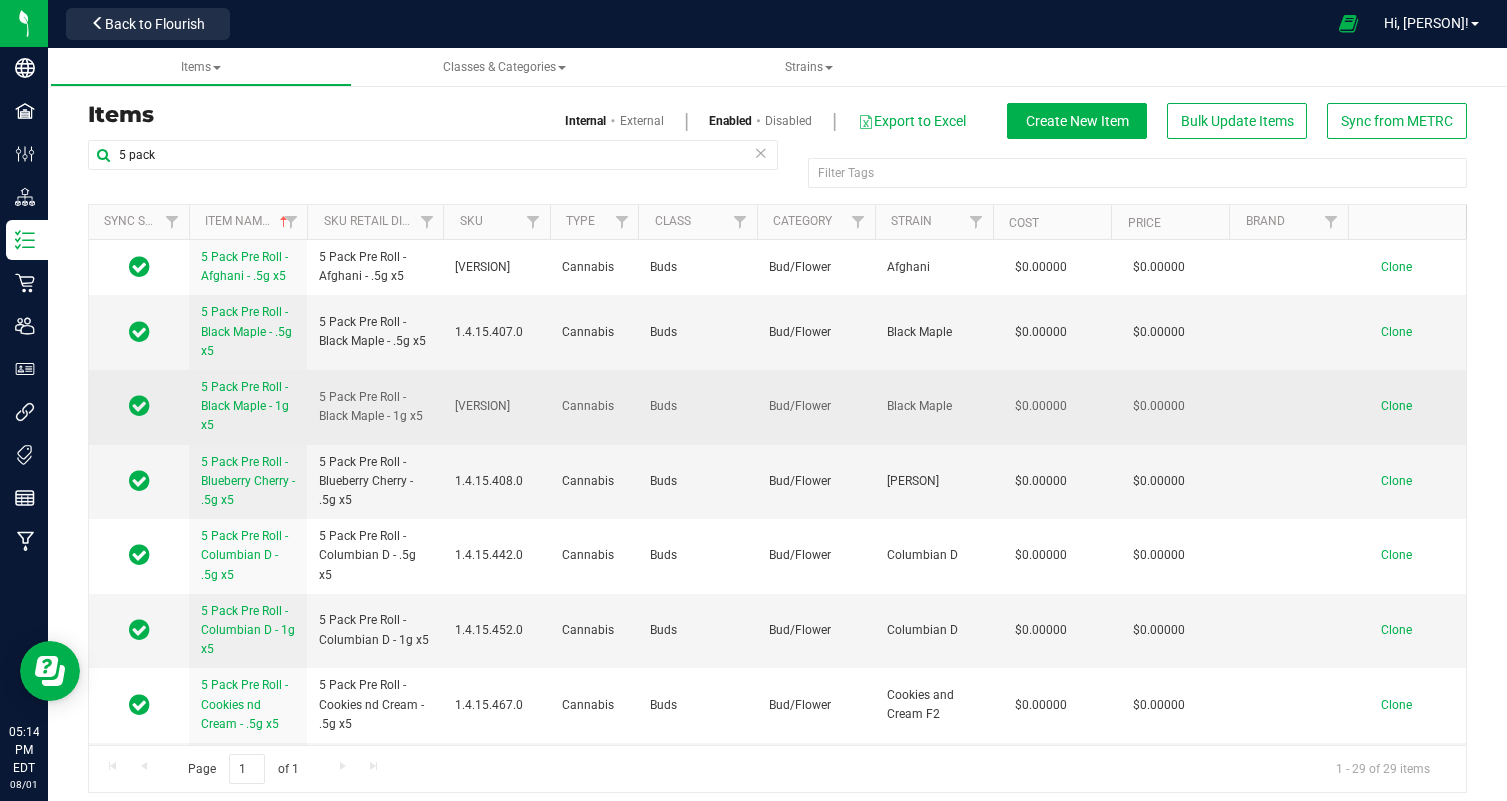 click on "Clone" at bounding box center (1407, 407) 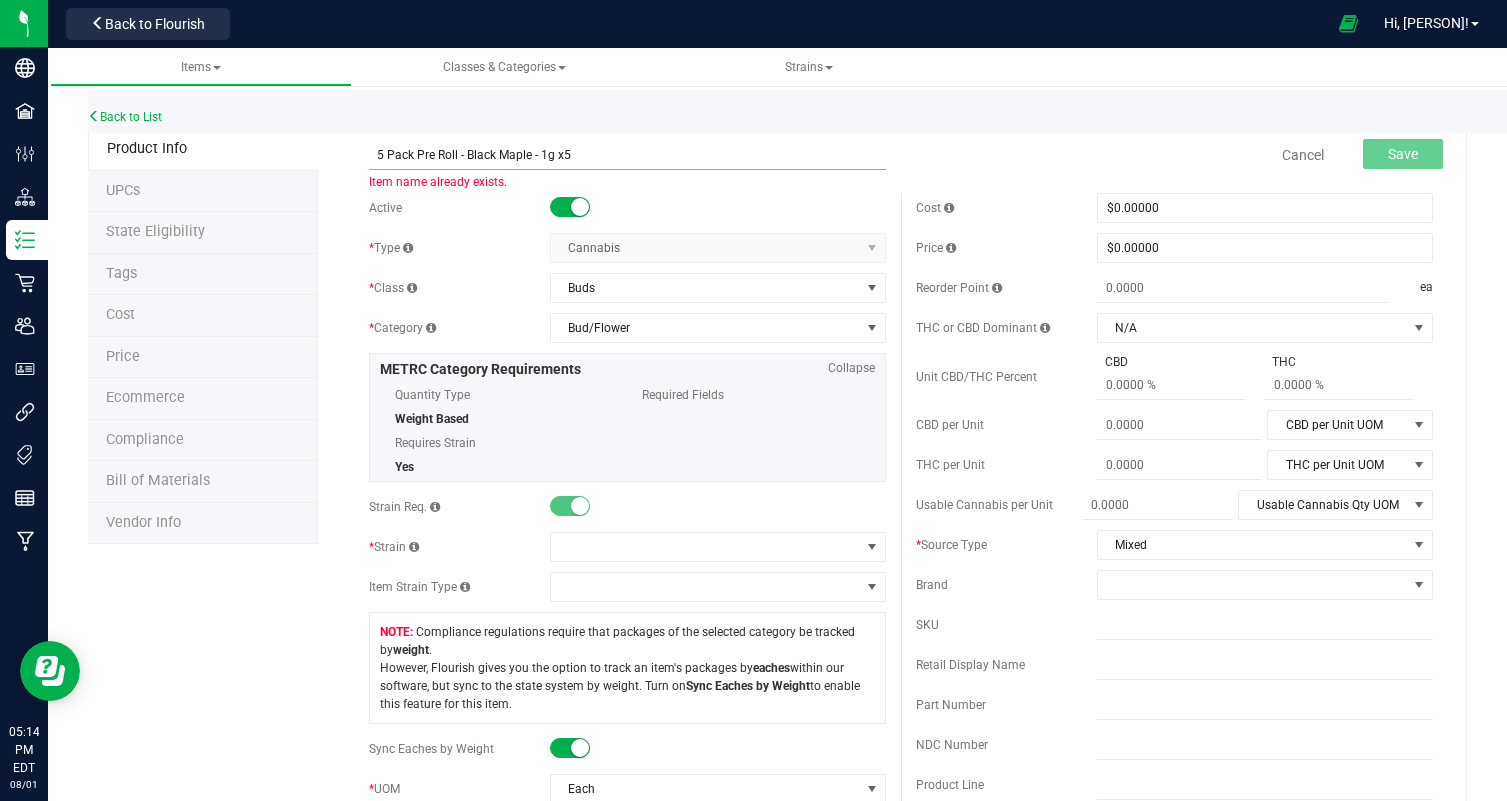 drag, startPoint x: 469, startPoint y: 153, endPoint x: 525, endPoint y: 153, distance: 56 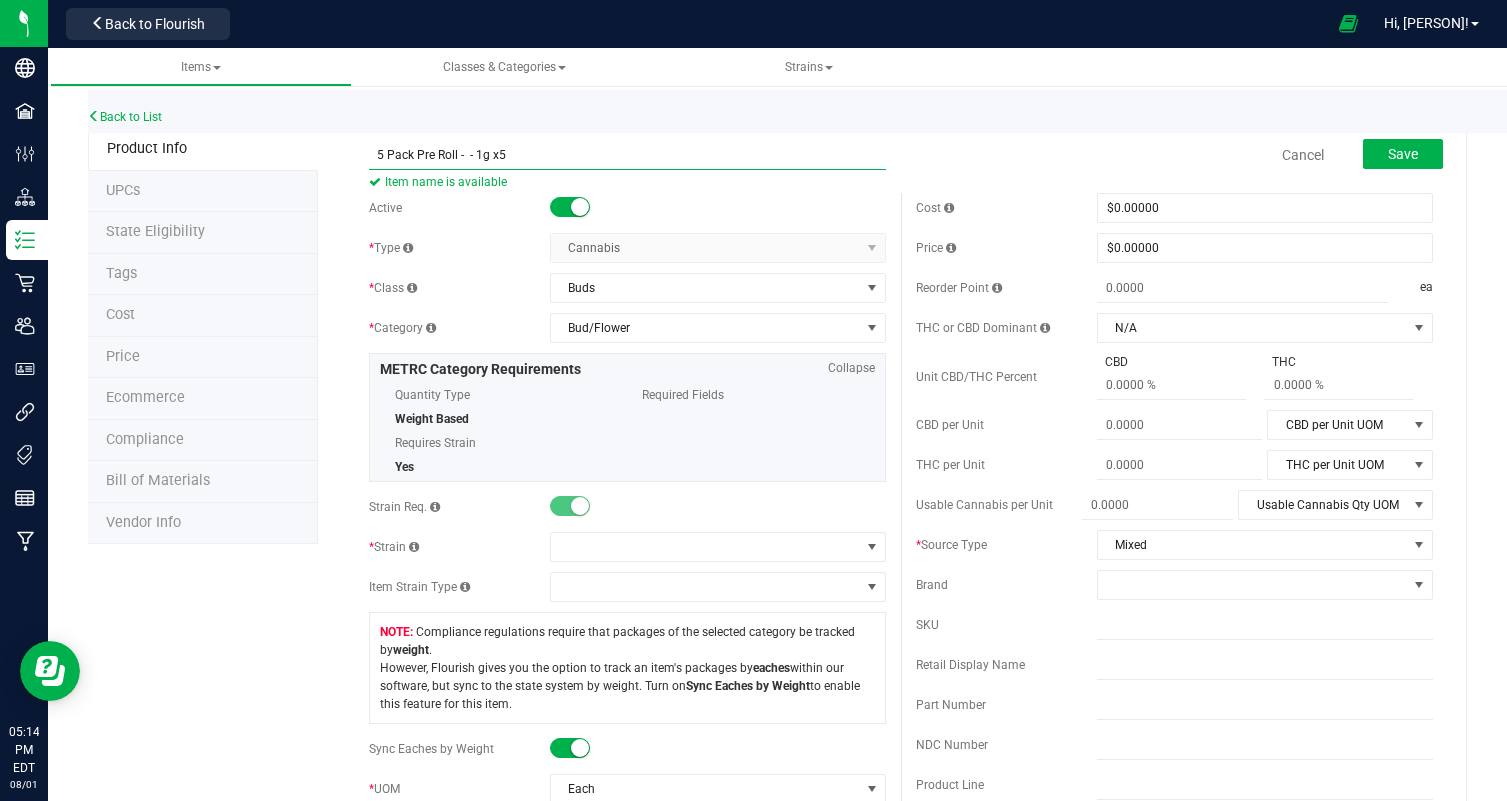 paste on "Cookies nd Cream" 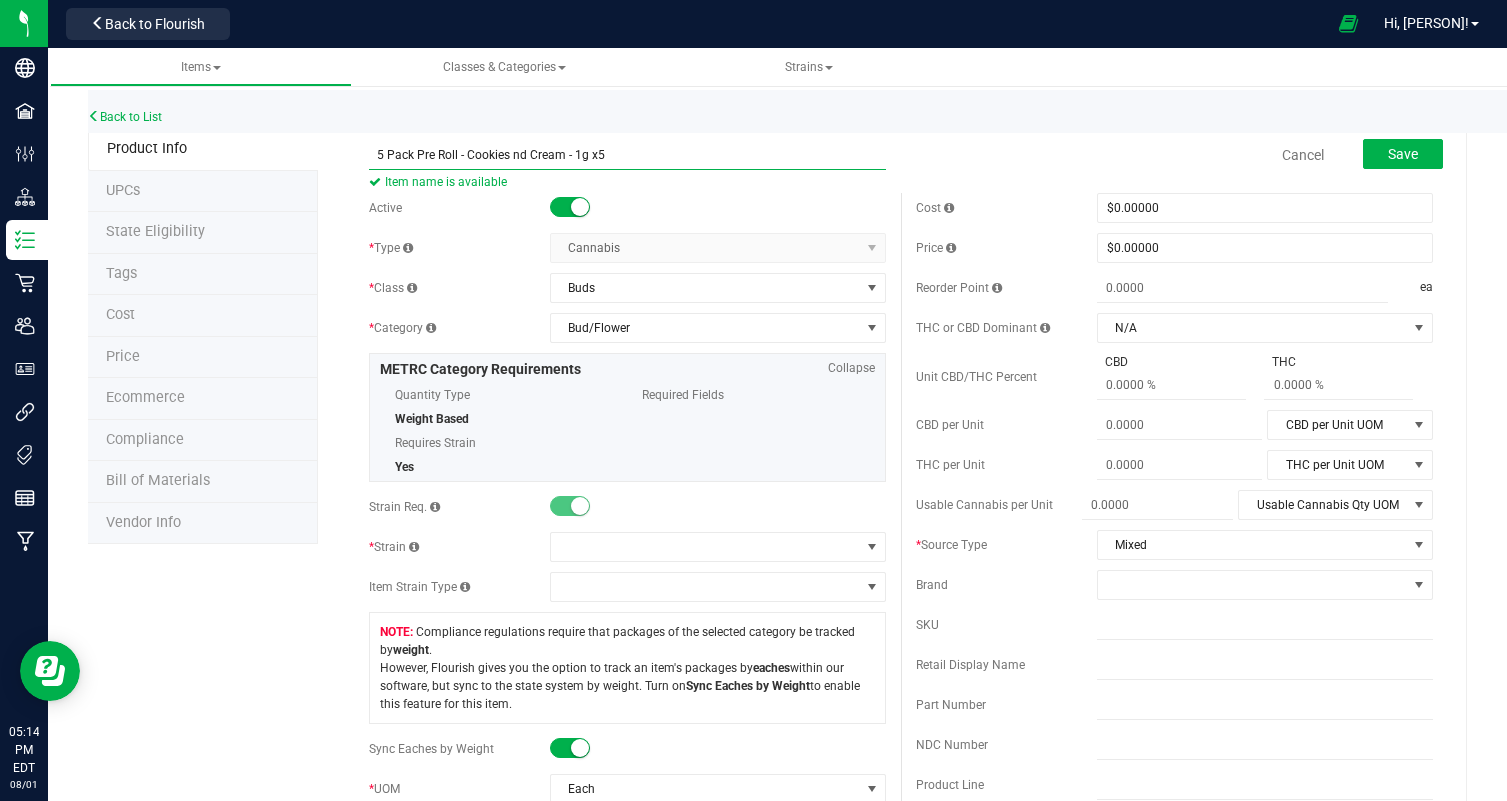 type on "[NUMBER] Pack Pre Roll - Cookies nd Cream - 1g x[NUMBER]" 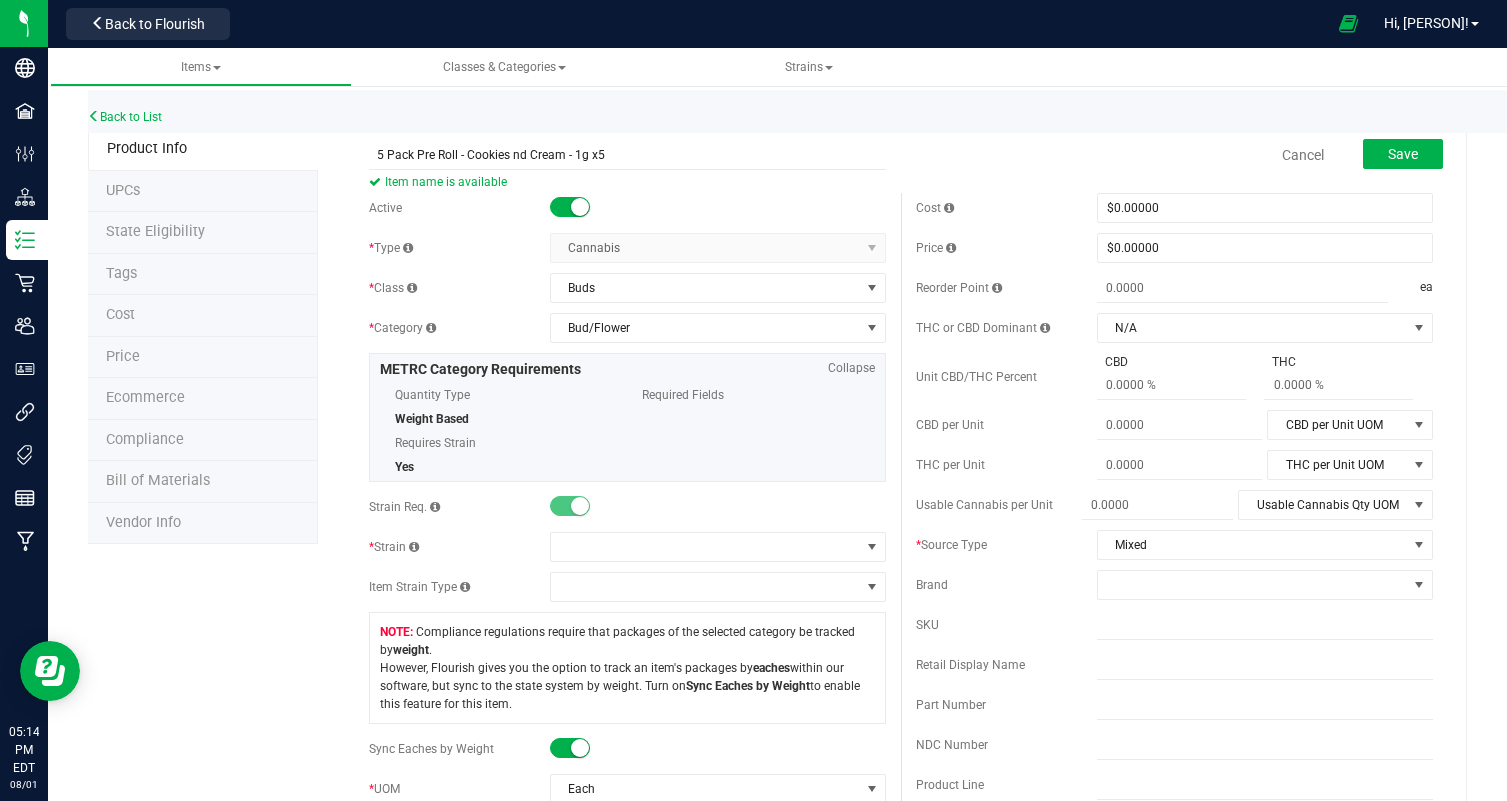 click on "Item name is available" at bounding box center [627, 182] 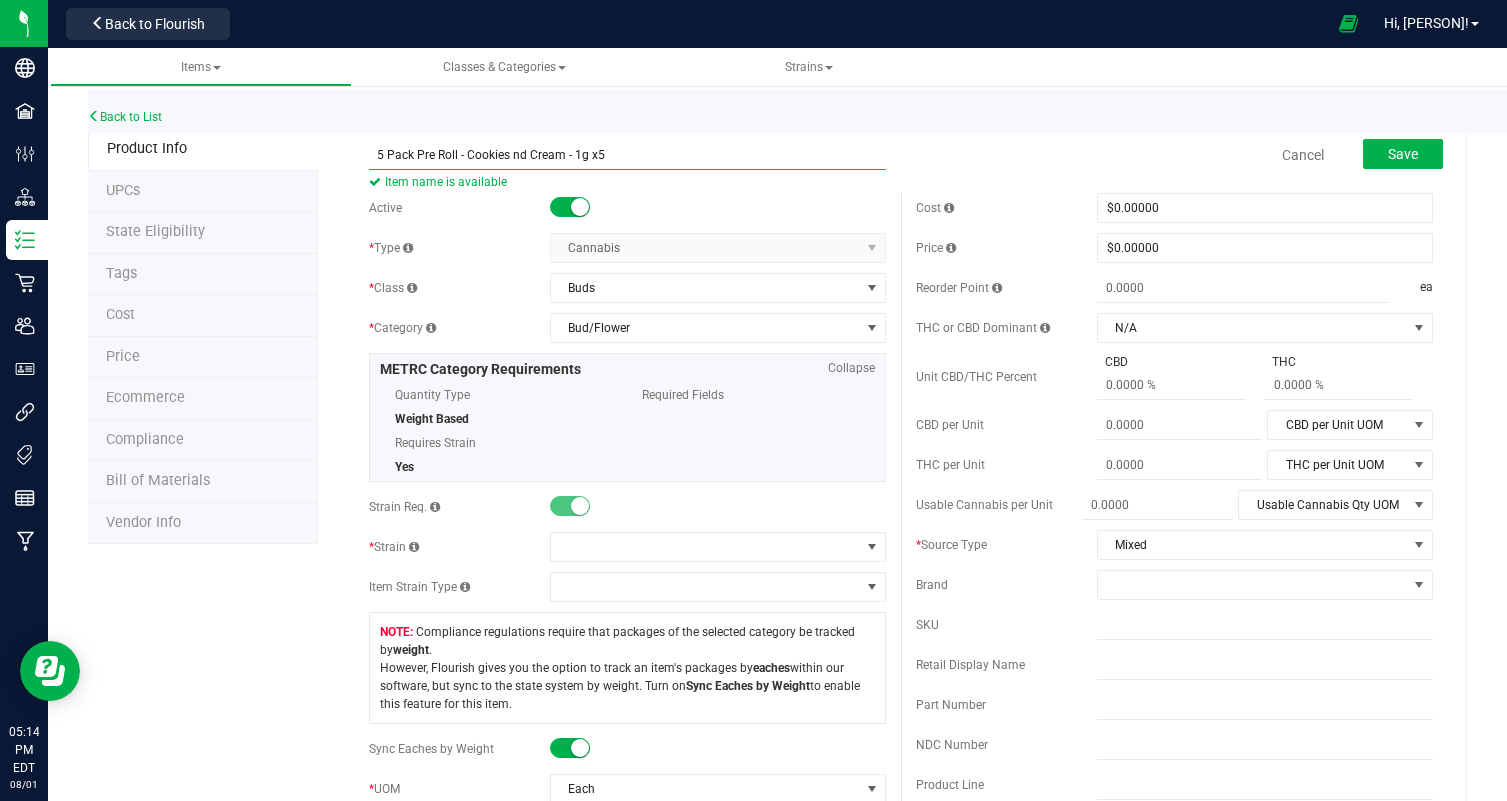 click on "[NUMBER] Pack Pre Roll - Cookies nd Cream - 1g x[NUMBER]" at bounding box center (627, 155) 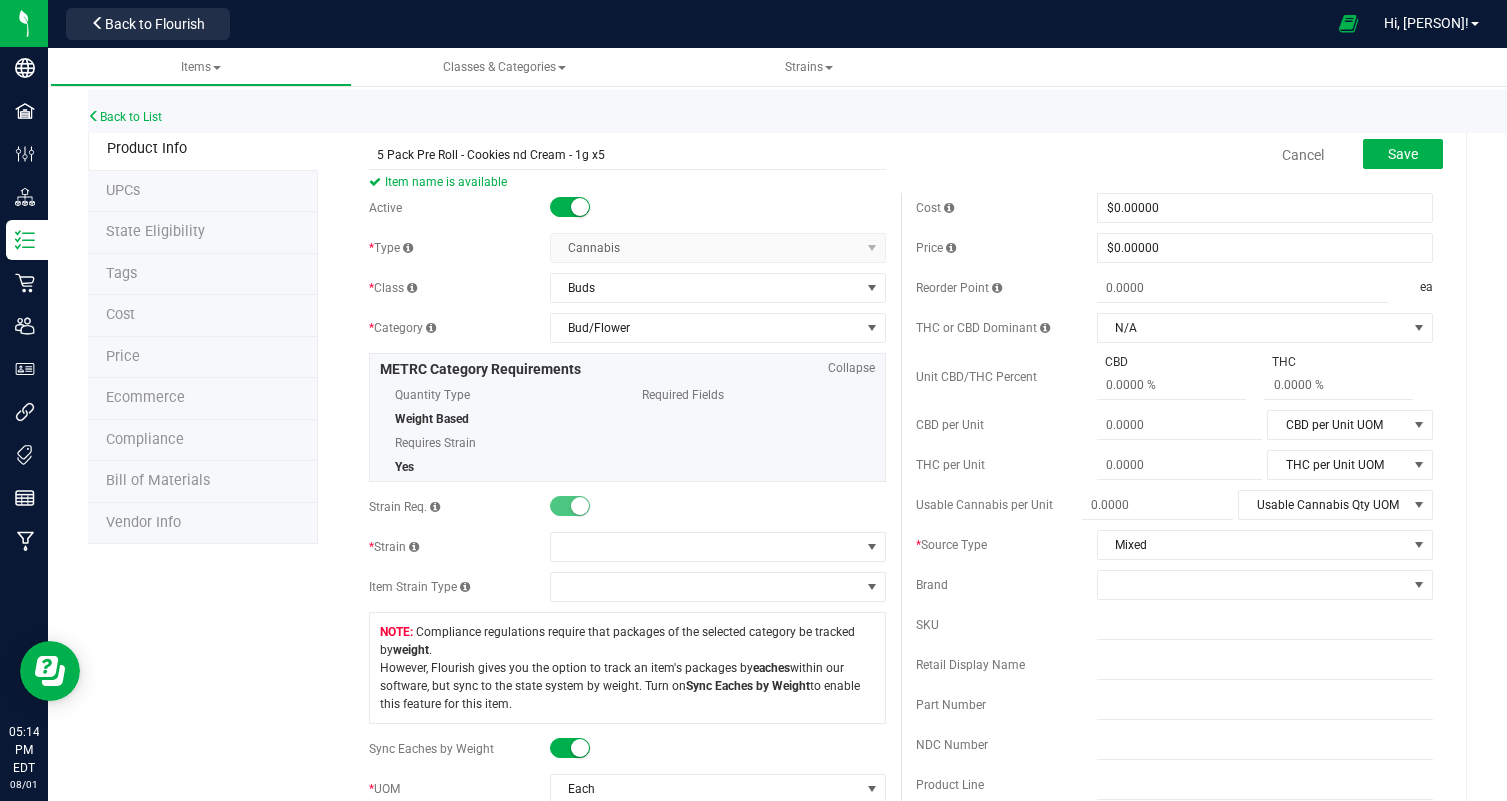 click on "Back to List" at bounding box center (841, 111) 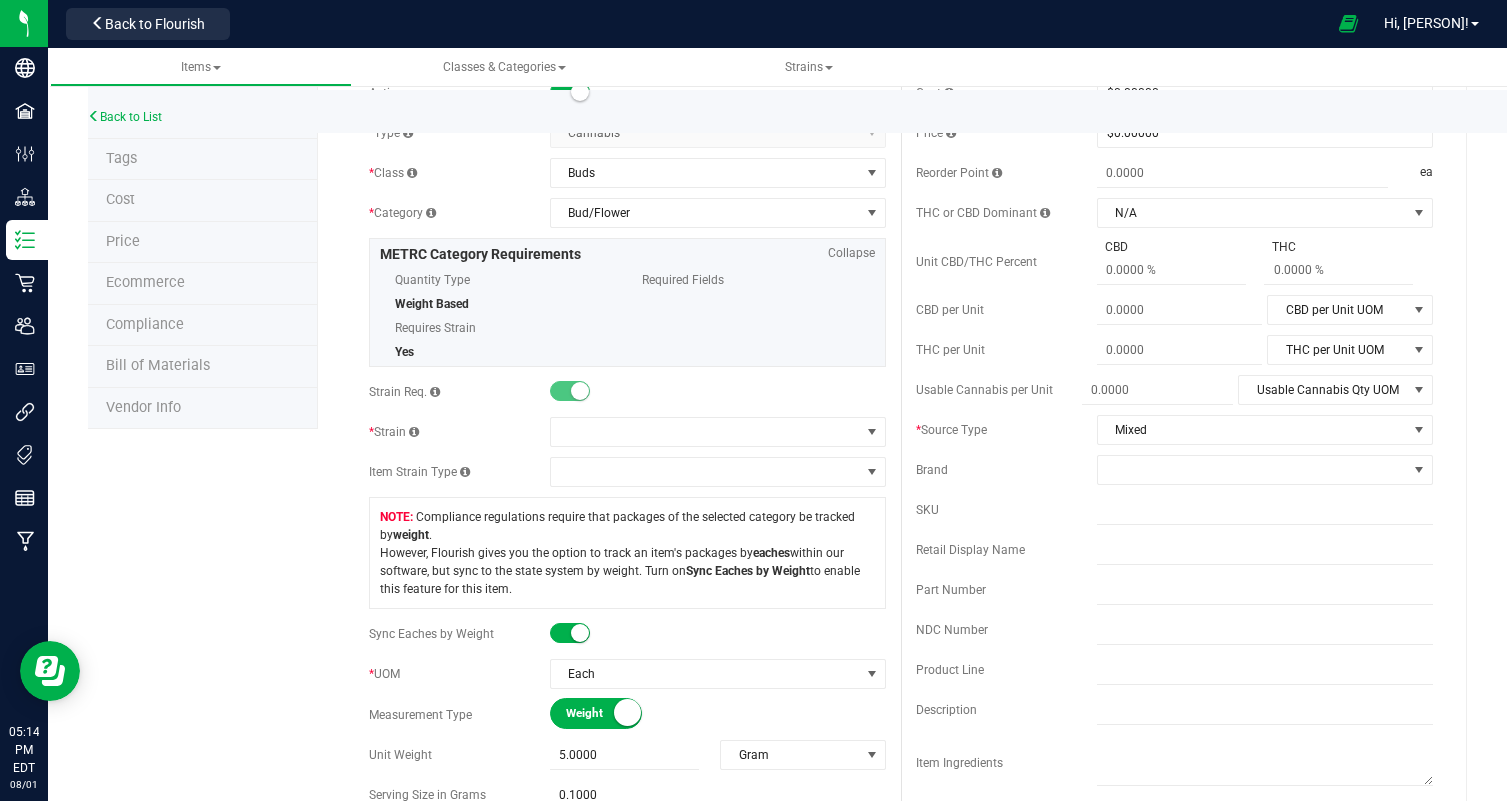 scroll, scrollTop: 117, scrollLeft: 0, axis: vertical 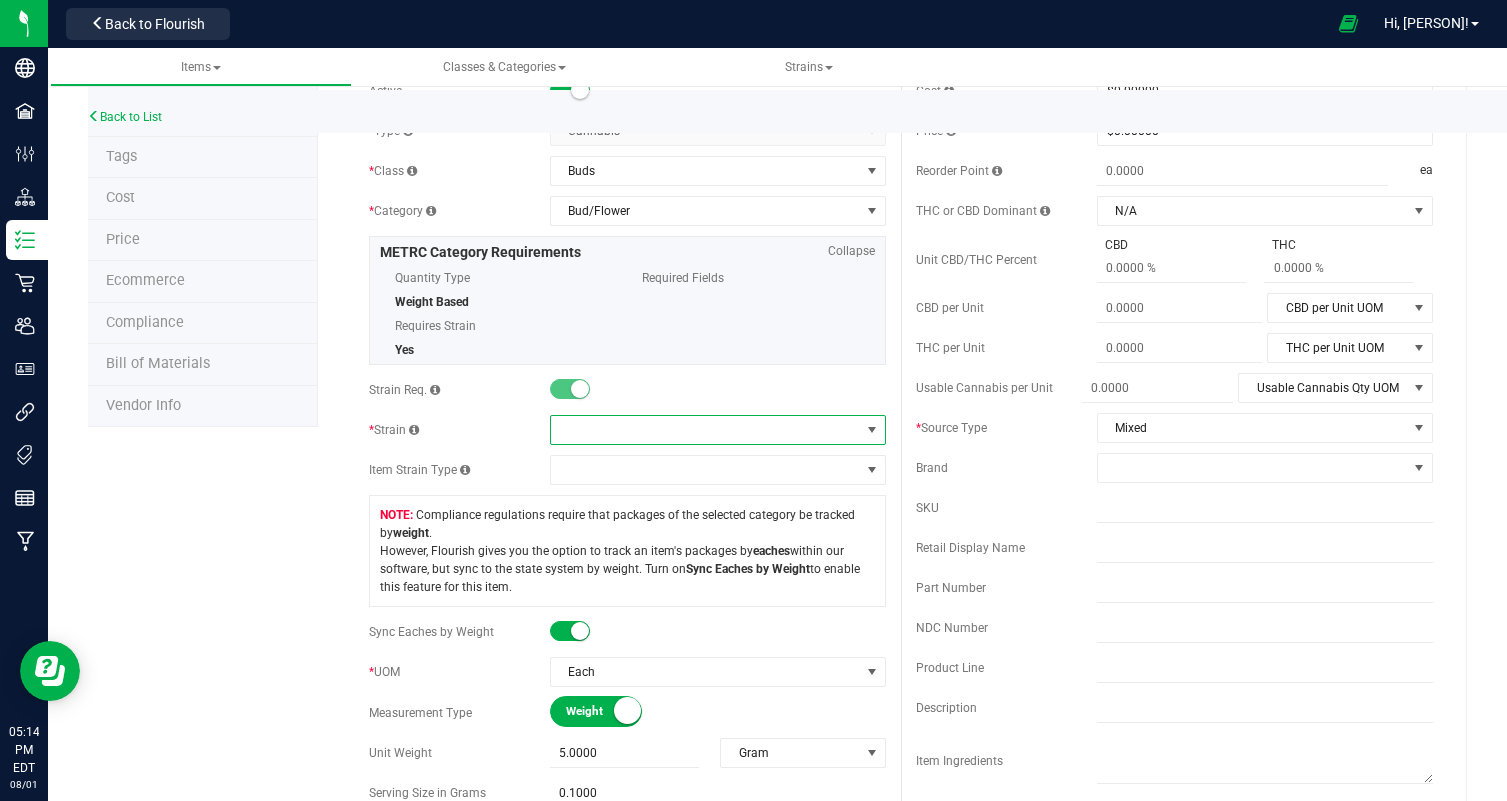 click at bounding box center [705, 430] 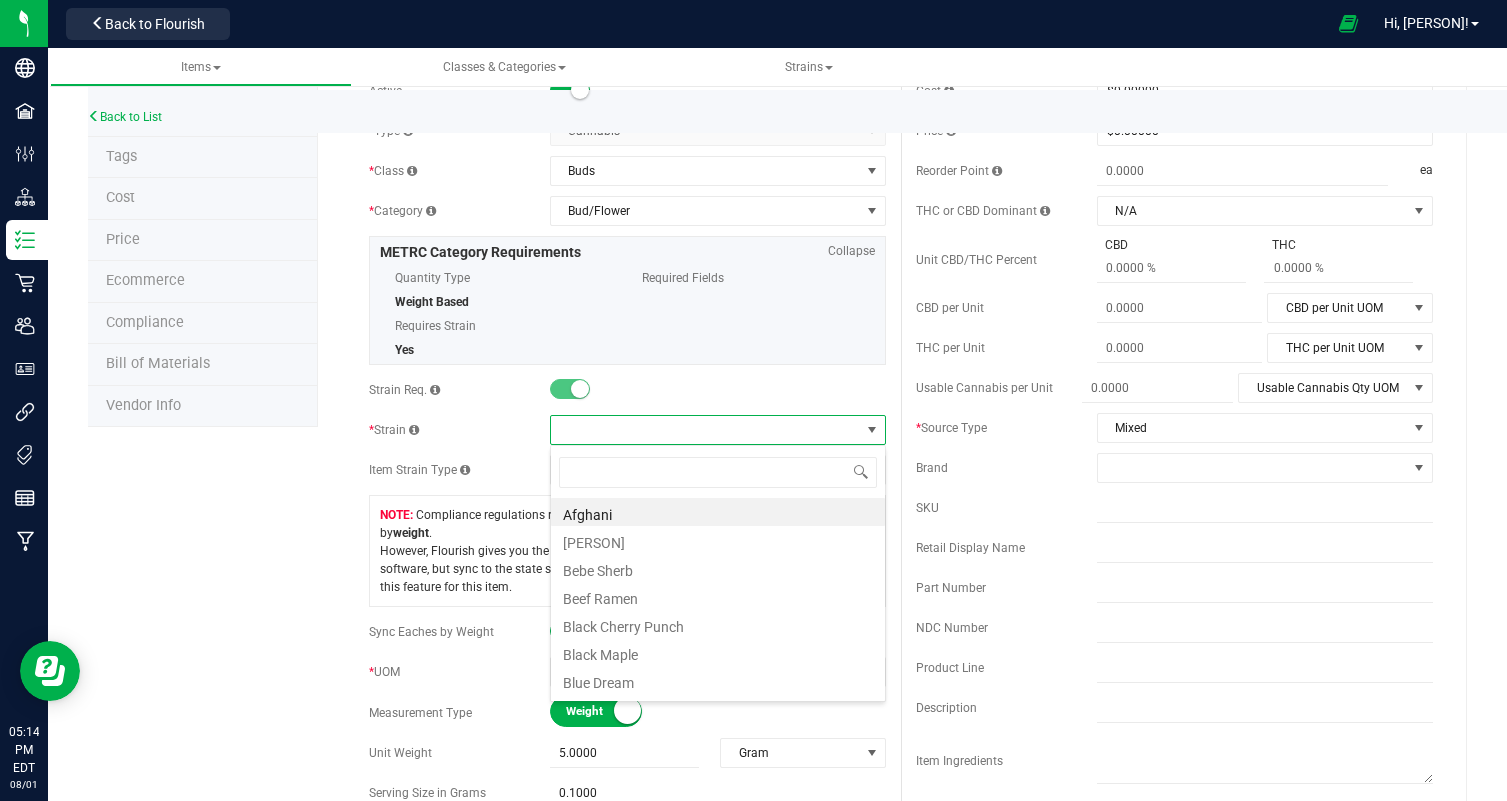 scroll, scrollTop: 99970, scrollLeft: 99663, axis: both 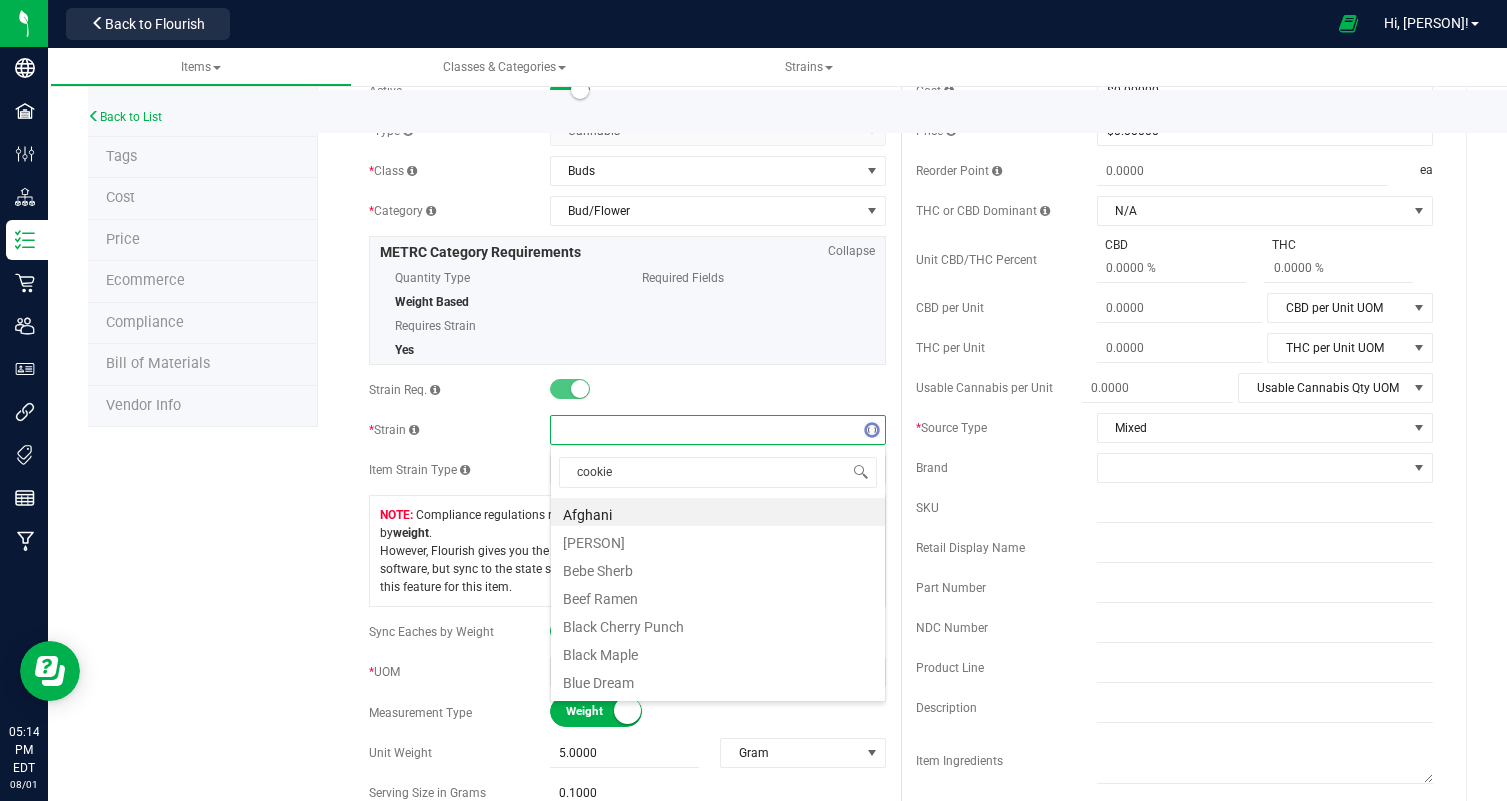 type on "cookies" 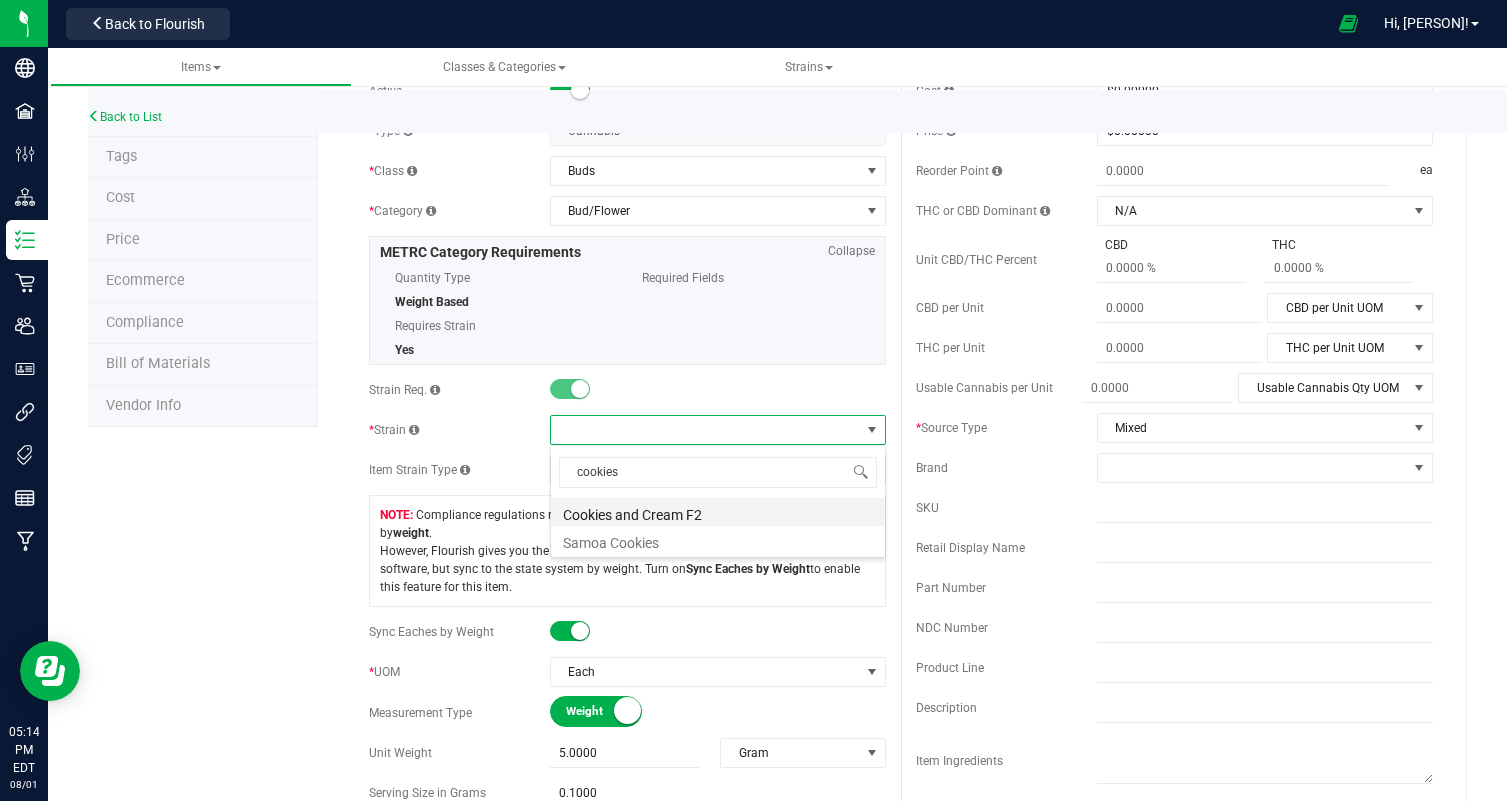 click on "[PRODUCT_NAME]" at bounding box center [718, 512] 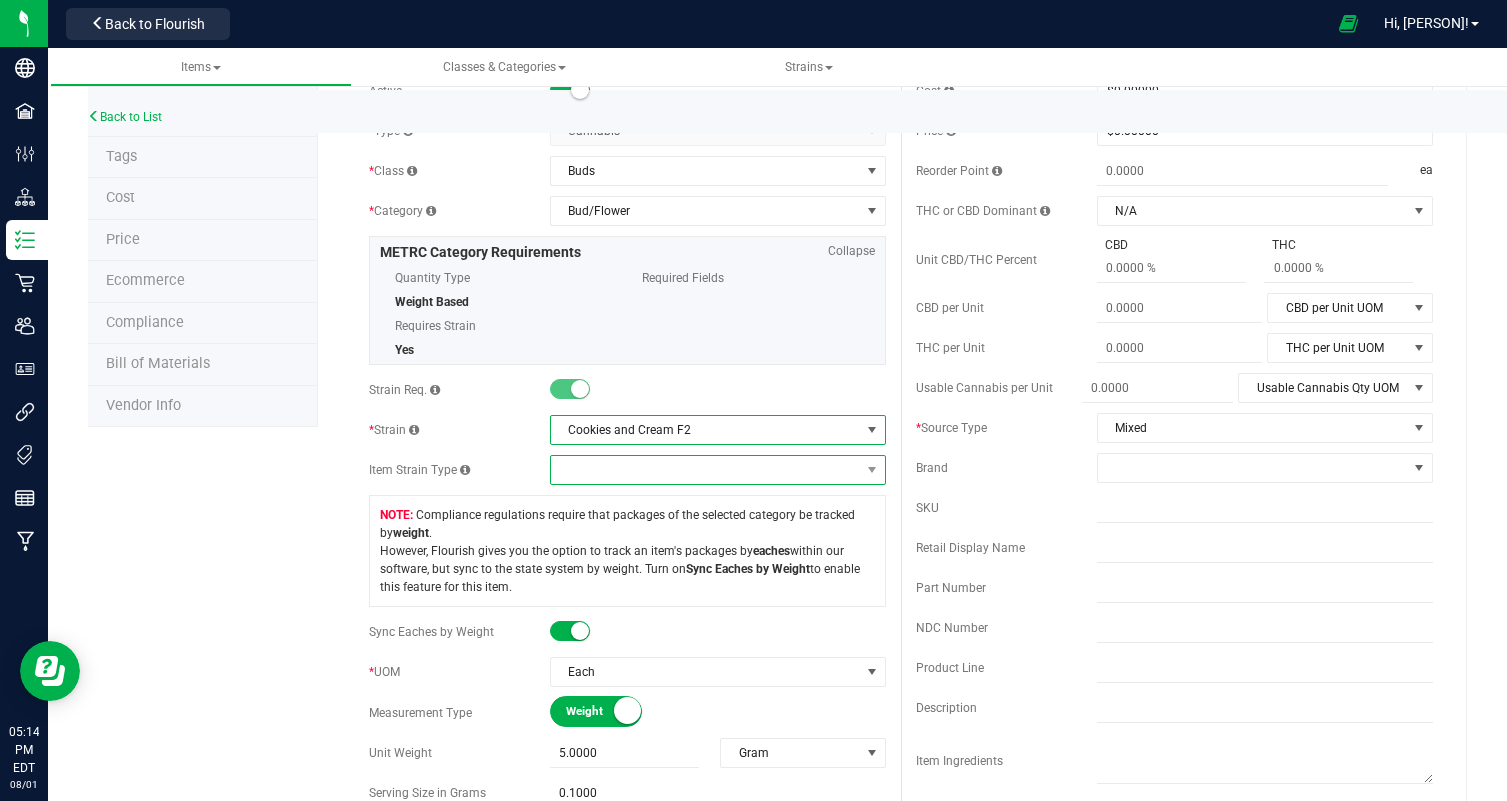 click at bounding box center (705, 470) 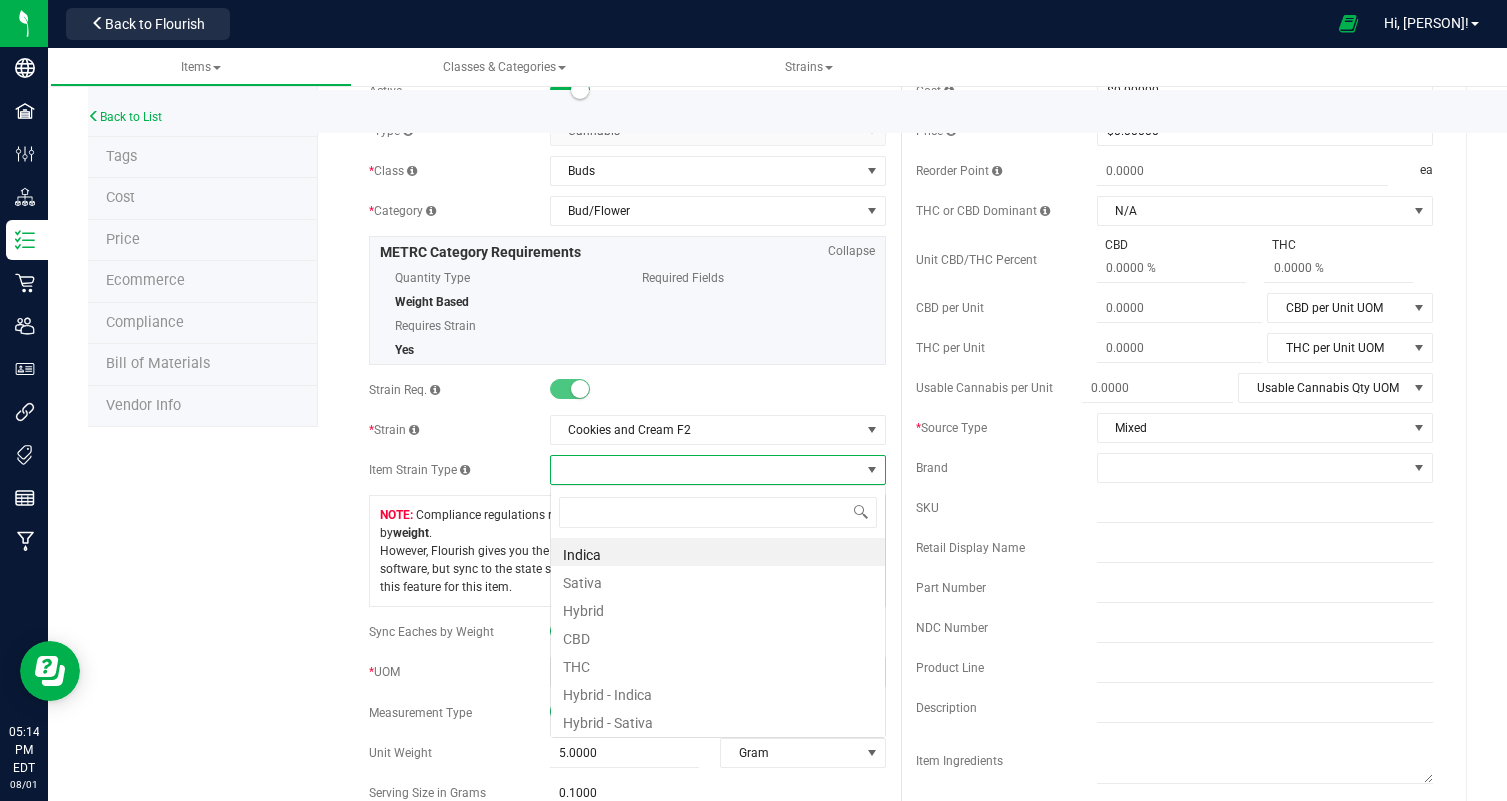scroll, scrollTop: 99970, scrollLeft: 99663, axis: both 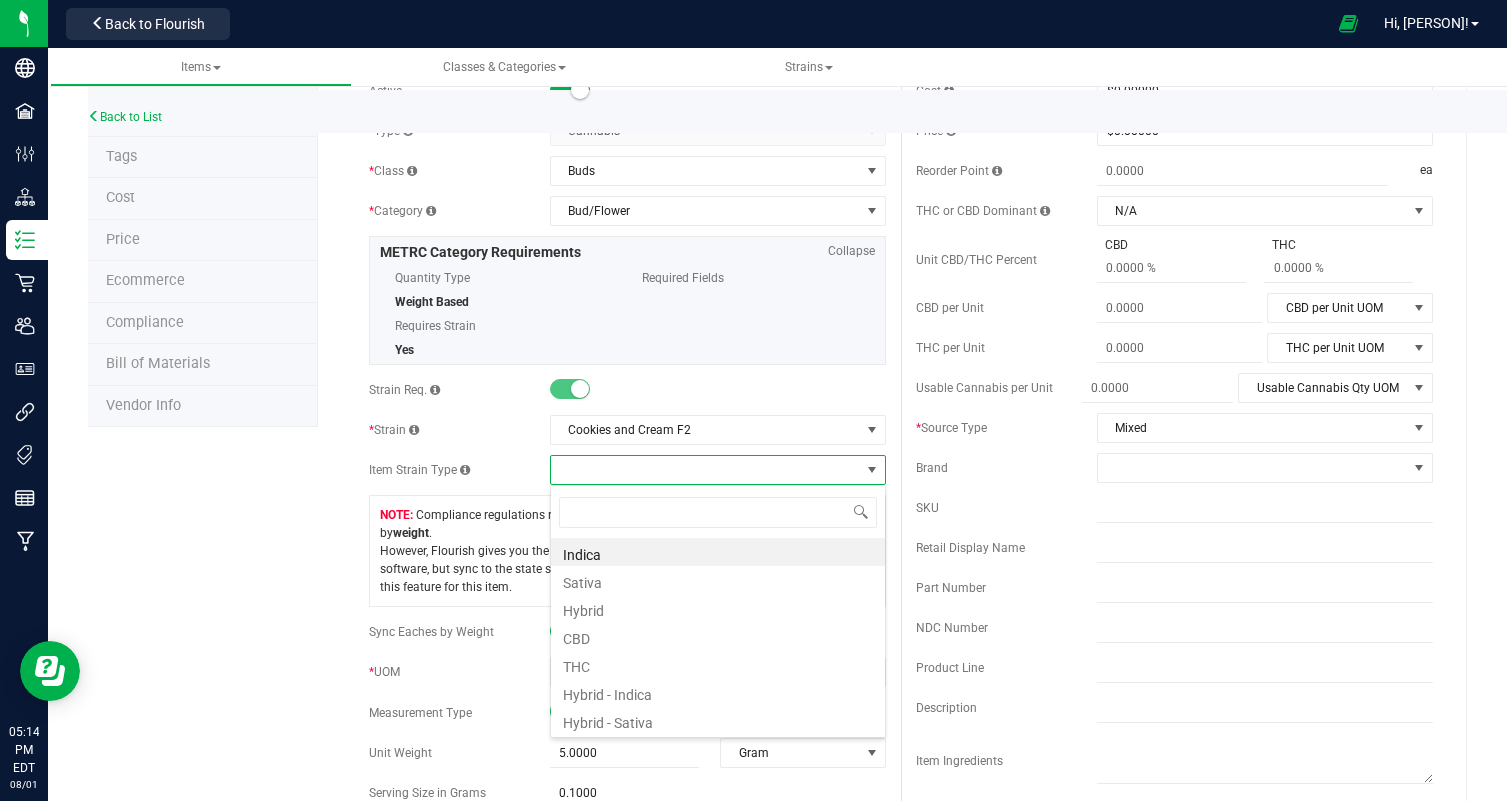 click on "Strain Req." at bounding box center [627, 390] 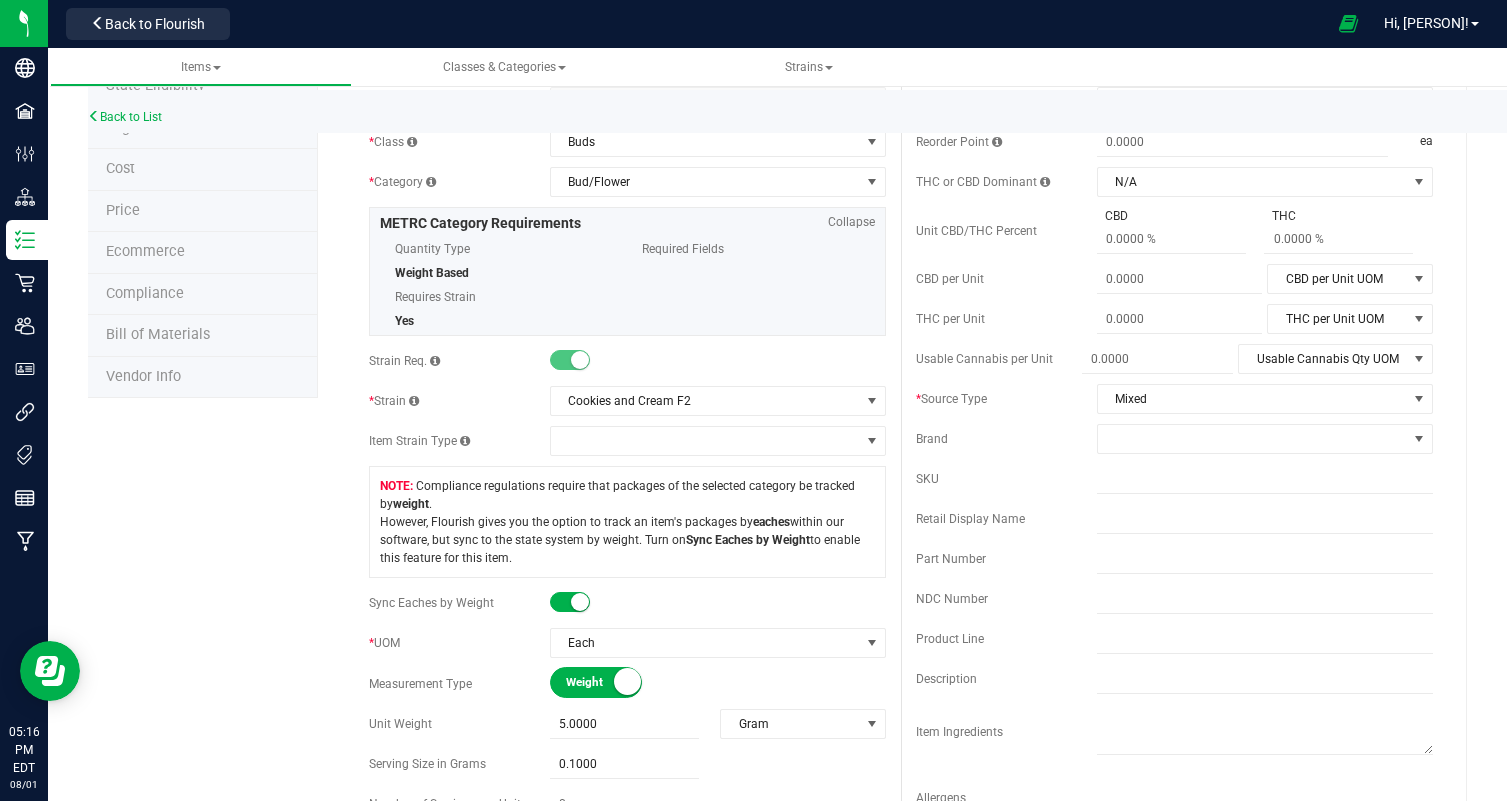 scroll, scrollTop: 0, scrollLeft: 0, axis: both 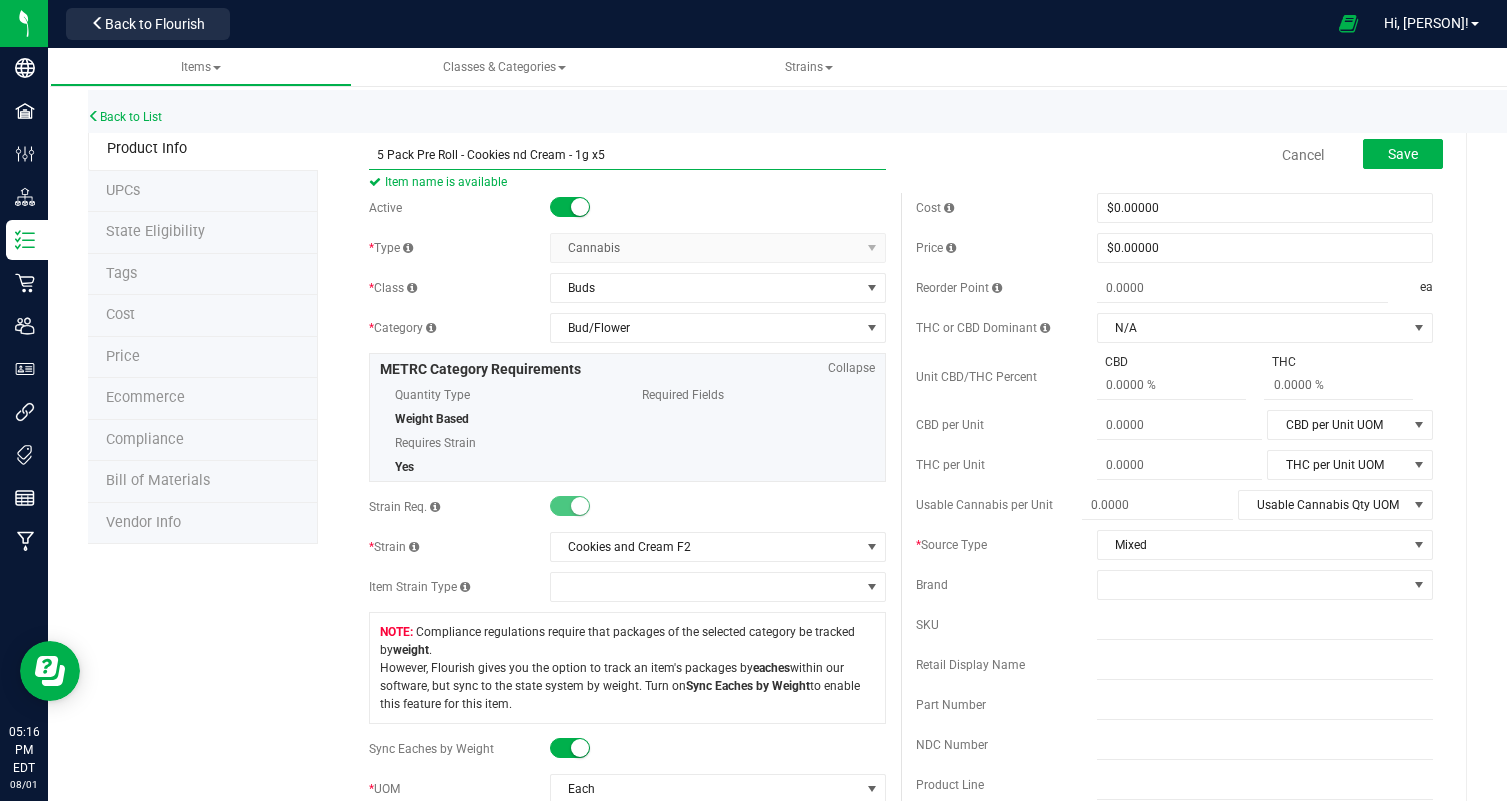 click on "[NUMBER] Pack Pre Roll - Cookies nd Cream - 1g x[NUMBER]" at bounding box center (627, 155) 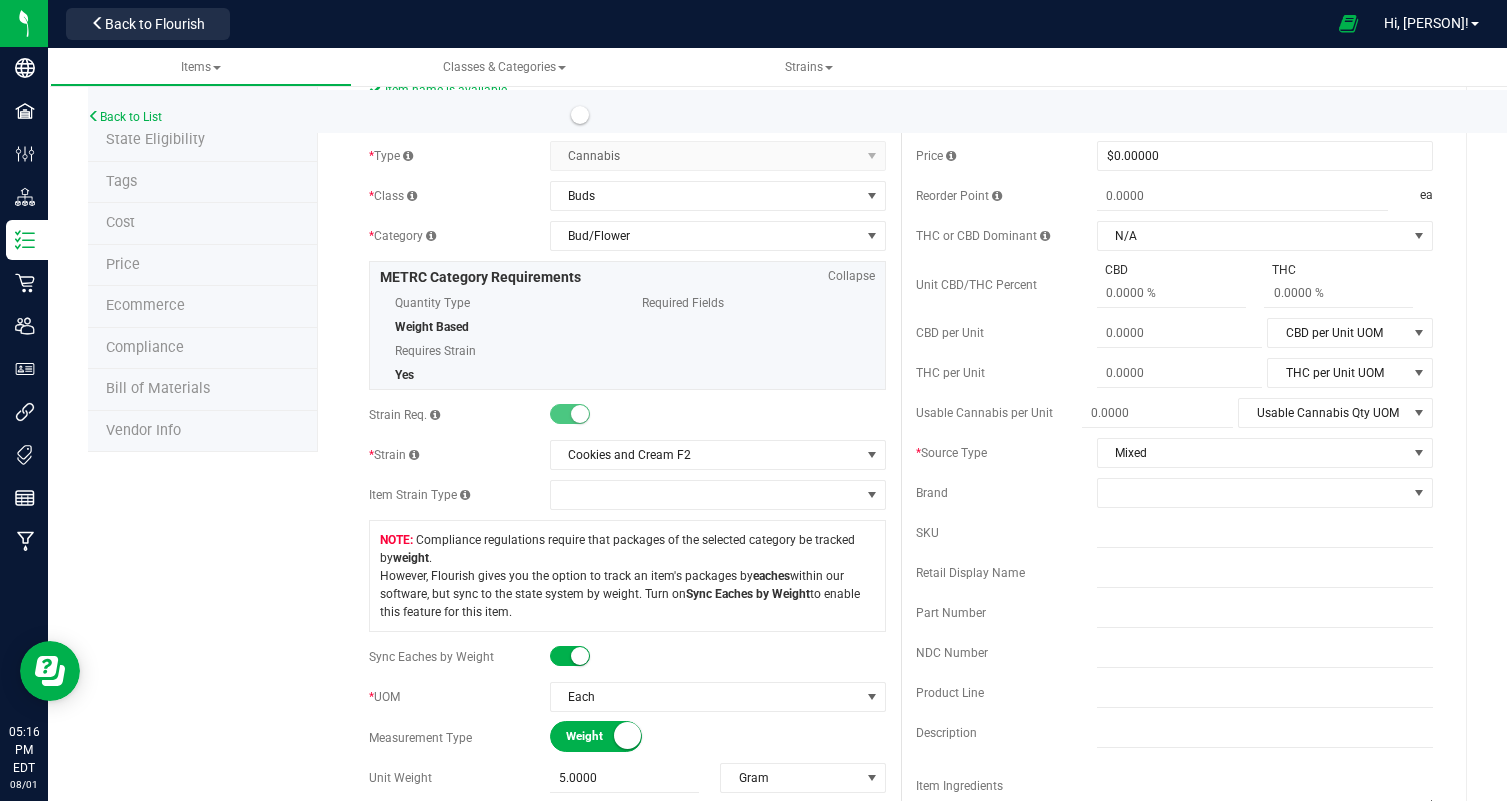 scroll, scrollTop: 104, scrollLeft: 0, axis: vertical 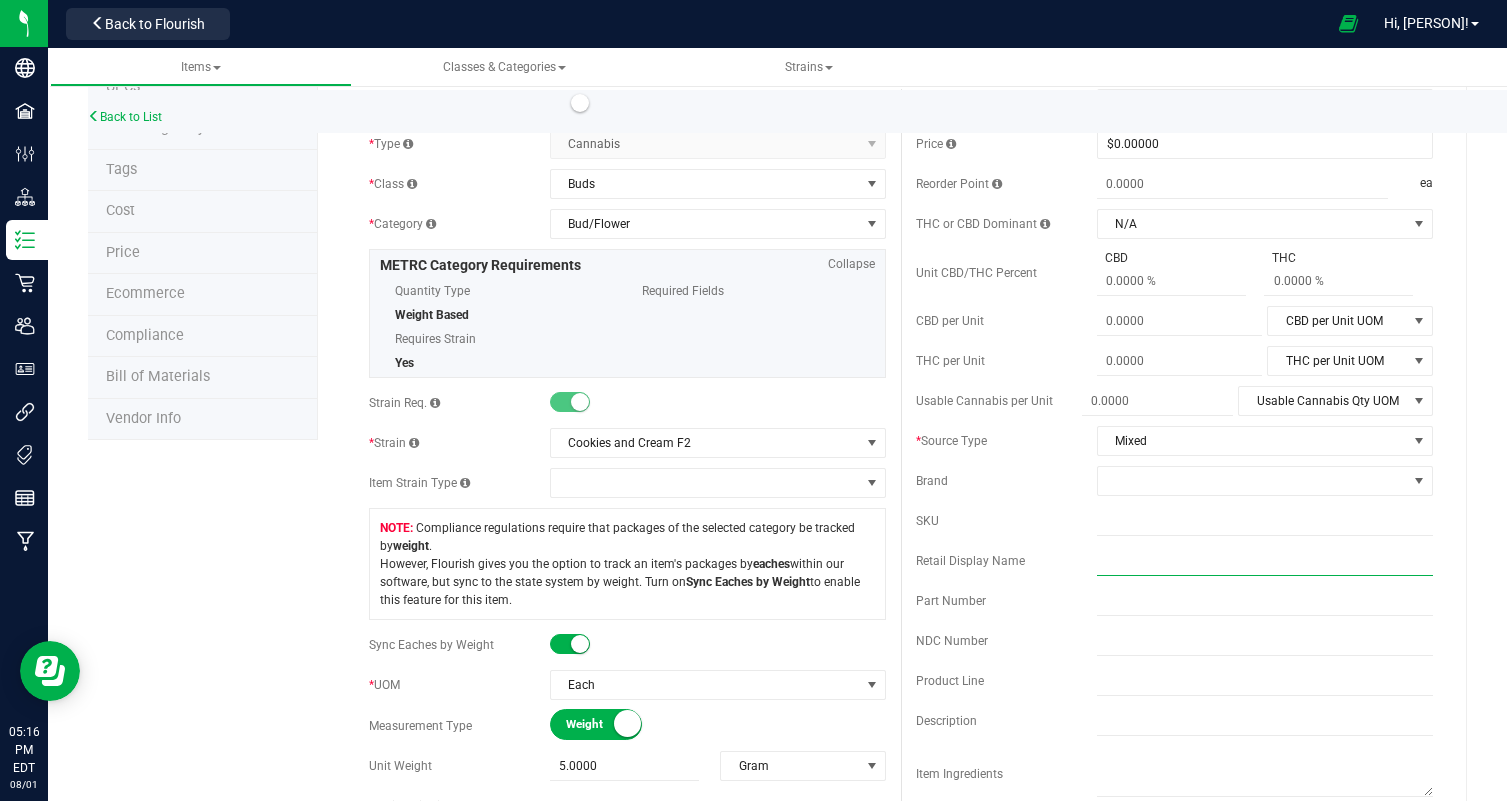 click at bounding box center [1265, 561] 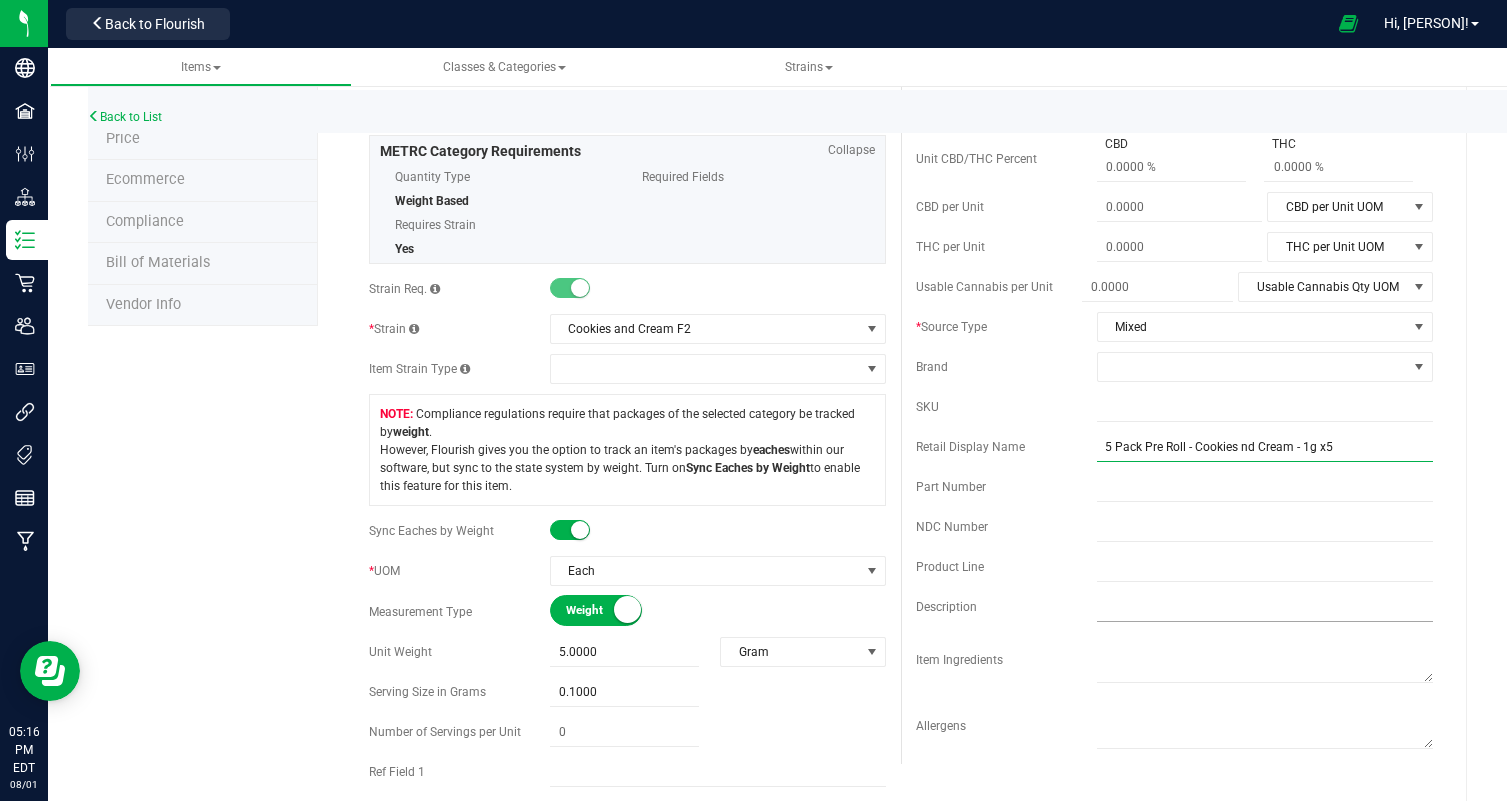 scroll, scrollTop: 264, scrollLeft: 0, axis: vertical 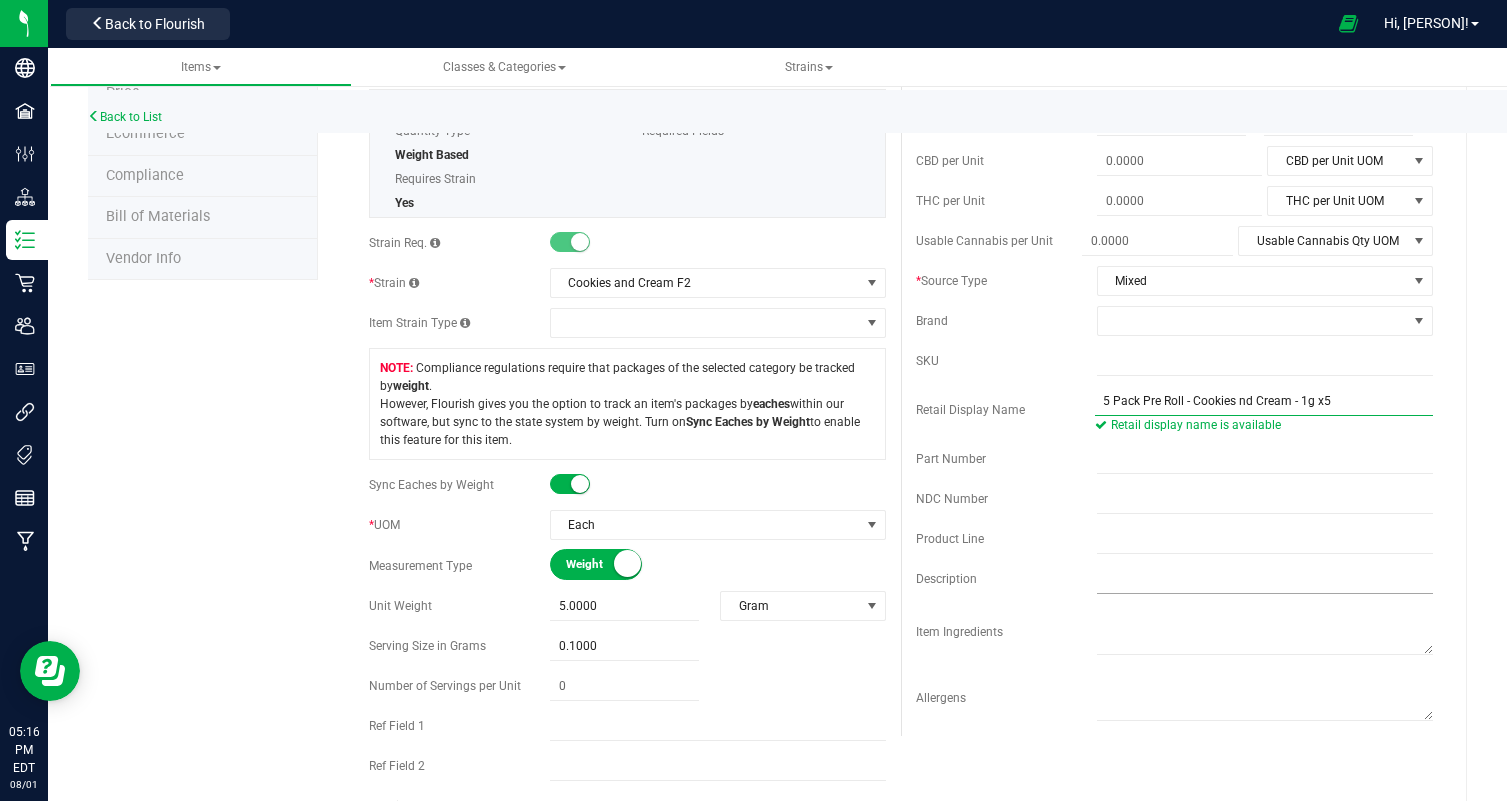 type on "[NUMBER] Pack Pre Roll - Cookies nd Cream - 1g x[NUMBER]" 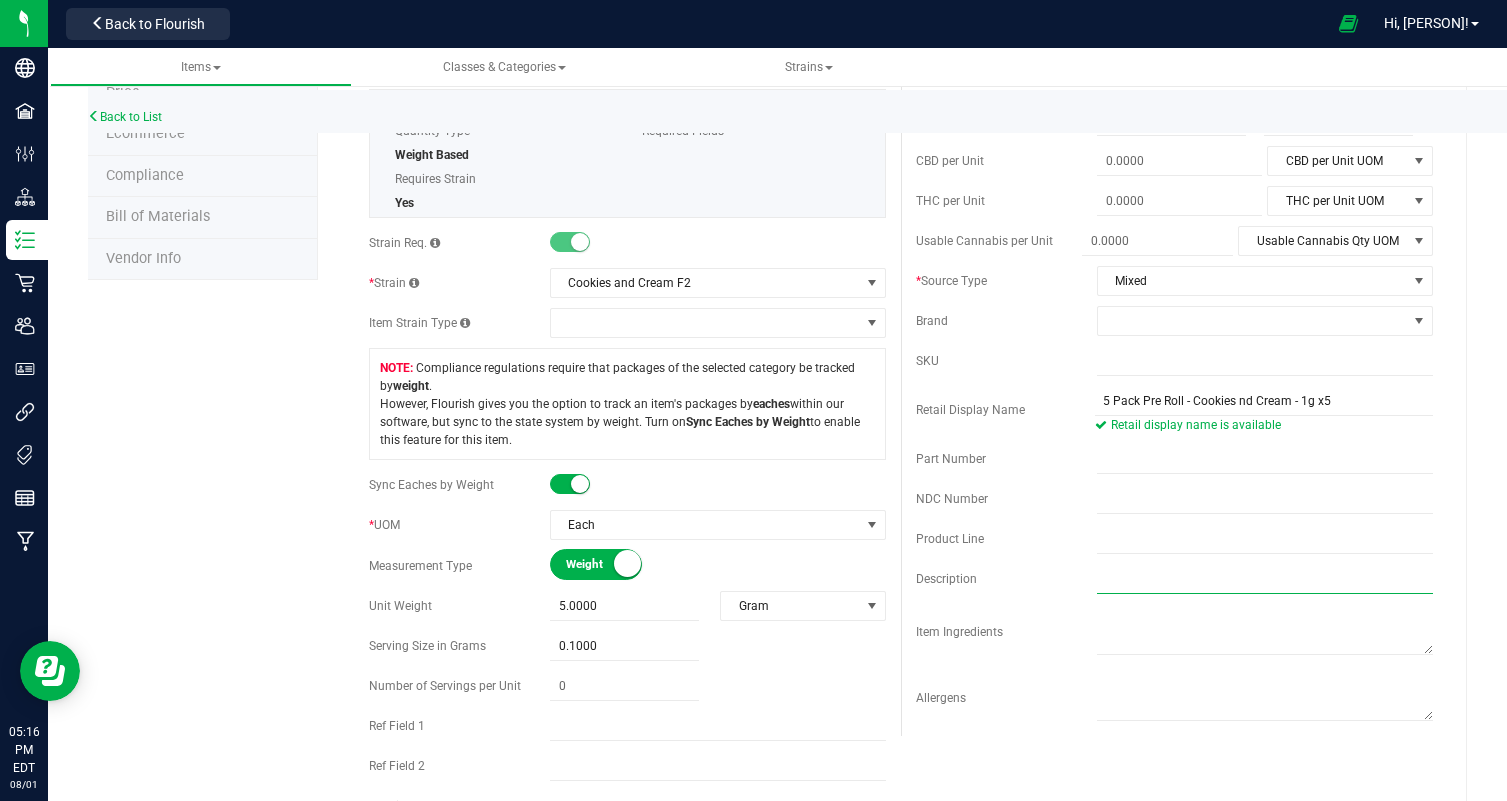 click at bounding box center (1265, 579) 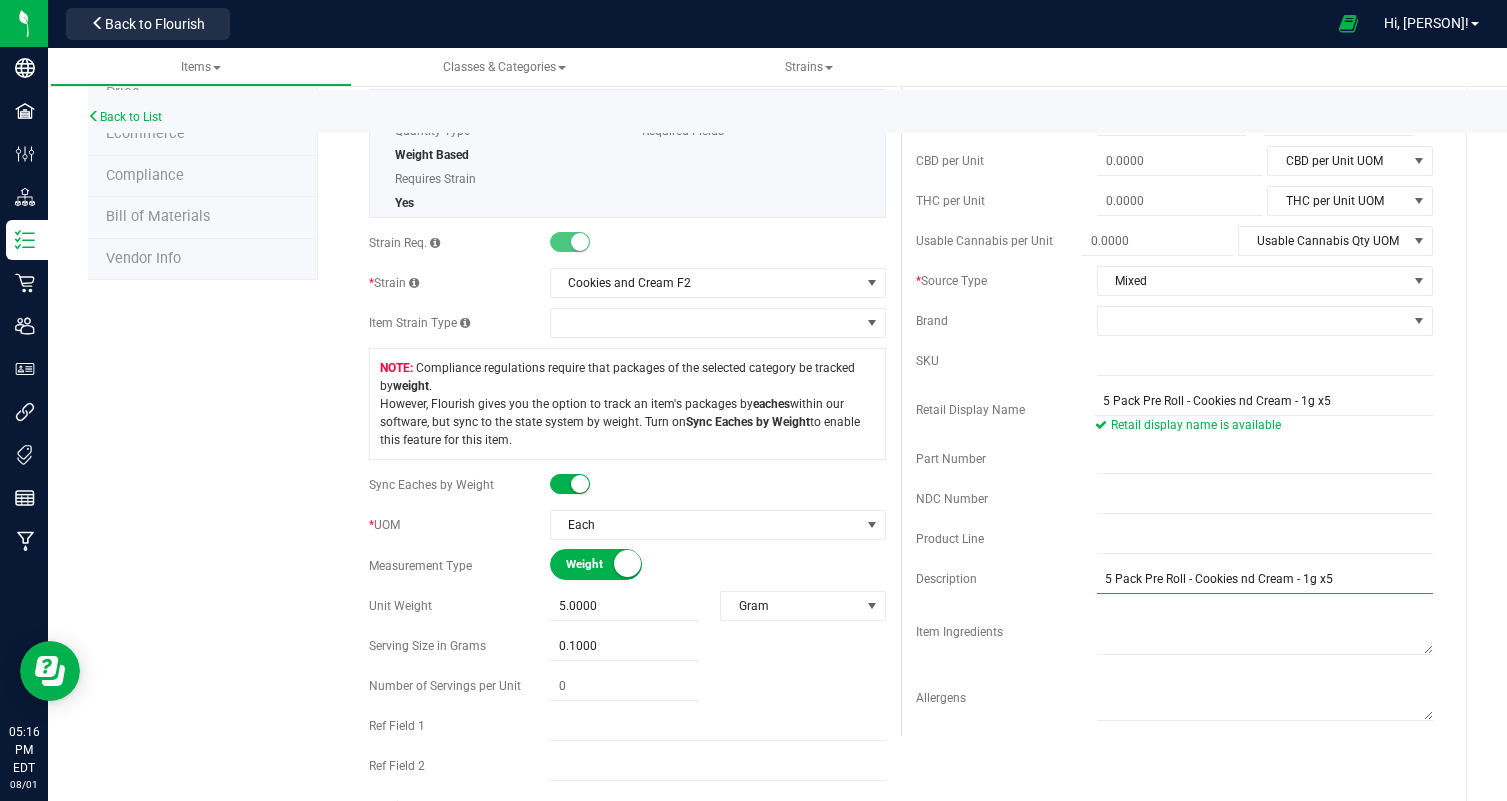 type on "[NUMBER] Pack Pre Roll - Cookies nd Cream - 1g x[NUMBER]" 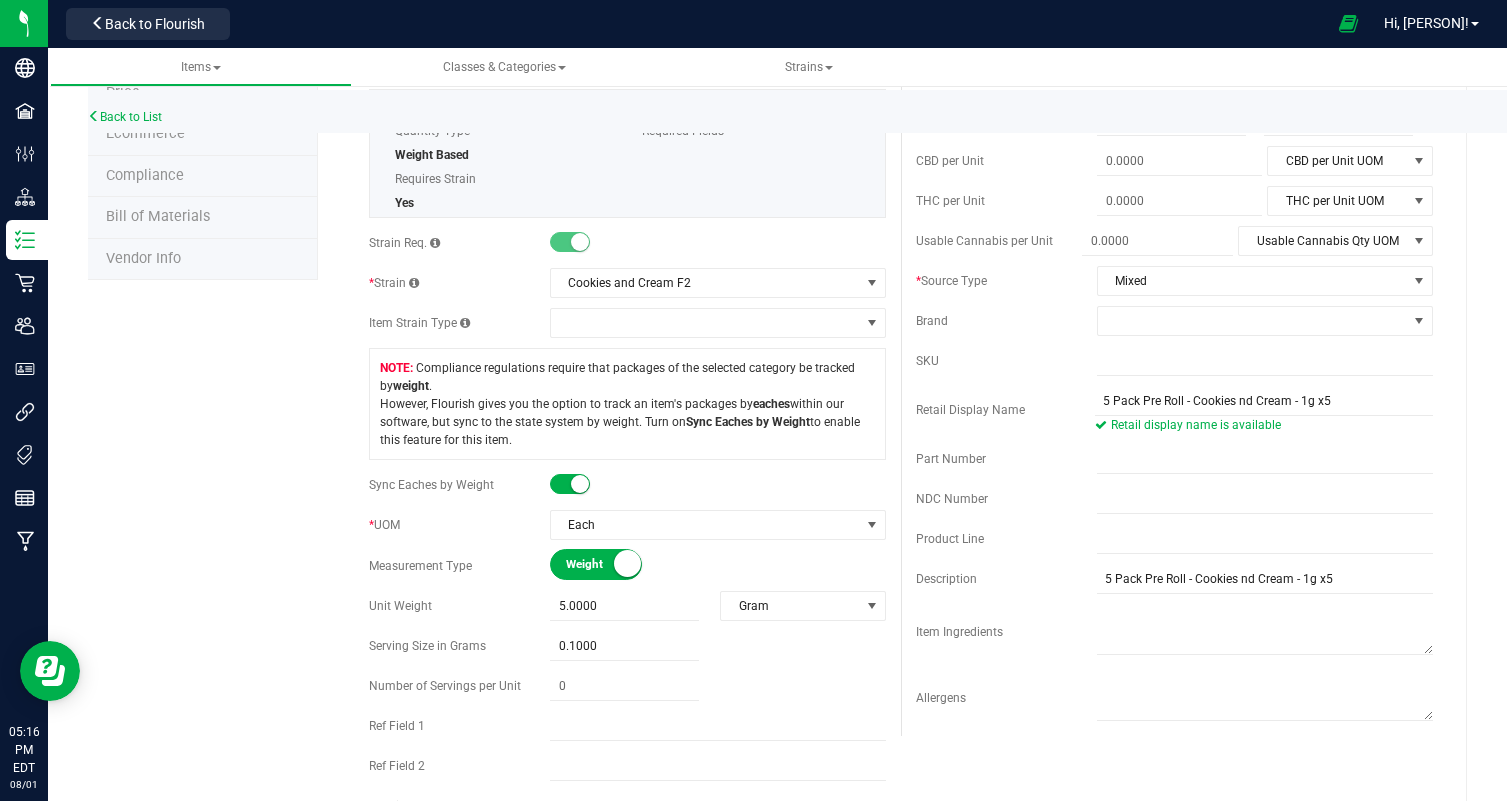 click on "Active
*
Type
Cannabis Select type Cannabis Non-Inventory Raw Materials Supplies
*
Class
Buds Select item class Buds Concentrate InfusedEdible InfusedNonEdible Plants ShakeTrim" at bounding box center (901, 420) 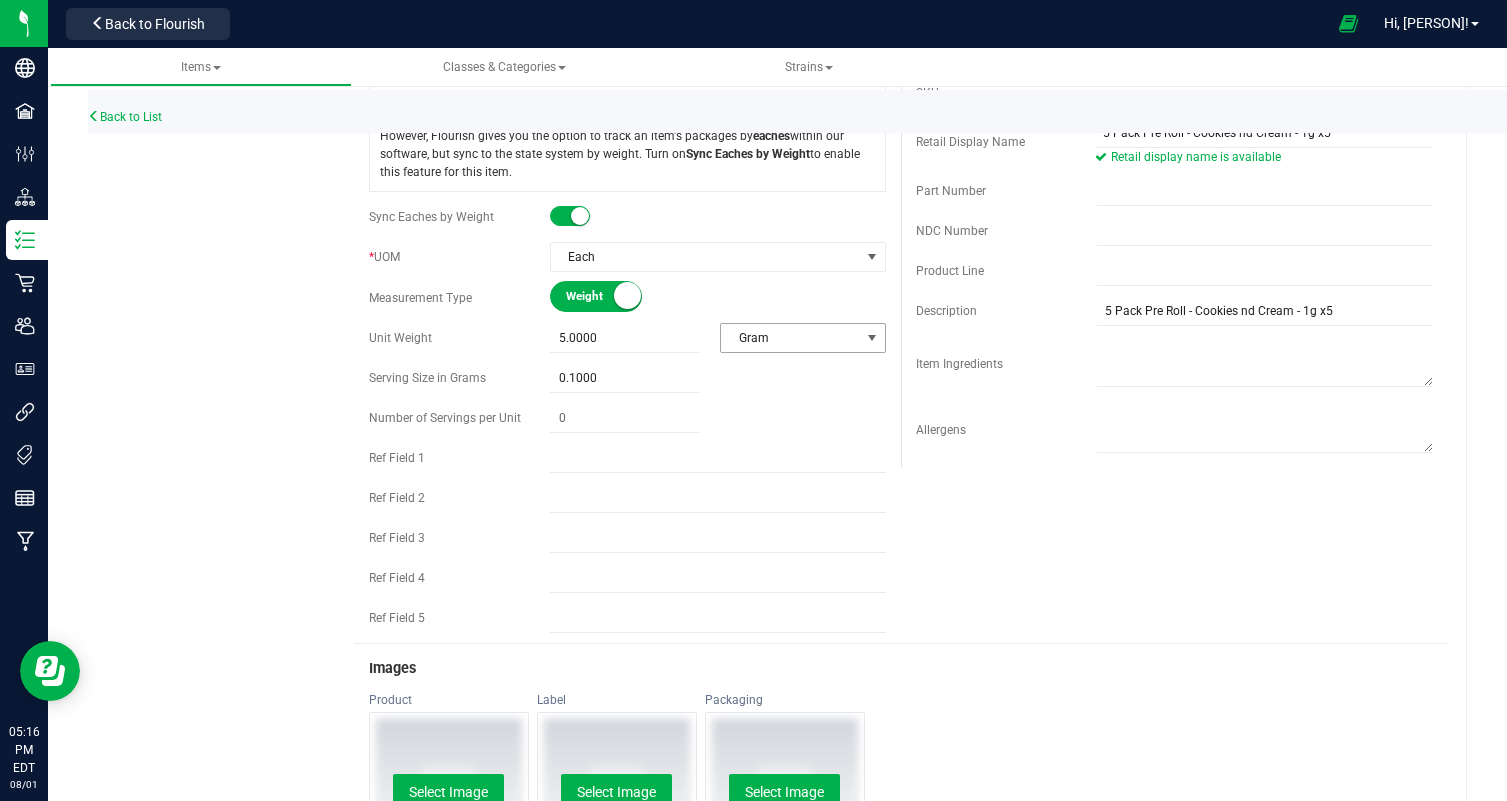 scroll, scrollTop: 0, scrollLeft: 0, axis: both 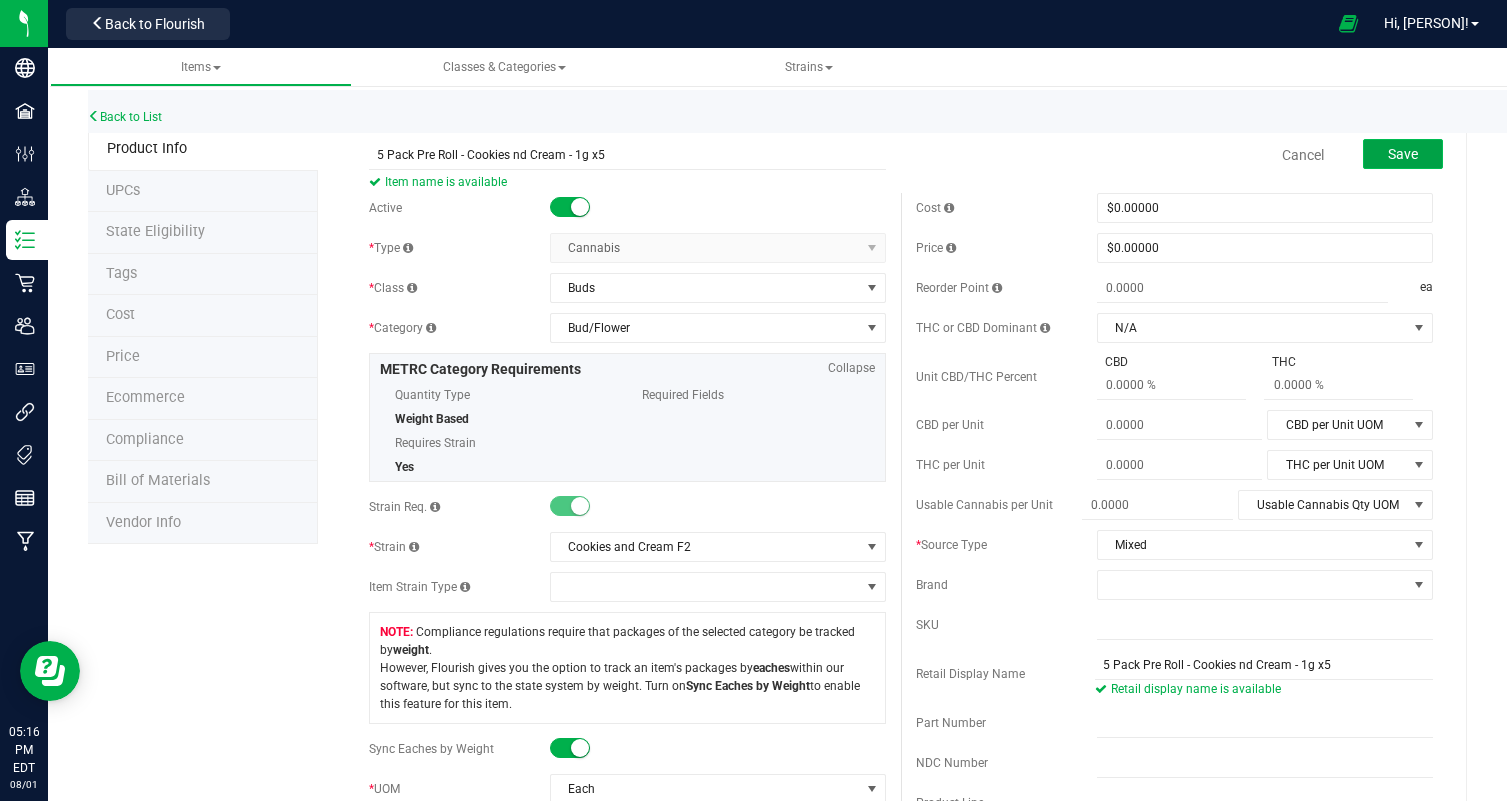 click on "Save" at bounding box center [1403, 154] 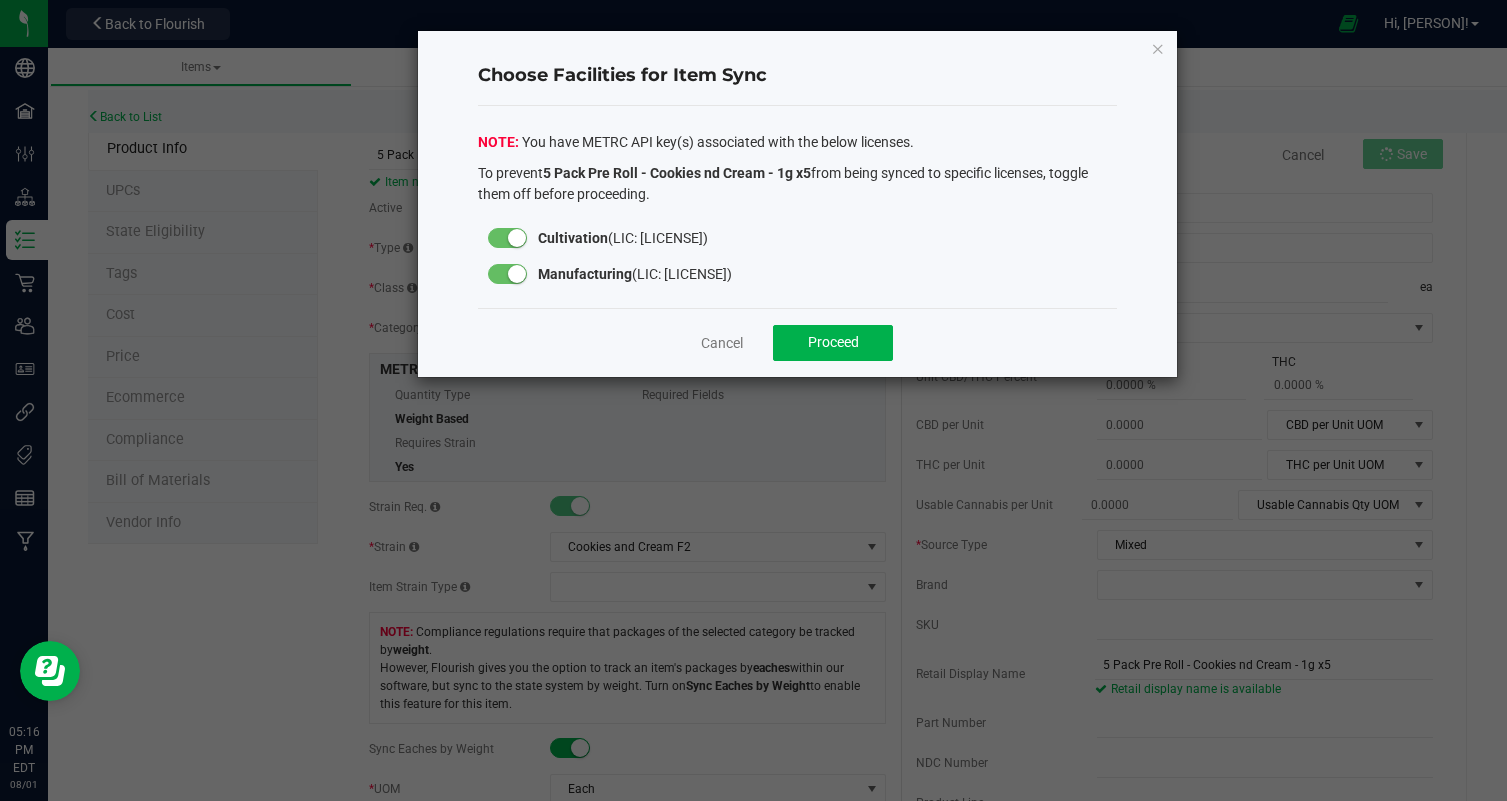 click 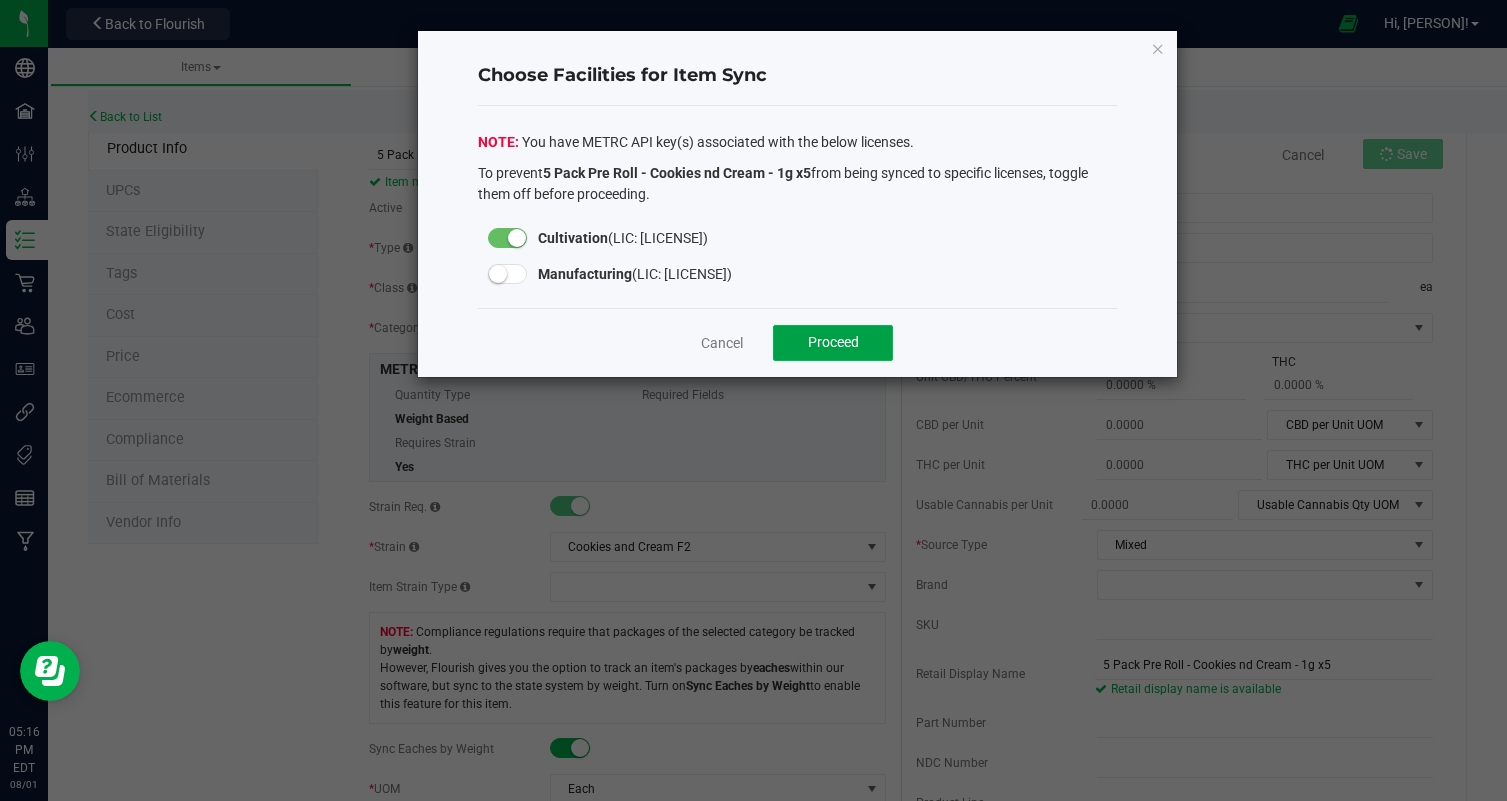 click on "Proceed" 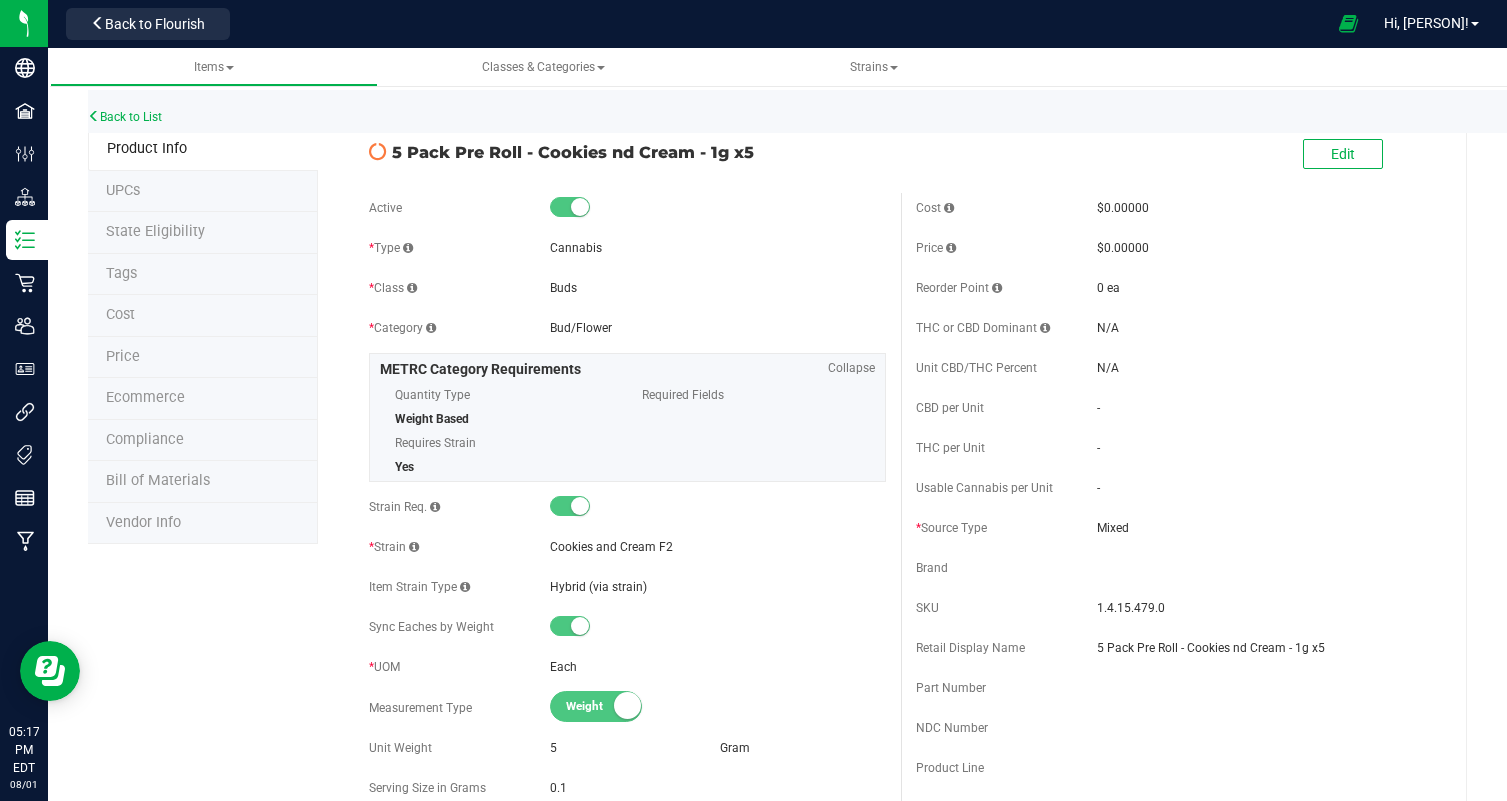 click on "State Eligibility" at bounding box center [203, 233] 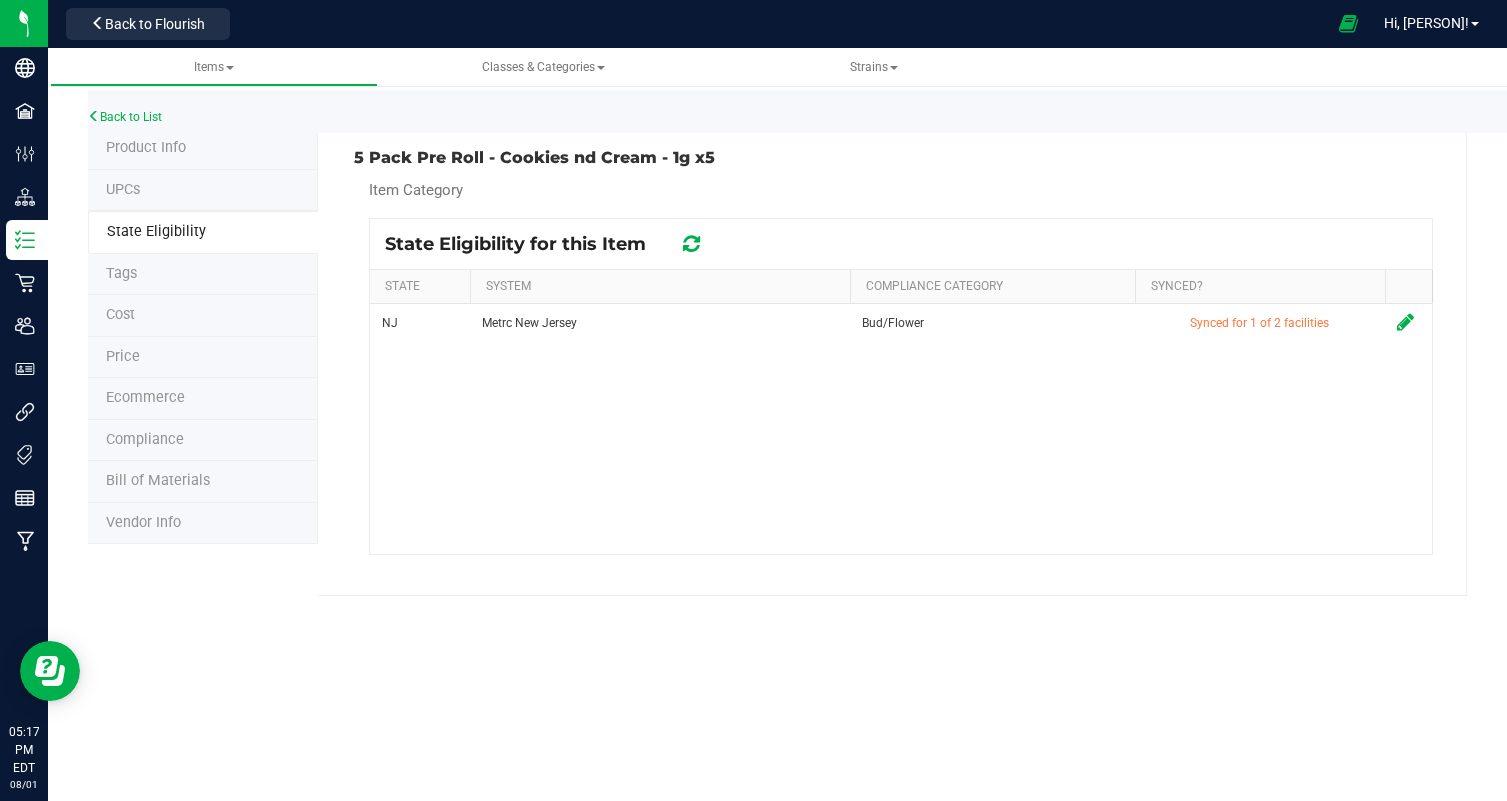 click at bounding box center (691, 244) 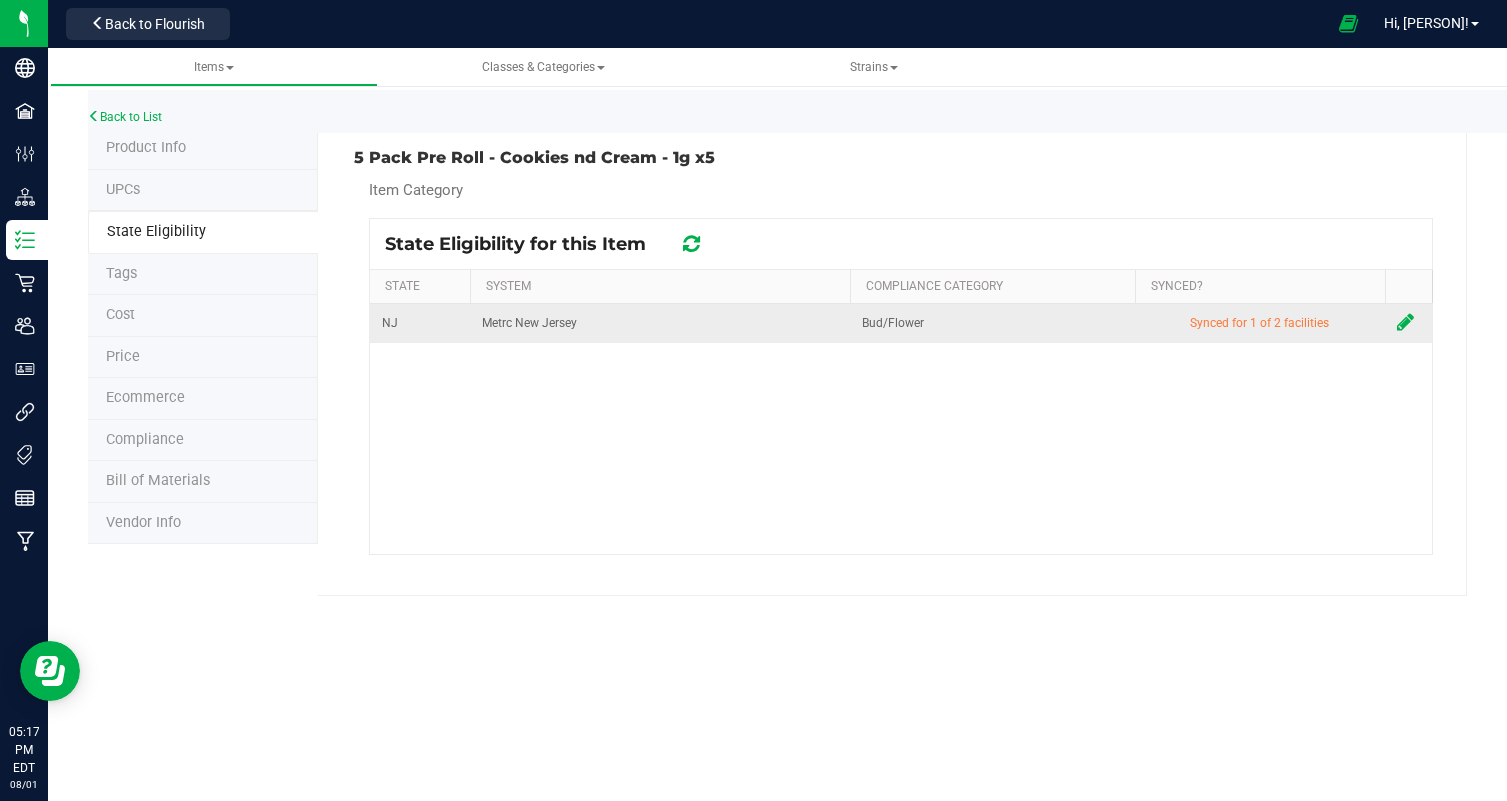 click at bounding box center [1408, 323] 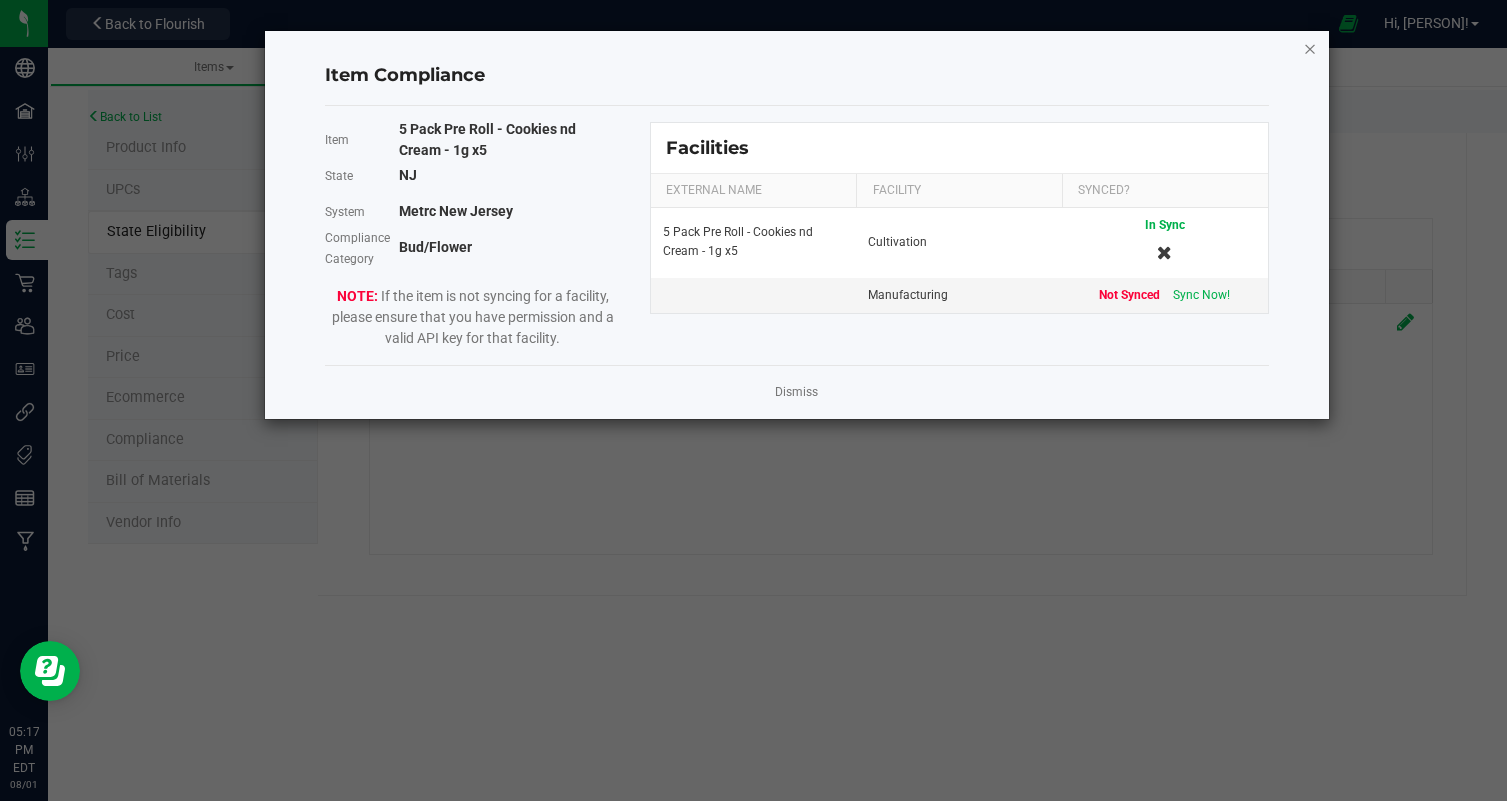 click 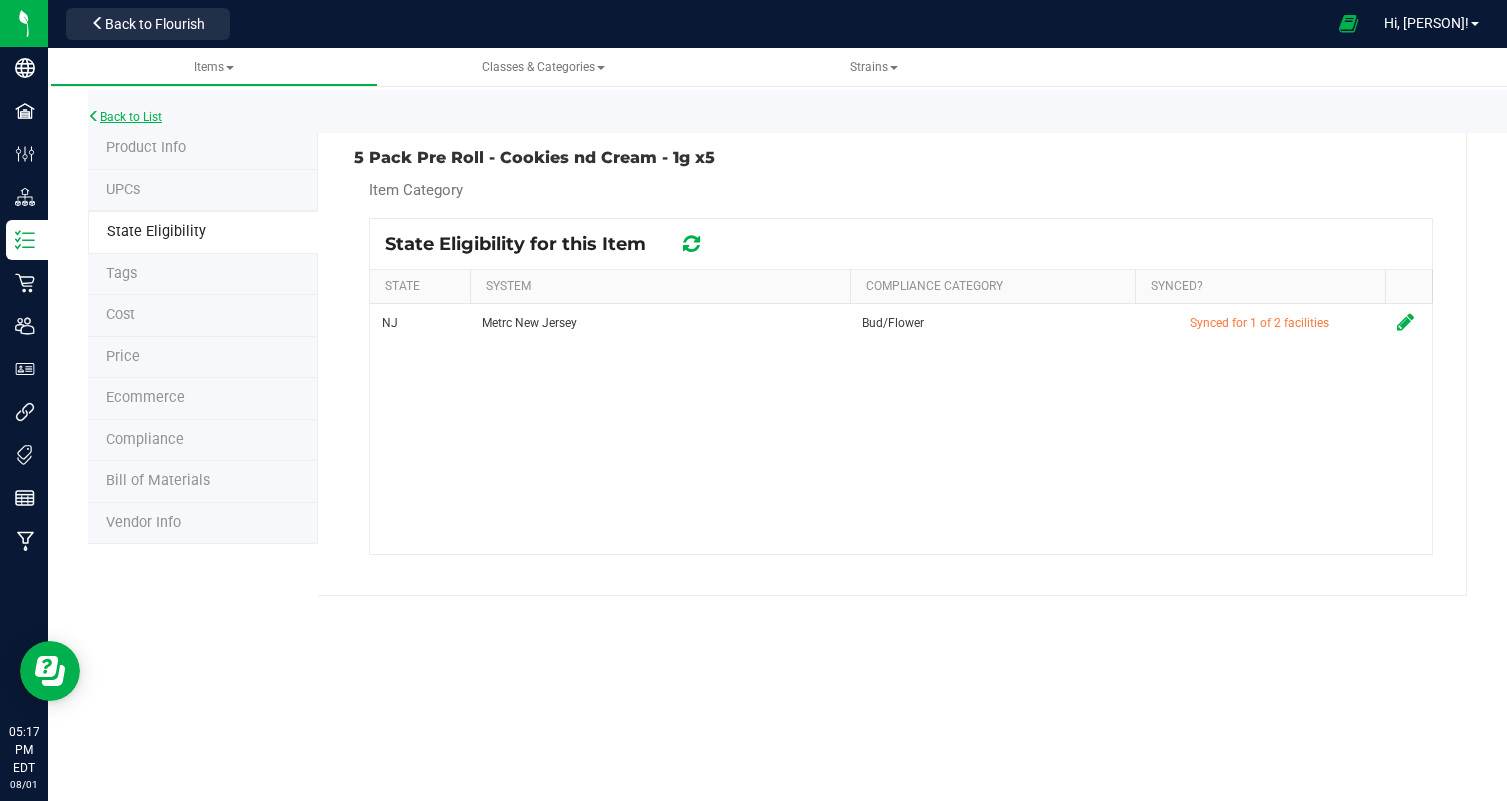 click on "Back to List" at bounding box center (125, 117) 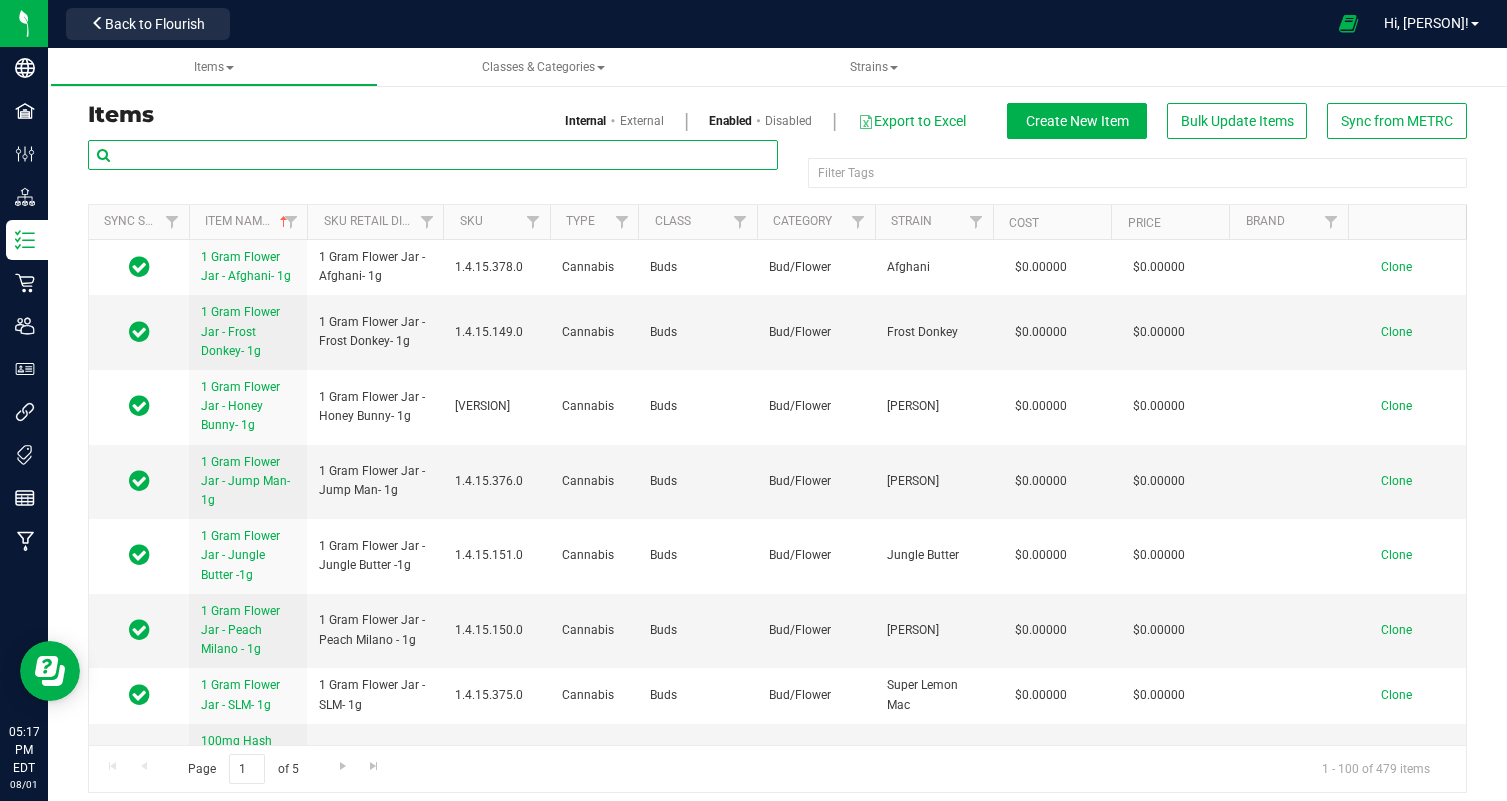 click at bounding box center [433, 155] 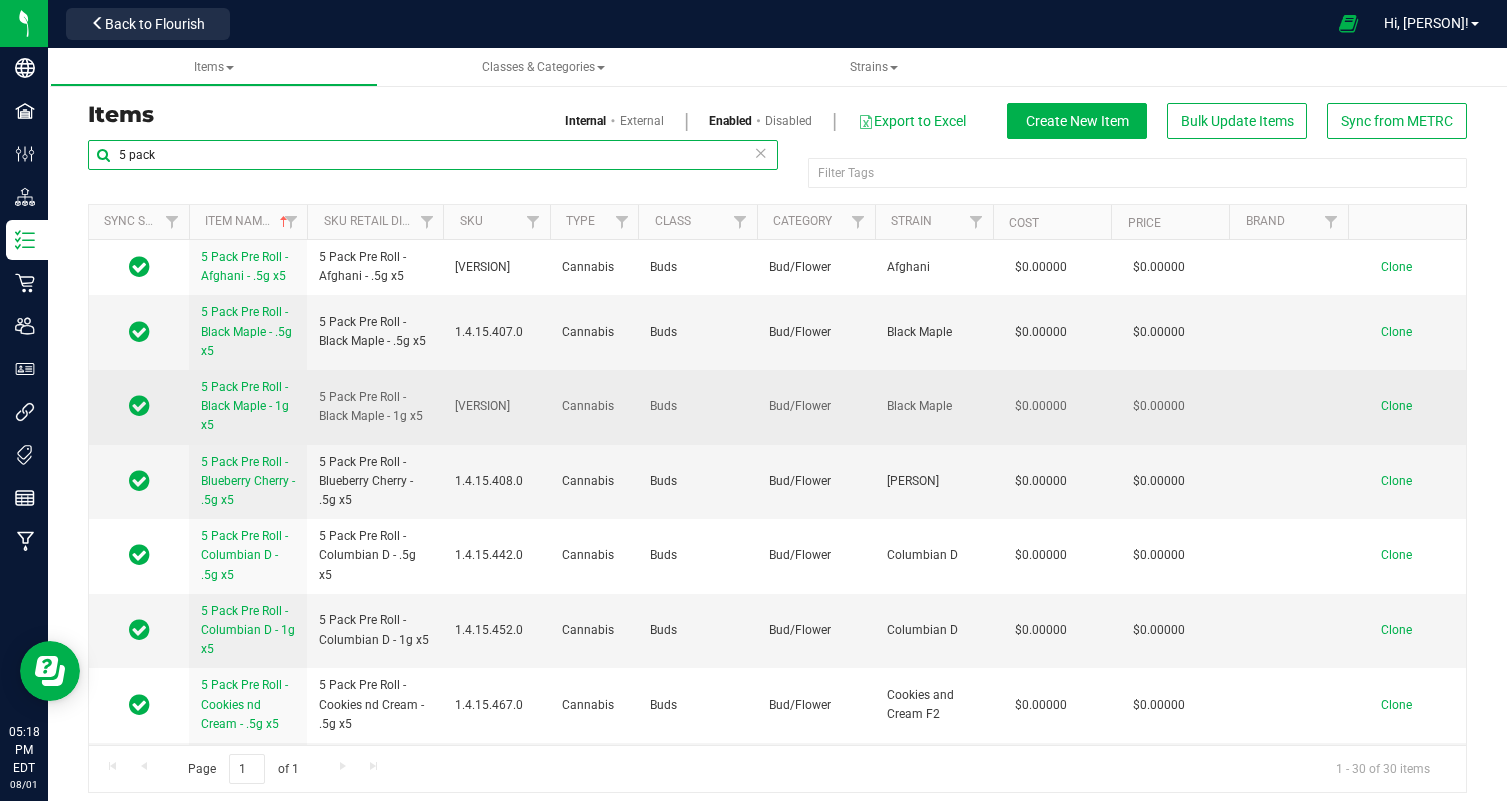 type on "5 pack" 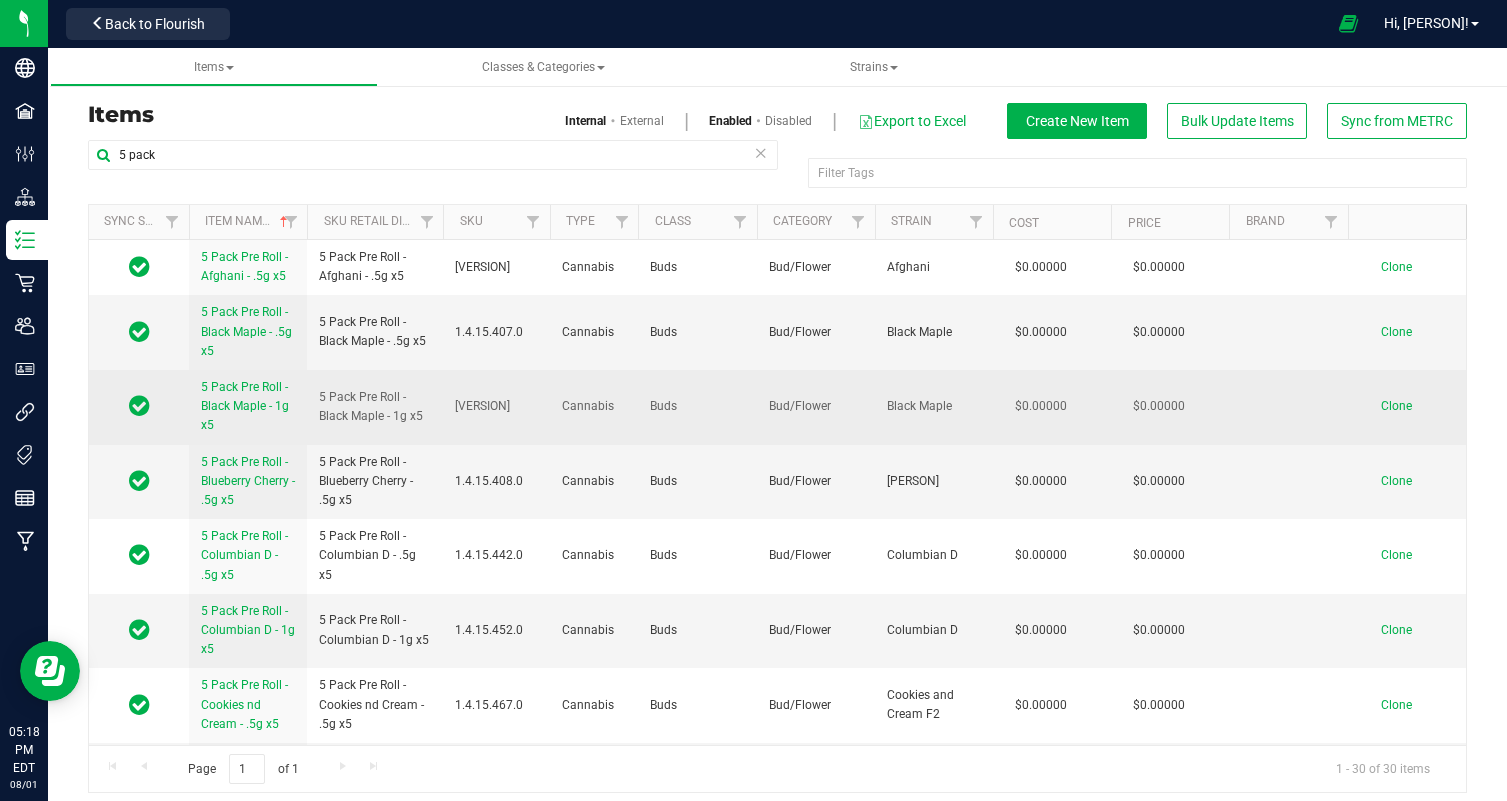 click on "Clone" at bounding box center [1396, 406] 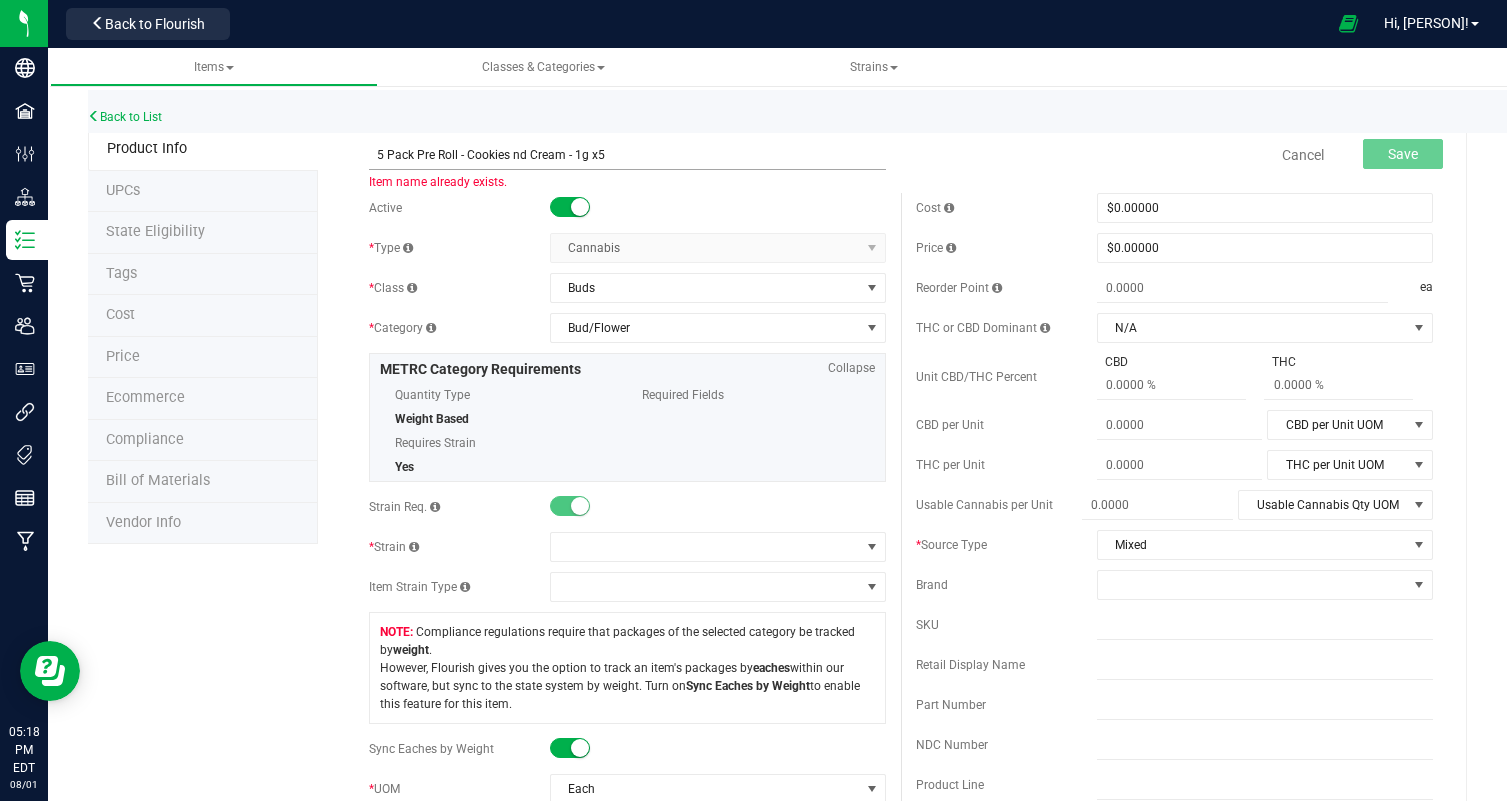drag, startPoint x: 467, startPoint y: 152, endPoint x: 565, endPoint y: 151, distance: 98.005104 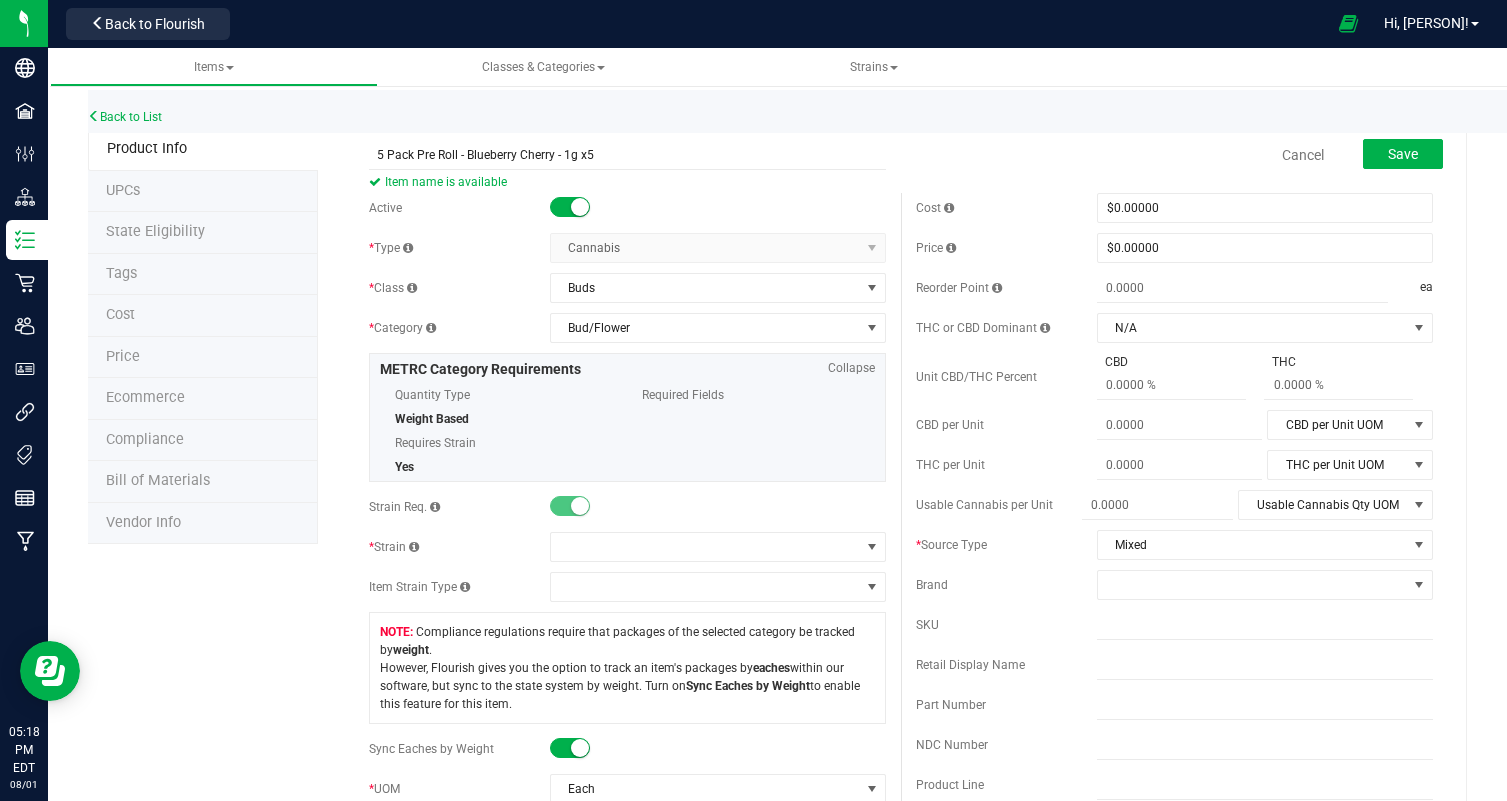 type on "5 Pack Pre Roll - Blueberry Cherry - 1g x5" 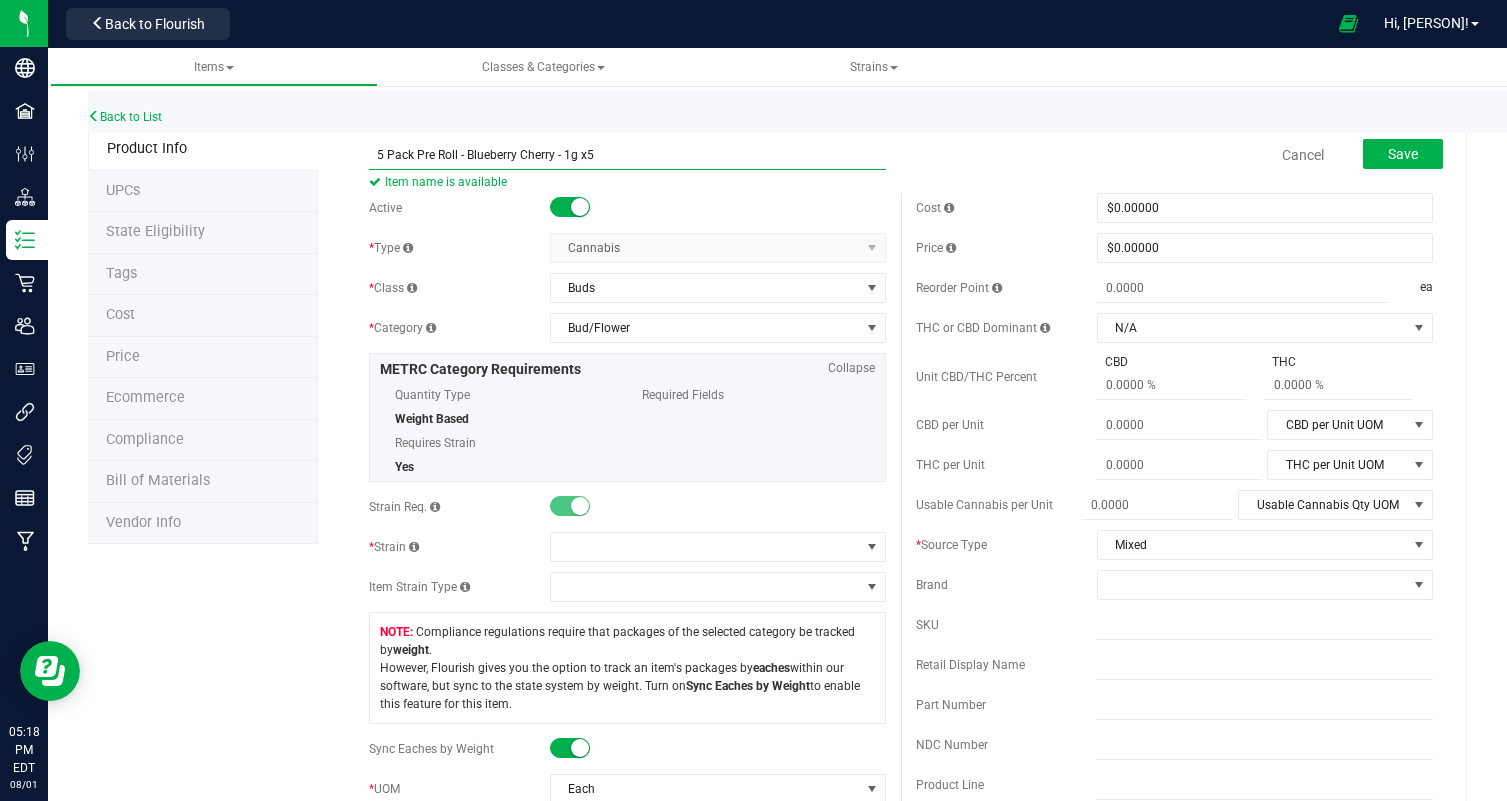 click on "5 Pack Pre Roll - Blueberry Cherry - 1g x5" at bounding box center [627, 155] 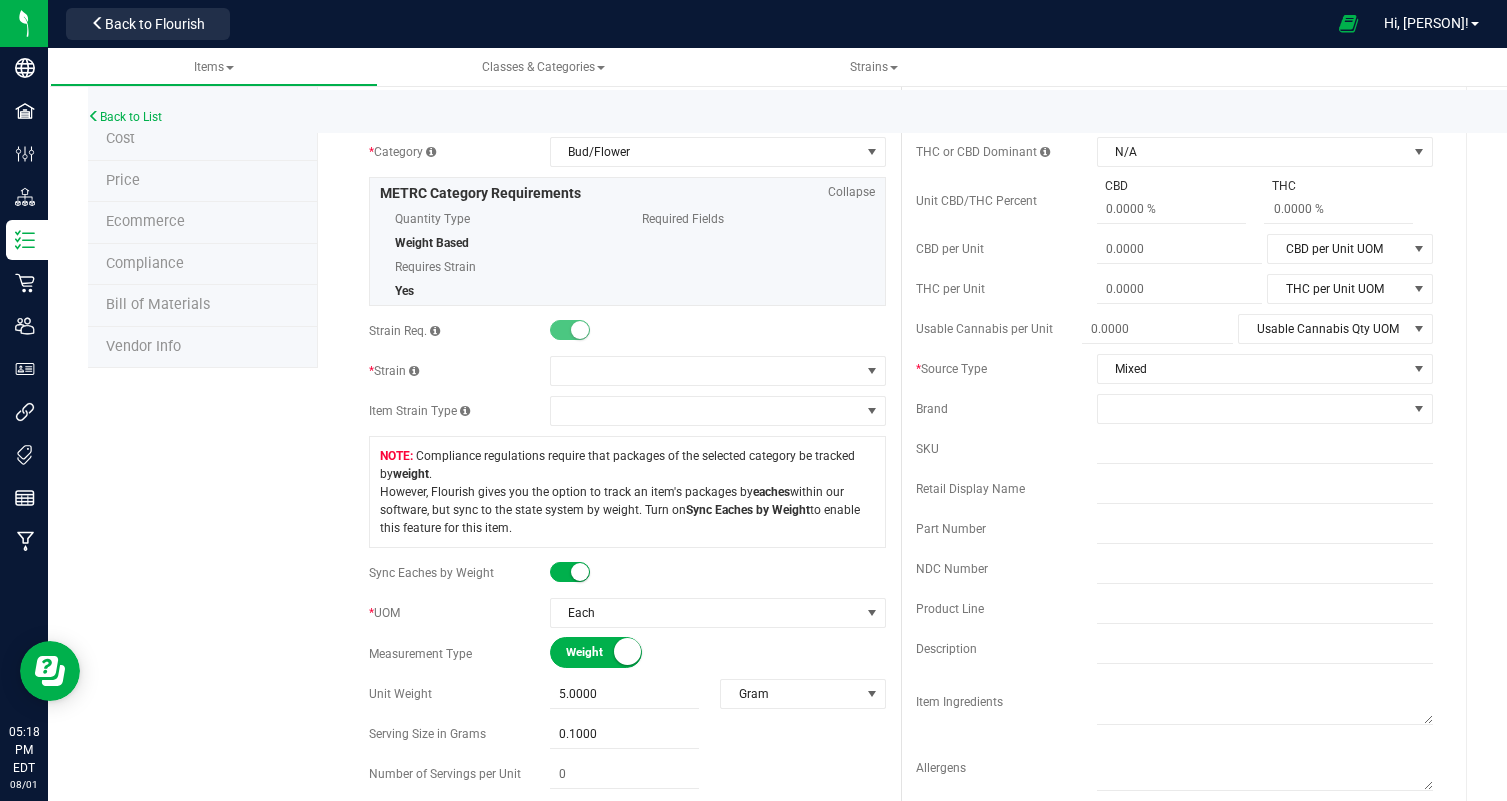 scroll, scrollTop: 178, scrollLeft: 0, axis: vertical 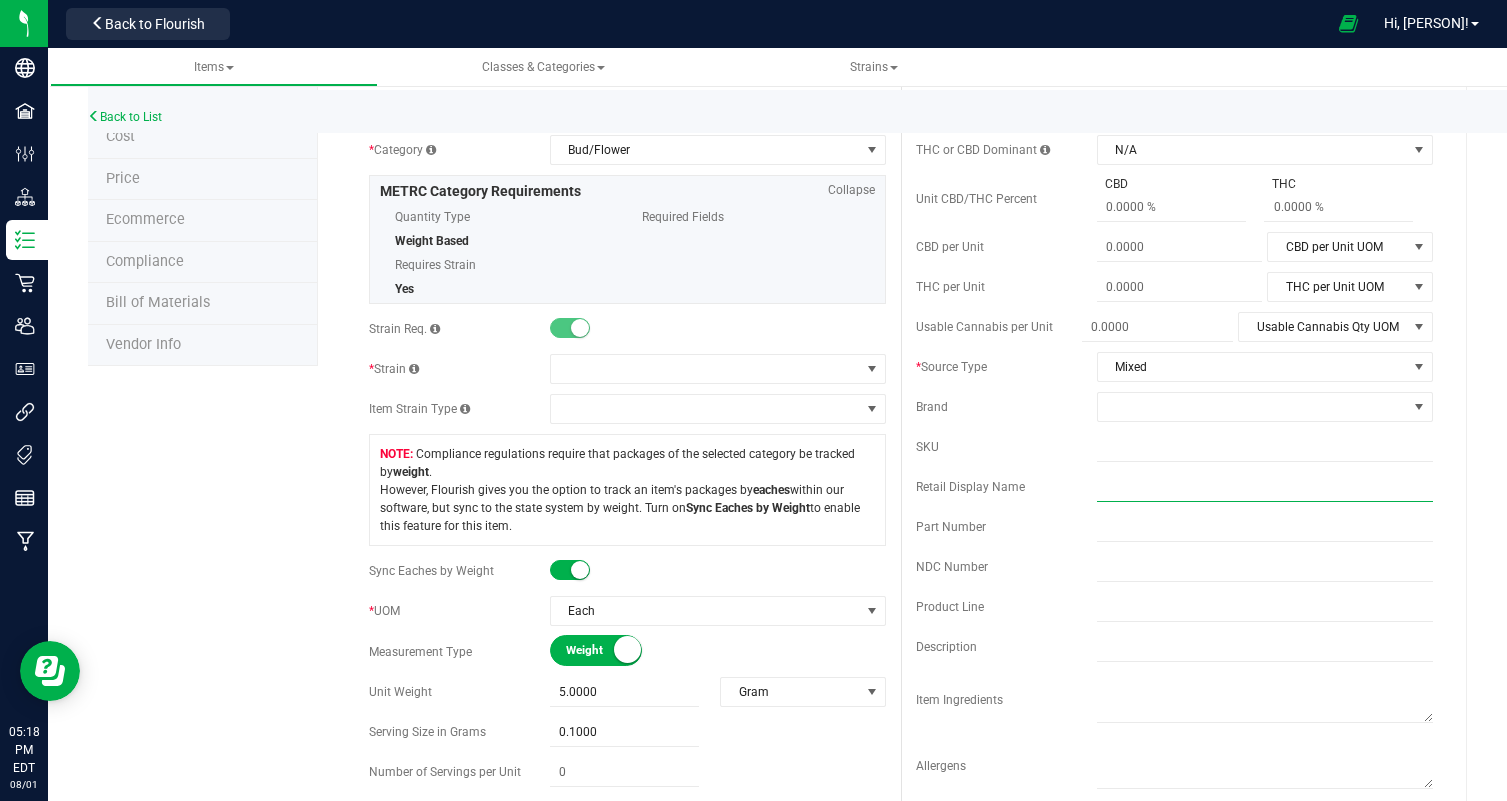click at bounding box center [1265, 487] 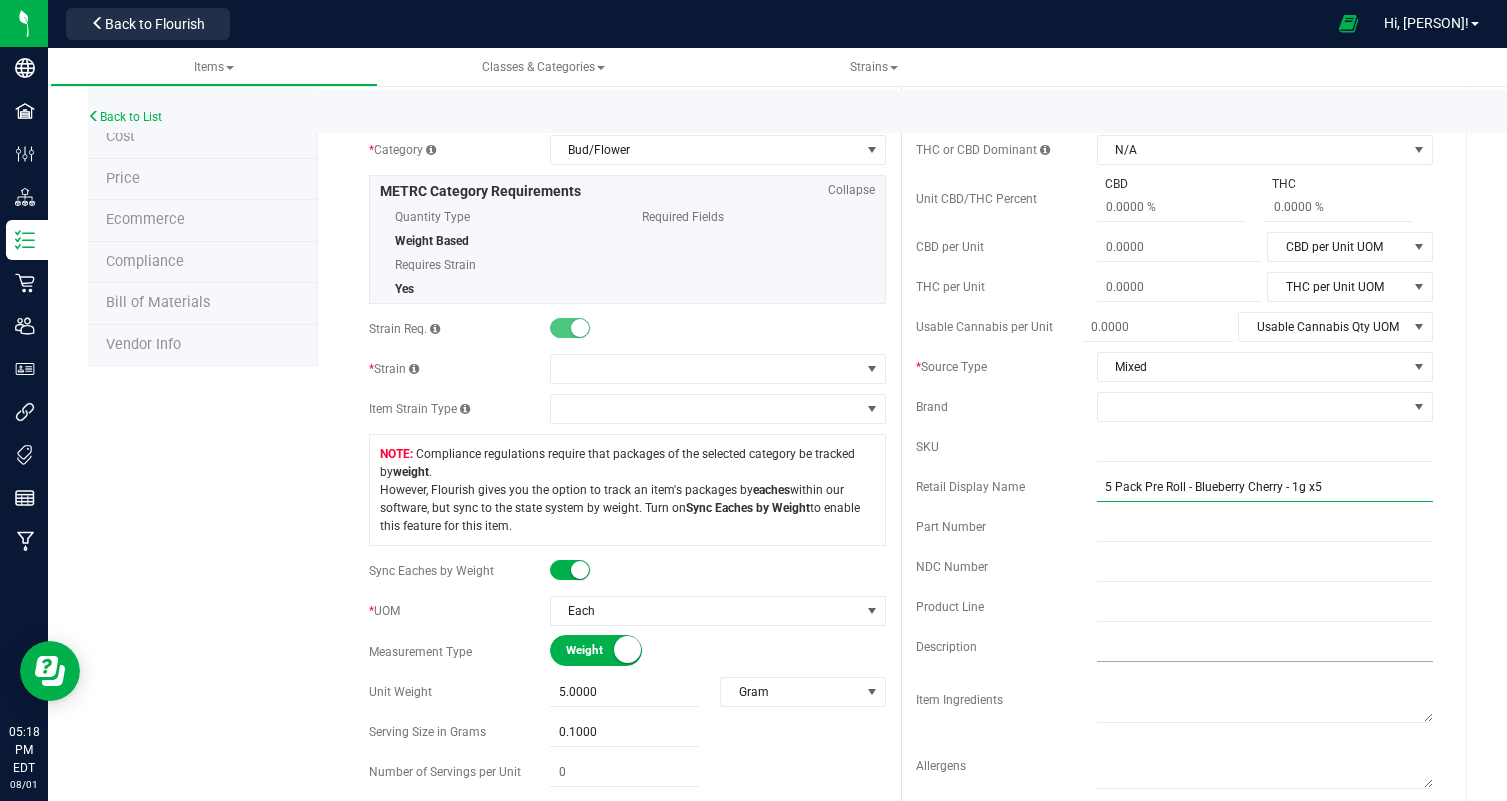 type on "5 Pack Pre Roll - Blueberry Cherry - 1g x5" 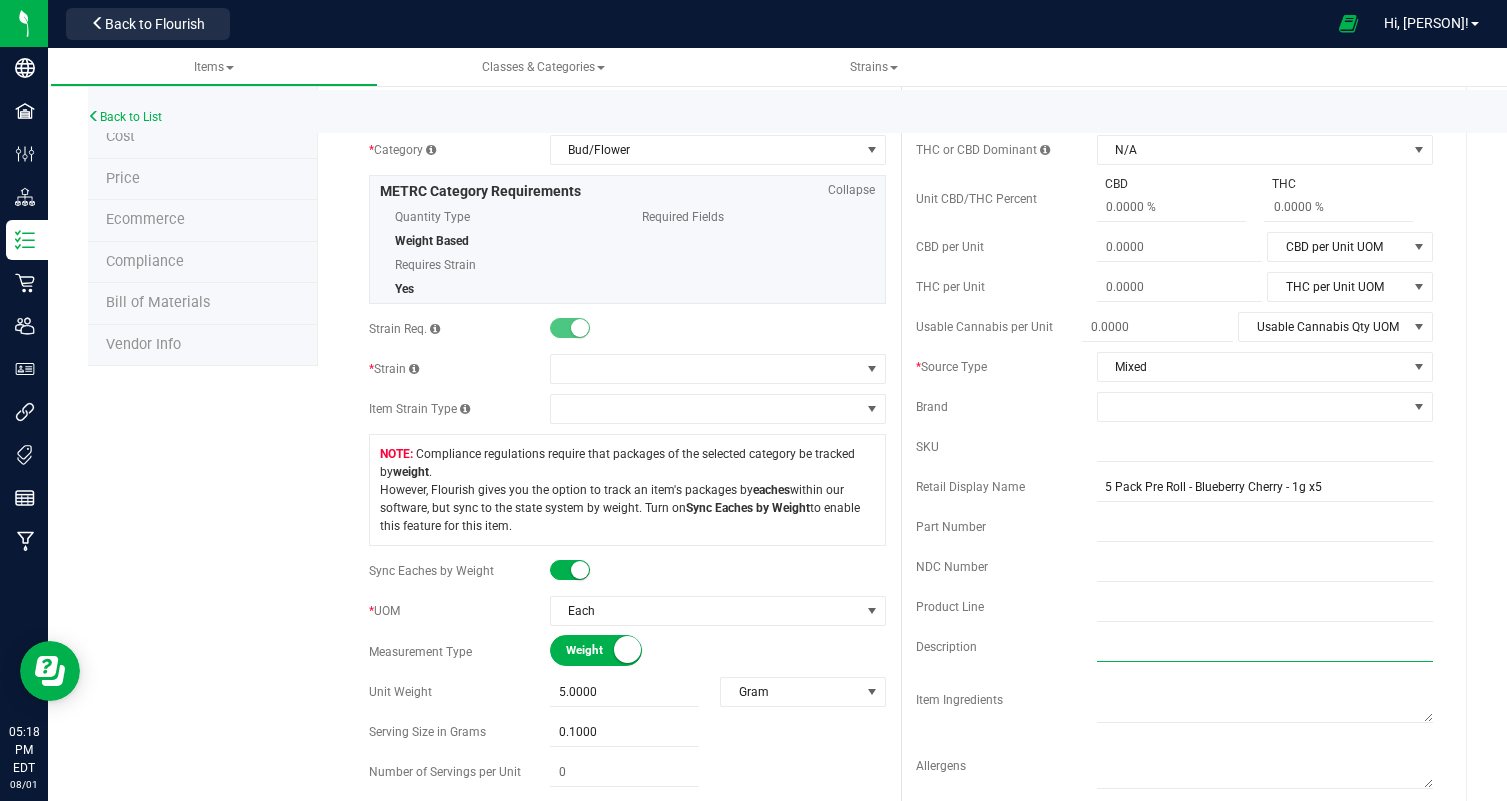 click at bounding box center (1265, 647) 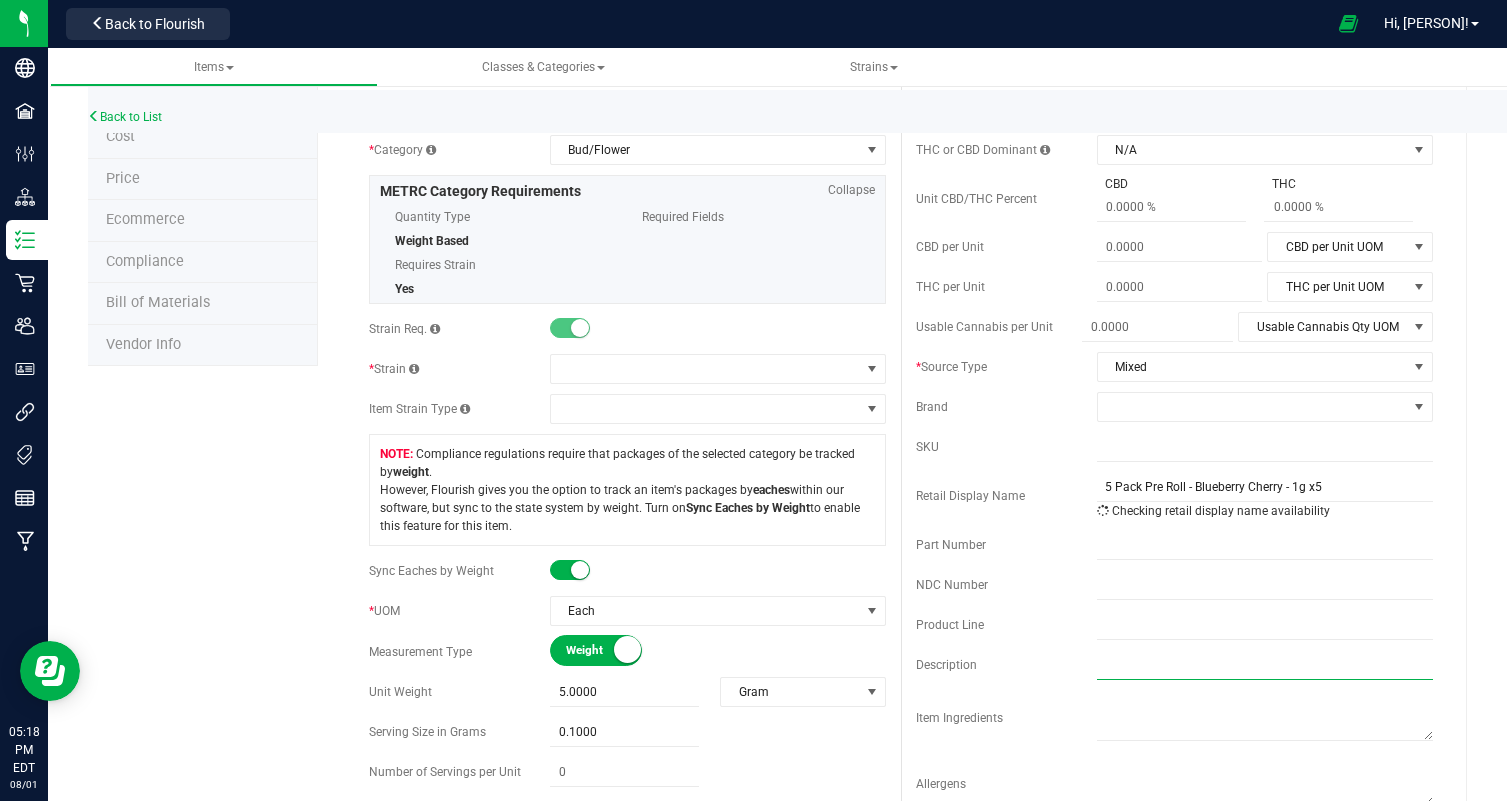 paste on "5 Pack Pre Roll - Blueberry Cherry - 1g x5" 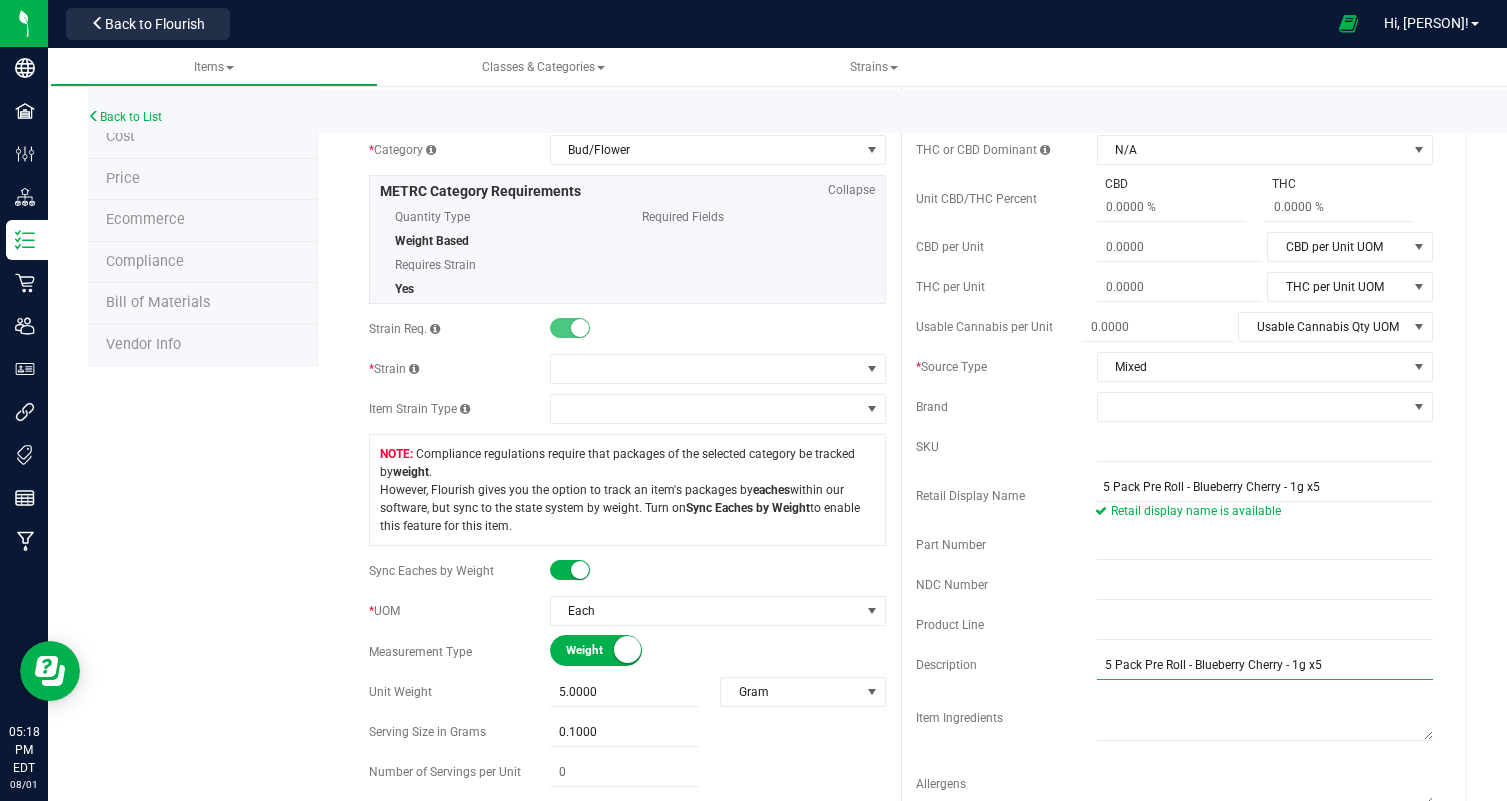 type on "5 Pack Pre Roll - Blueberry Cherry - 1g x5" 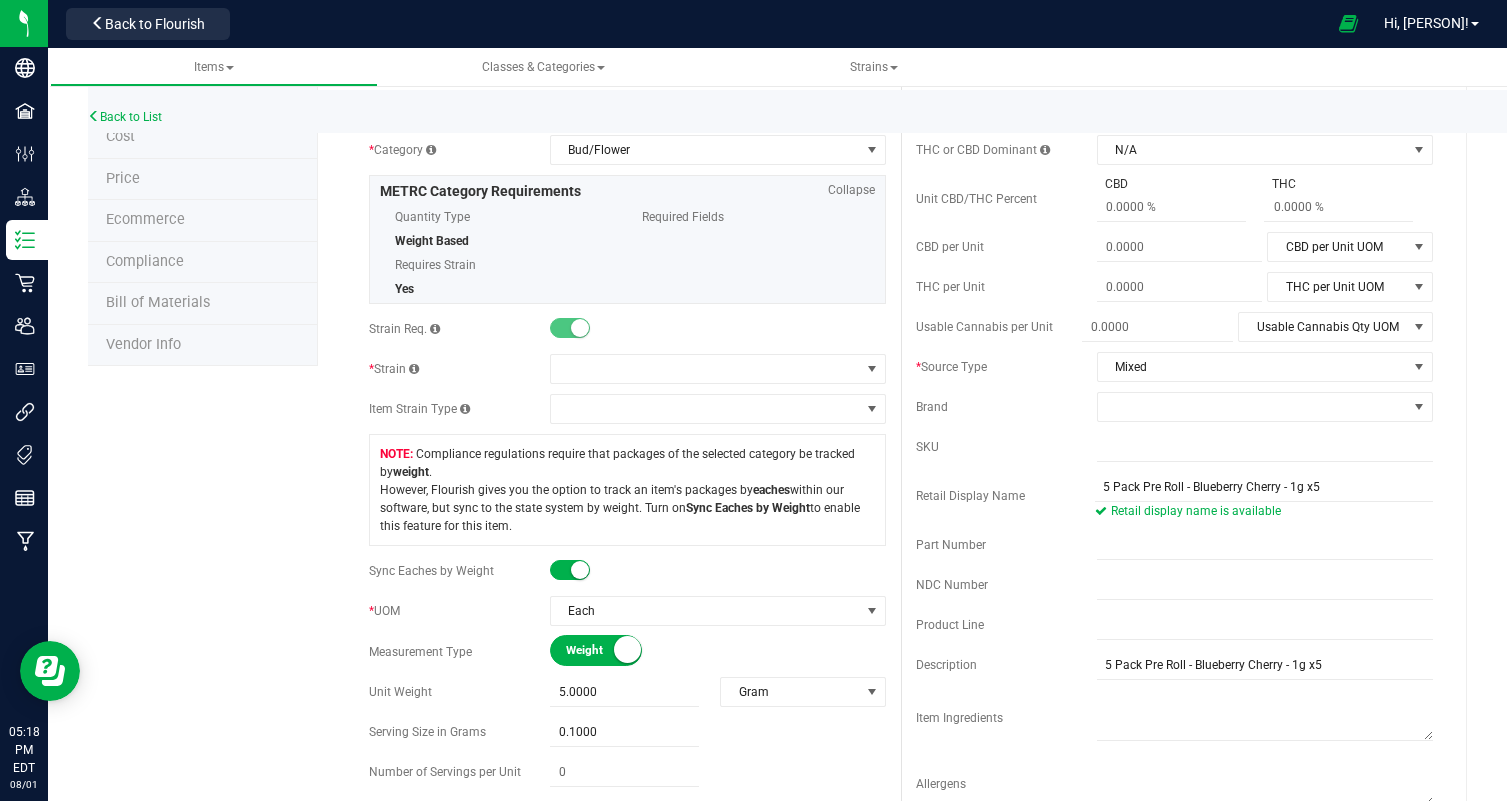 click on "0.1000 0.1" at bounding box center (718, 732) 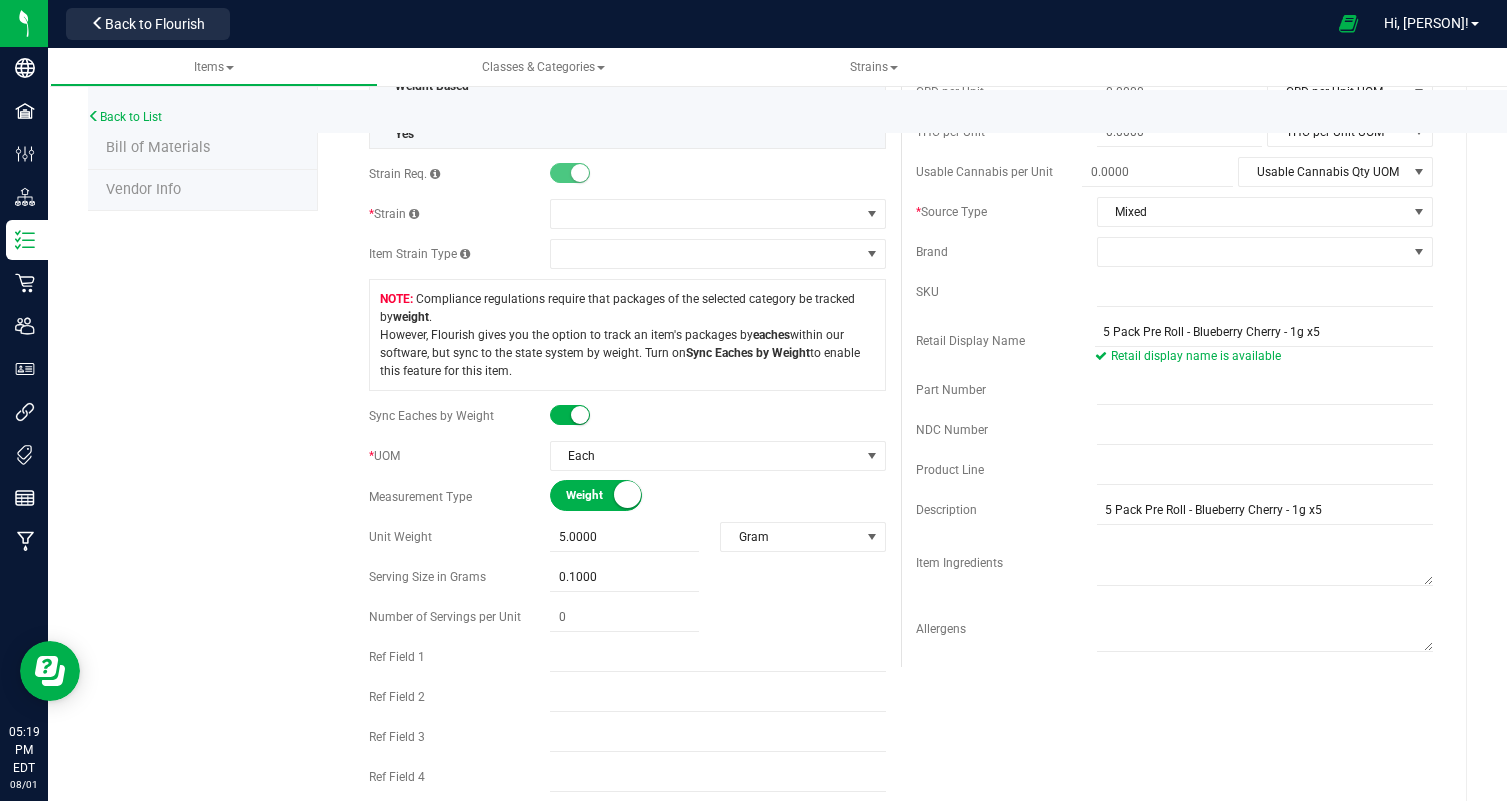 scroll, scrollTop: 343, scrollLeft: 0, axis: vertical 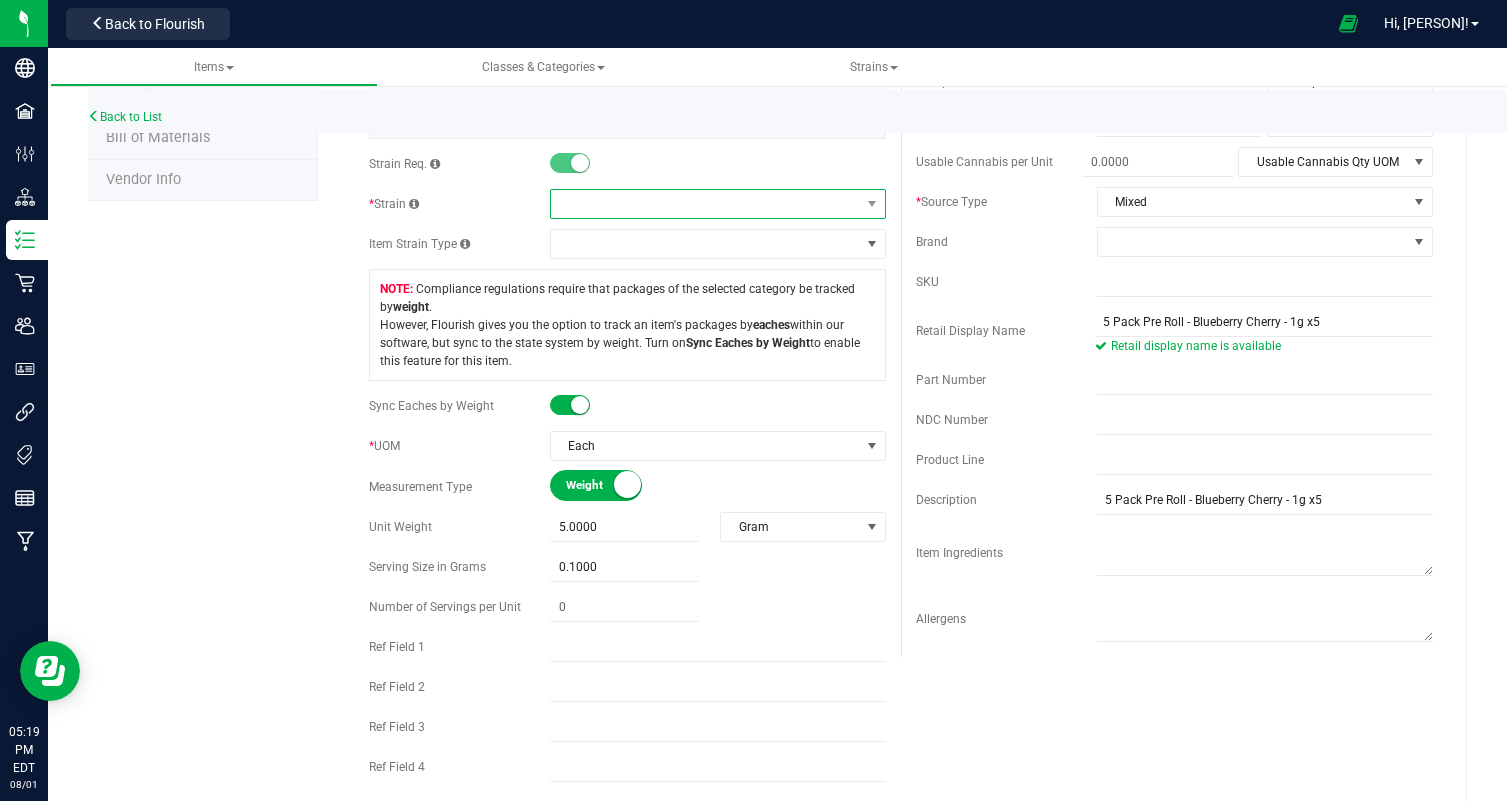 click at bounding box center (705, 204) 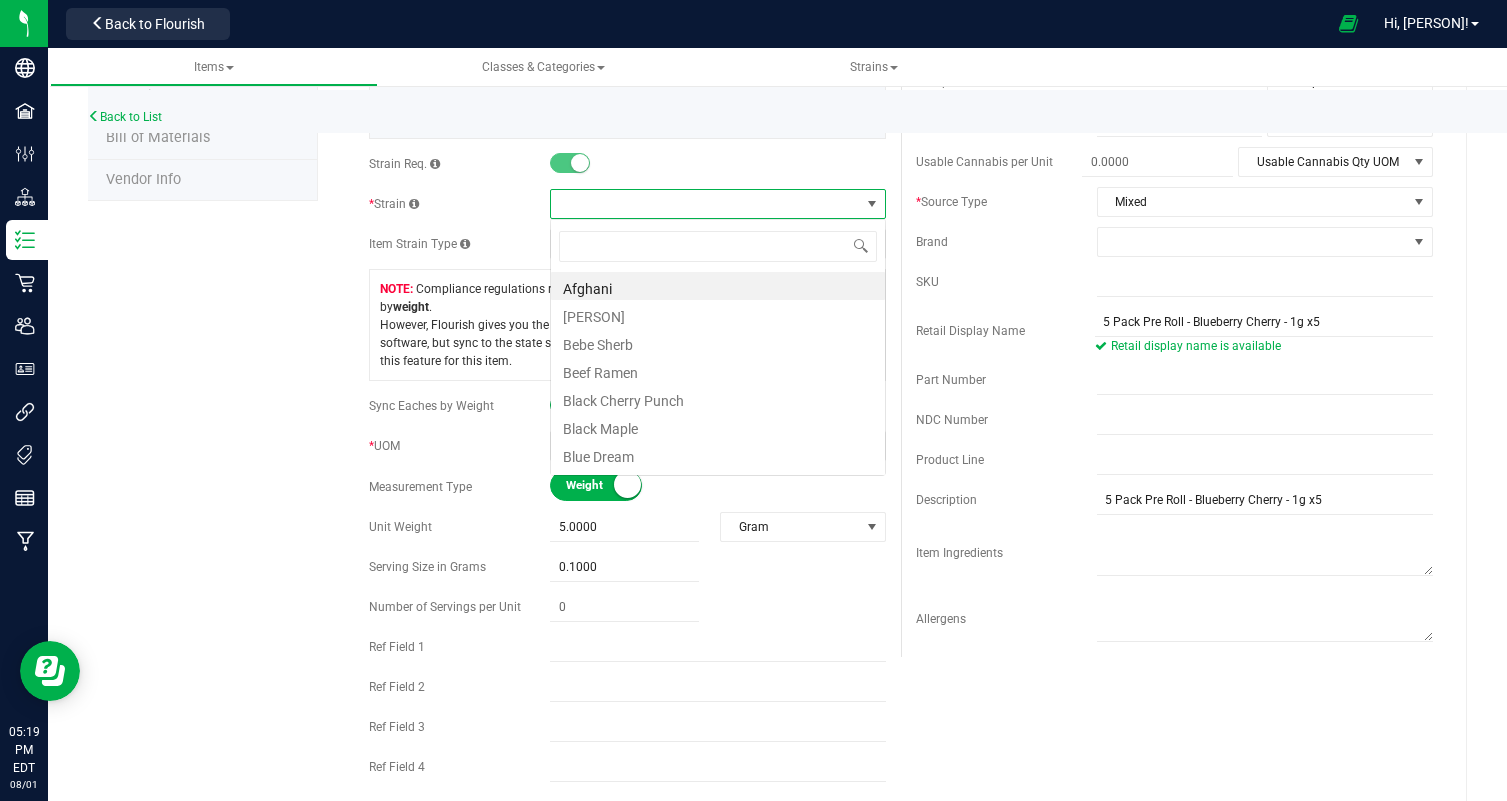 scroll, scrollTop: 99970, scrollLeft: 99663, axis: both 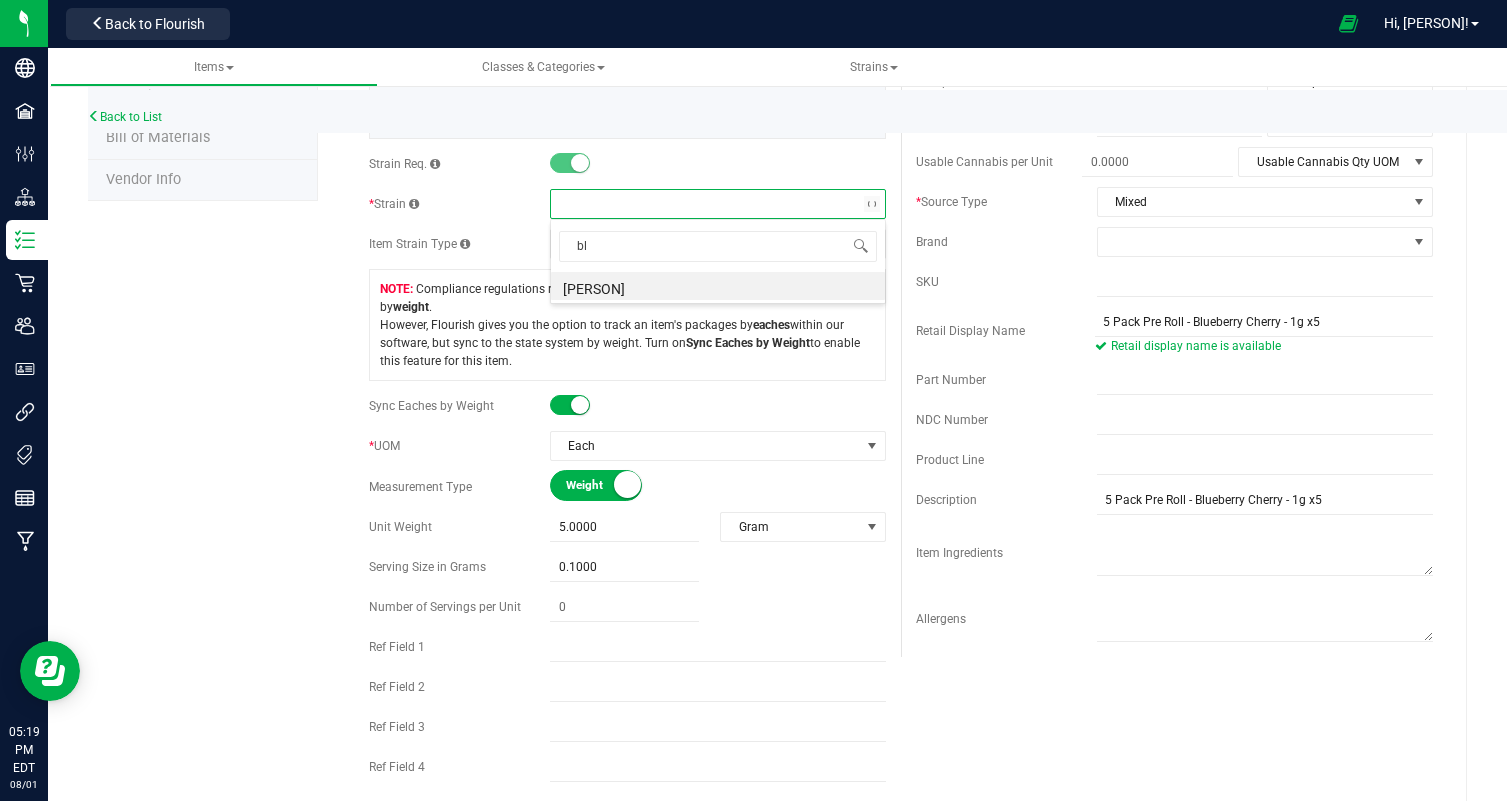 type on "b" 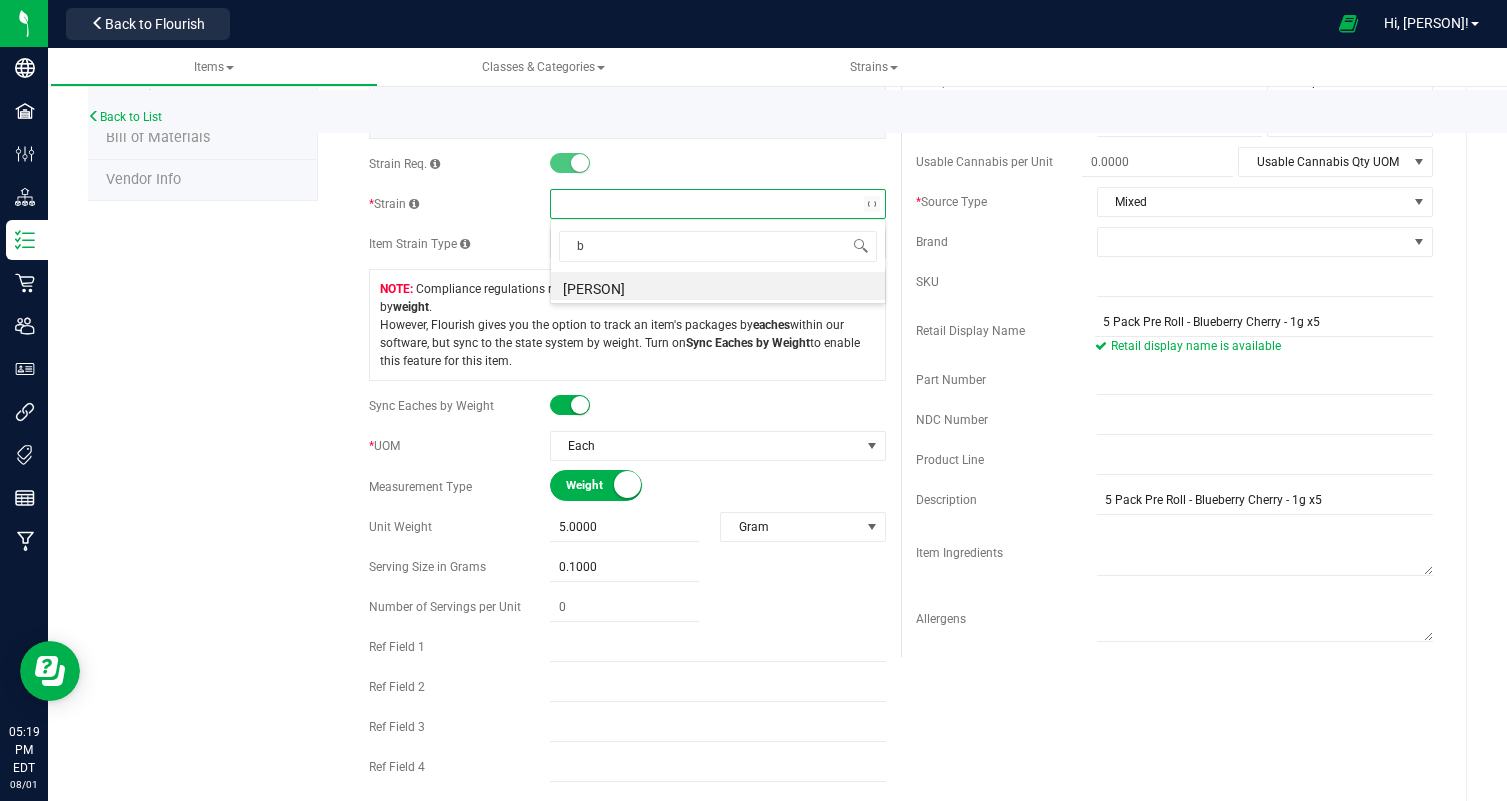 type 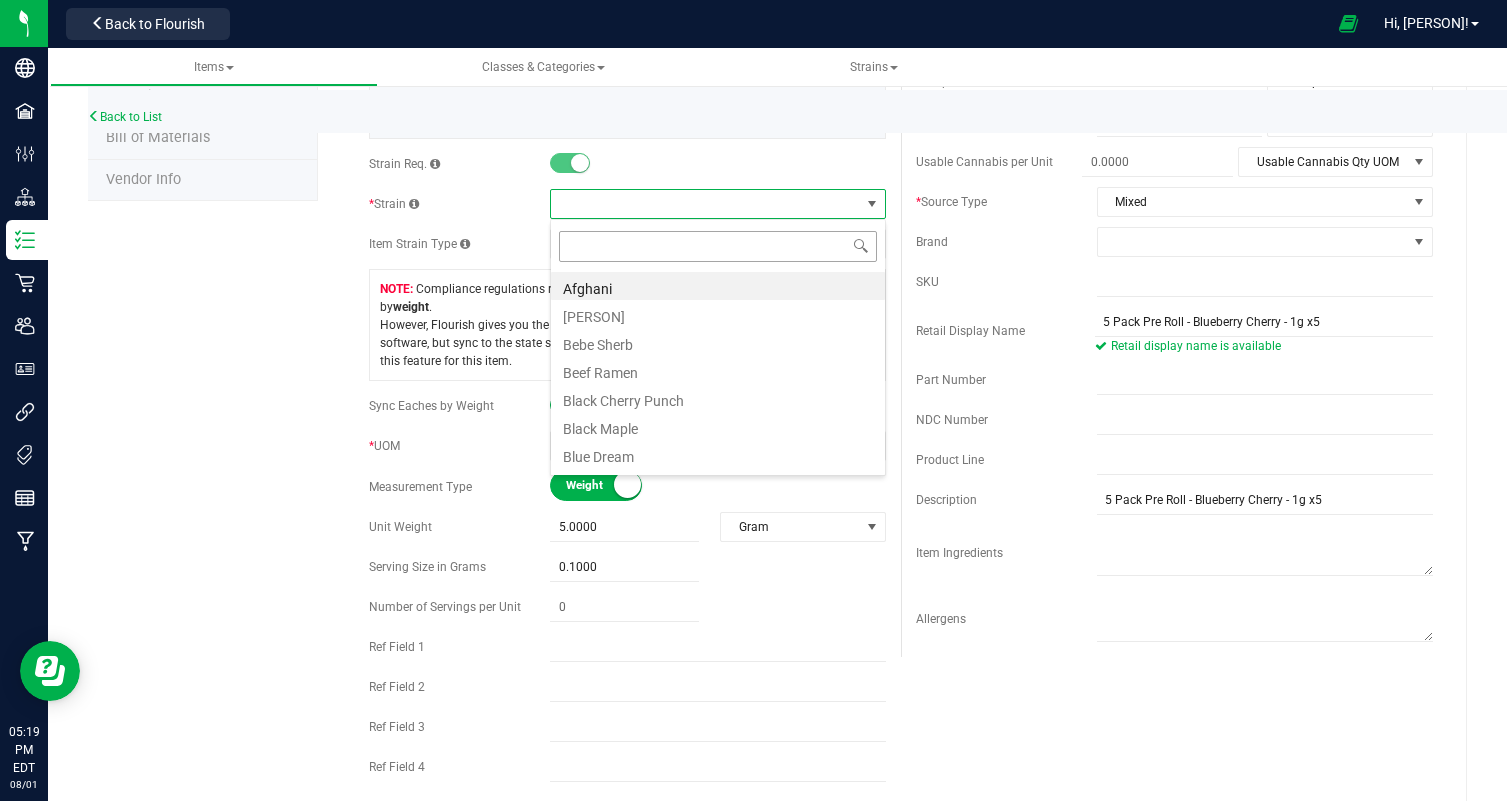 click at bounding box center (718, 246) 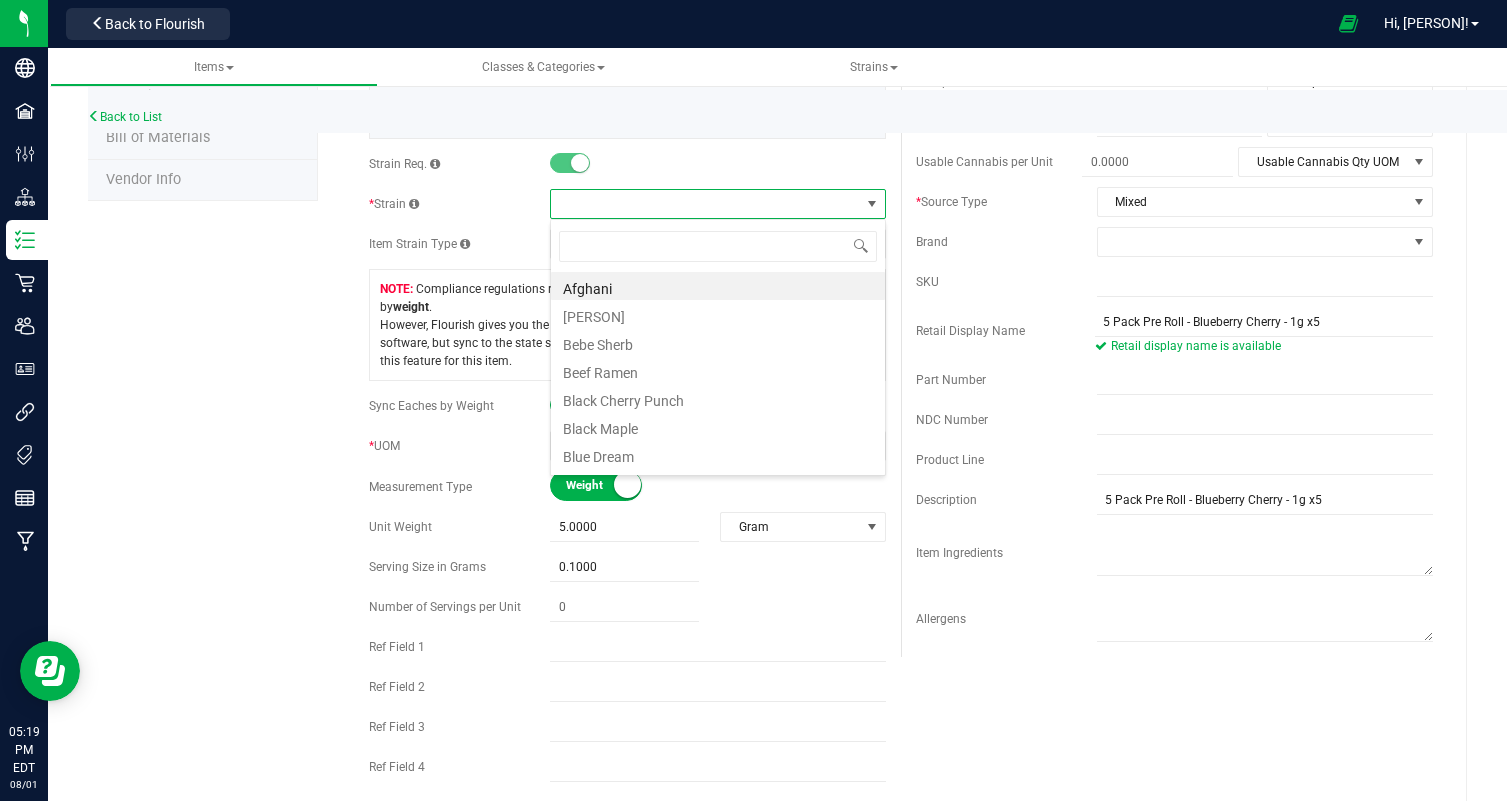 click on "Active
*
Type
Cannabis Select type Cannabis Non-Inventory Raw Materials Supplies
*
Class
Buds Select item class Buds Concentrate InfusedEdible InfusedNonEdible Plants ShakeTrim
Test" at bounding box center (627, 341) 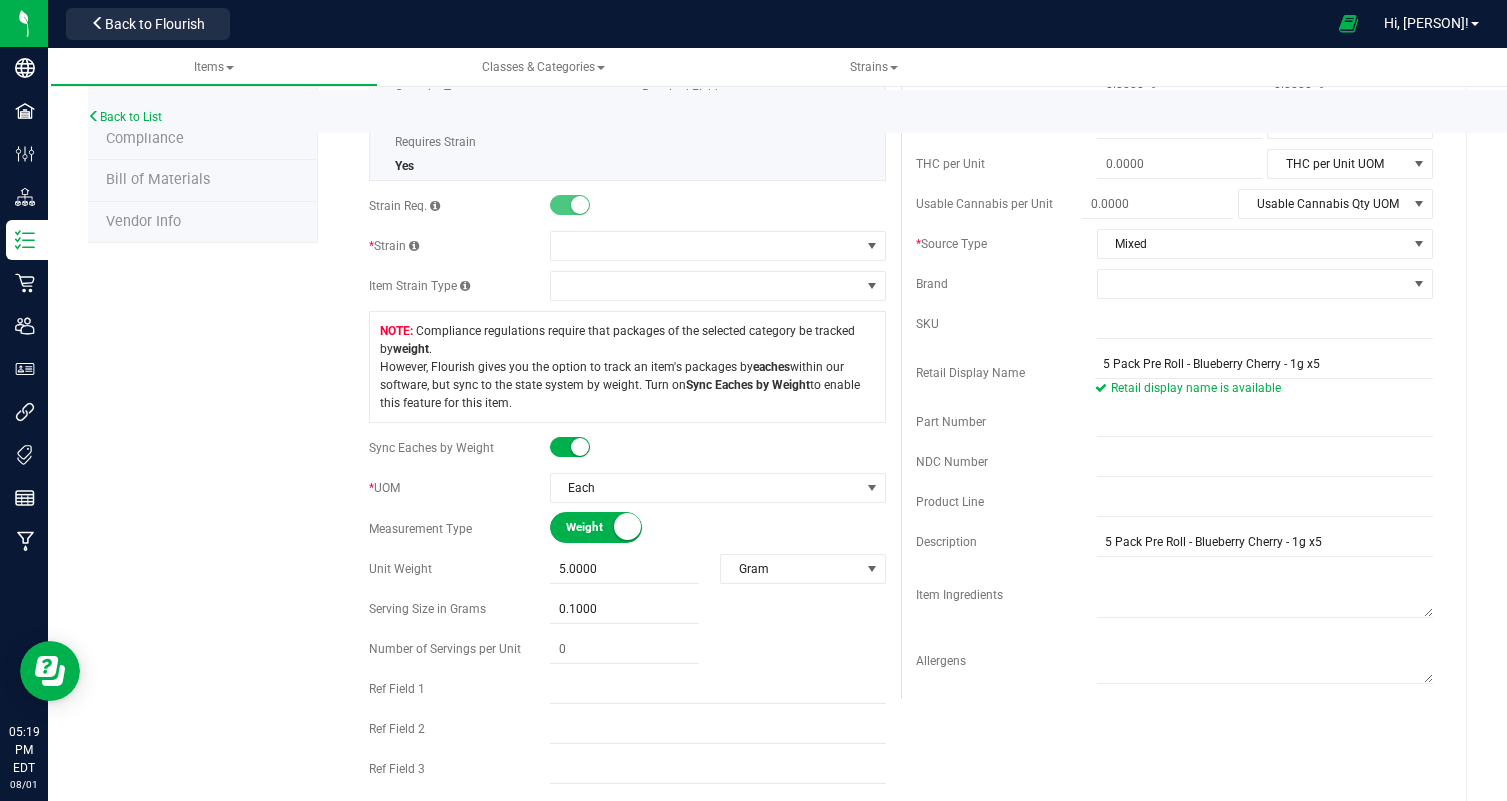 scroll, scrollTop: 319, scrollLeft: 0, axis: vertical 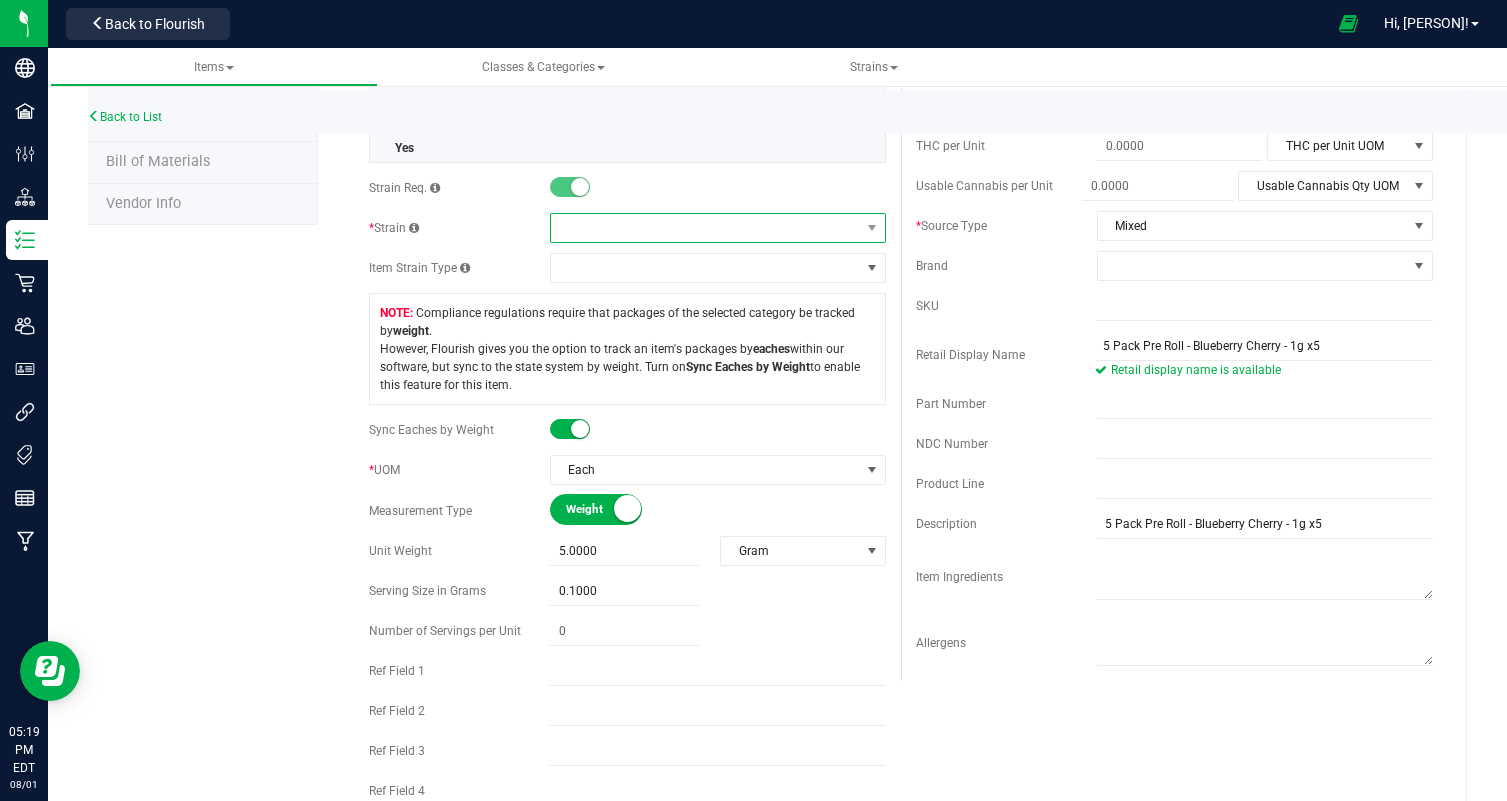 click at bounding box center [705, 228] 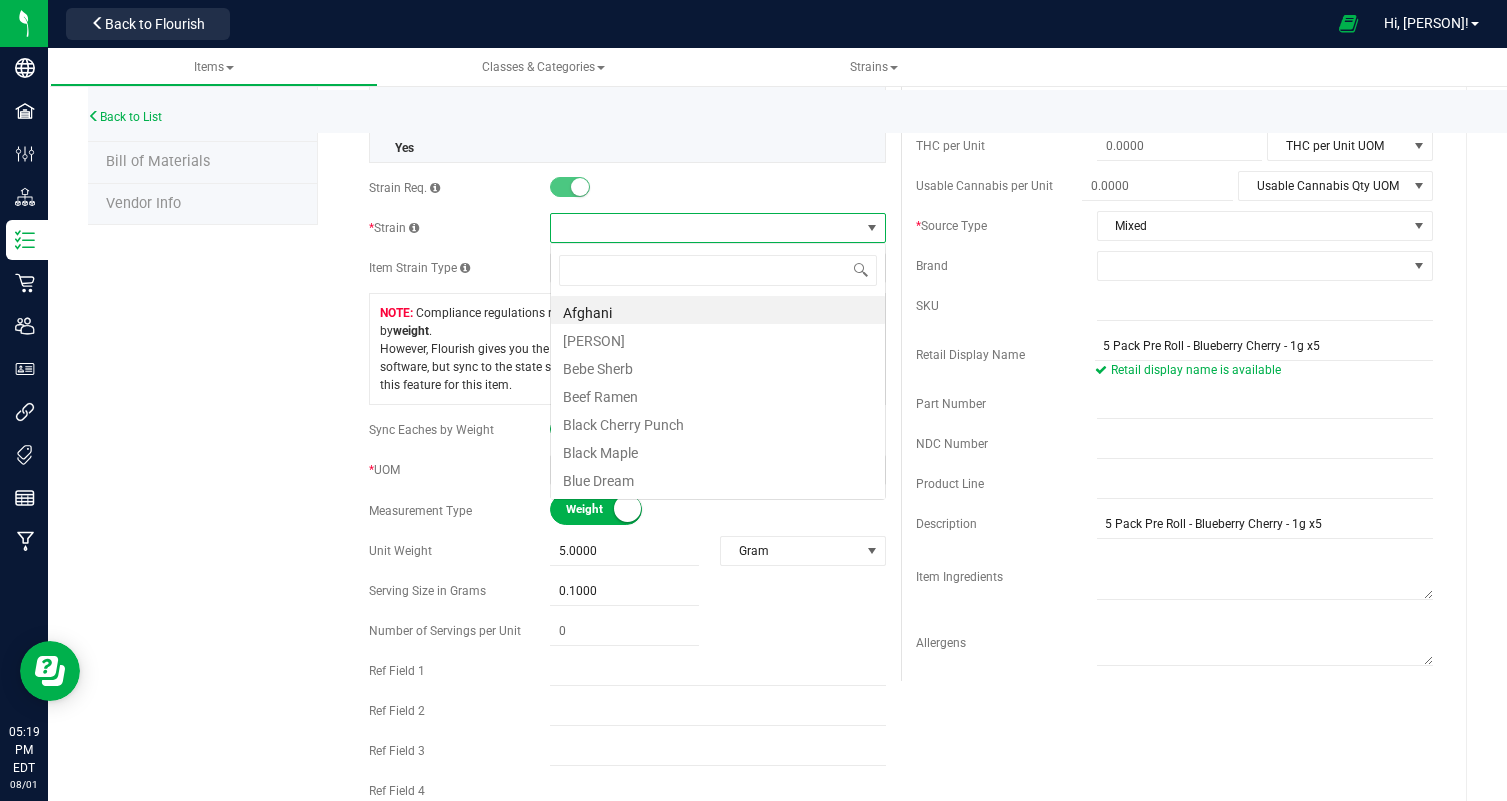 scroll, scrollTop: 99970, scrollLeft: 99663, axis: both 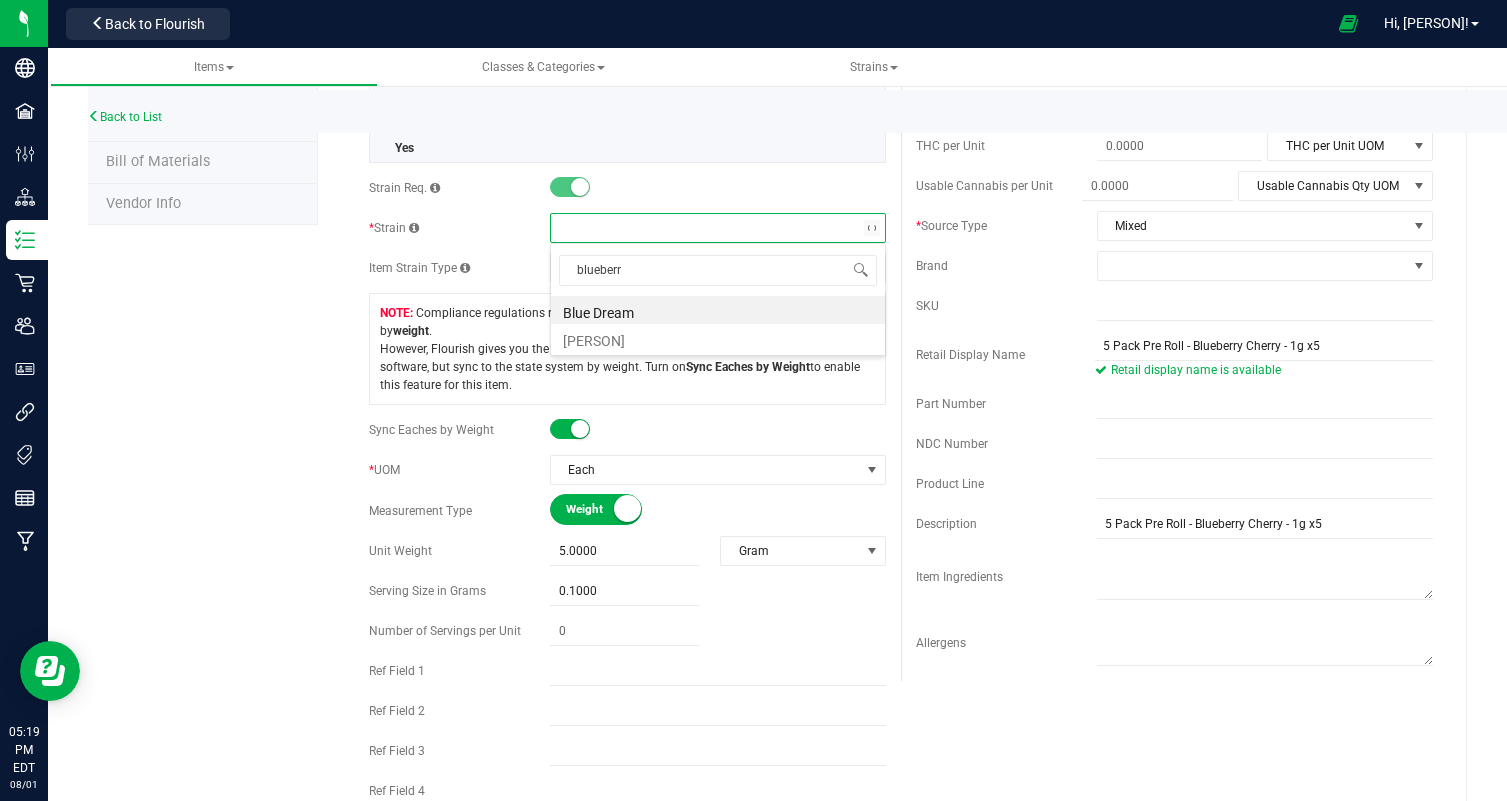type on "blueberry" 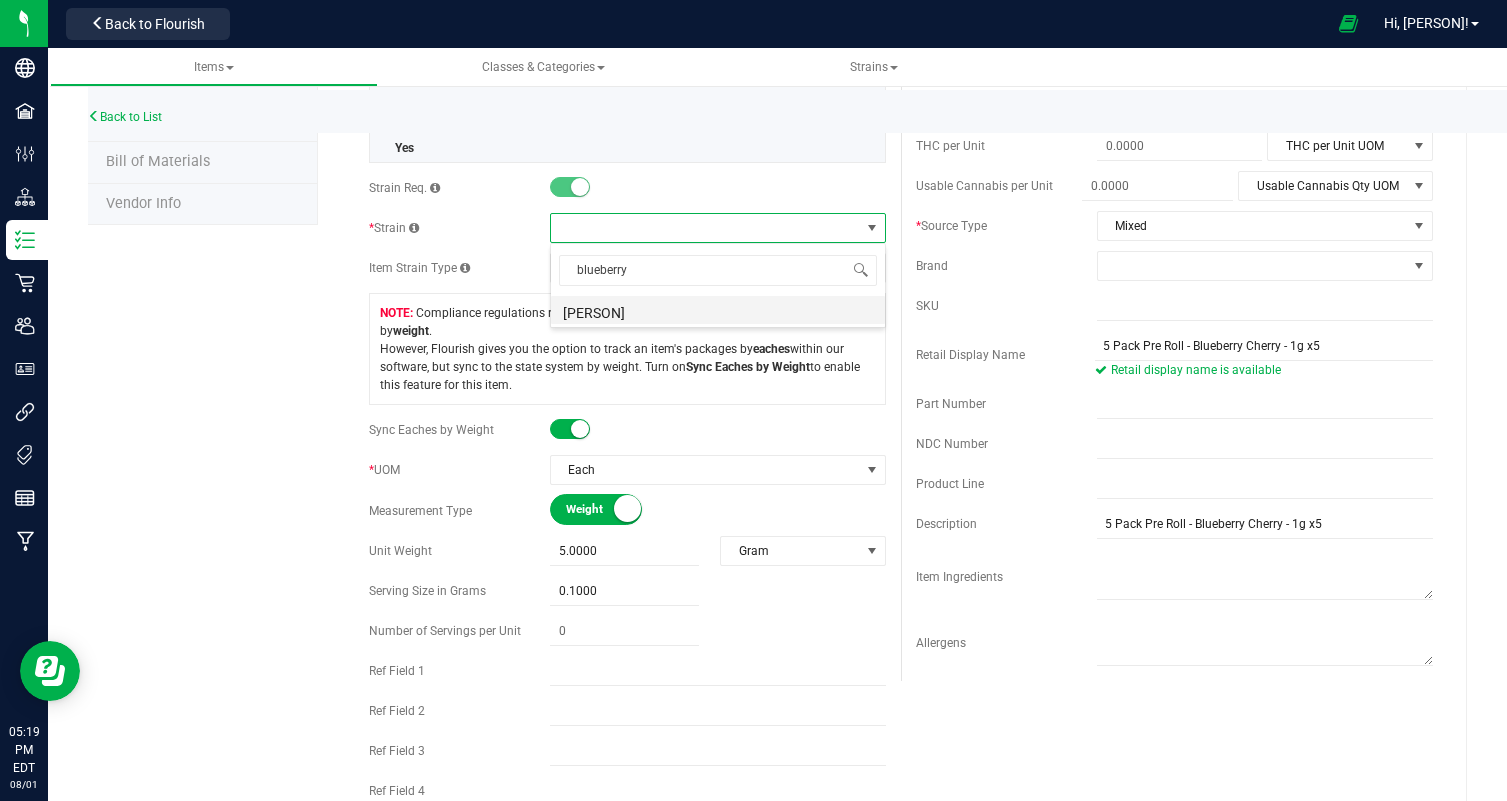 click on "Blueberry Cherry" at bounding box center [718, 310] 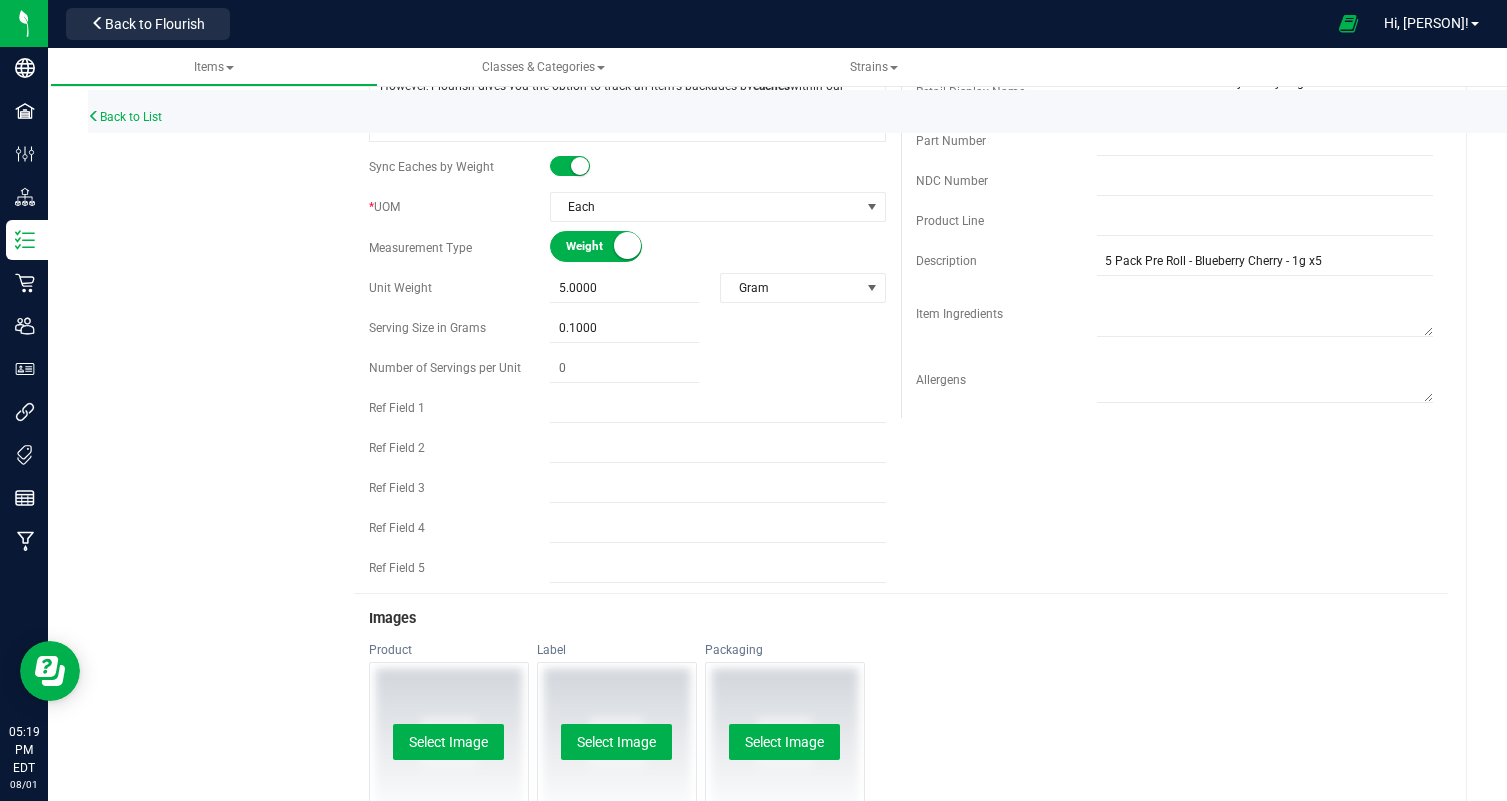 scroll, scrollTop: 584, scrollLeft: 0, axis: vertical 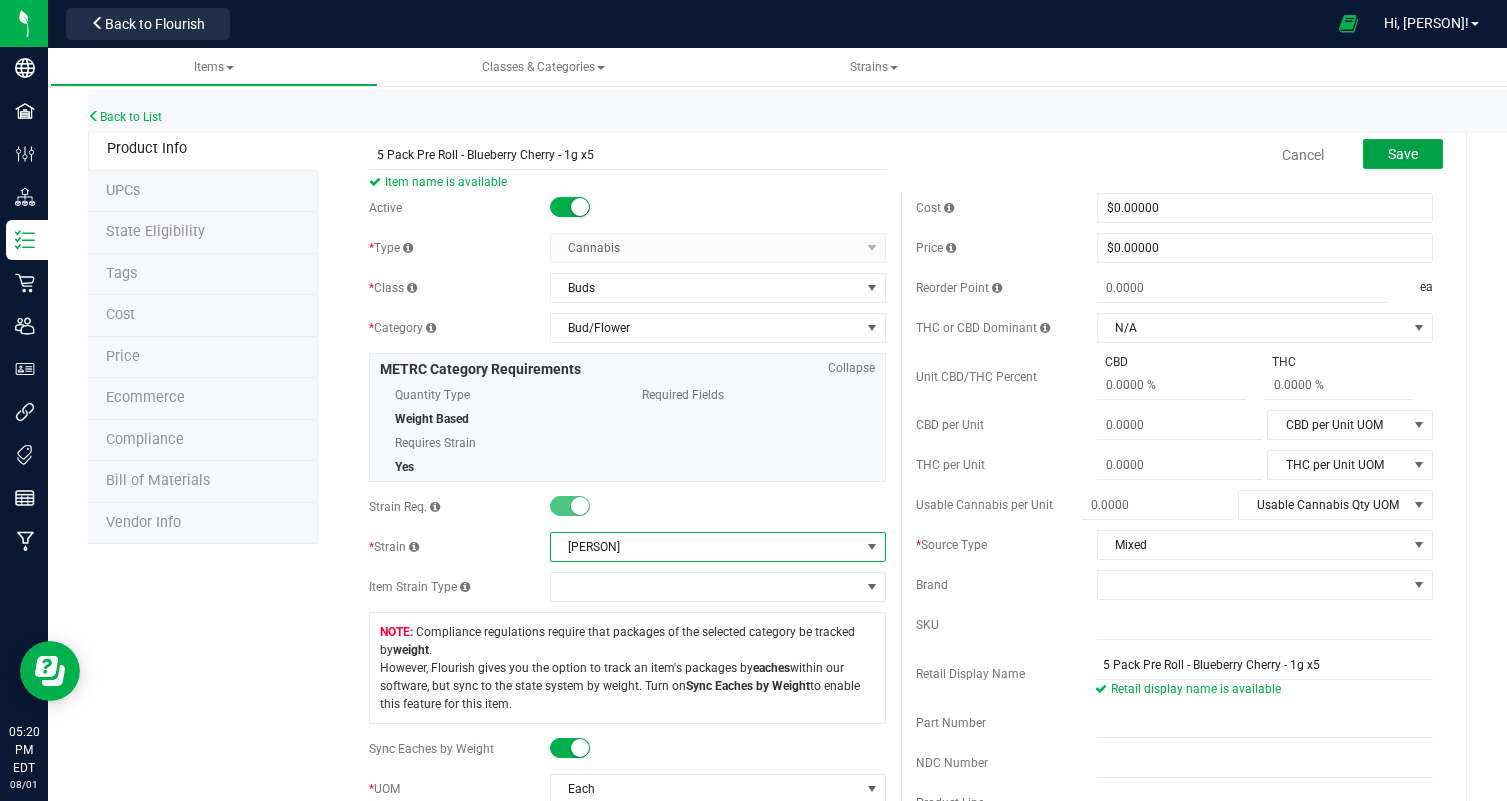 click on "Save" at bounding box center [1403, 154] 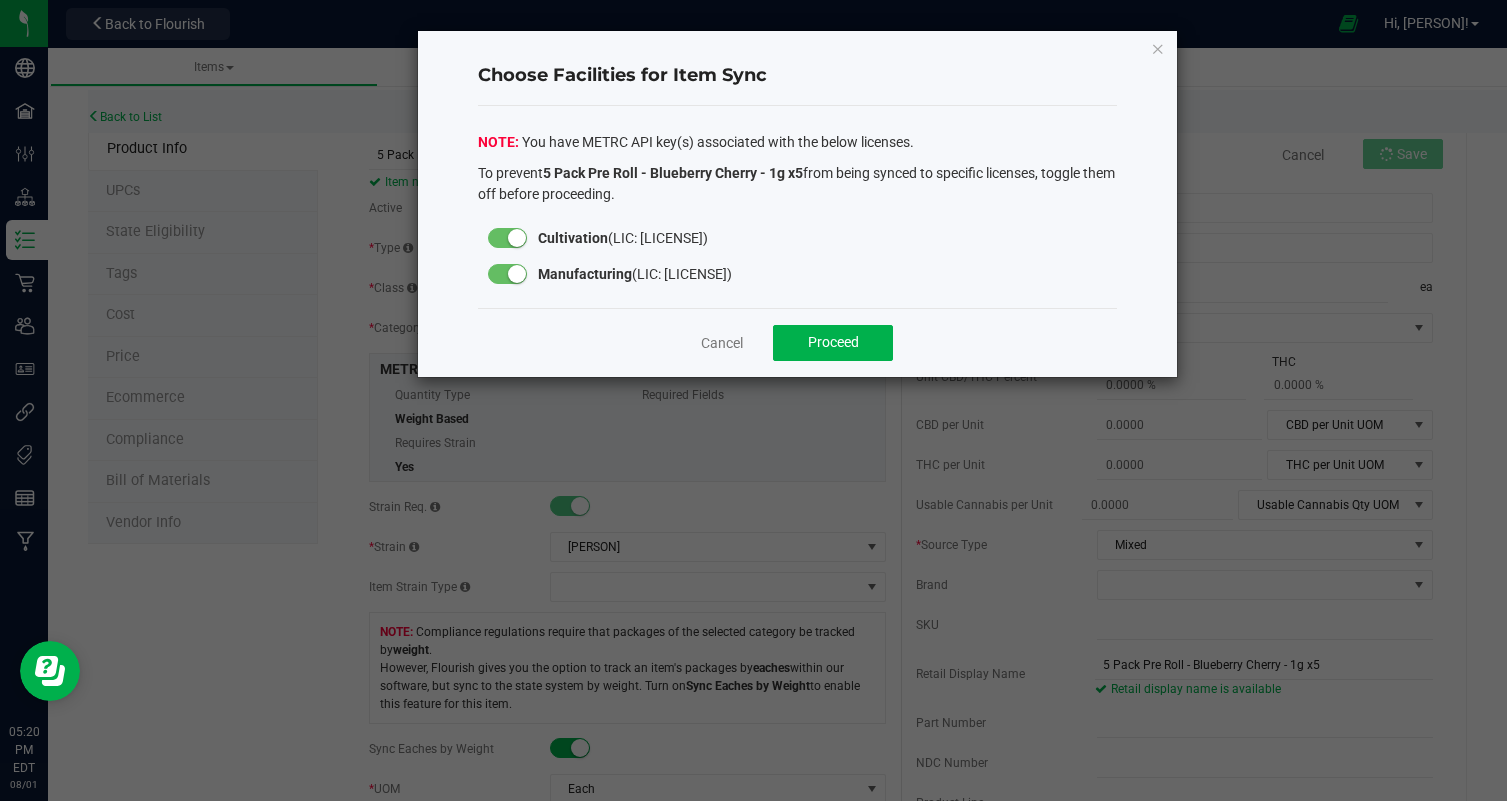 click 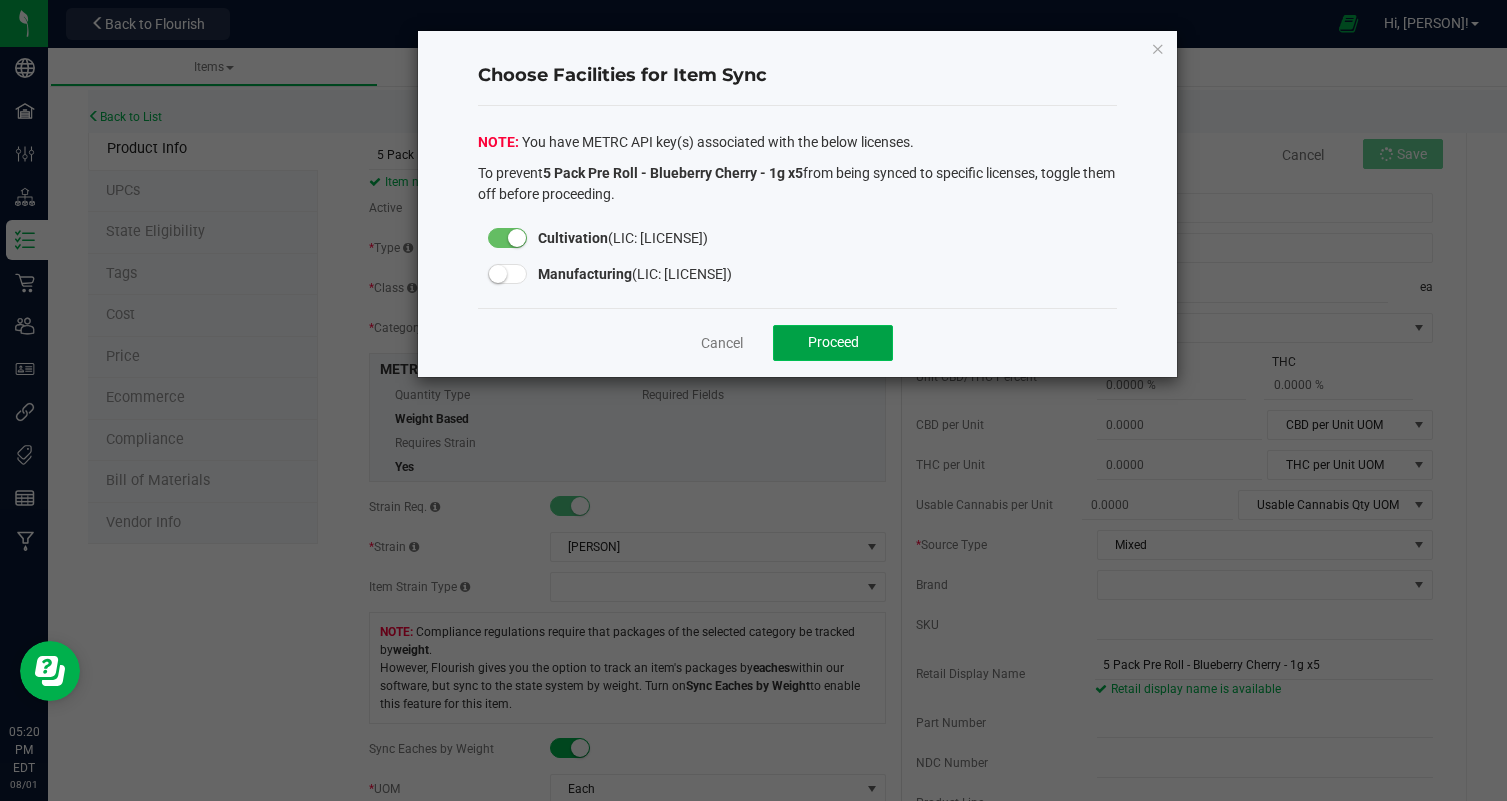 click on "Proceed" 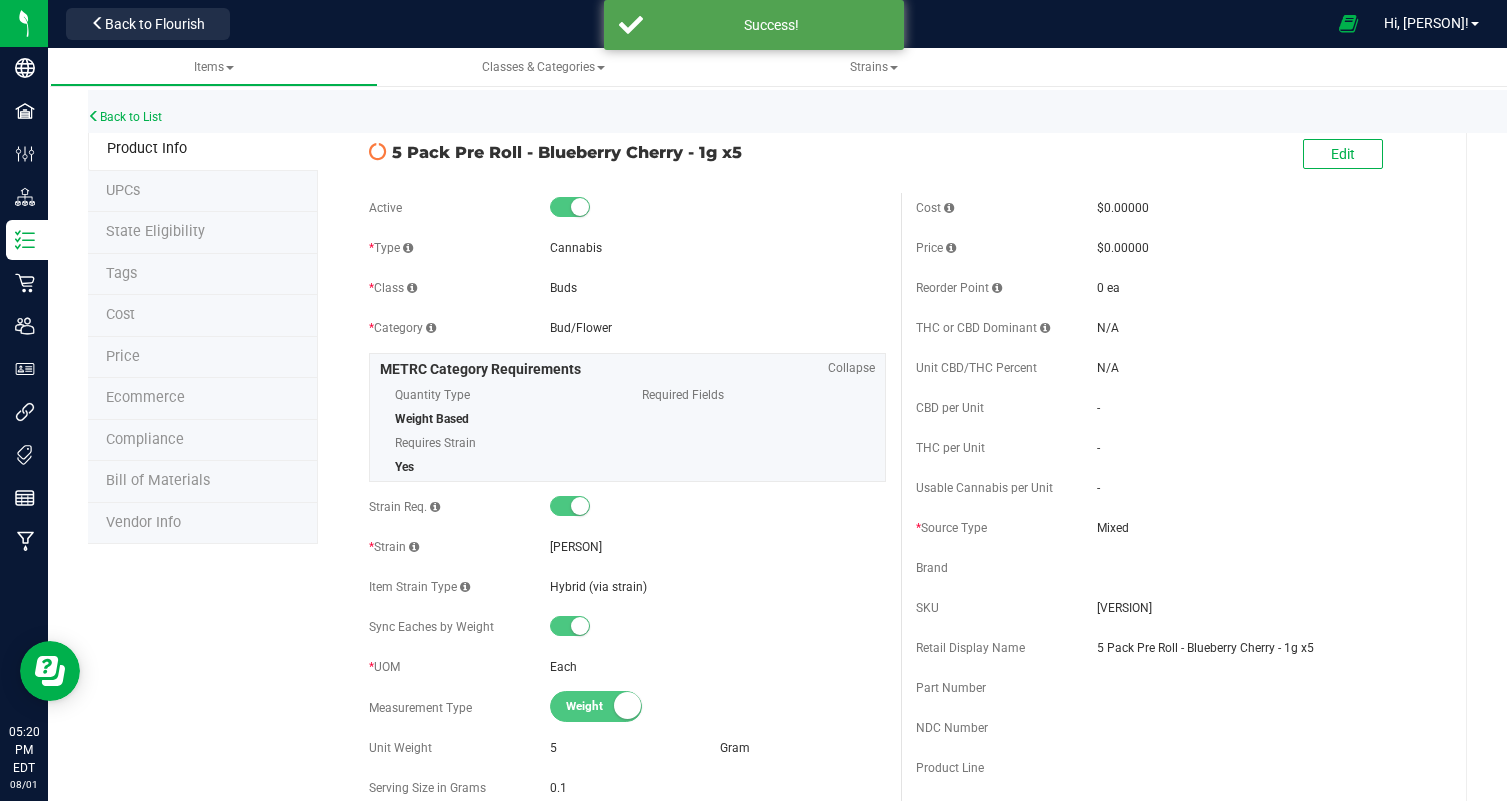 click on "State Eligibility" at bounding box center [155, 231] 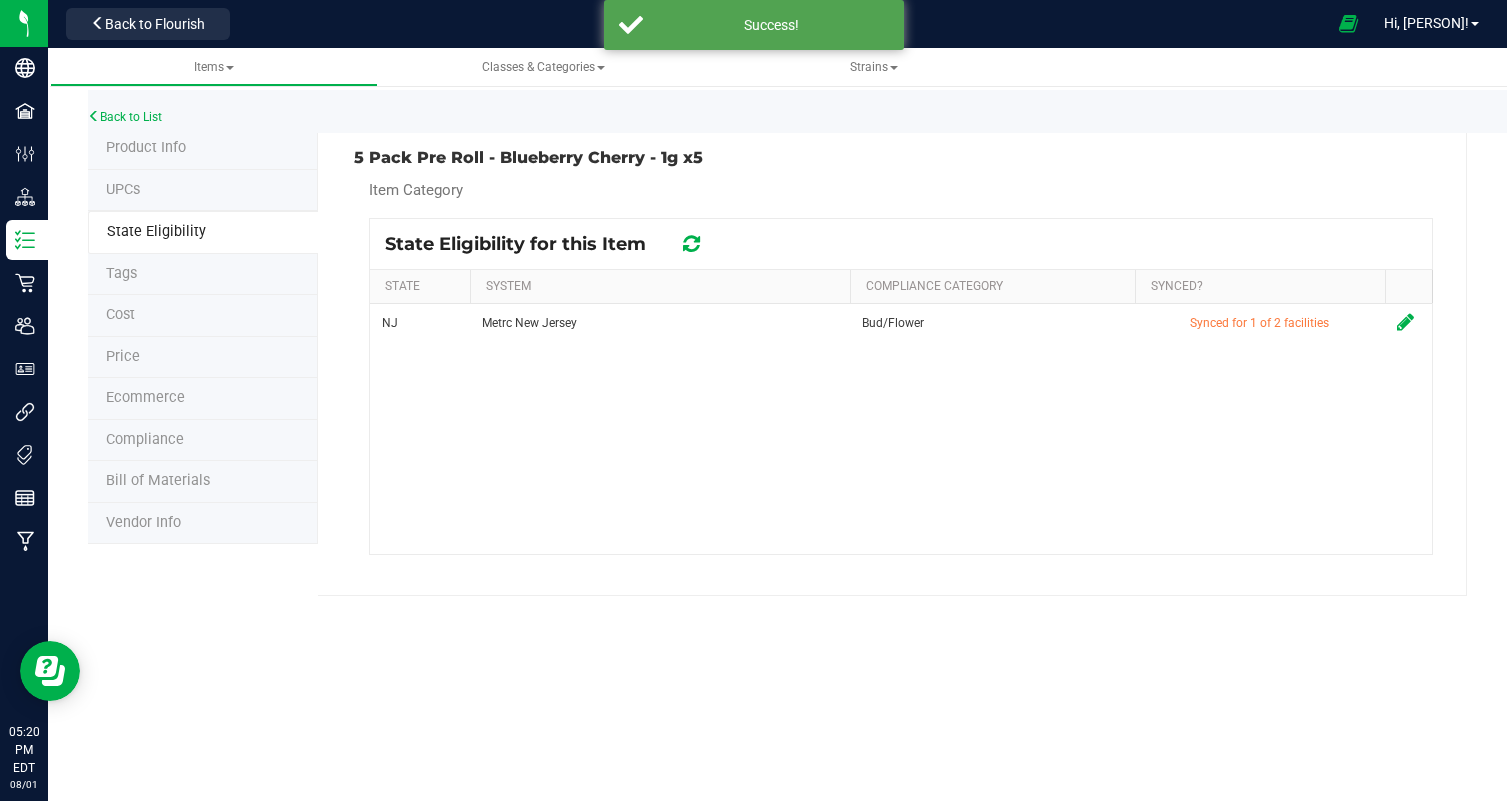 click at bounding box center (691, 244) 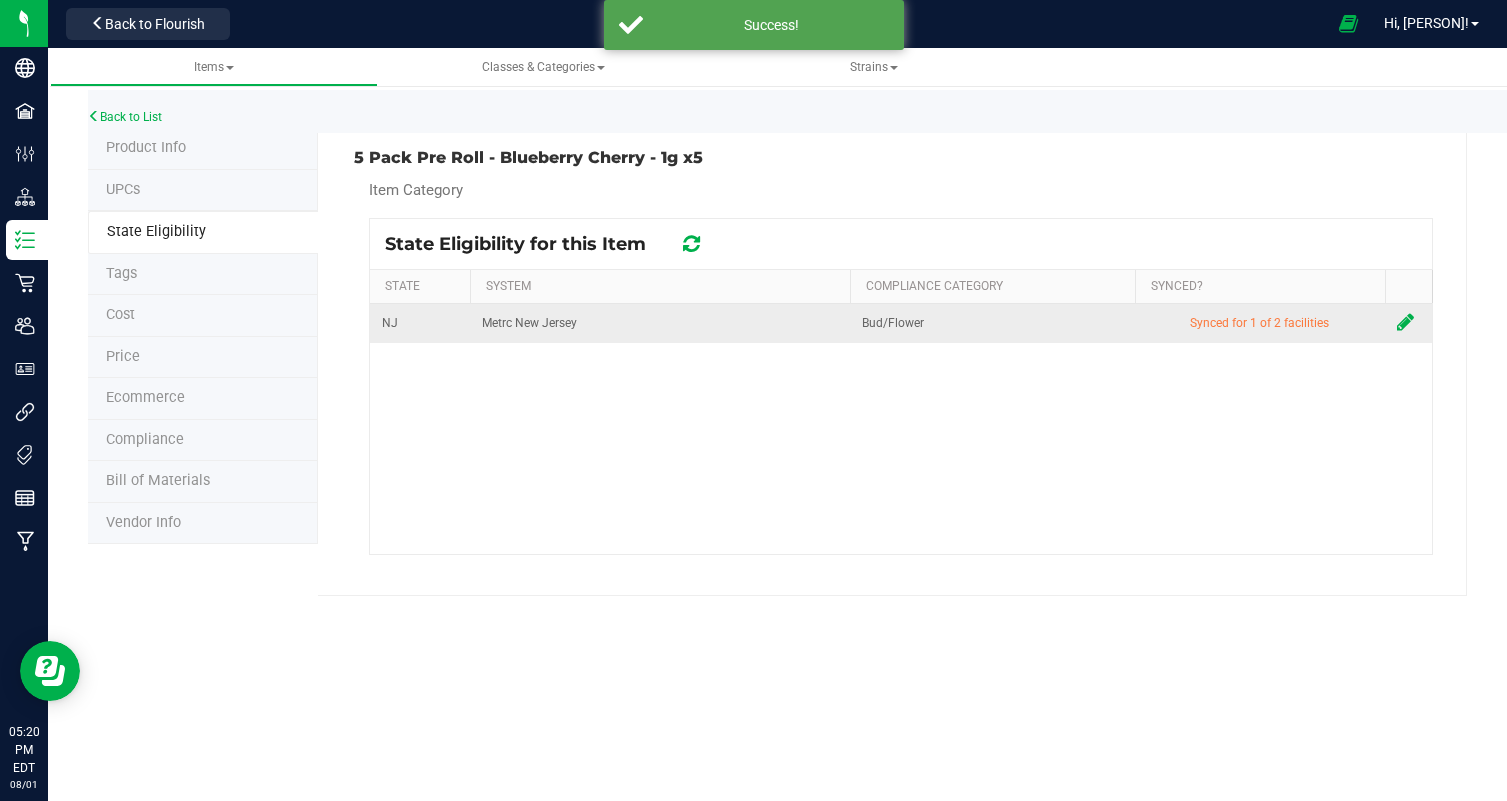 click at bounding box center [1405, 322] 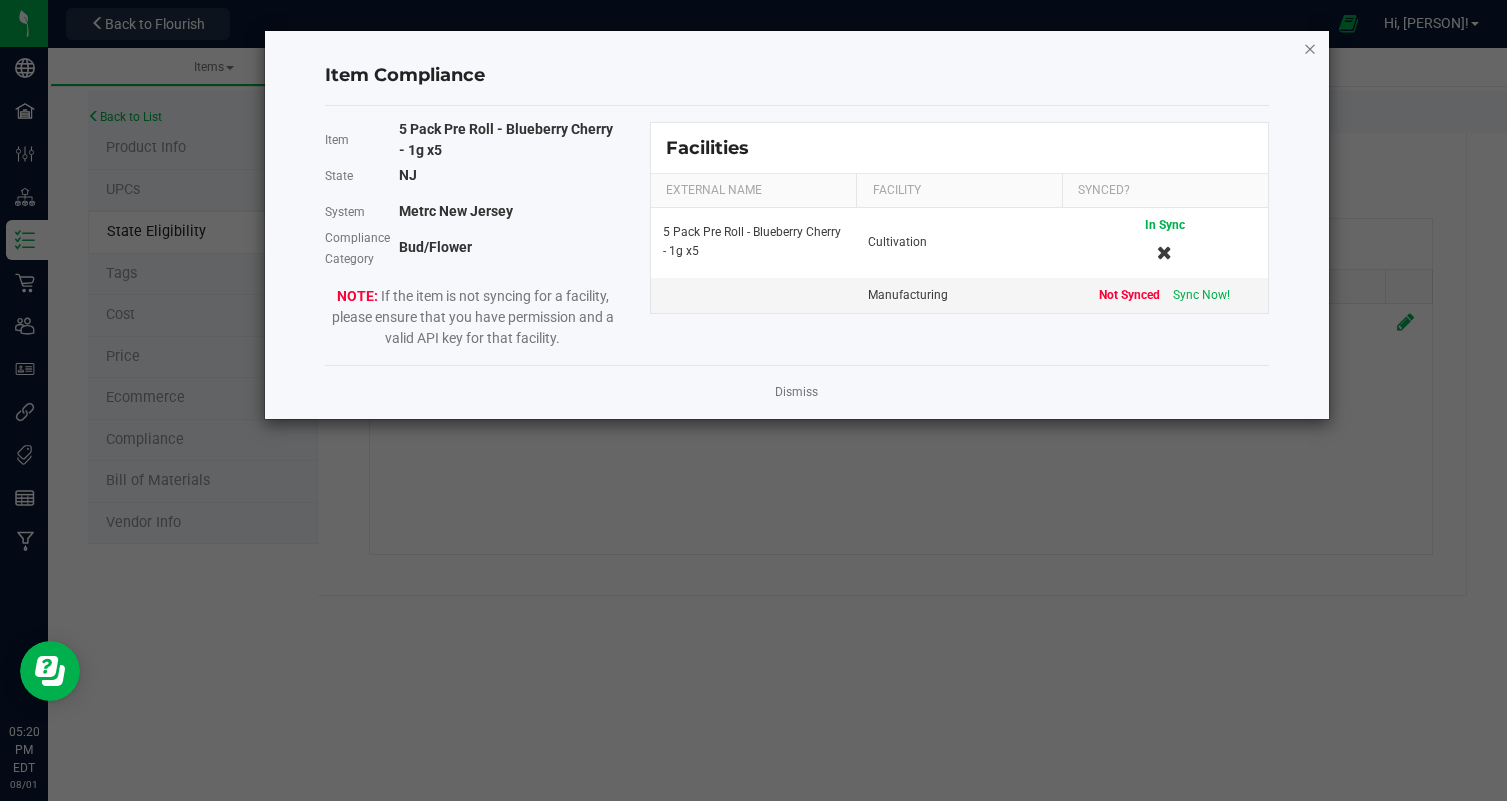 click 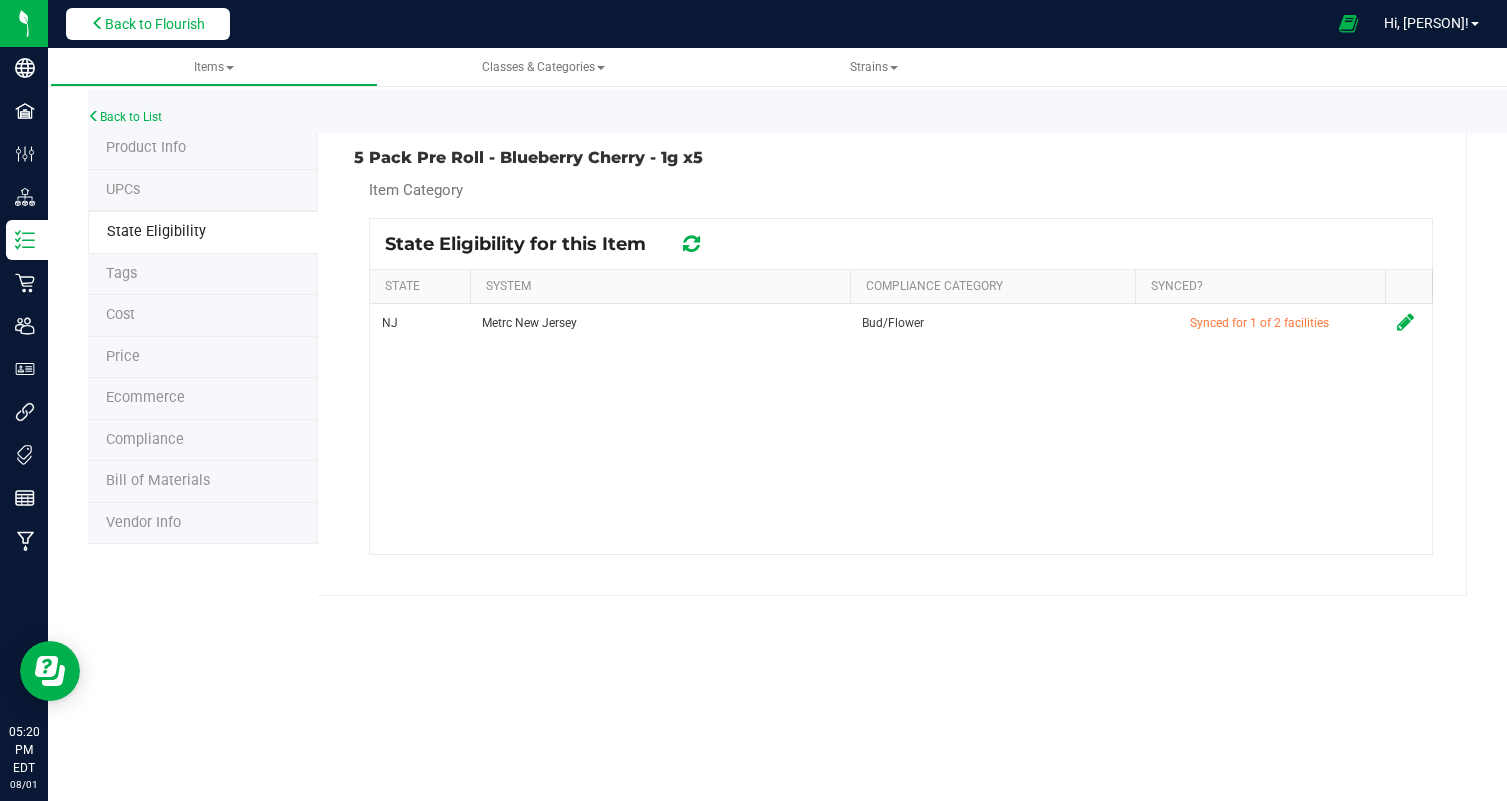 click on "Back to Flourish" at bounding box center [155, 24] 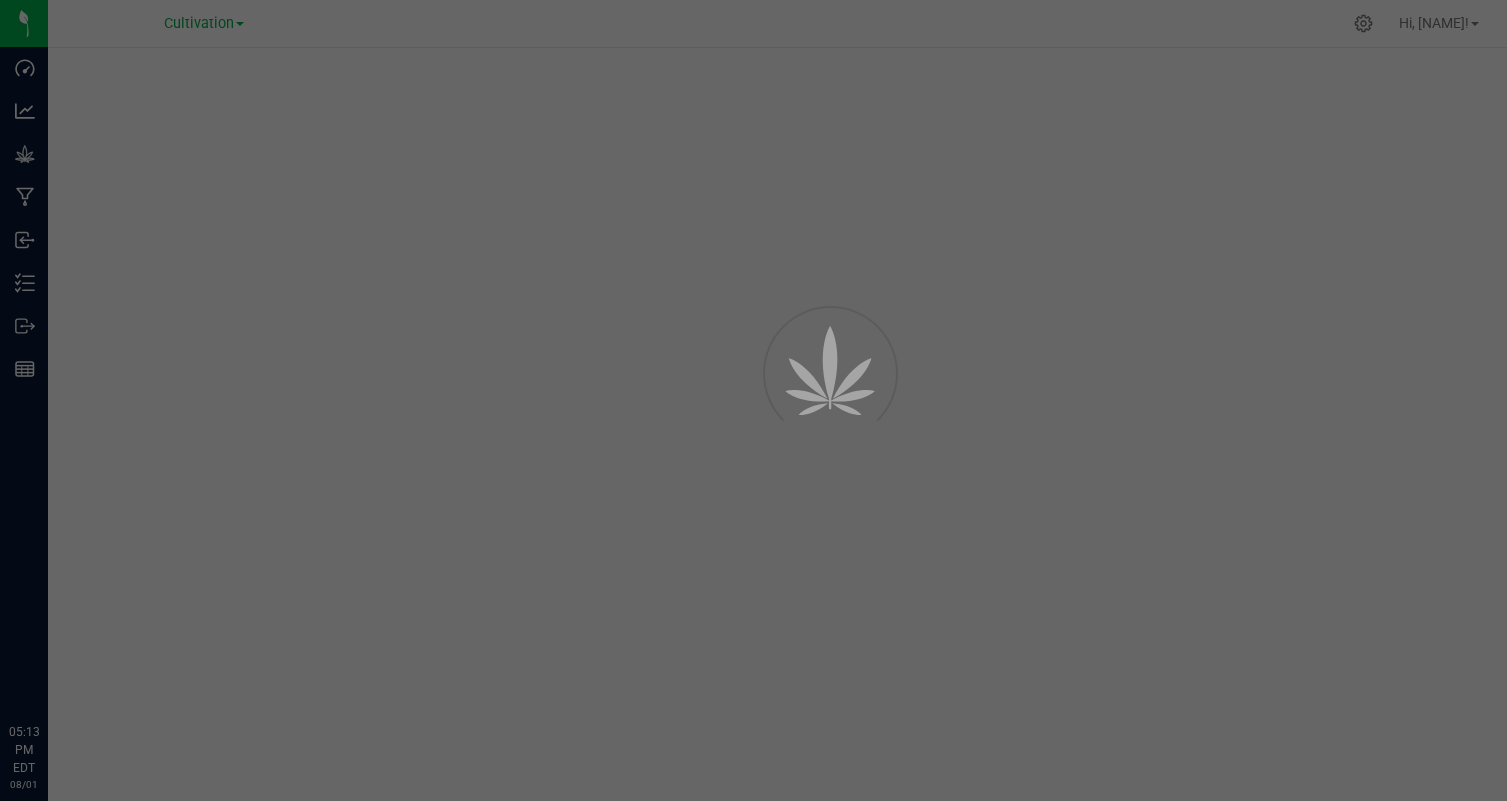 scroll, scrollTop: 0, scrollLeft: 0, axis: both 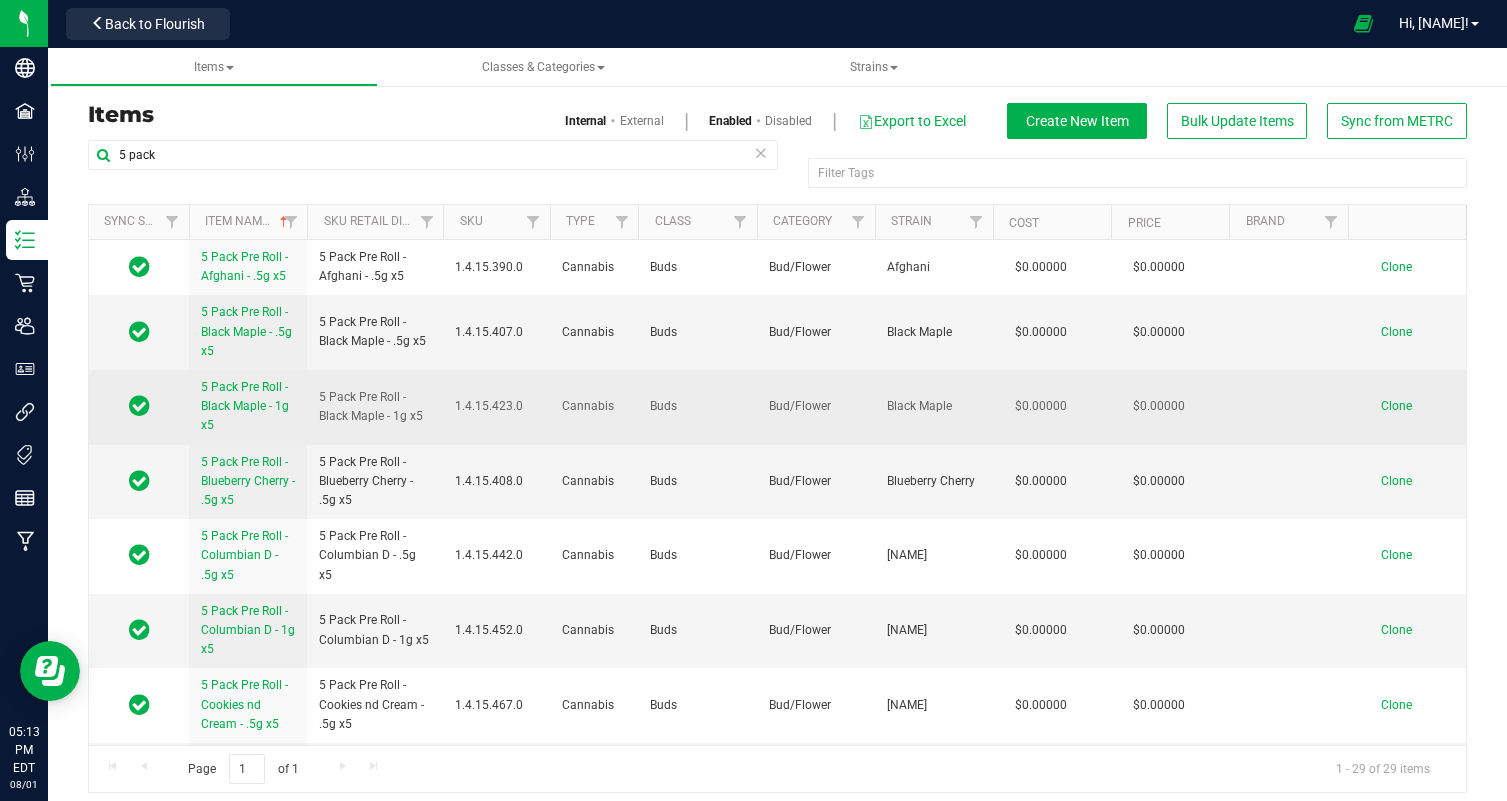 click on "5 Pack Pre Roll - Black Maple - 1g x5" at bounding box center [245, 406] 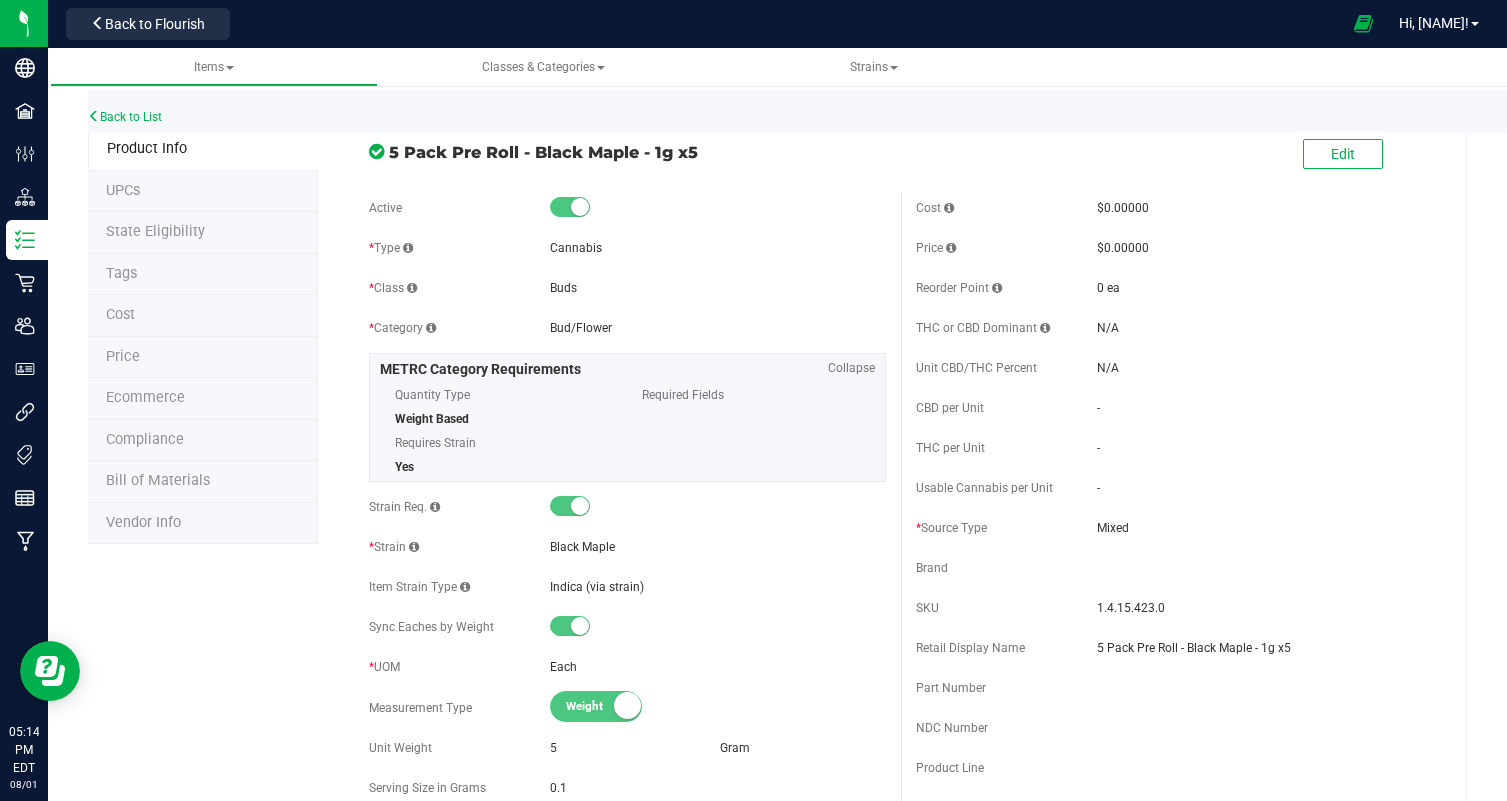 click on "Back to List" at bounding box center [841, 111] 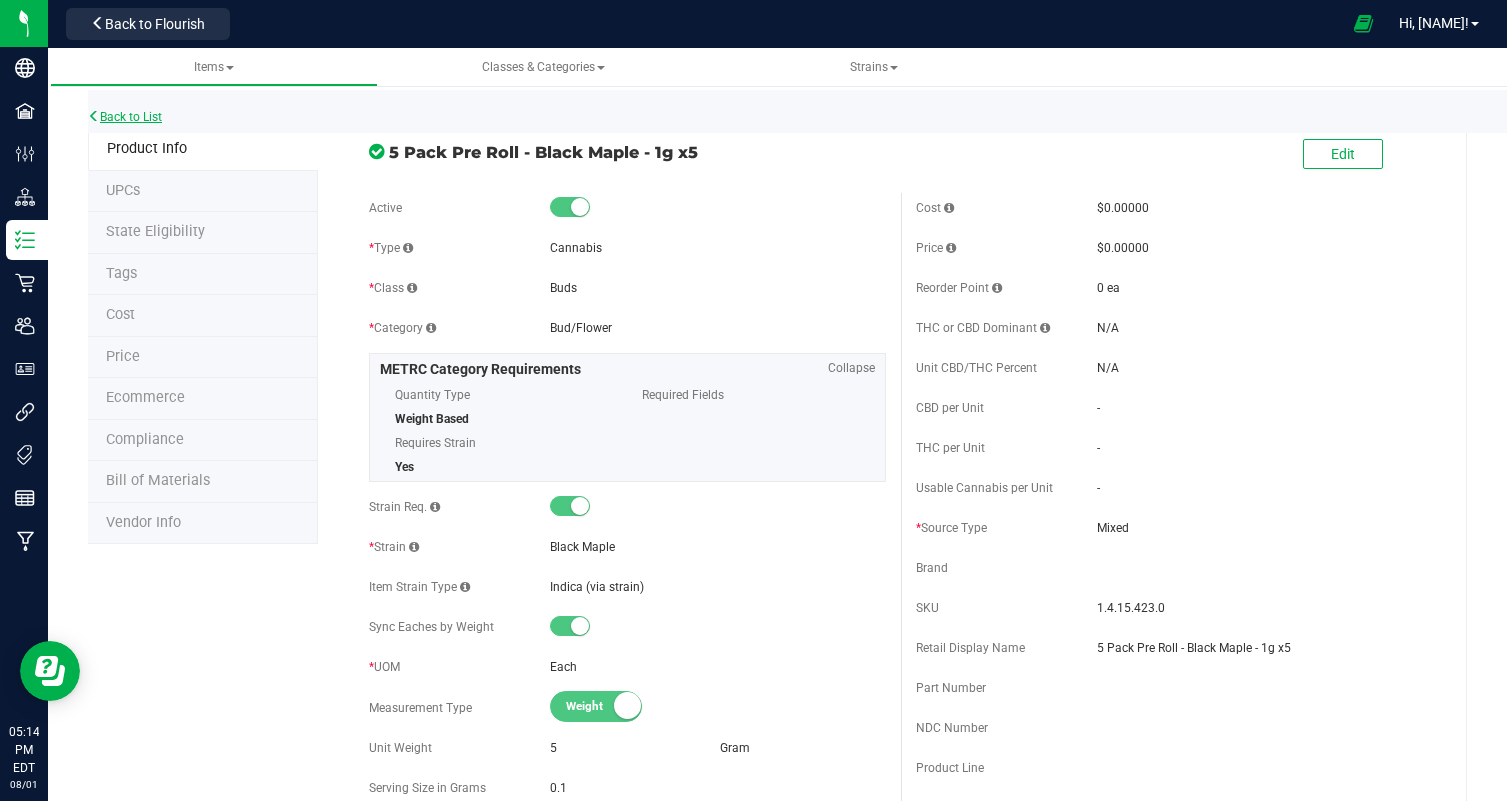 click on "Back to List" at bounding box center [125, 117] 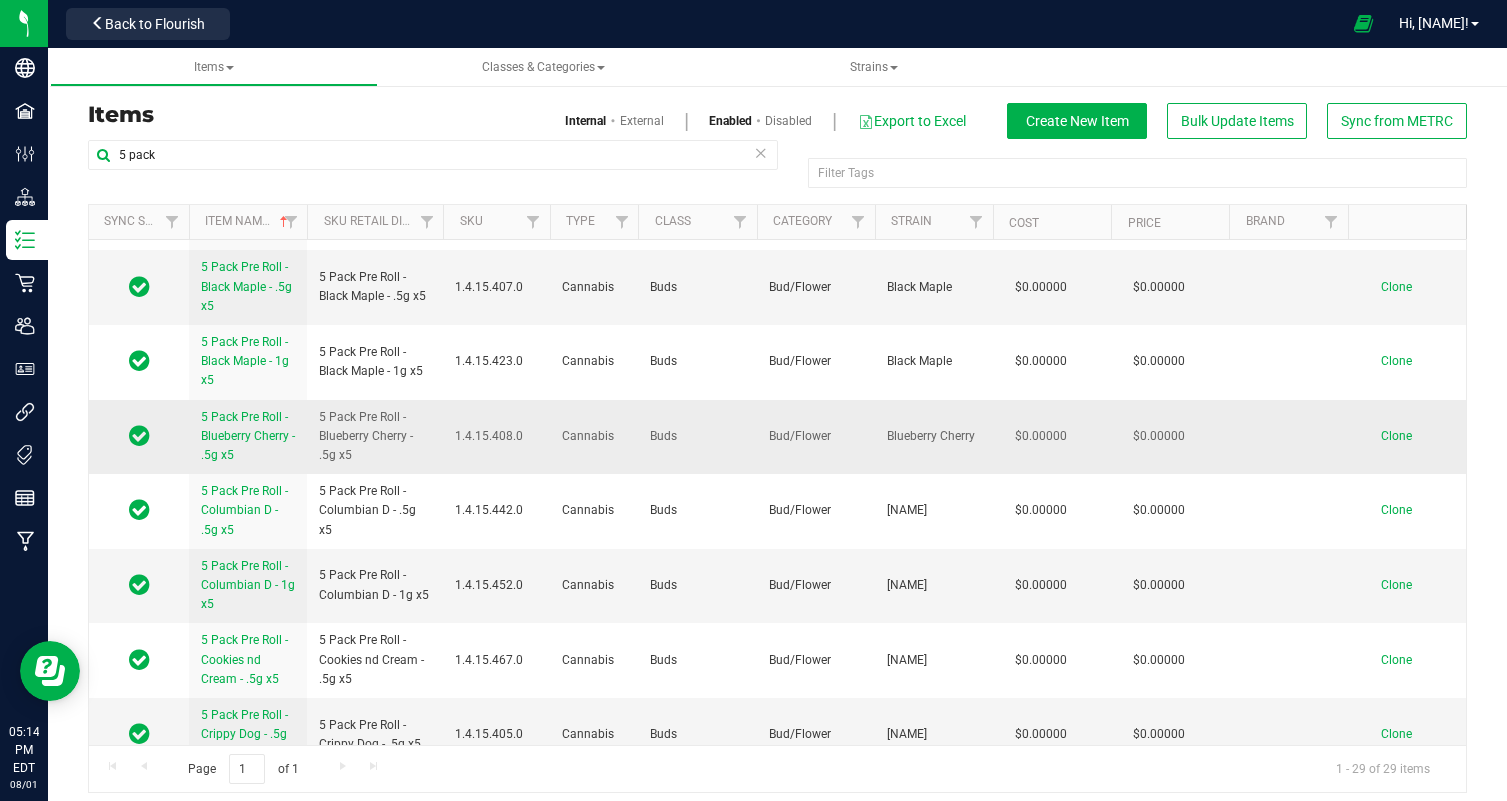 scroll, scrollTop: 57, scrollLeft: 0, axis: vertical 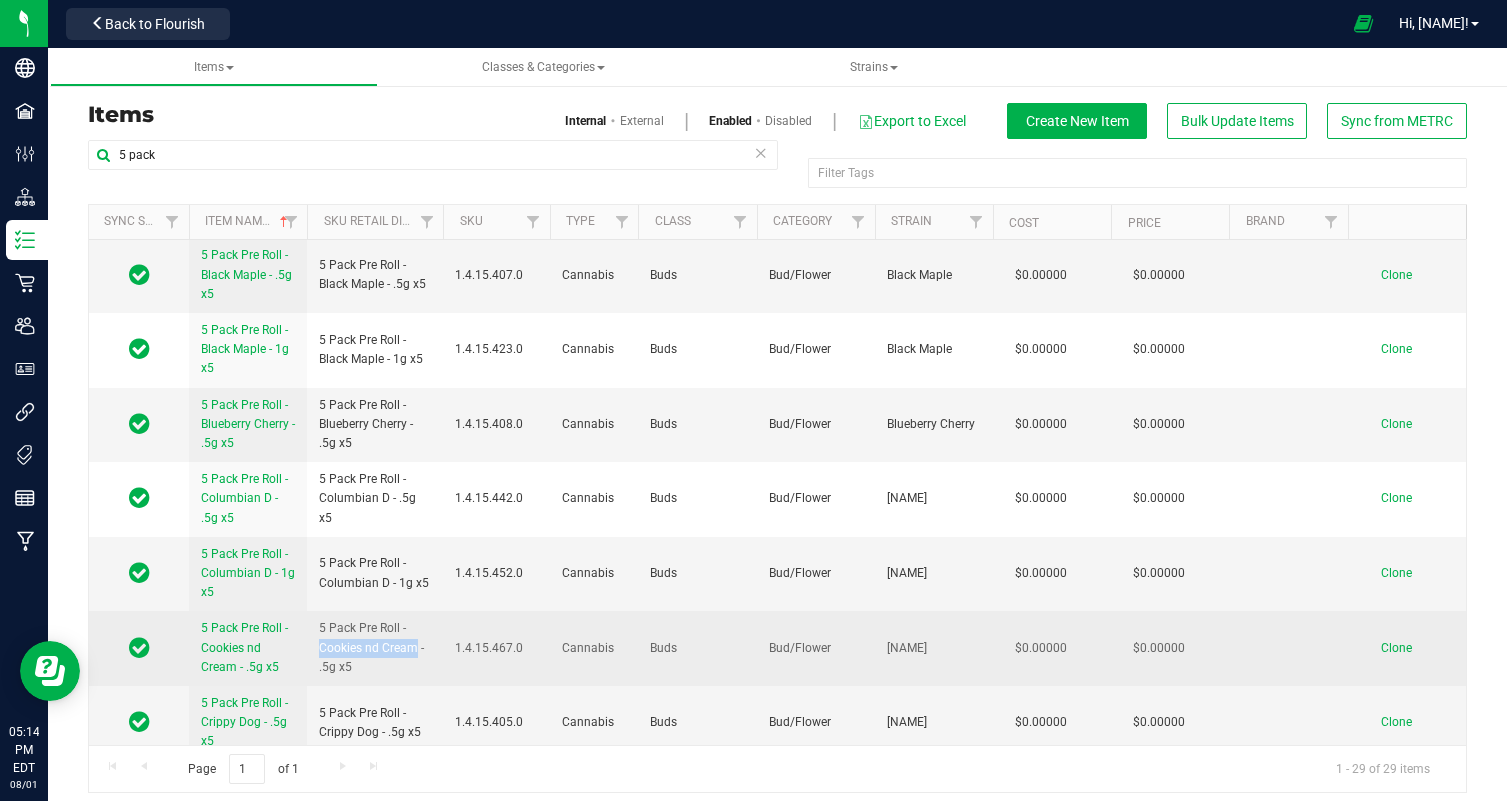 drag, startPoint x: 322, startPoint y: 647, endPoint x: 415, endPoint y: 645, distance: 93.0215 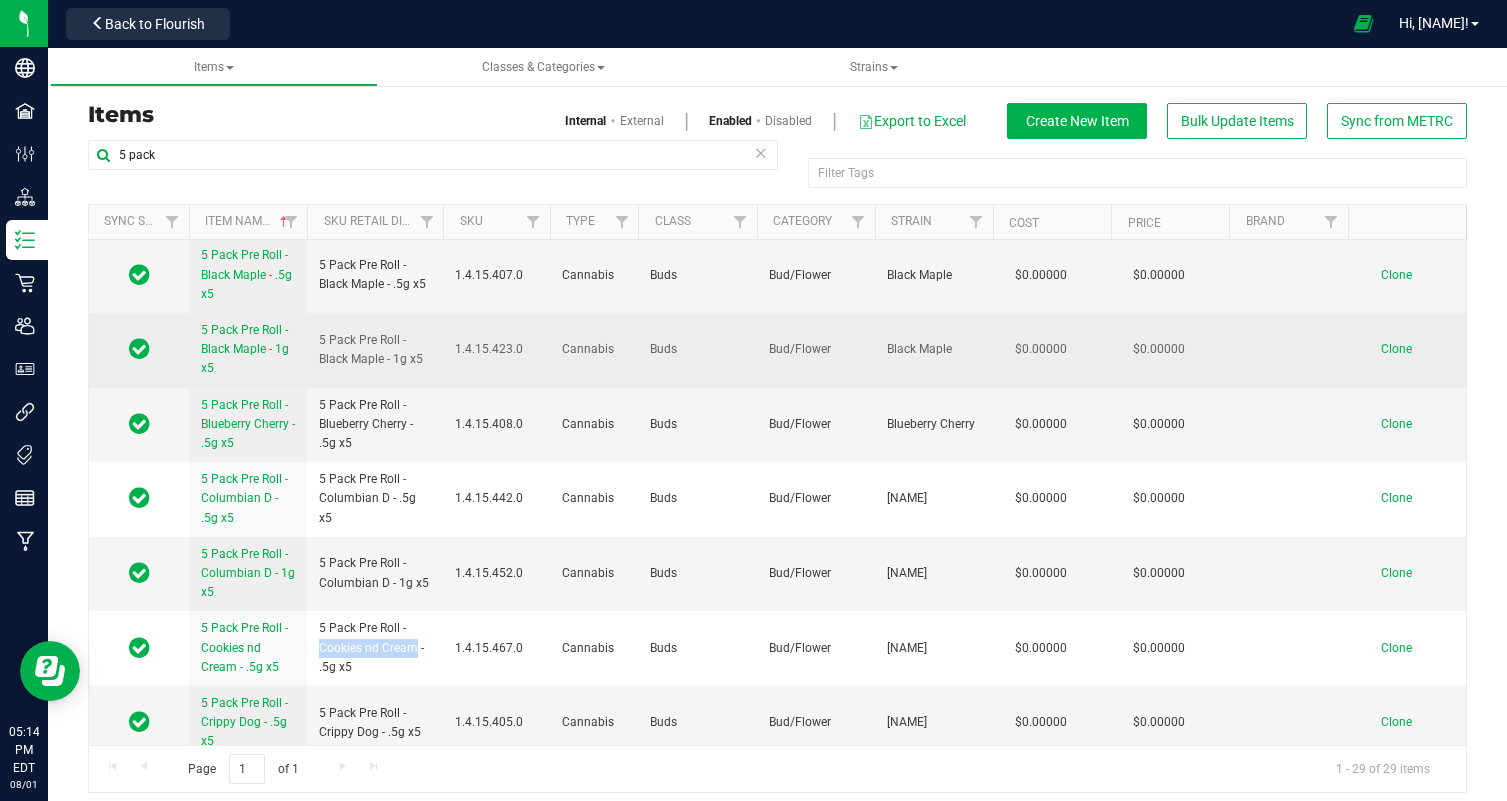 click on "5 Pack Pre Roll - Black Maple - 1g x5" at bounding box center (245, 349) 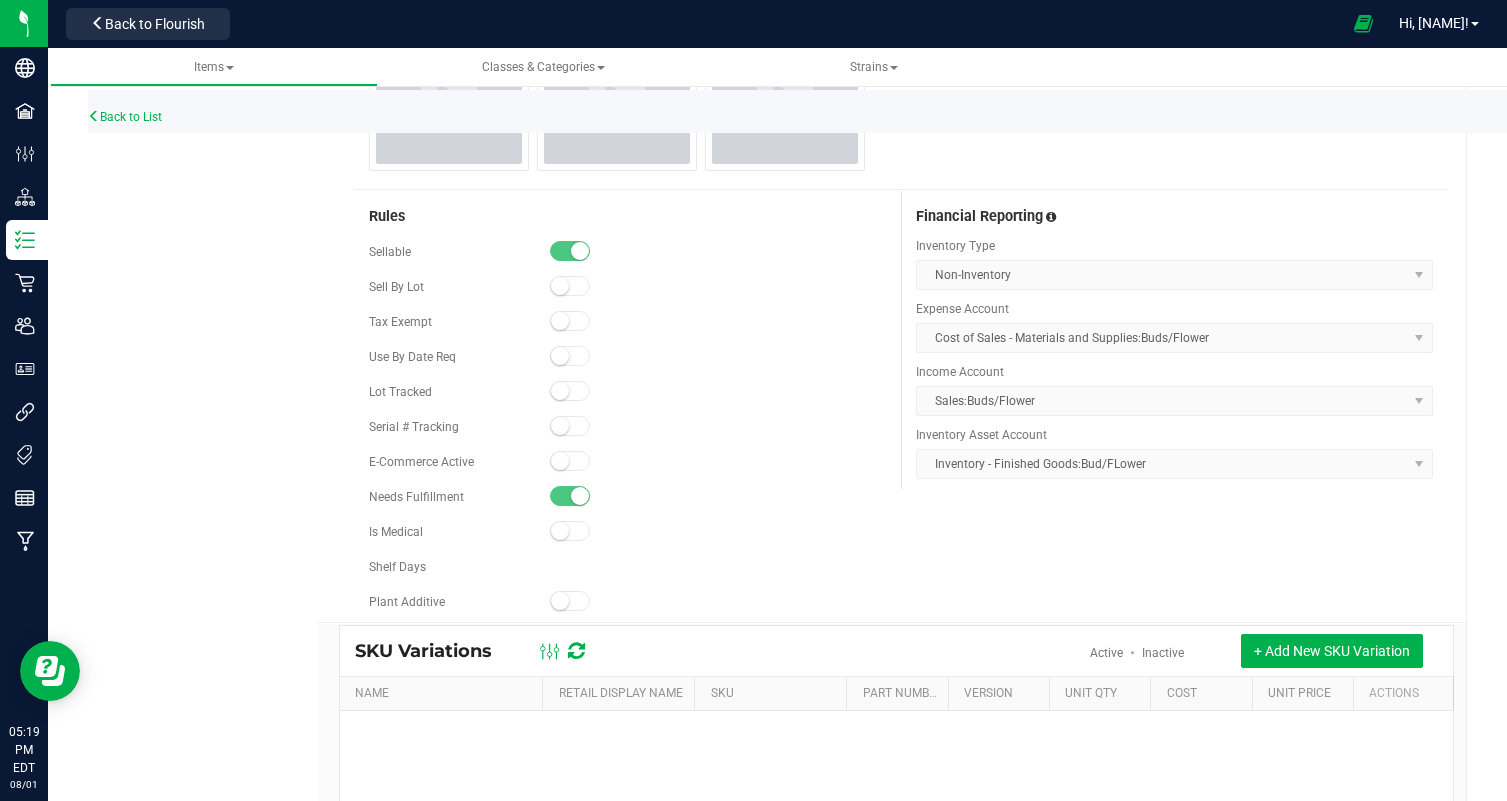 scroll, scrollTop: 0, scrollLeft: 0, axis: both 